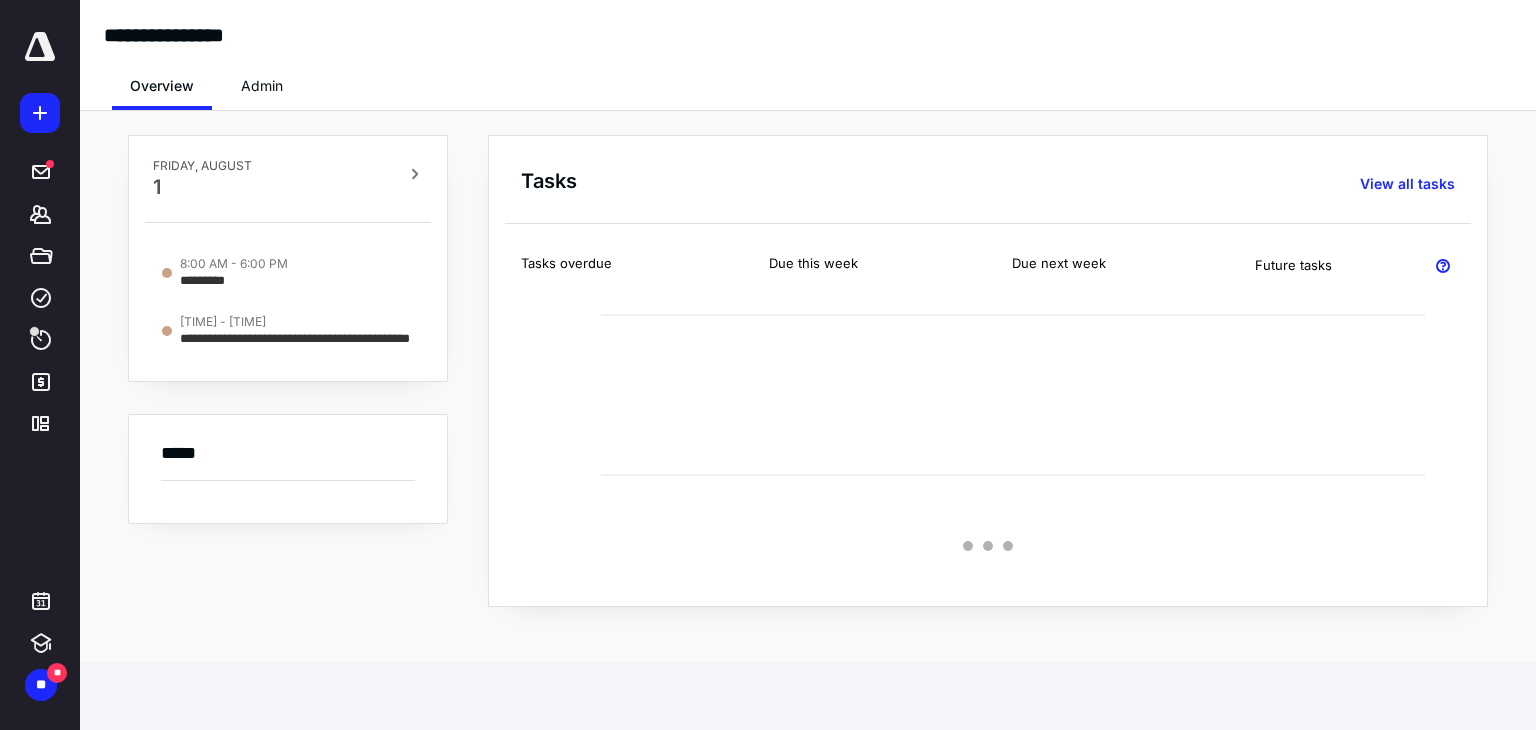 scroll, scrollTop: 0, scrollLeft: 0, axis: both 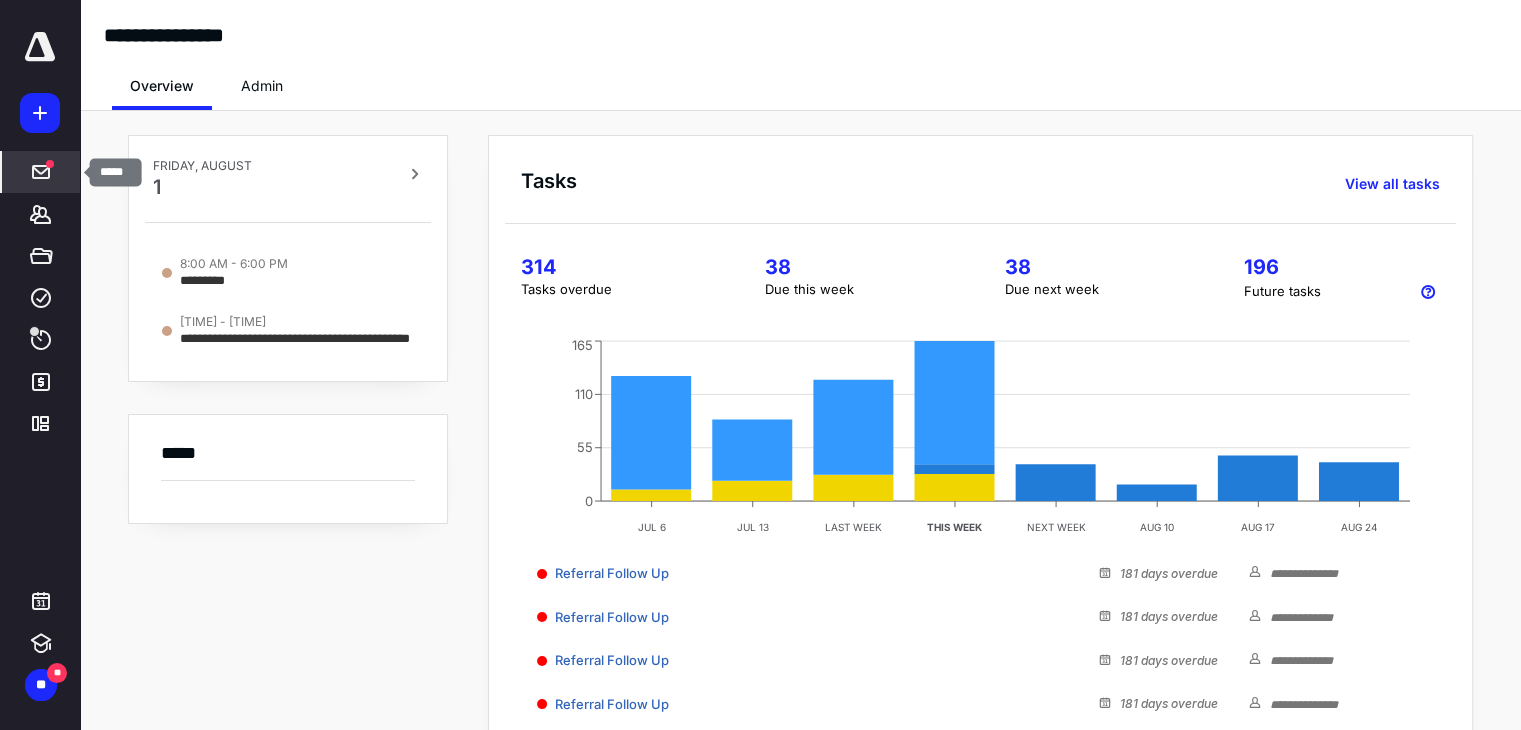 click 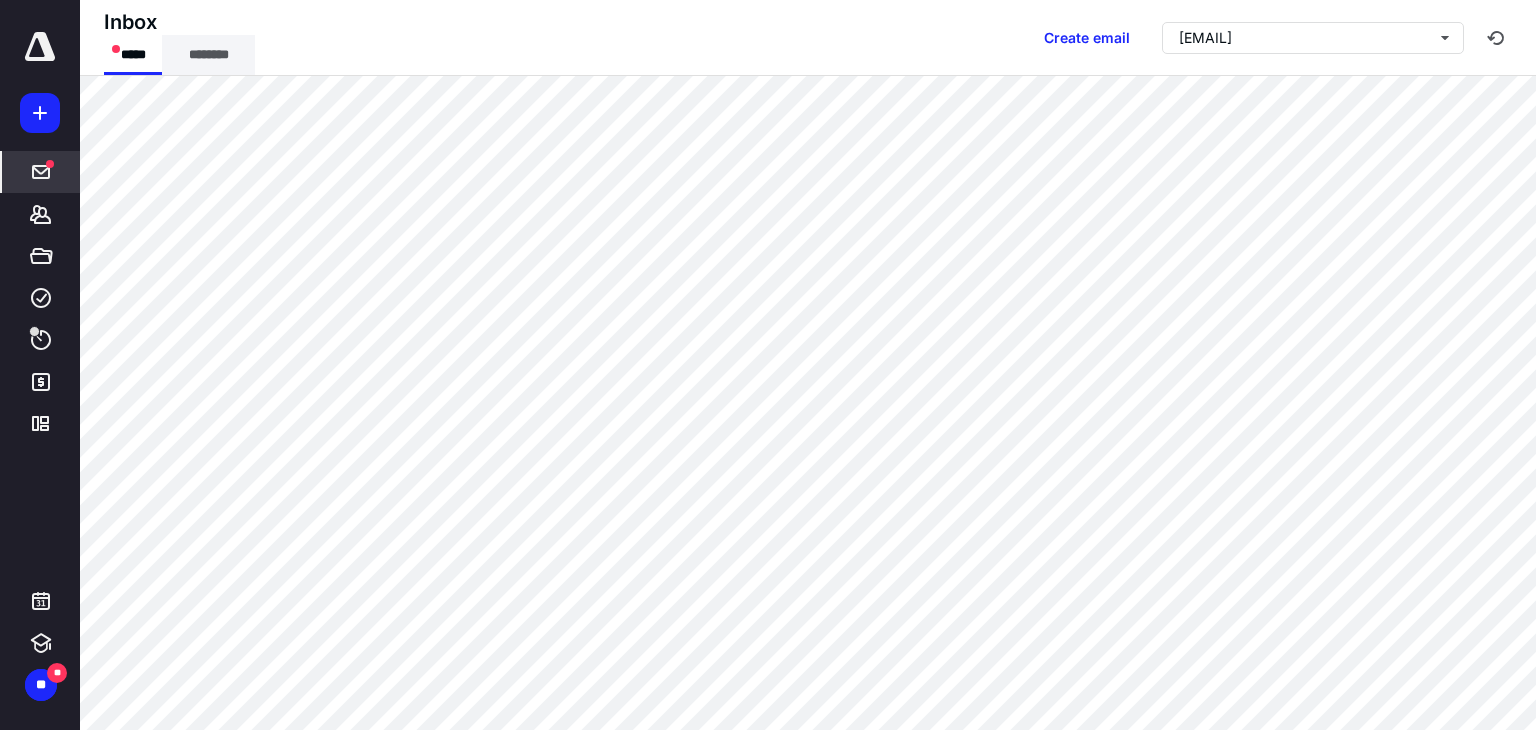 click on "********" at bounding box center [208, 55] 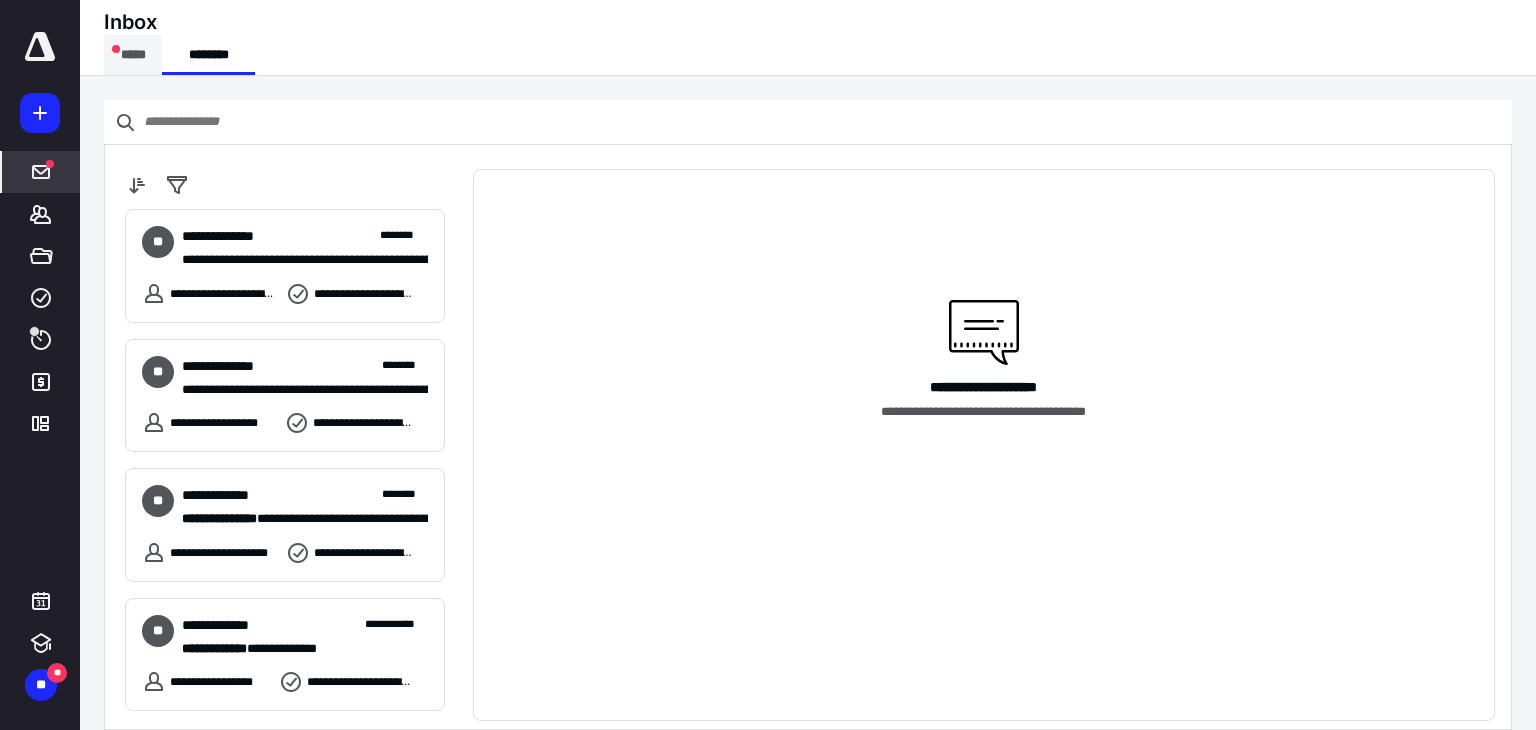 click on "*****" at bounding box center (133, 55) 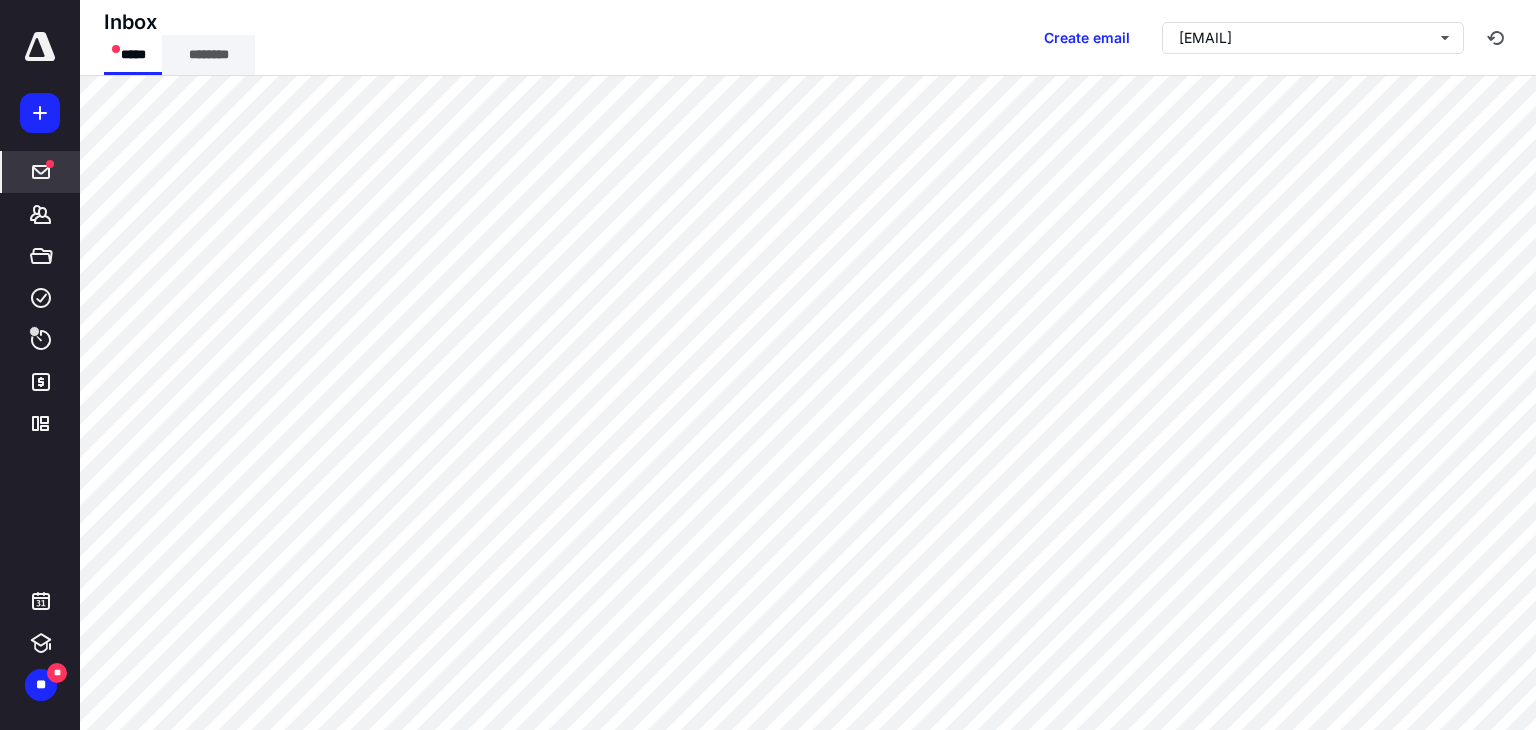 click on "********" at bounding box center [208, 55] 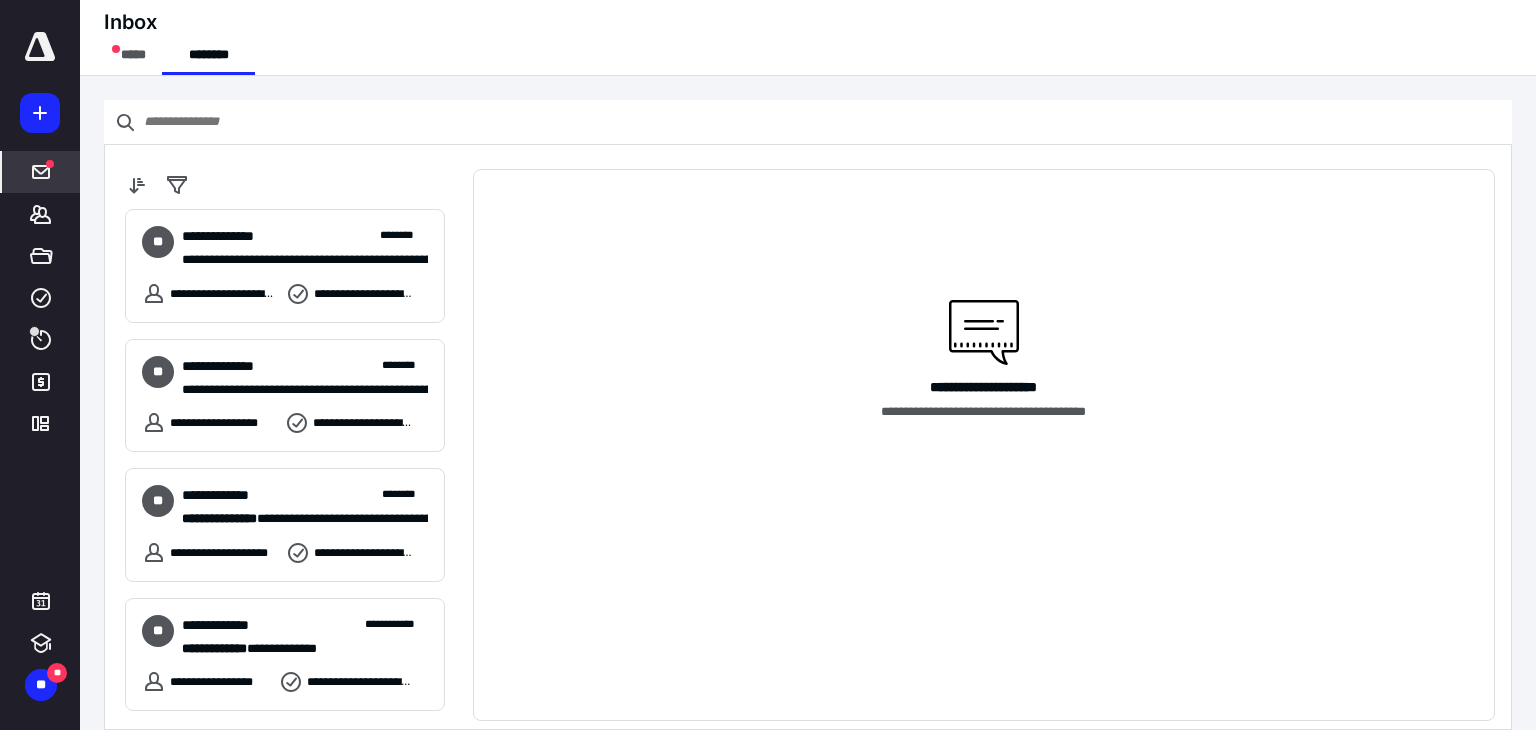 click at bounding box center [40, 47] 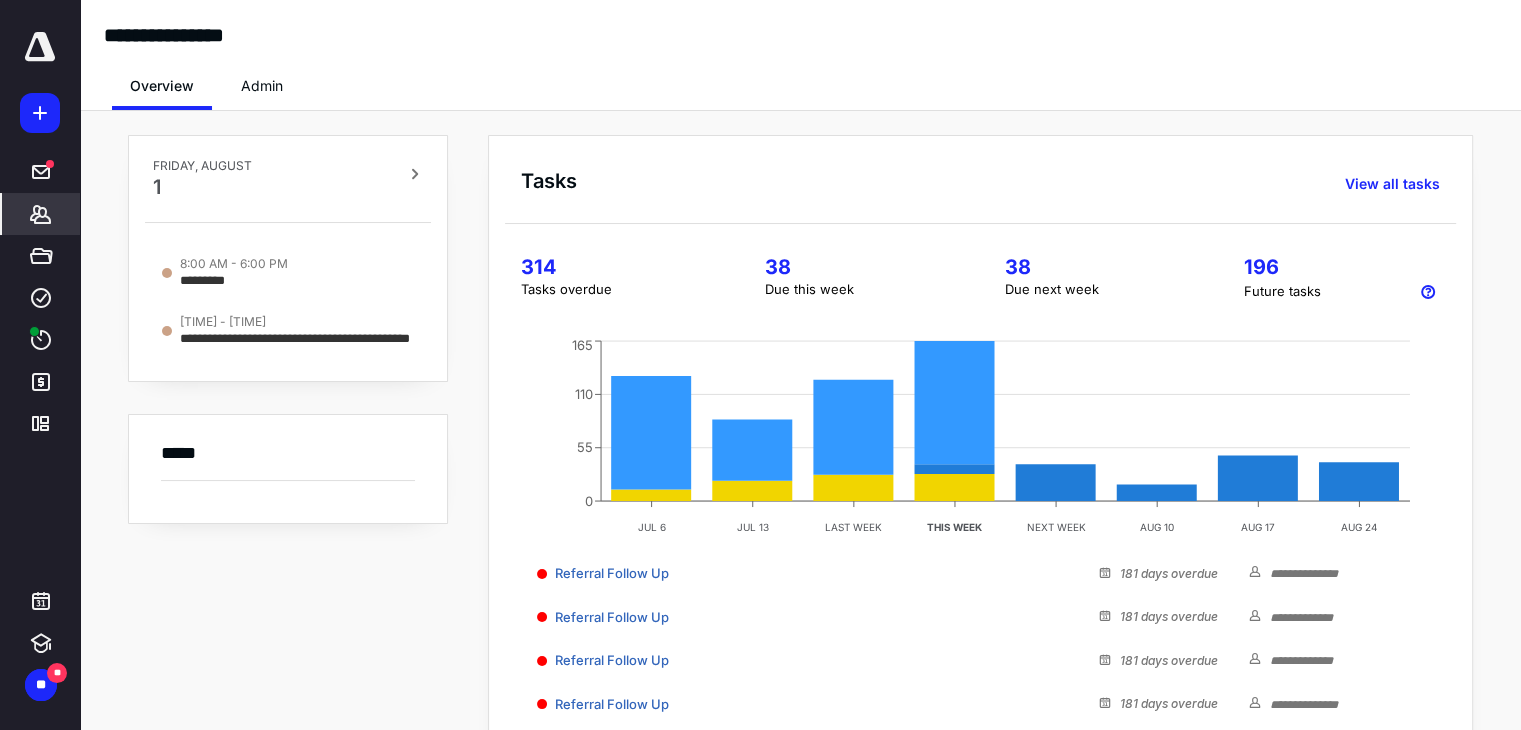 click 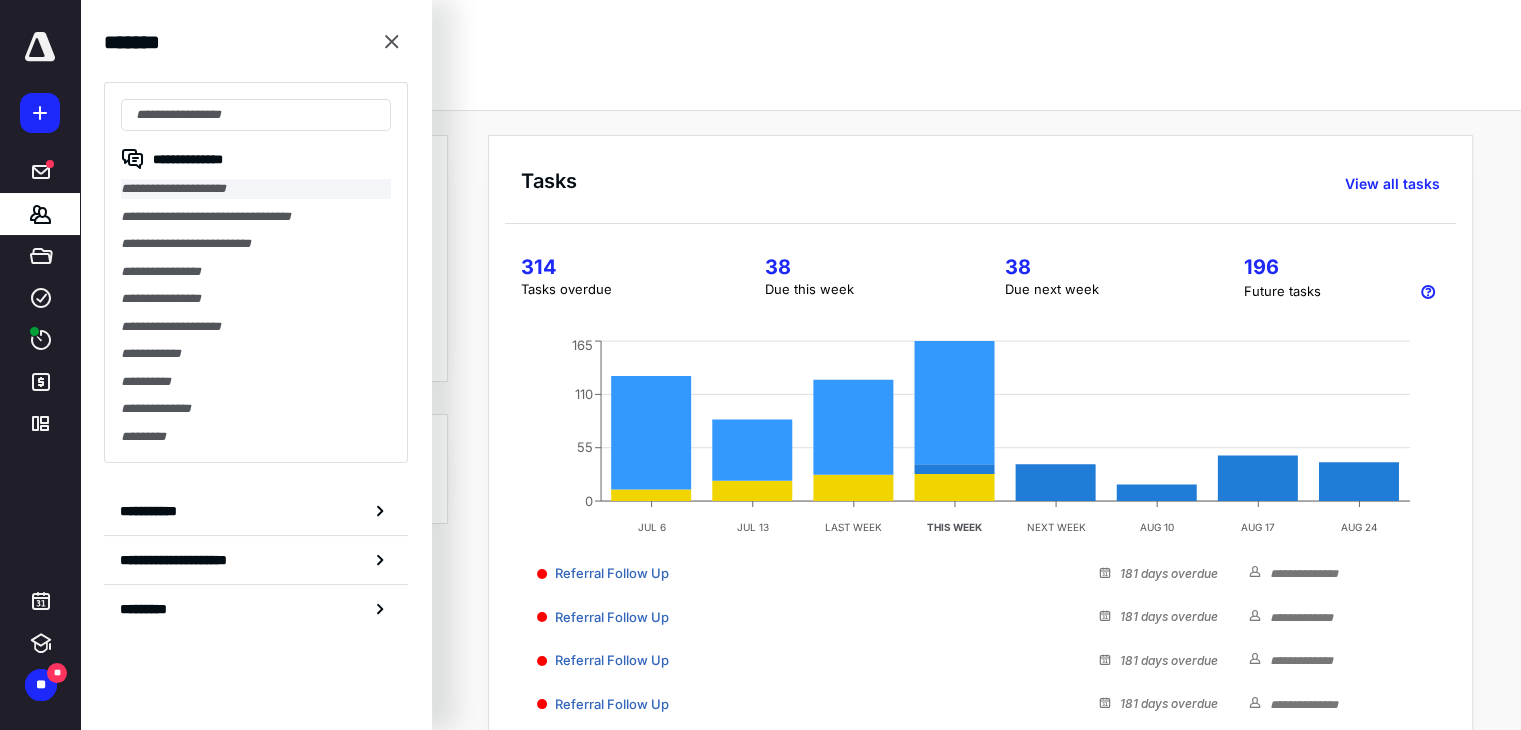 click on "**********" at bounding box center (256, 189) 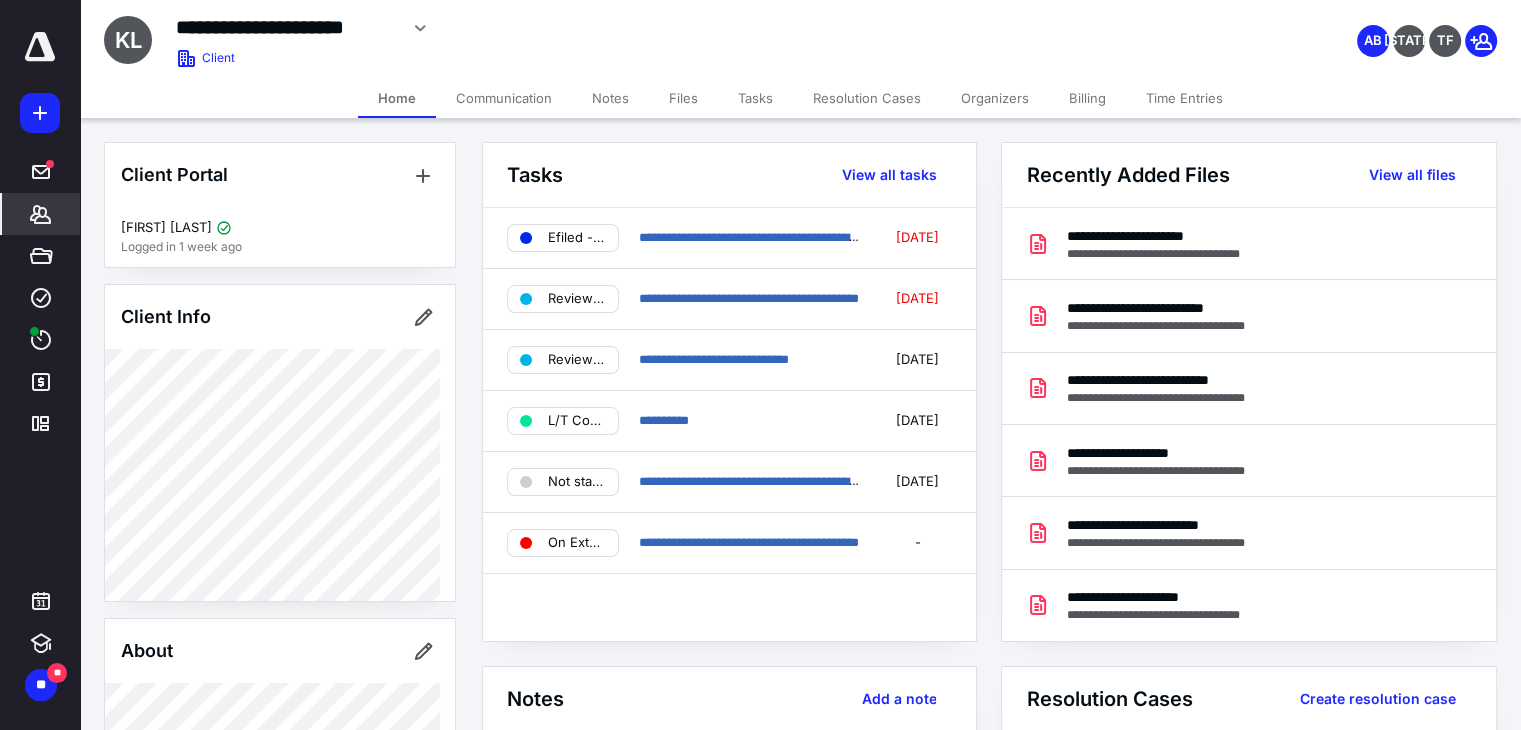 click on "Files" at bounding box center [683, 98] 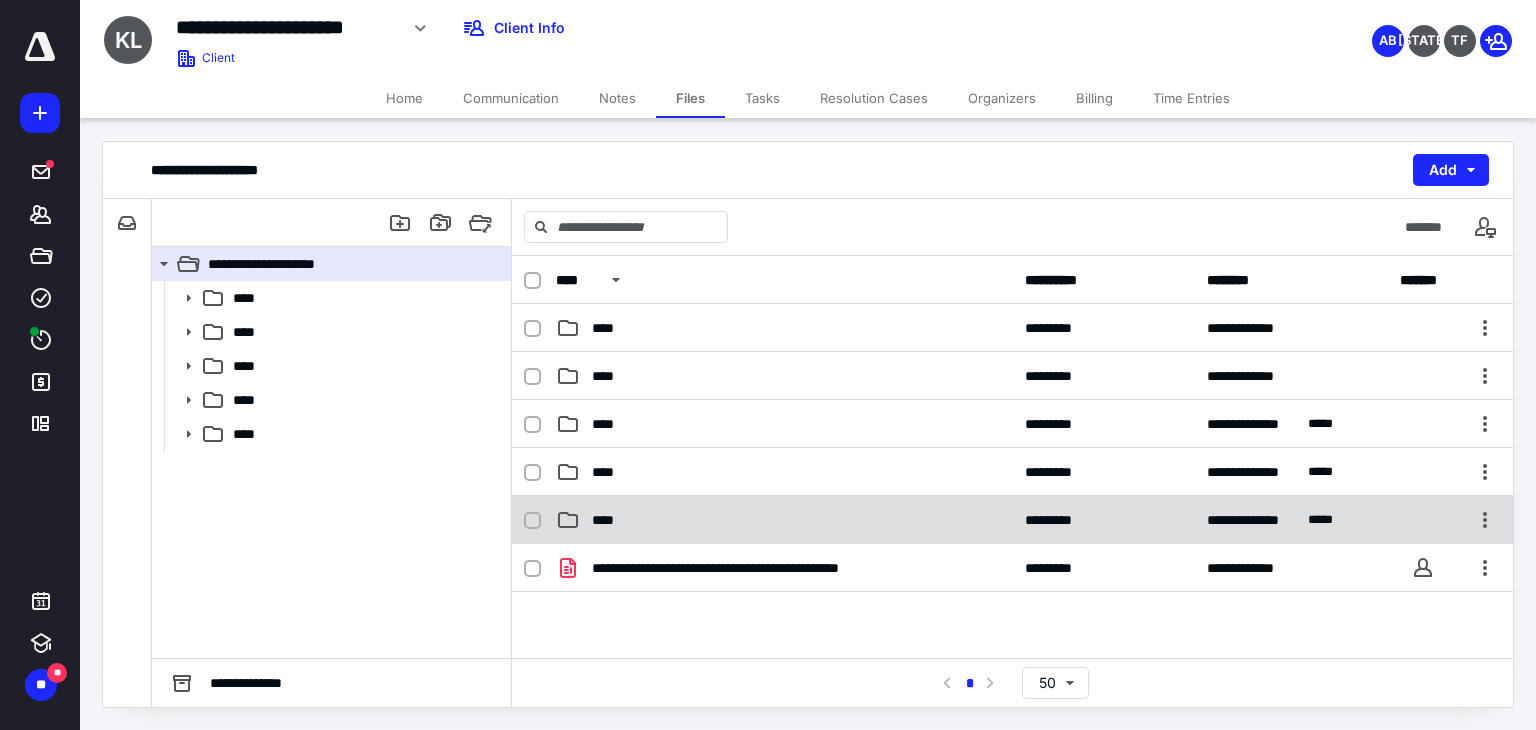 click on "****" at bounding box center [611, 520] 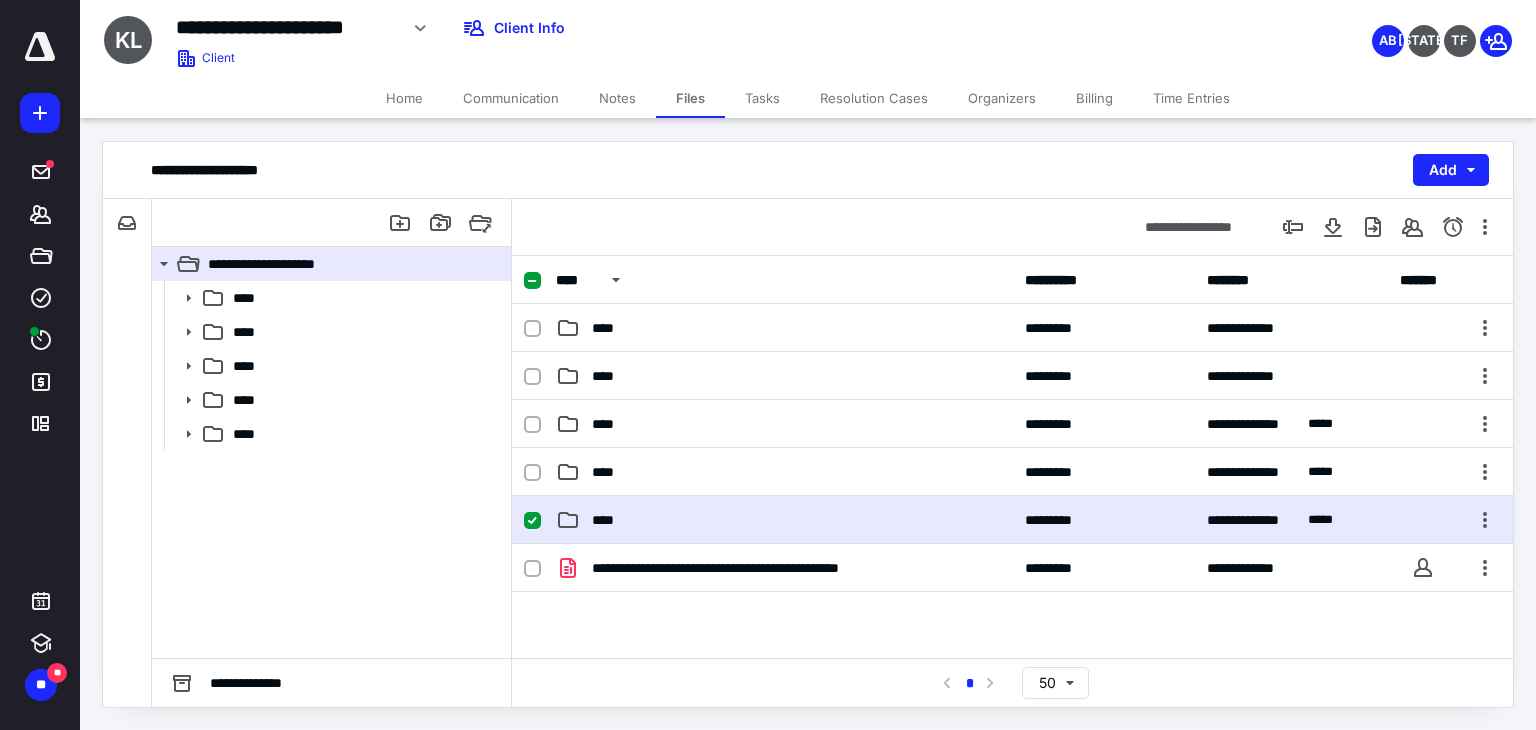 click on "****" at bounding box center (611, 520) 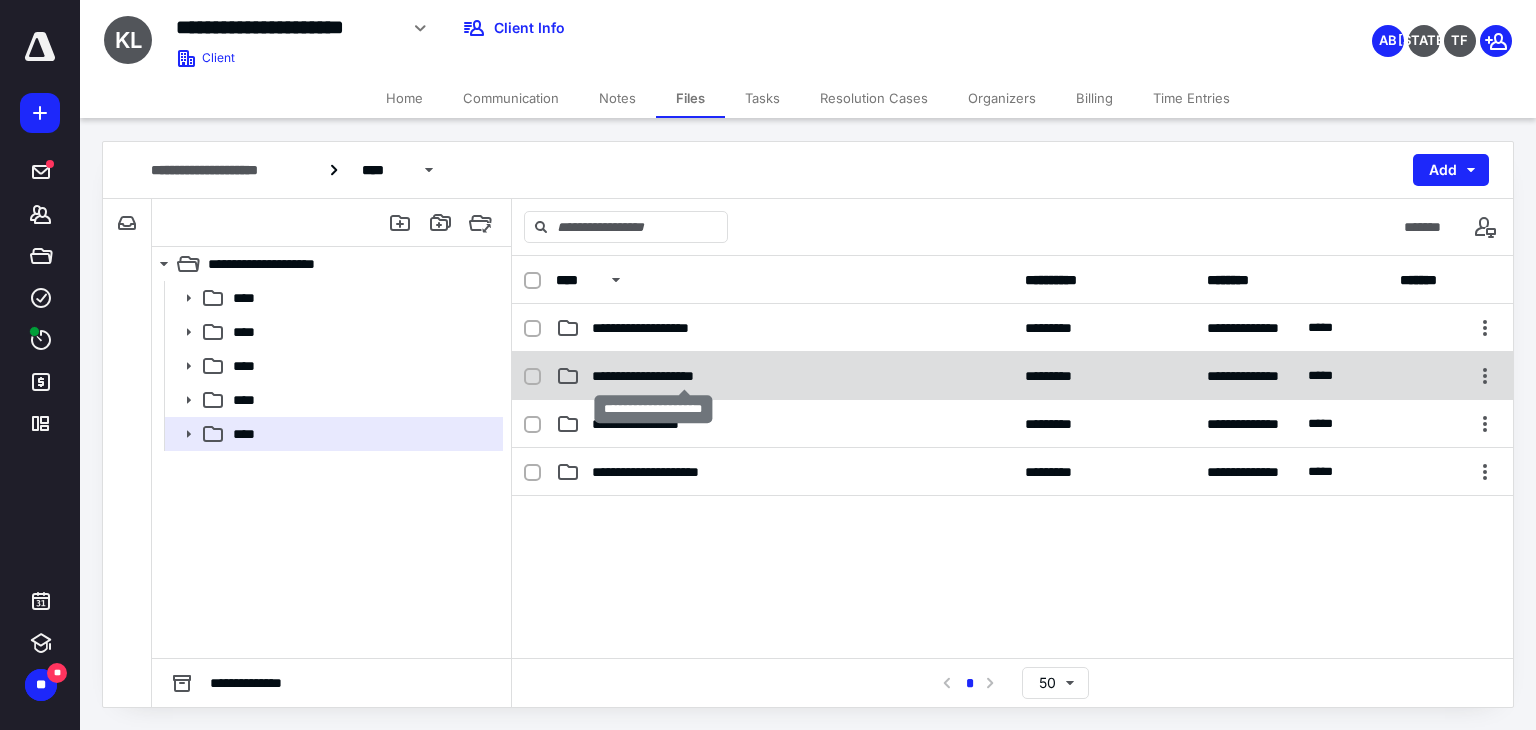 click on "**********" at bounding box center [684, 376] 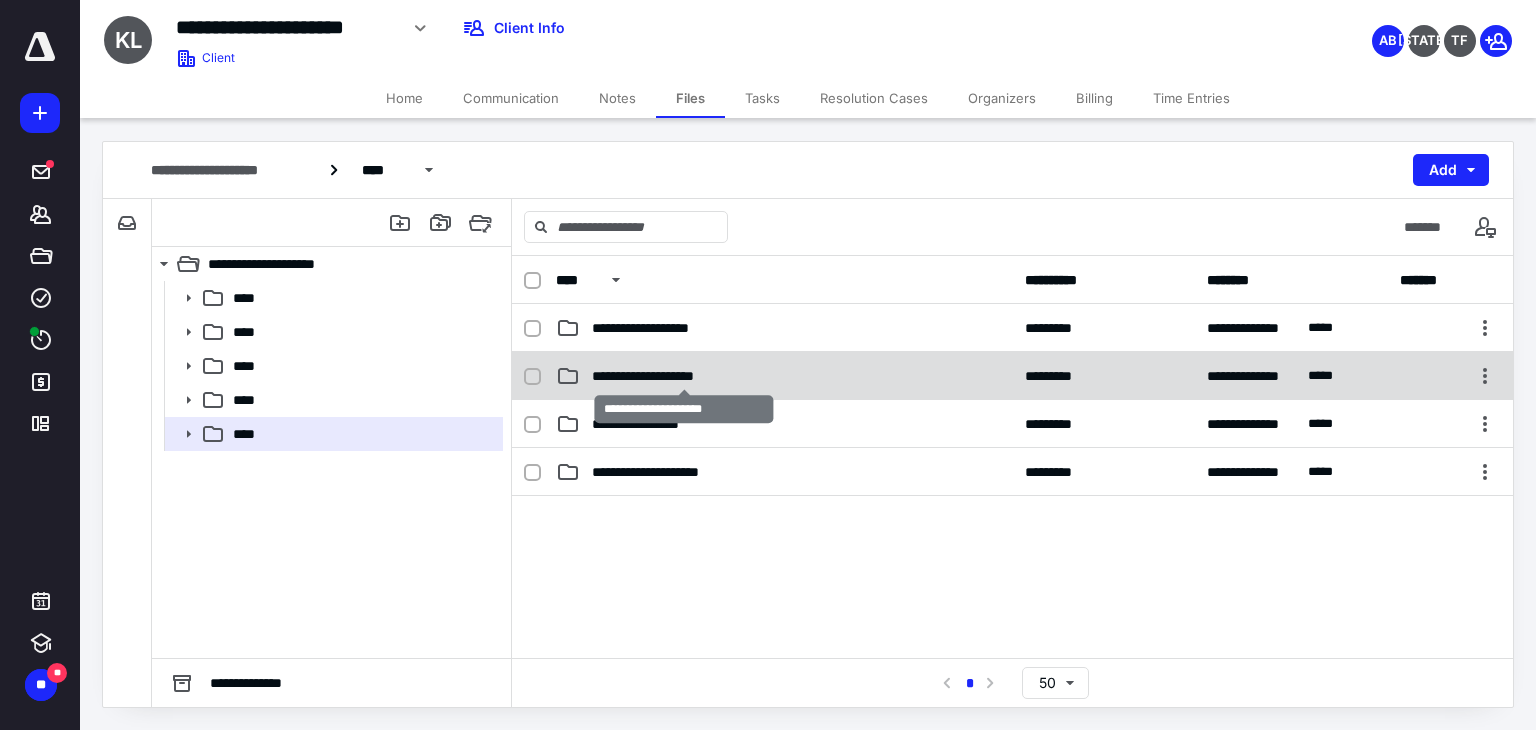 click on "**********" at bounding box center (684, 376) 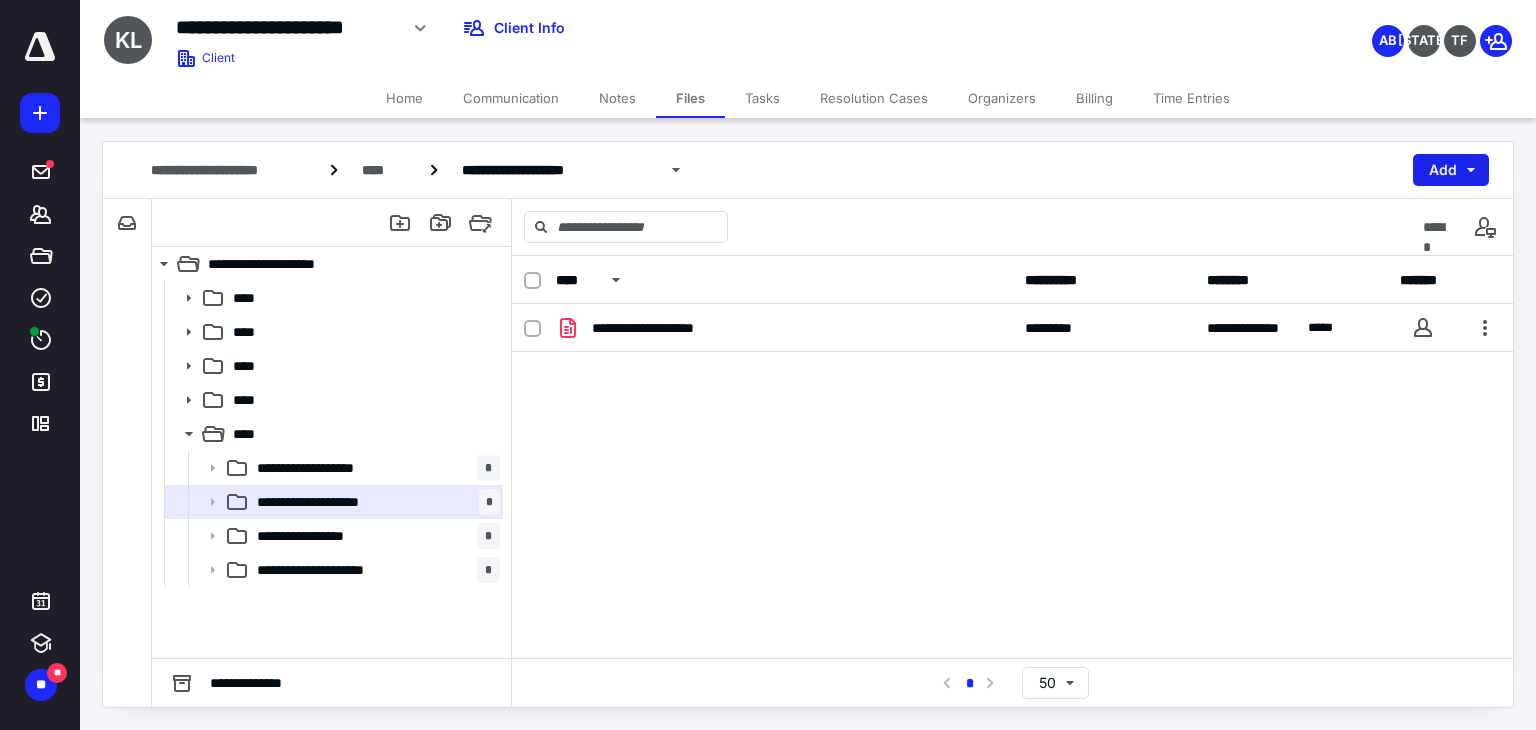 drag, startPoint x: 1448, startPoint y: 165, endPoint x: 1440, endPoint y: 173, distance: 11.313708 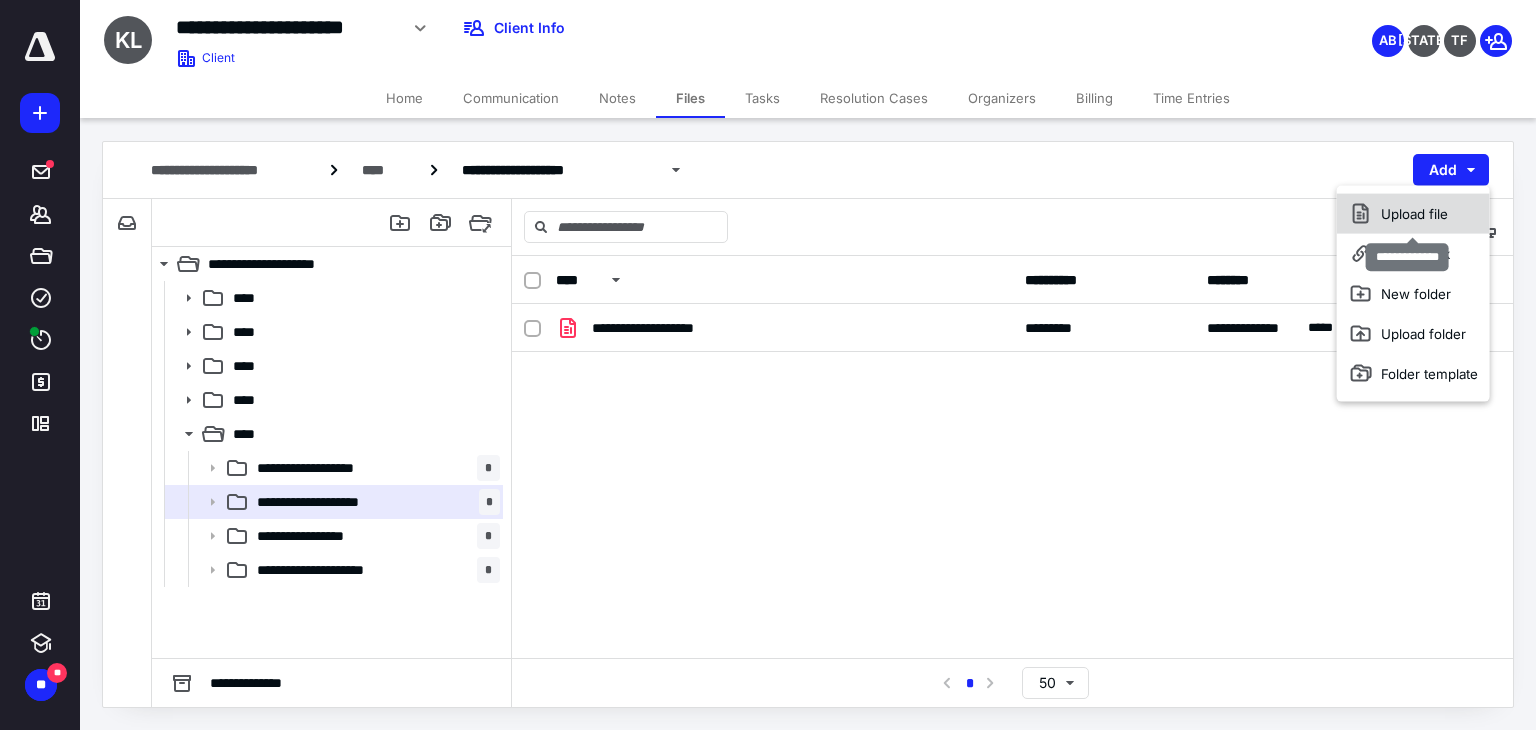 click on "Upload file" at bounding box center (1413, 214) 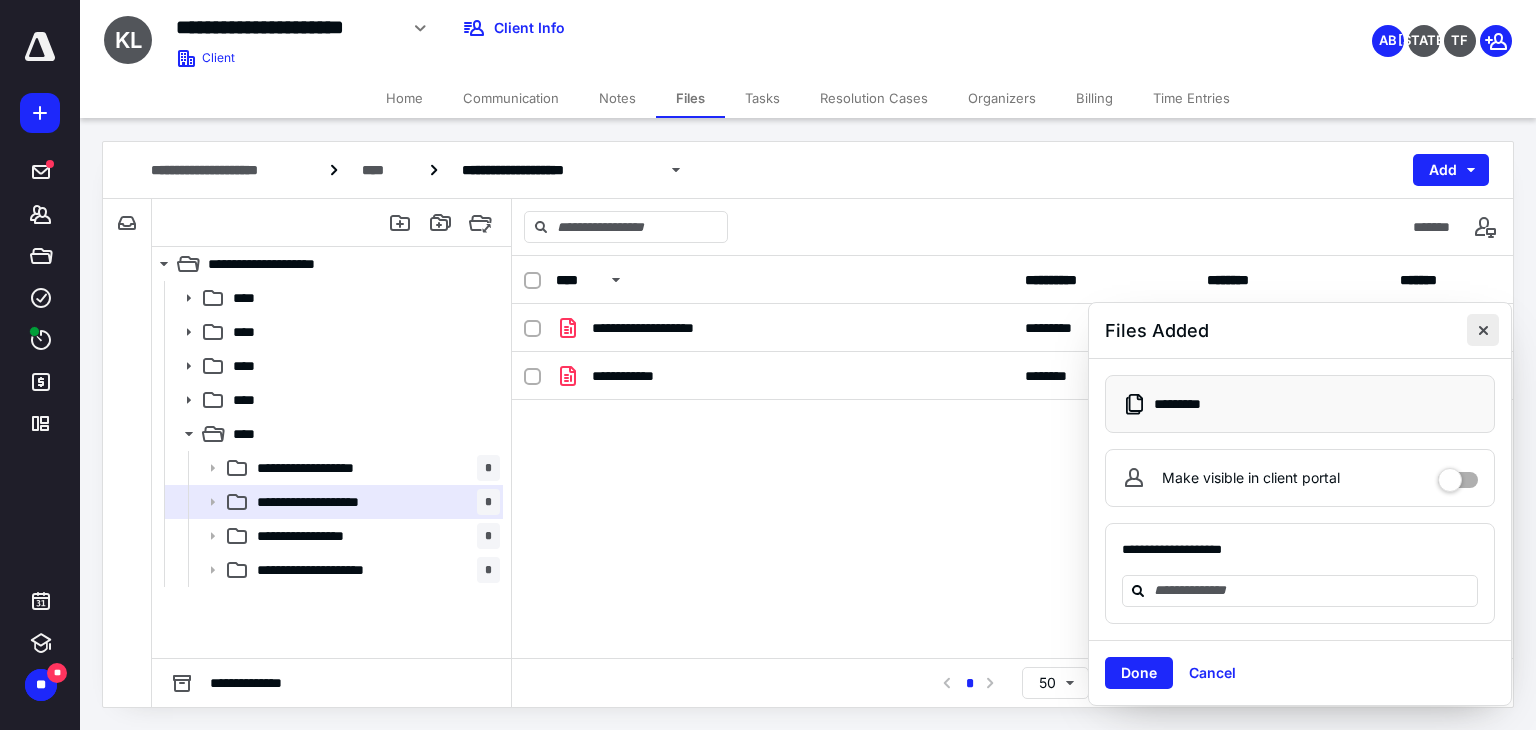 click at bounding box center (1483, 330) 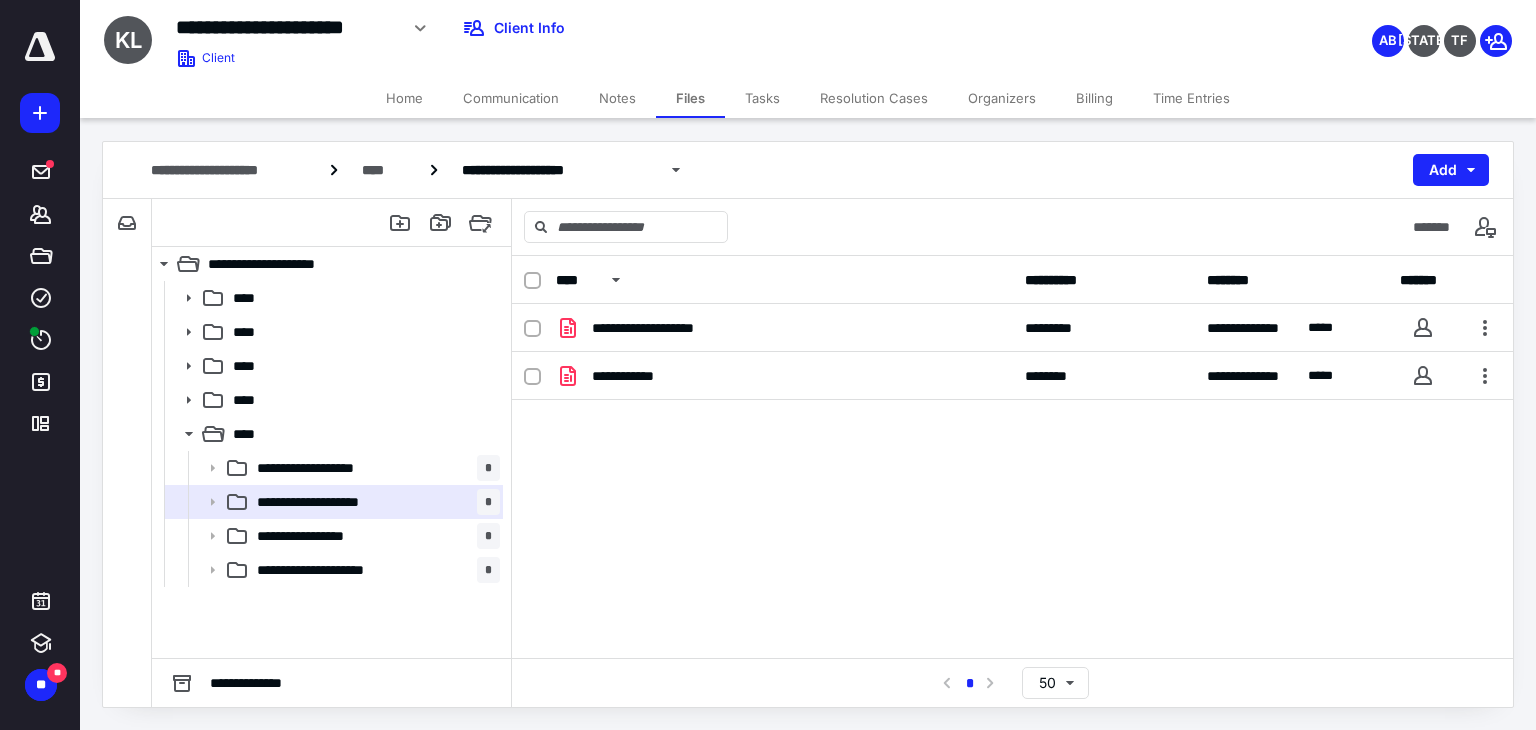 click on "Home" at bounding box center (404, 98) 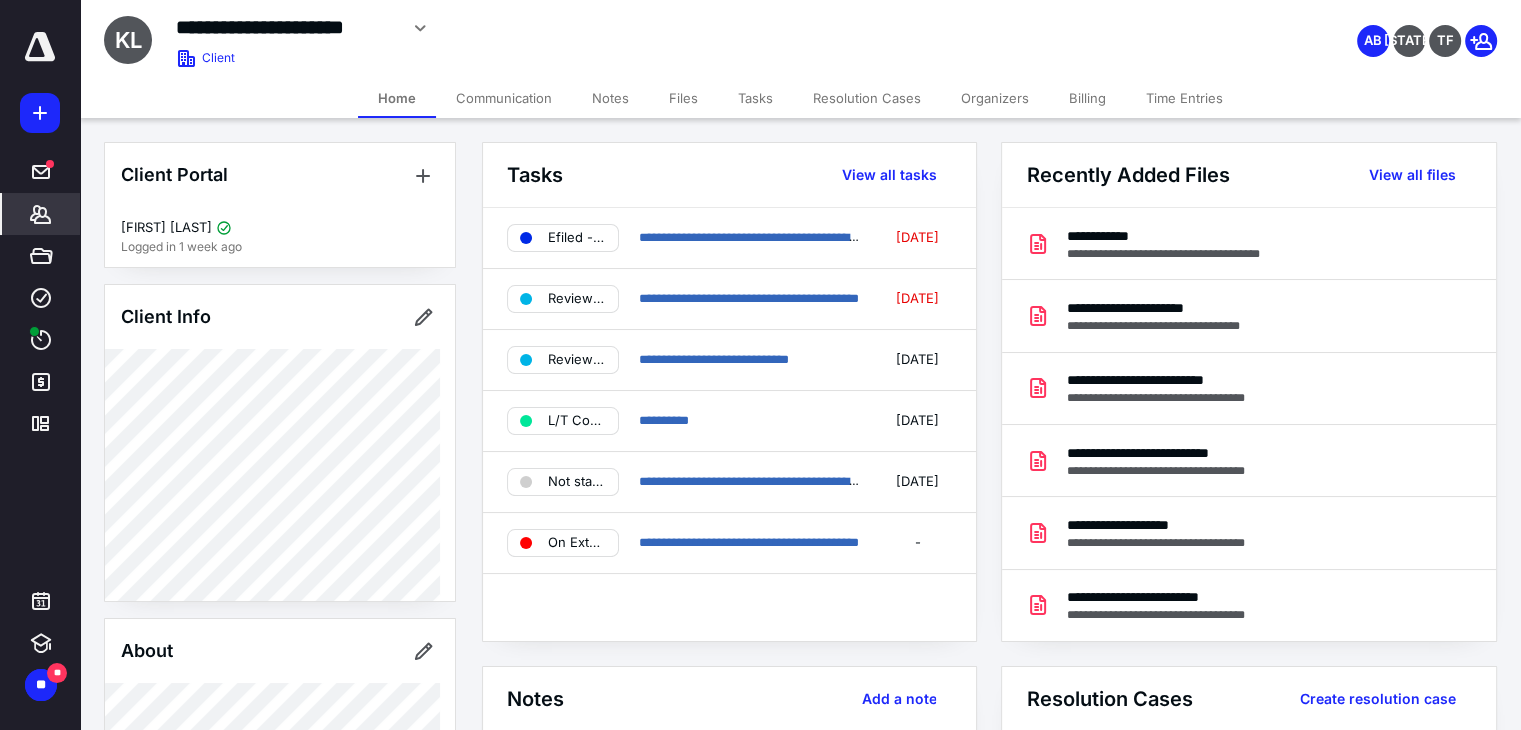 click on "Home" at bounding box center (397, 98) 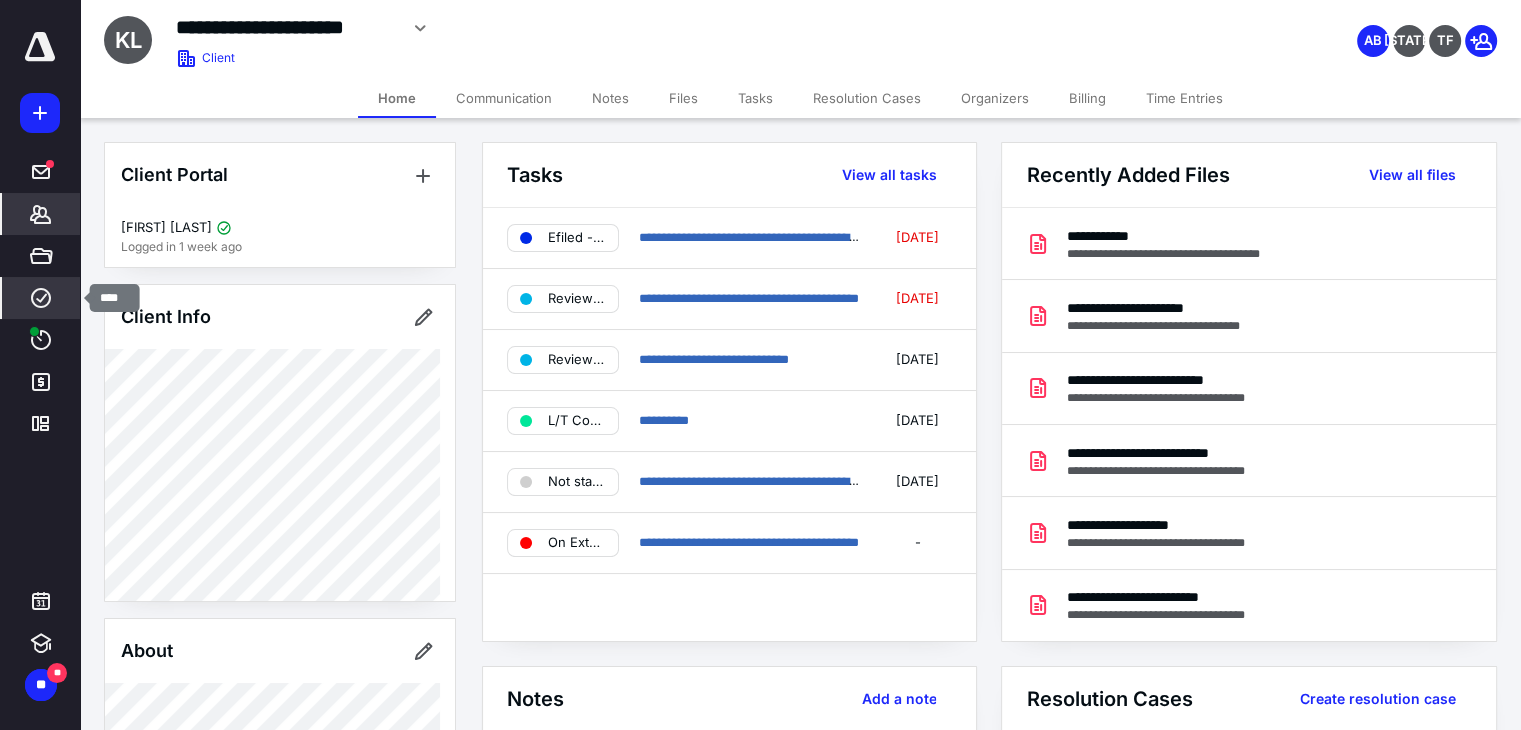 click 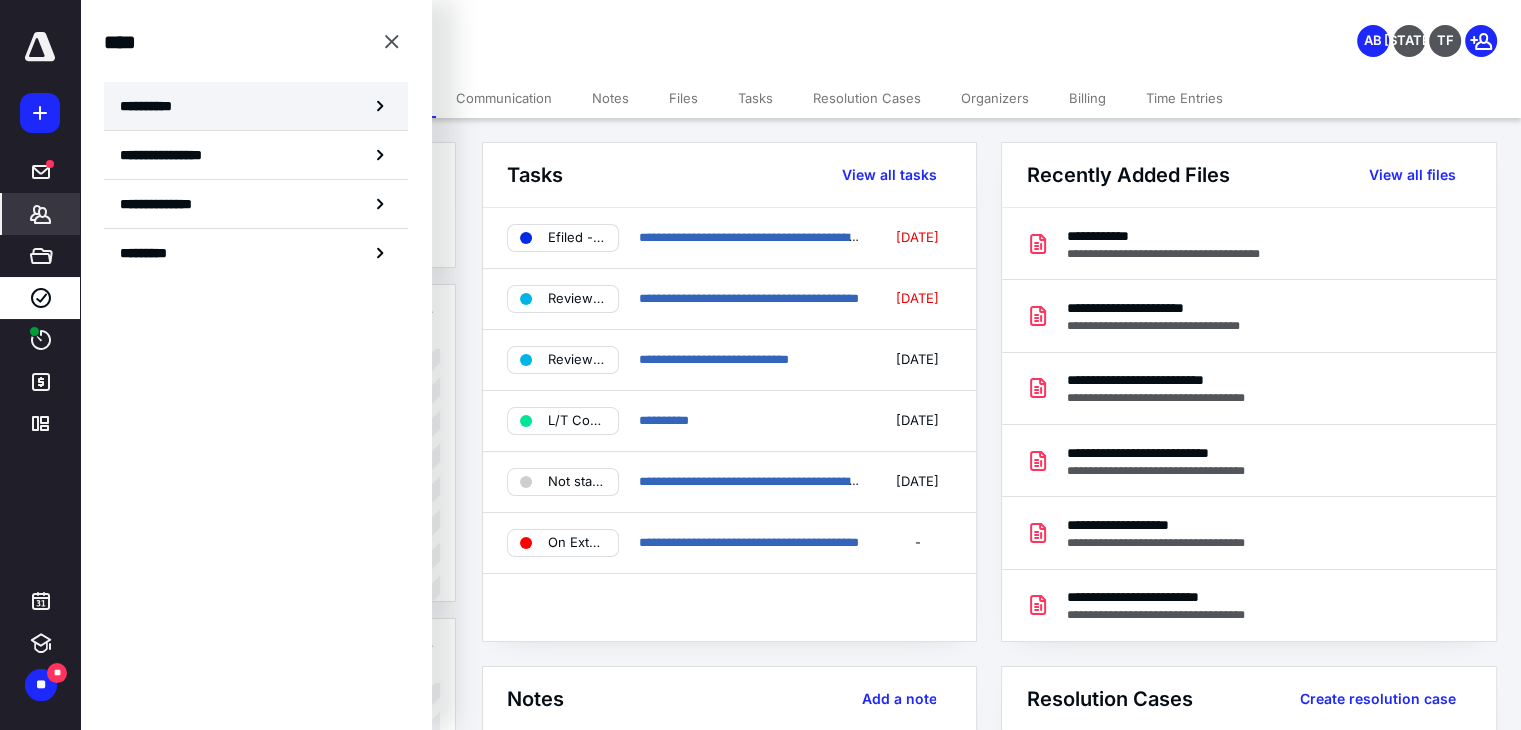 click on "**********" at bounding box center [256, 106] 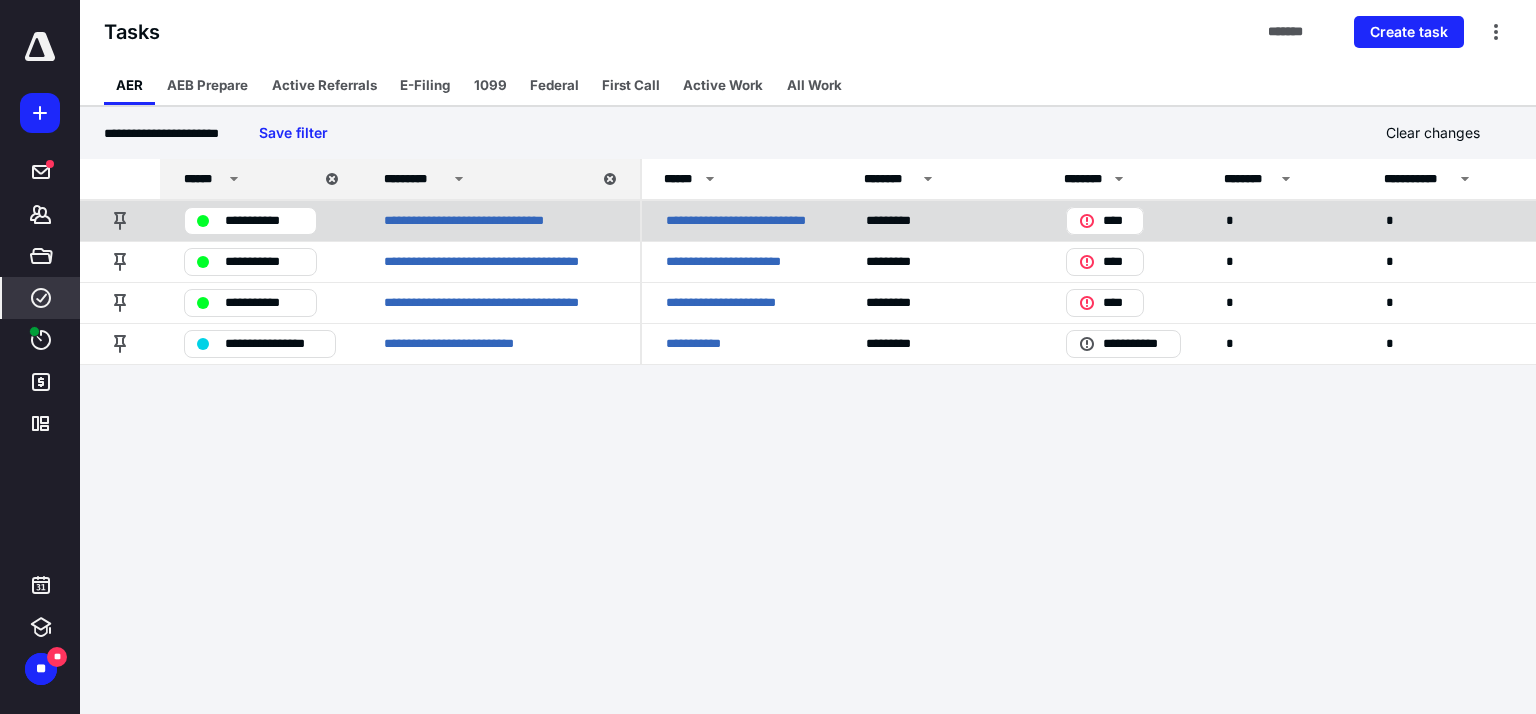 click on "**********" at bounding box center [742, 221] 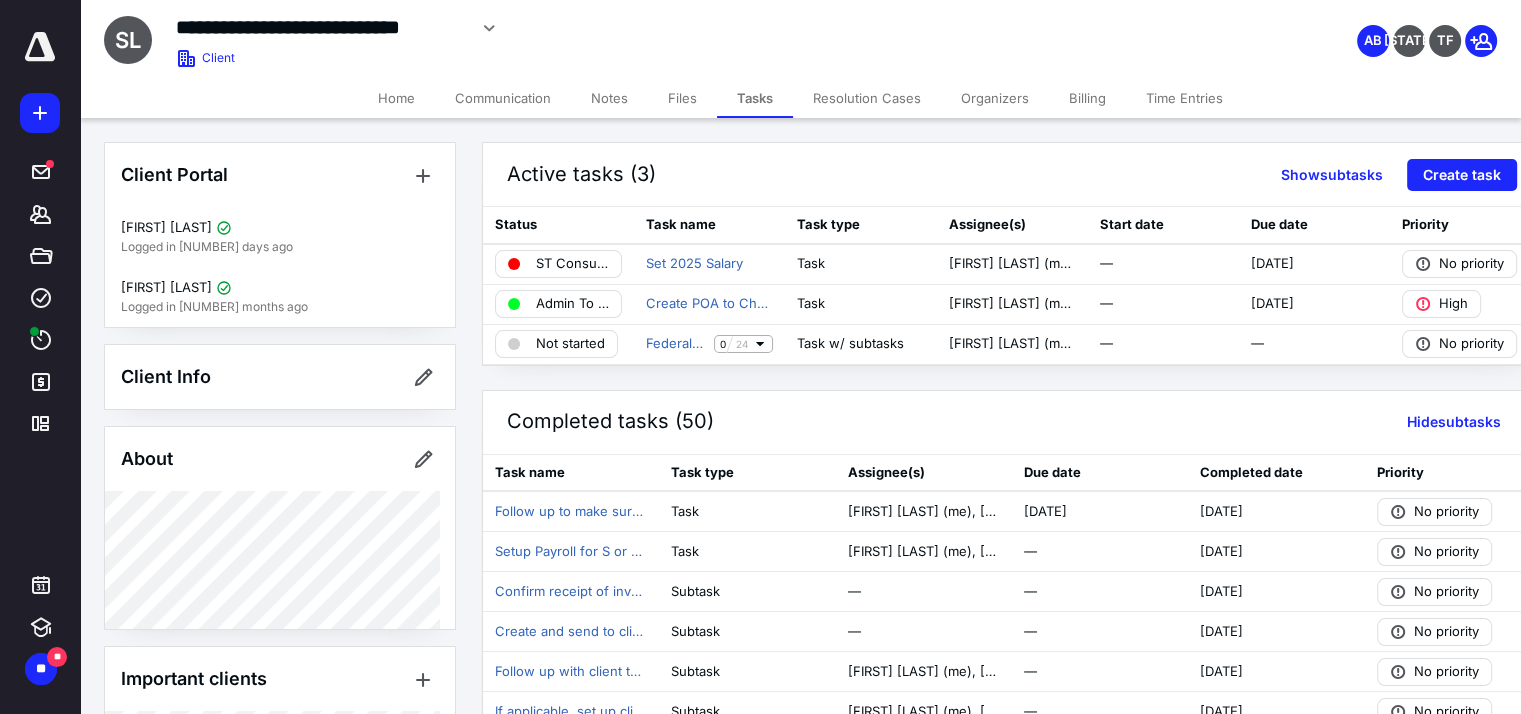 click on "Files" at bounding box center [682, 98] 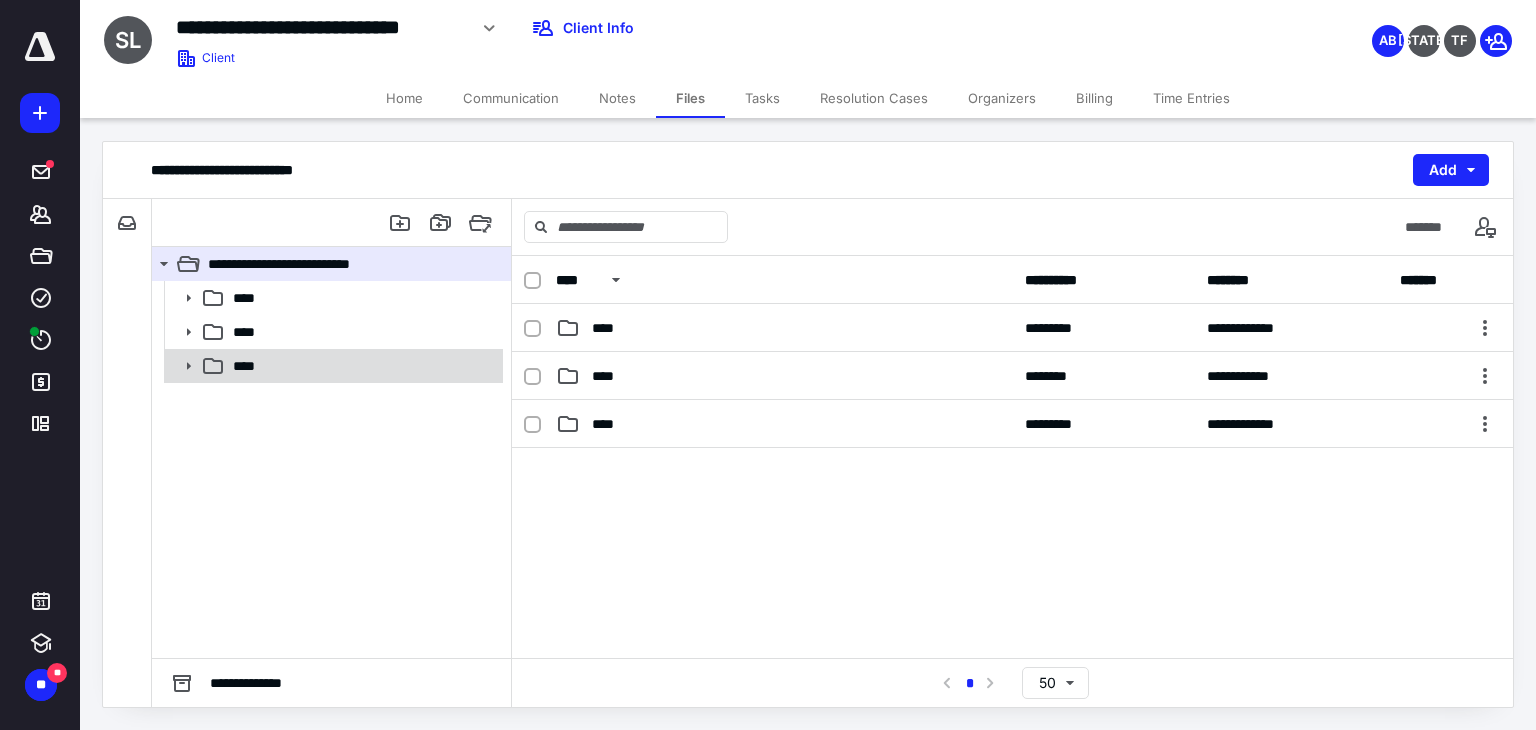 click on "****" at bounding box center [362, 366] 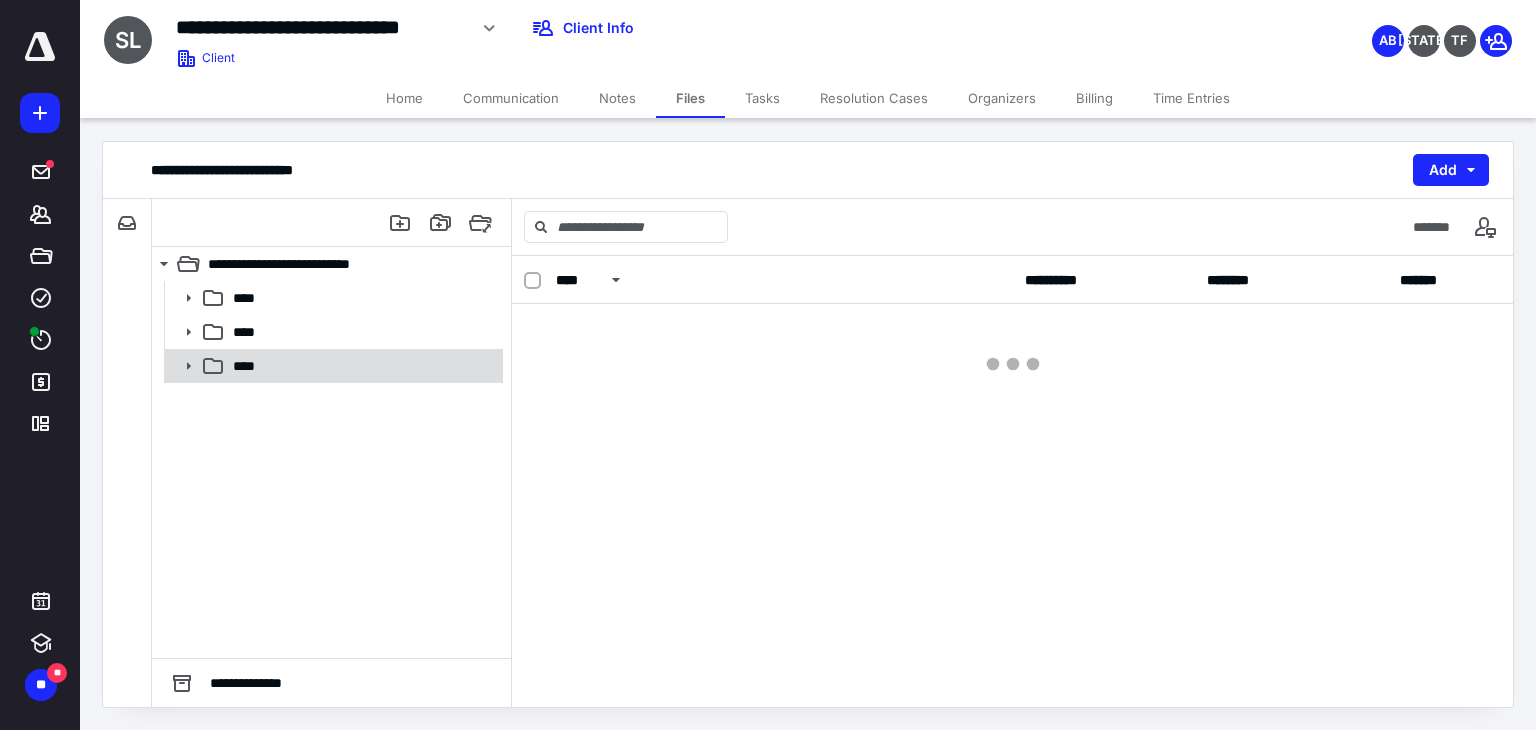click on "****" at bounding box center (362, 366) 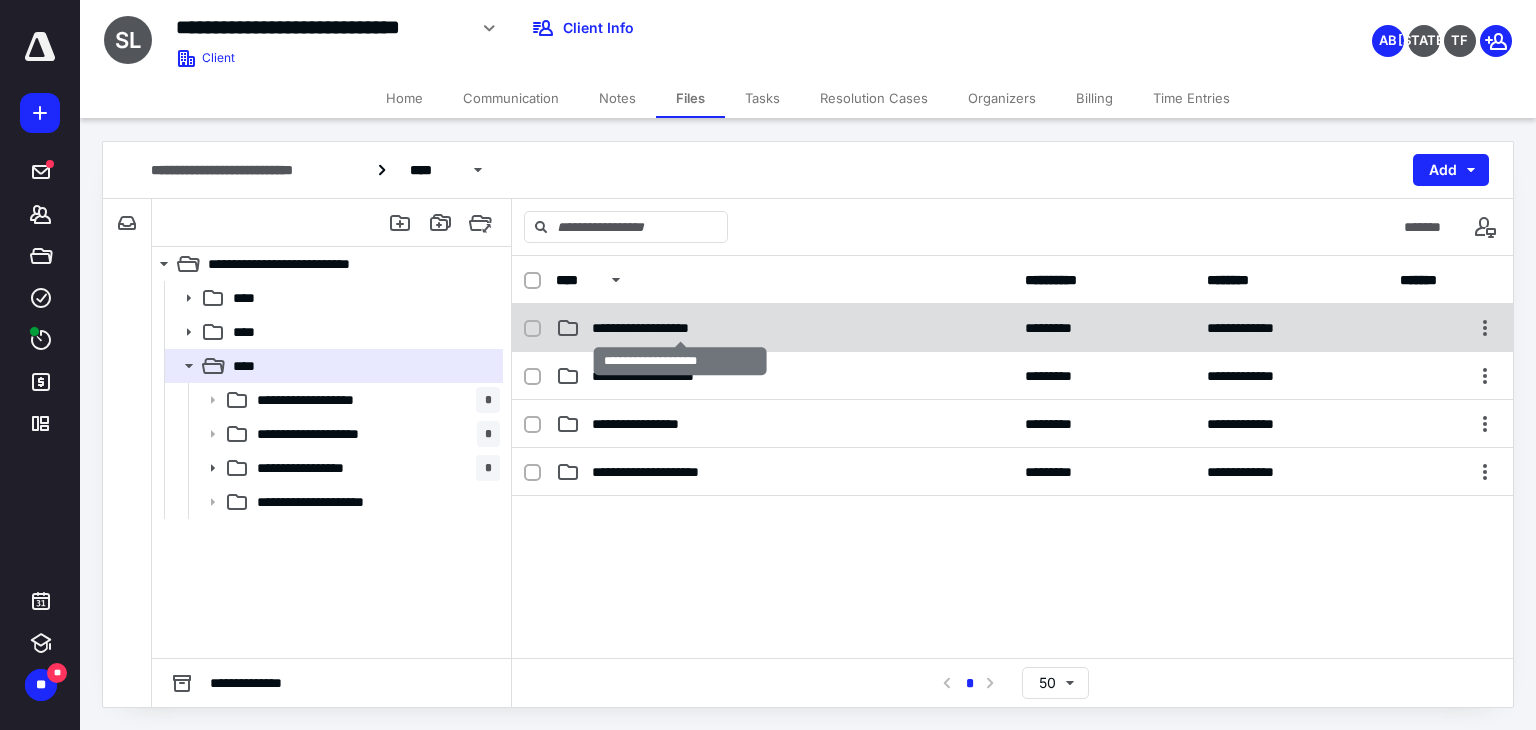 click on "**********" at bounding box center (681, 328) 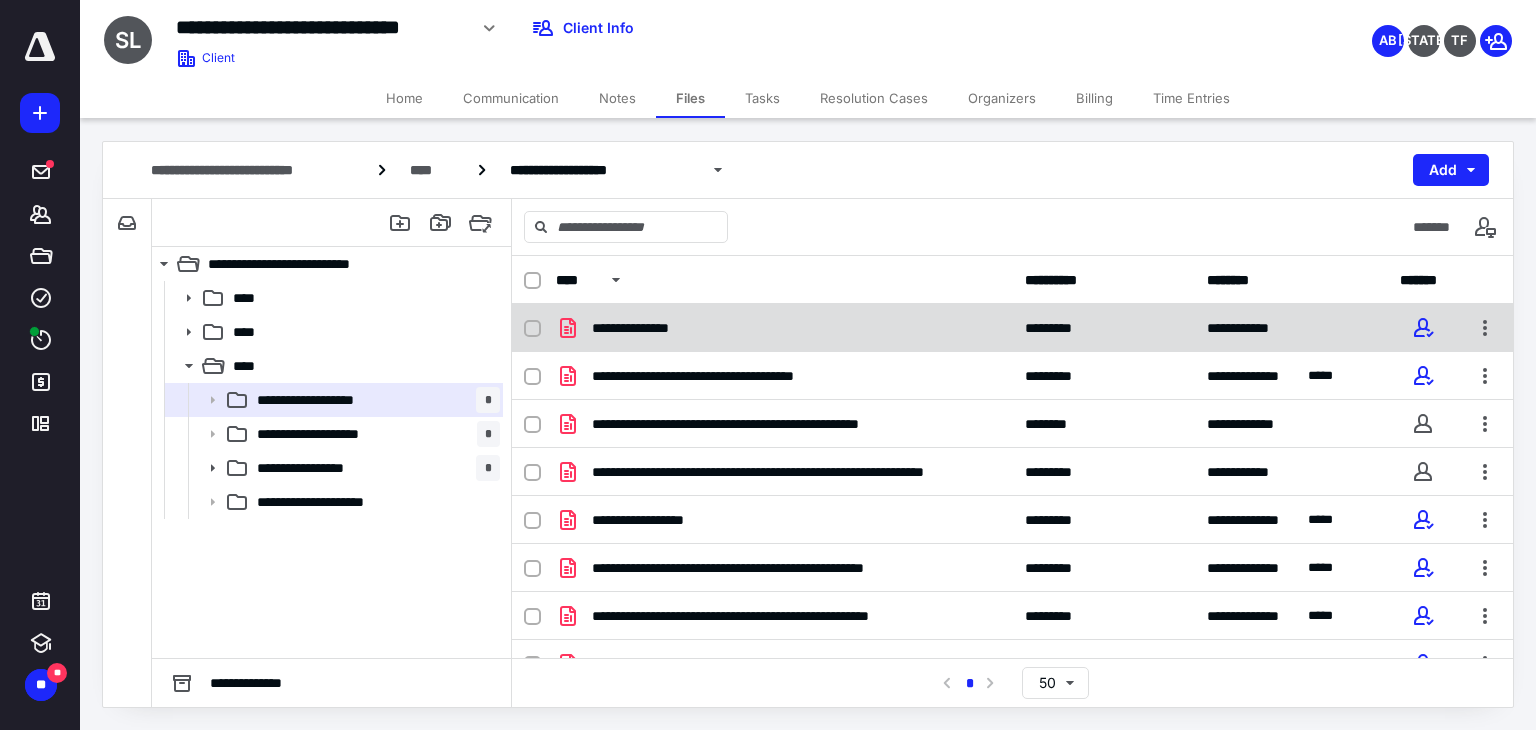 click on "**********" at bounding box center (1012, 328) 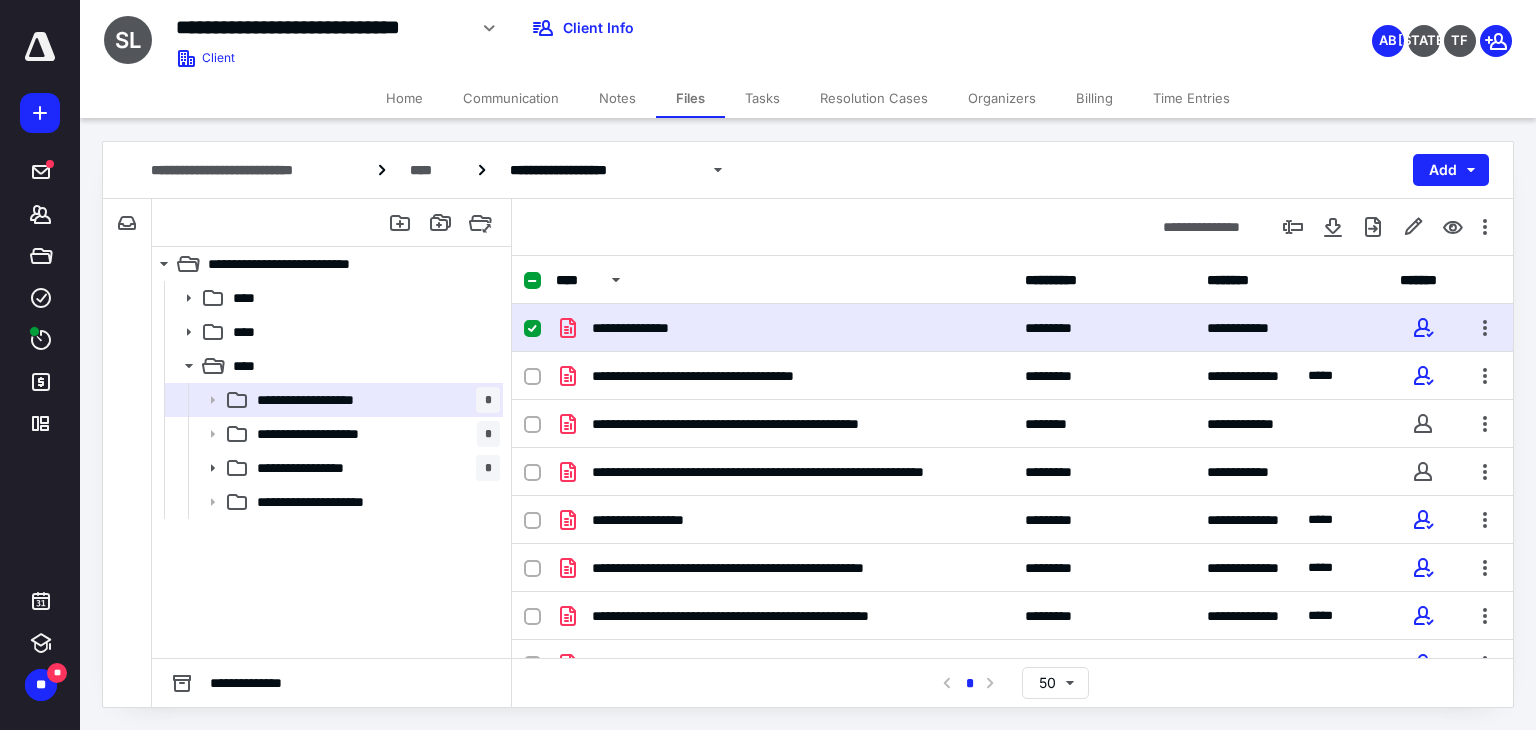 click on "**********" at bounding box center (1012, 328) 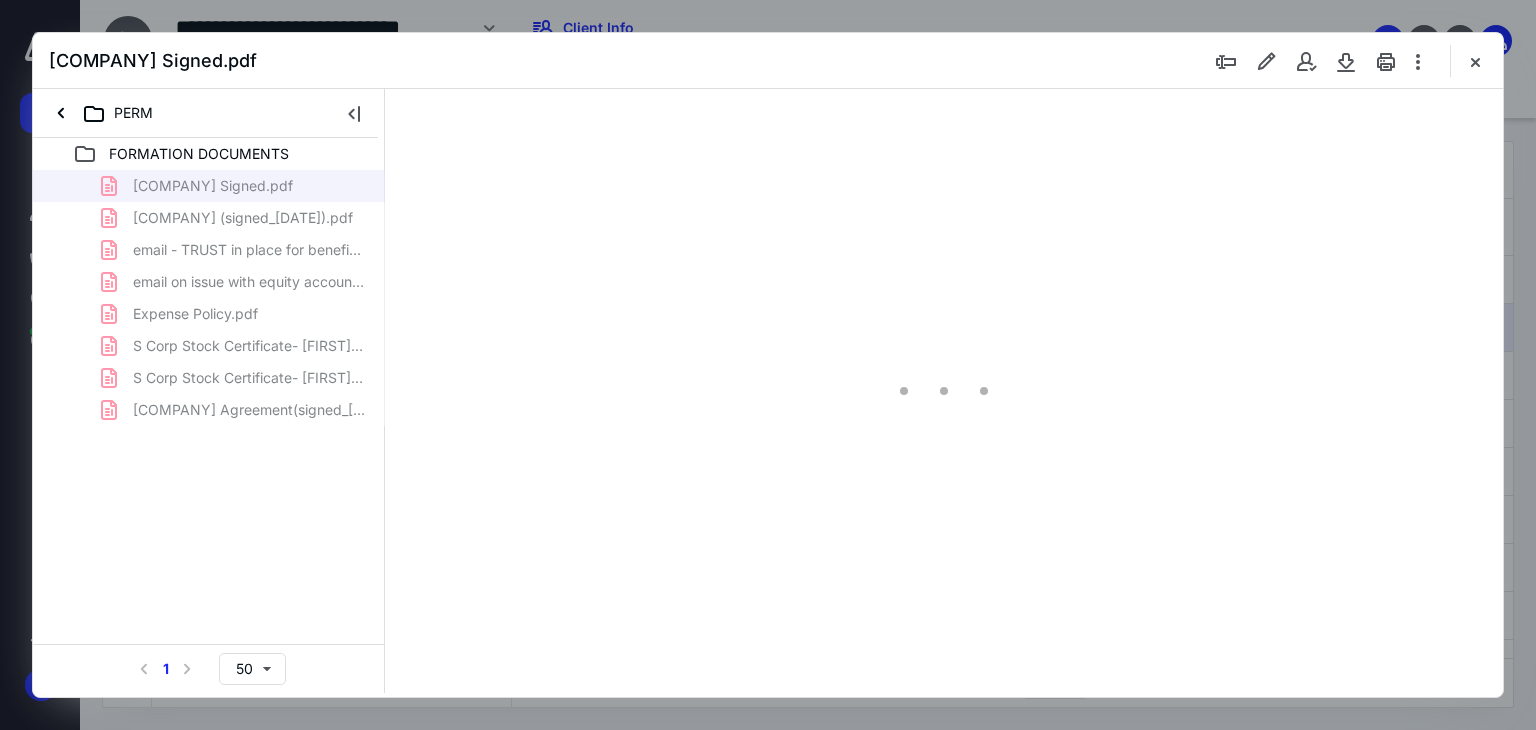 scroll, scrollTop: 0, scrollLeft: 0, axis: both 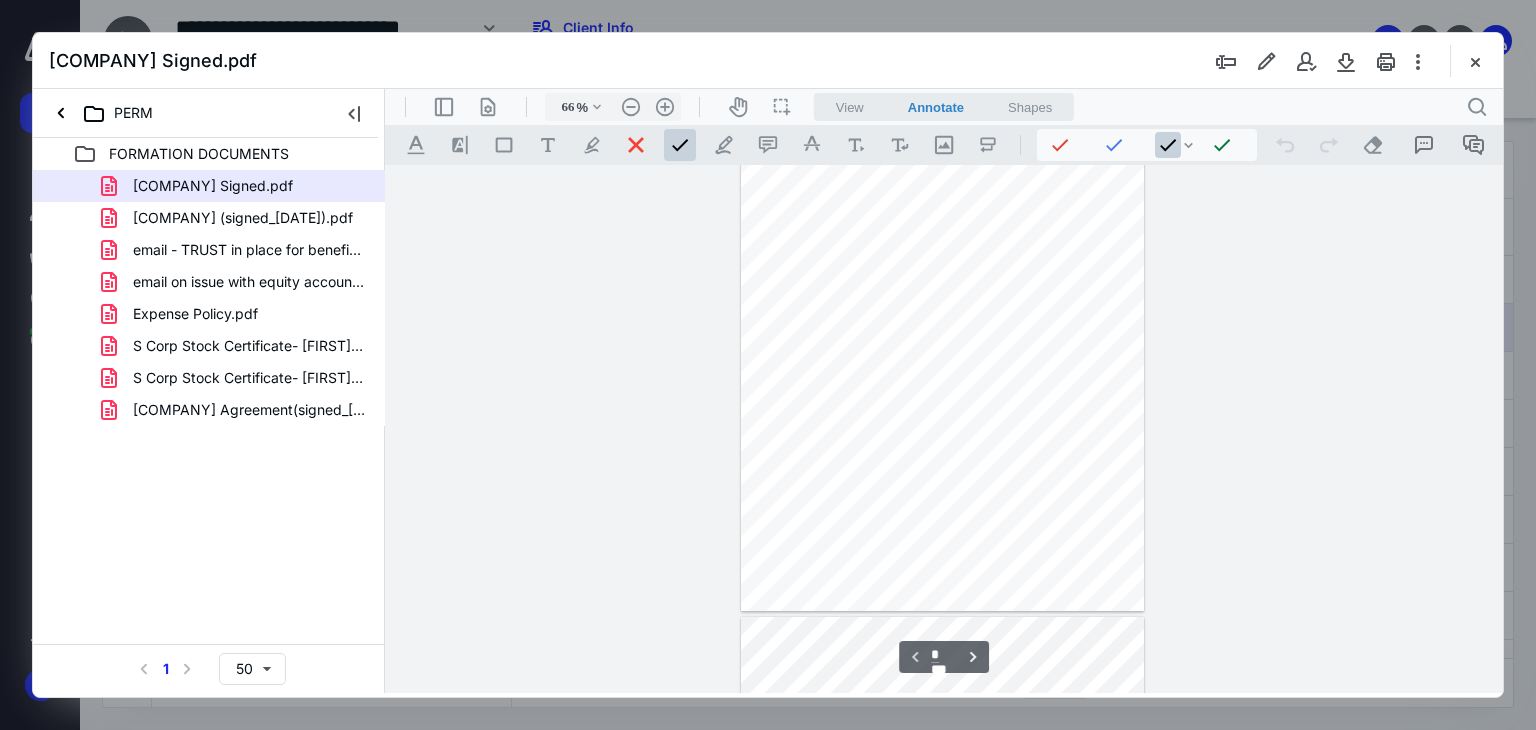 type on "178" 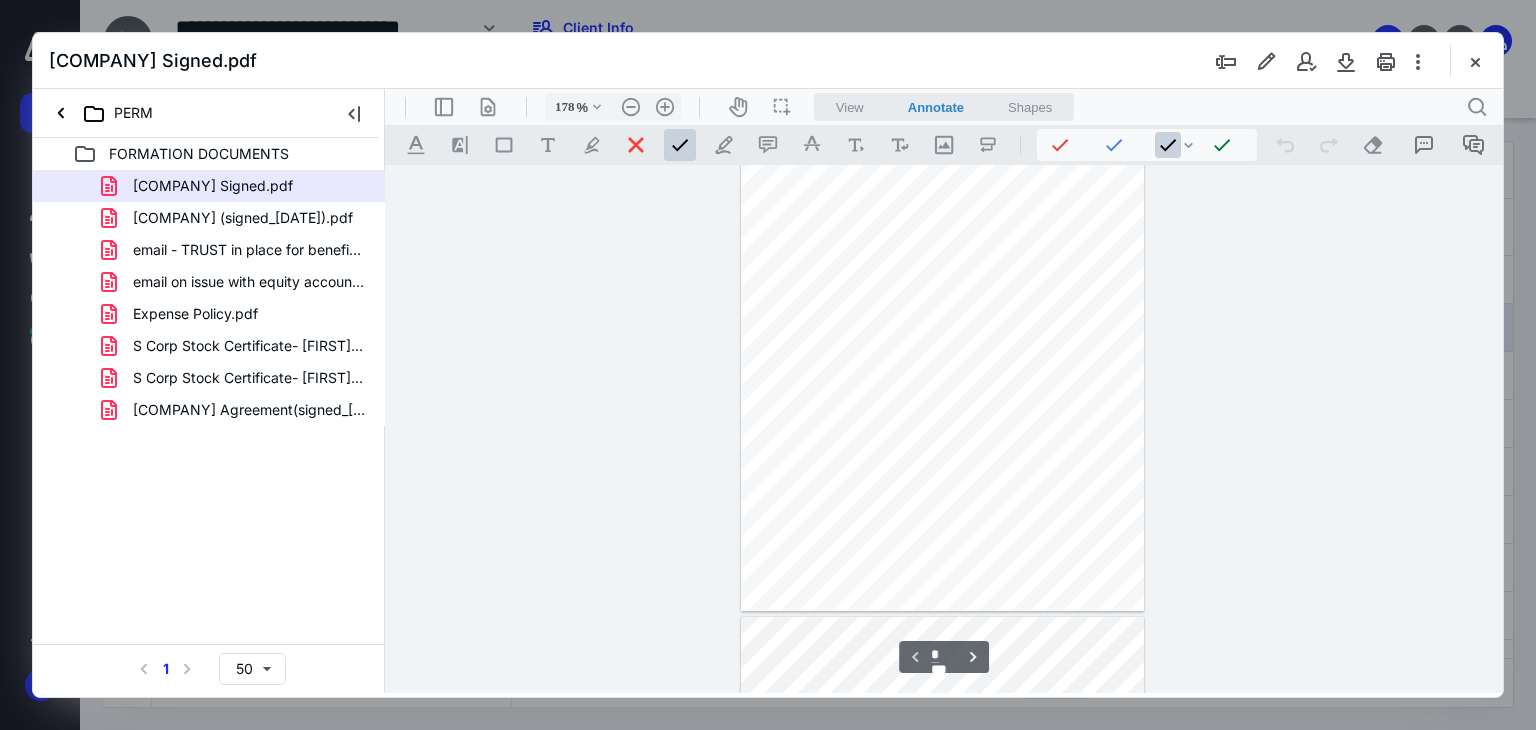 scroll, scrollTop: 213, scrollLeft: 0, axis: vertical 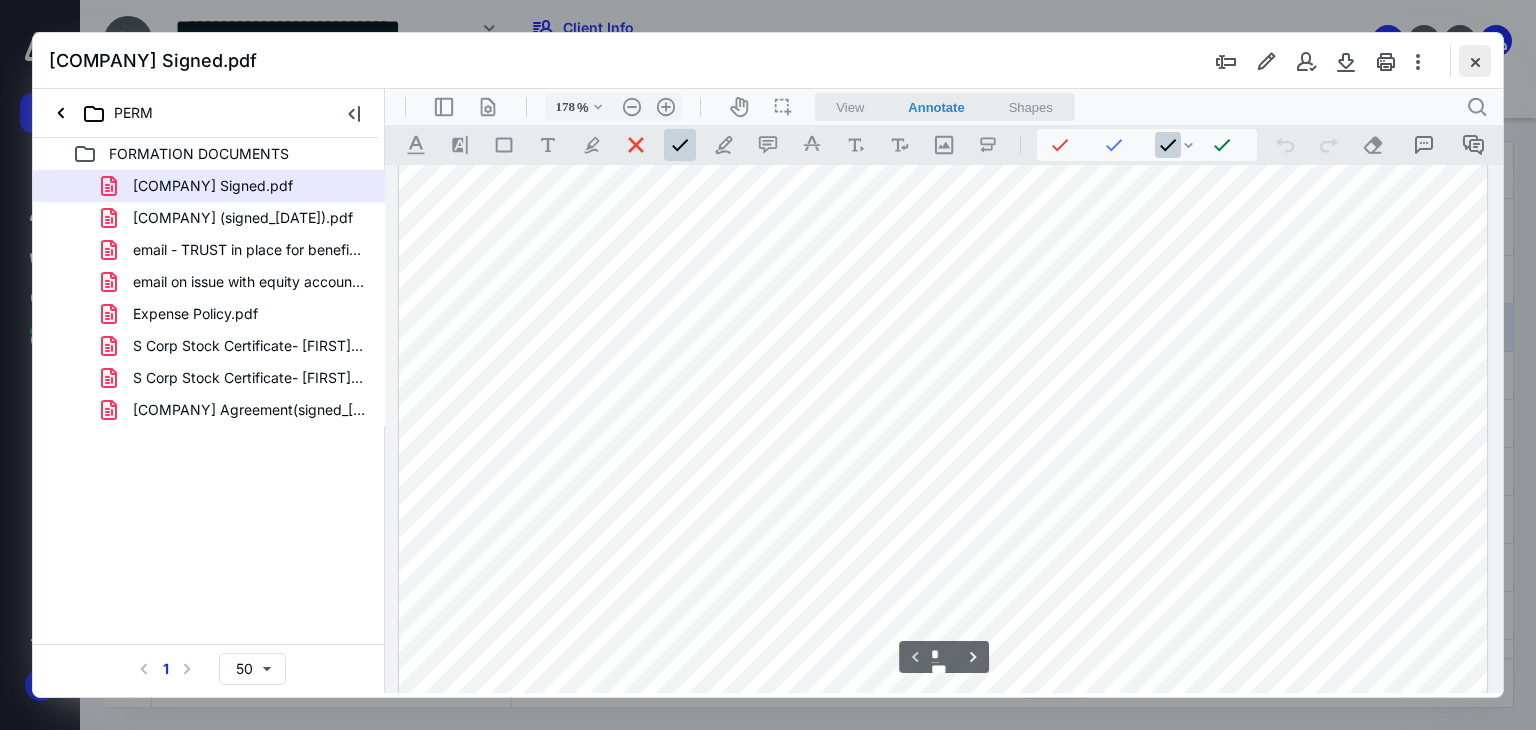 click at bounding box center [1475, 61] 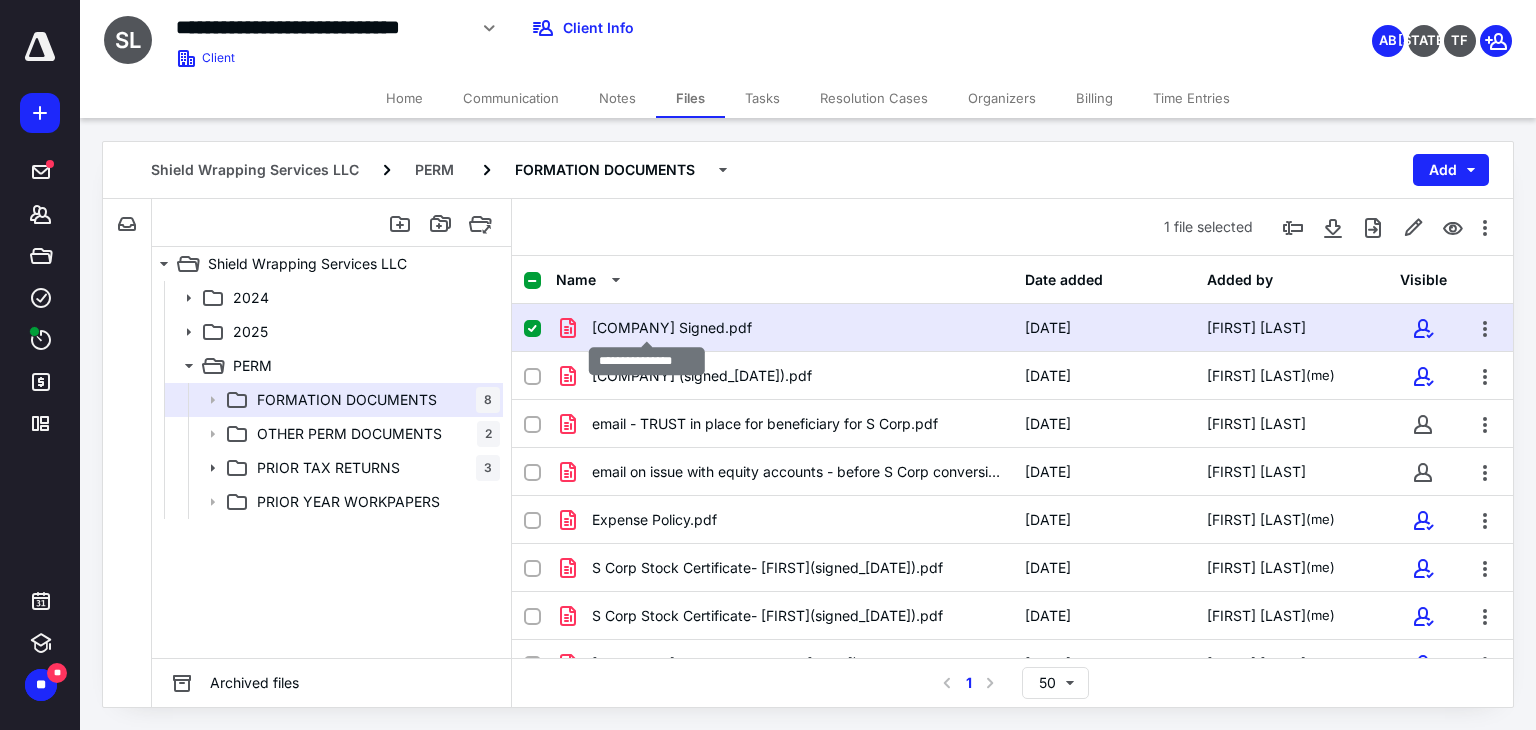 click on "[COMPANY] Signed.pdf" at bounding box center [672, 328] 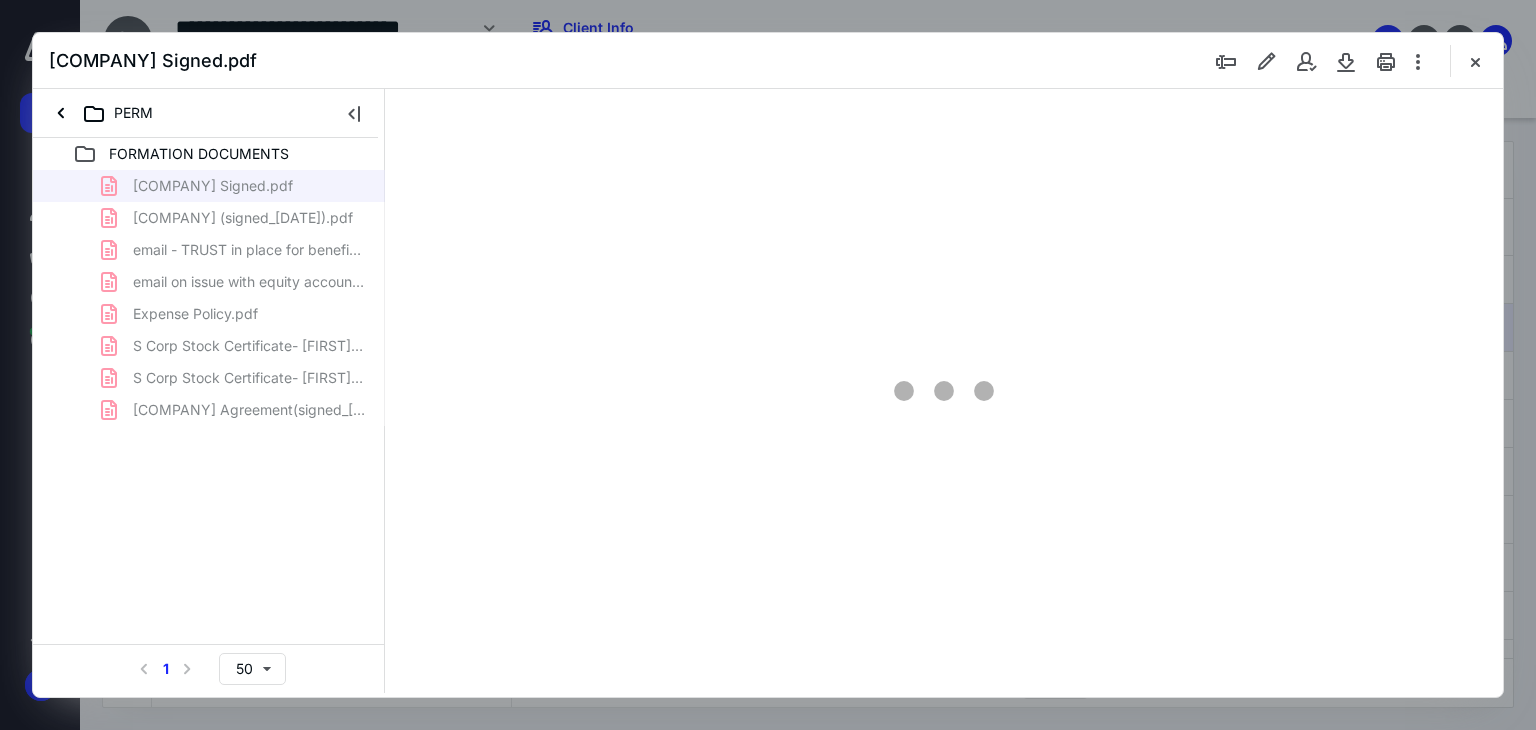 scroll, scrollTop: 0, scrollLeft: 0, axis: both 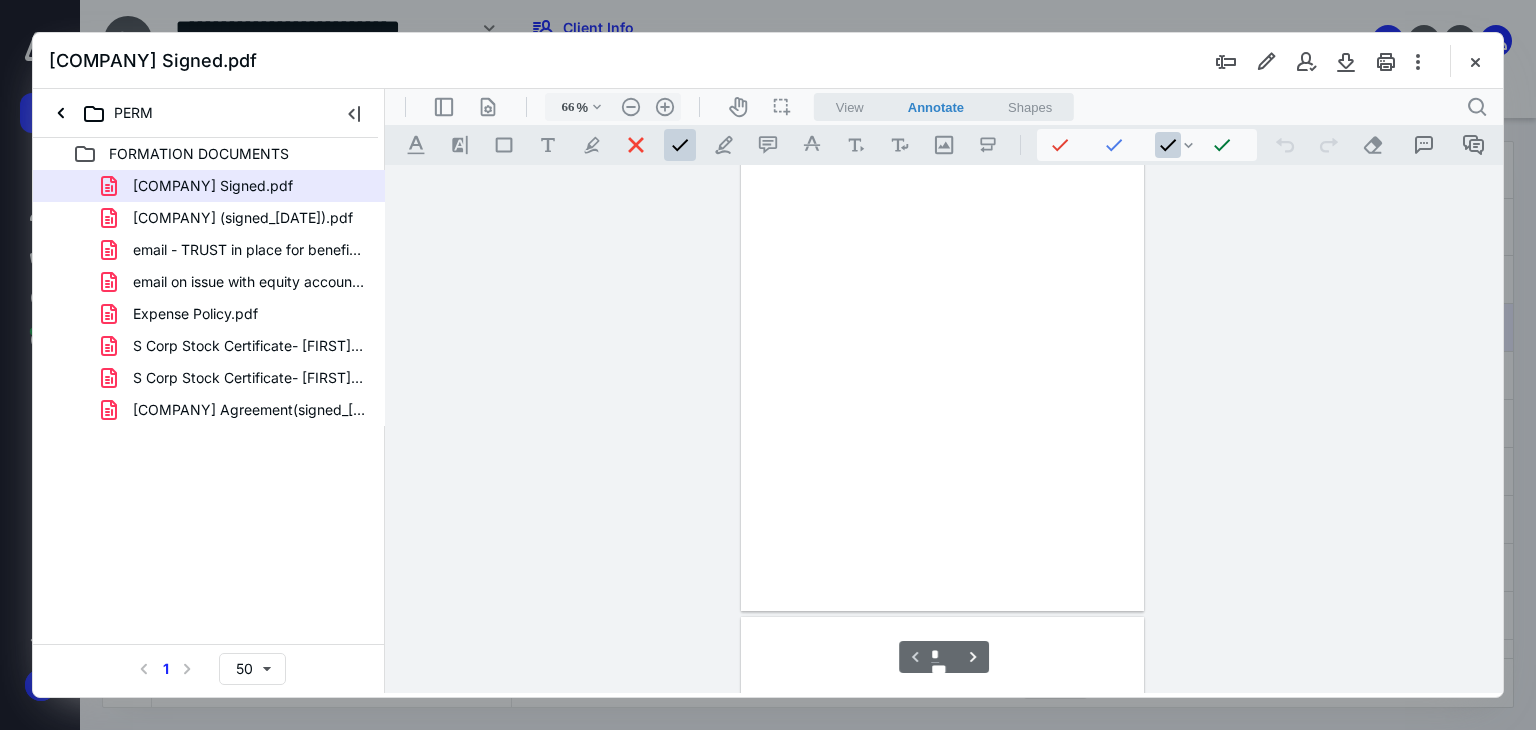 type on "178" 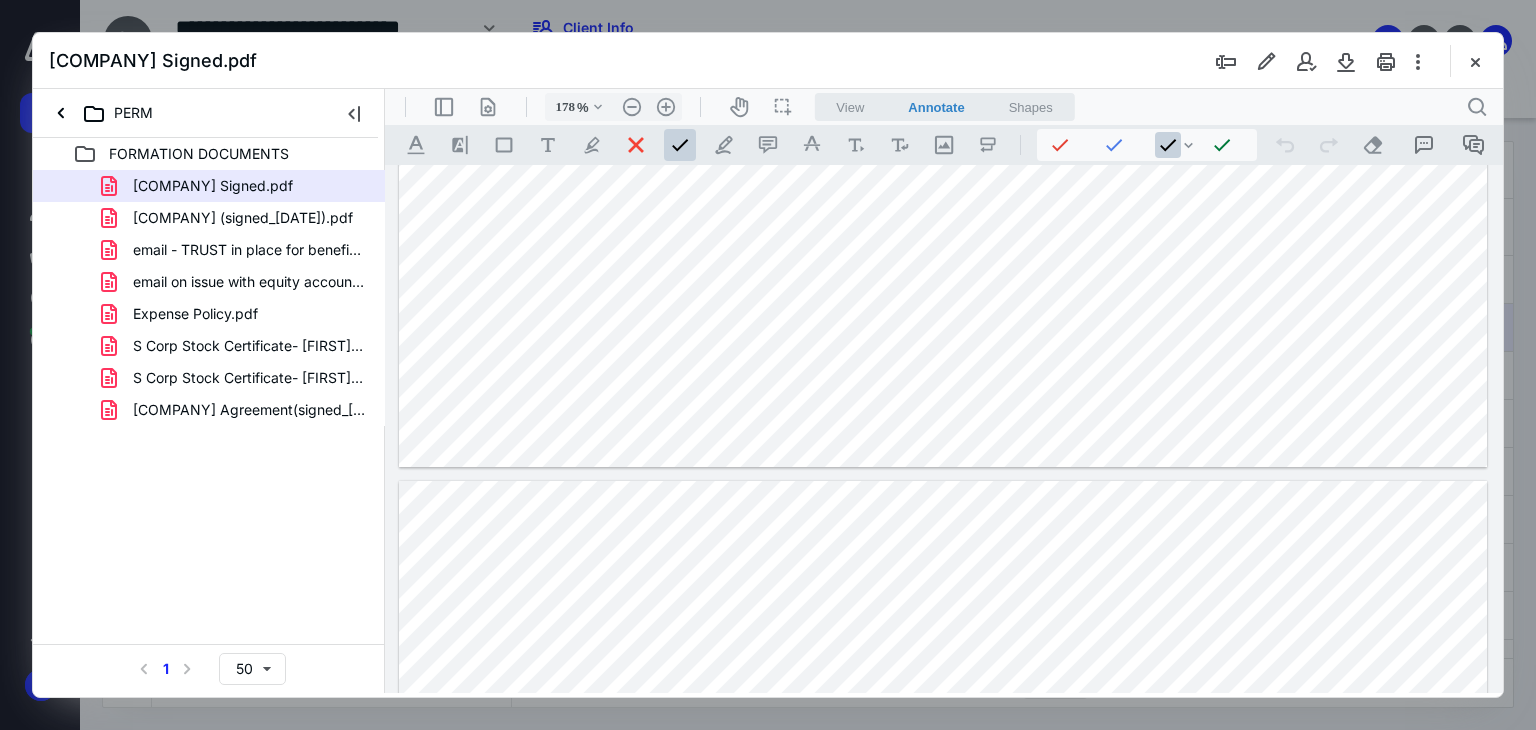 scroll, scrollTop: 1513, scrollLeft: 0, axis: vertical 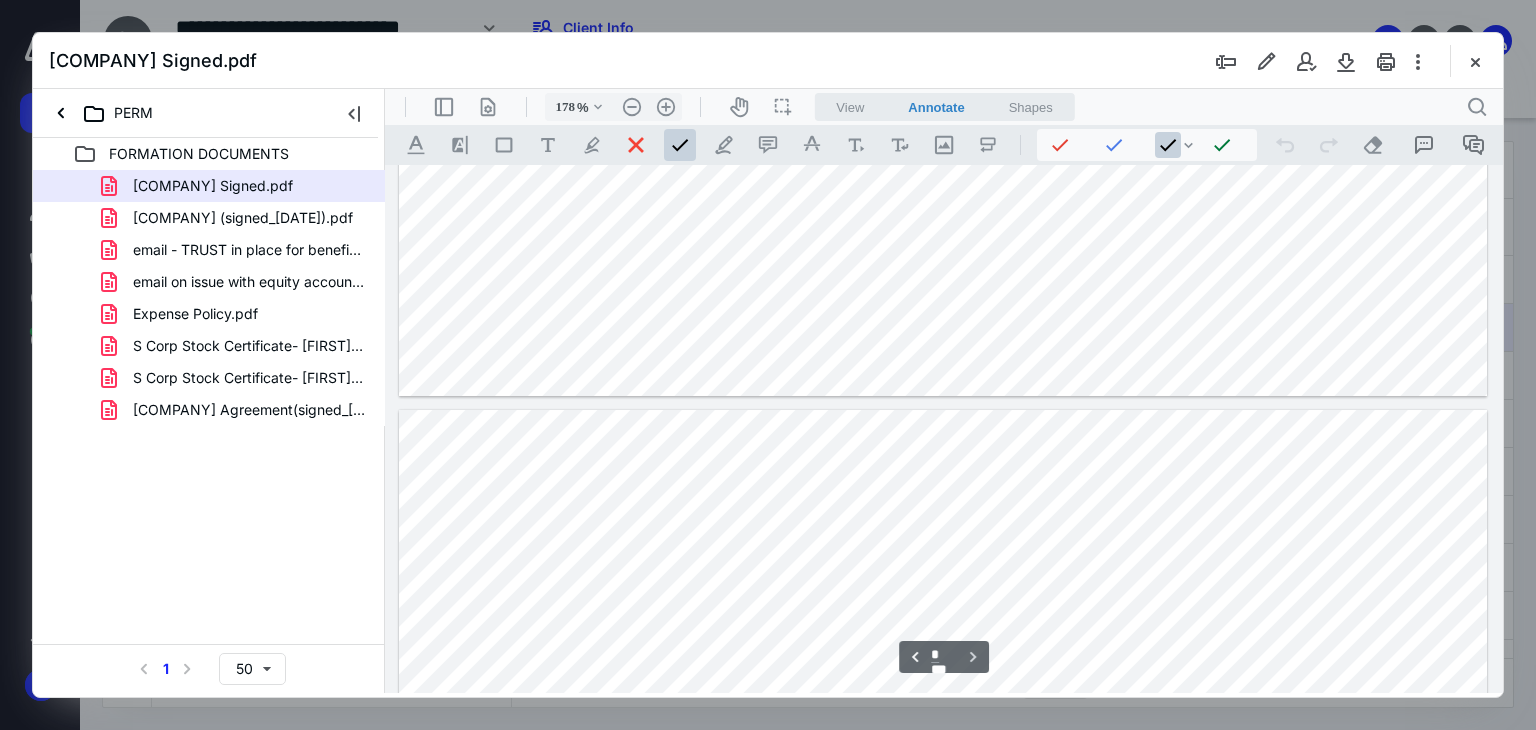 type on "*" 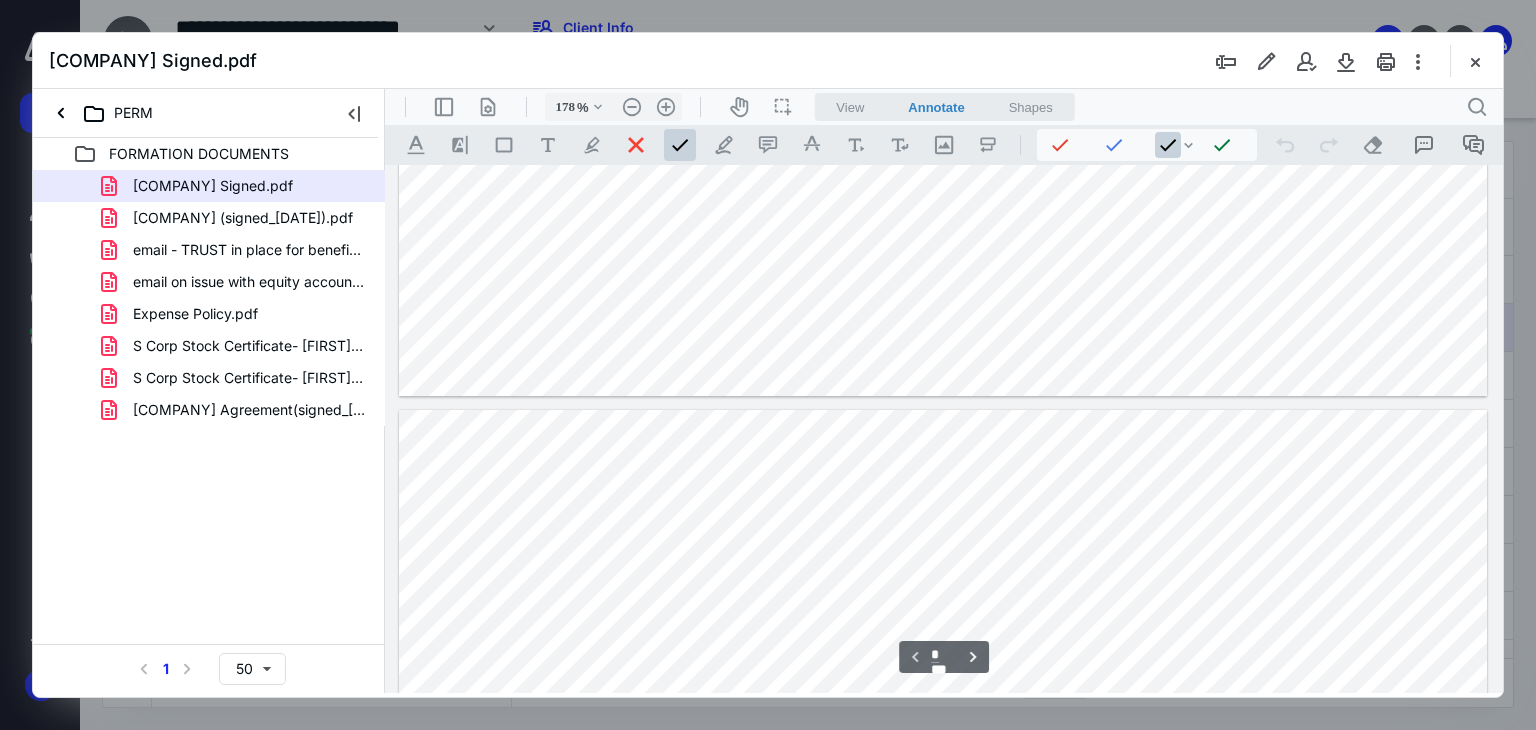 scroll, scrollTop: 1013, scrollLeft: 0, axis: vertical 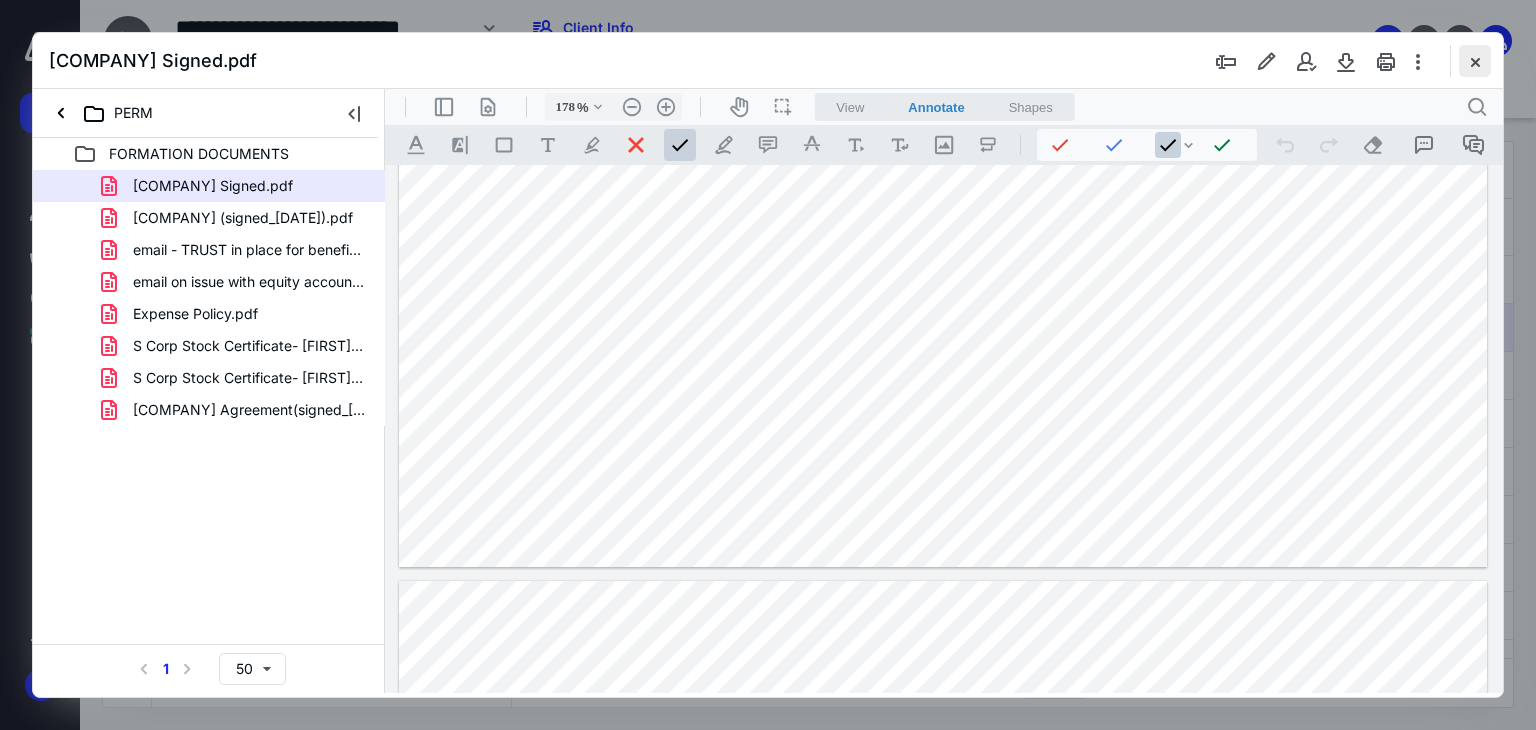 drag, startPoint x: 1467, startPoint y: 67, endPoint x: 1435, endPoint y: 80, distance: 34.539833 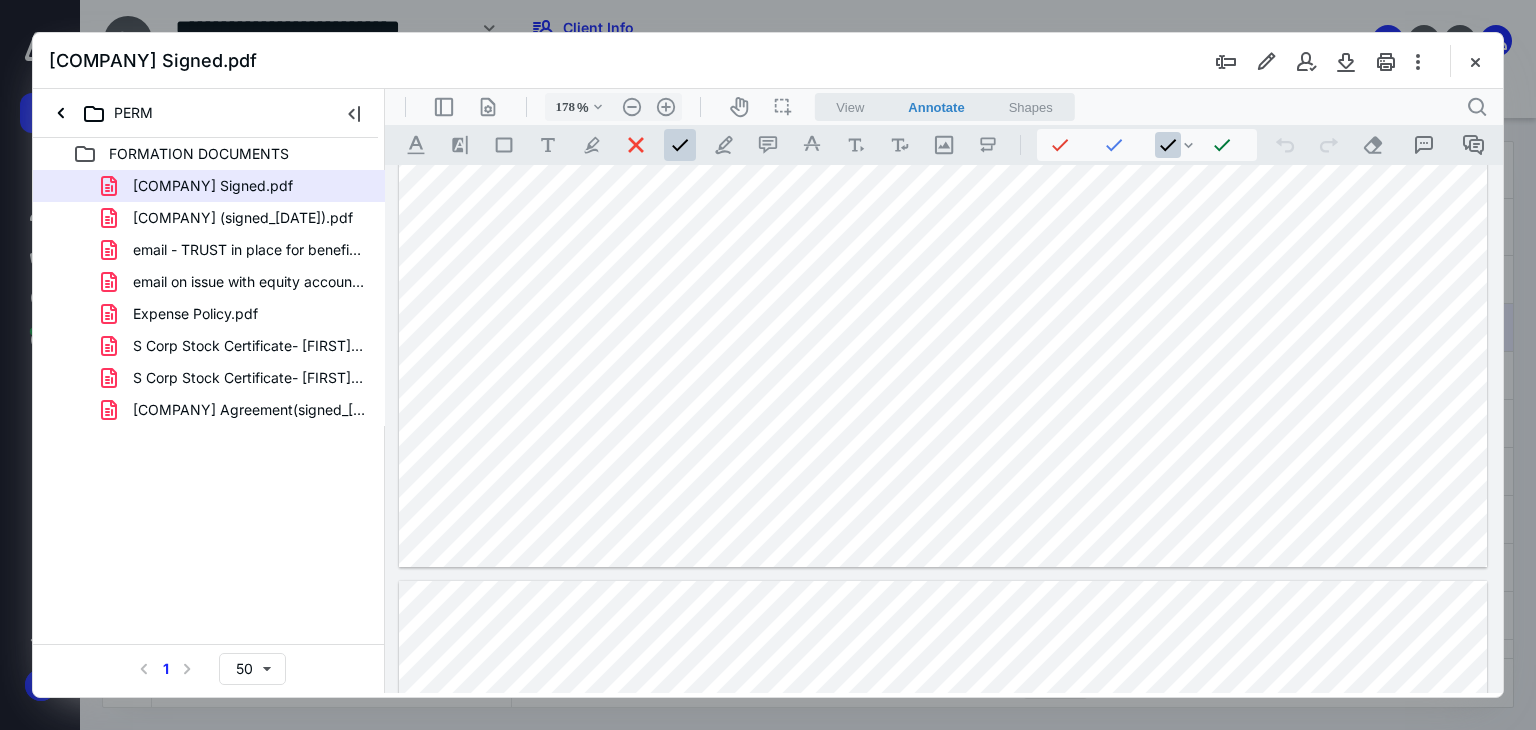 click at bounding box center (1475, 61) 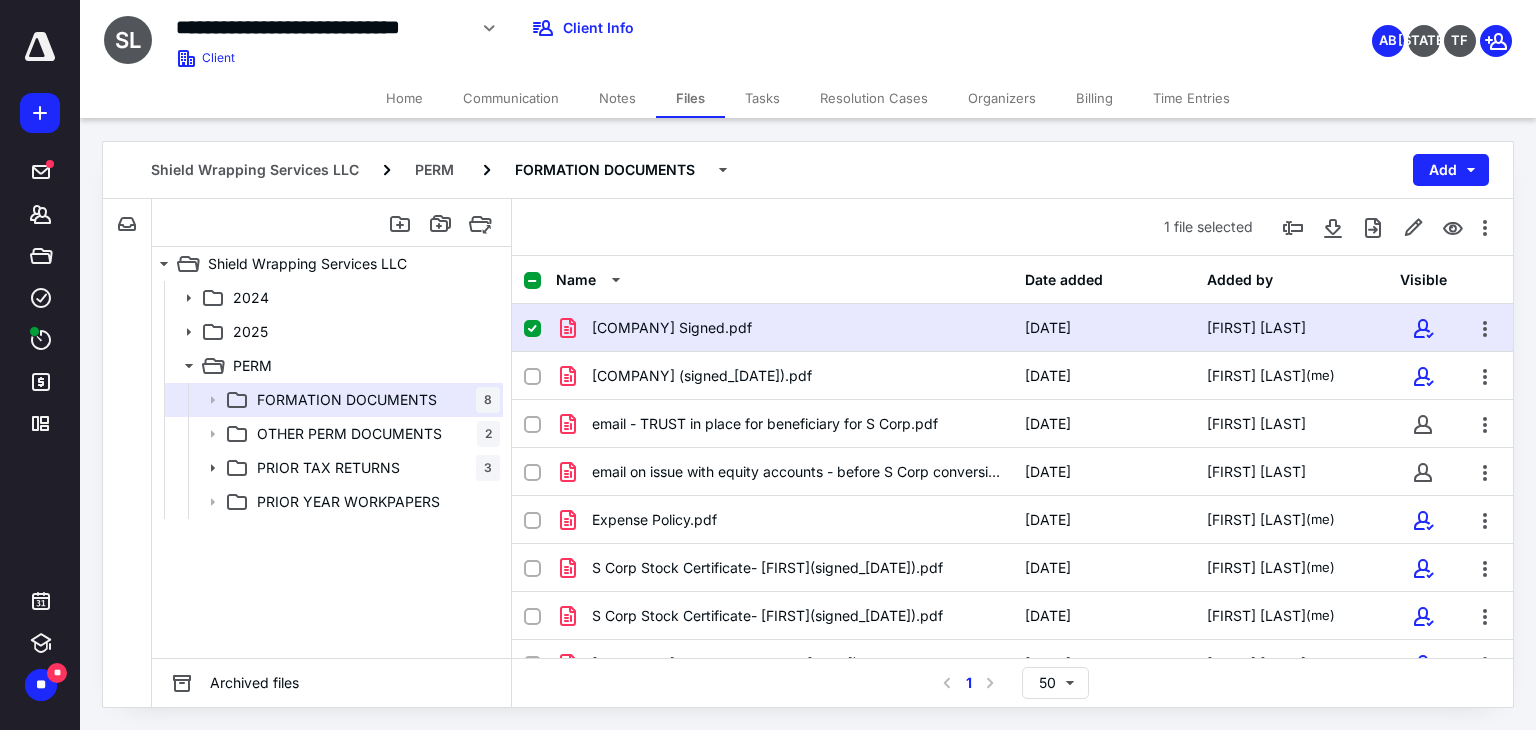click on "Home" at bounding box center (404, 98) 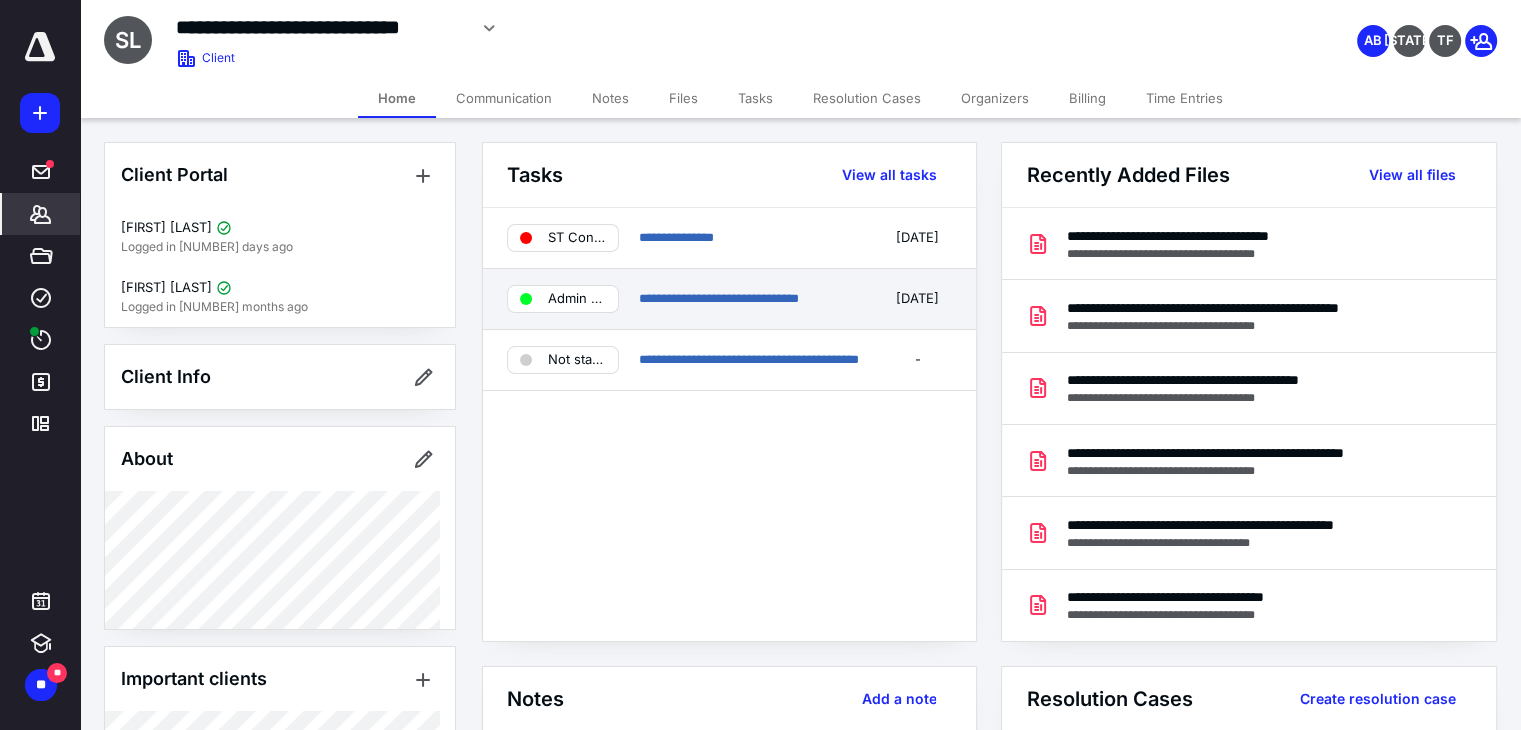 click on "Admin To Do" at bounding box center [577, 299] 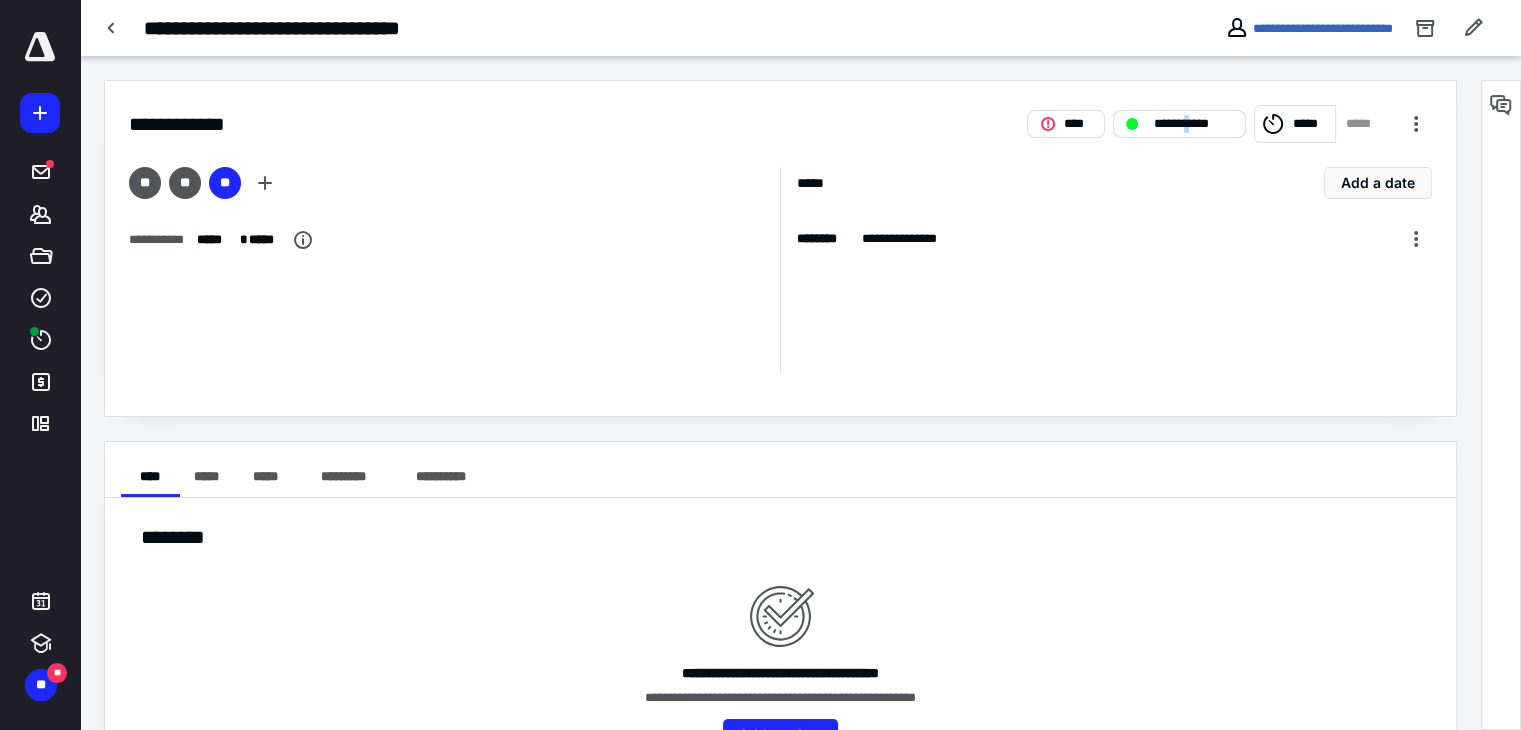 click on "**********" at bounding box center [1193, 124] 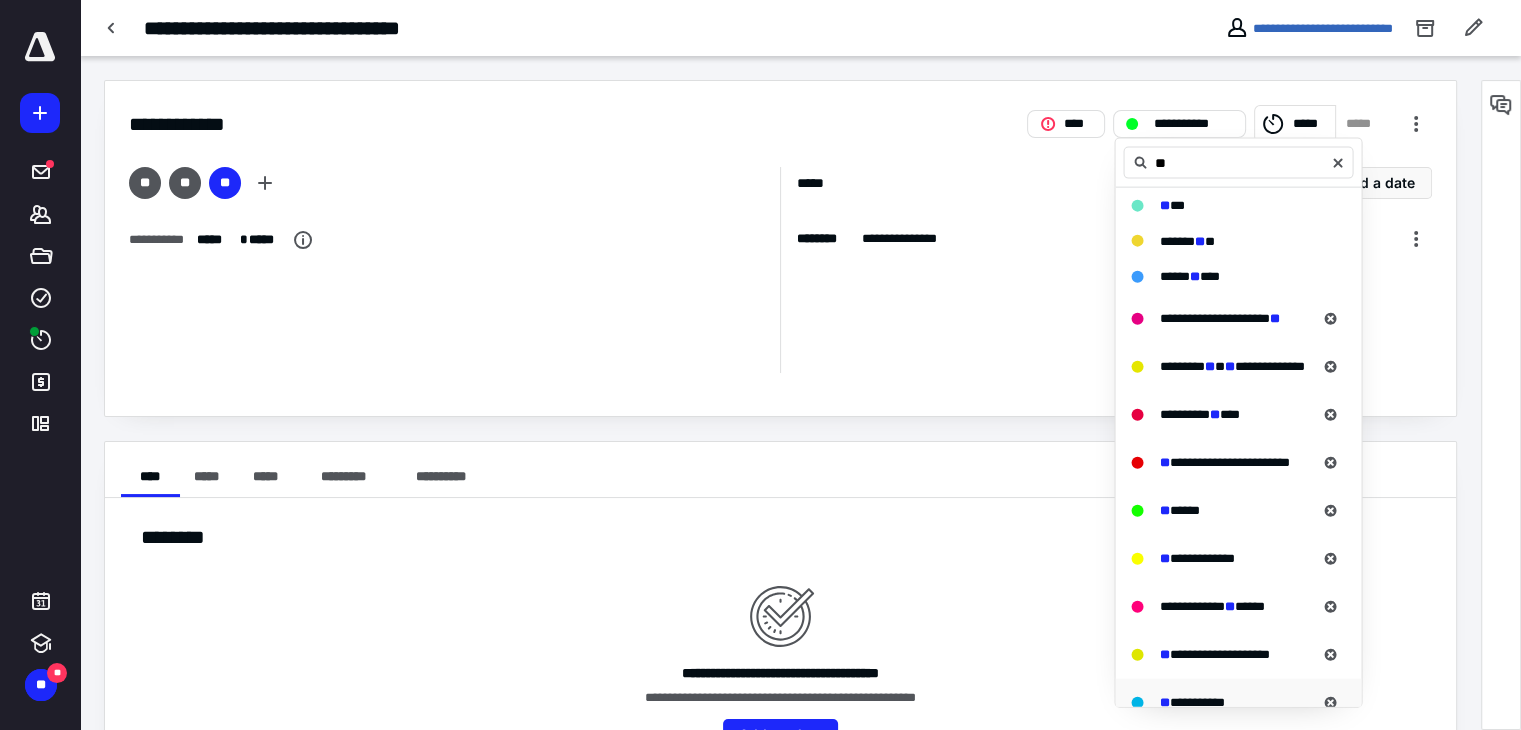 type on "**" 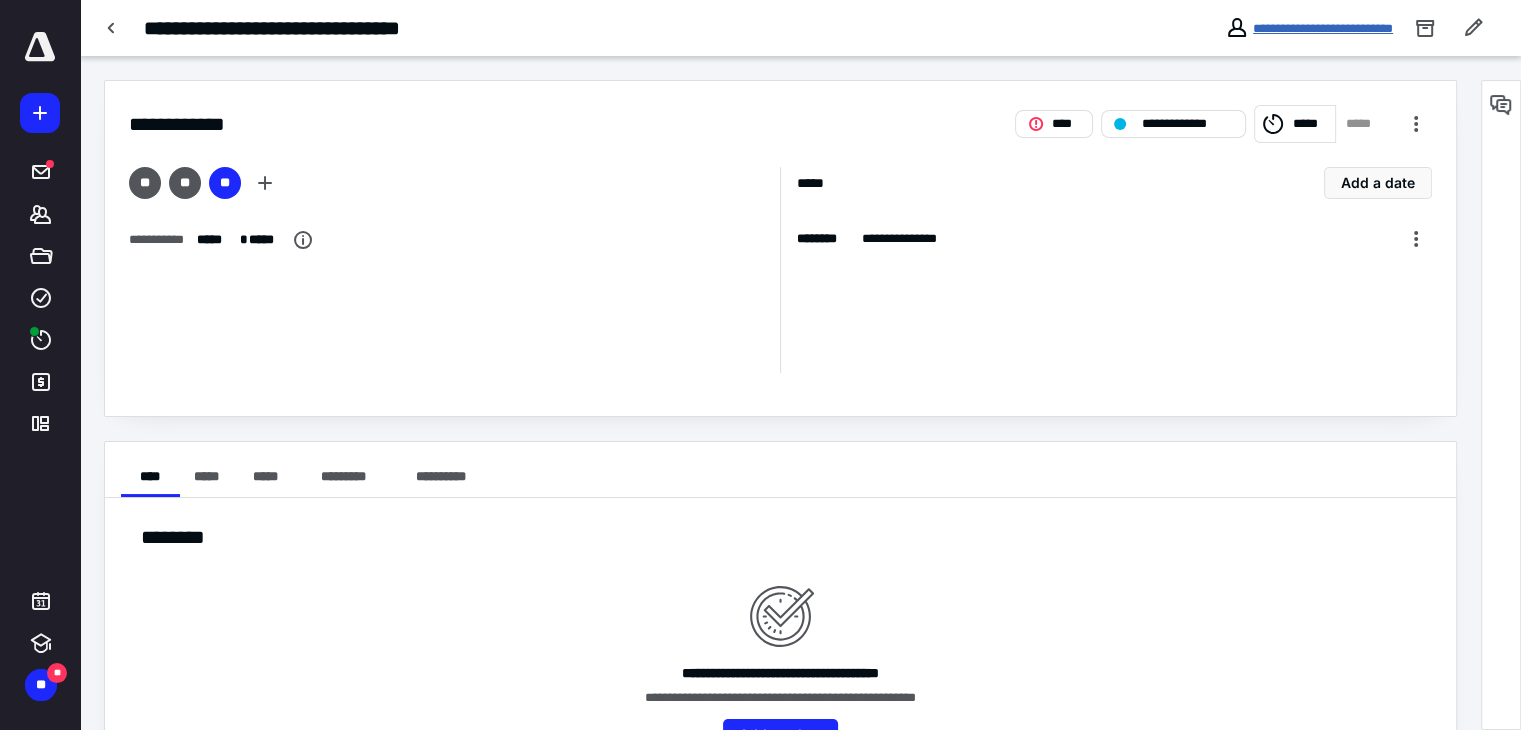 click on "**********" at bounding box center (1323, 28) 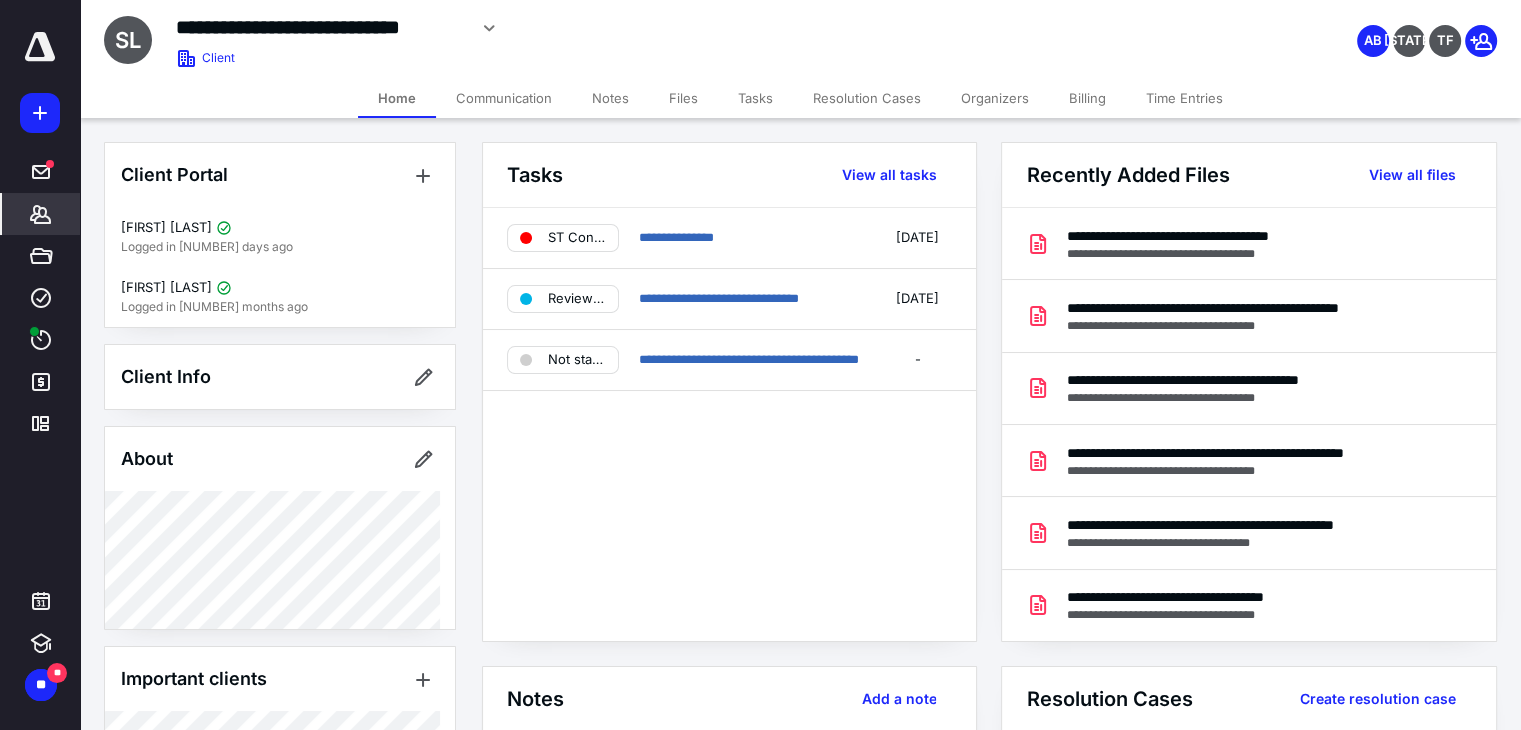 click on "Files" at bounding box center [683, 98] 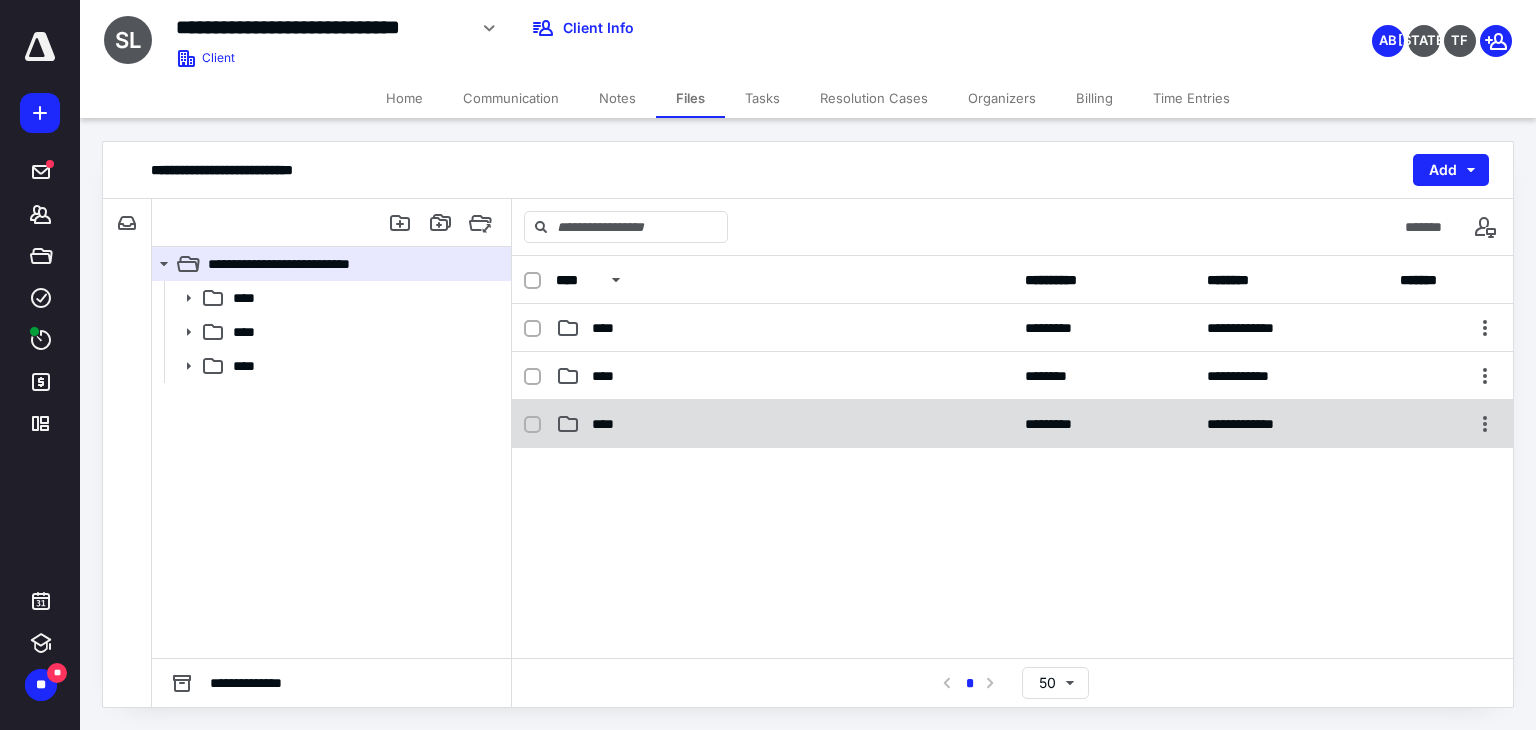 click on "****" at bounding box center [784, 424] 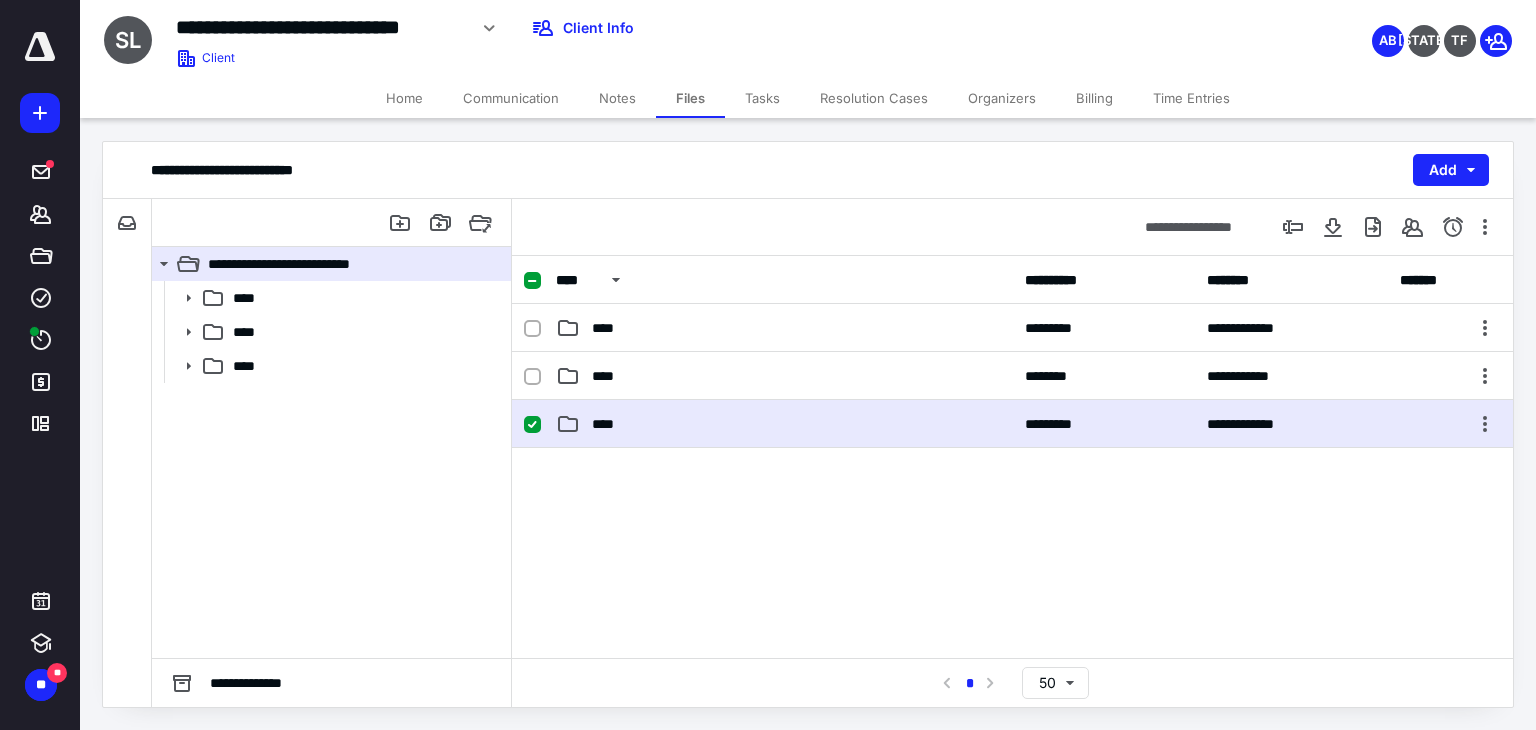 click on "****" at bounding box center [784, 424] 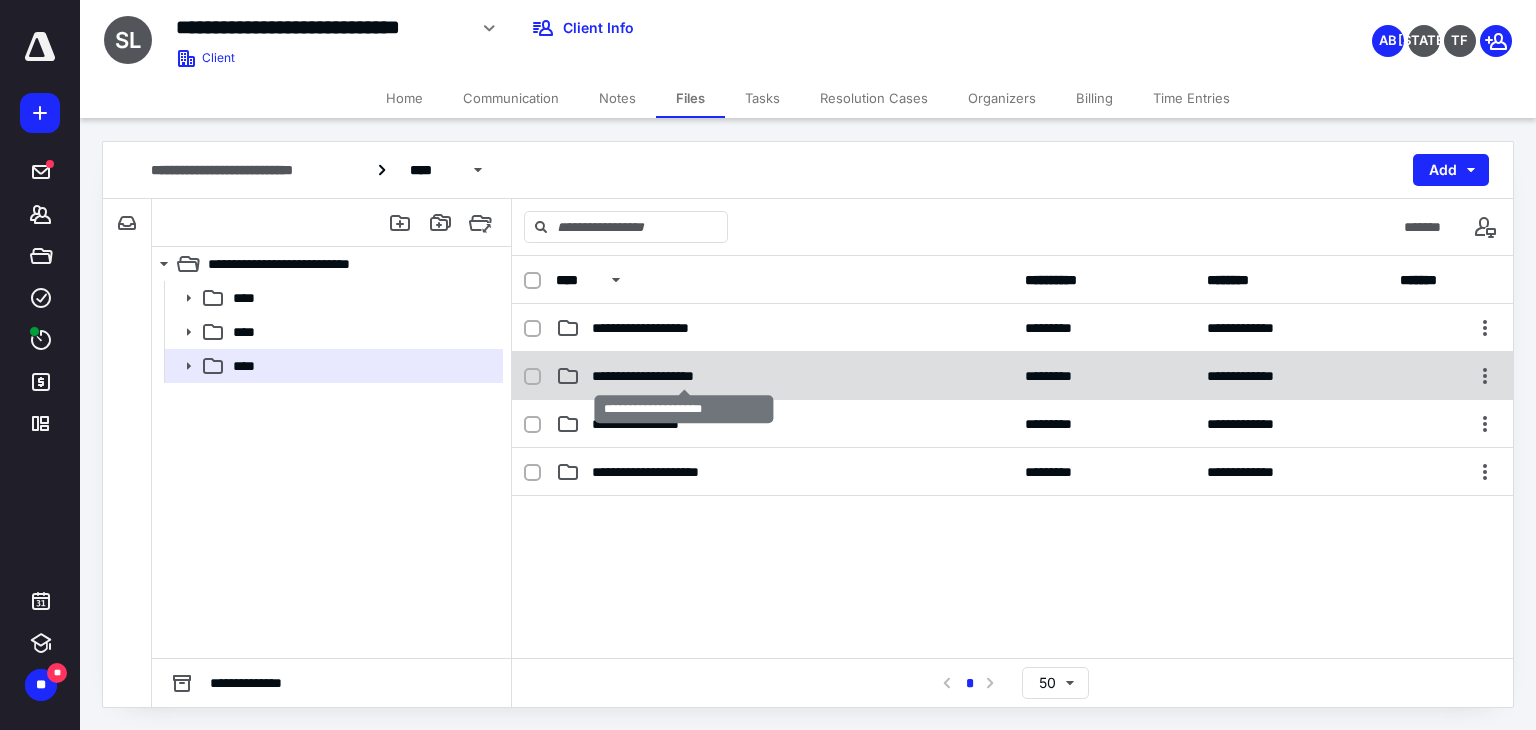 click on "**********" at bounding box center [684, 376] 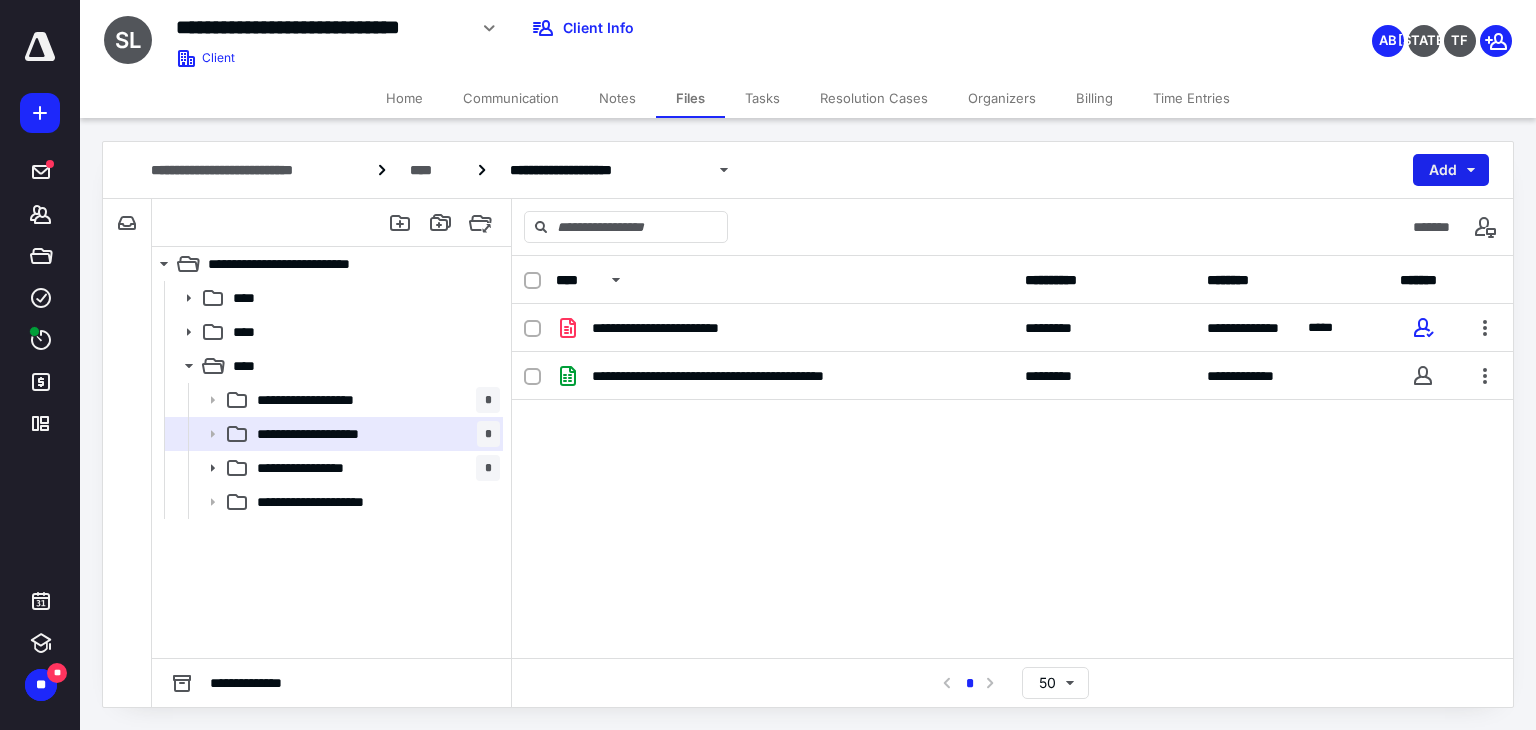 click on "Add" at bounding box center (1451, 170) 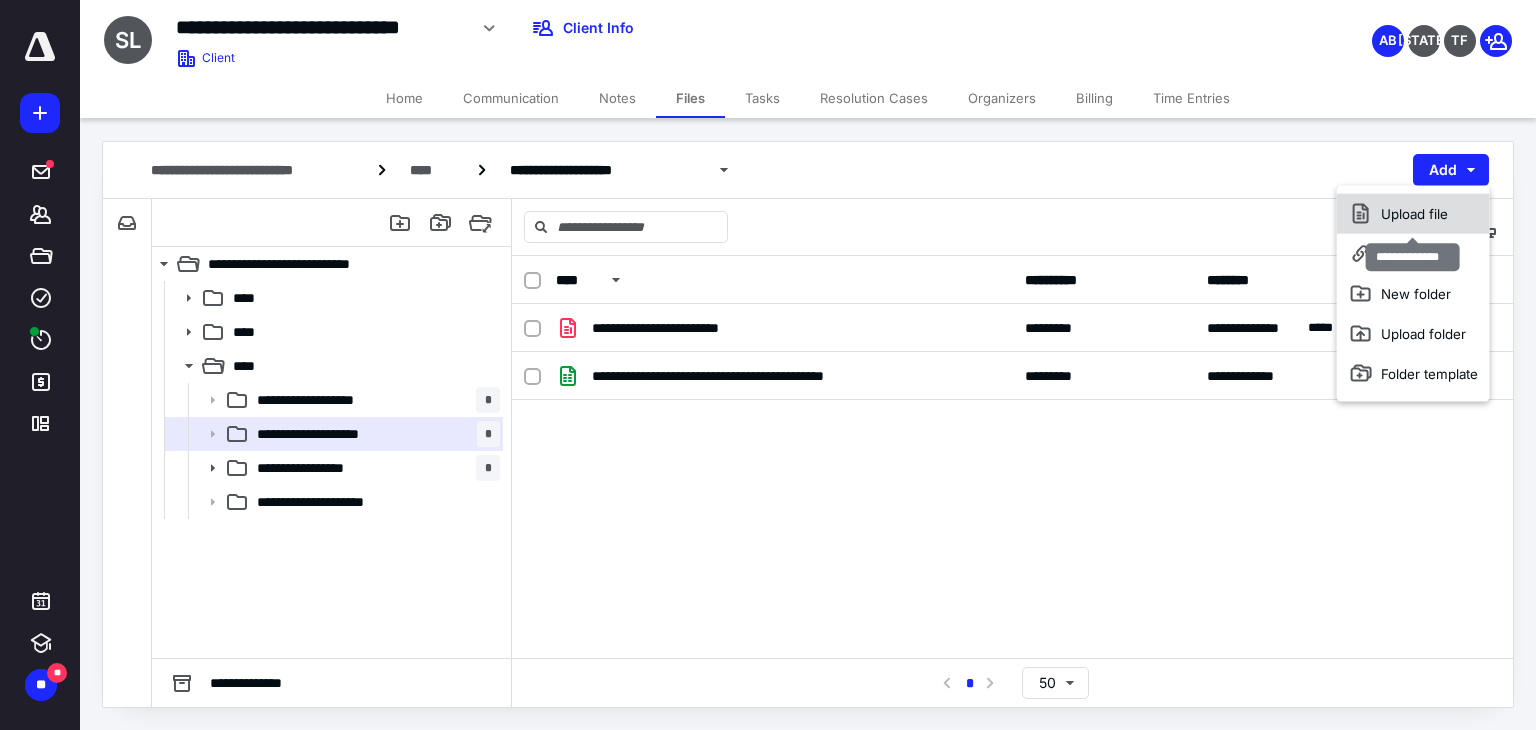 click on "Upload file" at bounding box center (1413, 214) 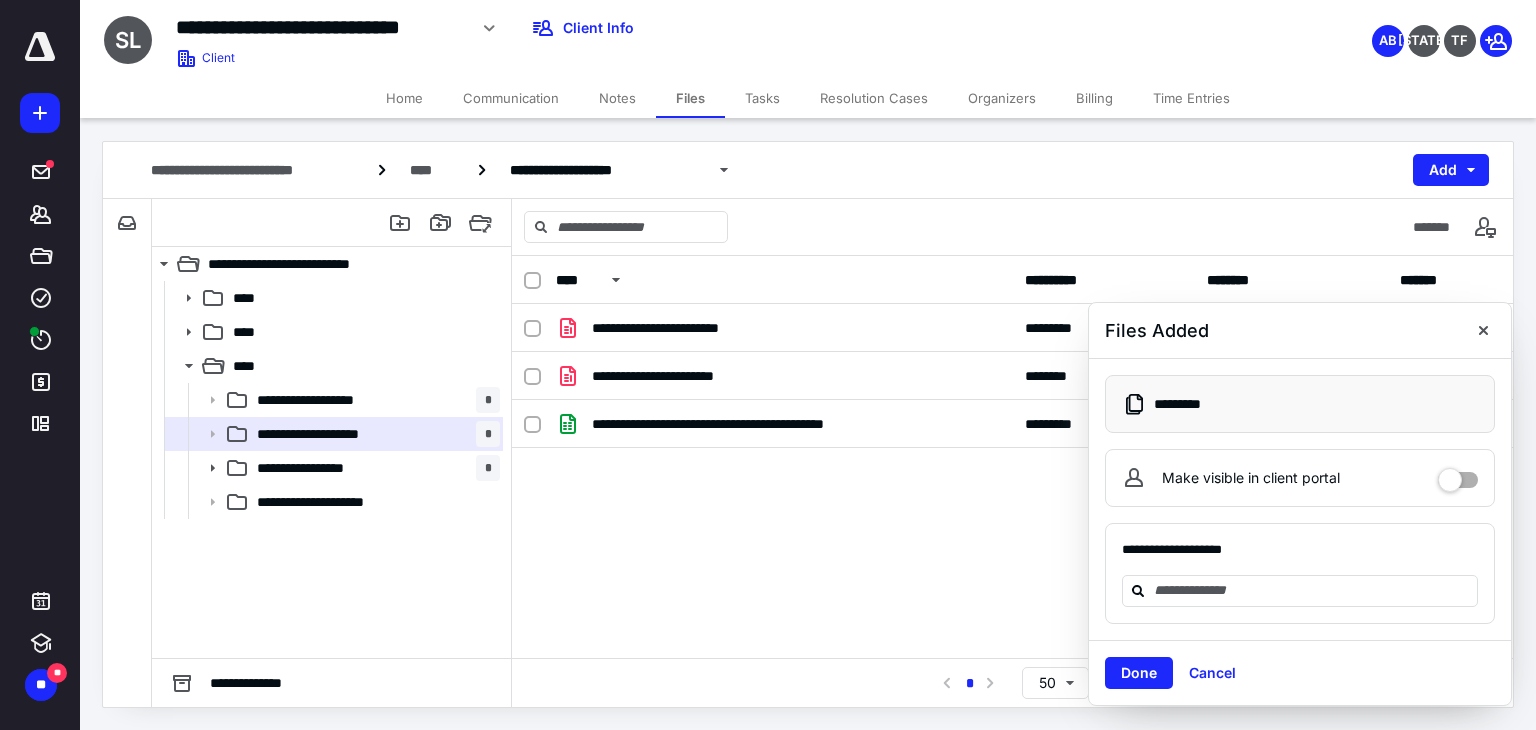 click on "Home" at bounding box center [404, 98] 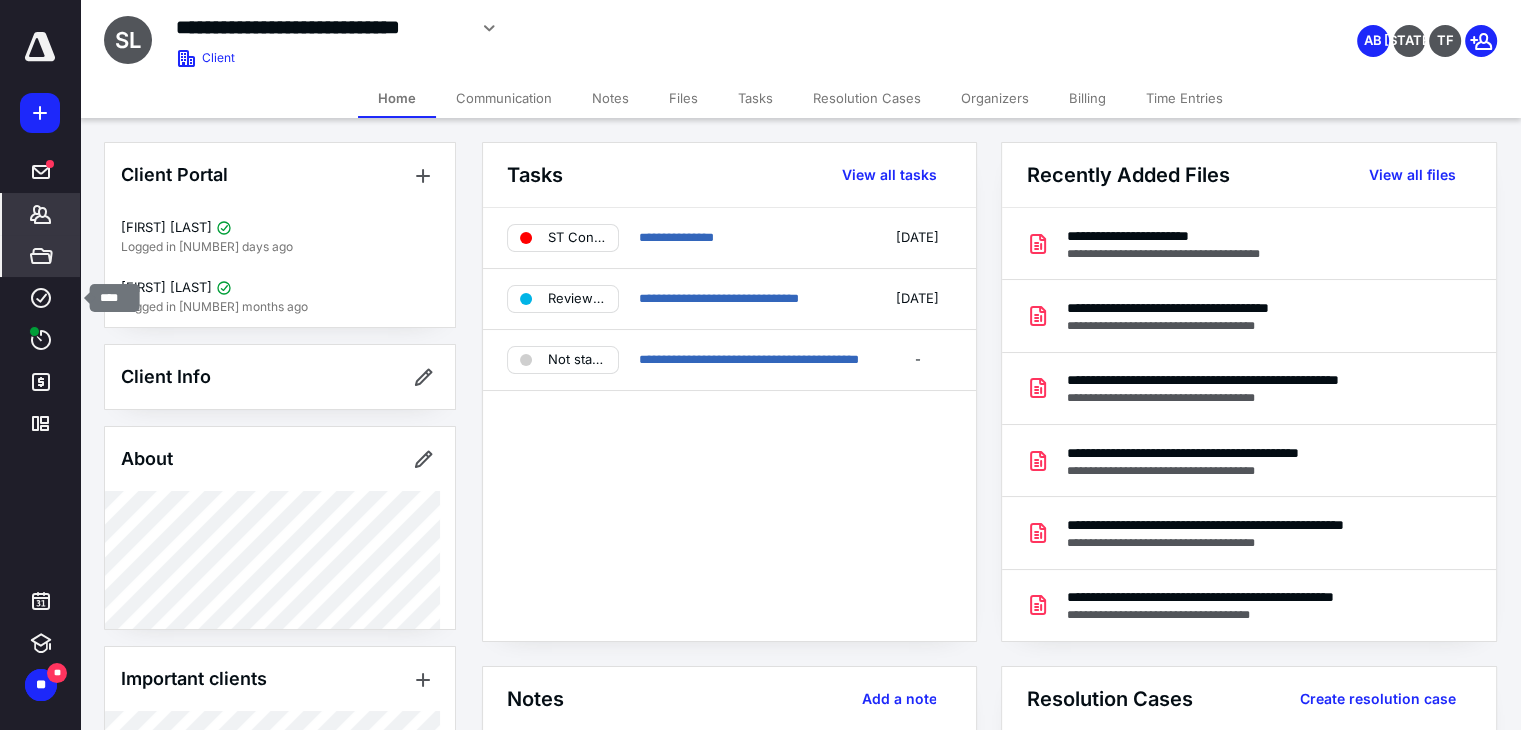 drag, startPoint x: 19, startPoint y: 301, endPoint x: 73, endPoint y: 247, distance: 76.36753 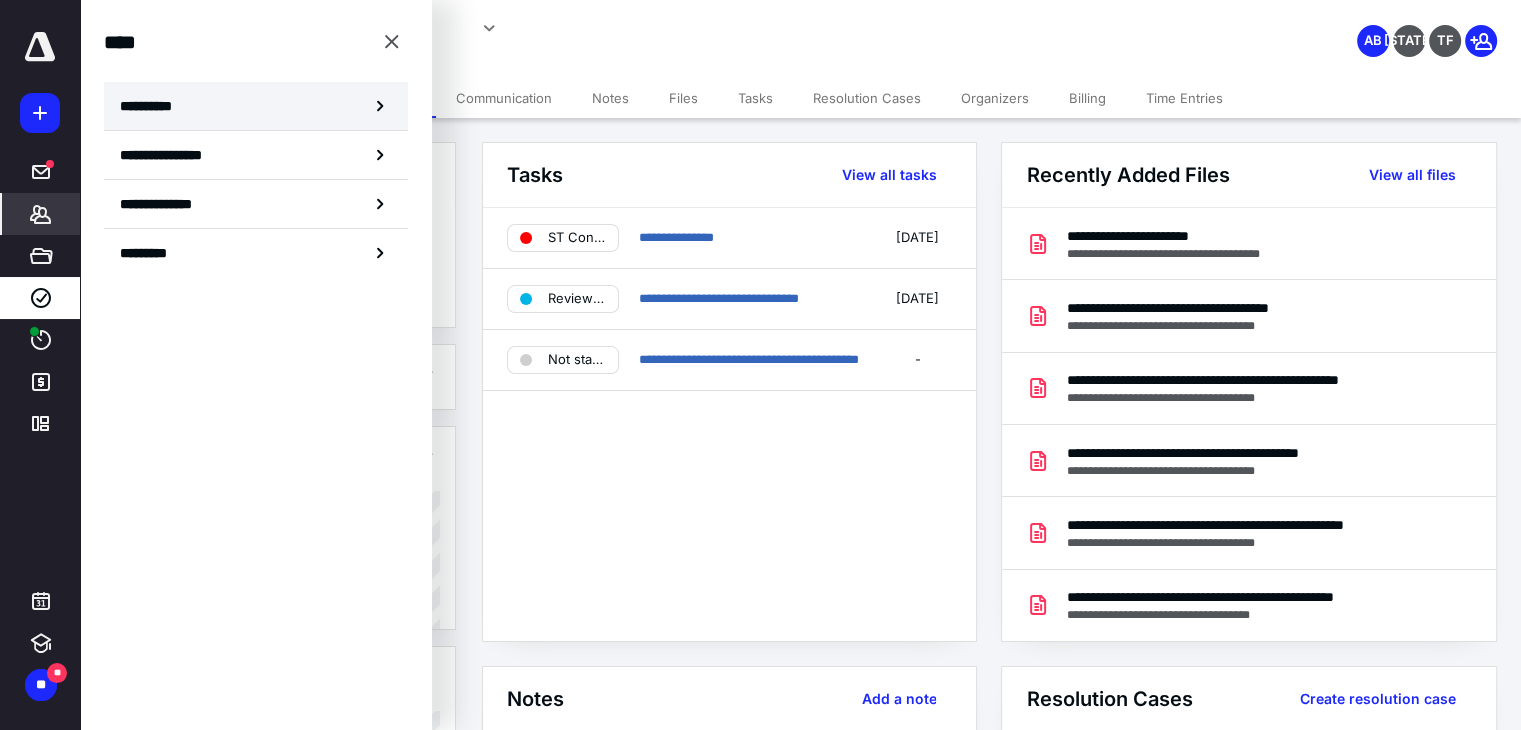 click on "**********" at bounding box center (256, 106) 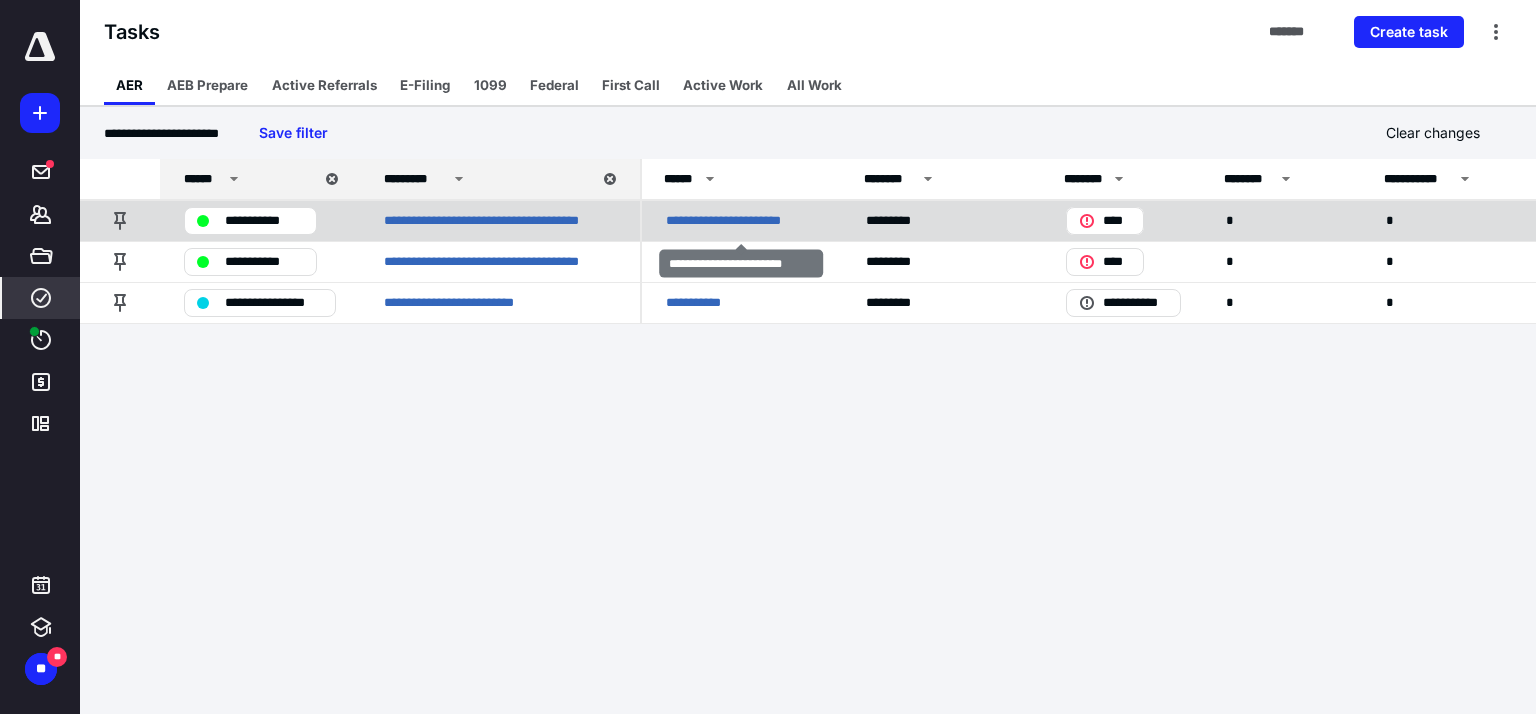 click on "**********" at bounding box center [742, 221] 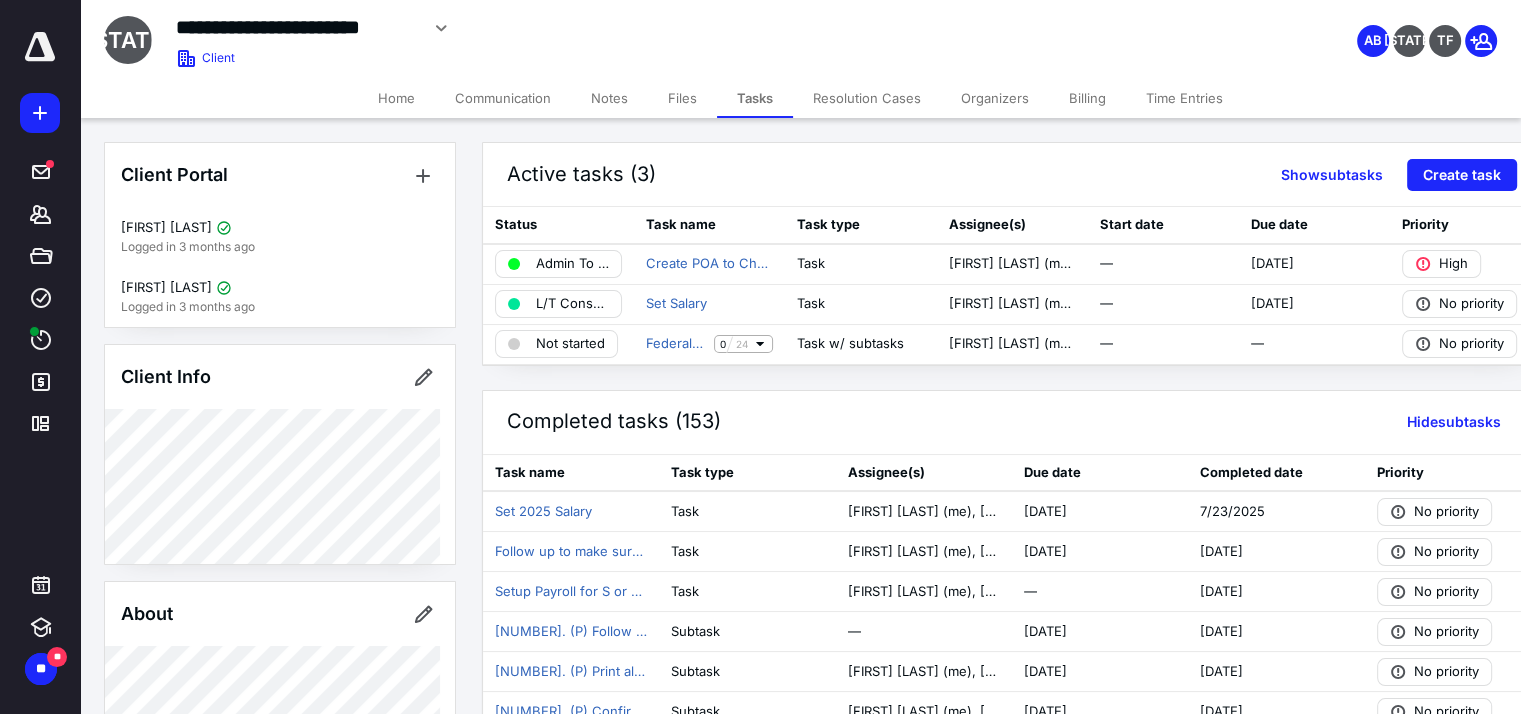 click on "Home" at bounding box center (396, 98) 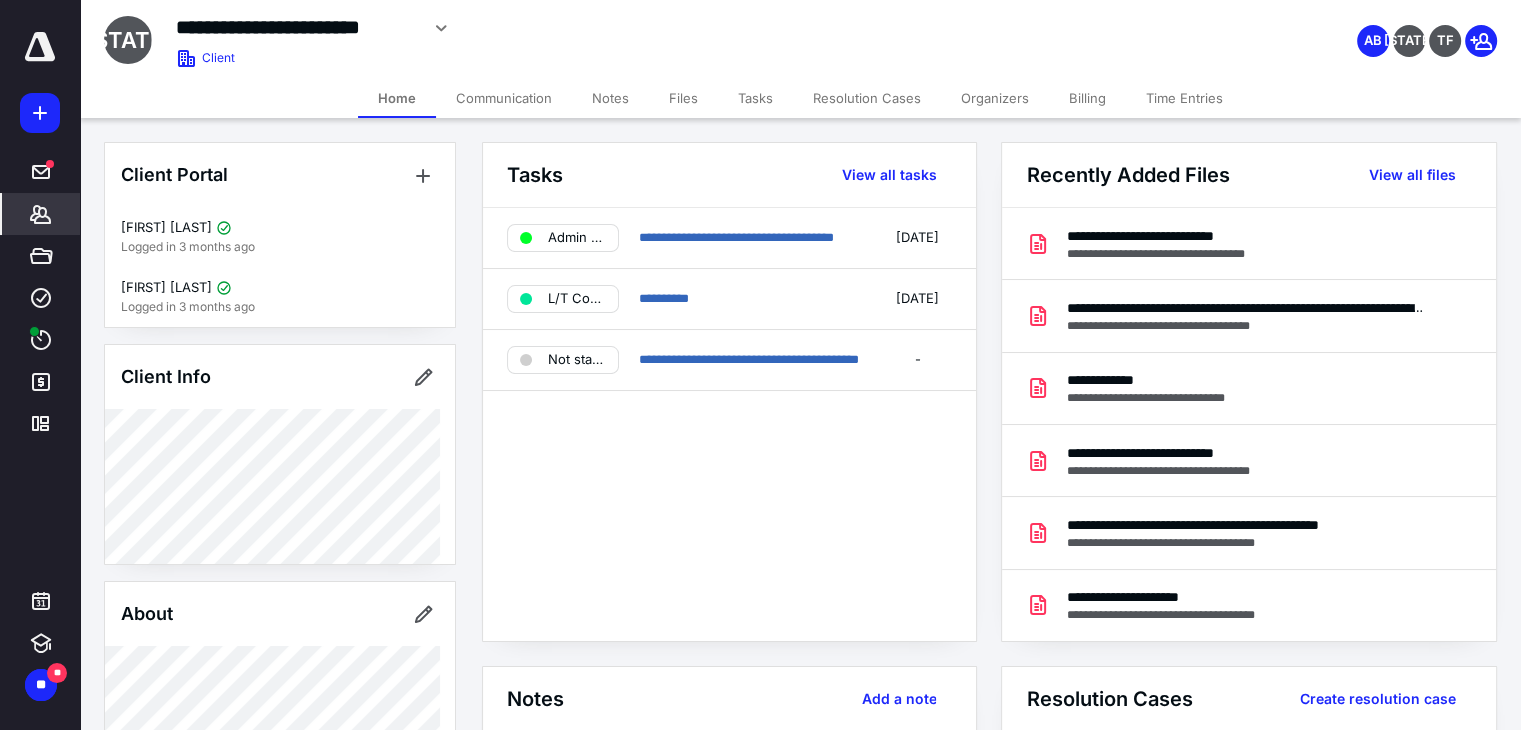 click on "Files" at bounding box center [683, 98] 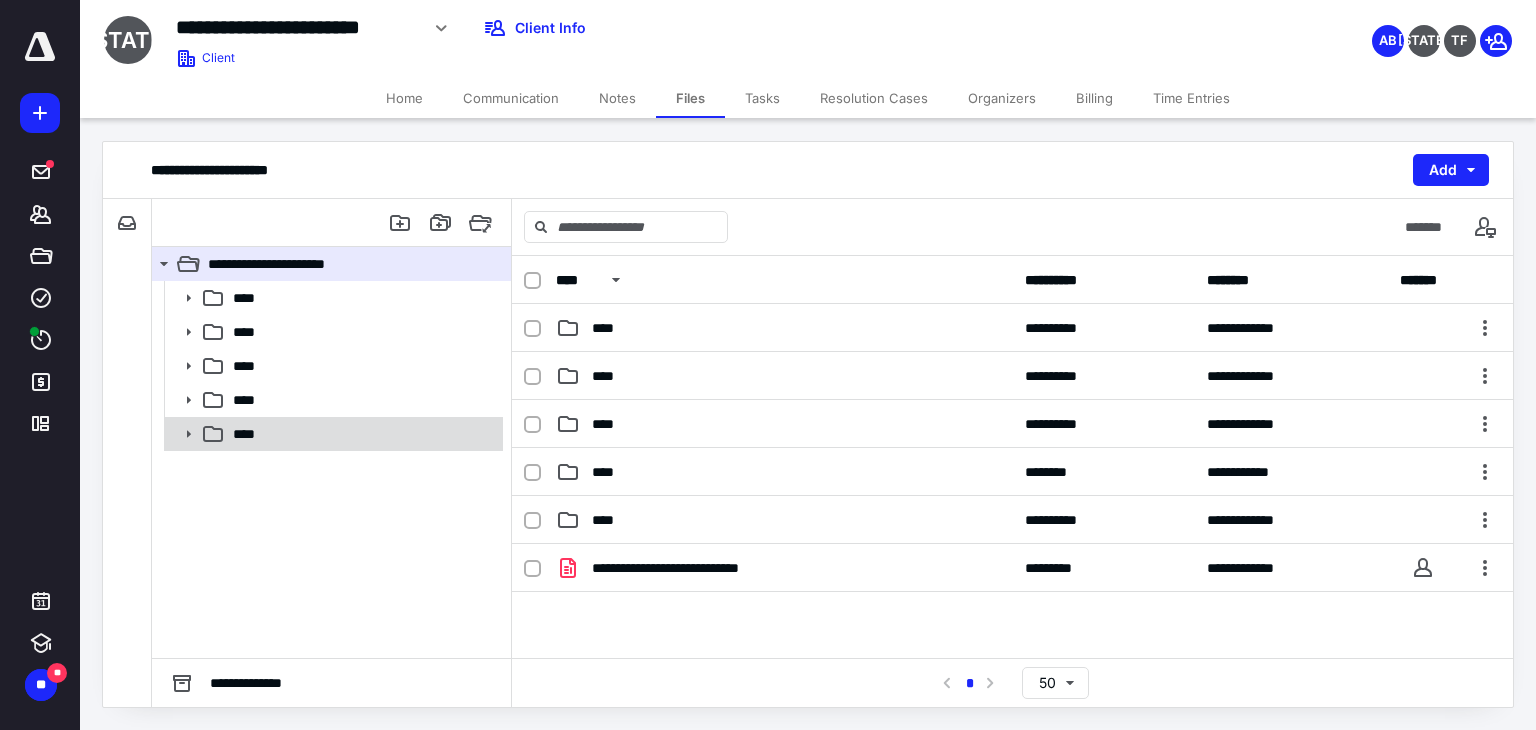 click on "****" at bounding box center [362, 434] 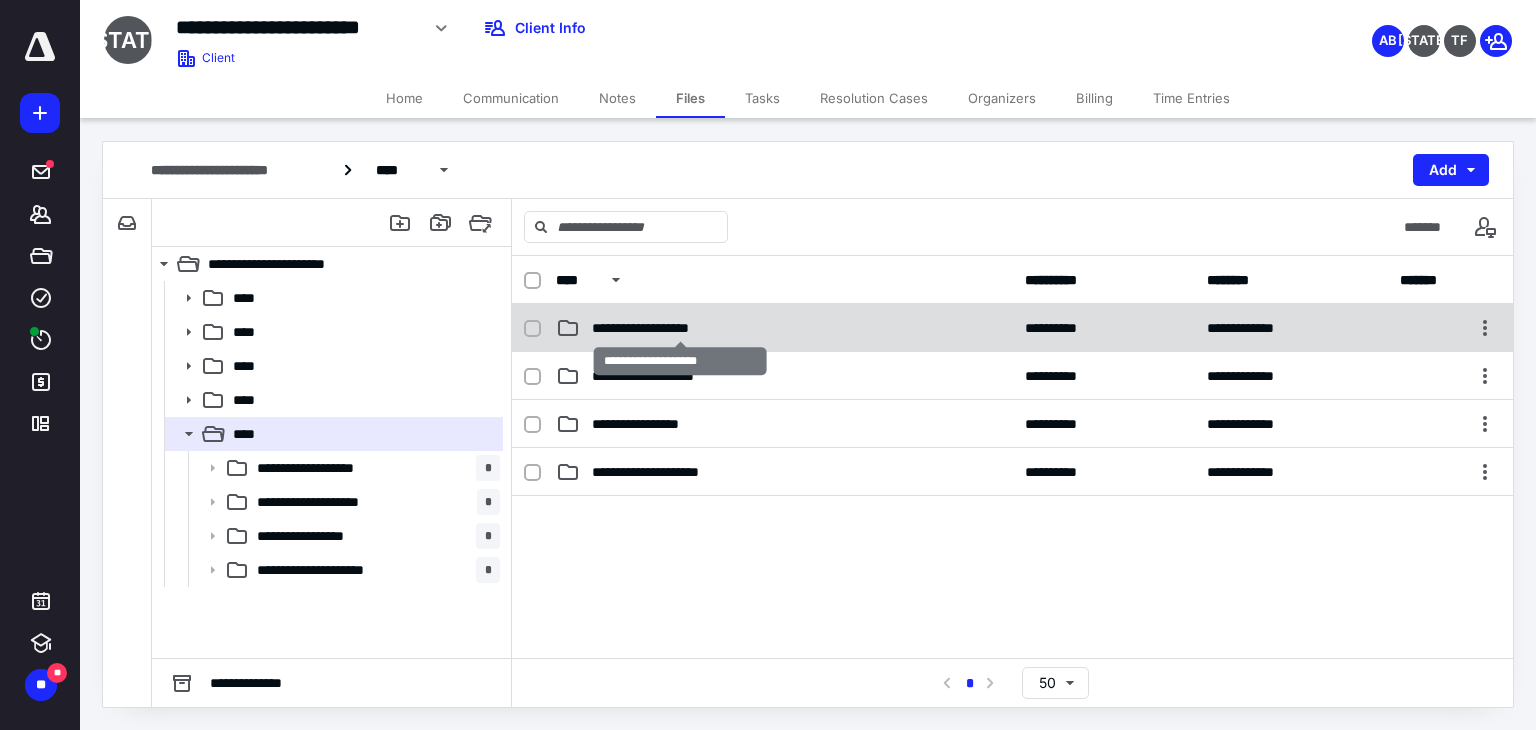 click on "**********" at bounding box center [681, 328] 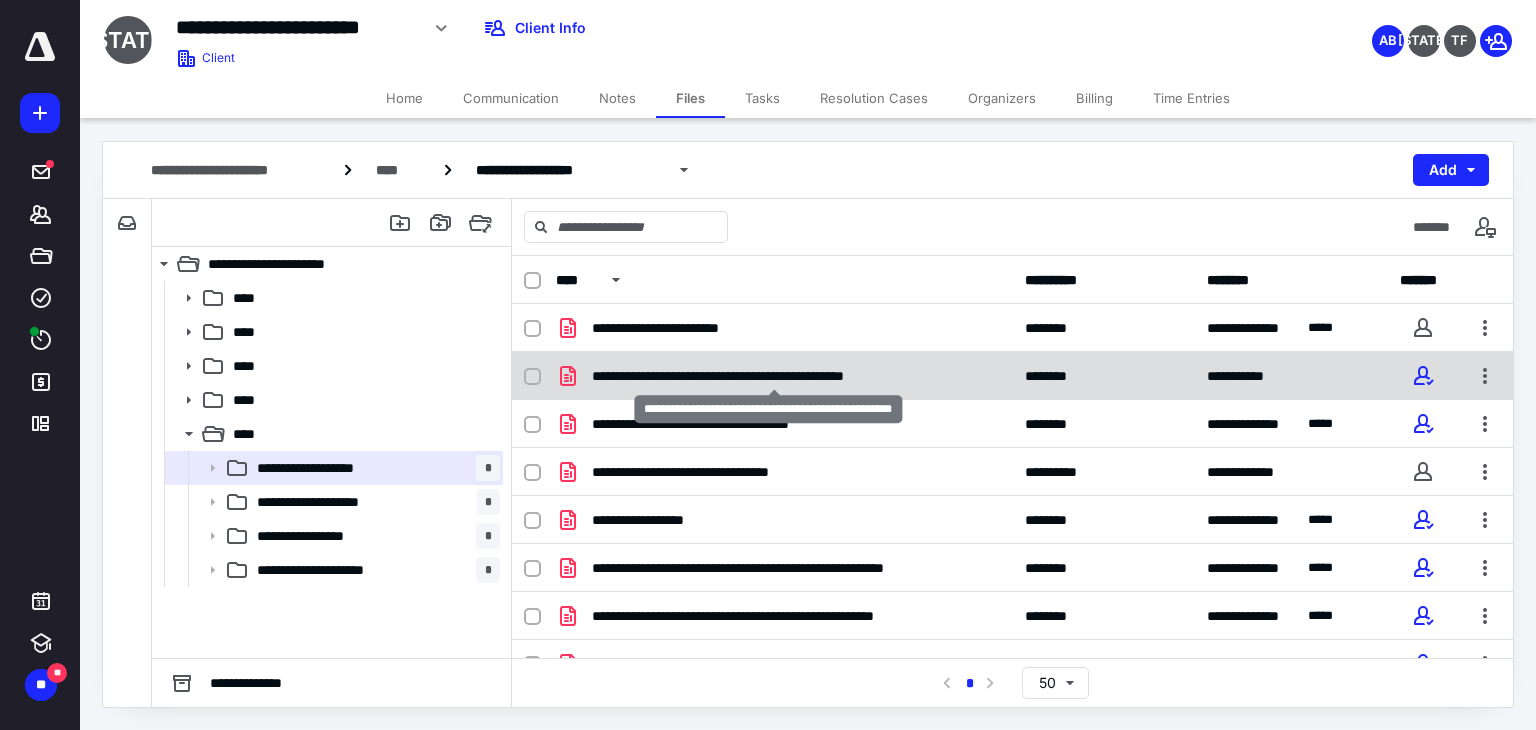 click on "**********" at bounding box center (774, 376) 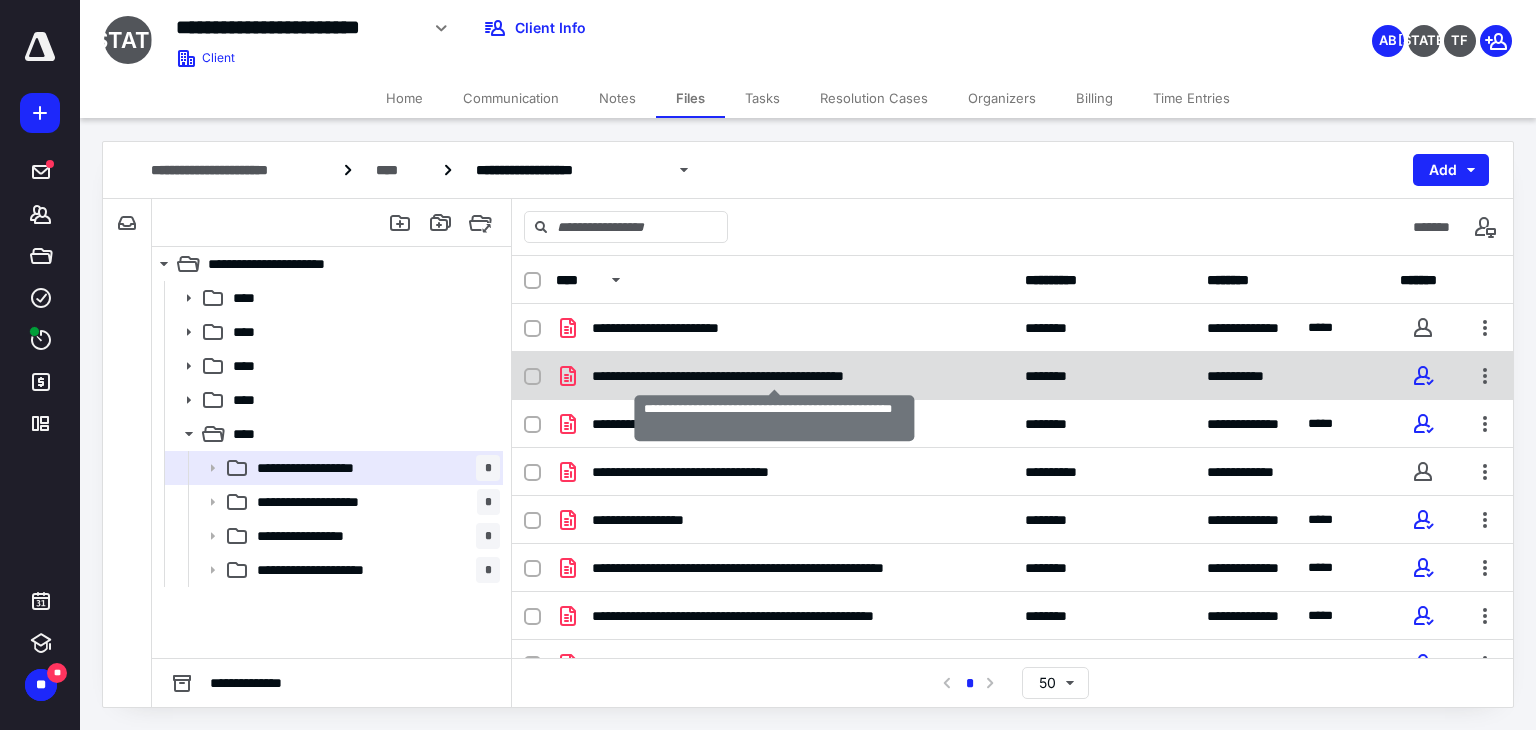 click on "**********" at bounding box center [774, 376] 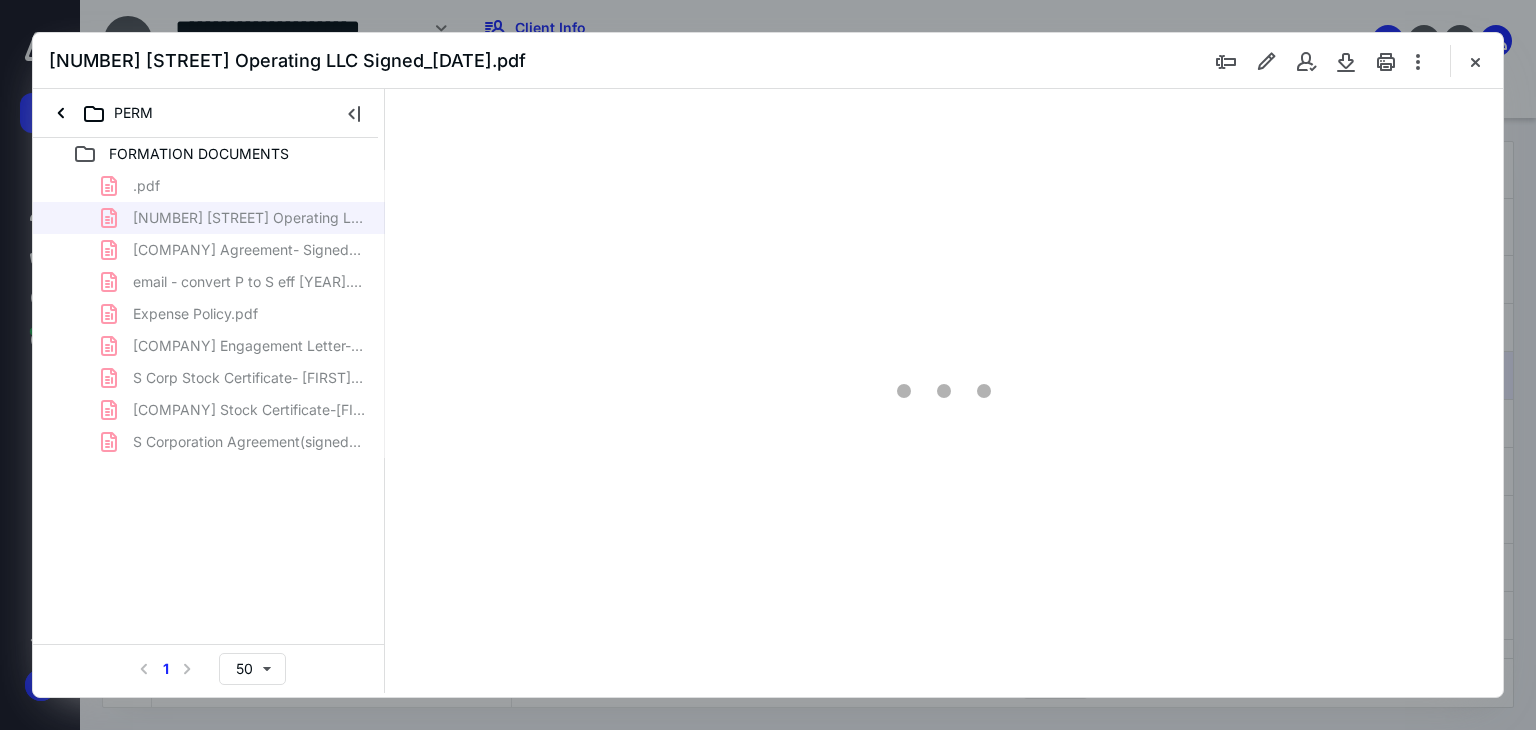 scroll, scrollTop: 0, scrollLeft: 0, axis: both 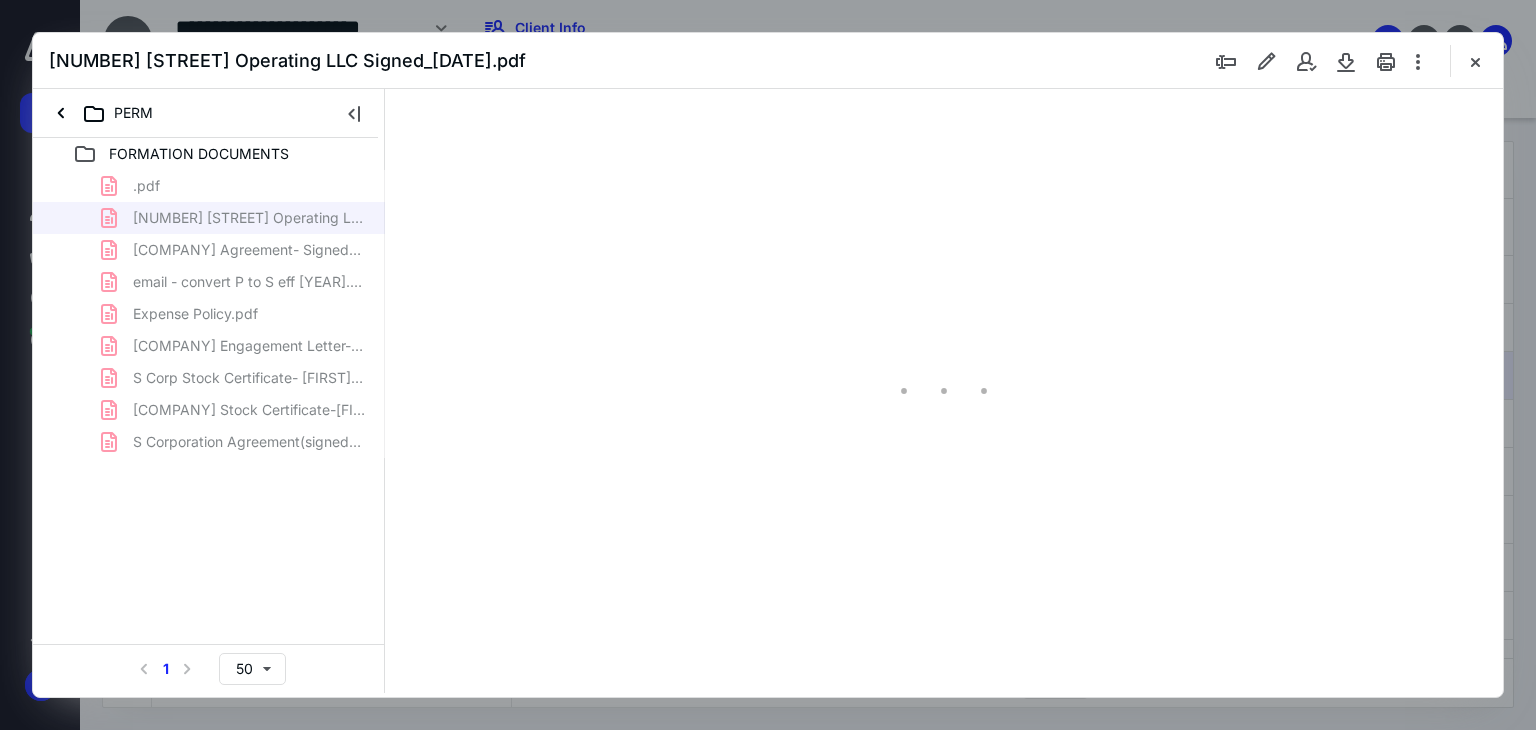 type on "181" 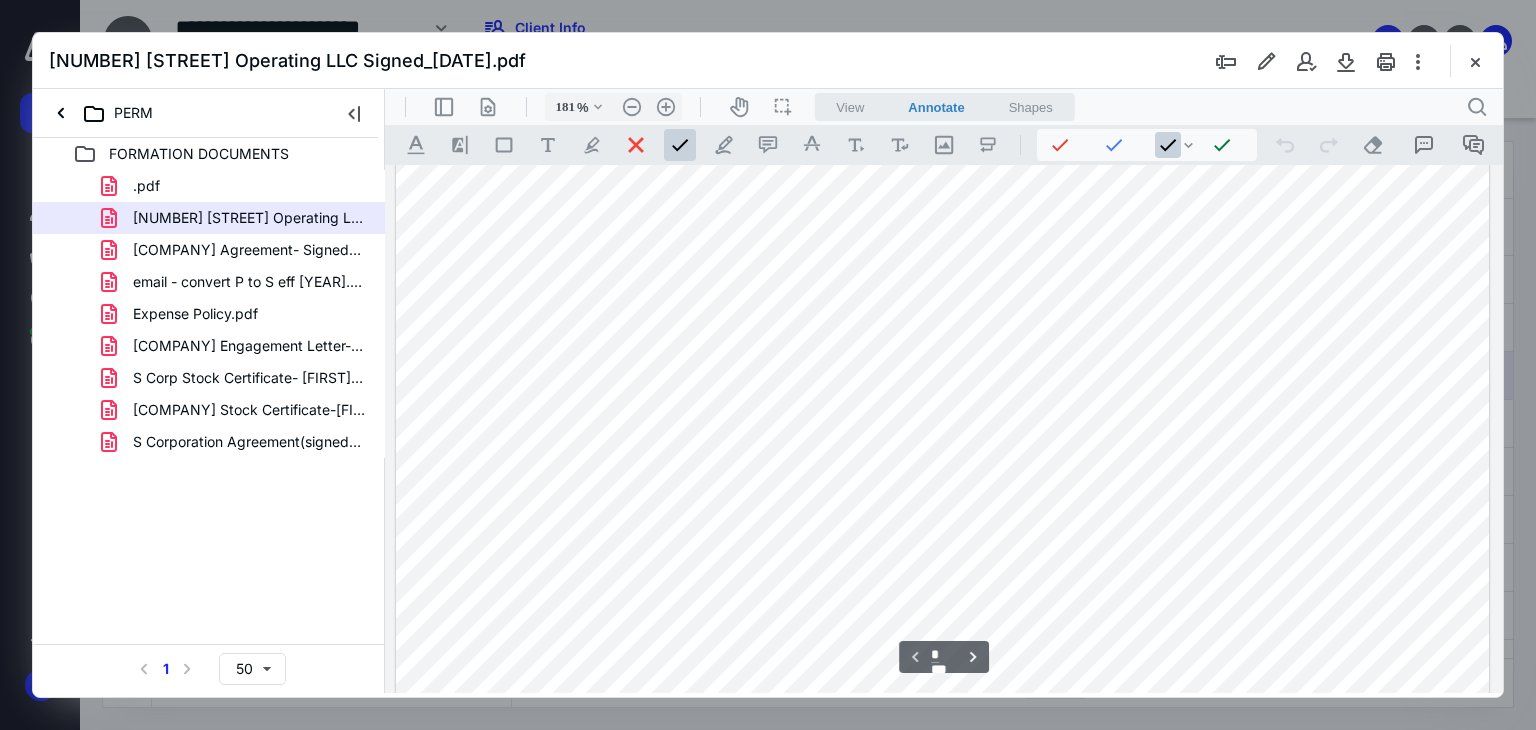 scroll, scrollTop: 183, scrollLeft: 0, axis: vertical 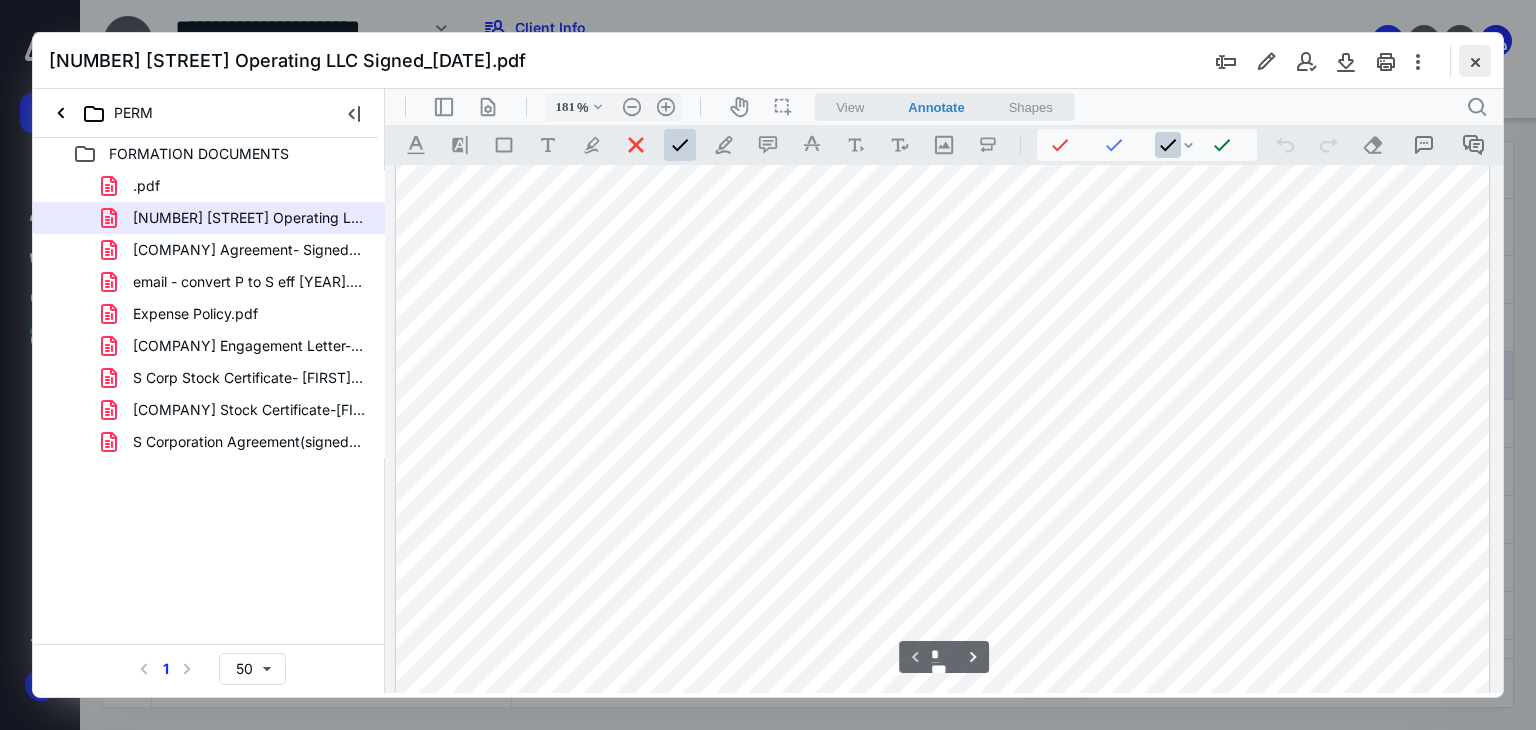 click at bounding box center [1475, 61] 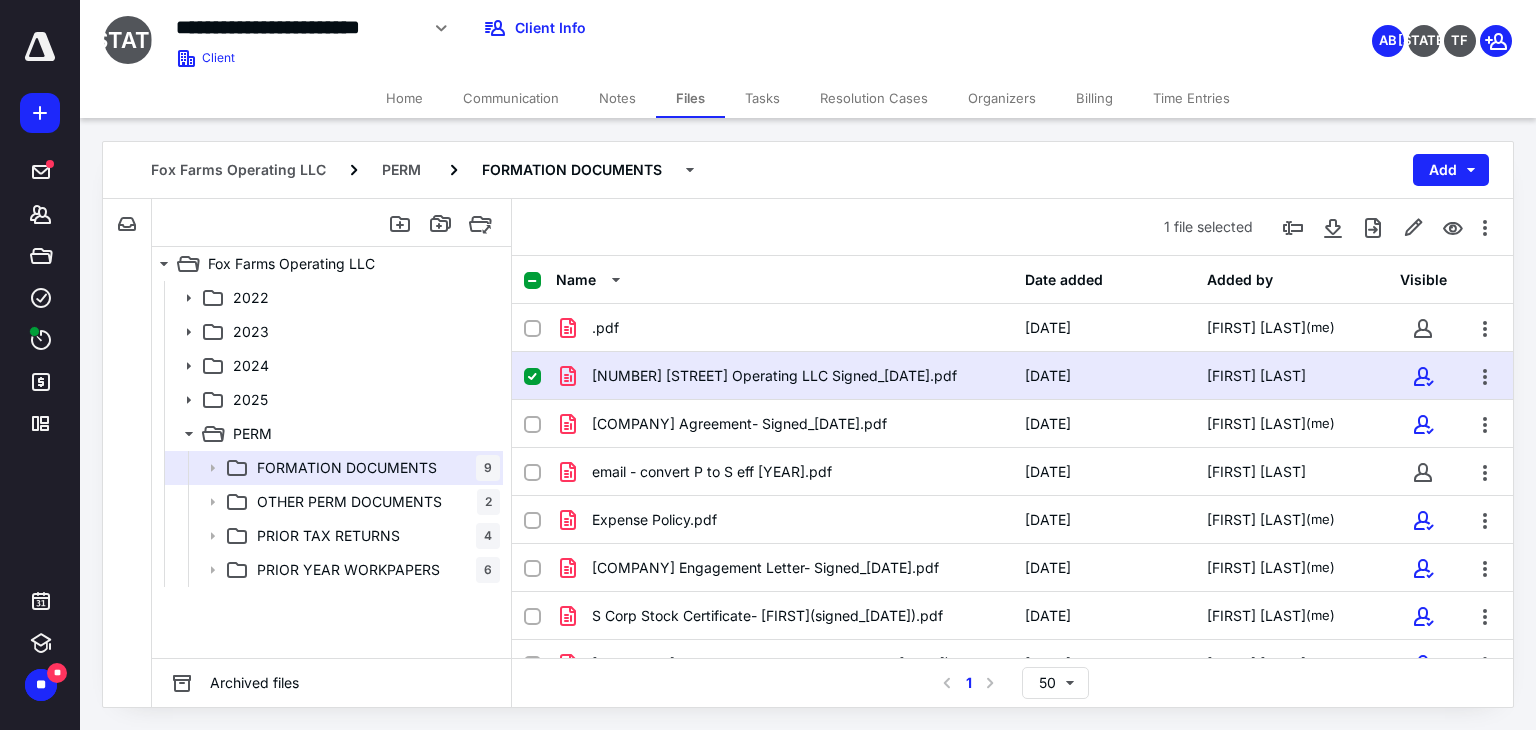 click on "[NUMBER] [STREET] Operating LLC Signed_[DATE].pdf" at bounding box center [774, 376] 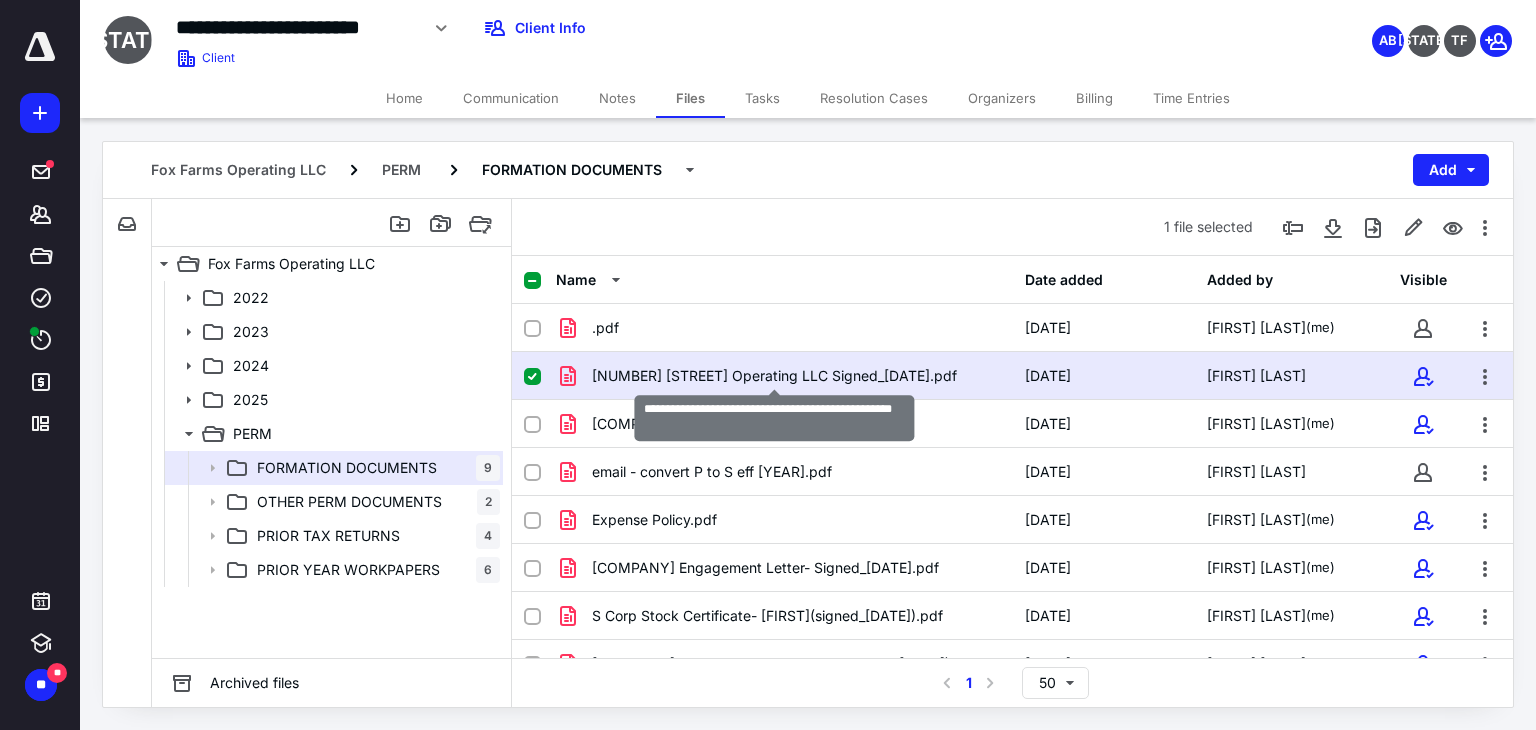 click on "[NUMBER] [STREET] Operating LLC Signed_[DATE].pdf" at bounding box center (774, 376) 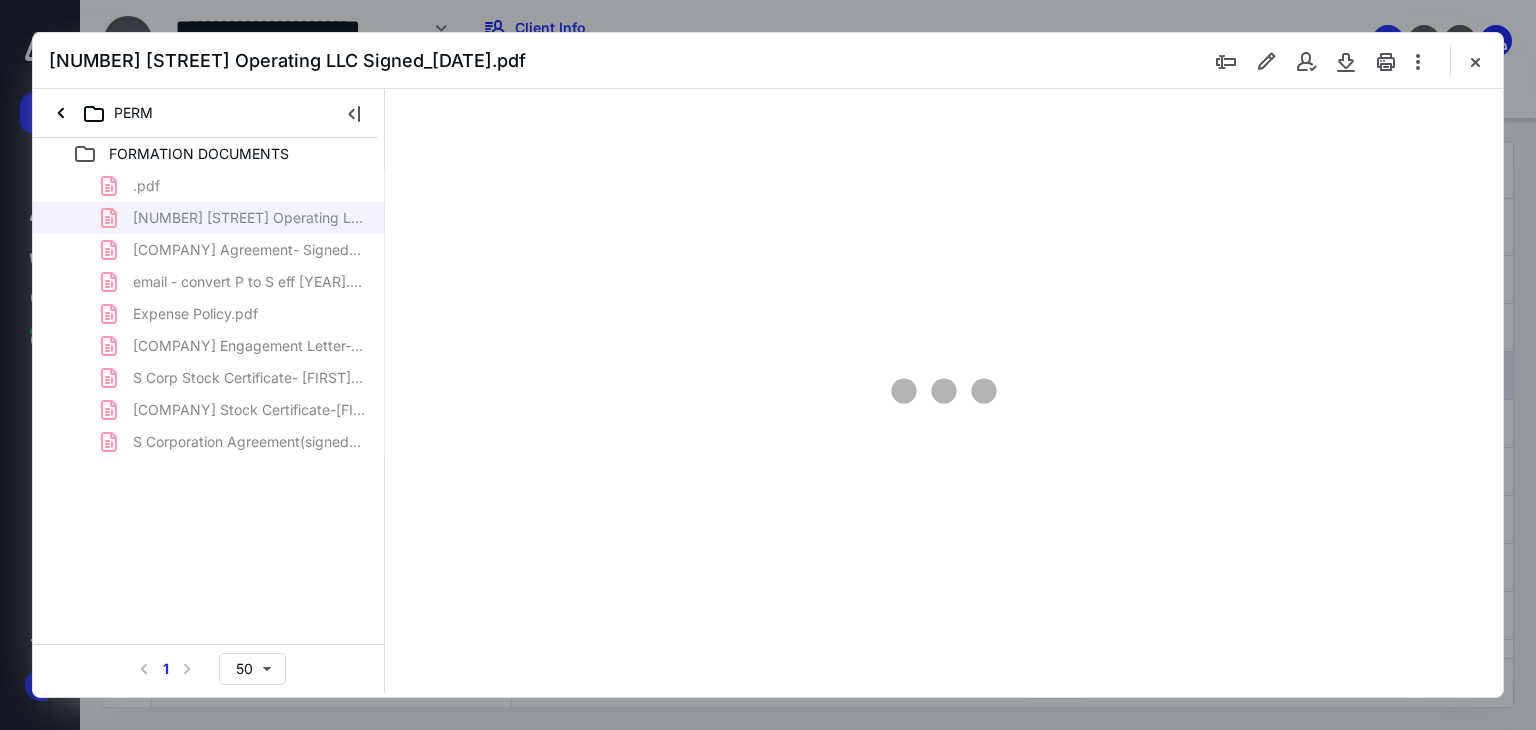 scroll, scrollTop: 0, scrollLeft: 0, axis: both 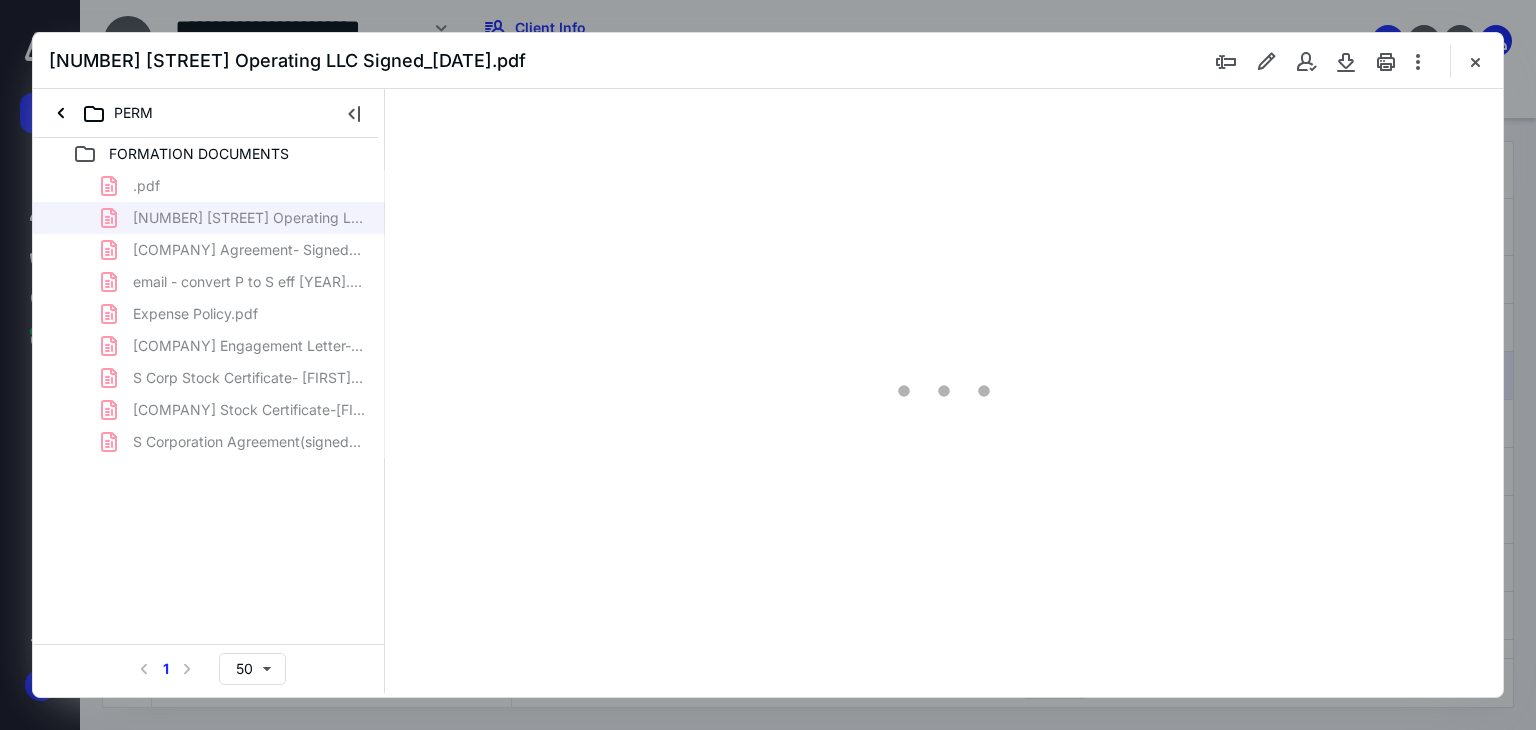 type on "181" 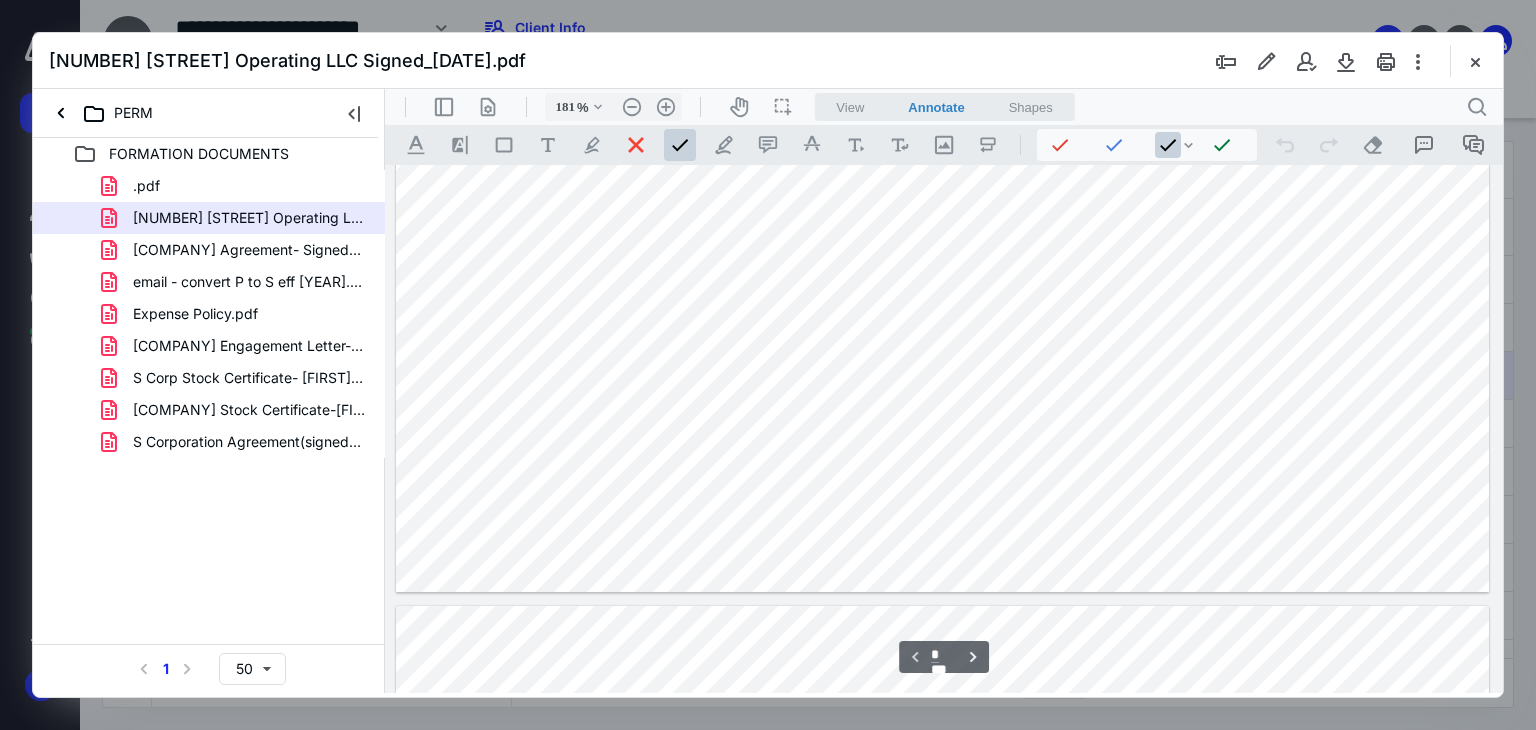 type on "*" 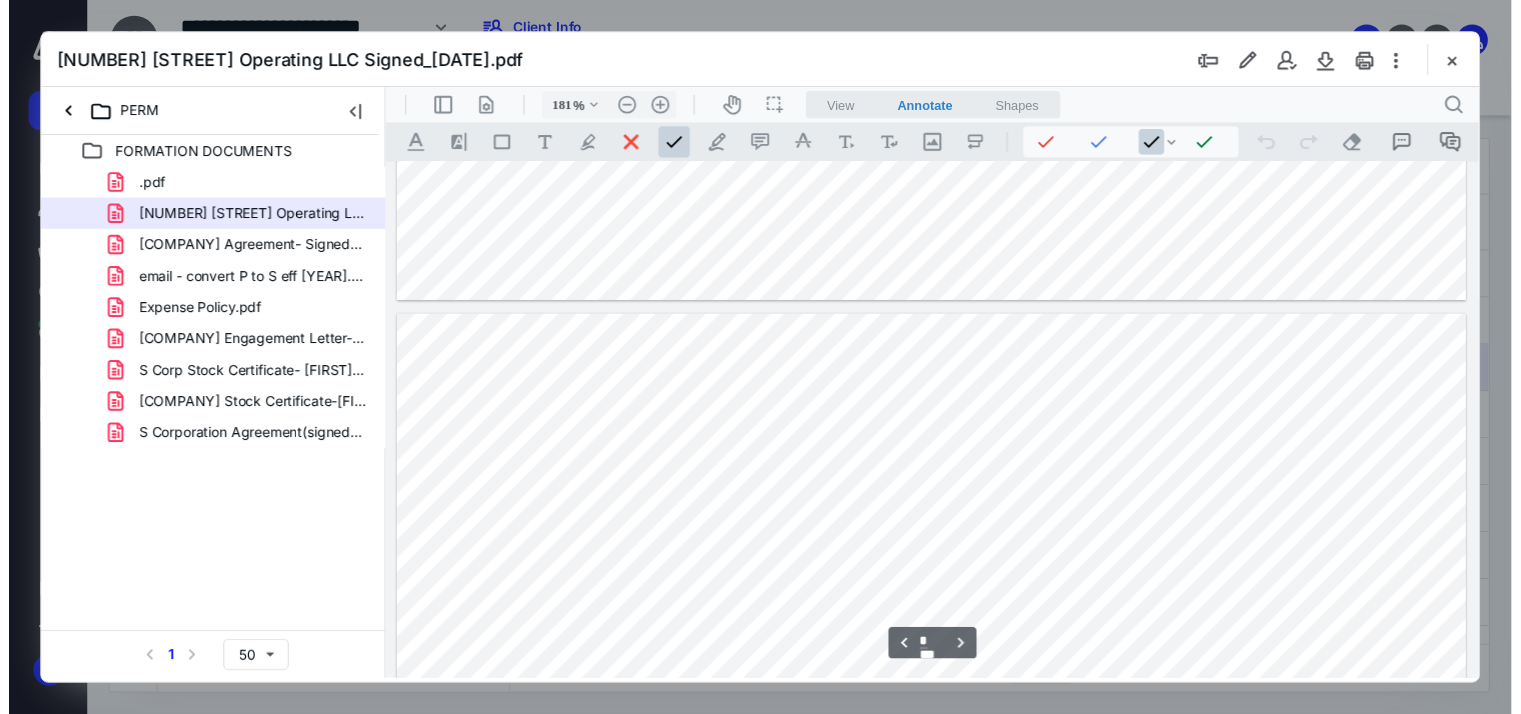 scroll, scrollTop: 1283, scrollLeft: 0, axis: vertical 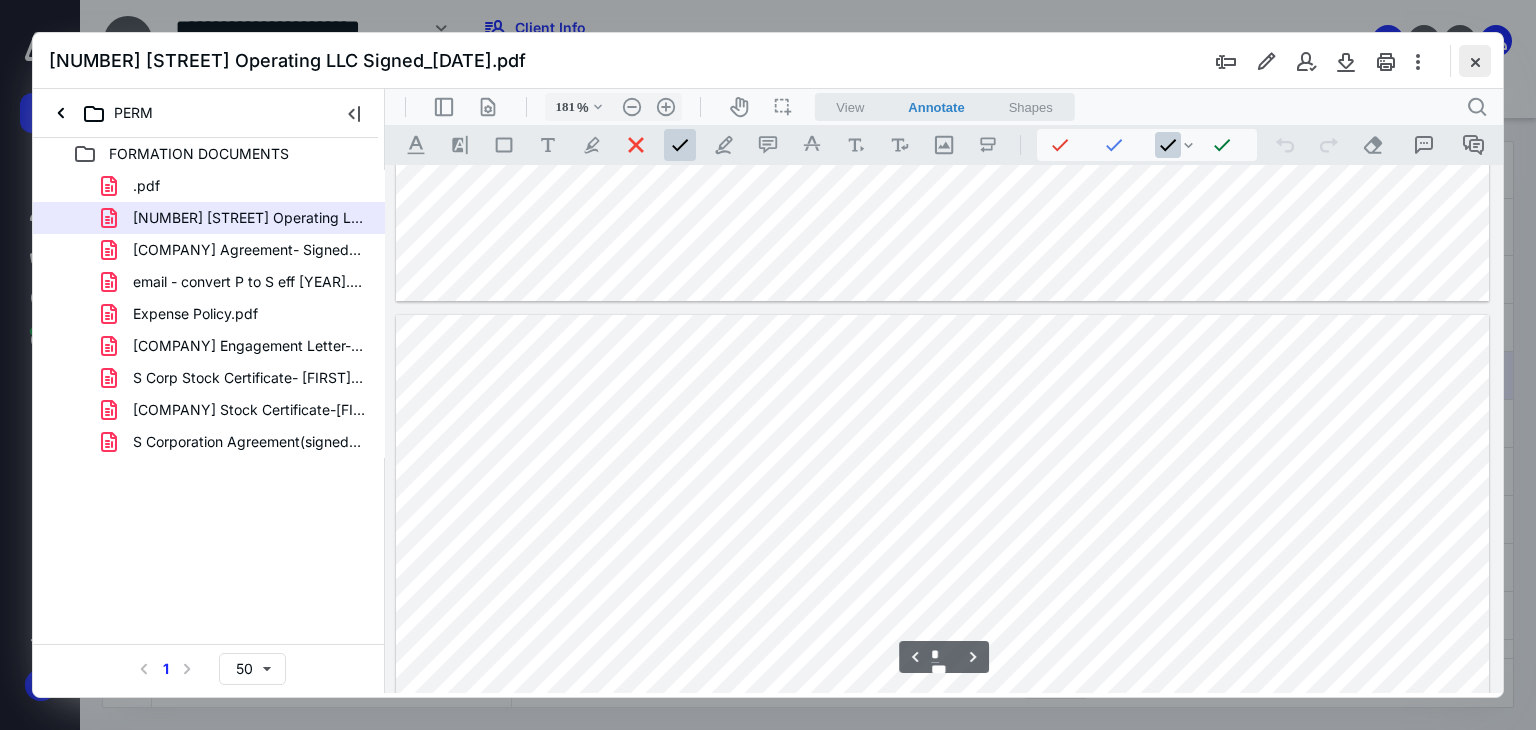 drag, startPoint x: 1466, startPoint y: 67, endPoint x: 1432, endPoint y: 173, distance: 111.31936 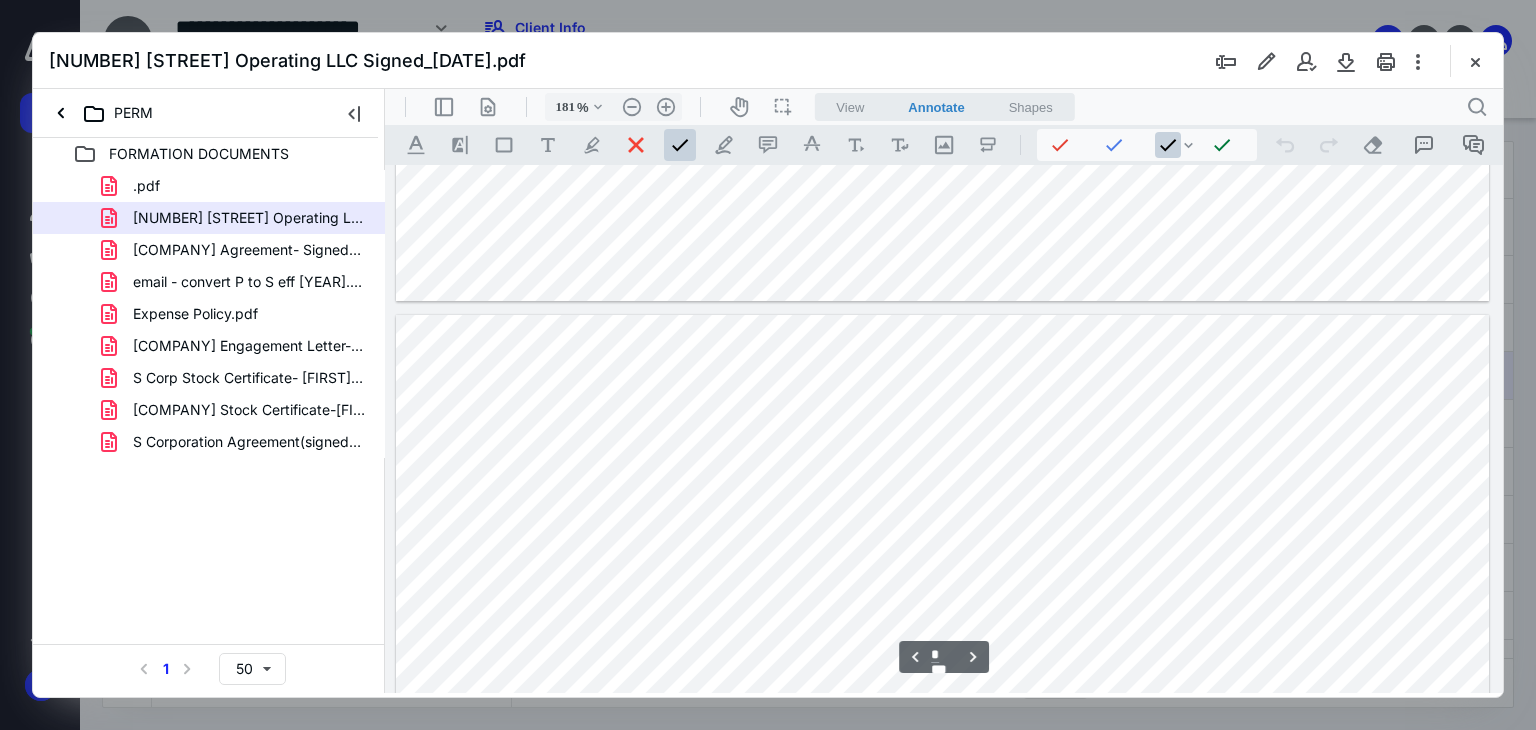 click at bounding box center (1475, 61) 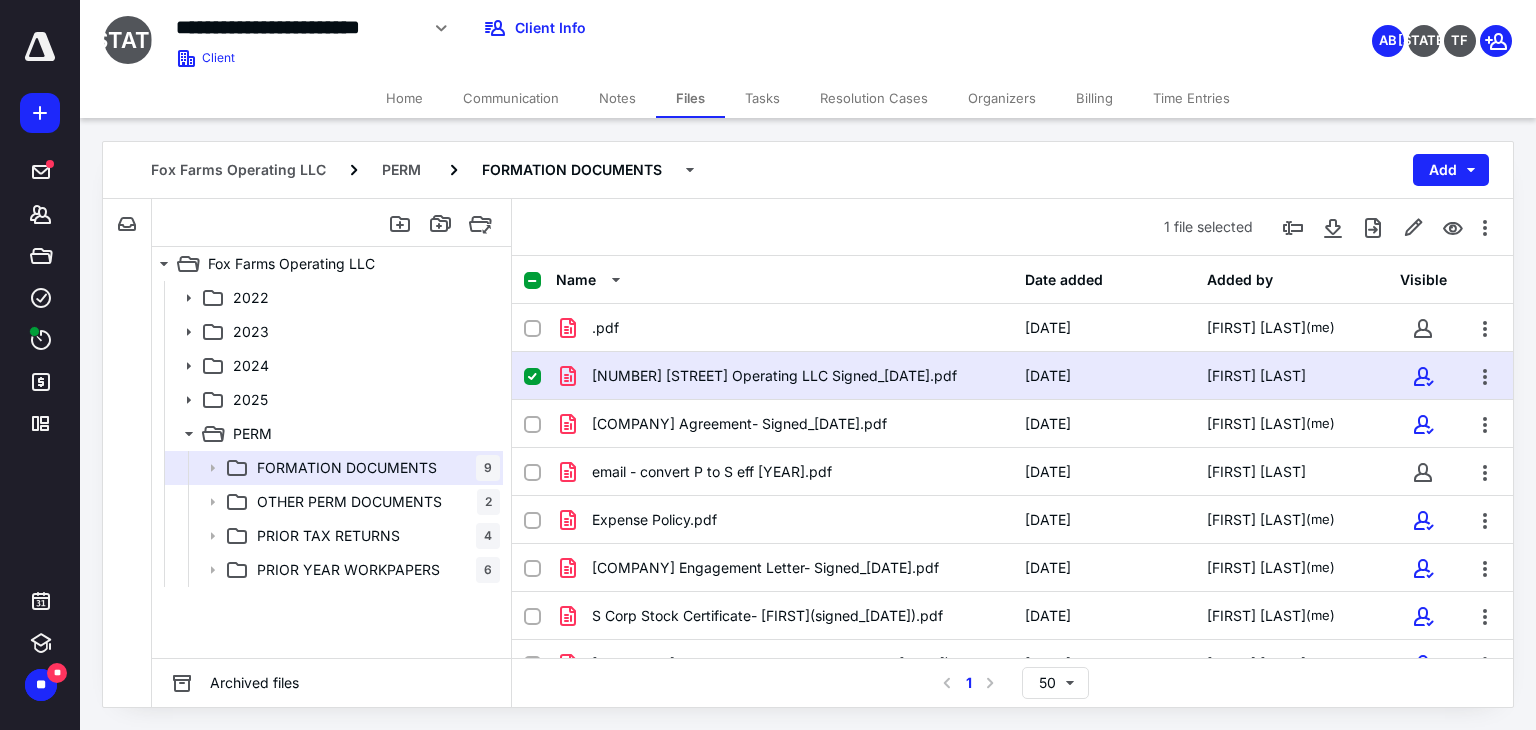 click on "1 file selected" at bounding box center [1012, 227] 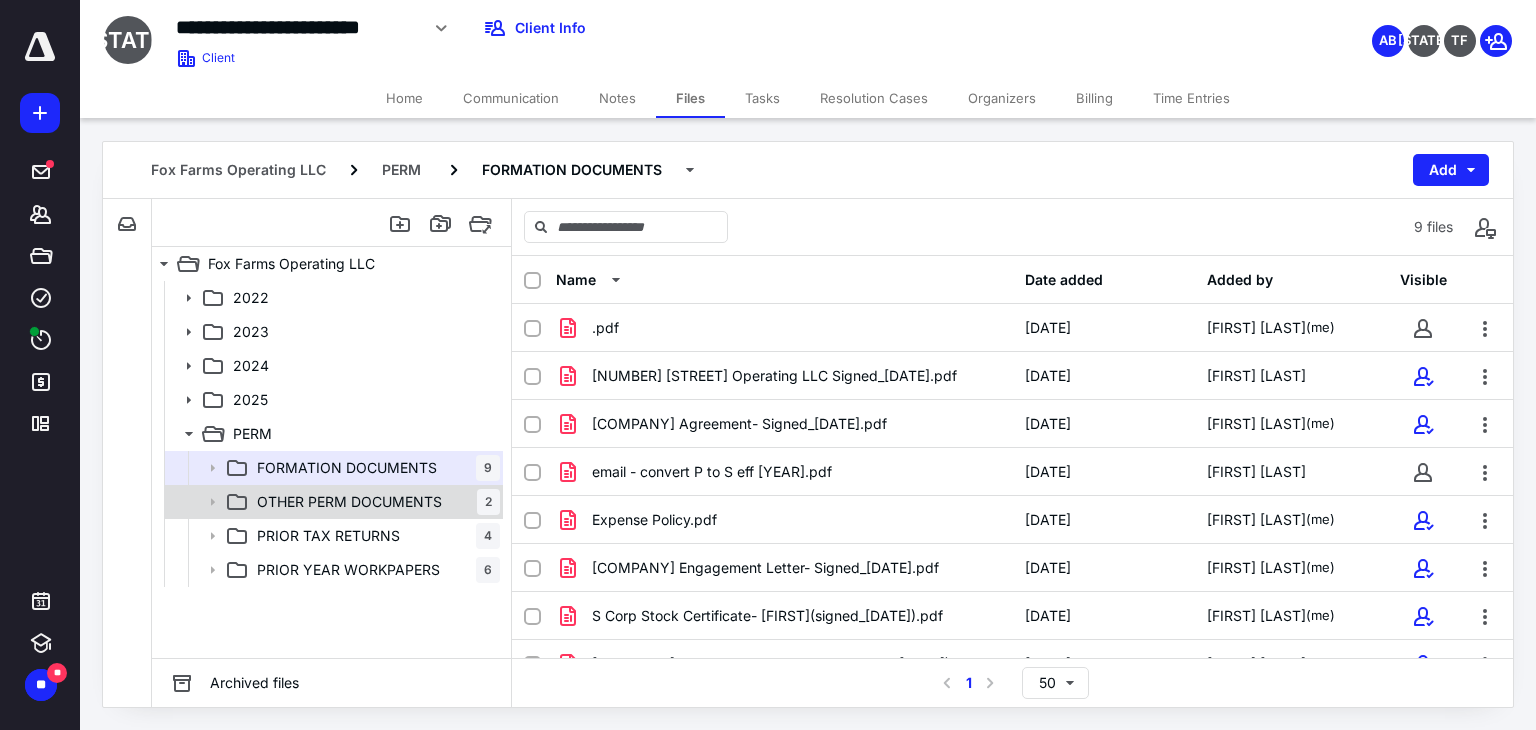 click on "OTHER PERM DOCUMENTS 2" at bounding box center (374, 502) 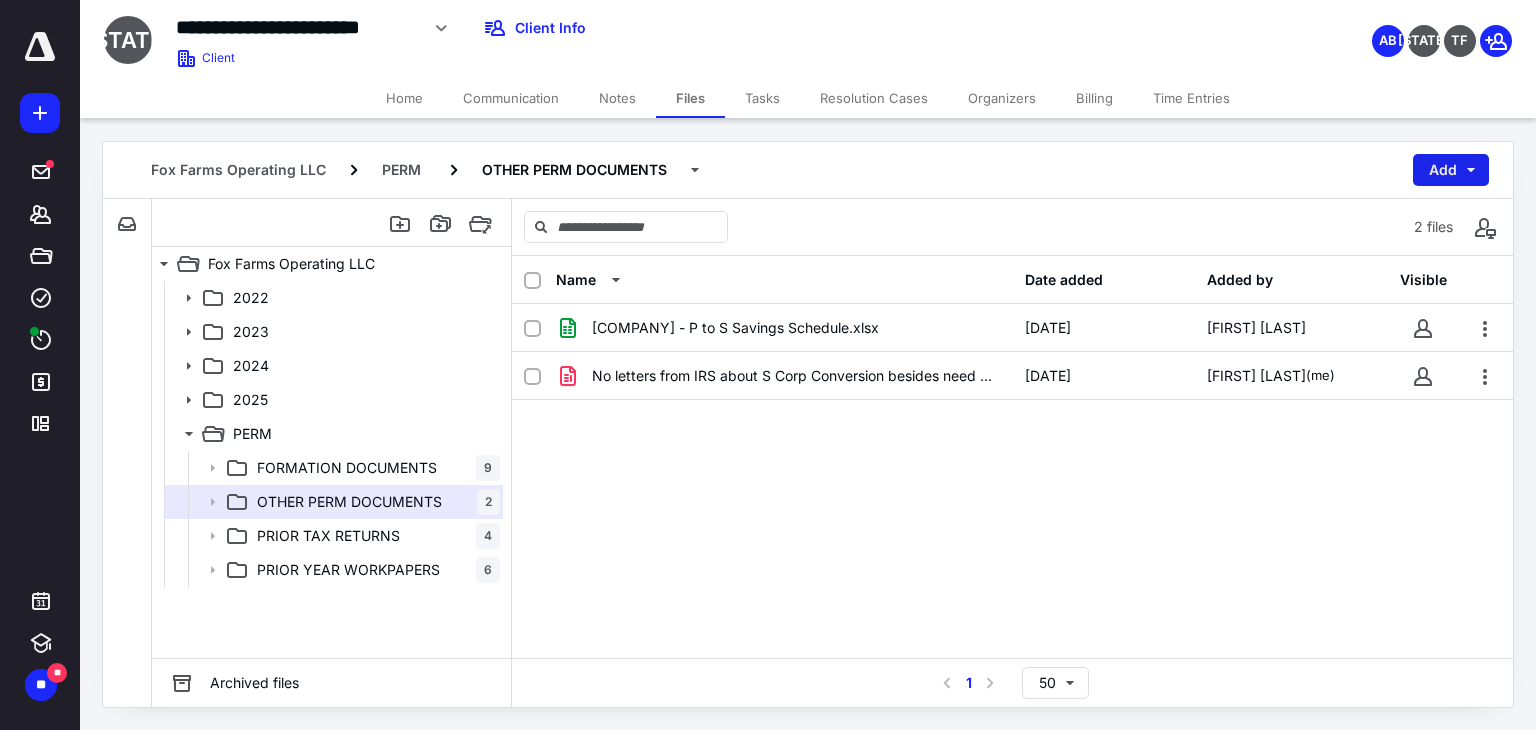 click on "Add" at bounding box center (1451, 170) 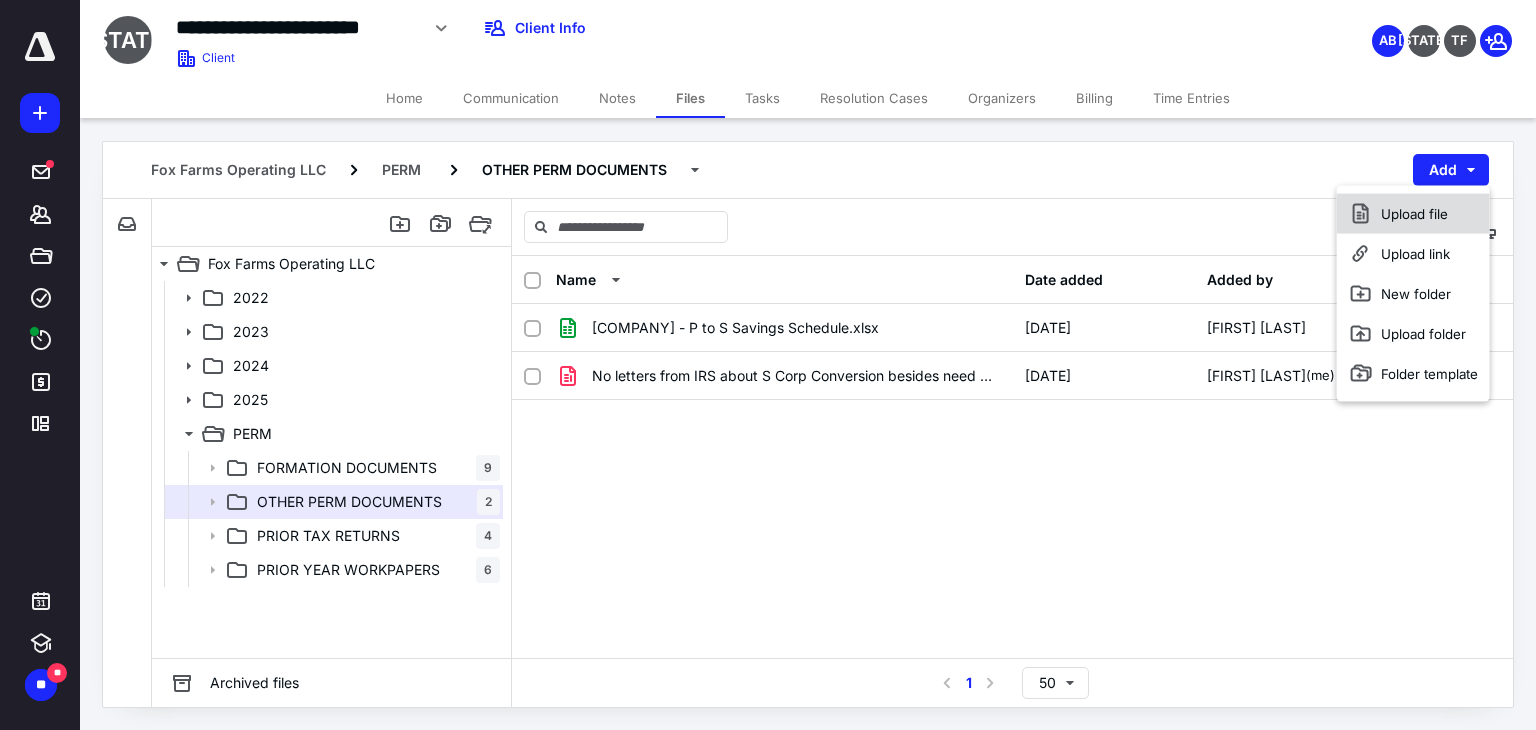 click on "Upload file" at bounding box center (1413, 214) 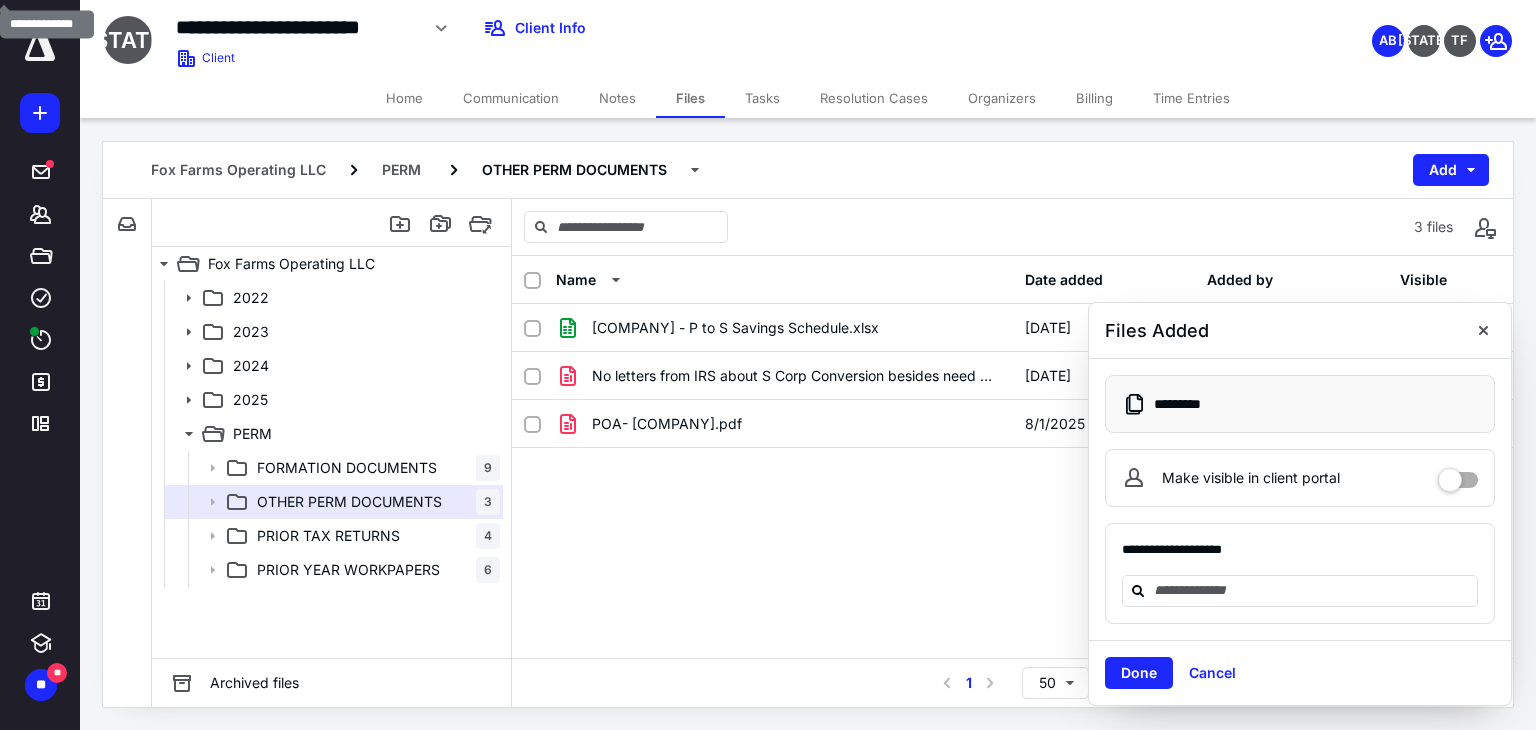 click on "Home" at bounding box center (404, 98) 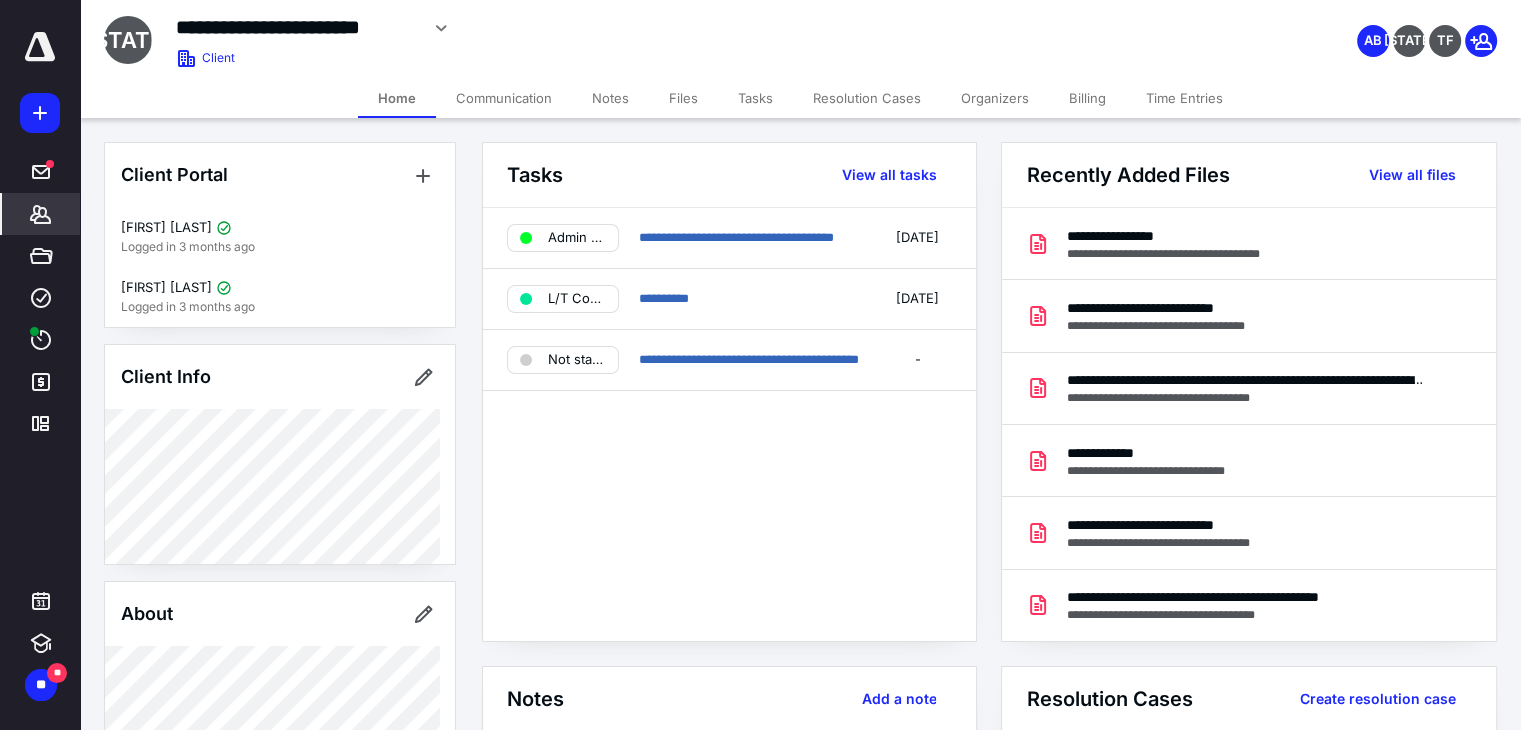 click on "Home" at bounding box center (397, 98) 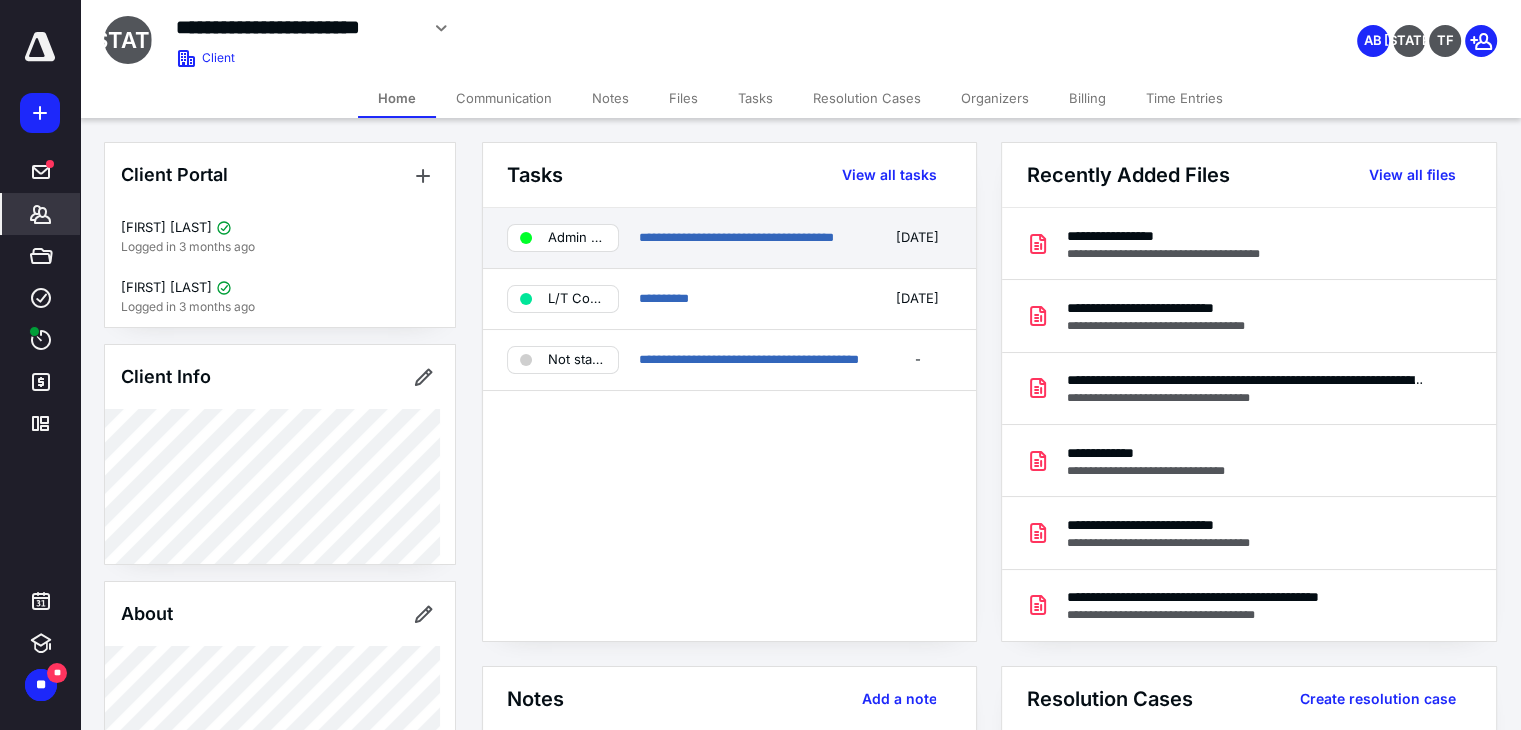 click on "Admin To Do" at bounding box center (577, 238) 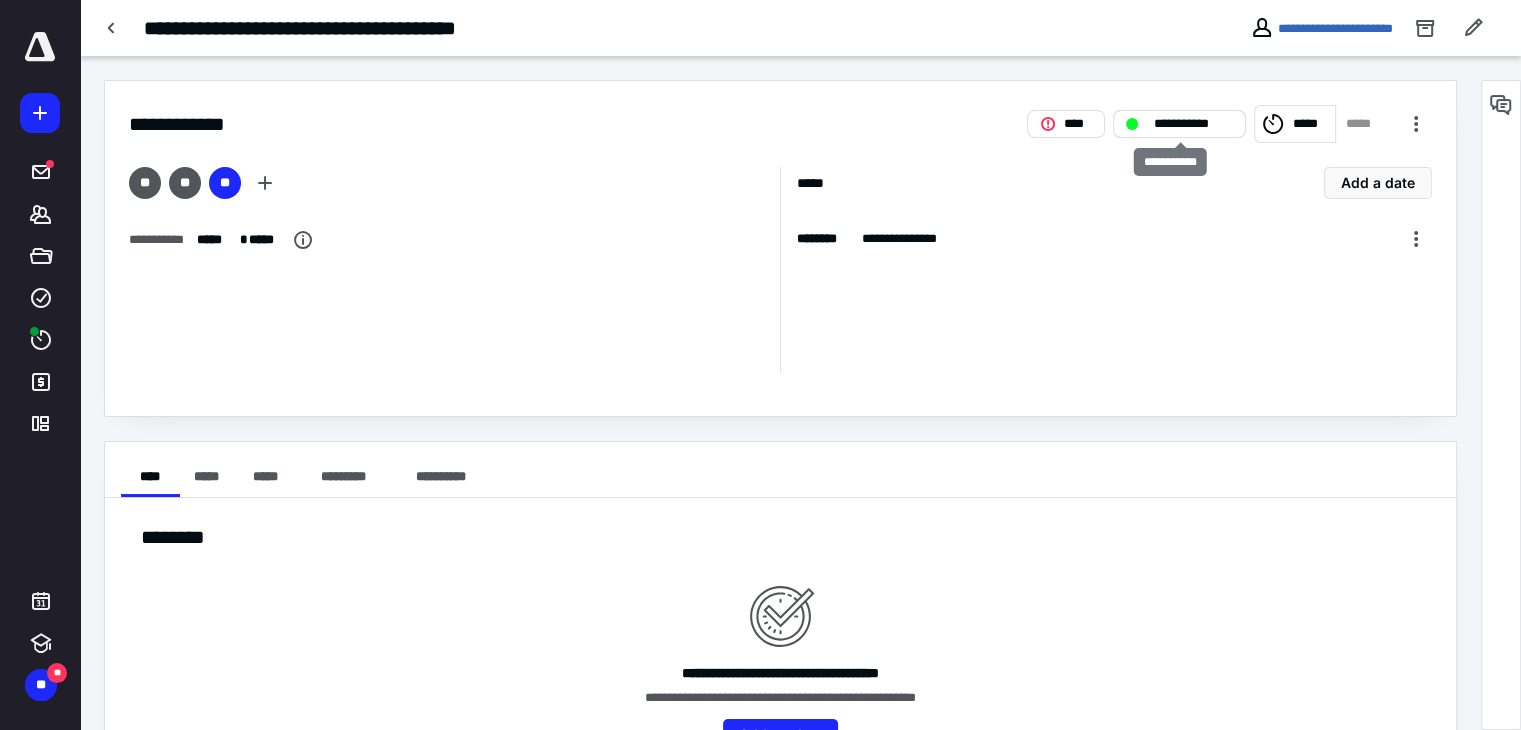 click on "**********" at bounding box center (1193, 124) 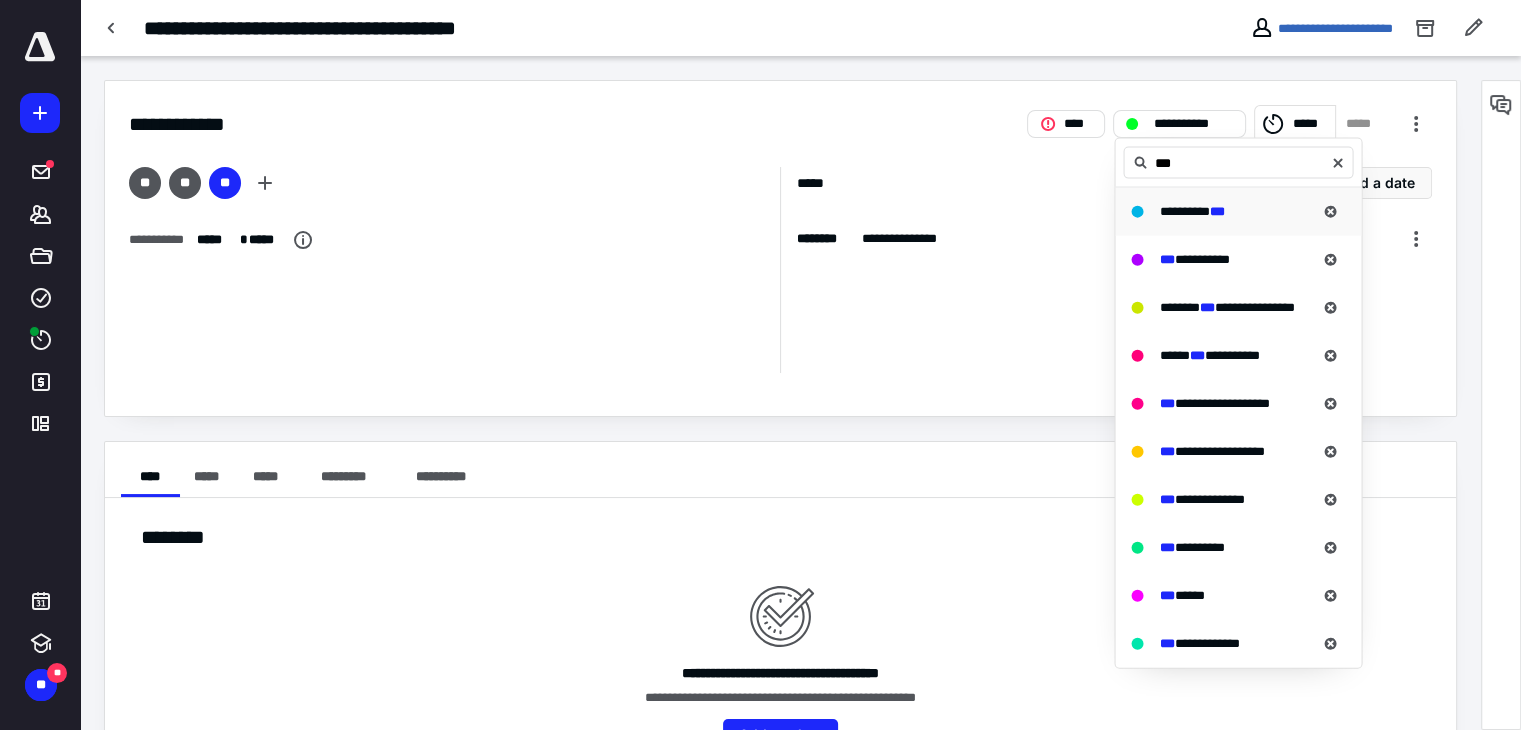 type on "***" 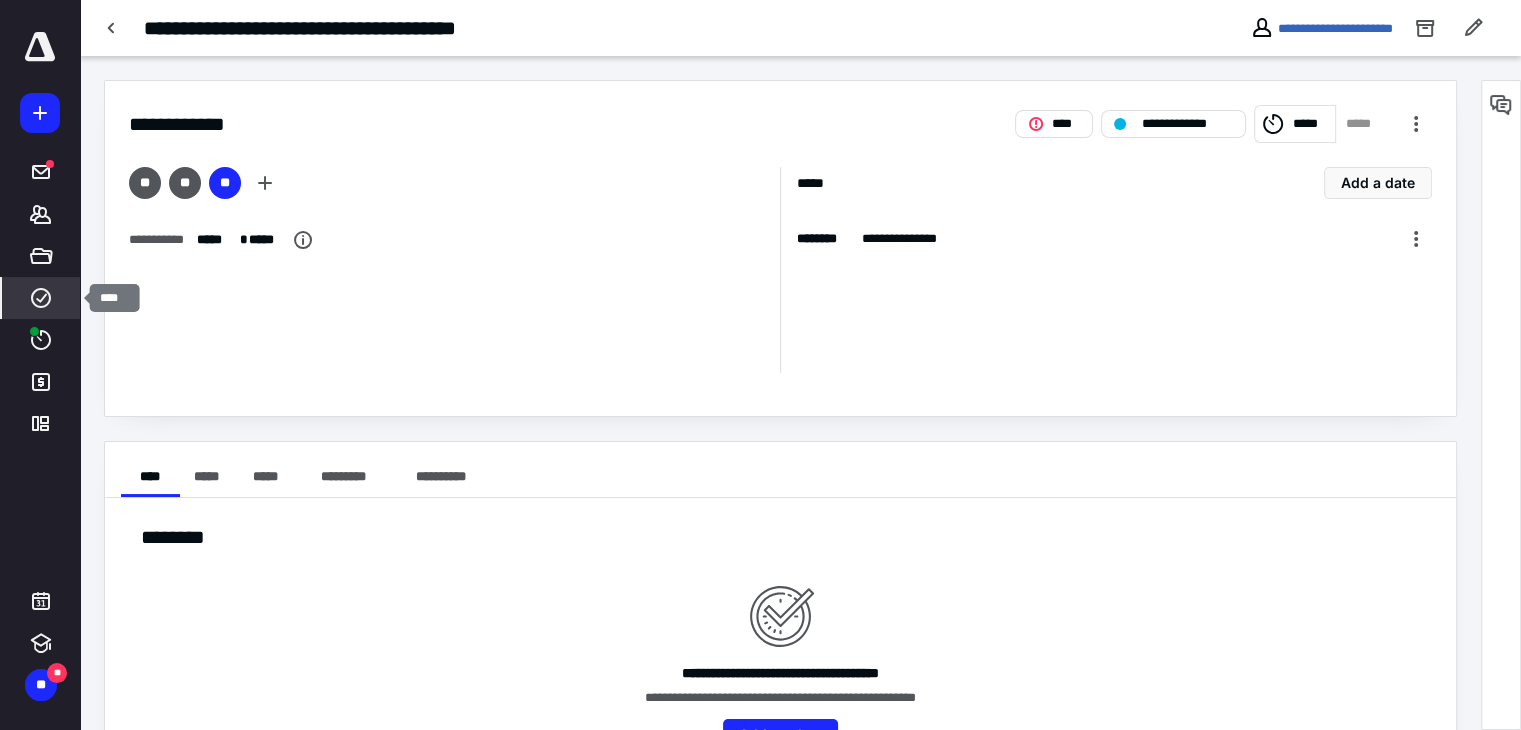 click 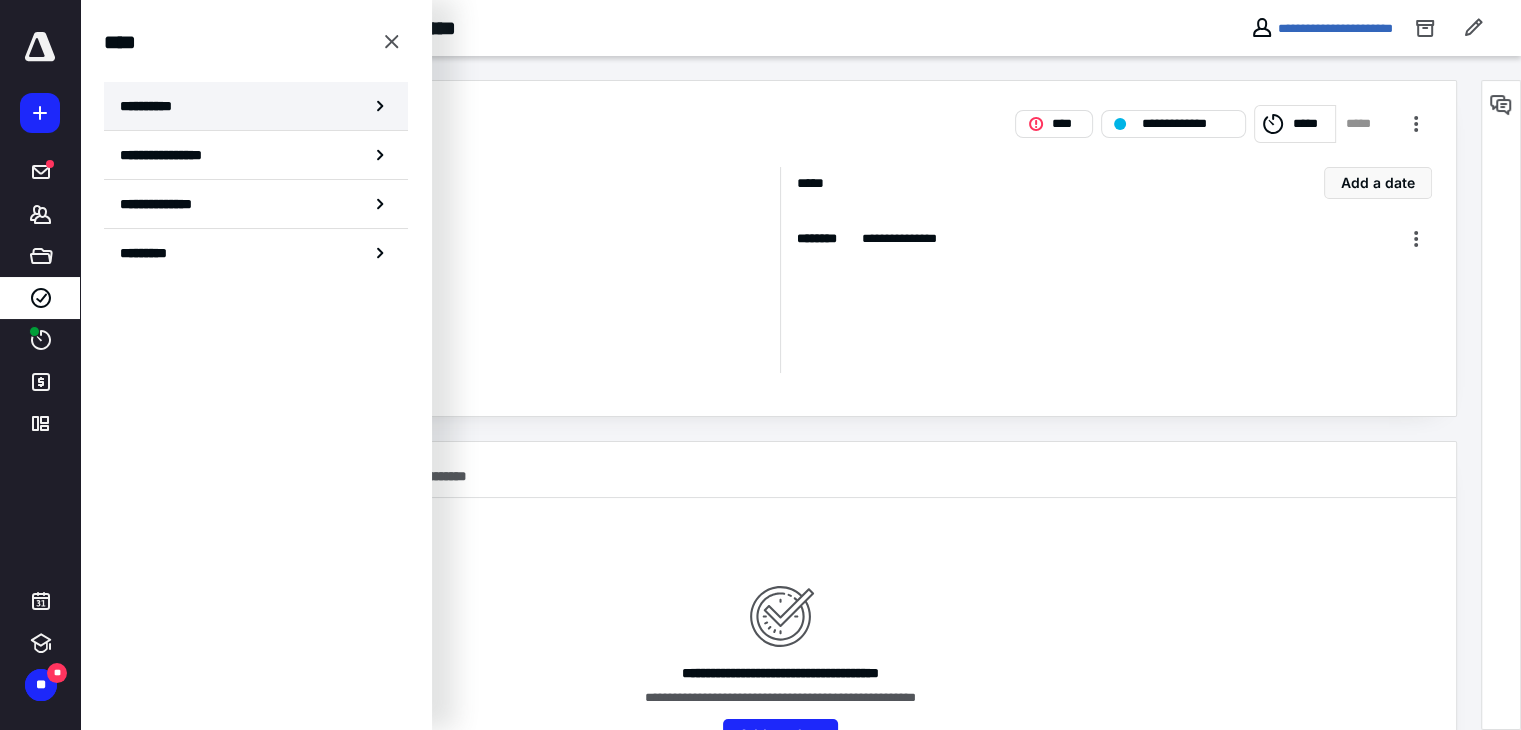 click on "**********" at bounding box center (256, 106) 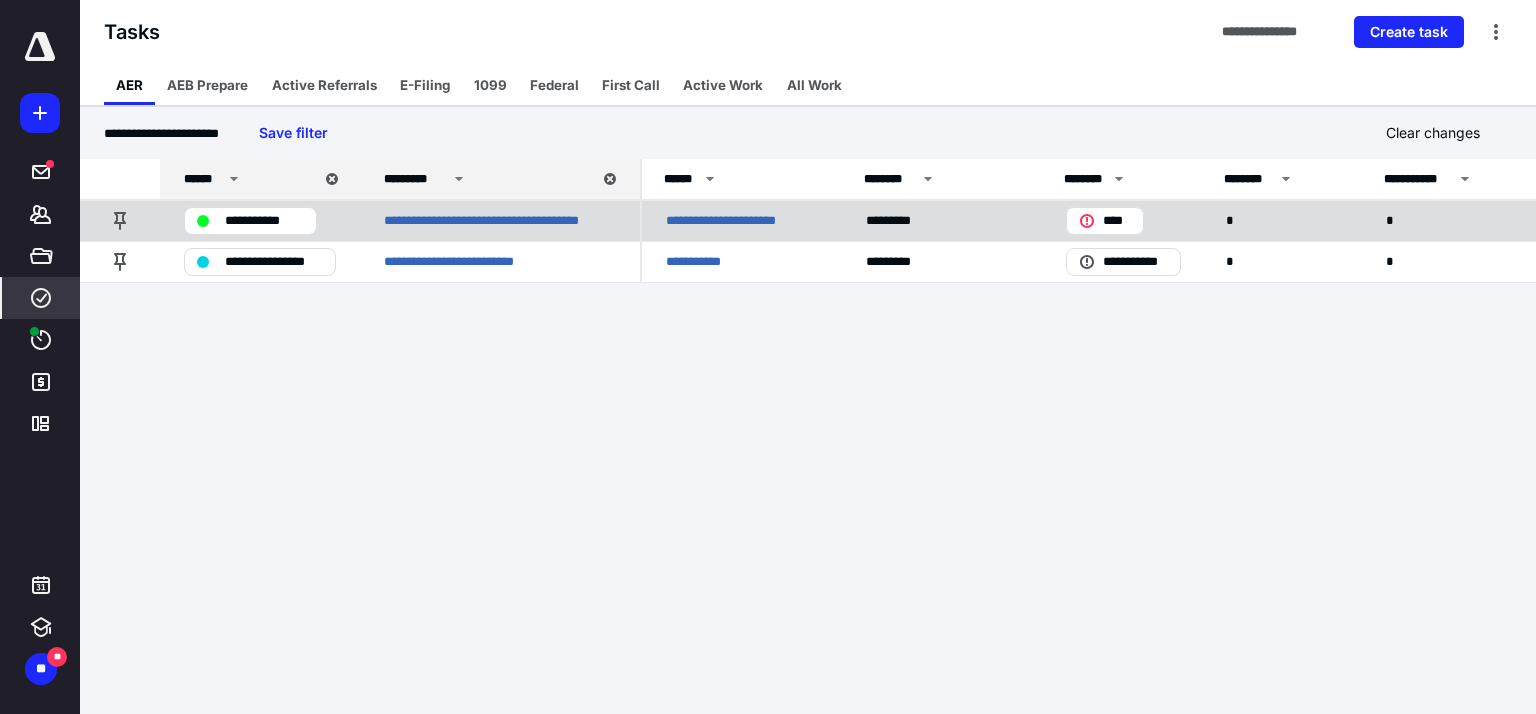 click on "**********" at bounding box center [737, 221] 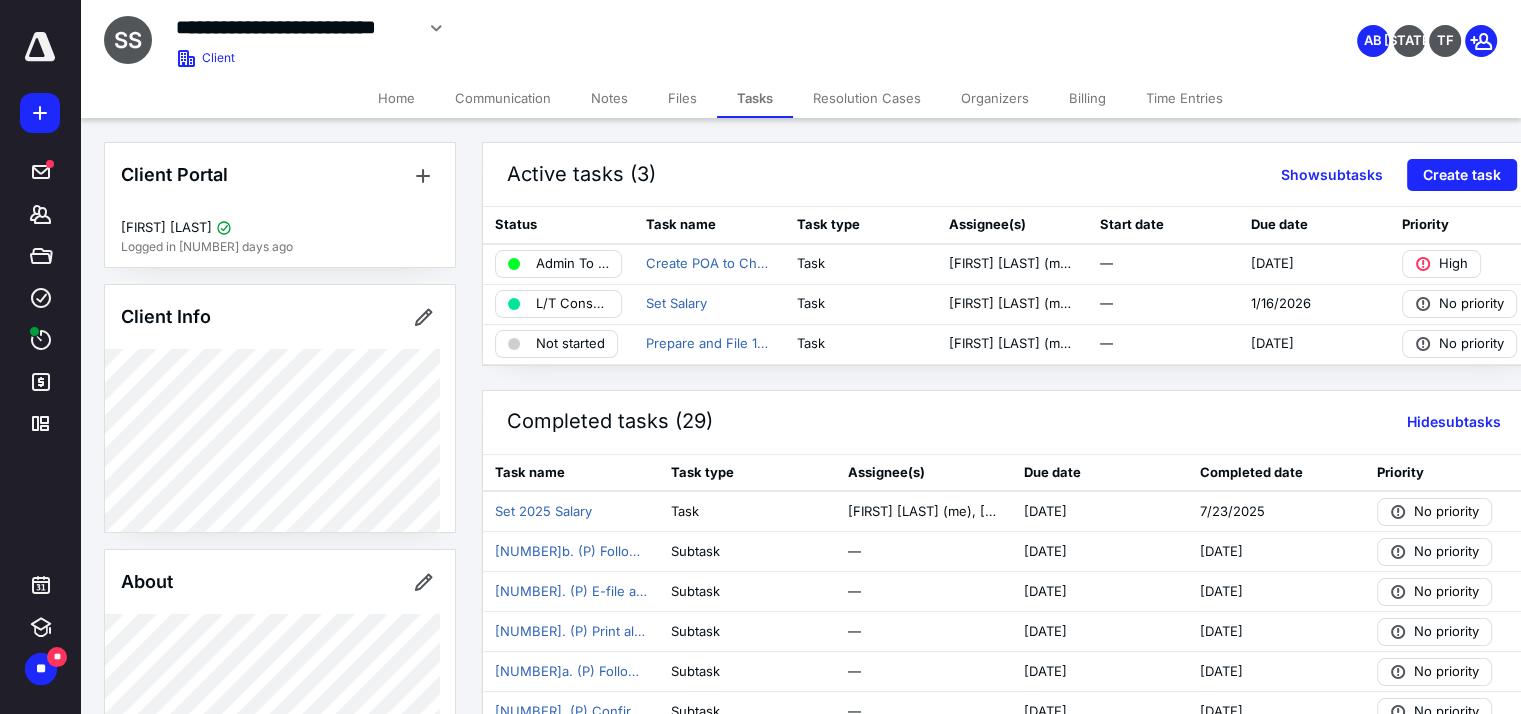 click on "Home" at bounding box center [396, 98] 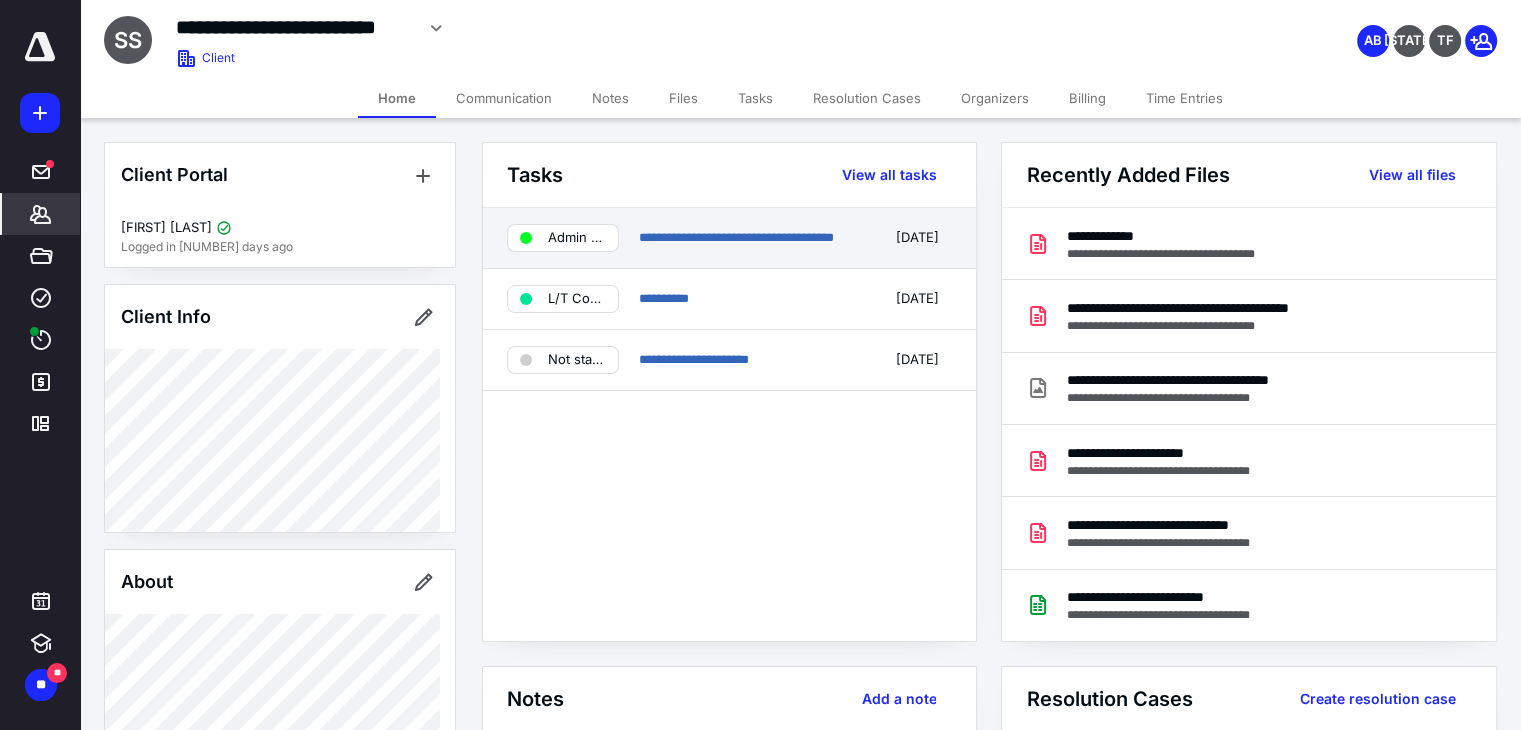 click on "Admin To Do" at bounding box center [577, 238] 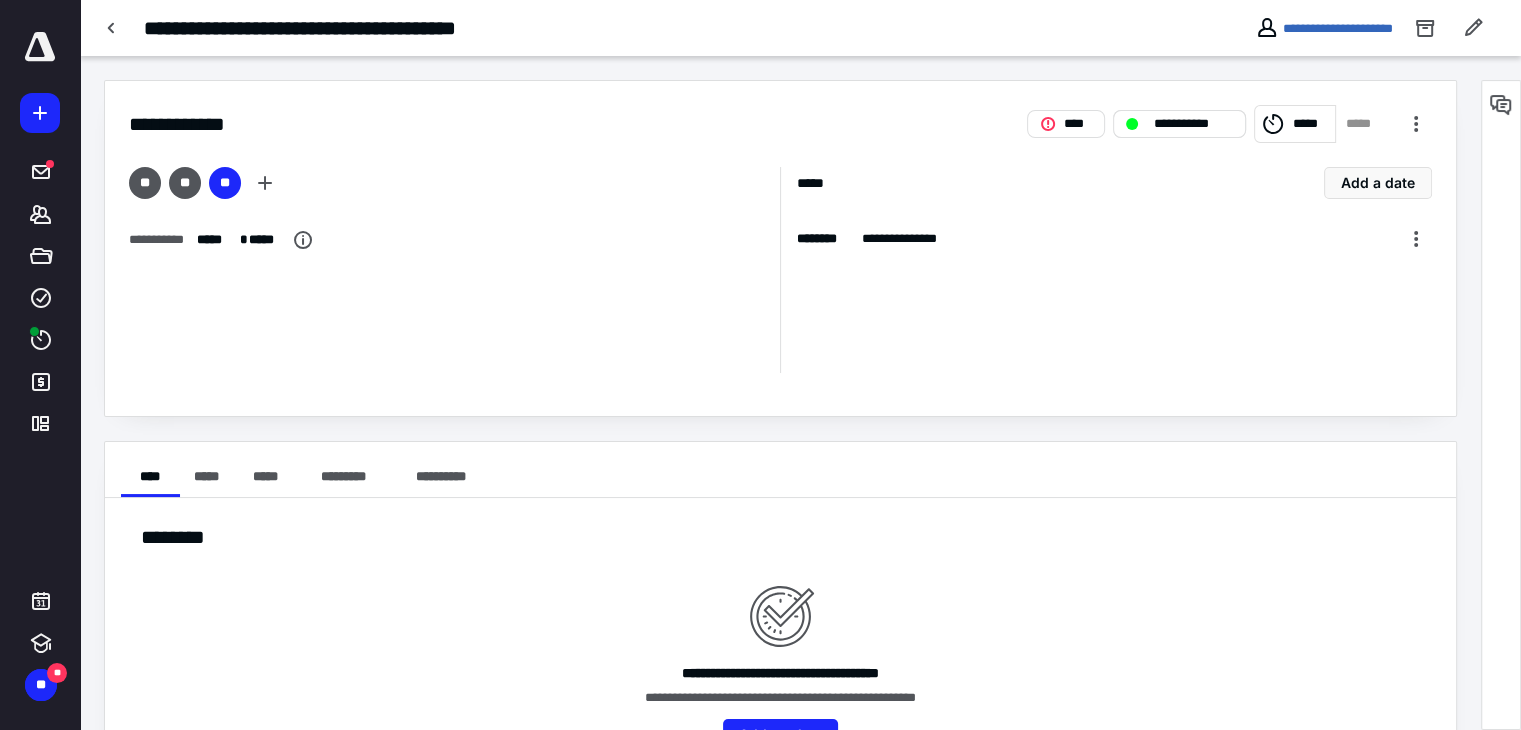 click on "**********" at bounding box center [1193, 124] 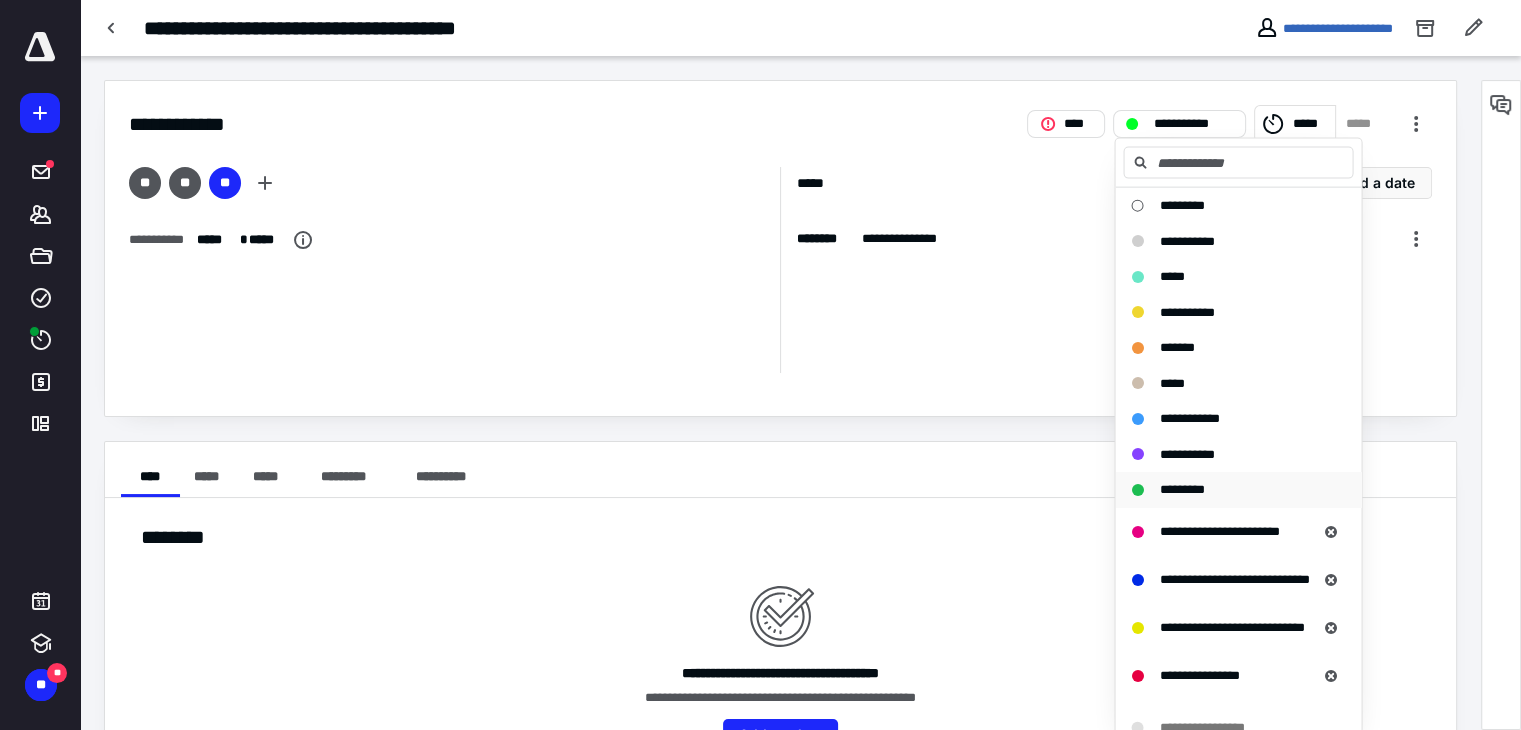 click on "*********" at bounding box center (1181, 489) 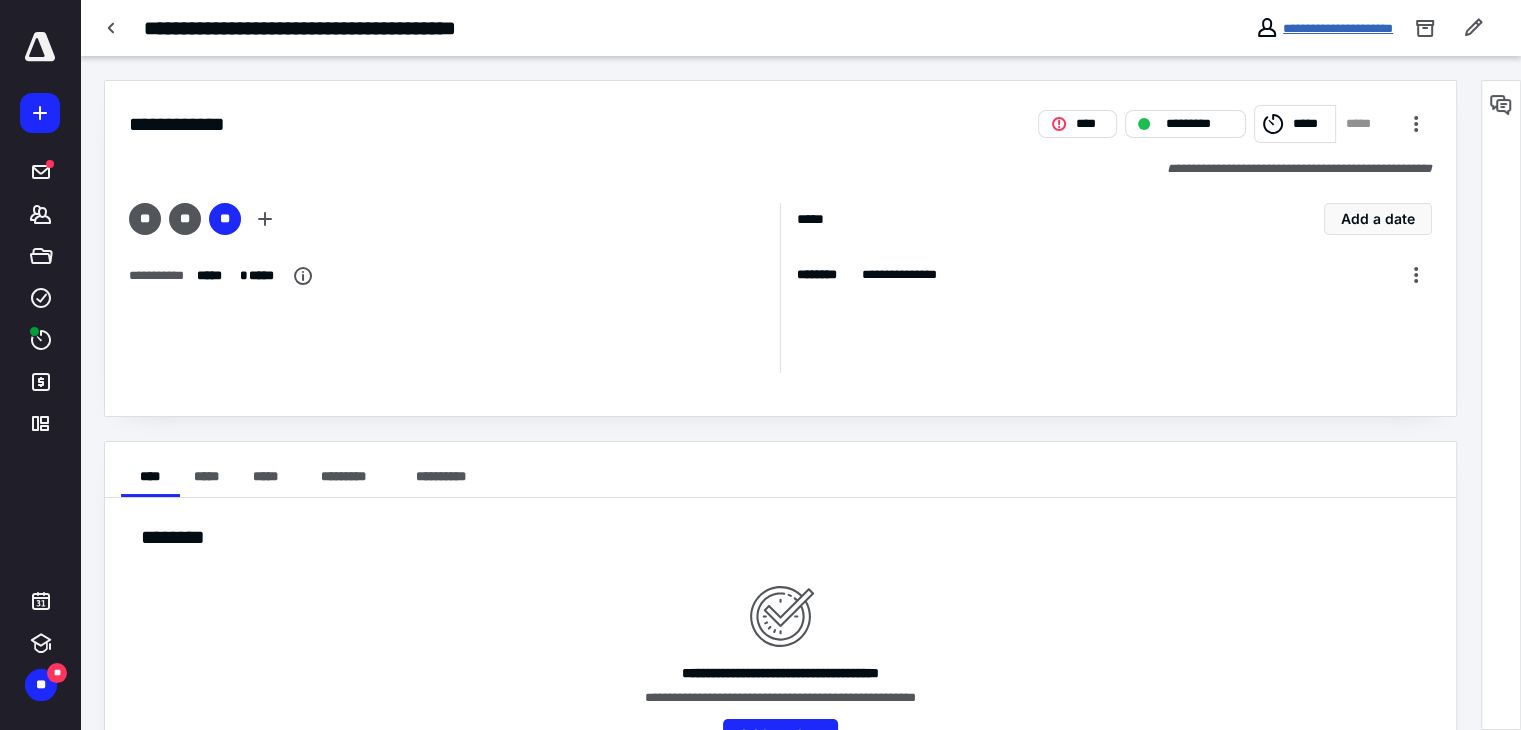 click on "**********" at bounding box center [1338, 28] 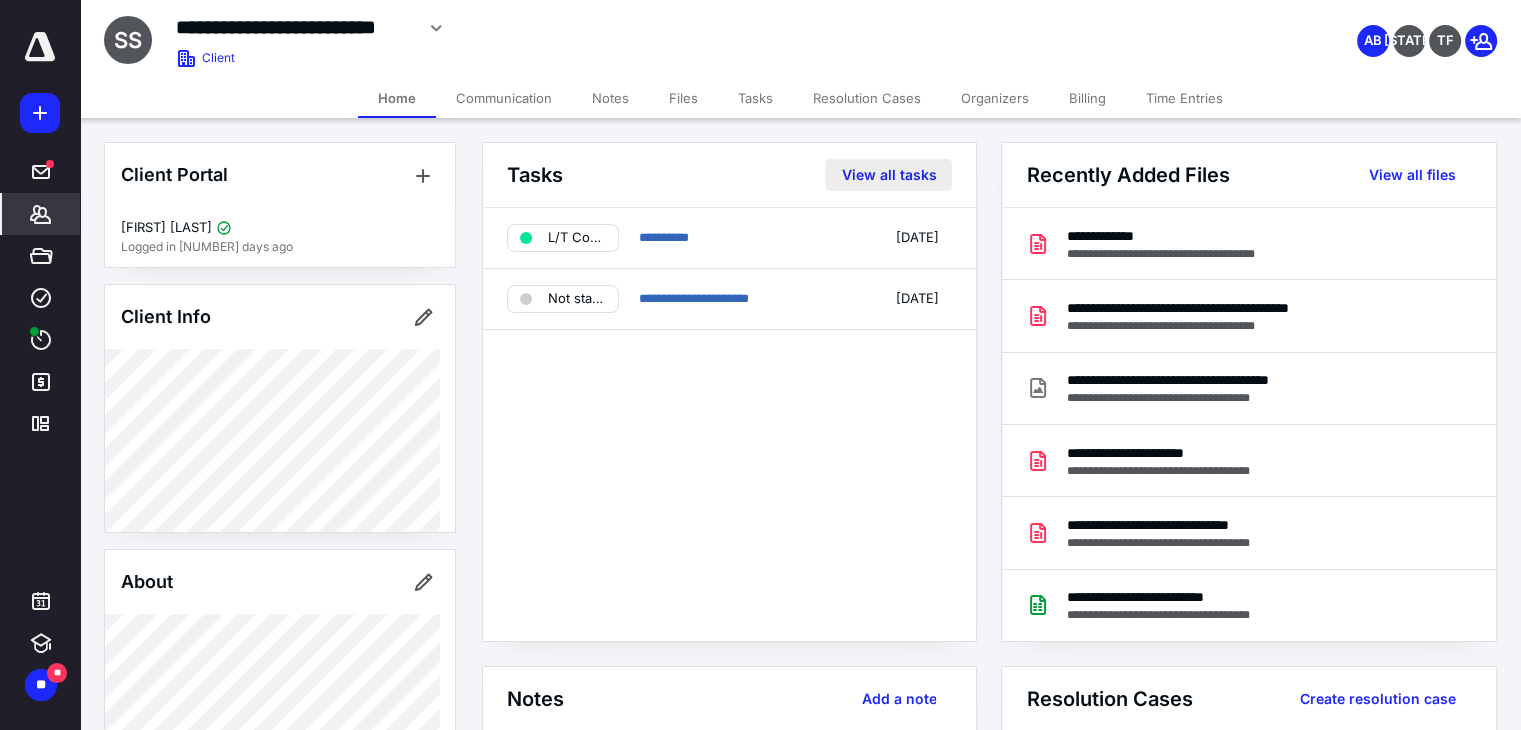 click on "View all tasks" at bounding box center (888, 175) 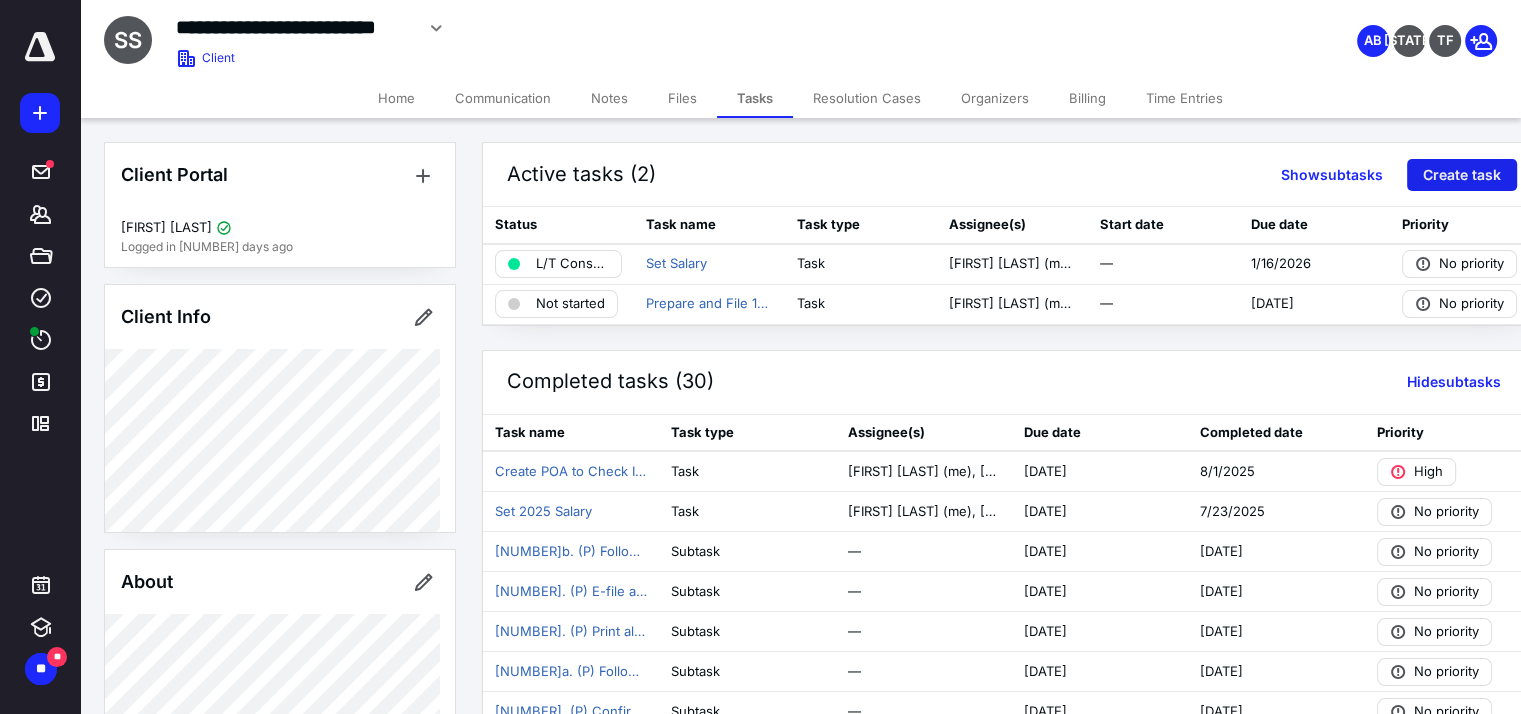 click on "Create task" at bounding box center [1462, 175] 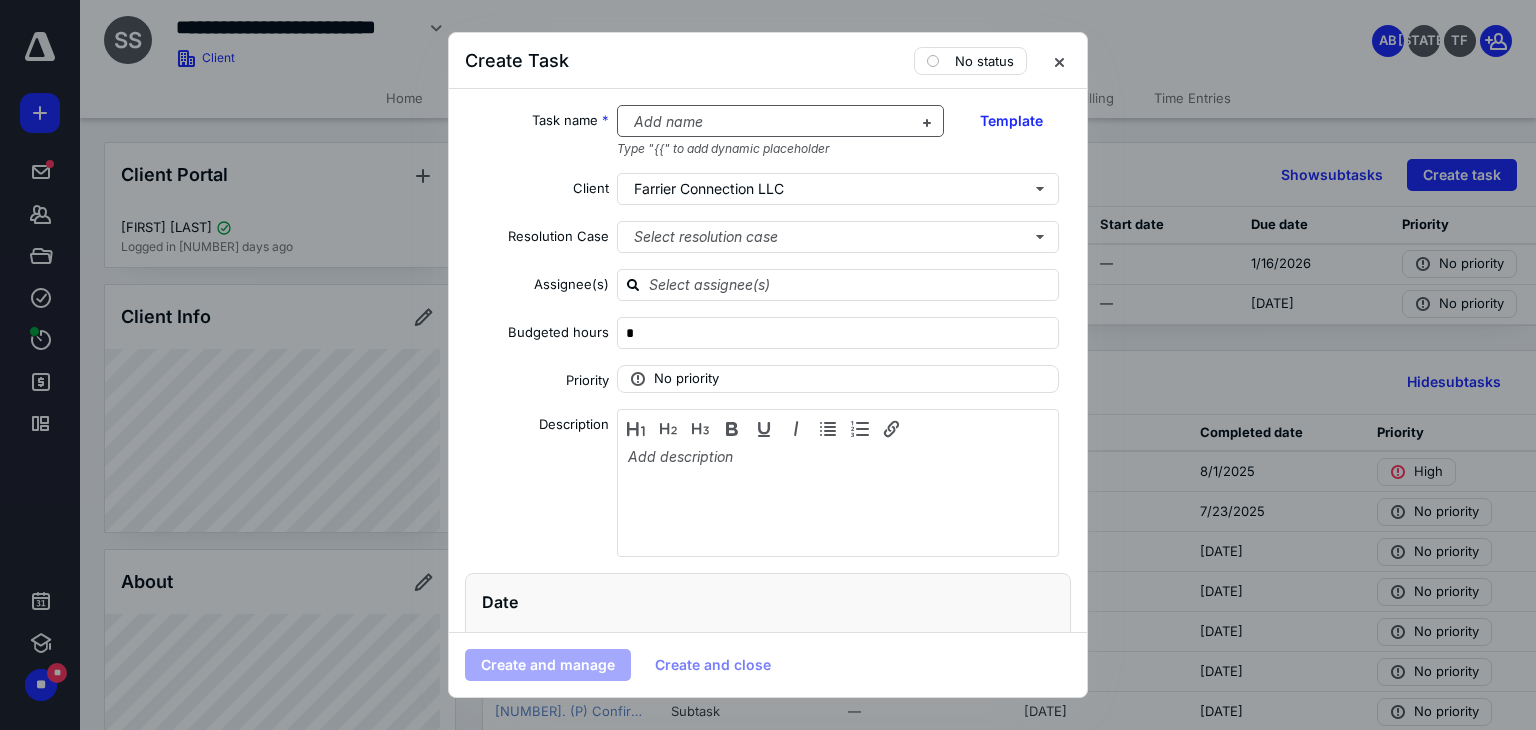 click at bounding box center (769, 122) 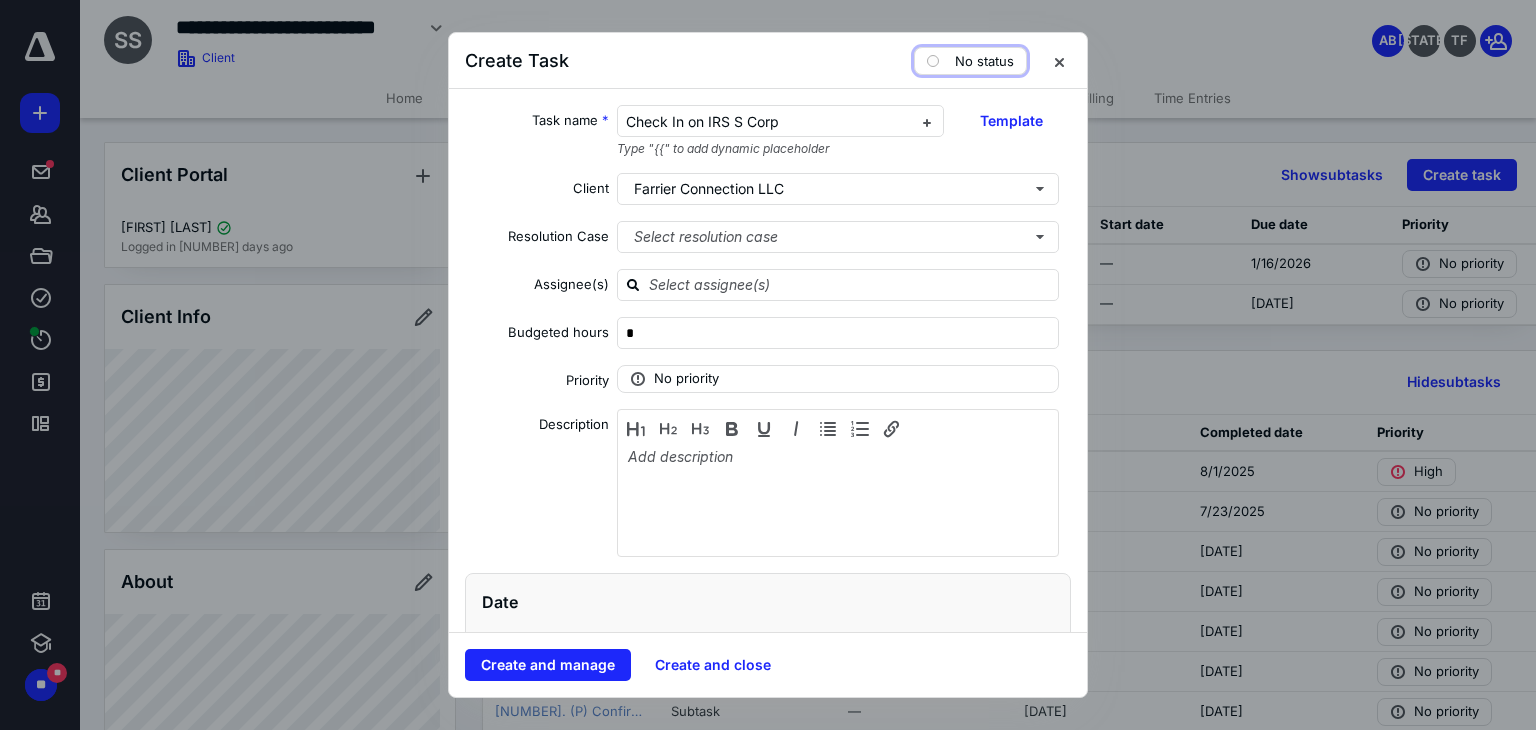 click on "No status" at bounding box center (970, 61) 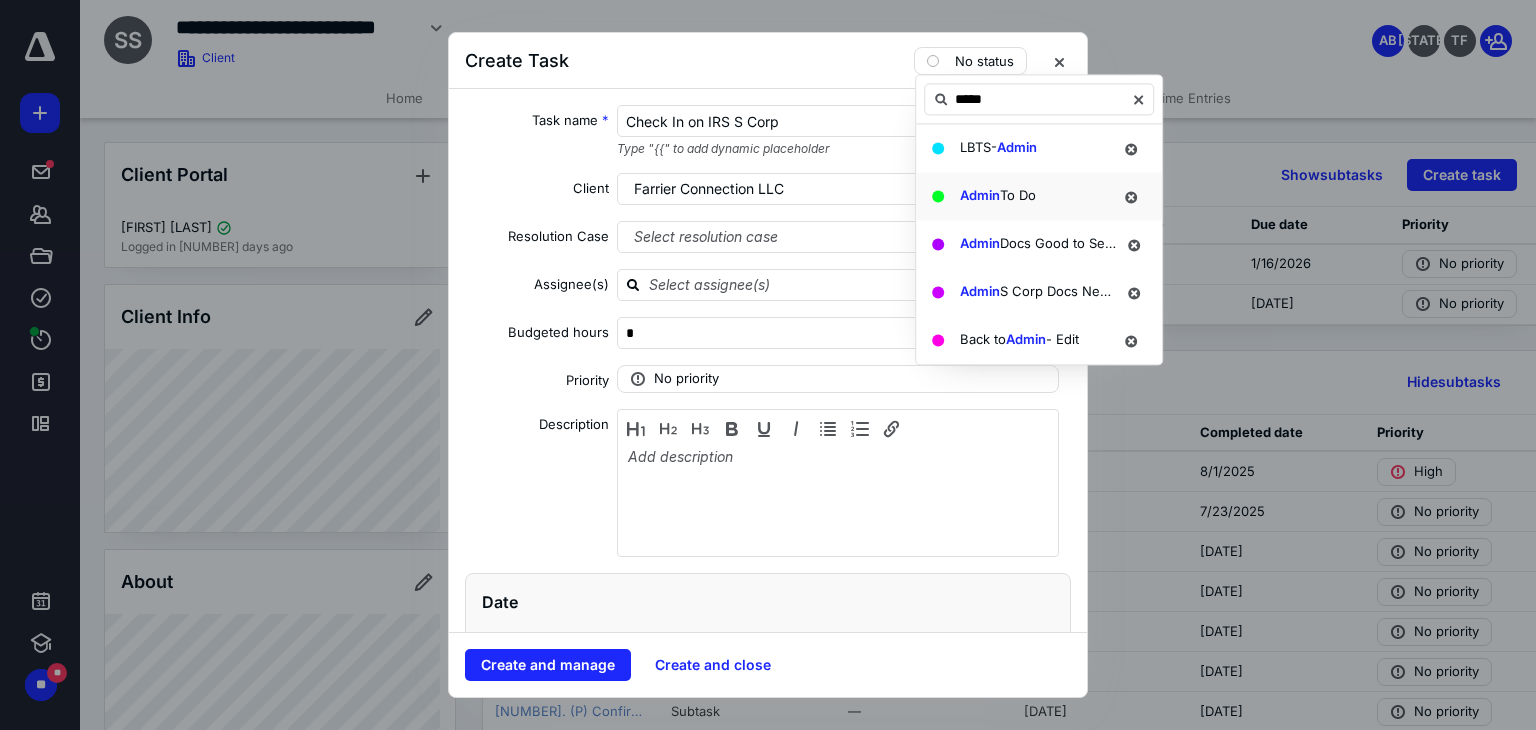 type on "*****" 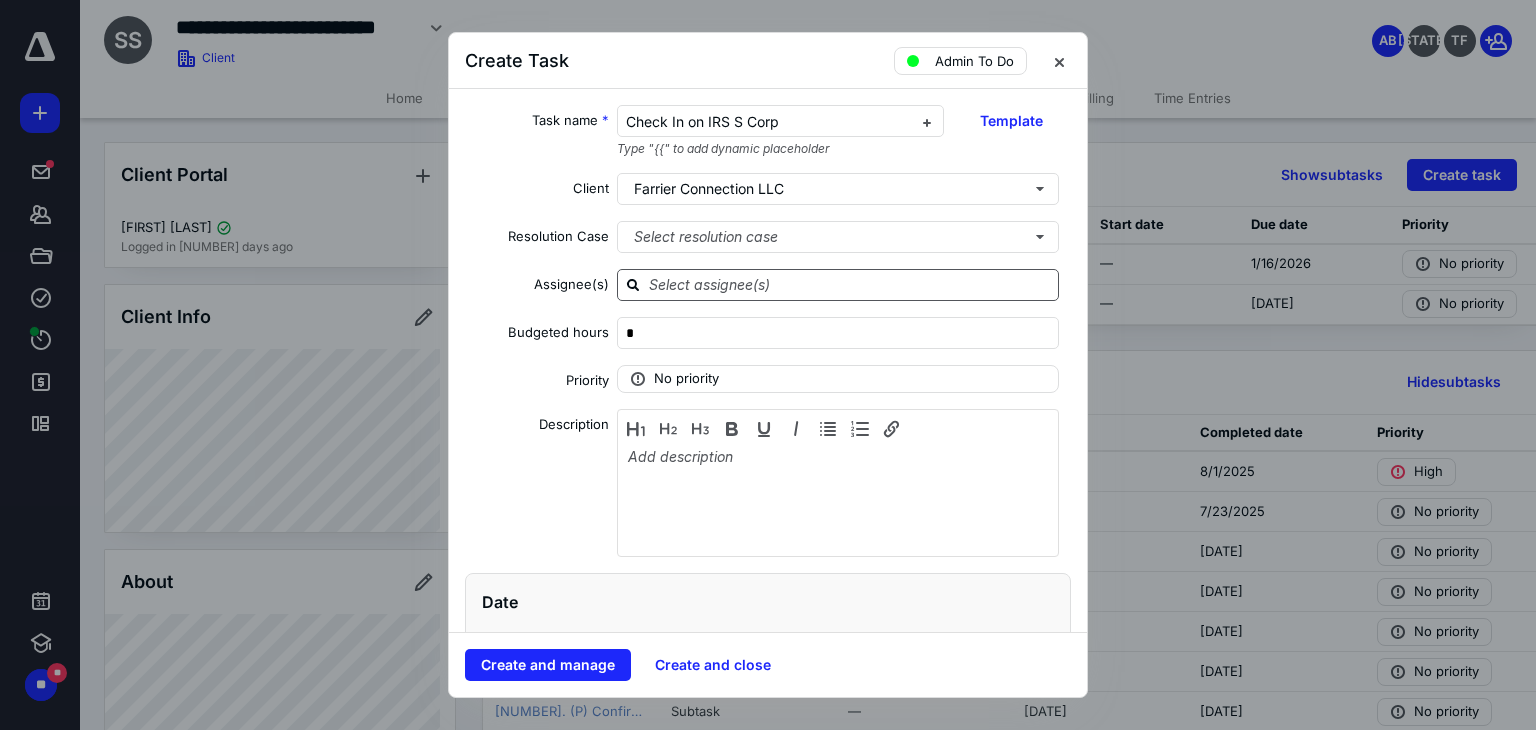 click at bounding box center (850, 284) 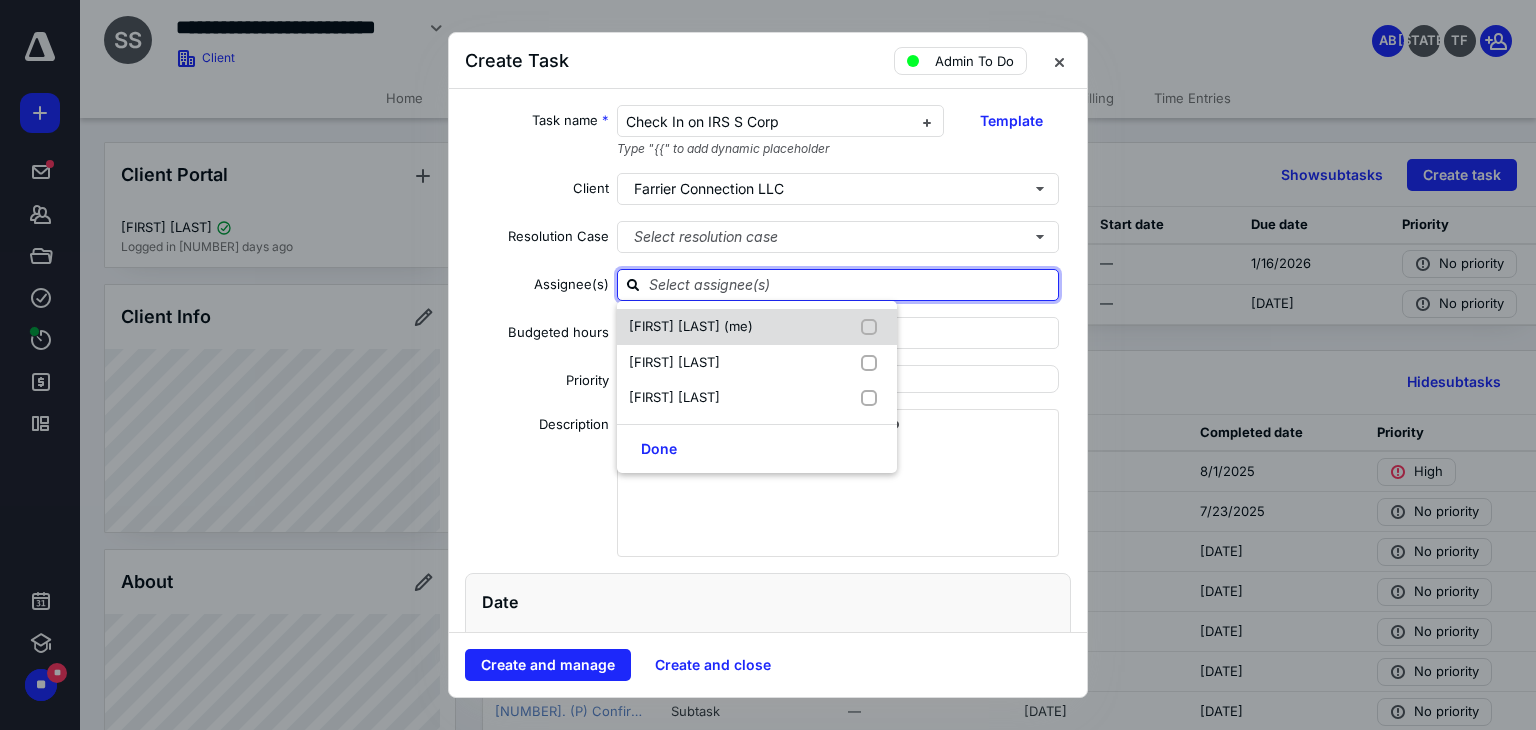 drag, startPoint x: 716, startPoint y: 319, endPoint x: 712, endPoint y: 331, distance: 12.649111 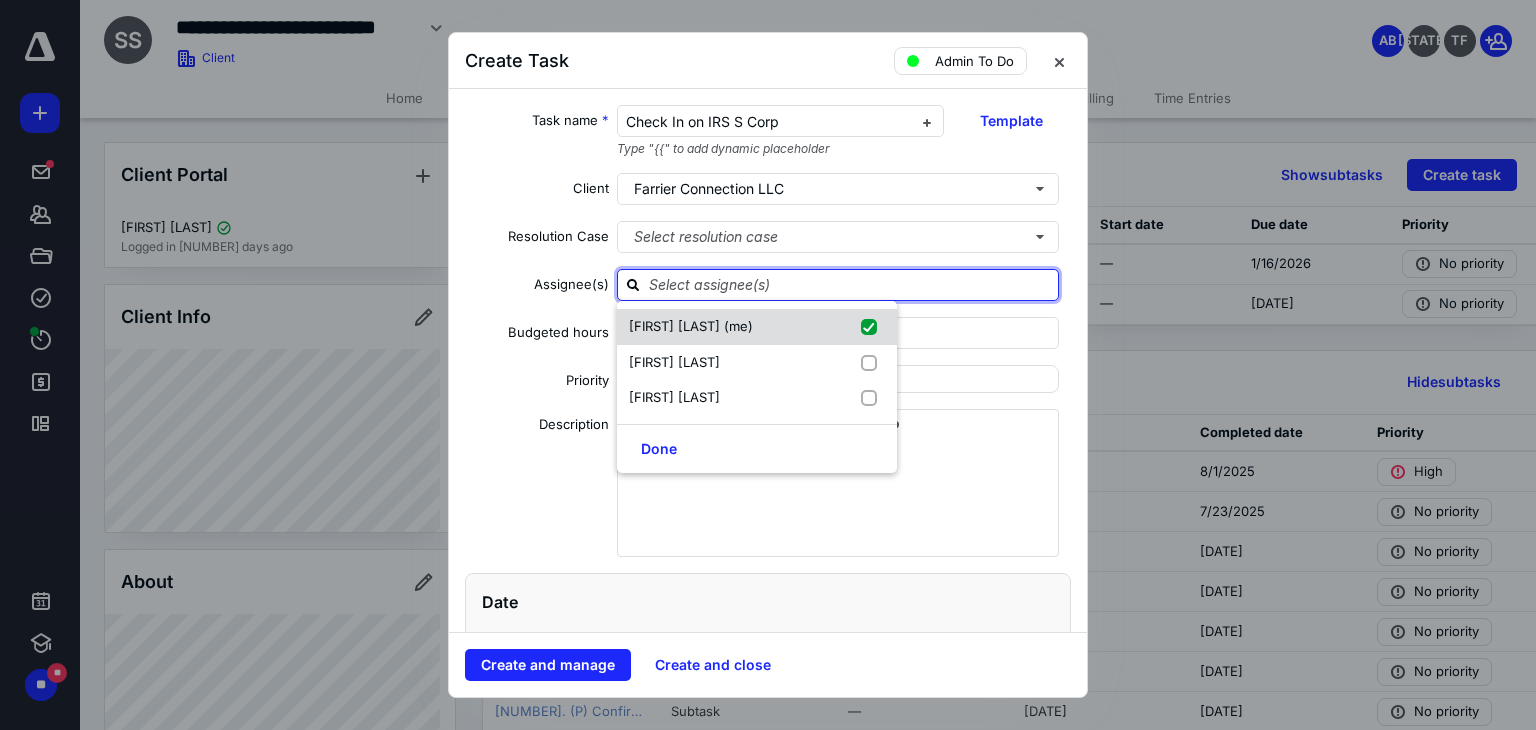 checkbox on "true" 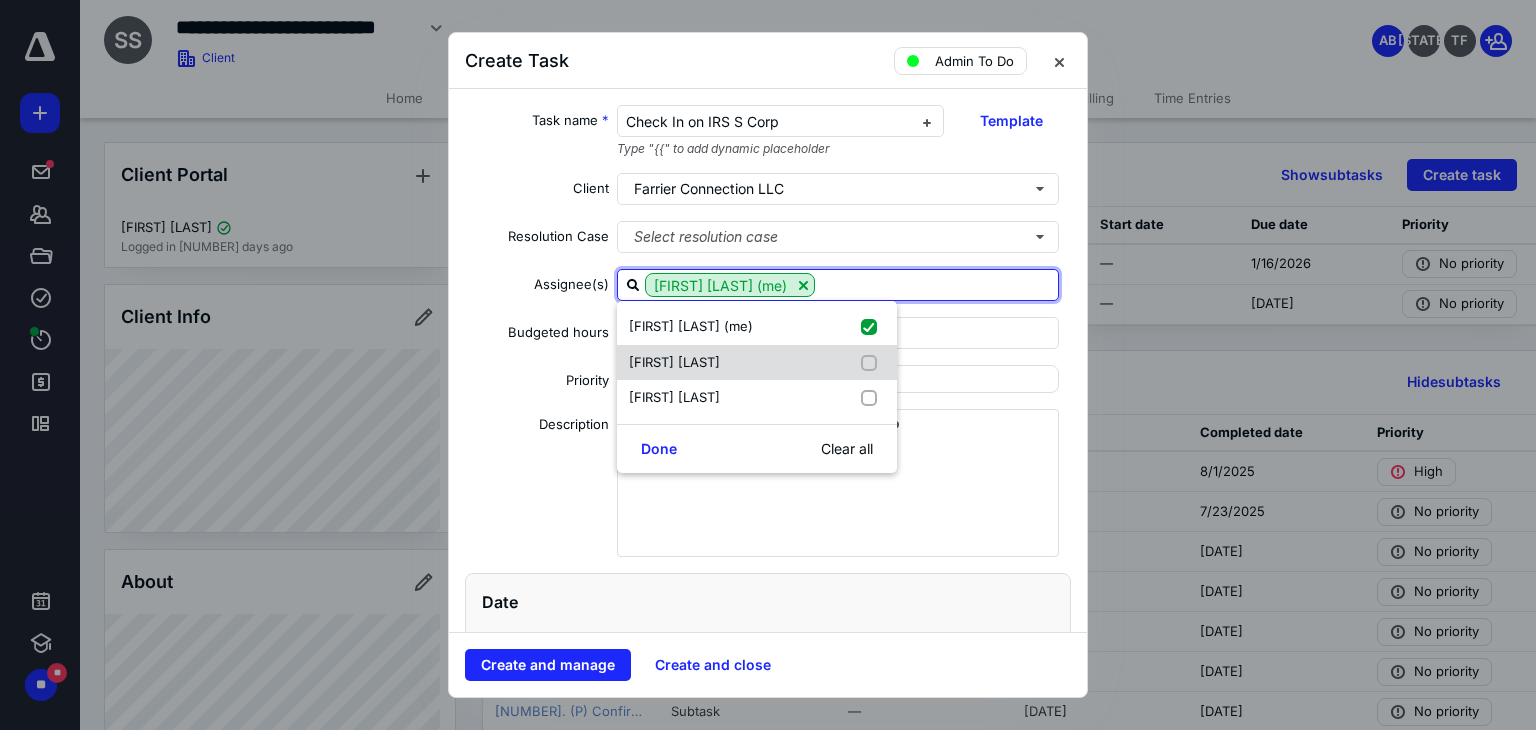 drag, startPoint x: 706, startPoint y: 349, endPoint x: 698, endPoint y: 376, distance: 28.160255 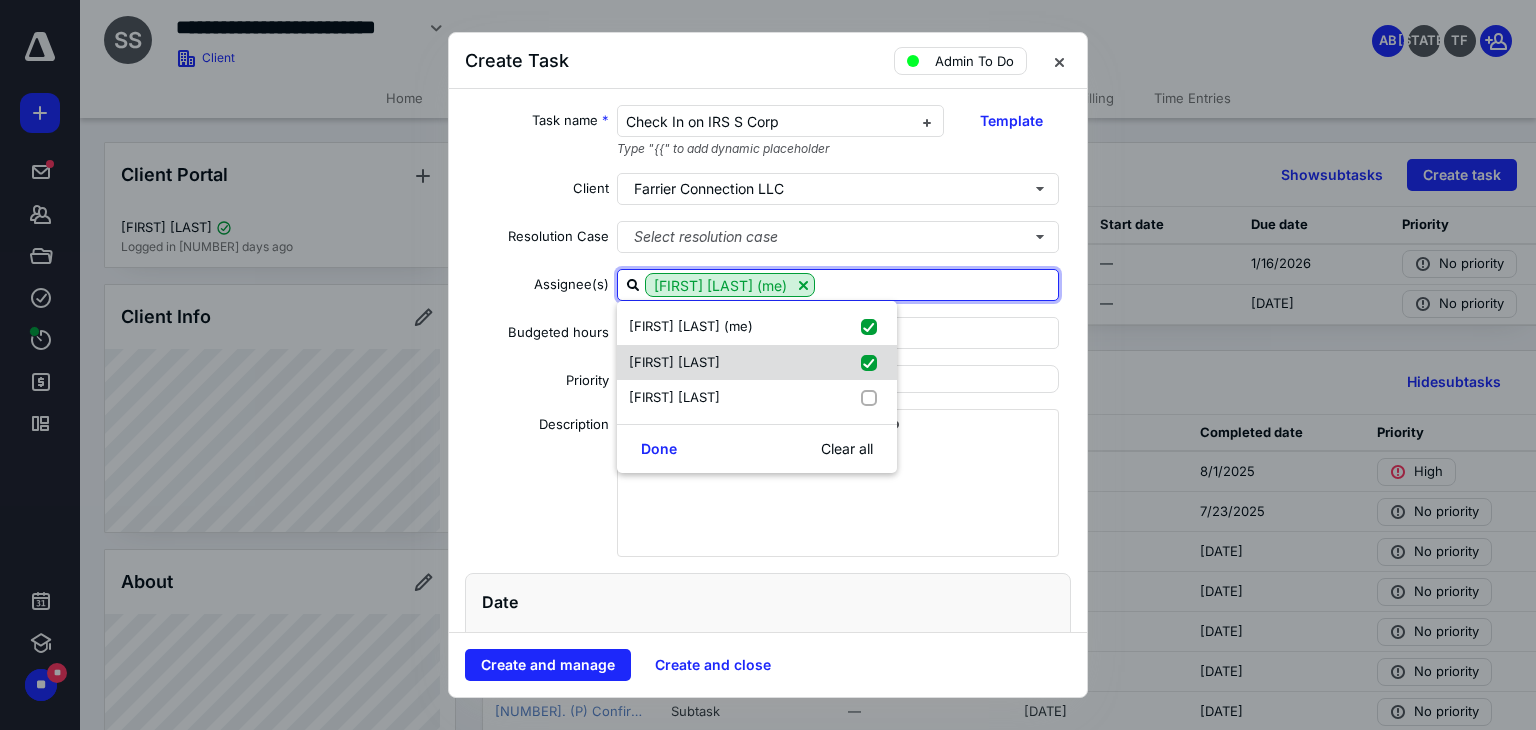checkbox on "true" 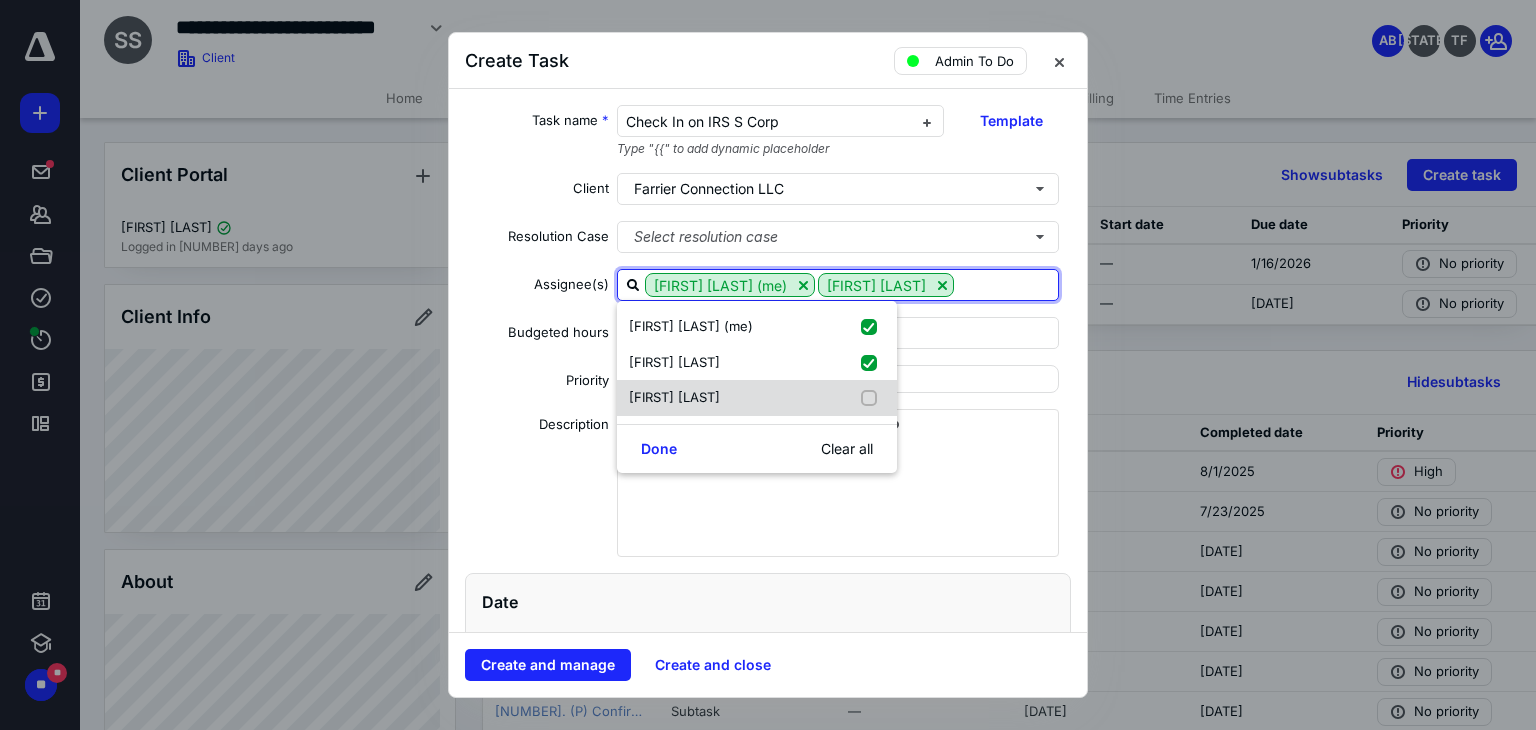 click on "[FIRST] [LAST]" at bounding box center (757, 398) 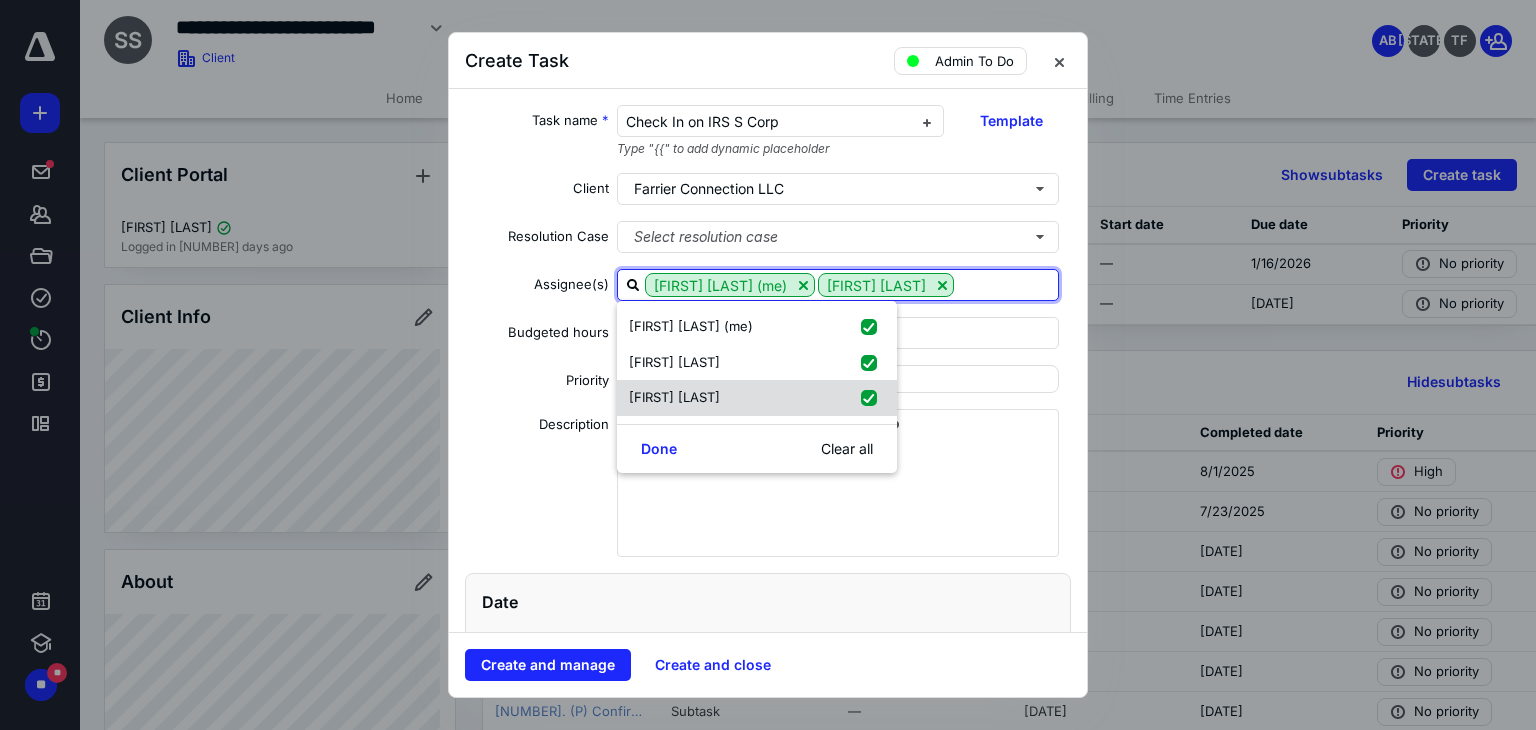 checkbox on "true" 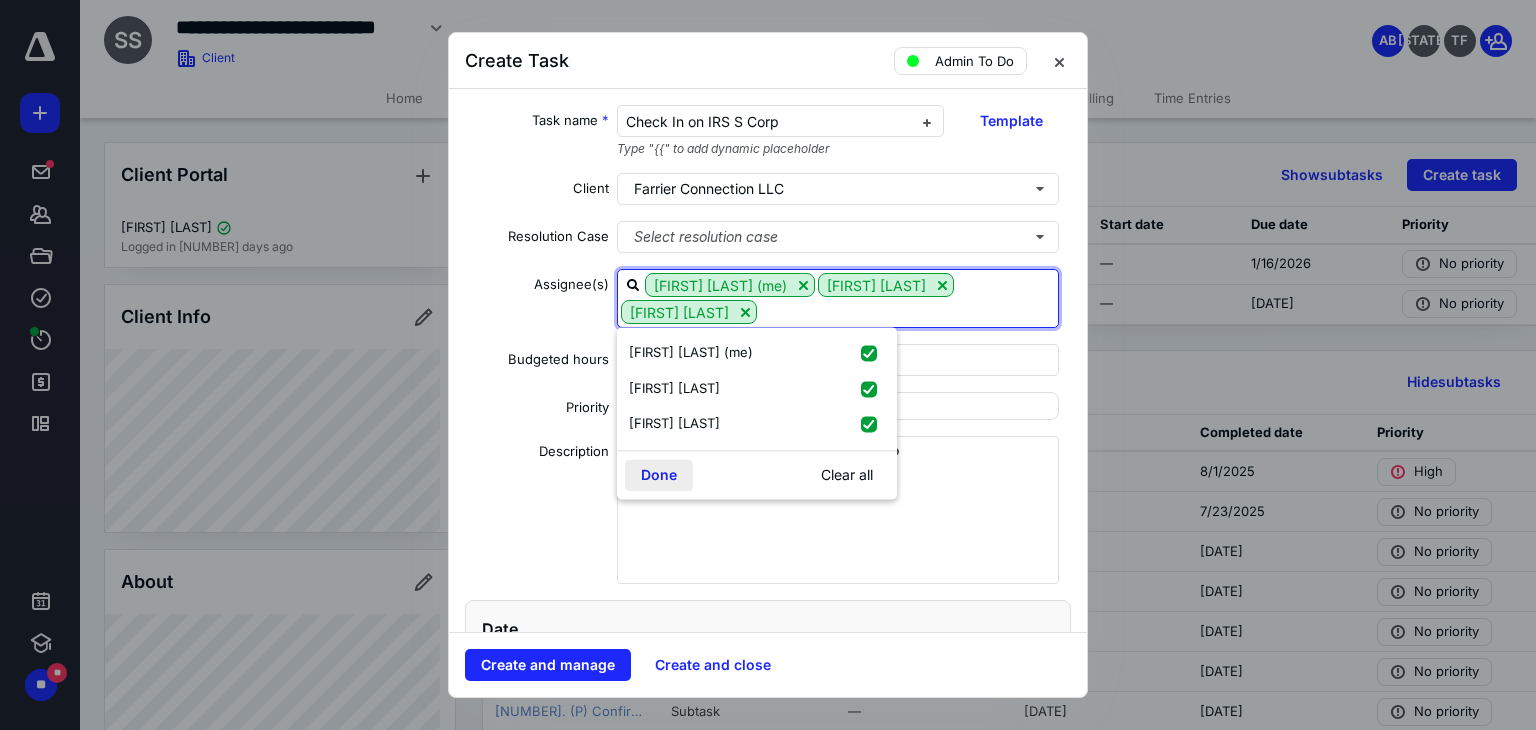 click on "Done" at bounding box center (659, 475) 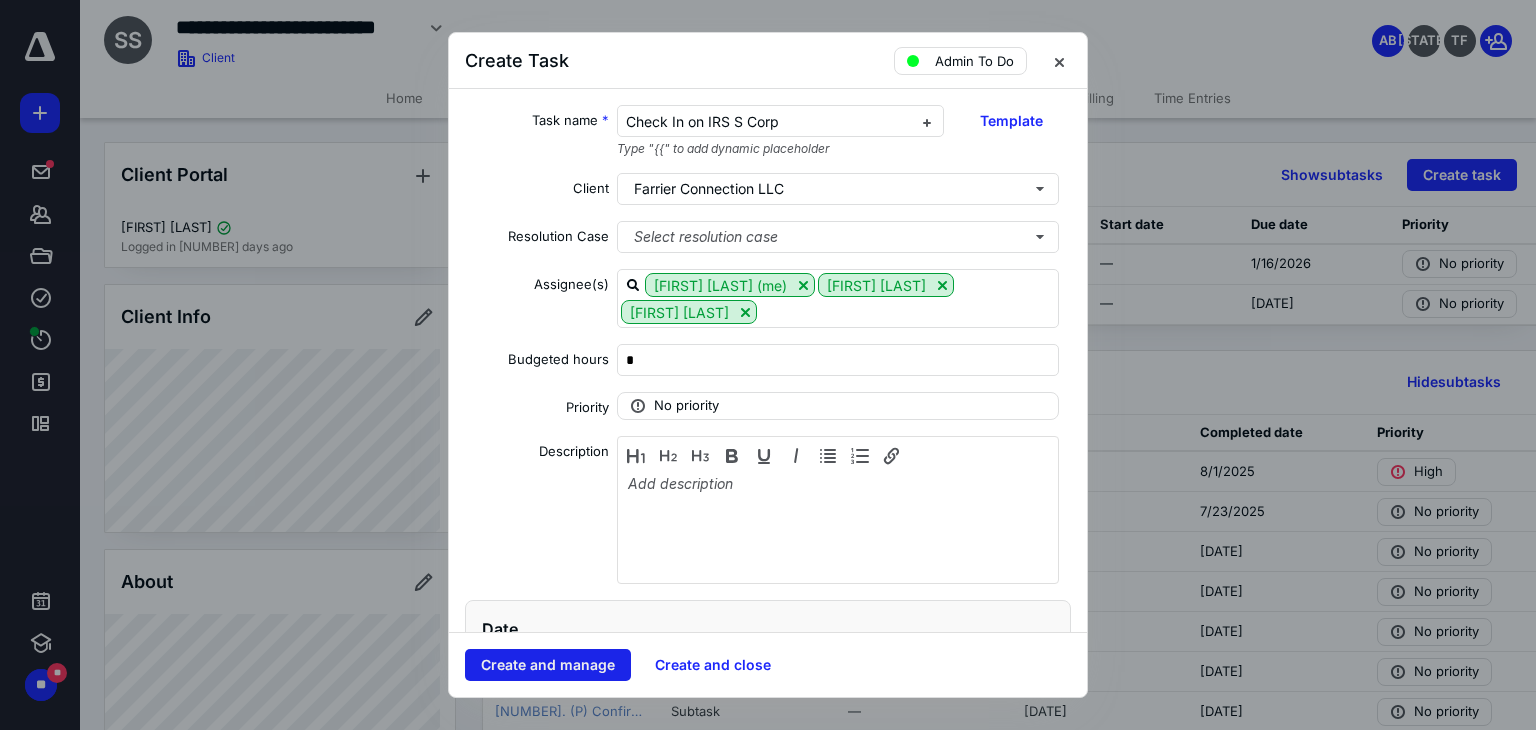 click on "Create and manage" at bounding box center (548, 665) 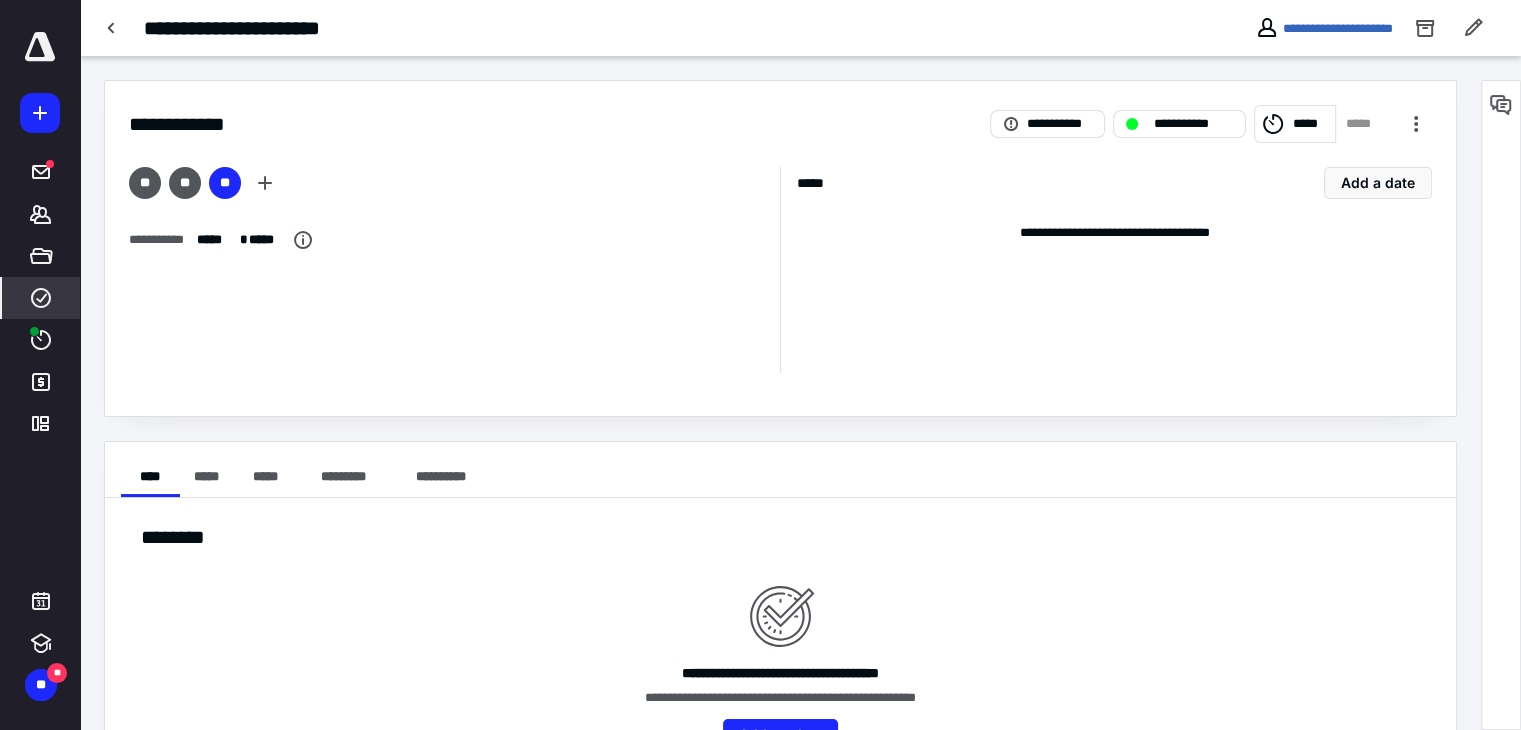 click 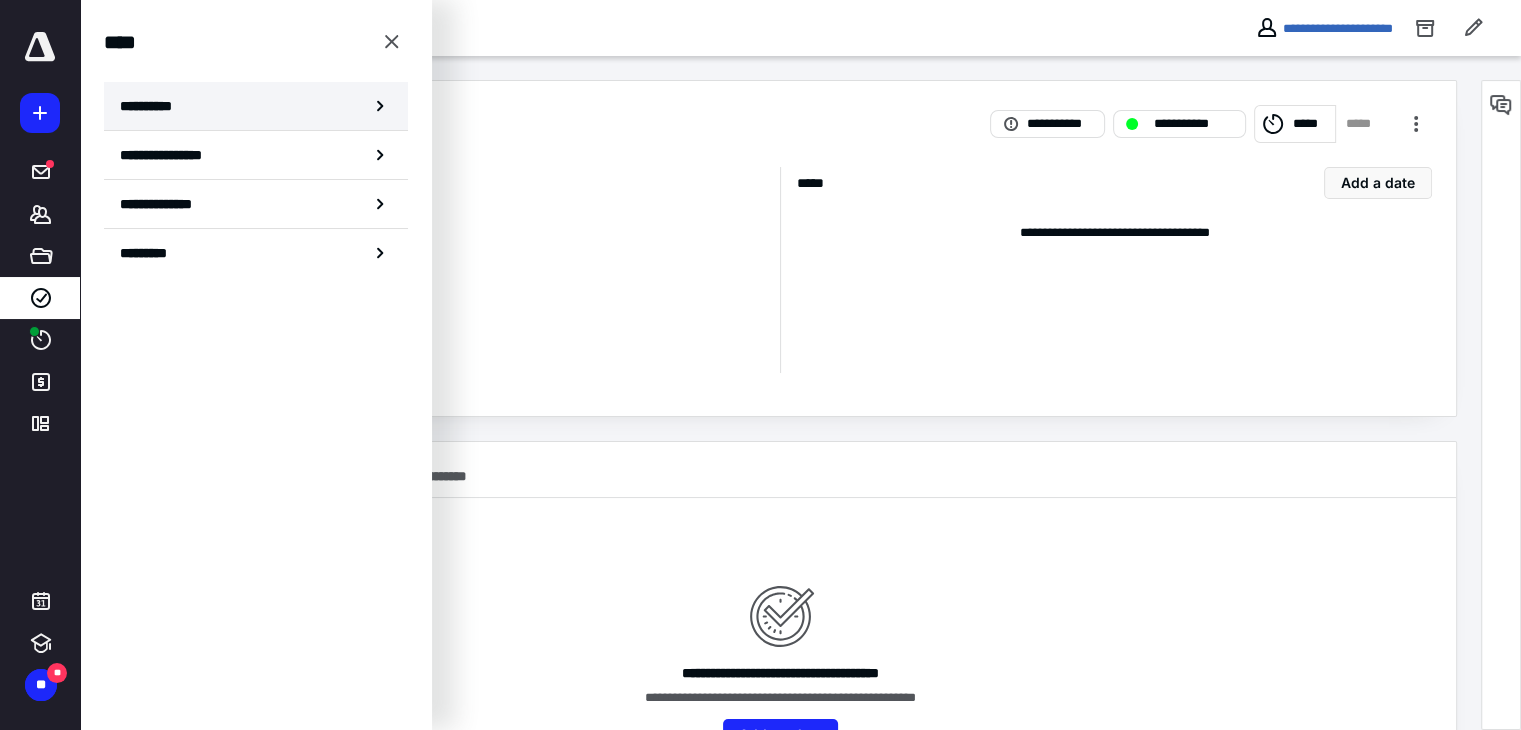 click on "**********" at bounding box center (153, 106) 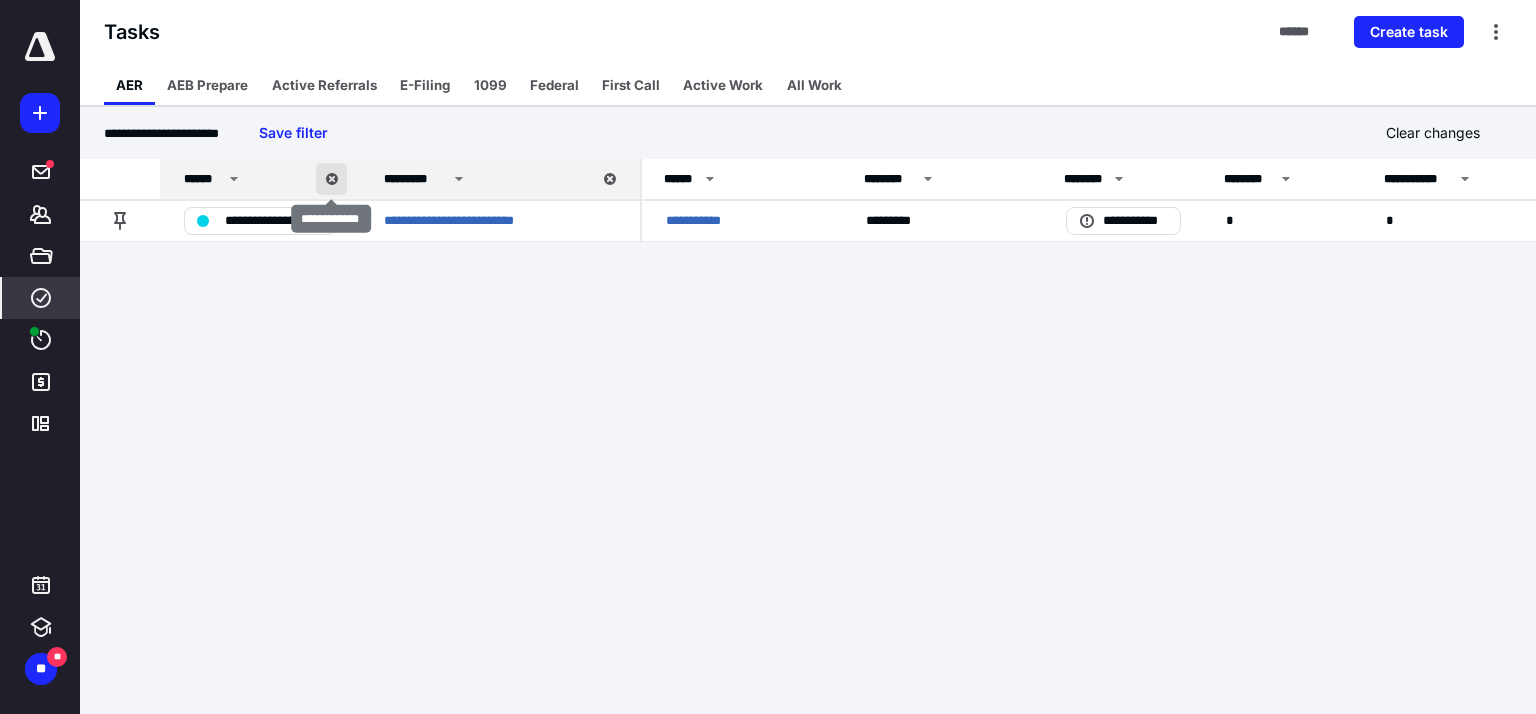 click at bounding box center (331, 179) 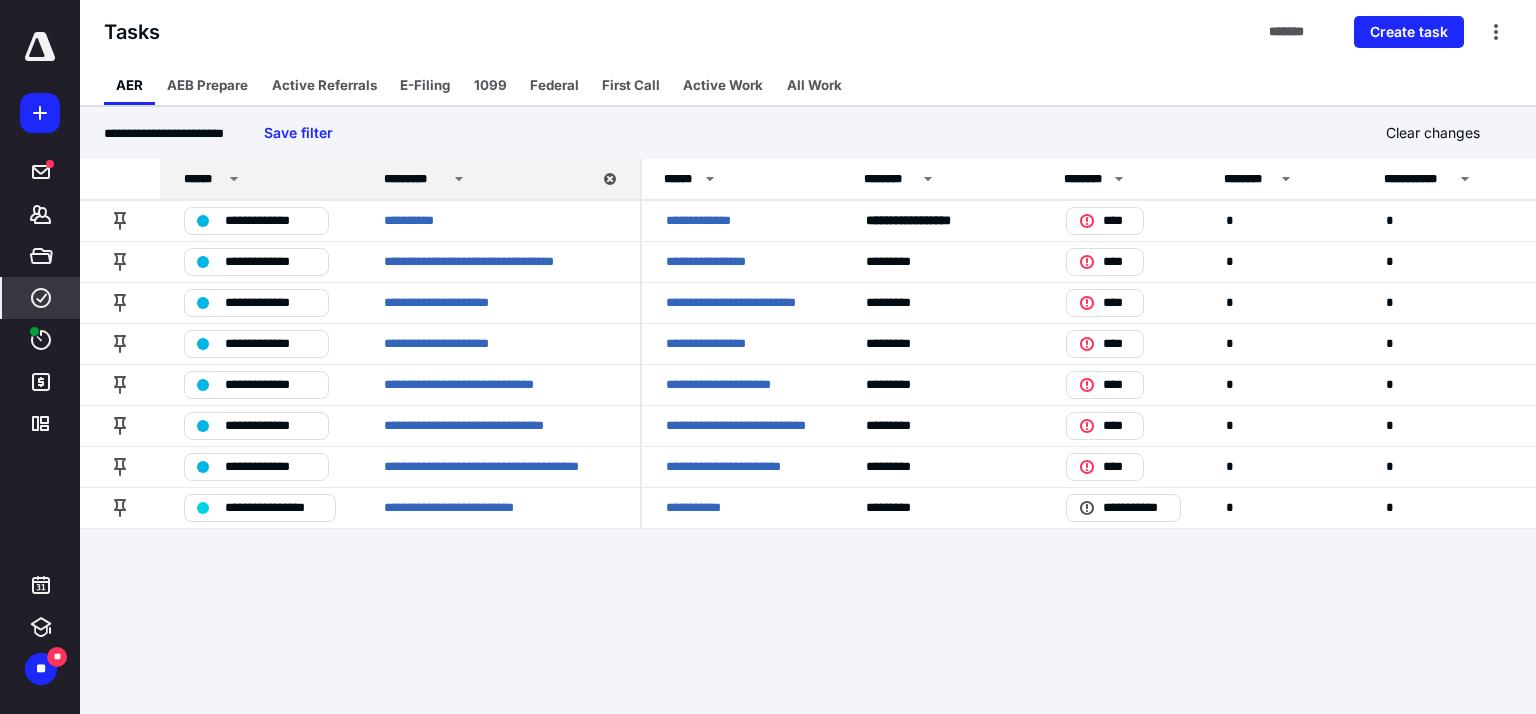 click 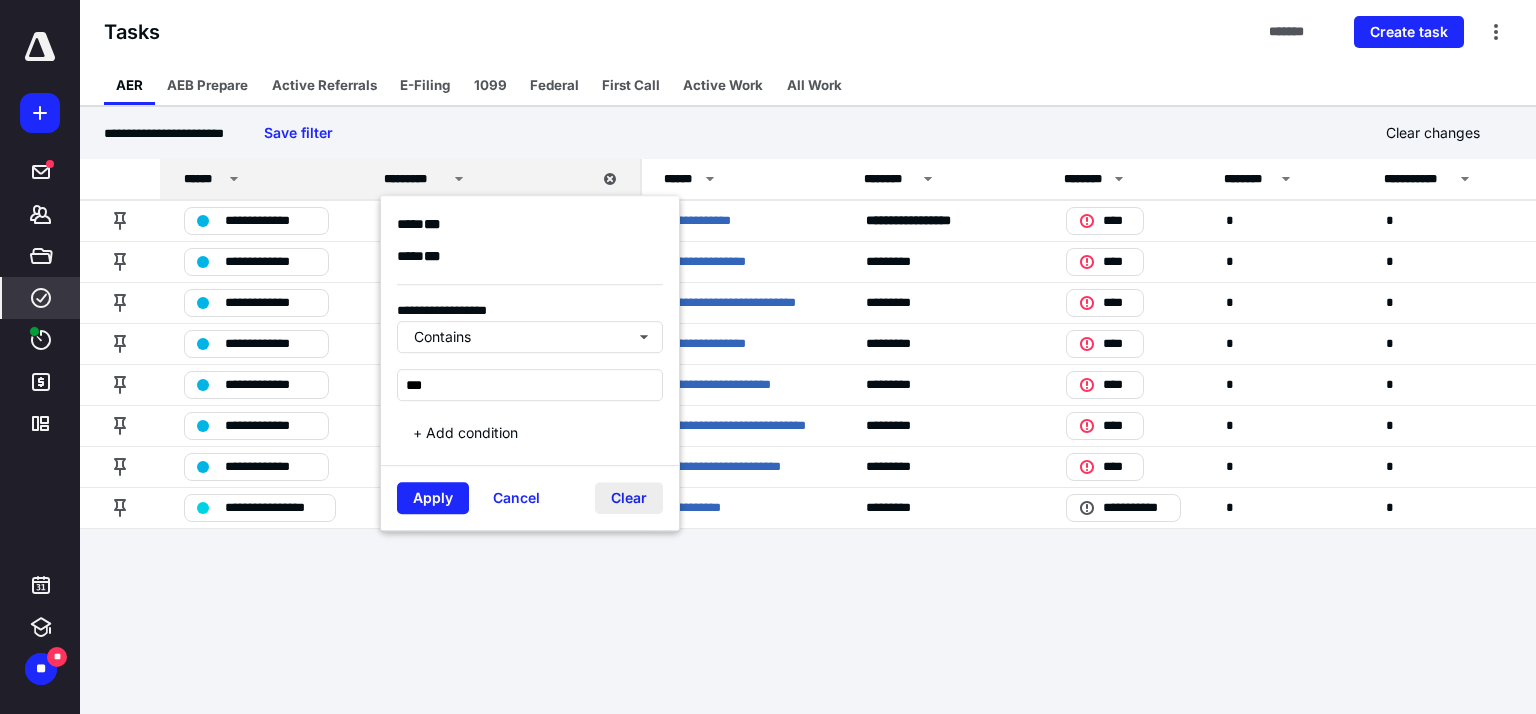 click on "Clear" at bounding box center [629, 498] 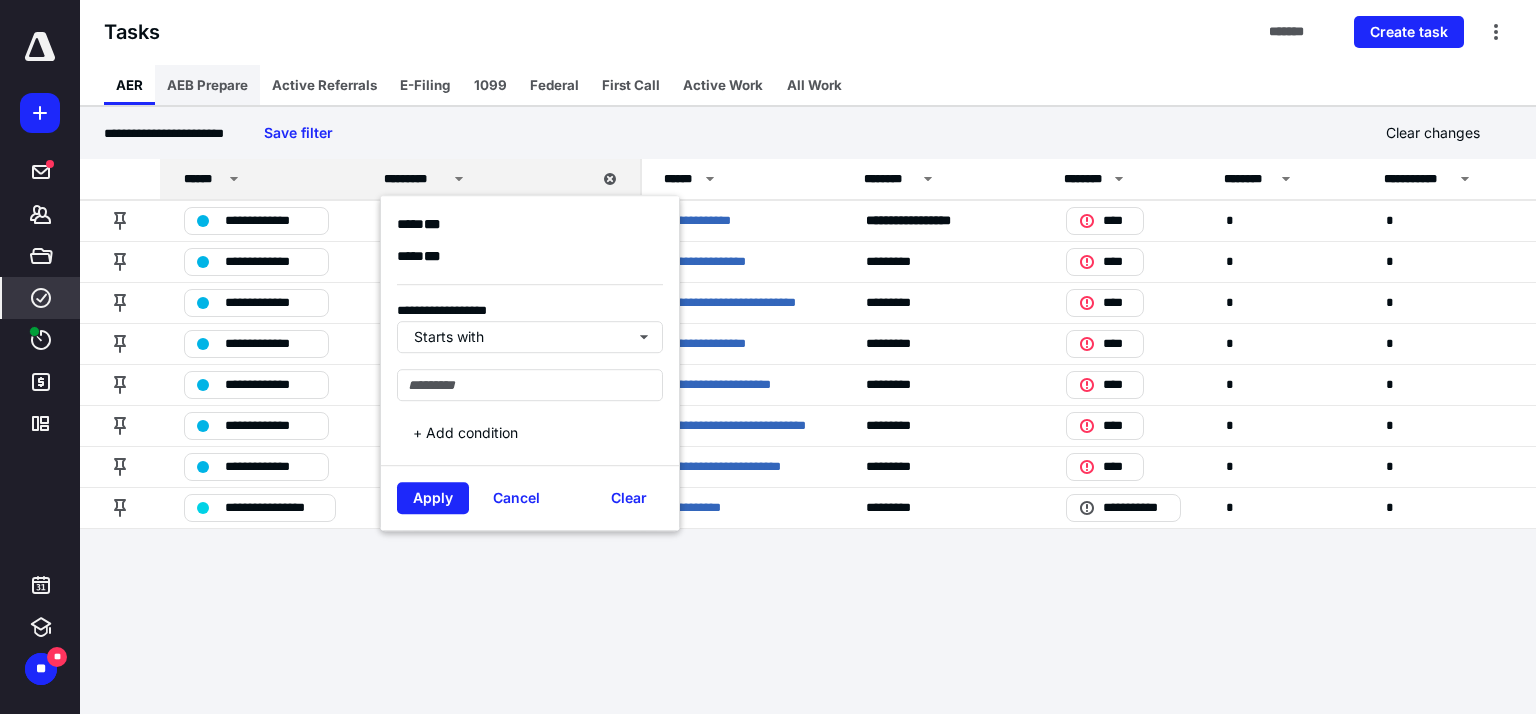 click on "AEB Prepare" at bounding box center [207, 85] 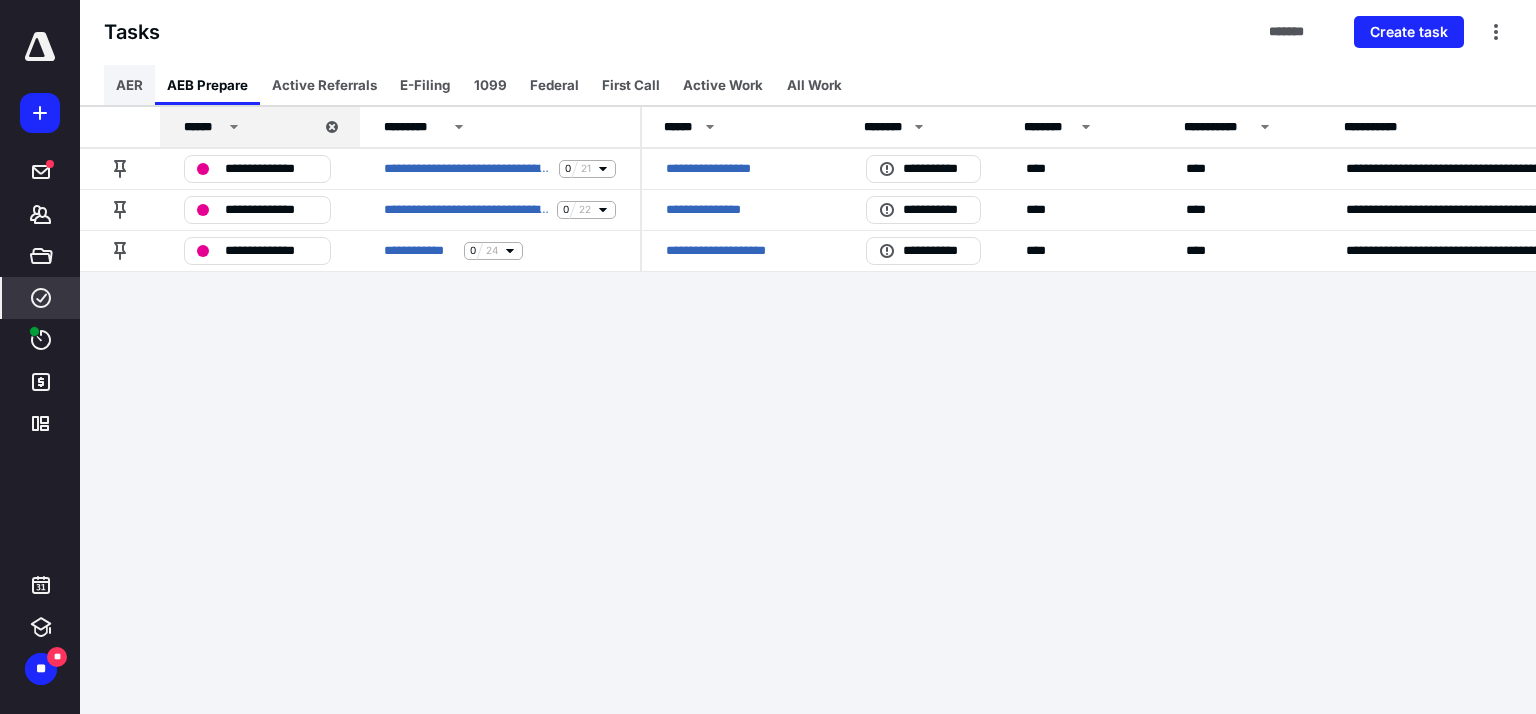 click on "AER" at bounding box center [129, 85] 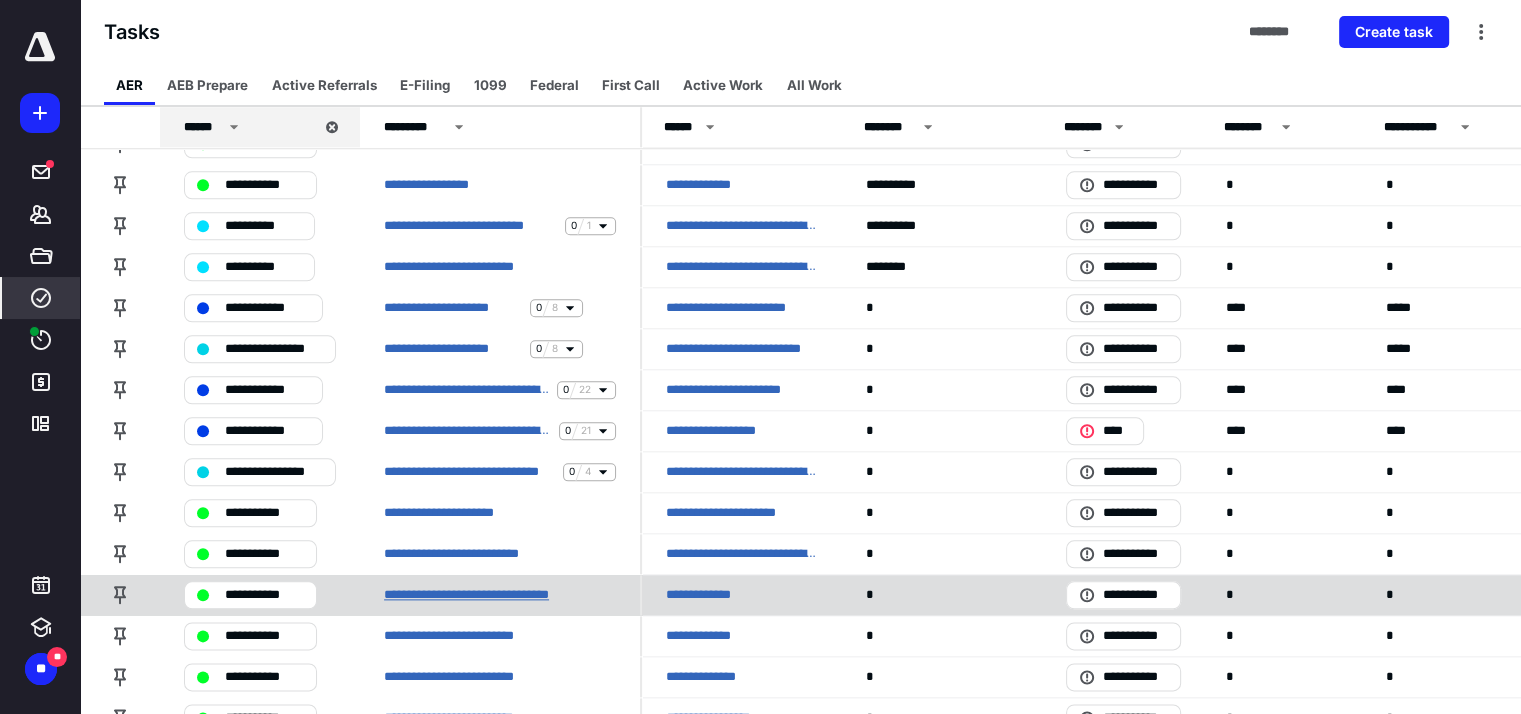 scroll, scrollTop: 2355, scrollLeft: 0, axis: vertical 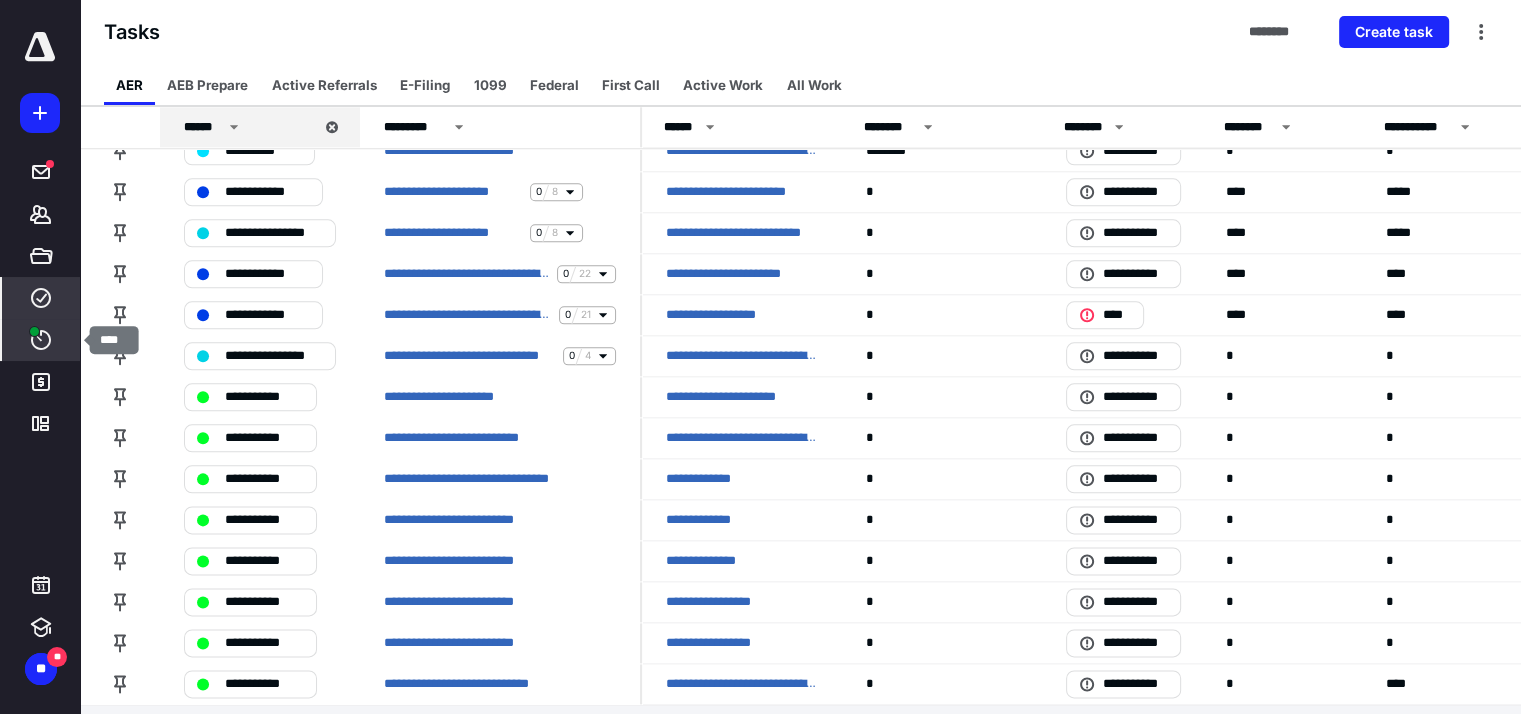 click 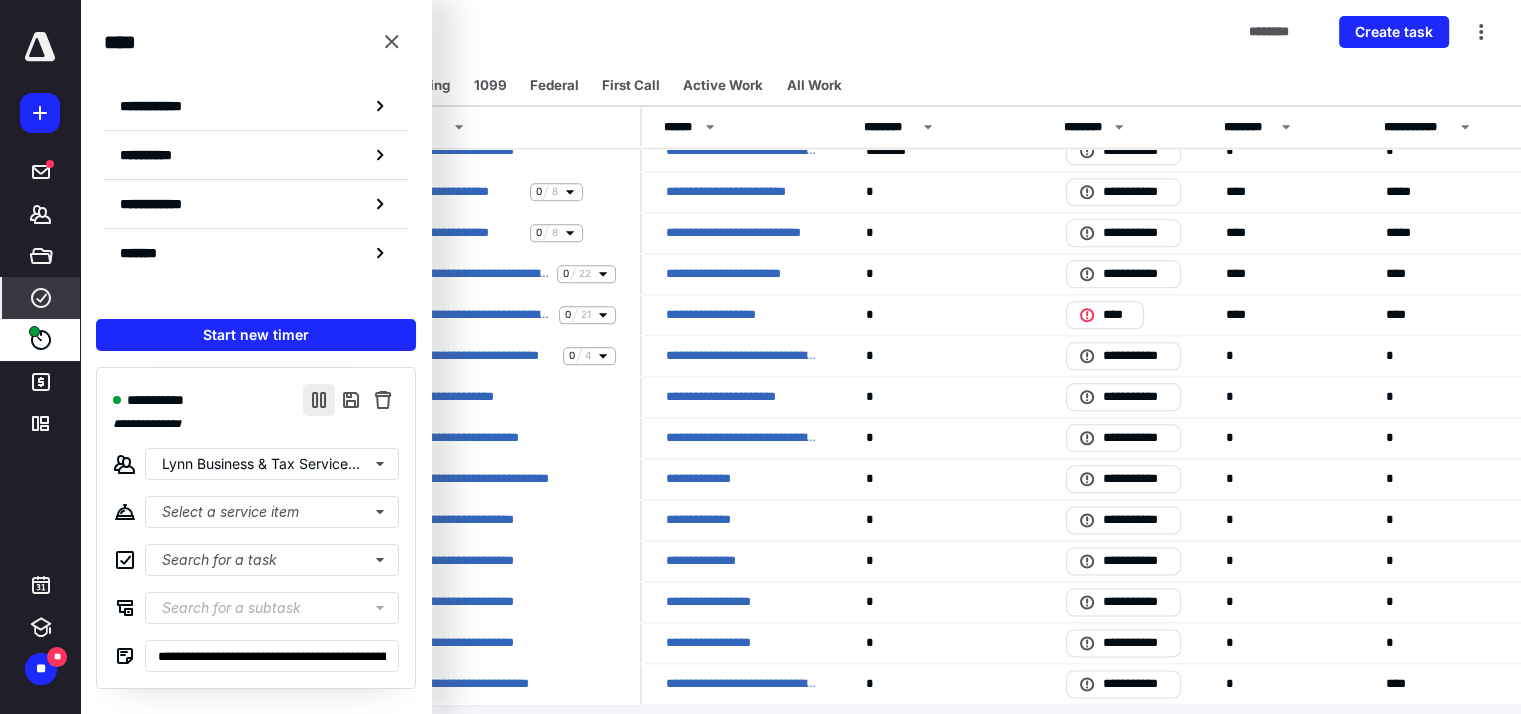 click at bounding box center [319, 400] 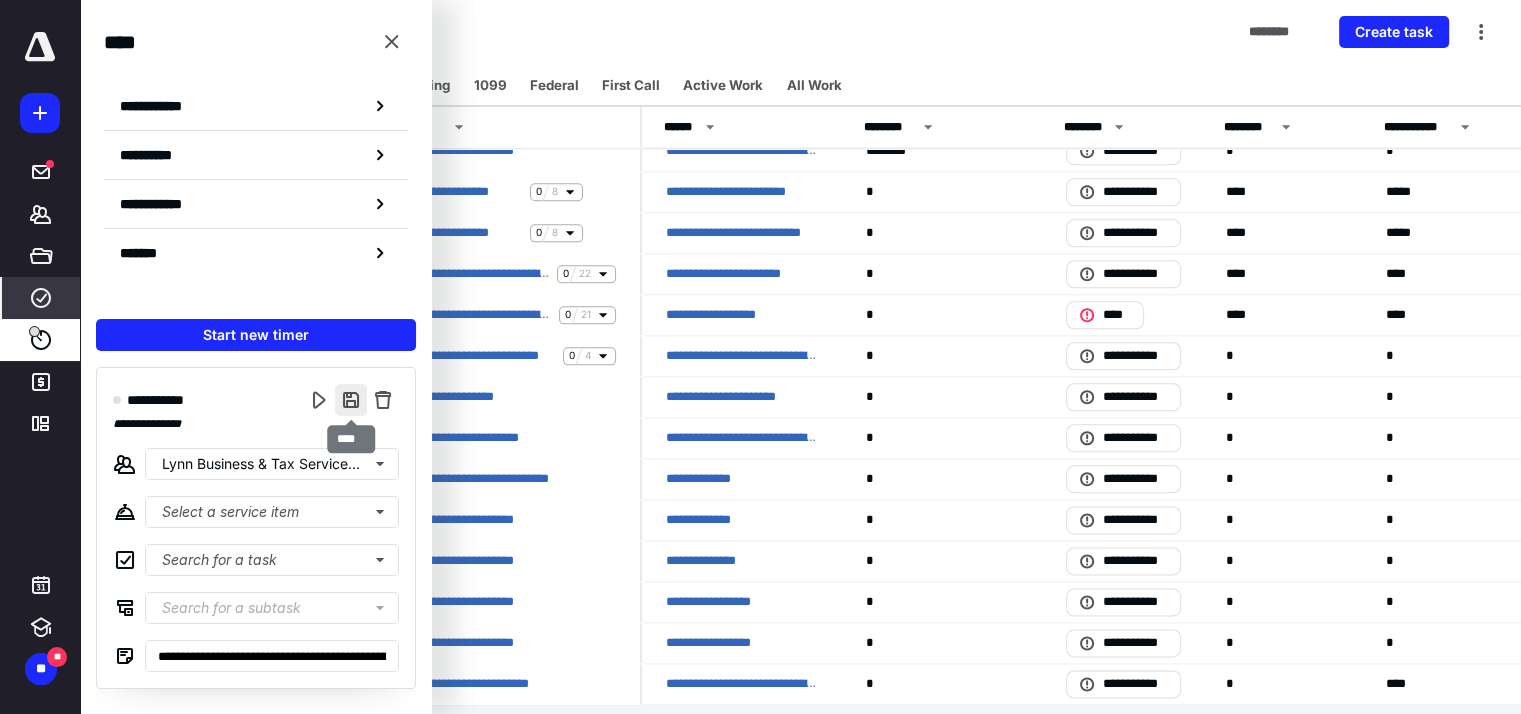 click at bounding box center (351, 400) 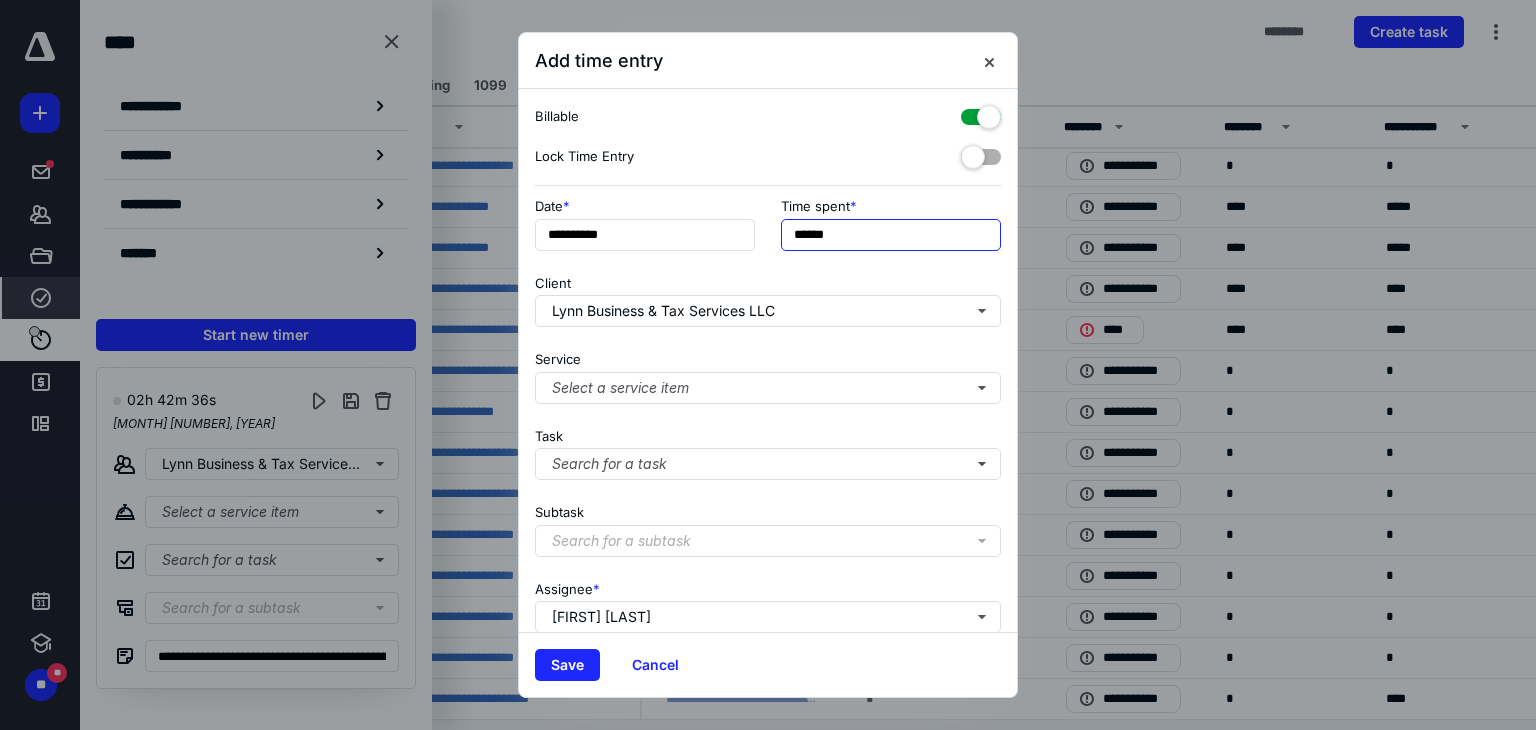 click on "******" at bounding box center [891, 235] 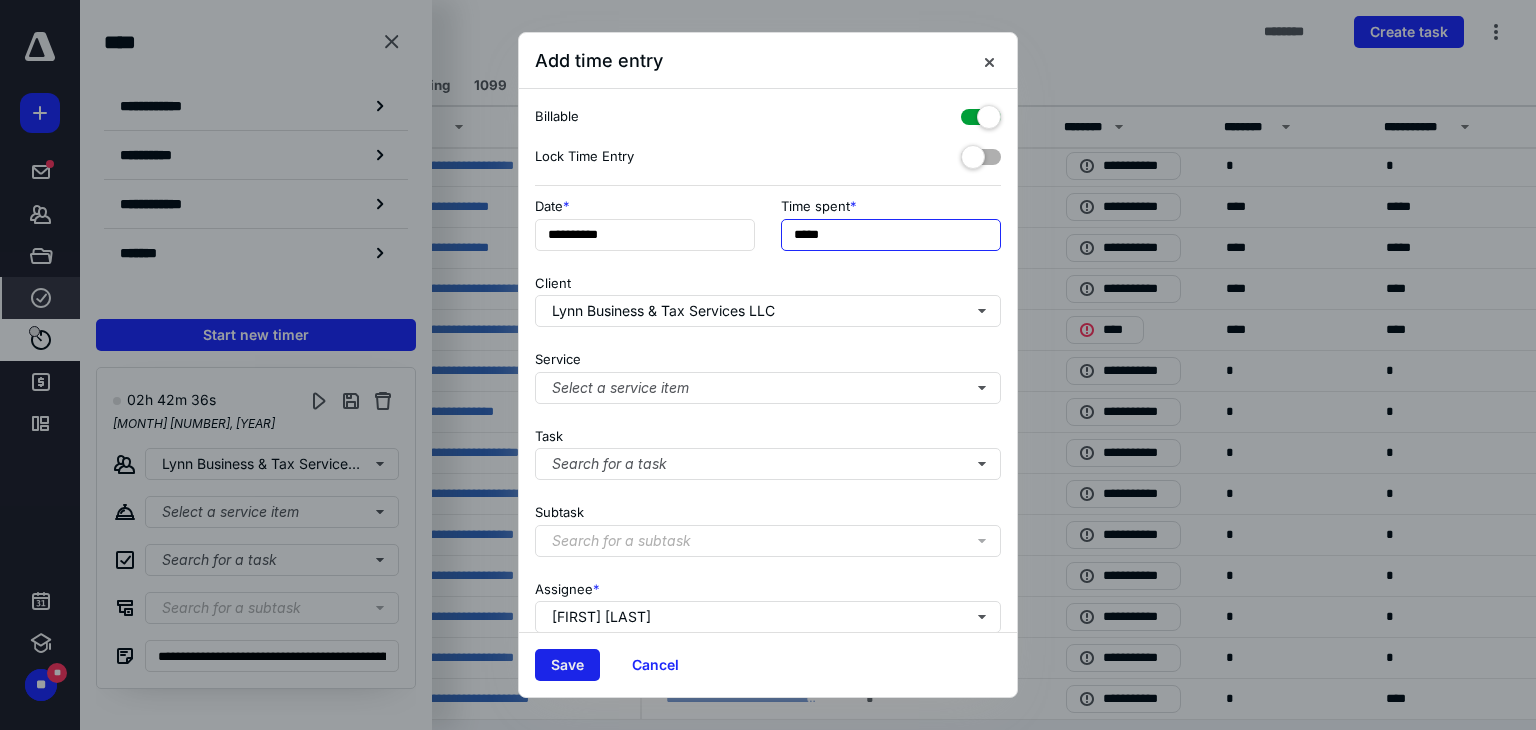 type on "*****" 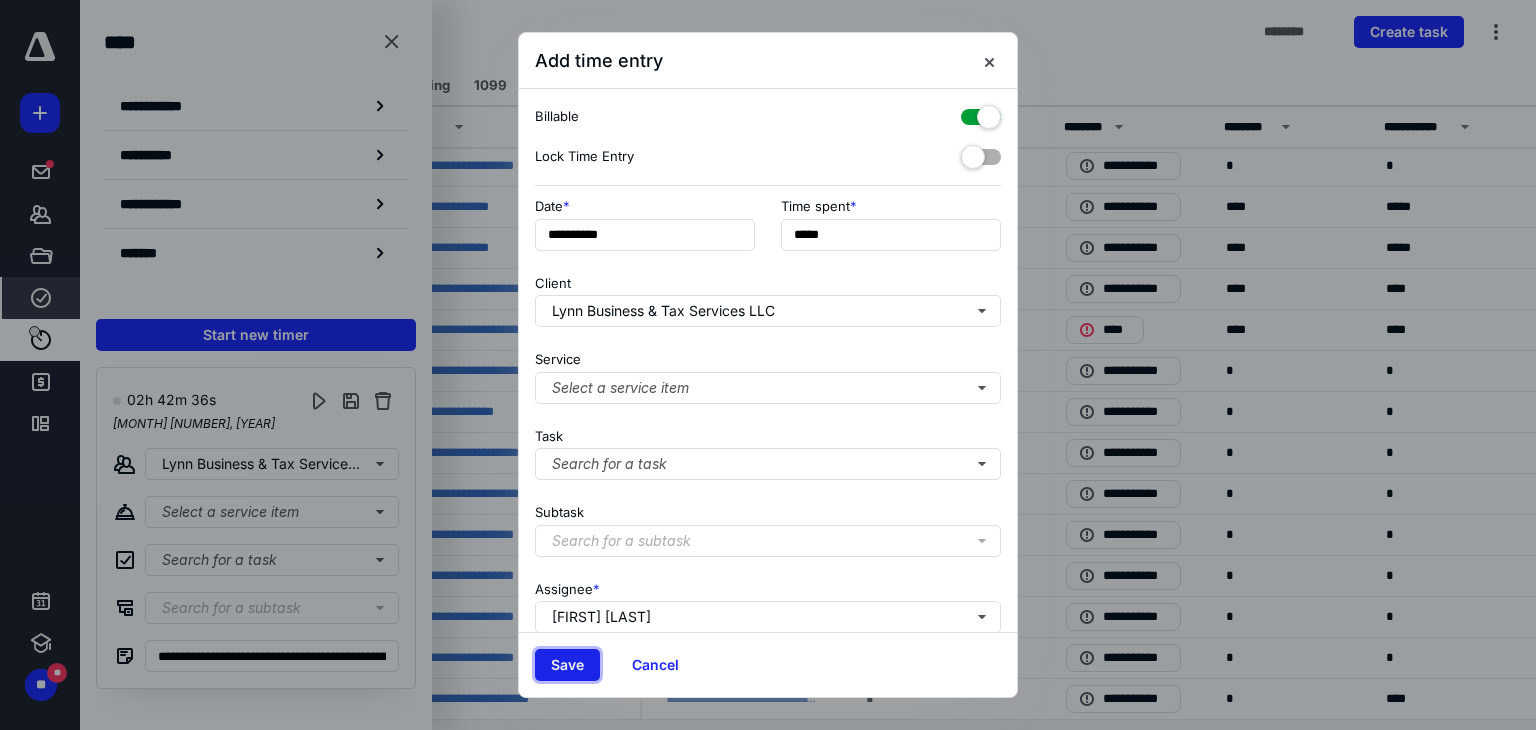 click on "Save" at bounding box center [567, 665] 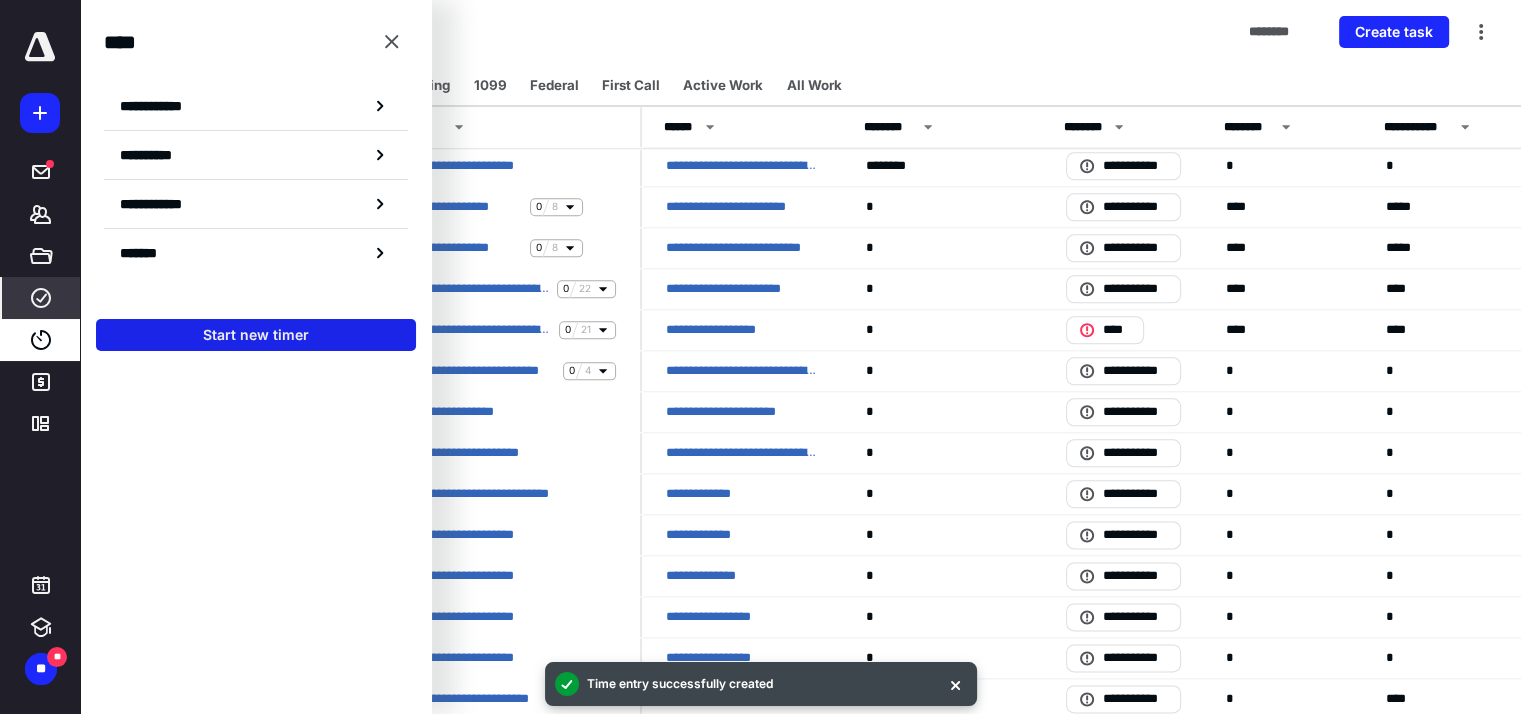 click on "Start new timer" at bounding box center [256, 335] 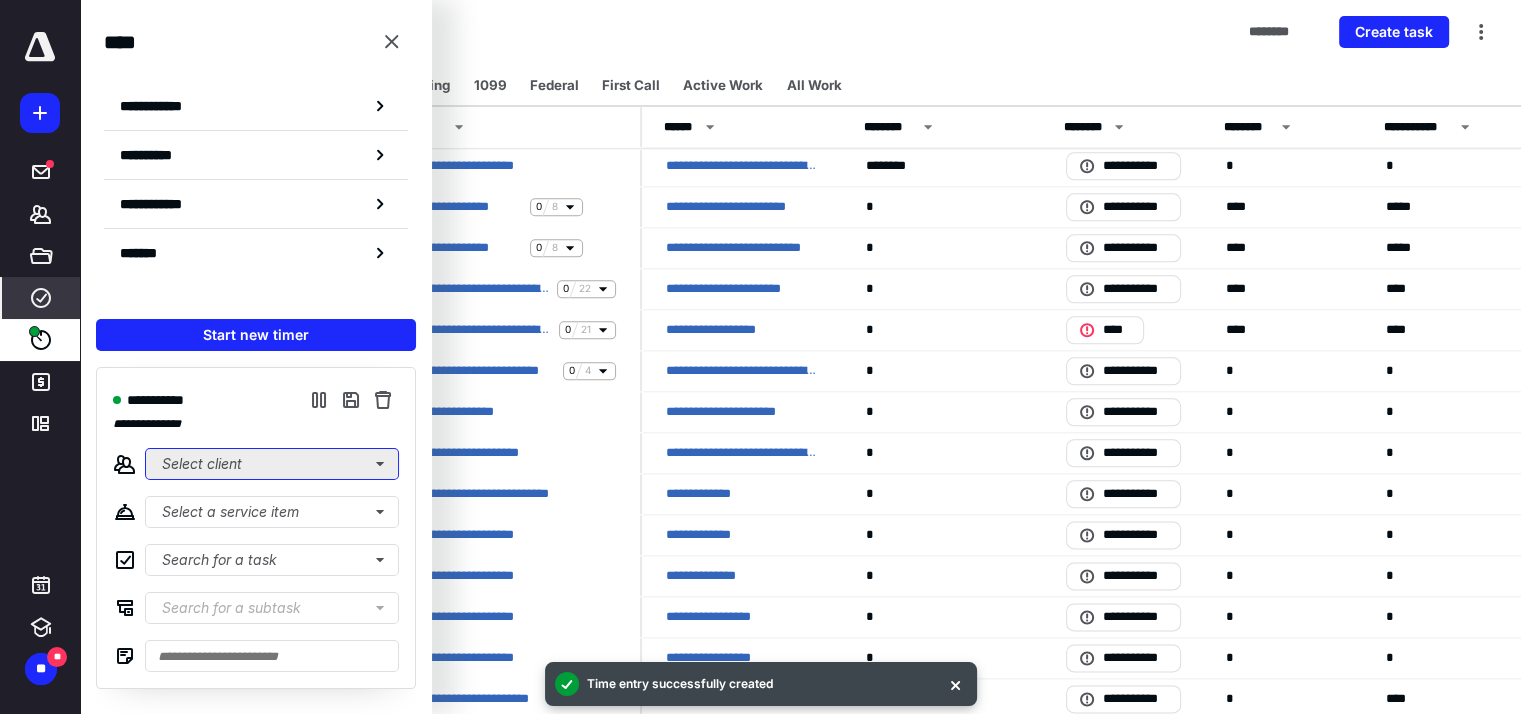click on "Select client" at bounding box center (272, 464) 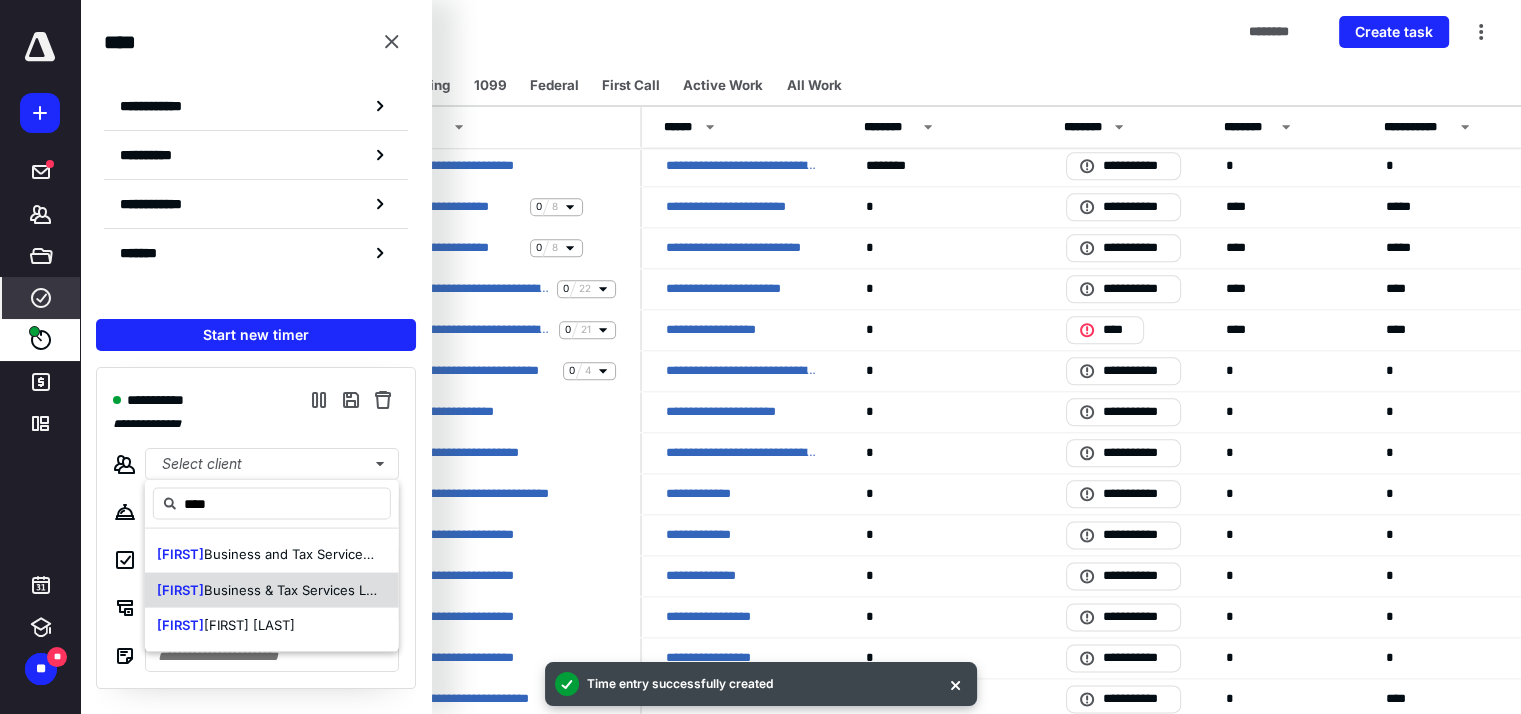 click on "Business & Tax Services LLC" at bounding box center (293, 589) 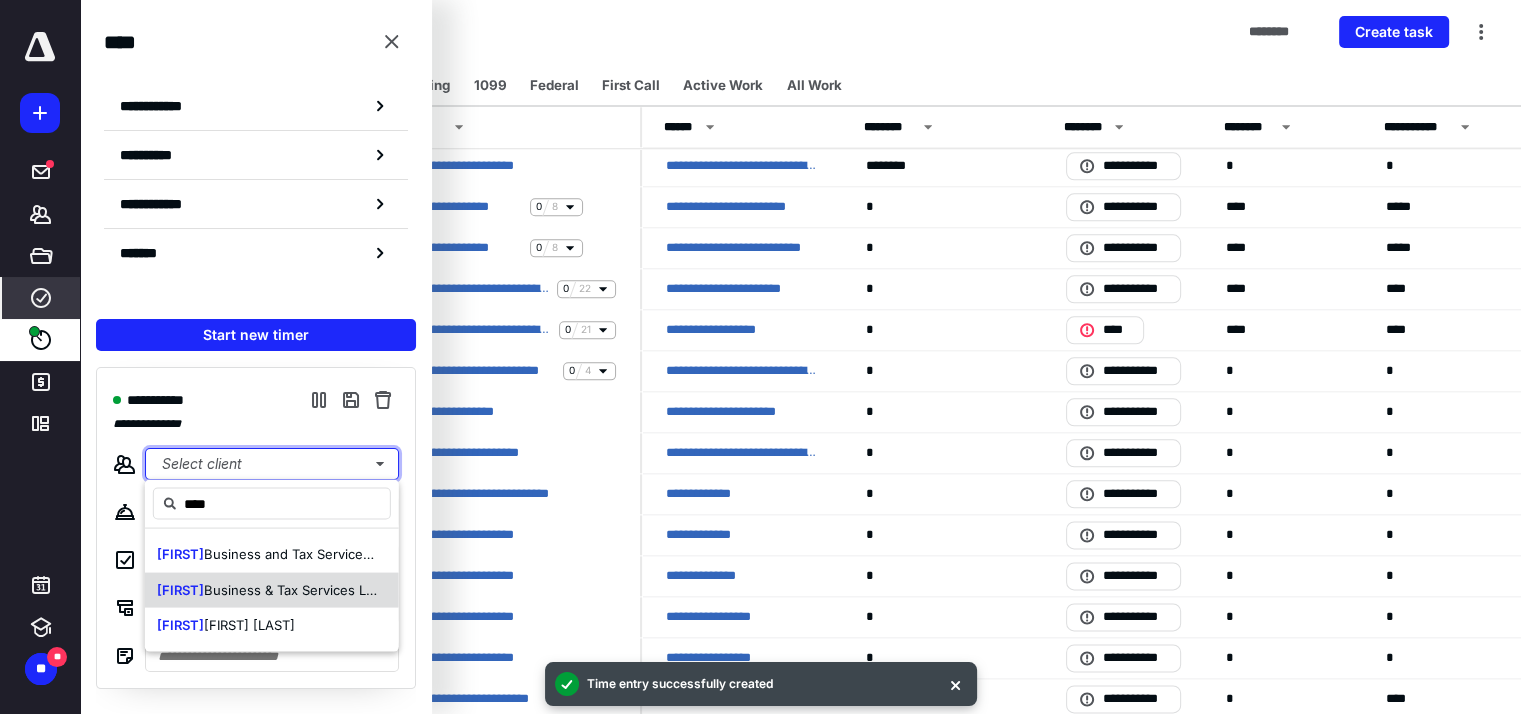 type 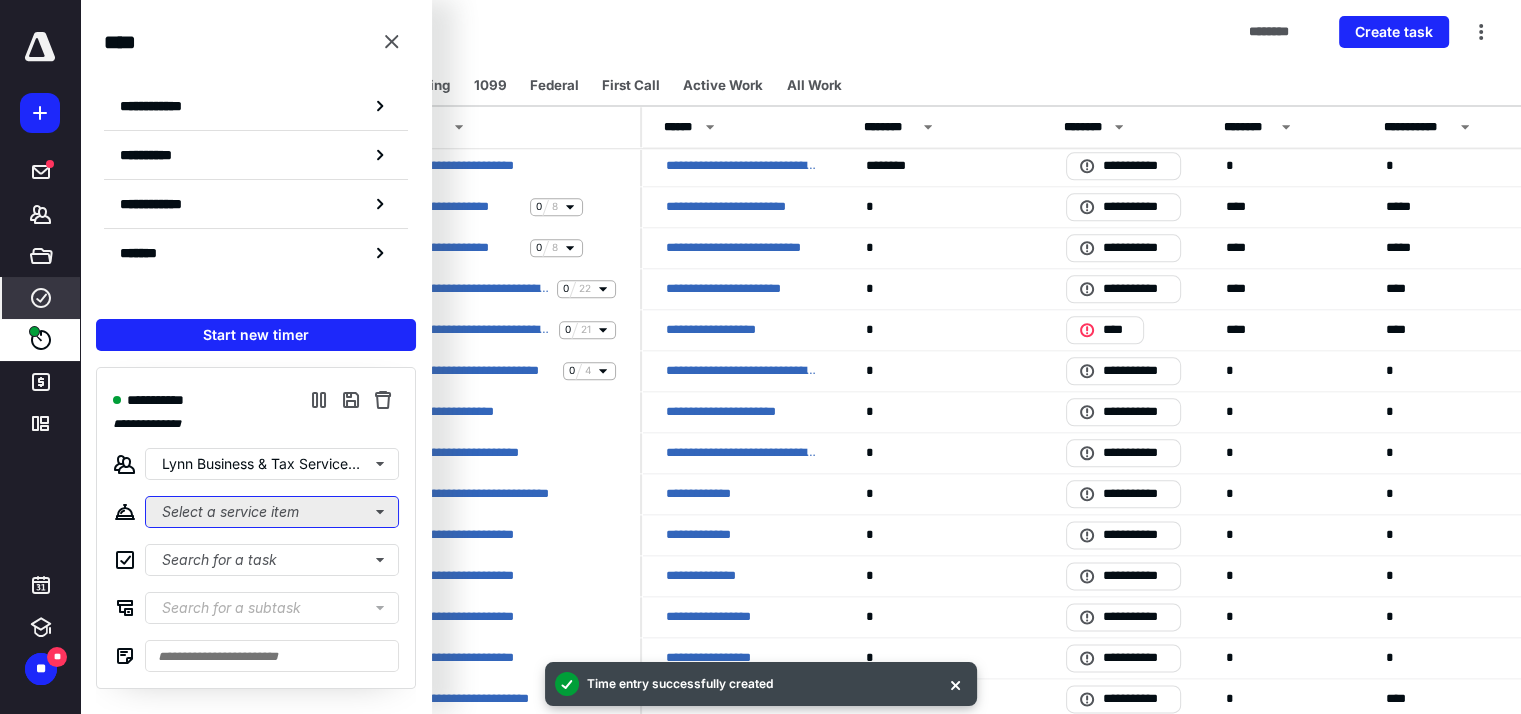 click on "Select a service item" at bounding box center [272, 512] 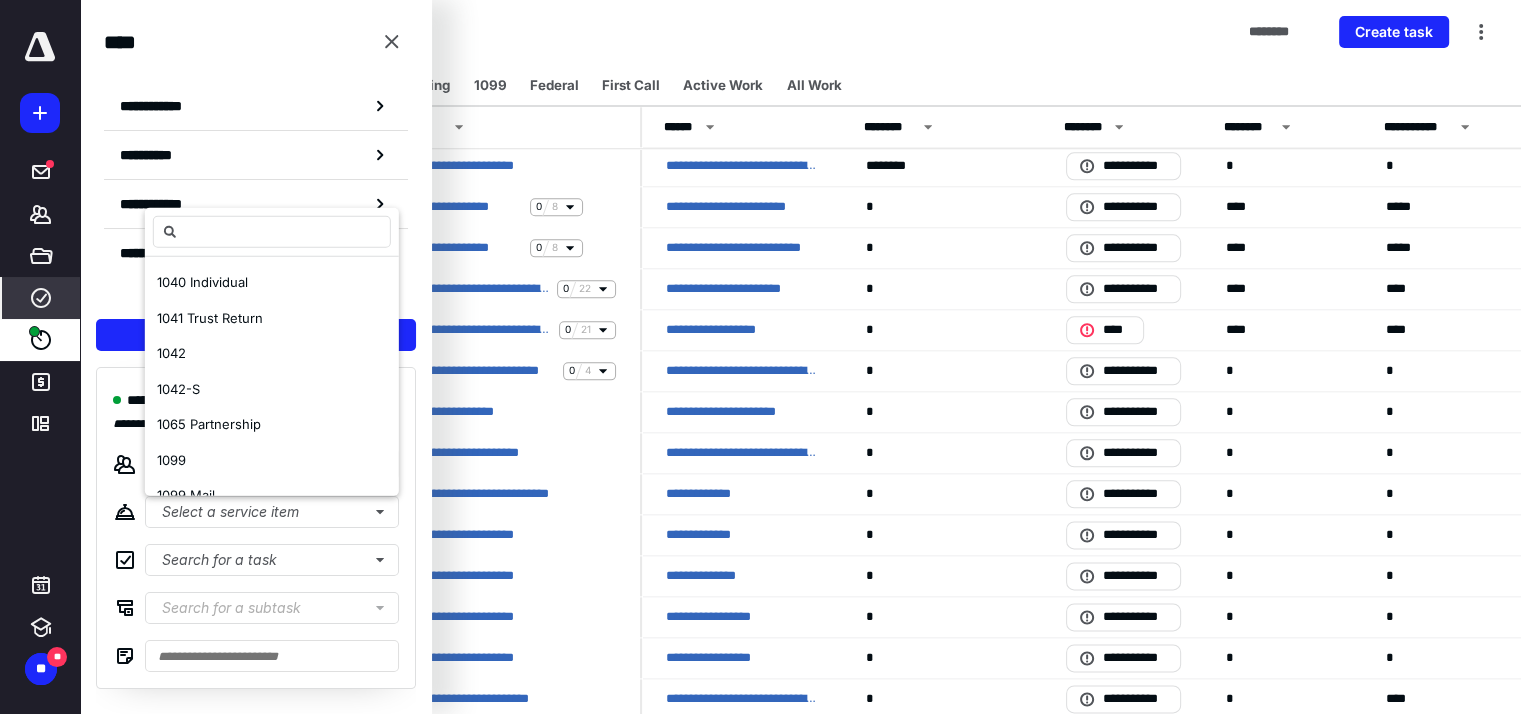 click on "Tasks ******** Create task" at bounding box center [800, 32] 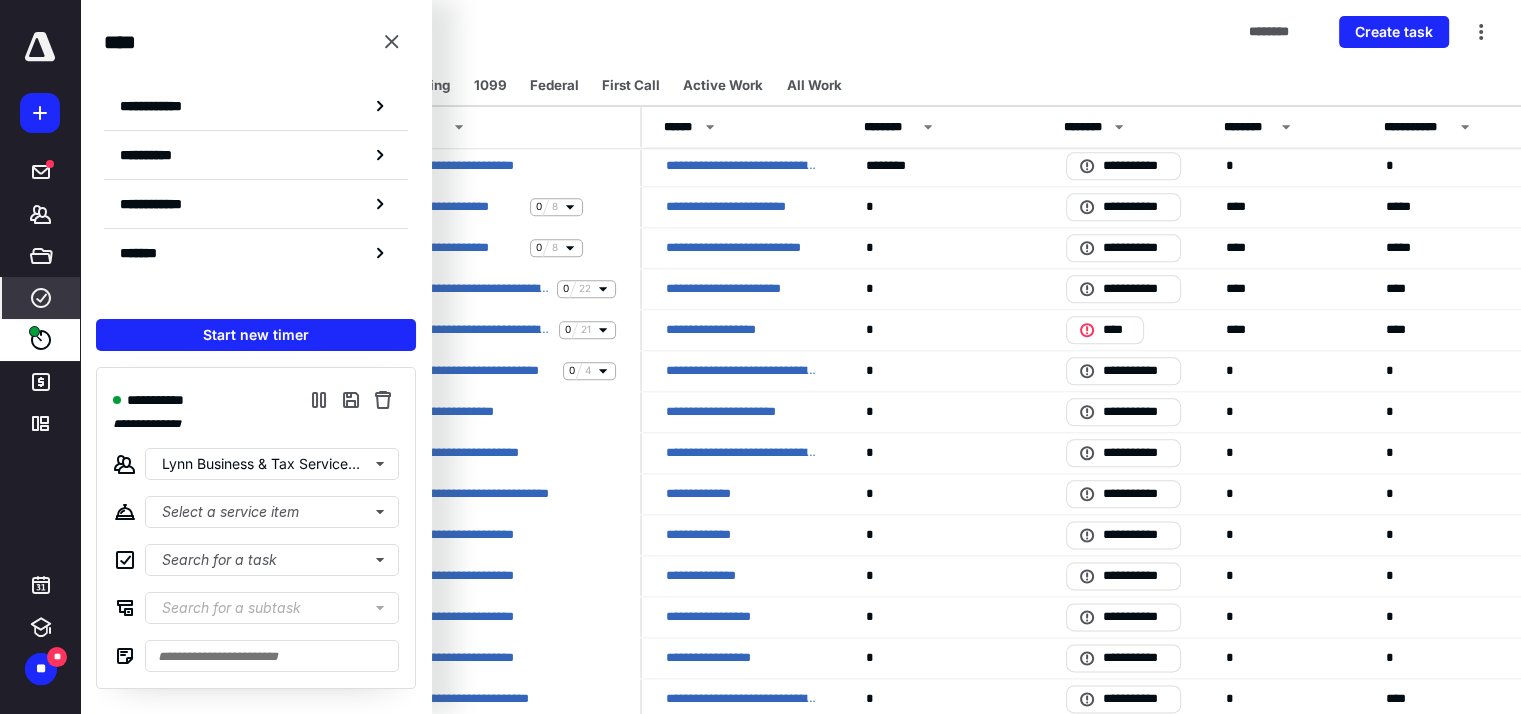 click on "Tasks ******** Create task" at bounding box center (800, 32) 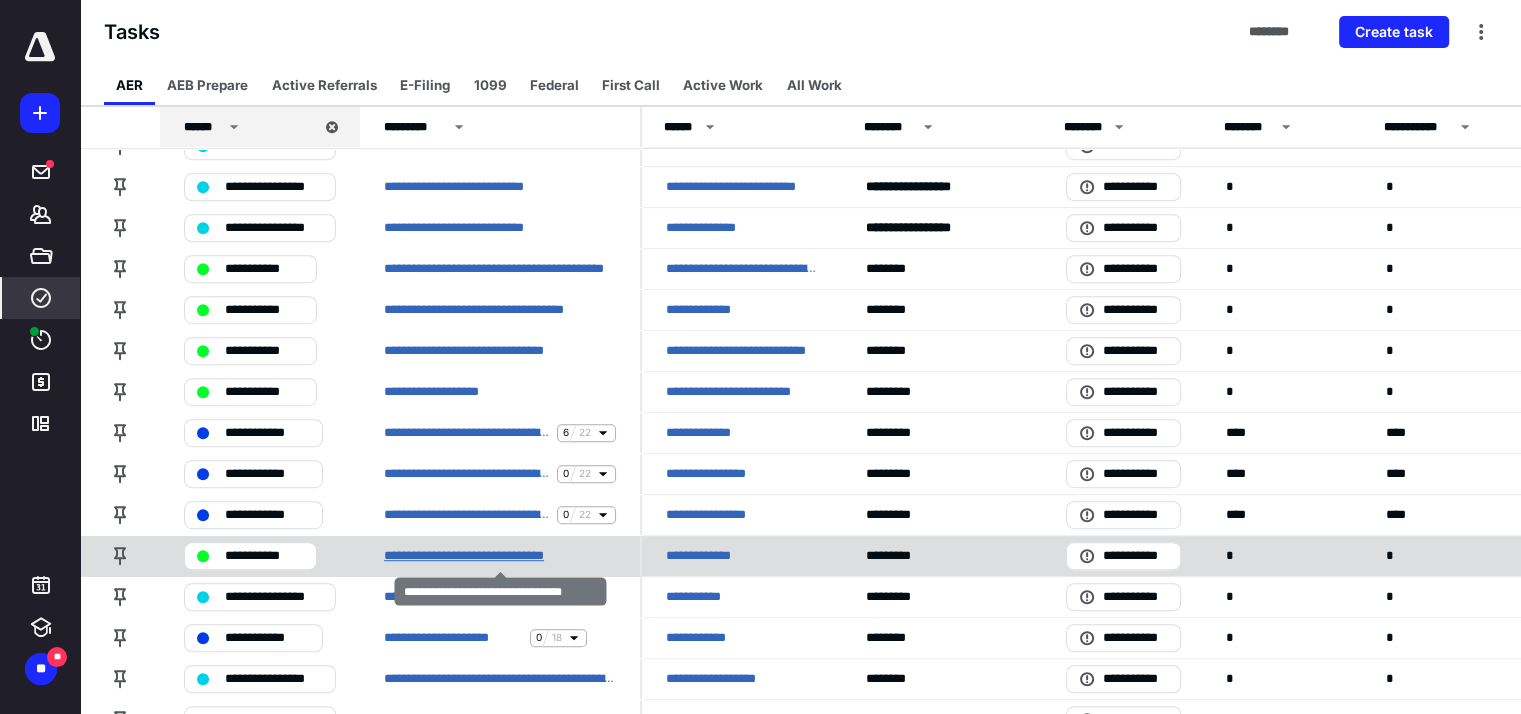 scroll, scrollTop: 1055, scrollLeft: 0, axis: vertical 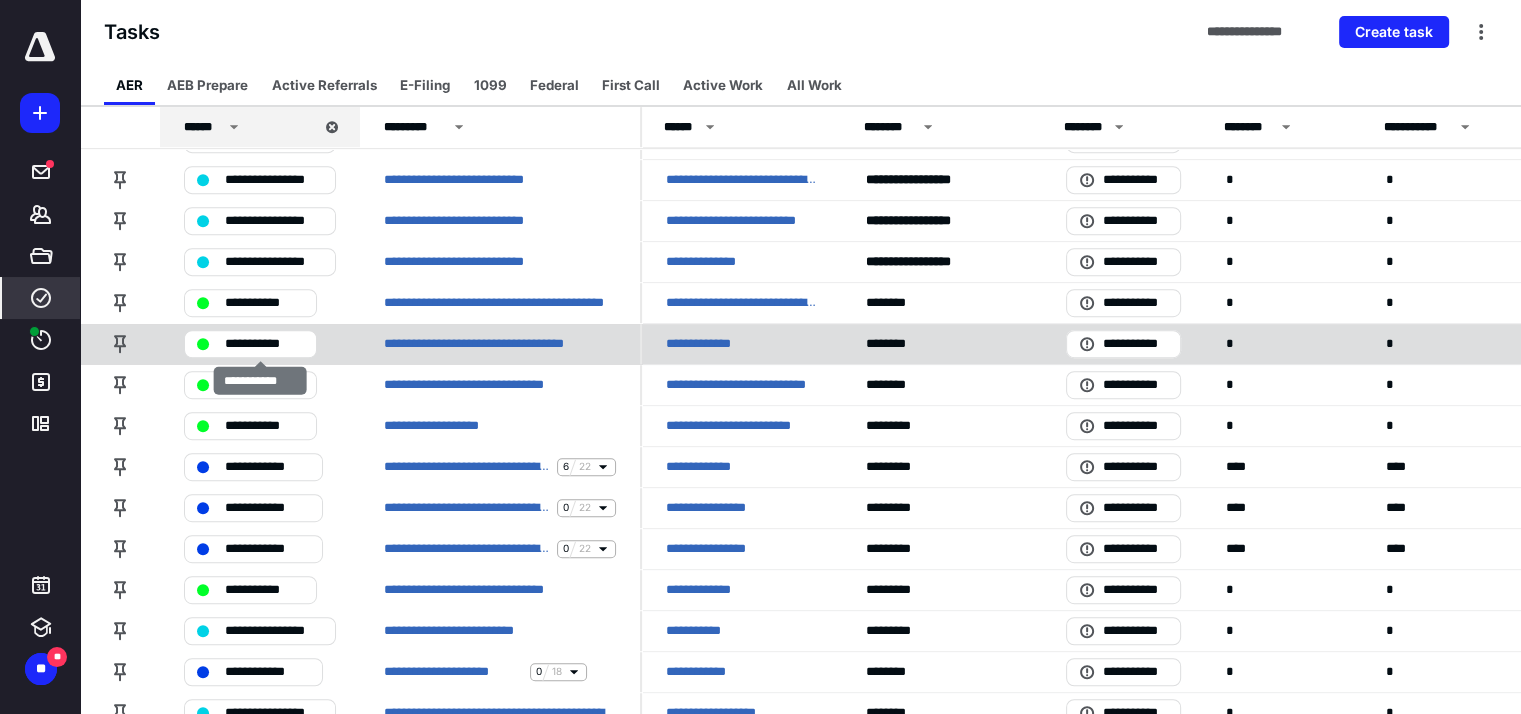 click on "**********" at bounding box center [264, 344] 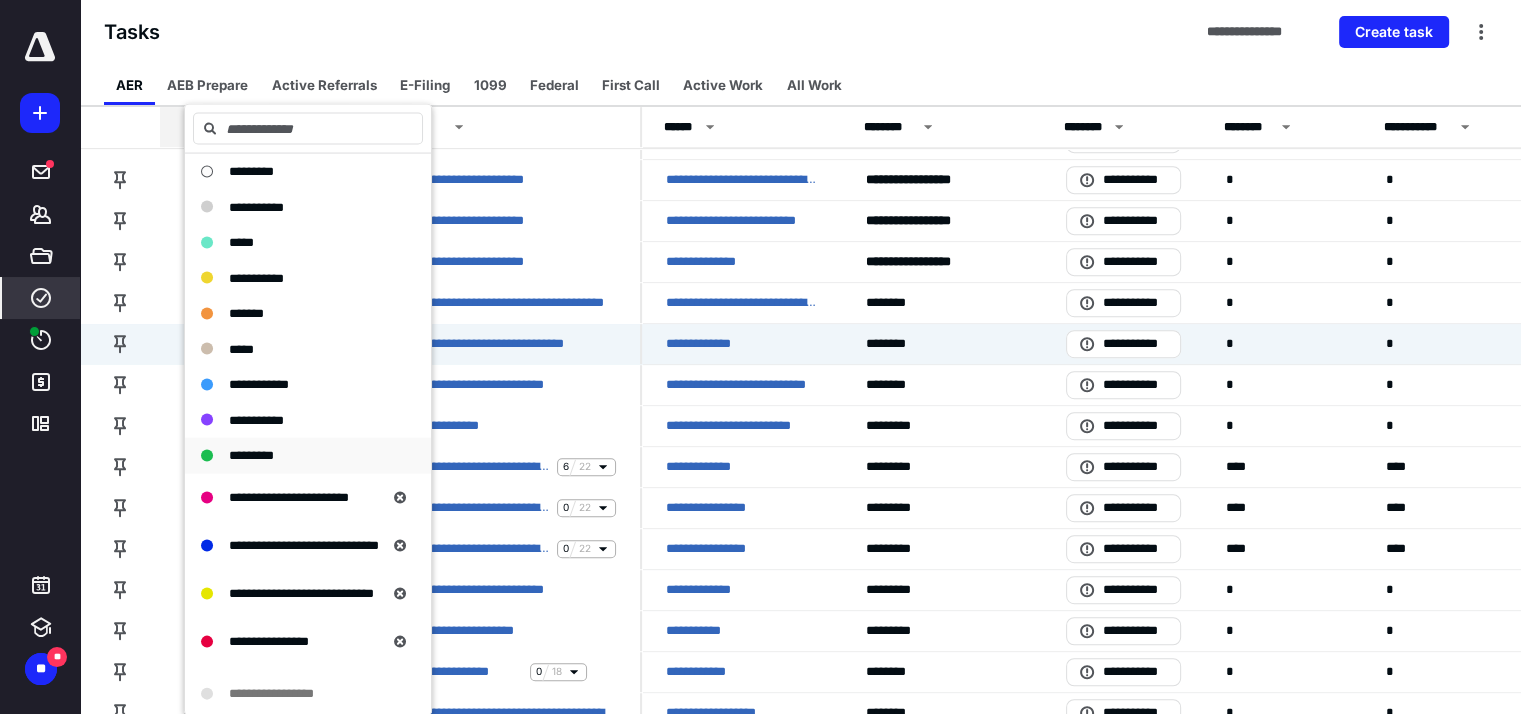 click on "*********" at bounding box center (308, 455) 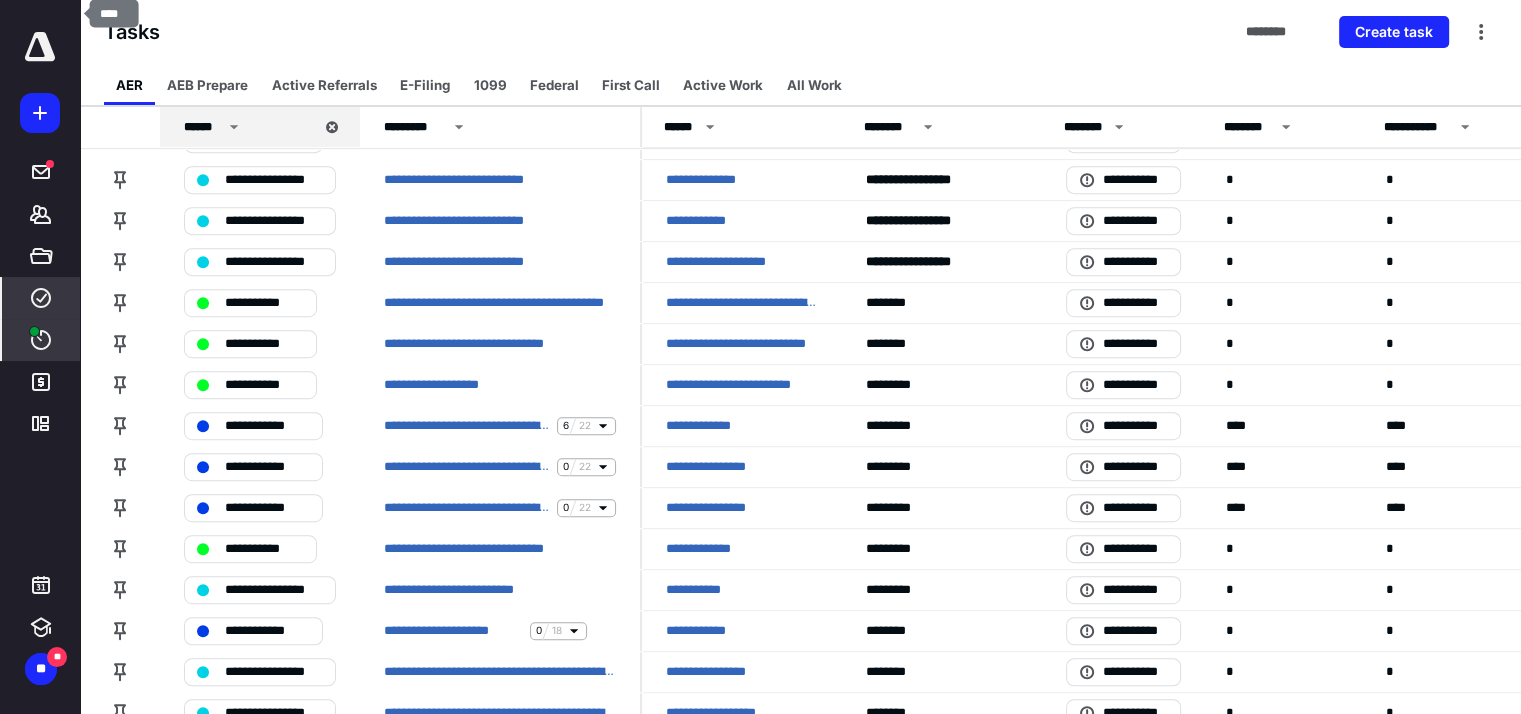 click 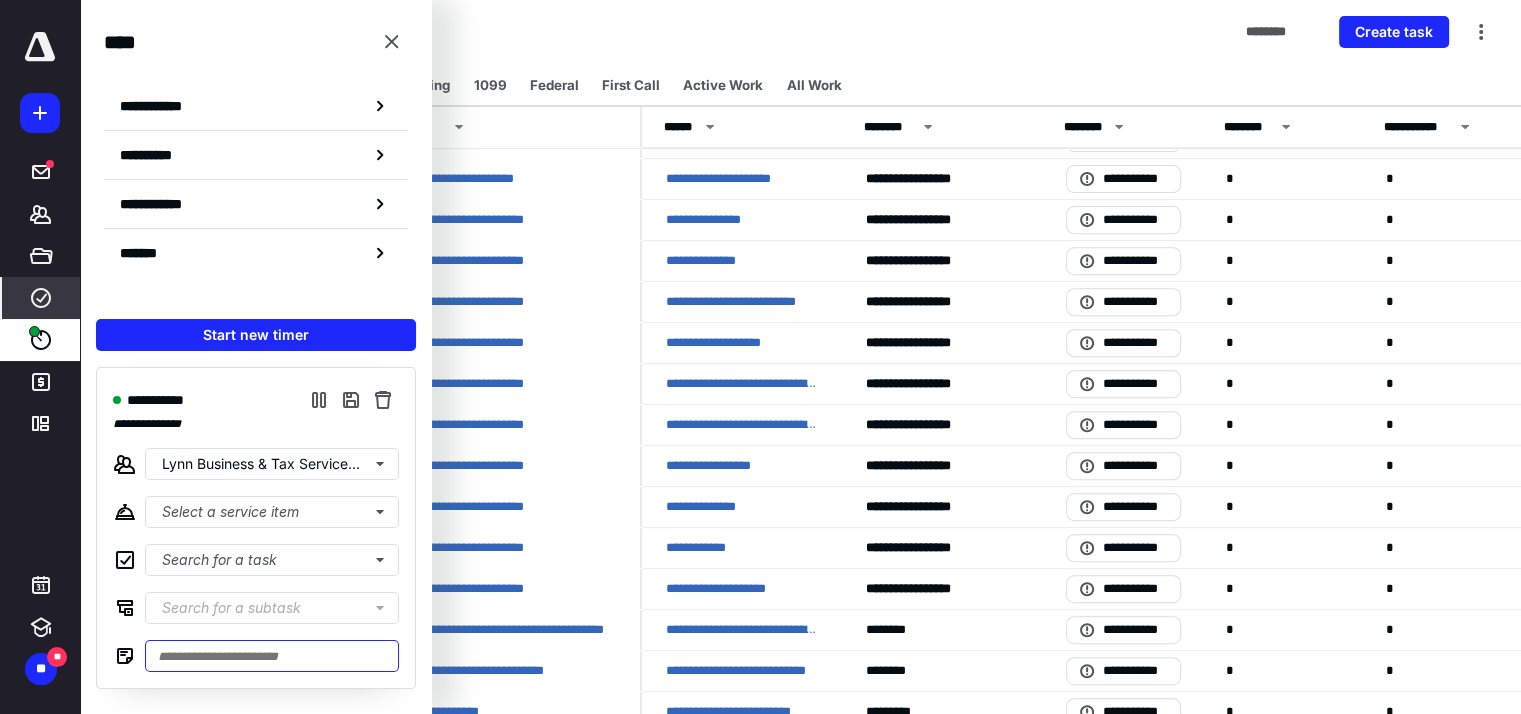 click at bounding box center (272, 656) 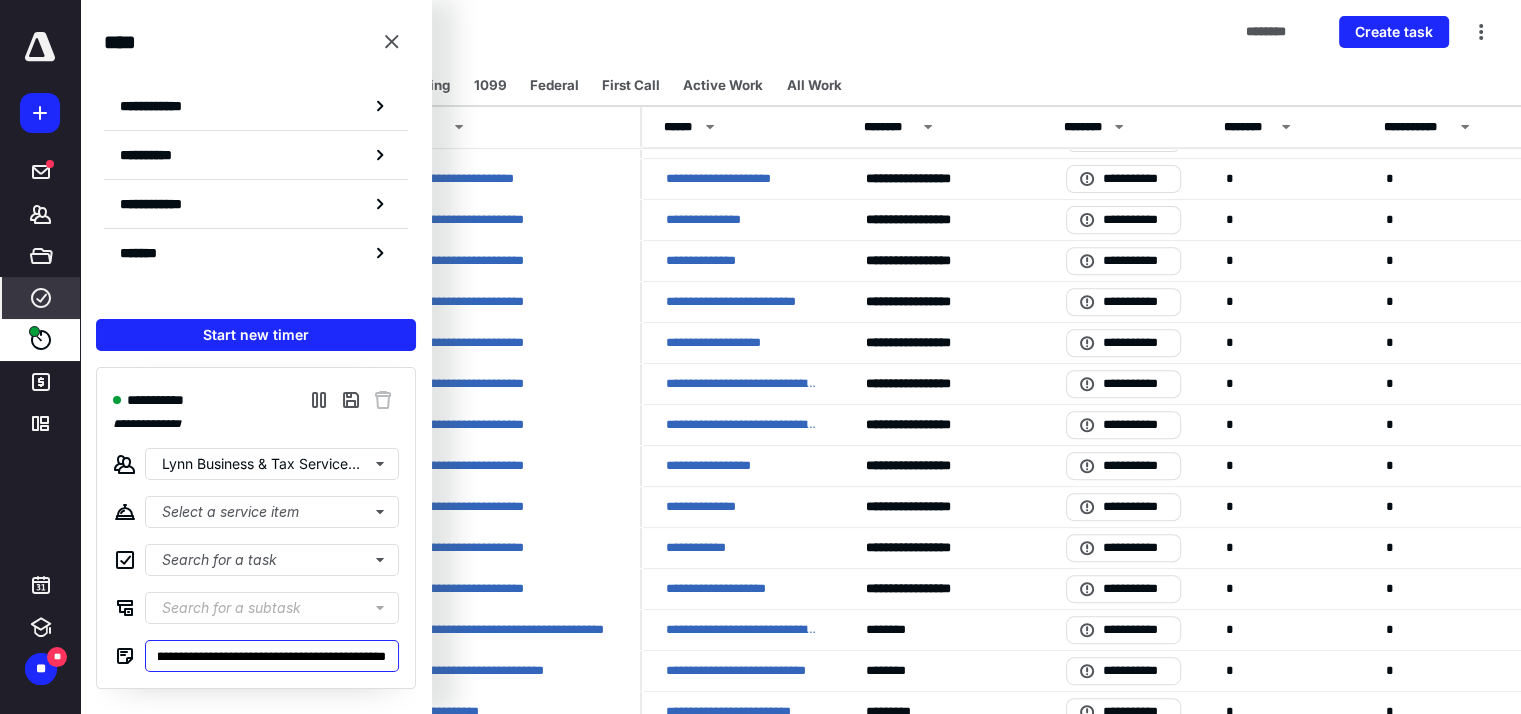 scroll, scrollTop: 0, scrollLeft: 130, axis: horizontal 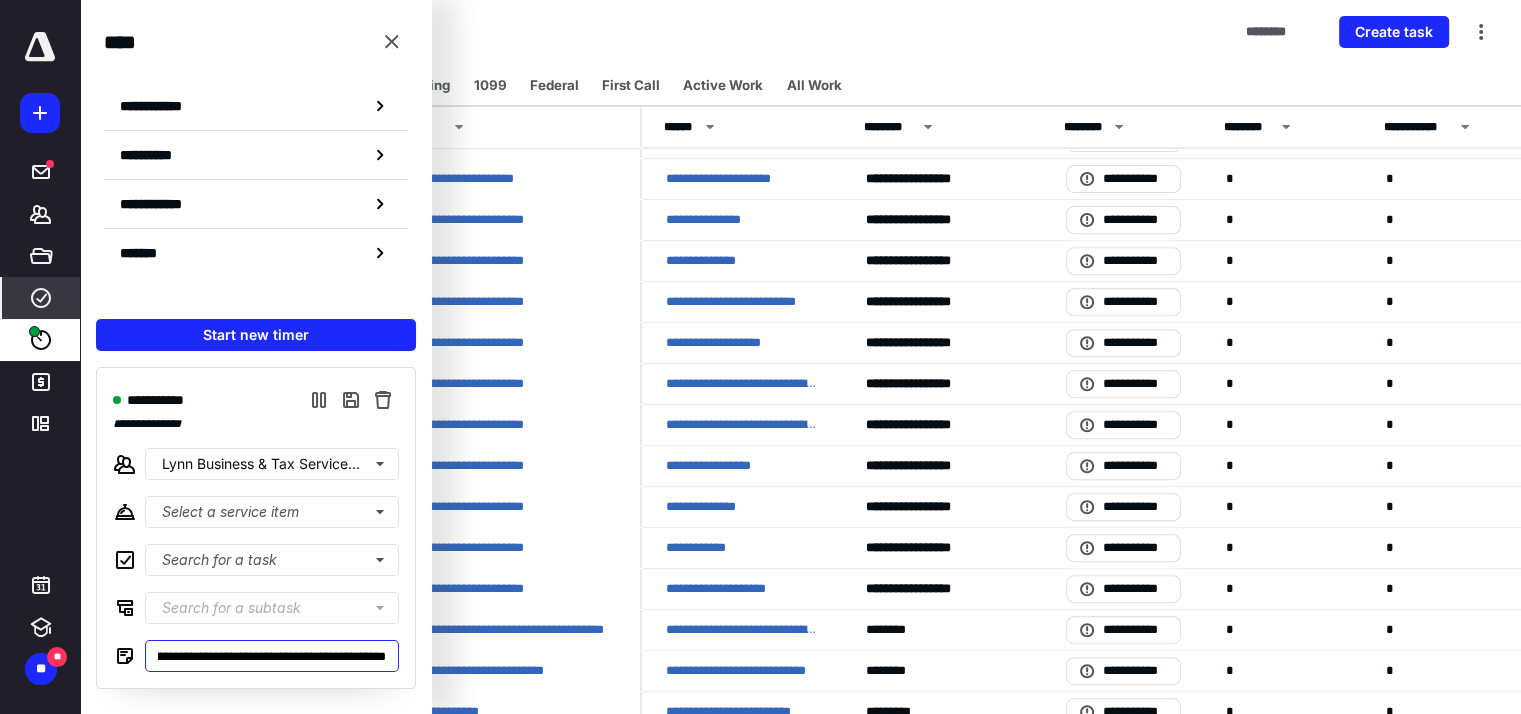 drag, startPoint x: 213, startPoint y: 660, endPoint x: 231, endPoint y: 724, distance: 66.48308 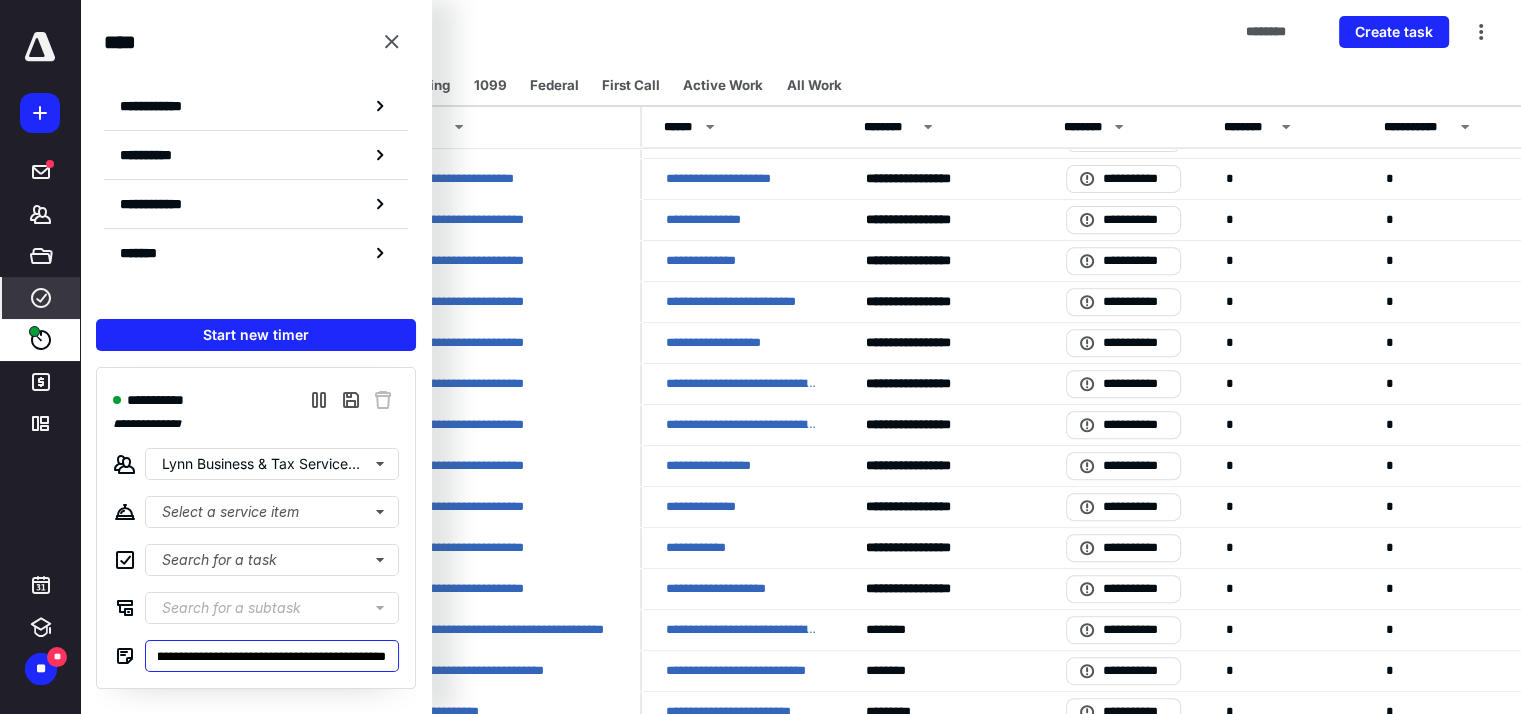 scroll, scrollTop: 0, scrollLeft: 211, axis: horizontal 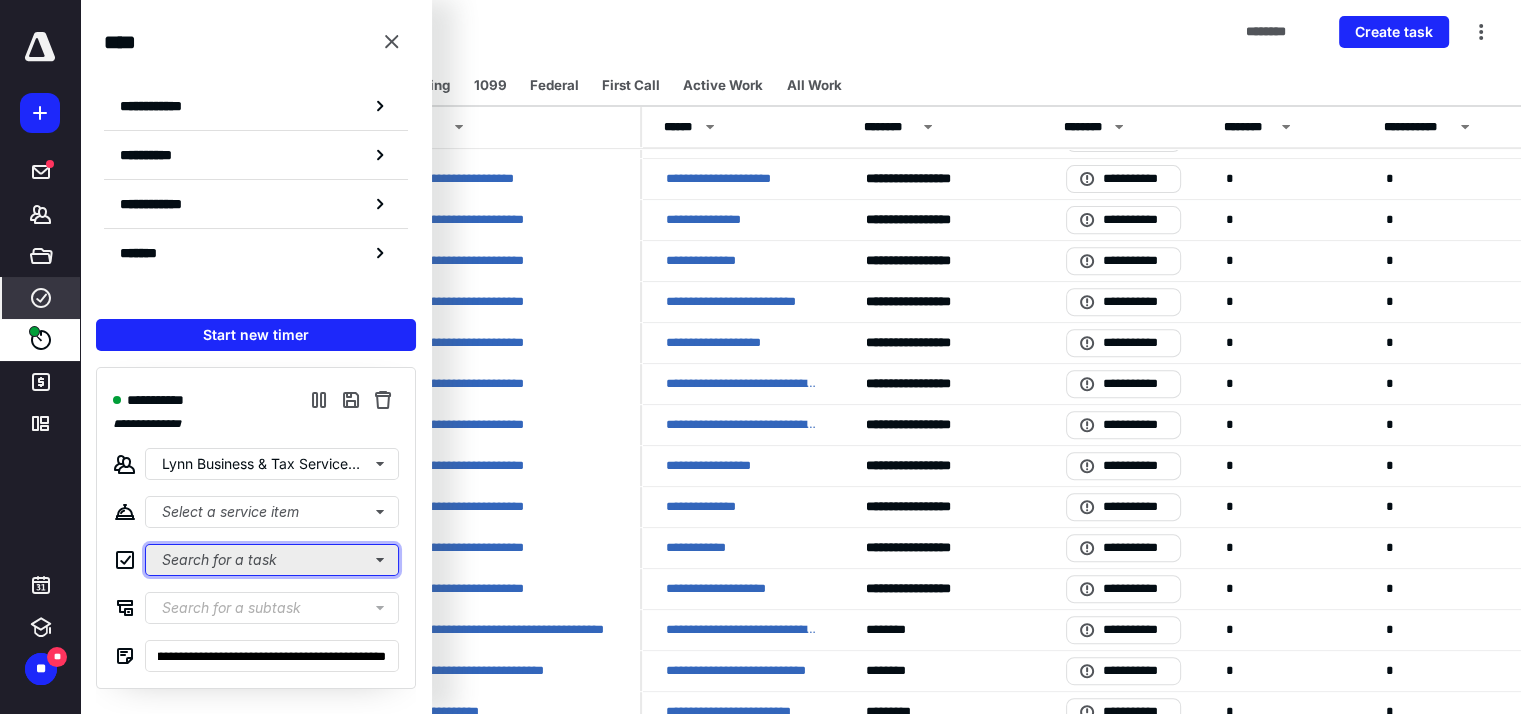 click on "Search for a task" at bounding box center (272, 560) 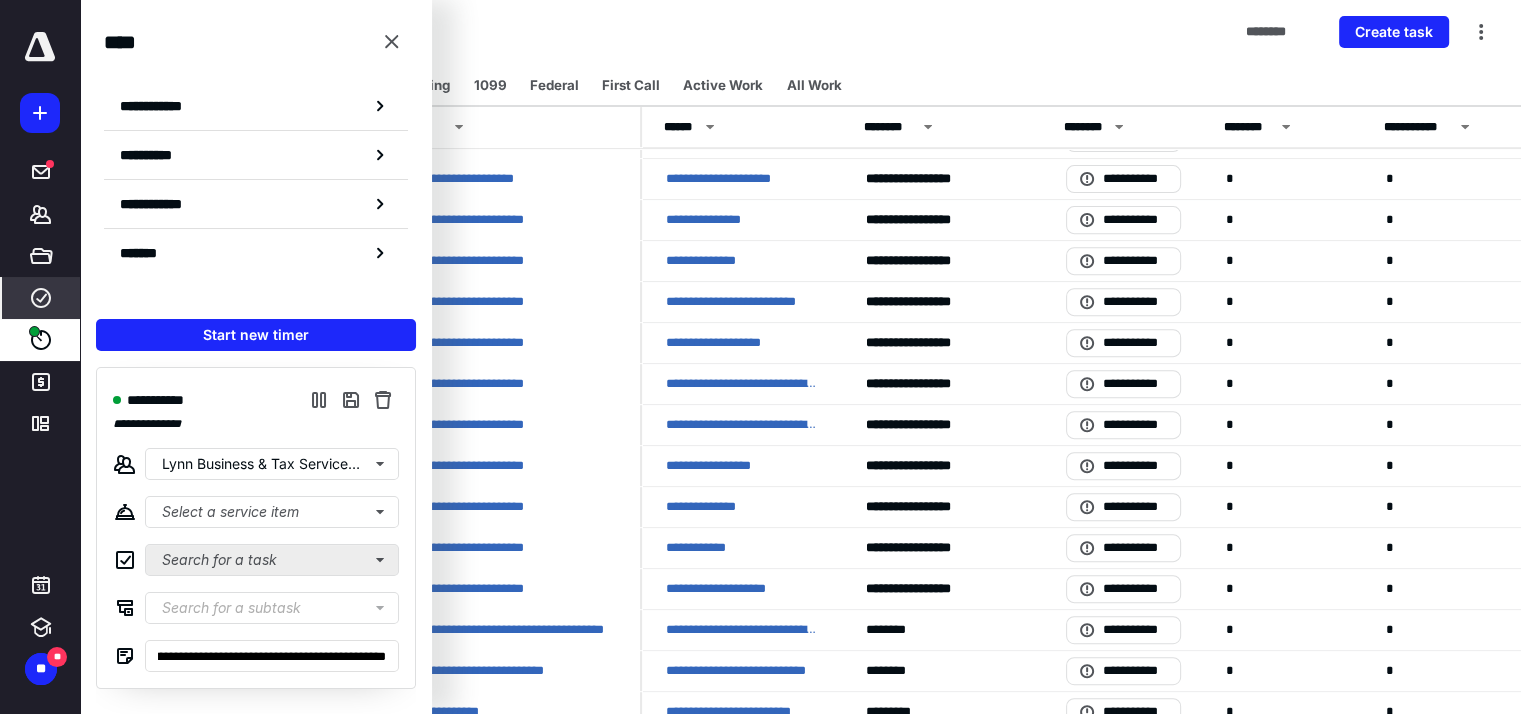 scroll, scrollTop: 0, scrollLeft: 0, axis: both 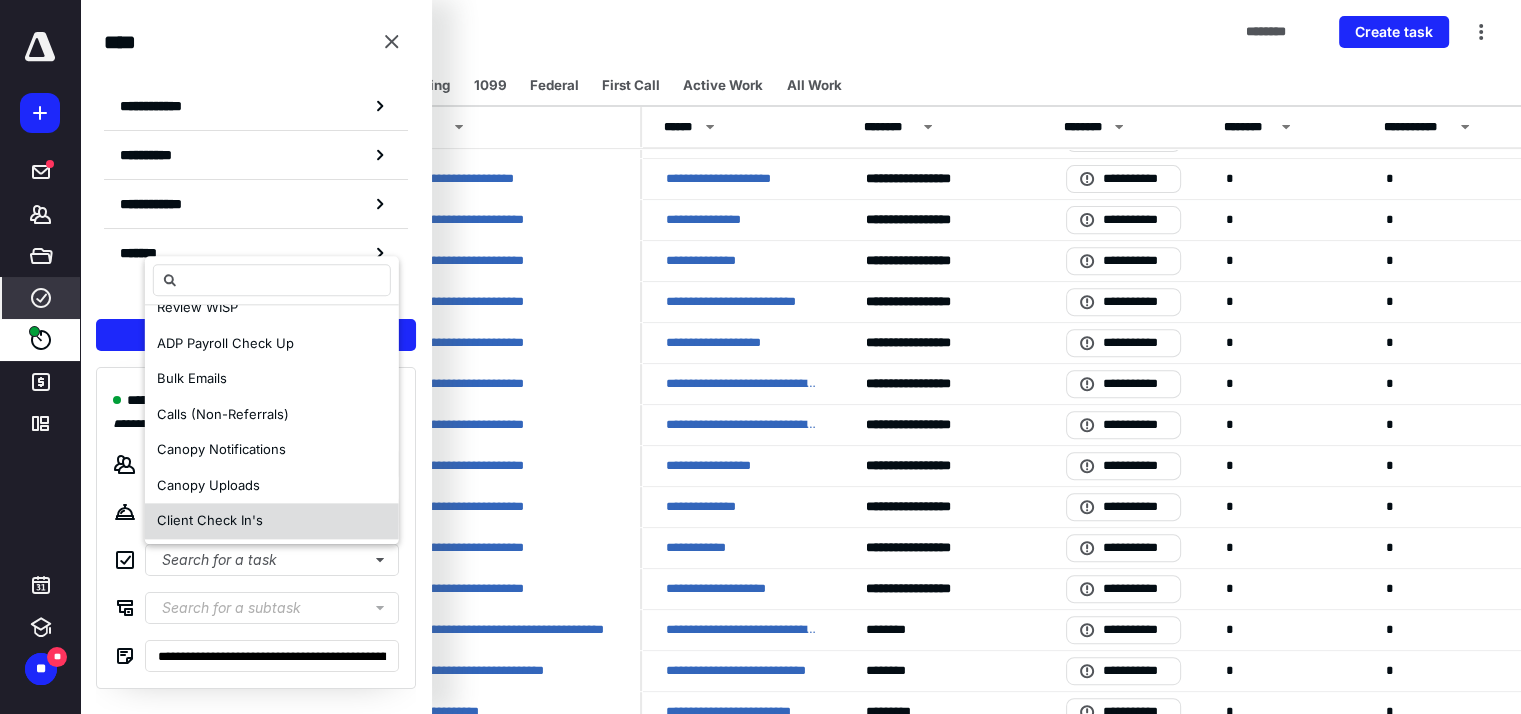 click on "Client Check In's" at bounding box center (272, 521) 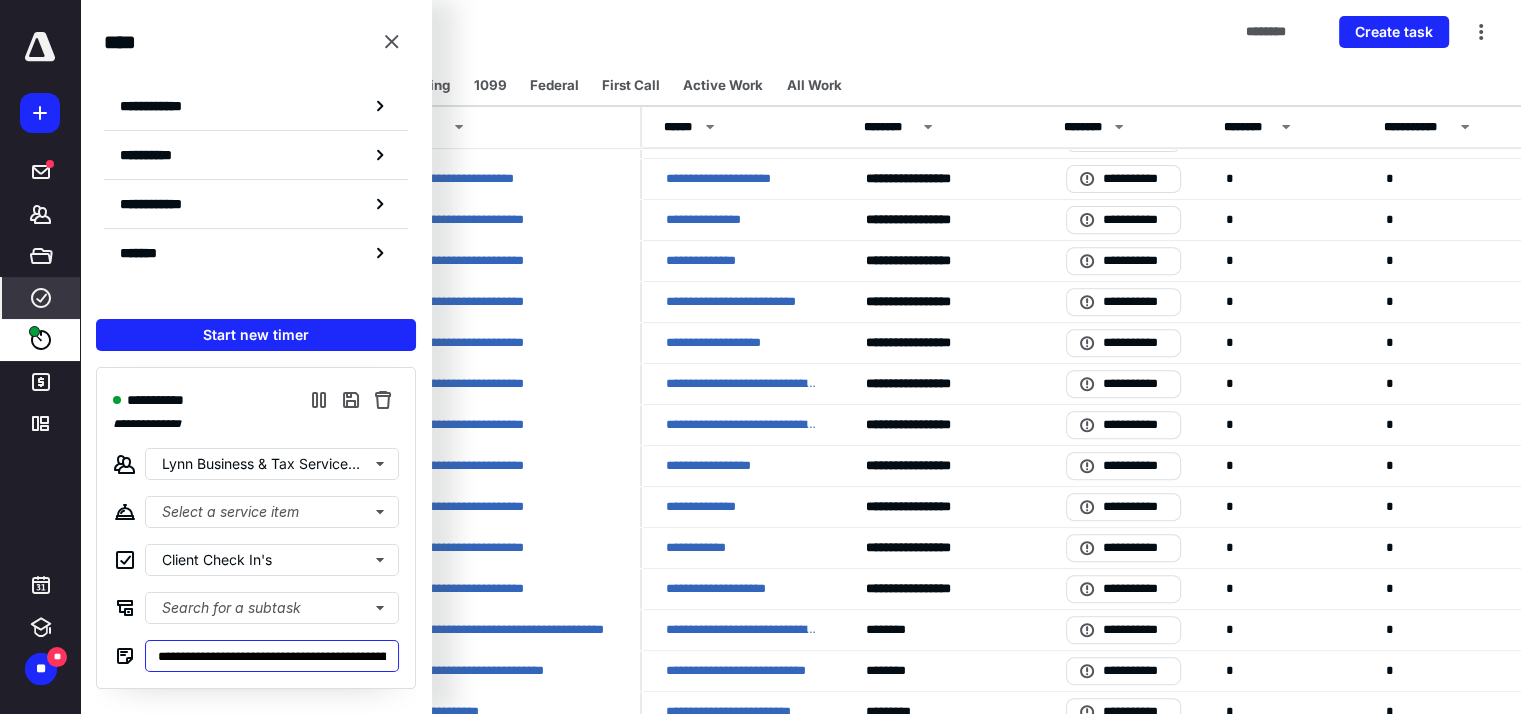 click on "**********" at bounding box center [272, 656] 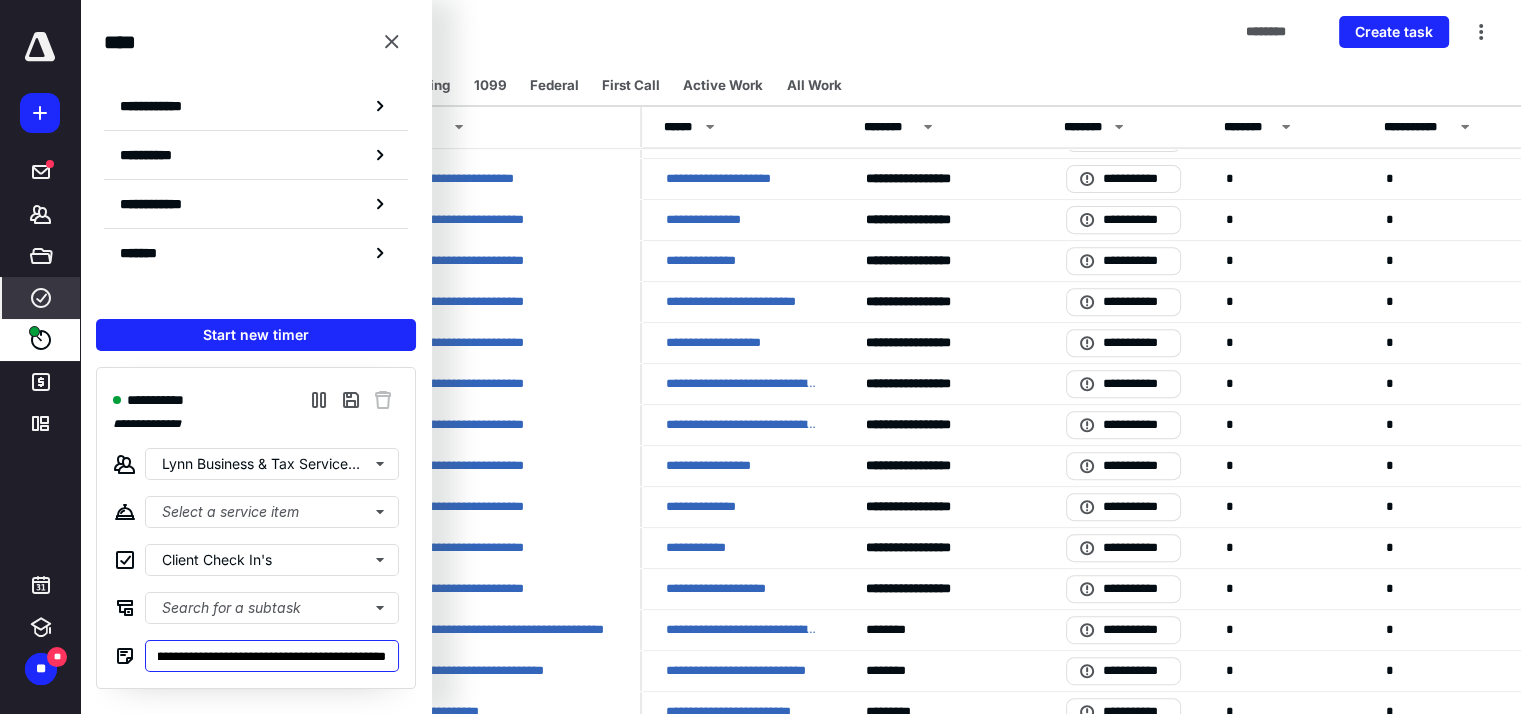 scroll, scrollTop: 0, scrollLeft: 413, axis: horizontal 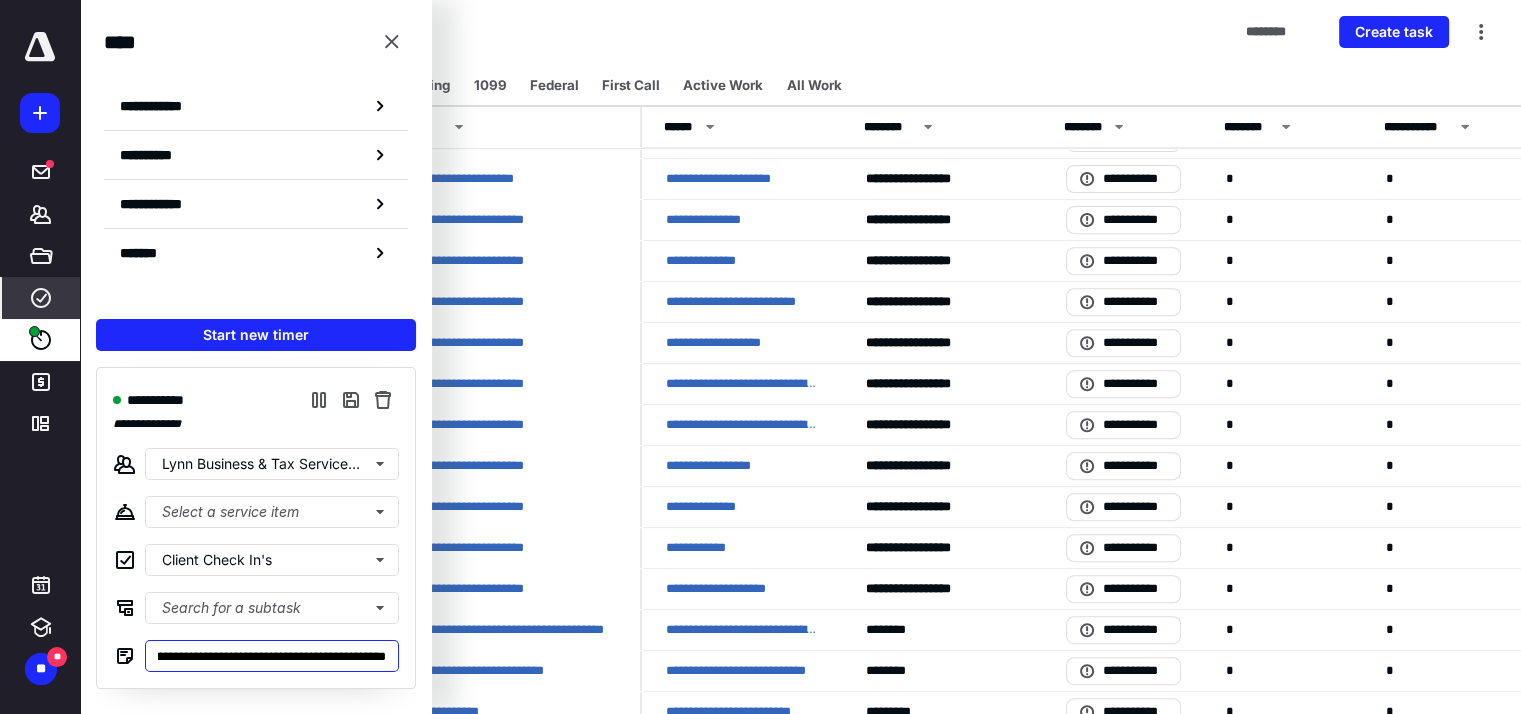 type on "**********" 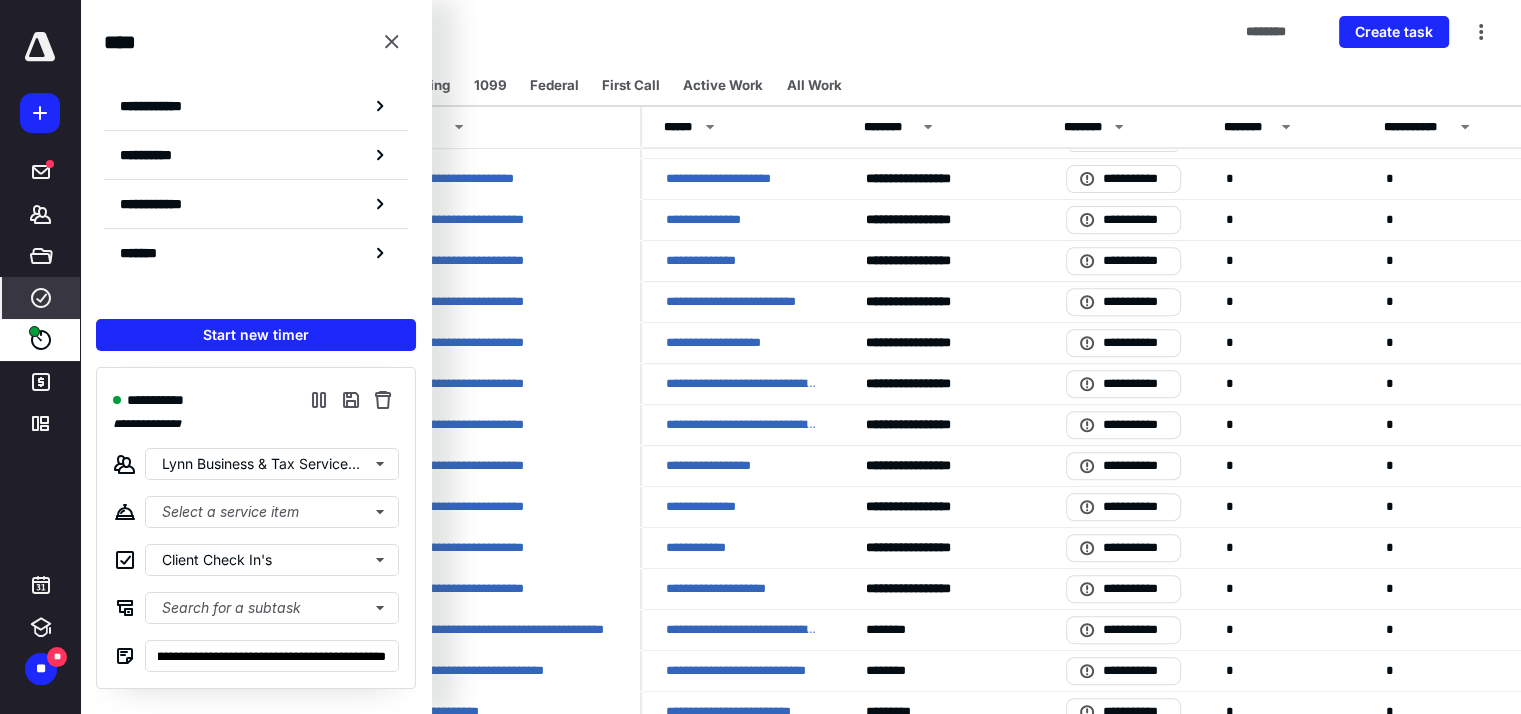 click on "Tasks ******** Create task" at bounding box center [800, 32] 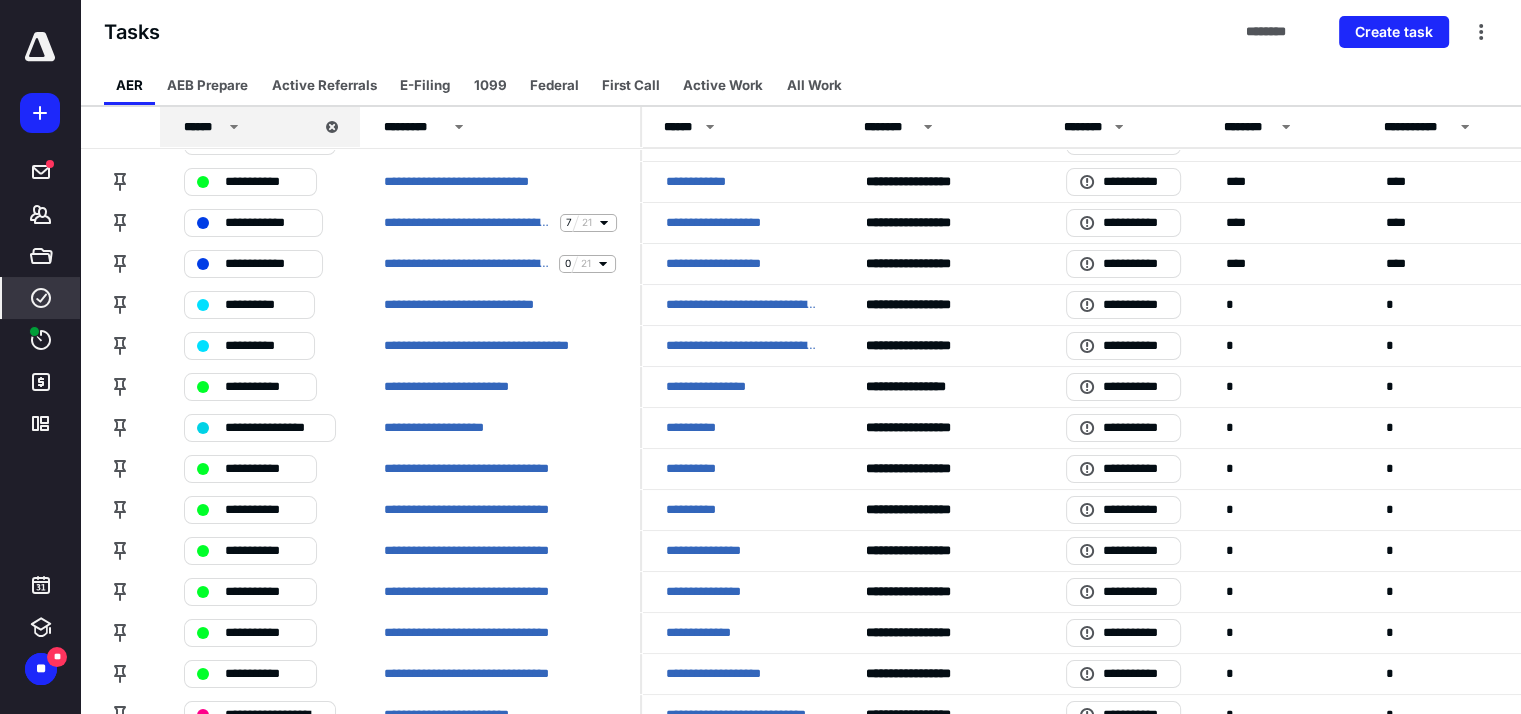 scroll, scrollTop: 0, scrollLeft: 0, axis: both 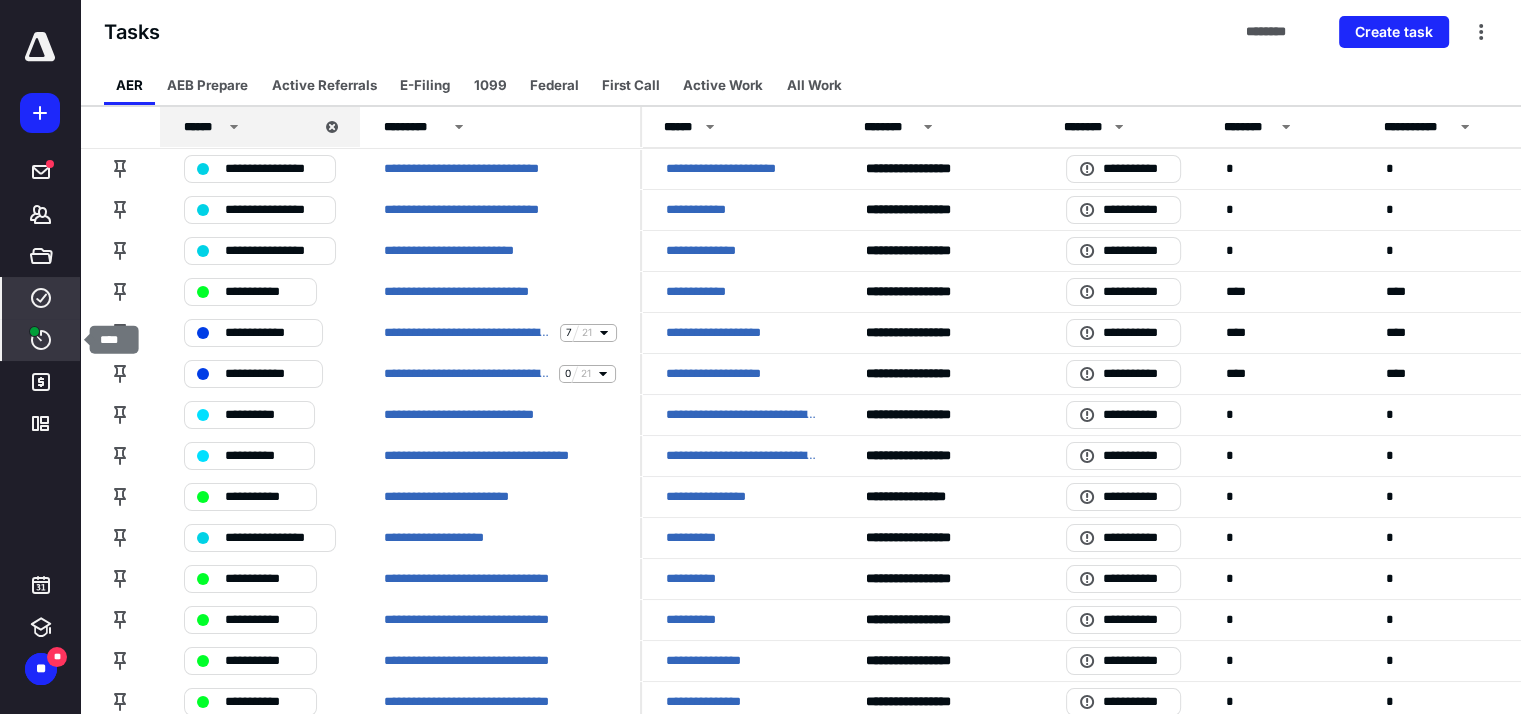 click on "****" at bounding box center (41, 340) 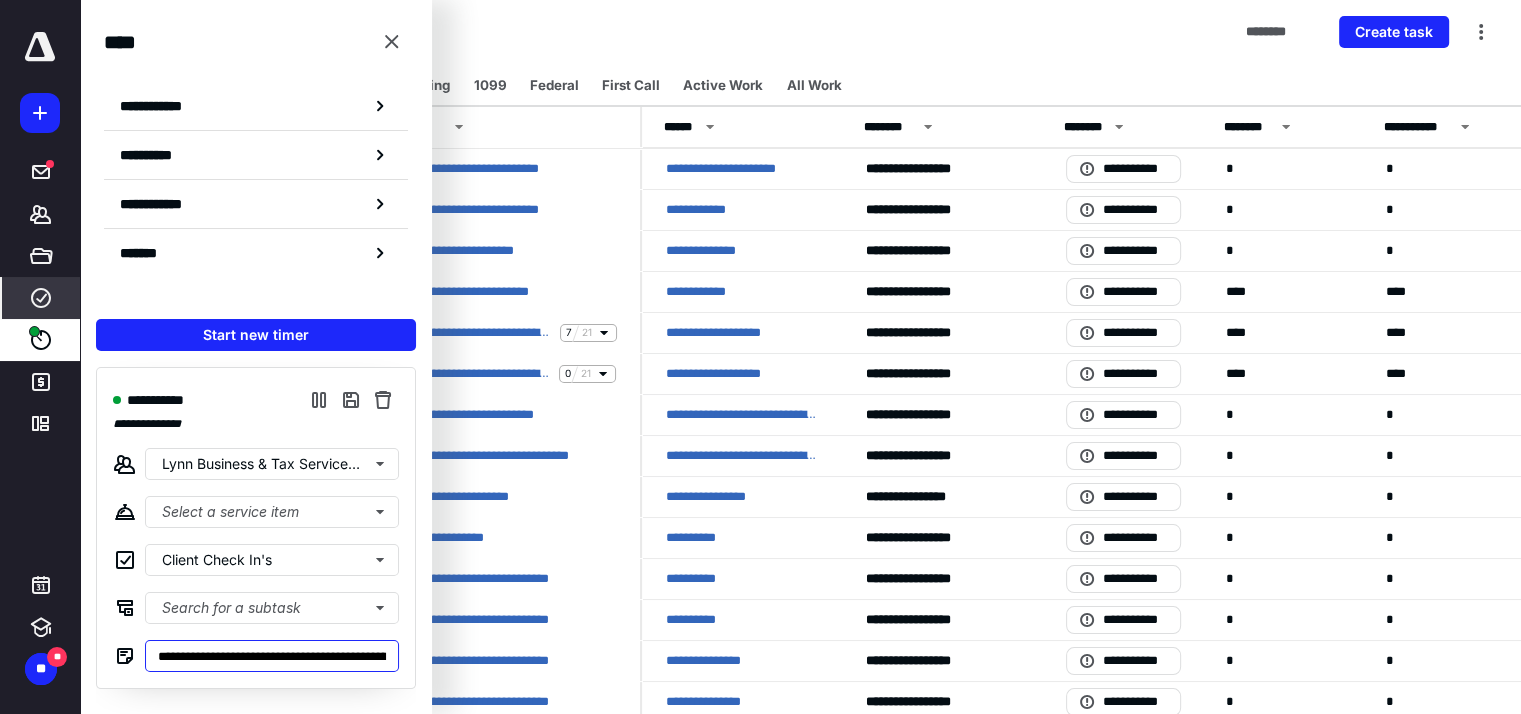 click on "**********" at bounding box center [272, 656] 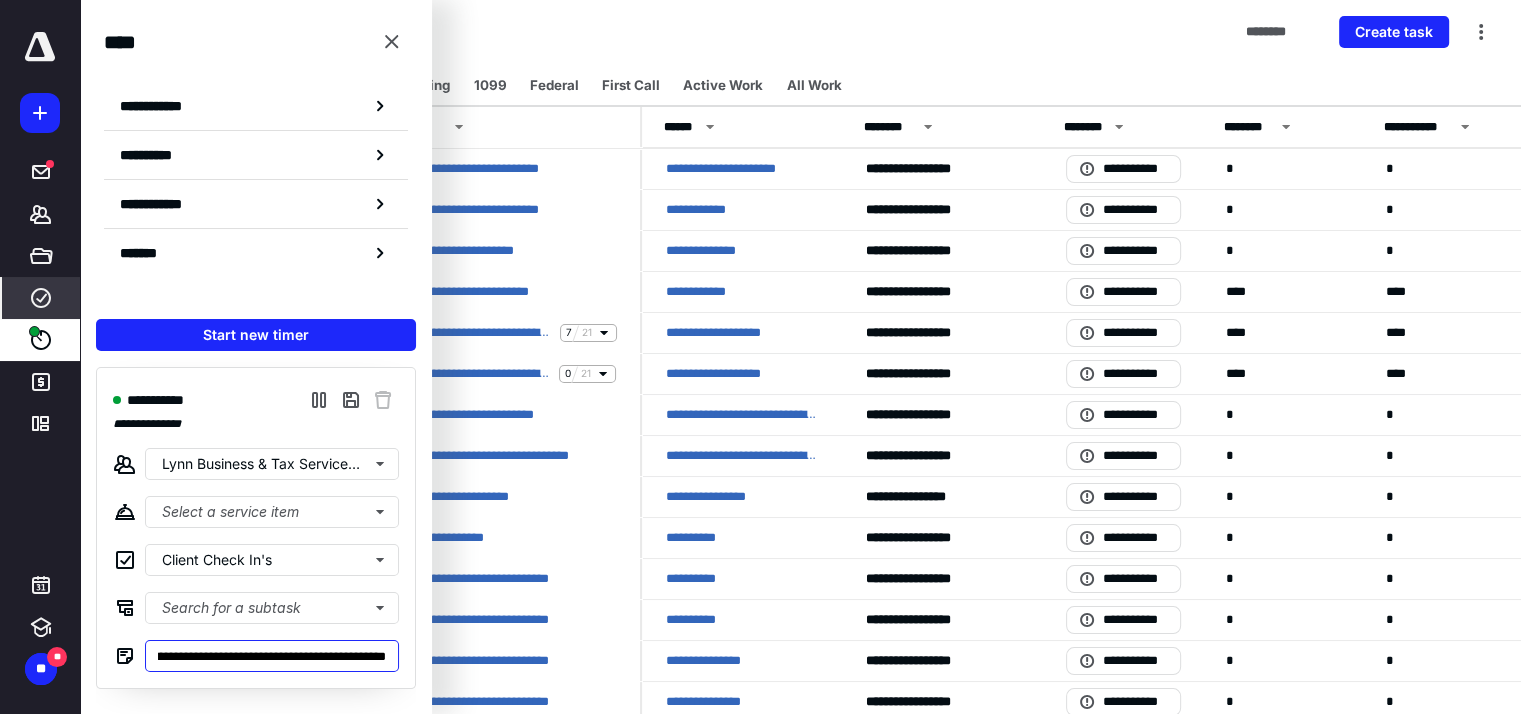 scroll, scrollTop: 0, scrollLeft: 587, axis: horizontal 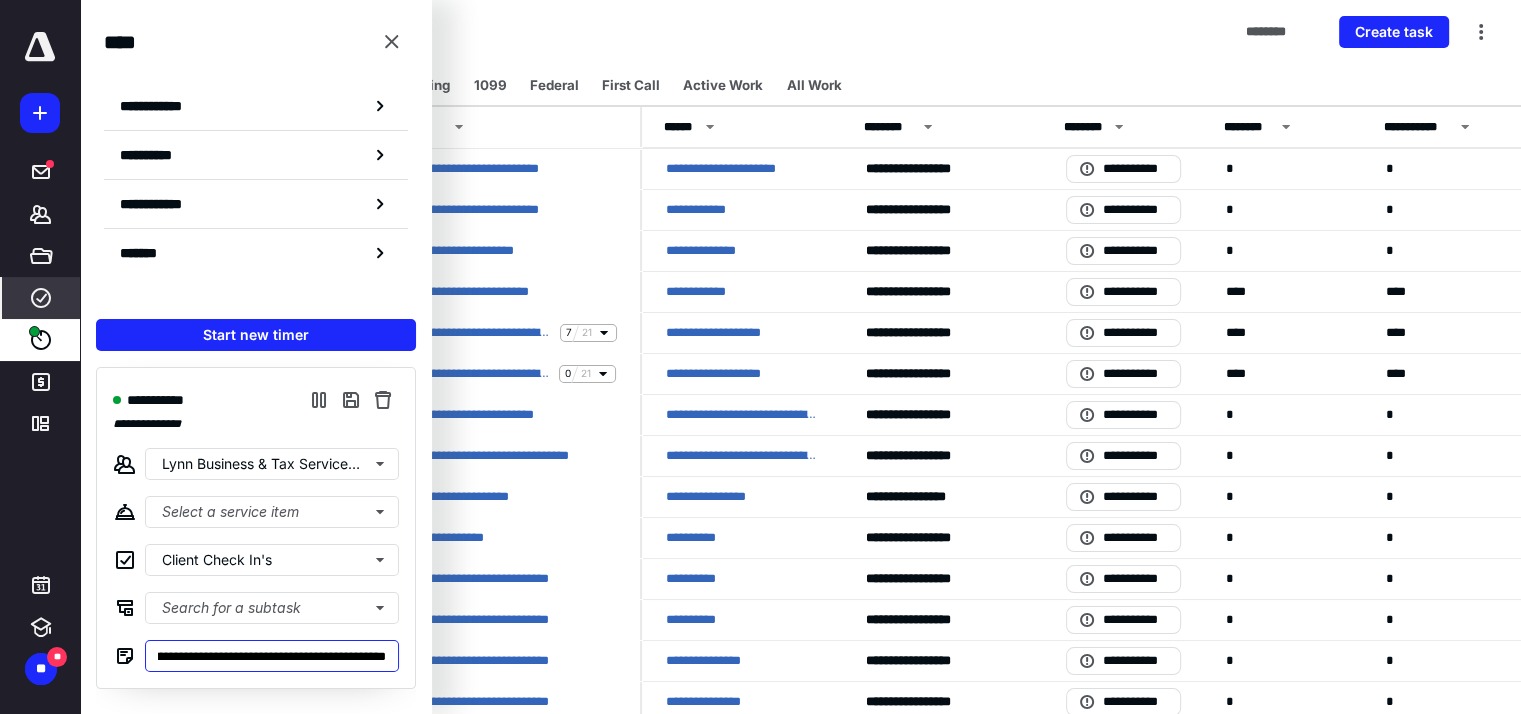 type on "**********" 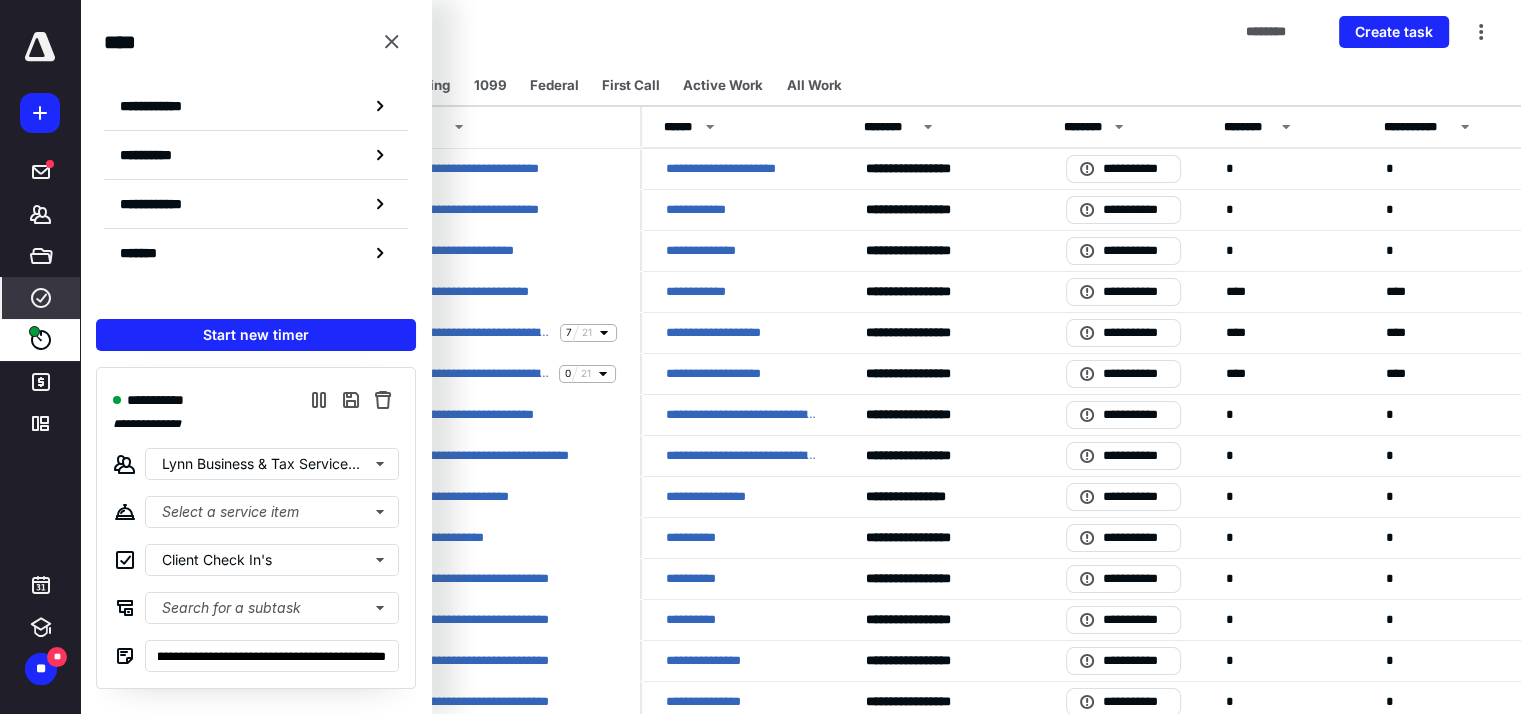 click on "Tasks ******** Create task" at bounding box center [800, 32] 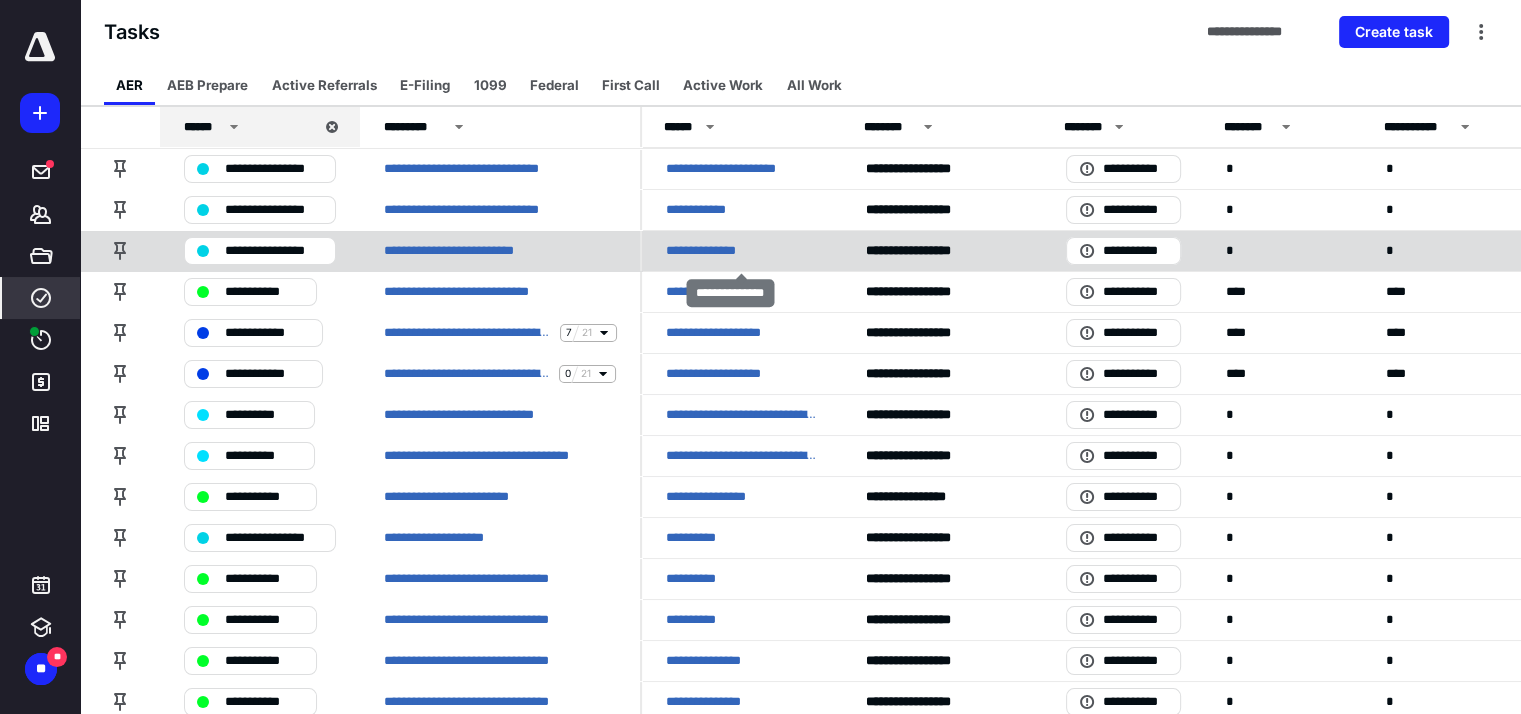 click on "**********" at bounding box center [714, 251] 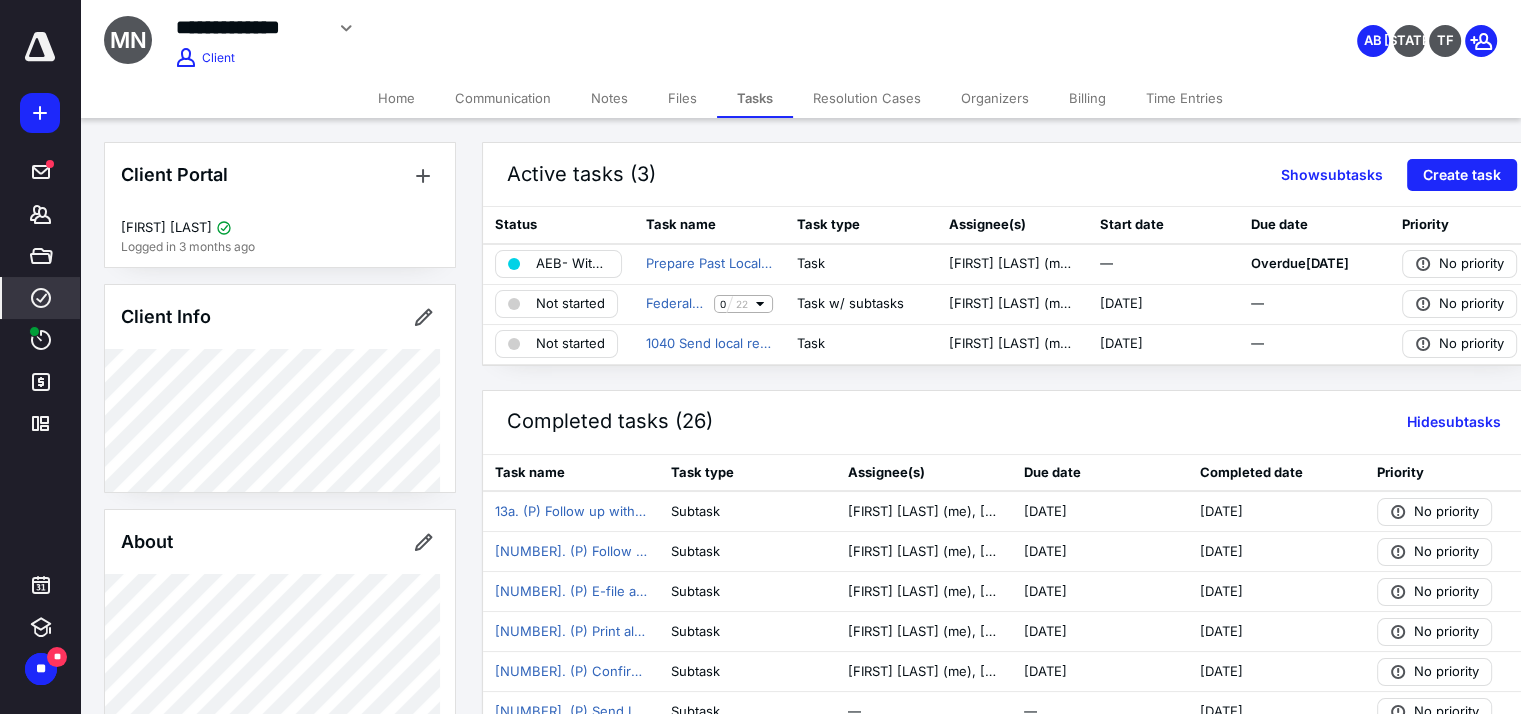 click on "****" at bounding box center (41, 298) 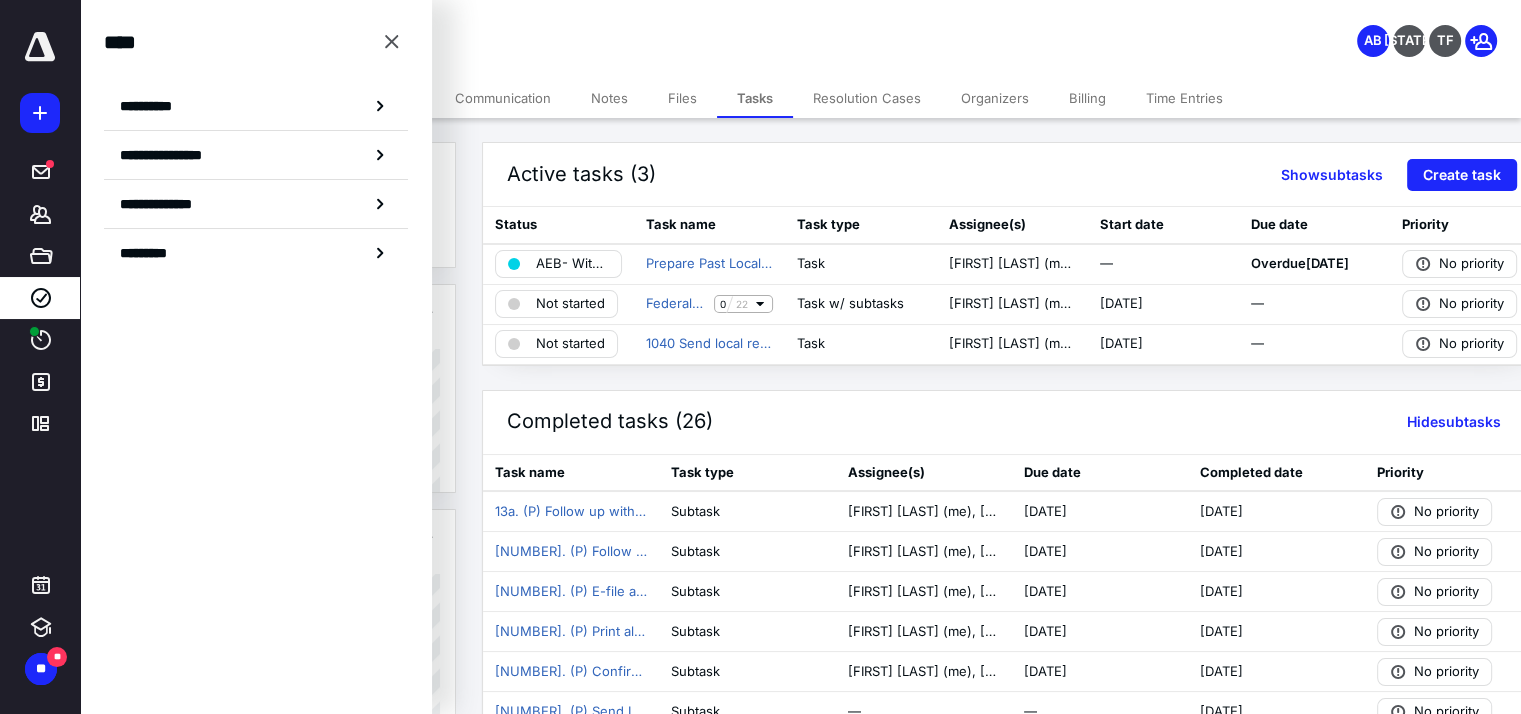 click on "**********" at bounding box center (153, 106) 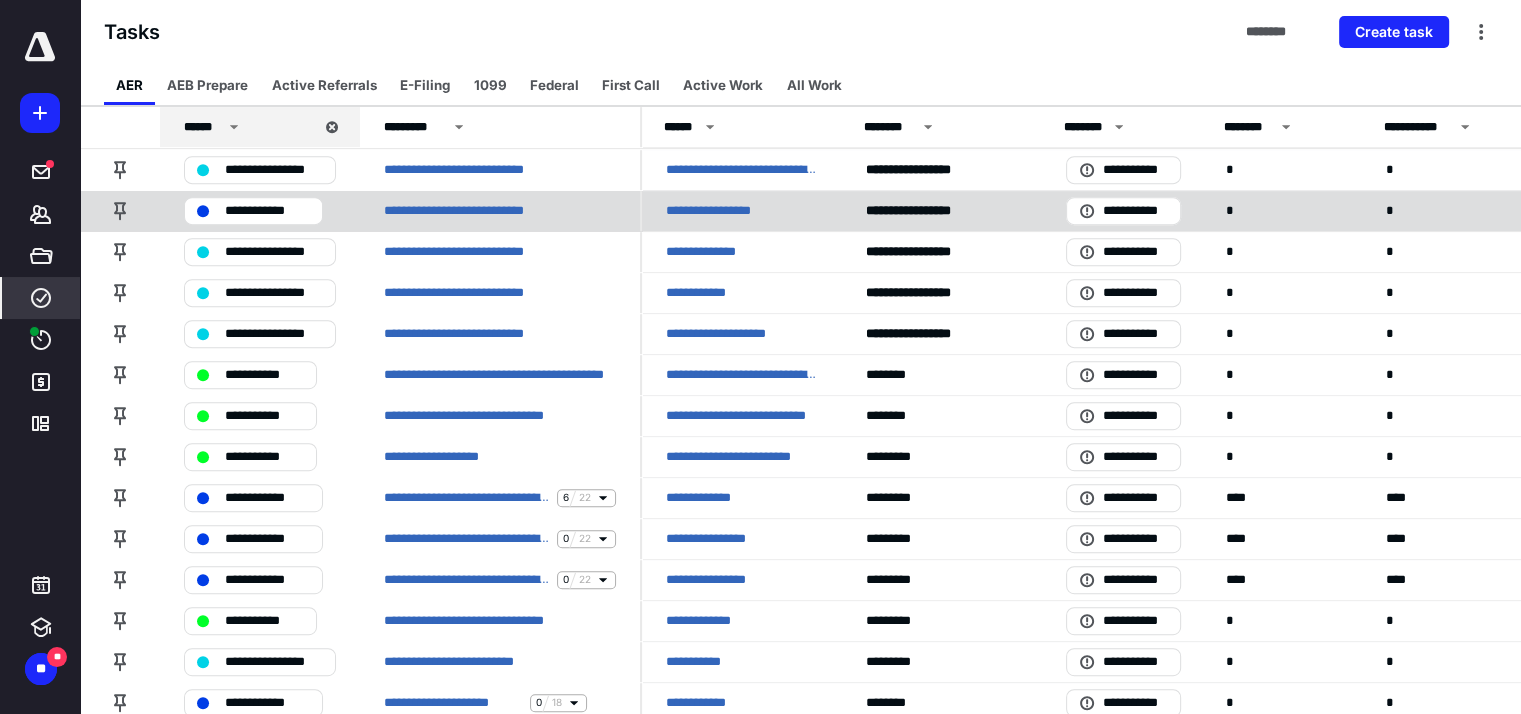 scroll, scrollTop: 1100, scrollLeft: 0, axis: vertical 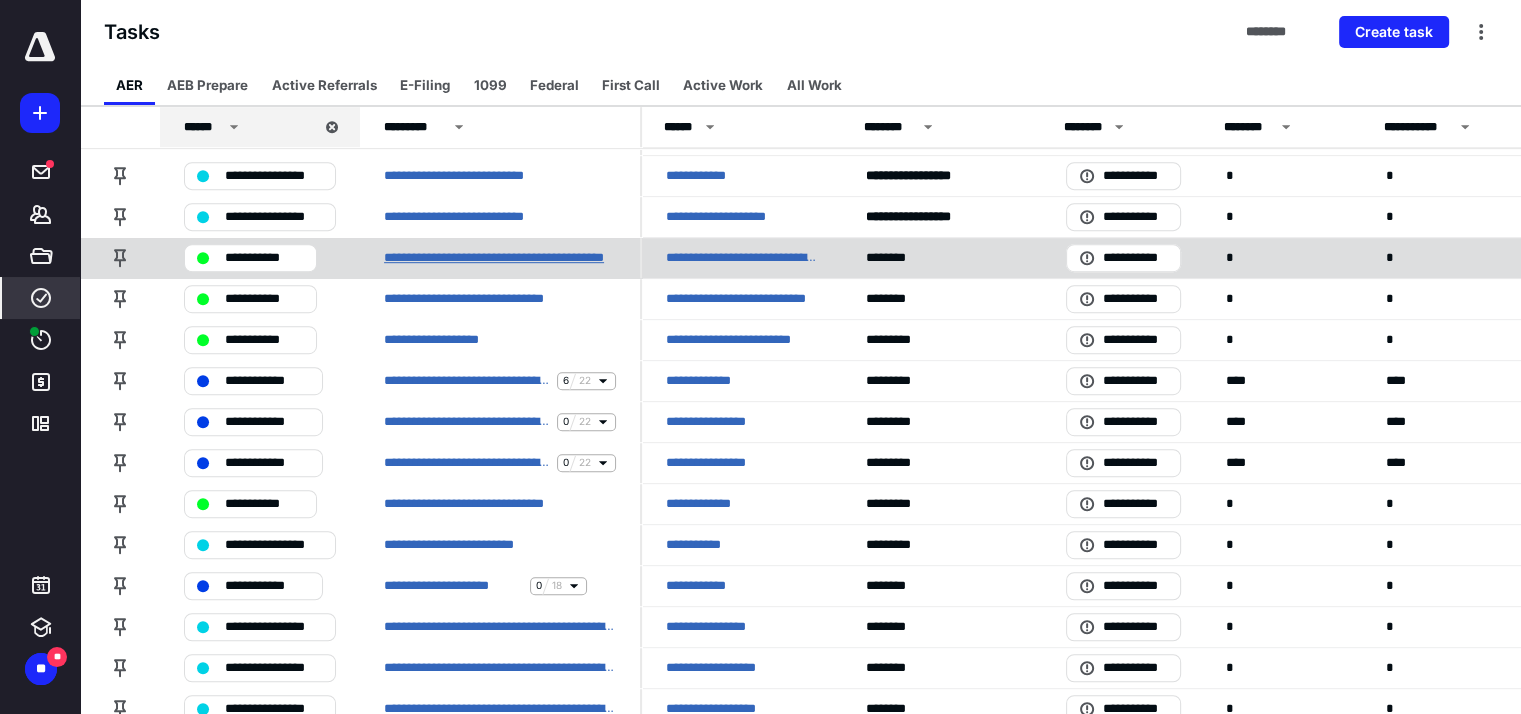 click on "**********" at bounding box center (500, 258) 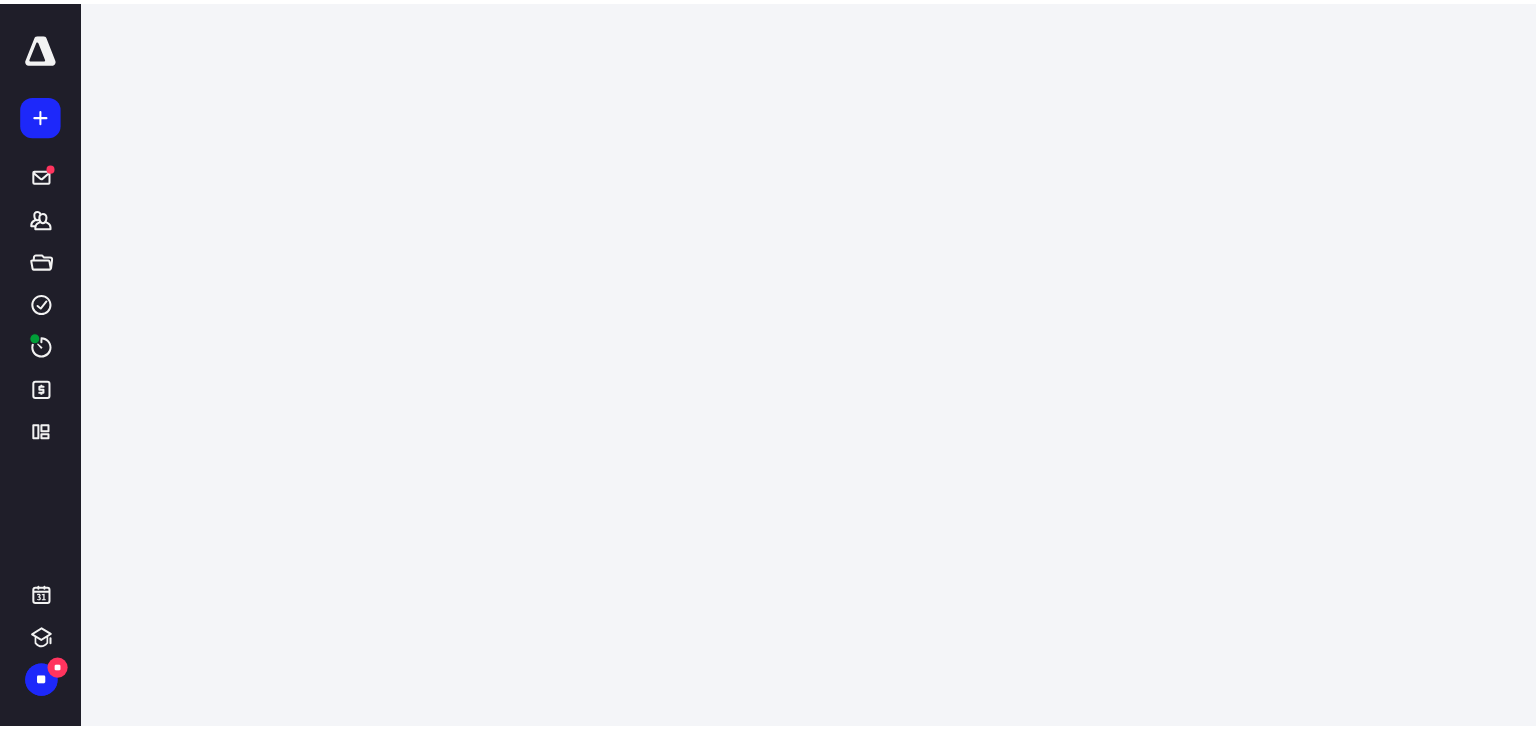 scroll, scrollTop: 0, scrollLeft: 0, axis: both 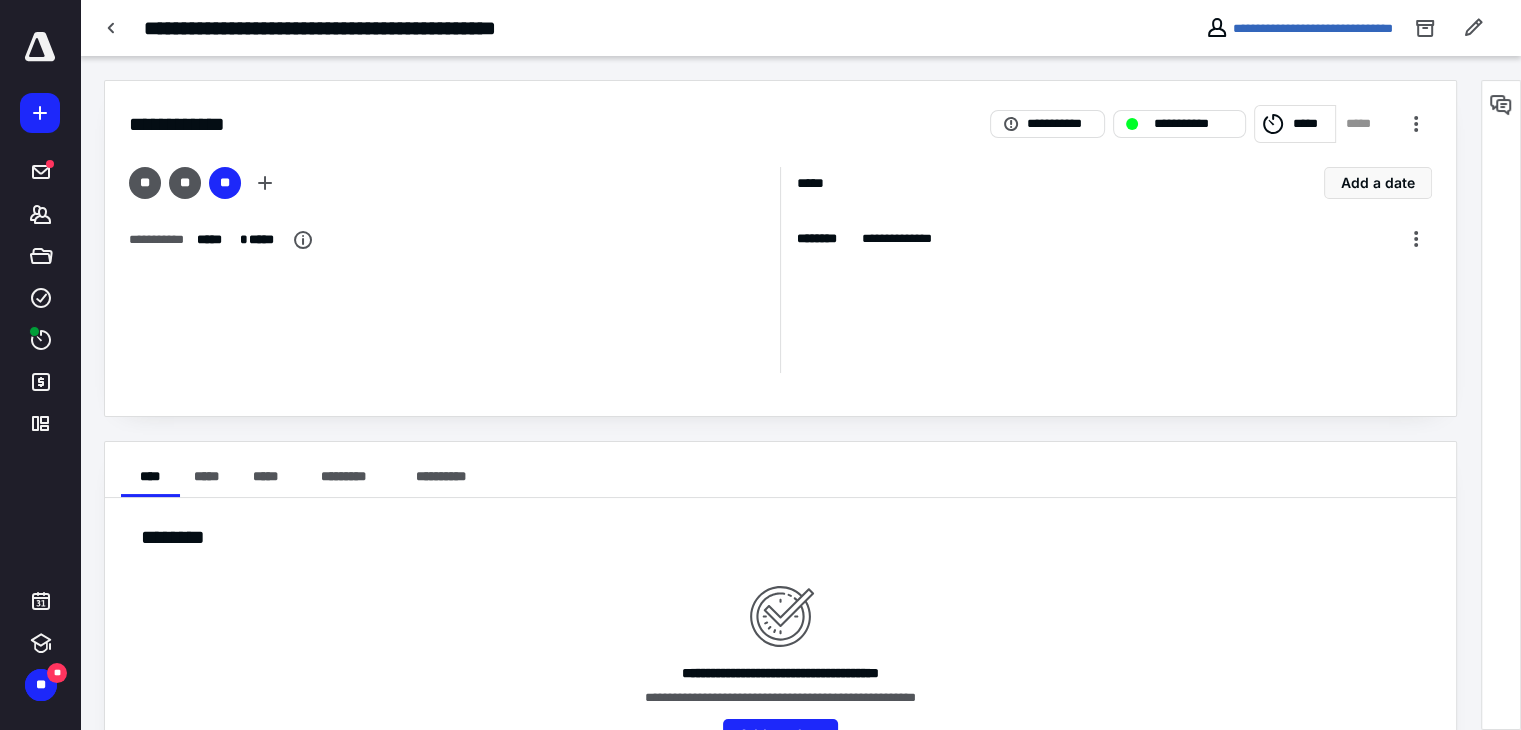 click on "**********" at bounding box center (1299, 28) 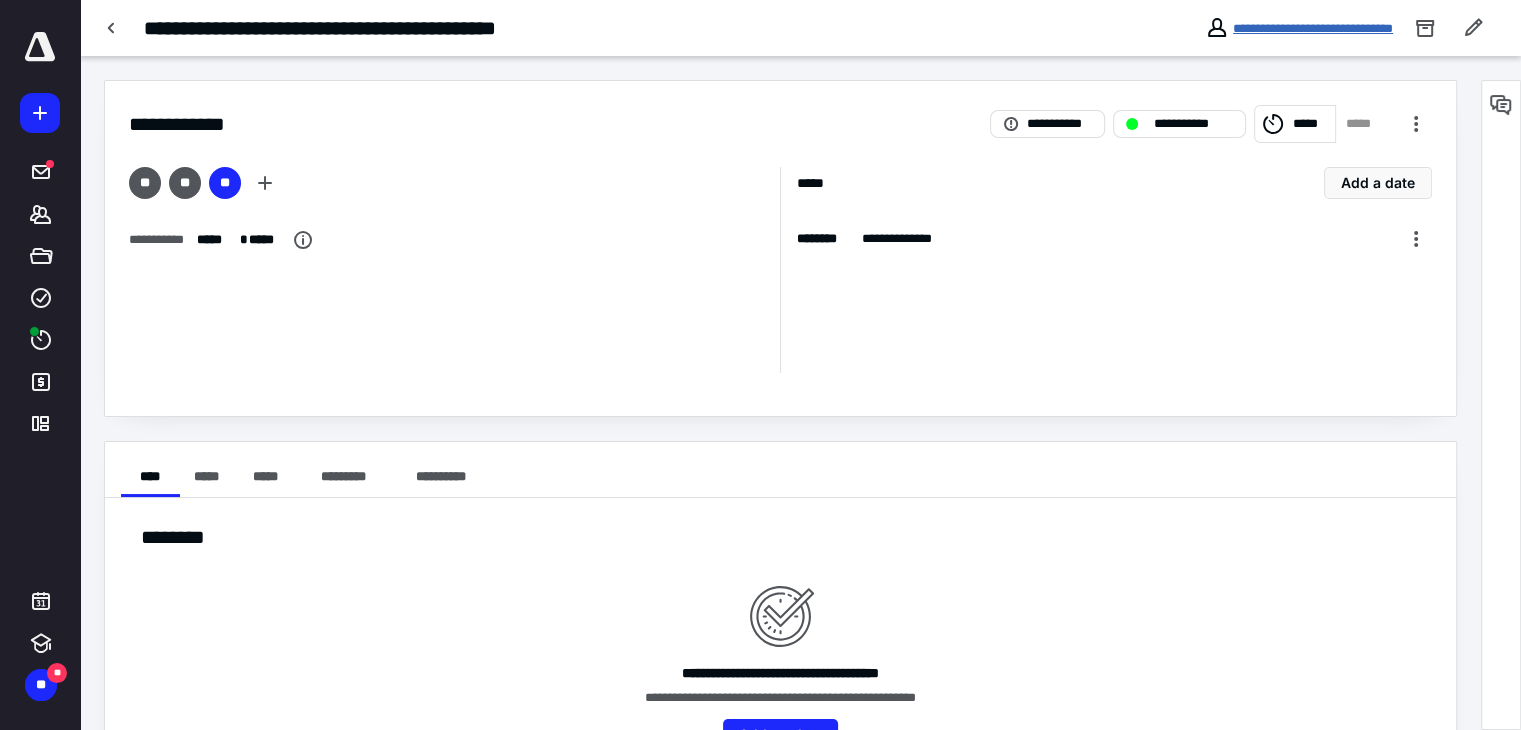 click on "**********" at bounding box center [1313, 28] 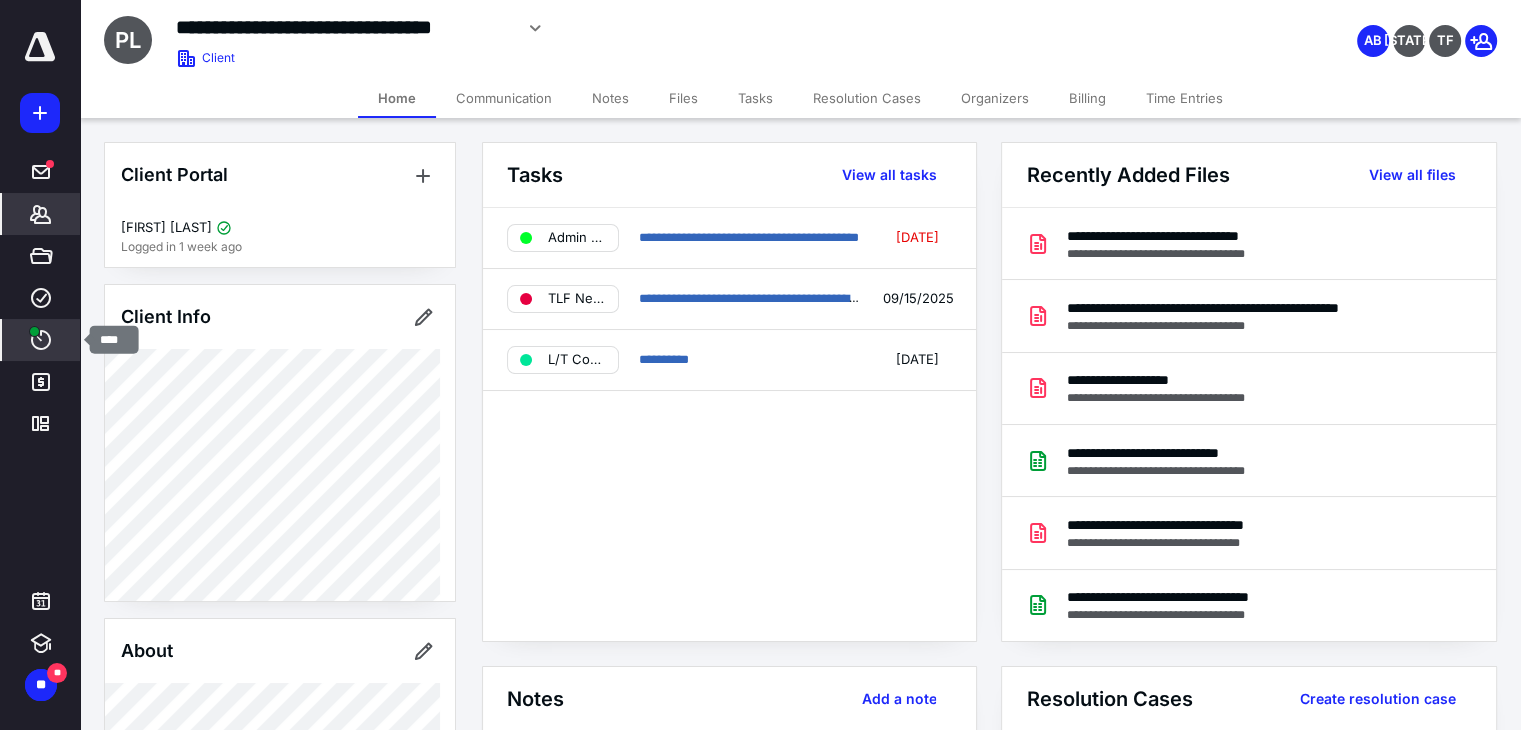 click on "****" at bounding box center (41, 340) 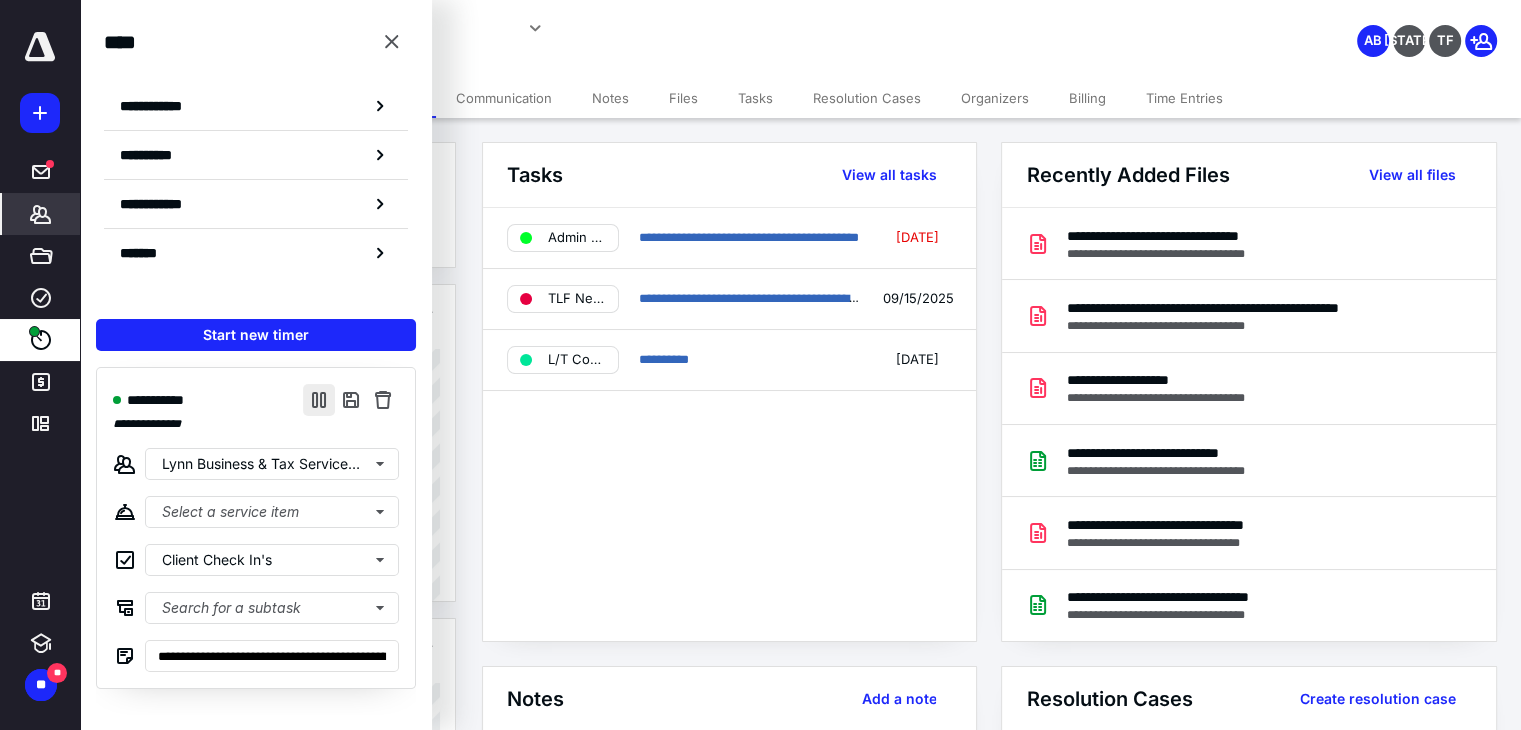 click at bounding box center [319, 400] 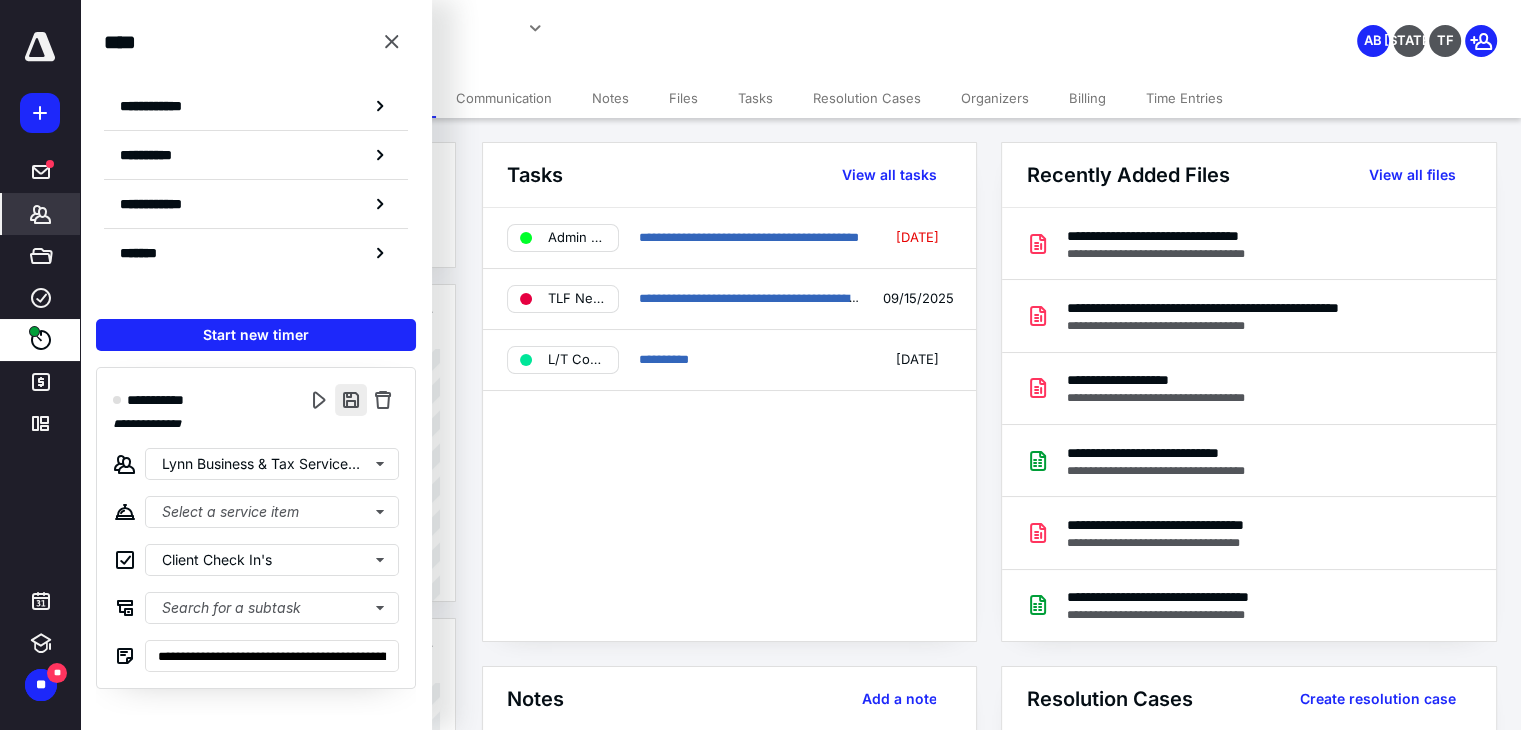 click at bounding box center [351, 400] 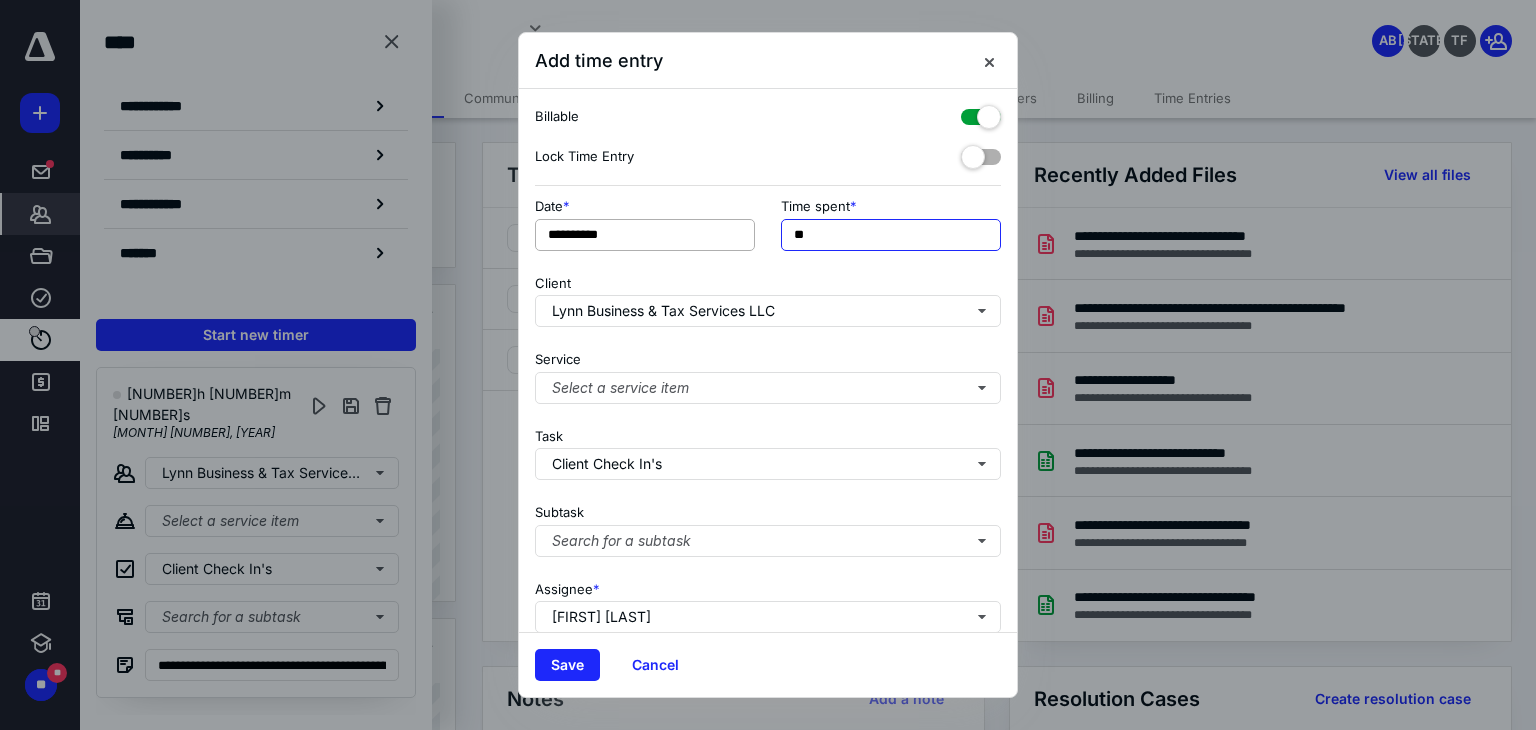 drag, startPoint x: 798, startPoint y: 236, endPoint x: 684, endPoint y: 227, distance: 114.35471 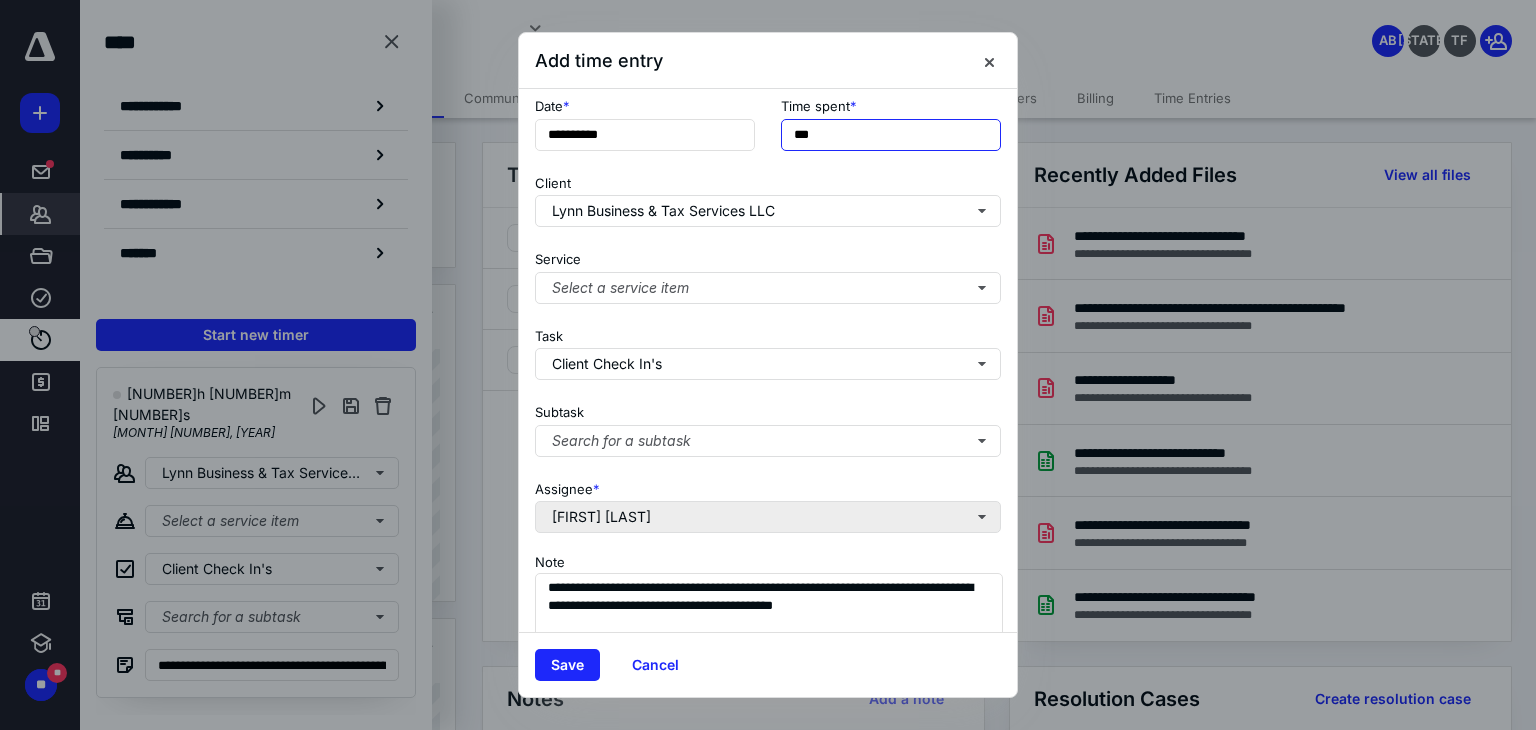 scroll, scrollTop: 171, scrollLeft: 0, axis: vertical 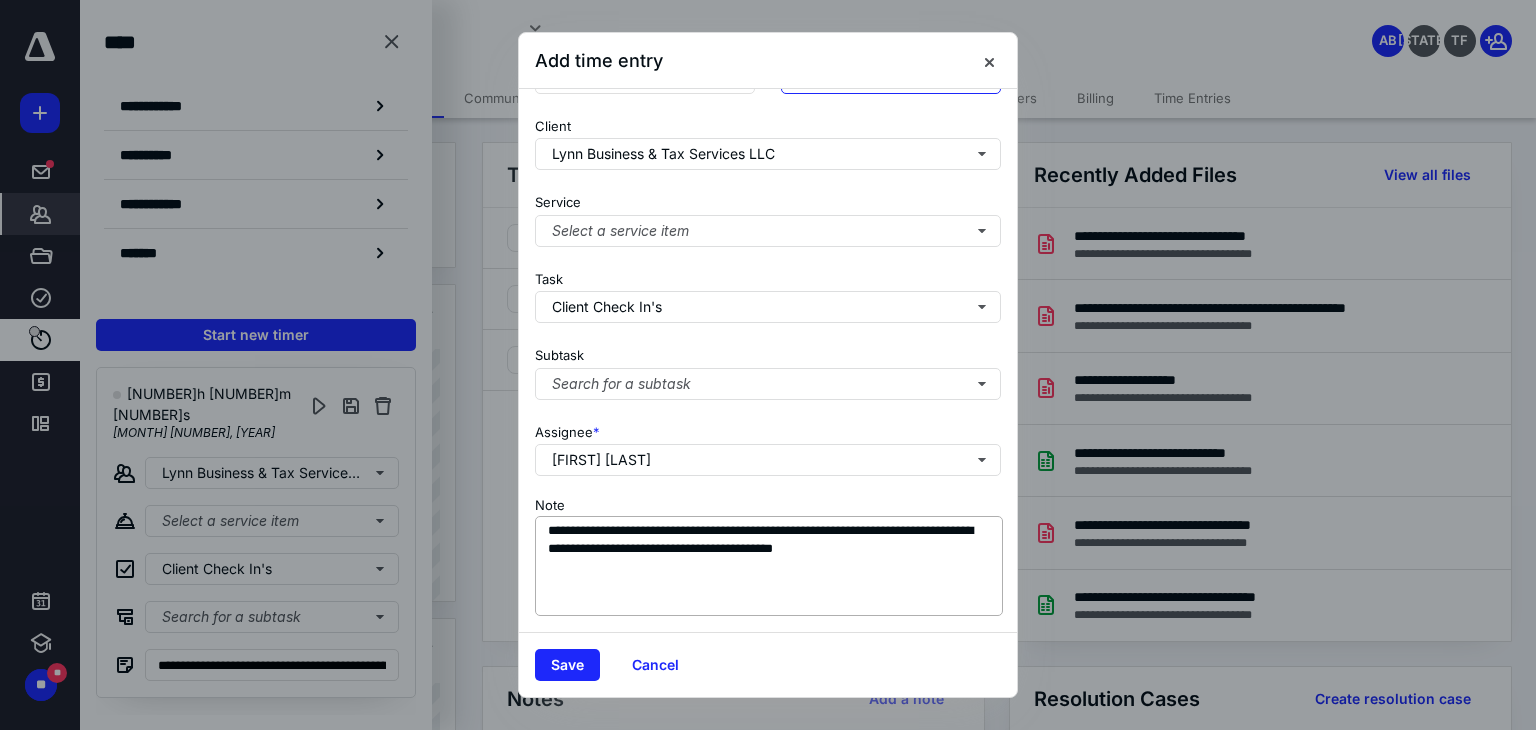 type on "***" 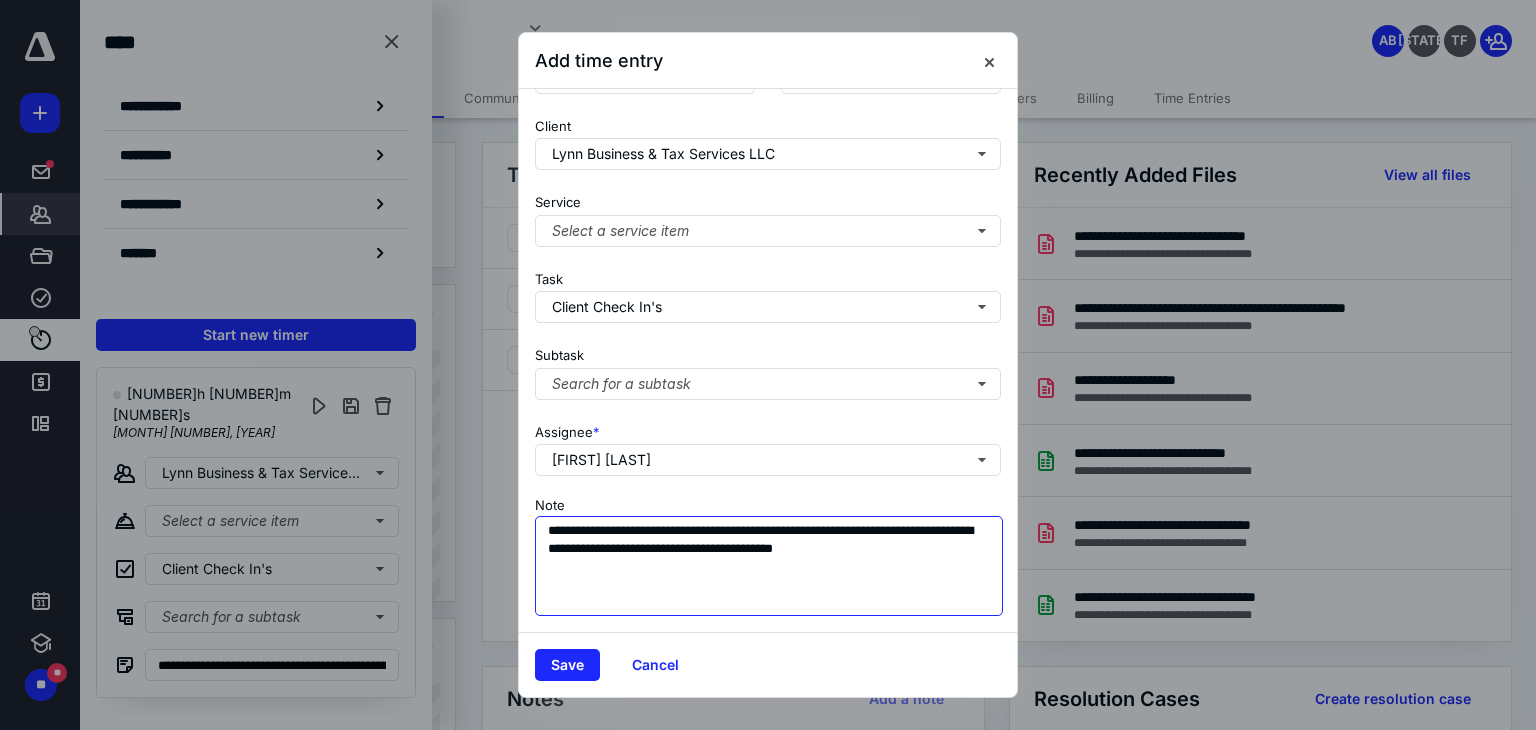 click on "**********" at bounding box center [769, 566] 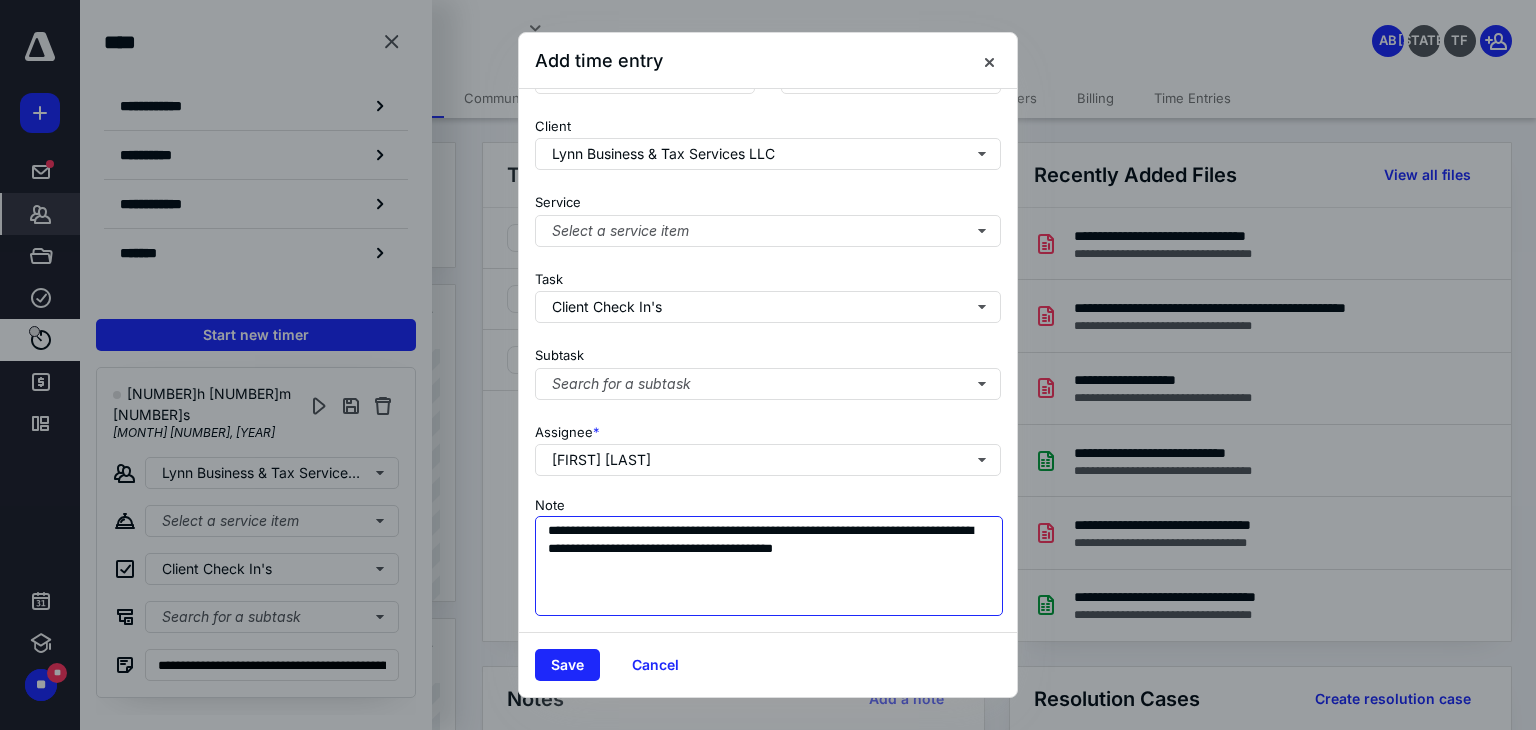 click on "**********" at bounding box center (769, 566) 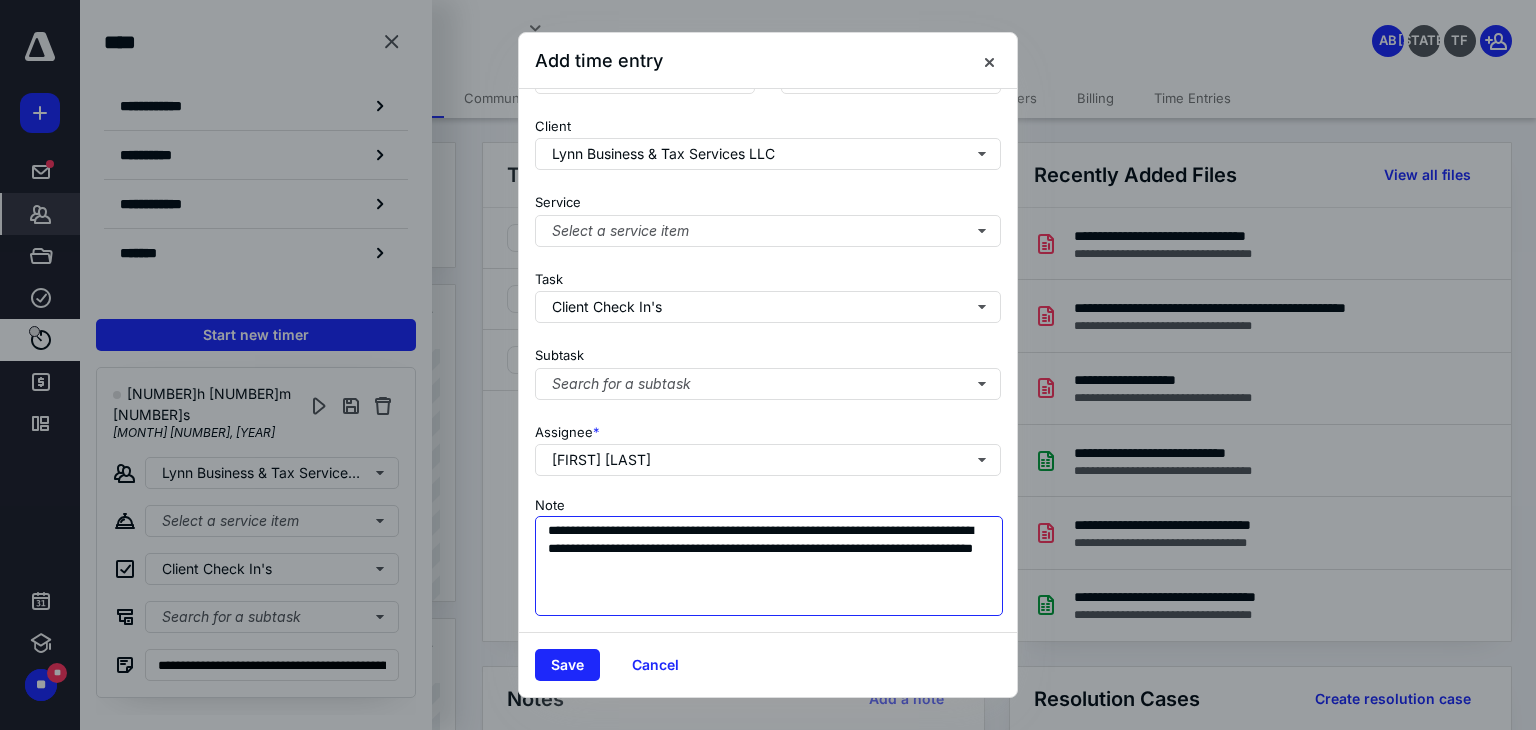 click on "**********" at bounding box center [769, 566] 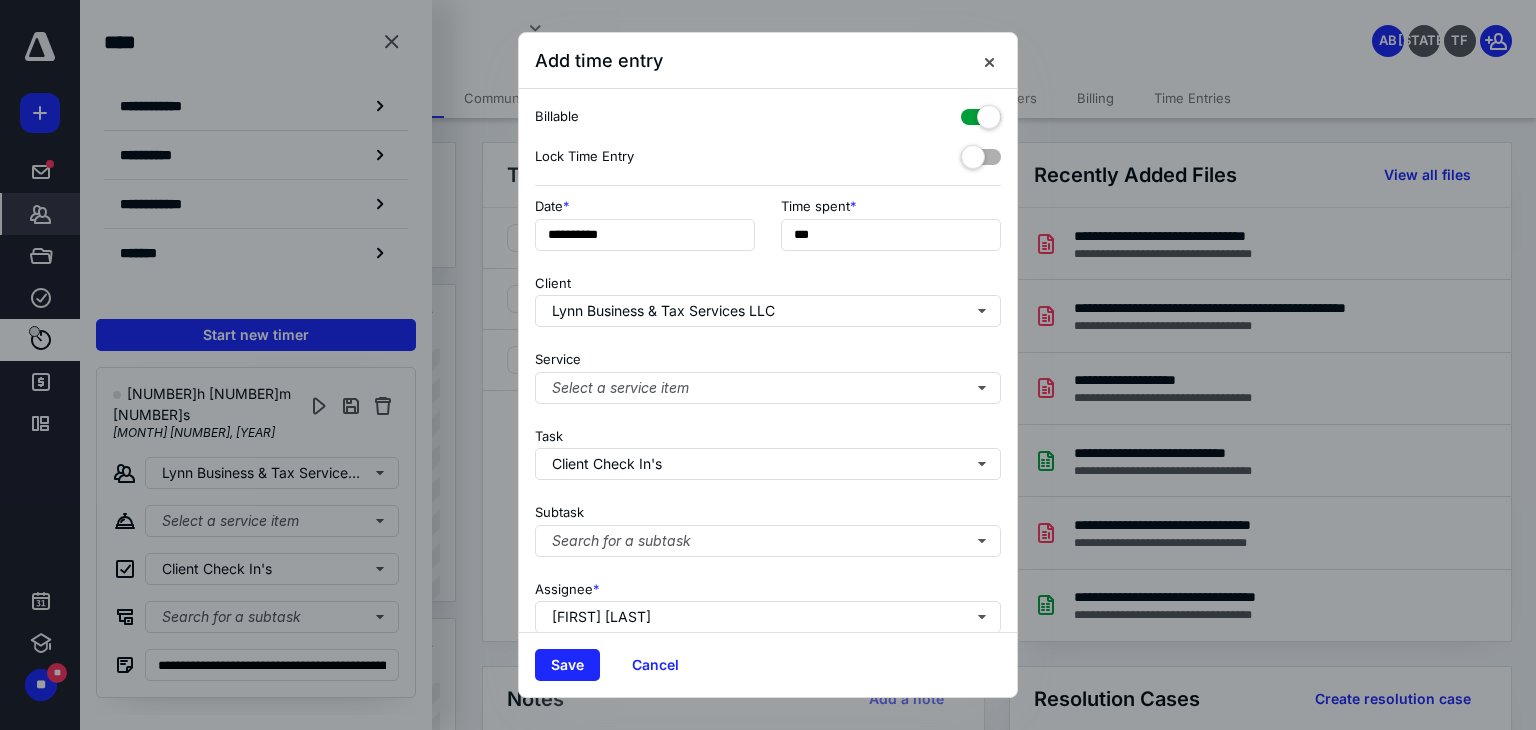 scroll, scrollTop: 171, scrollLeft: 0, axis: vertical 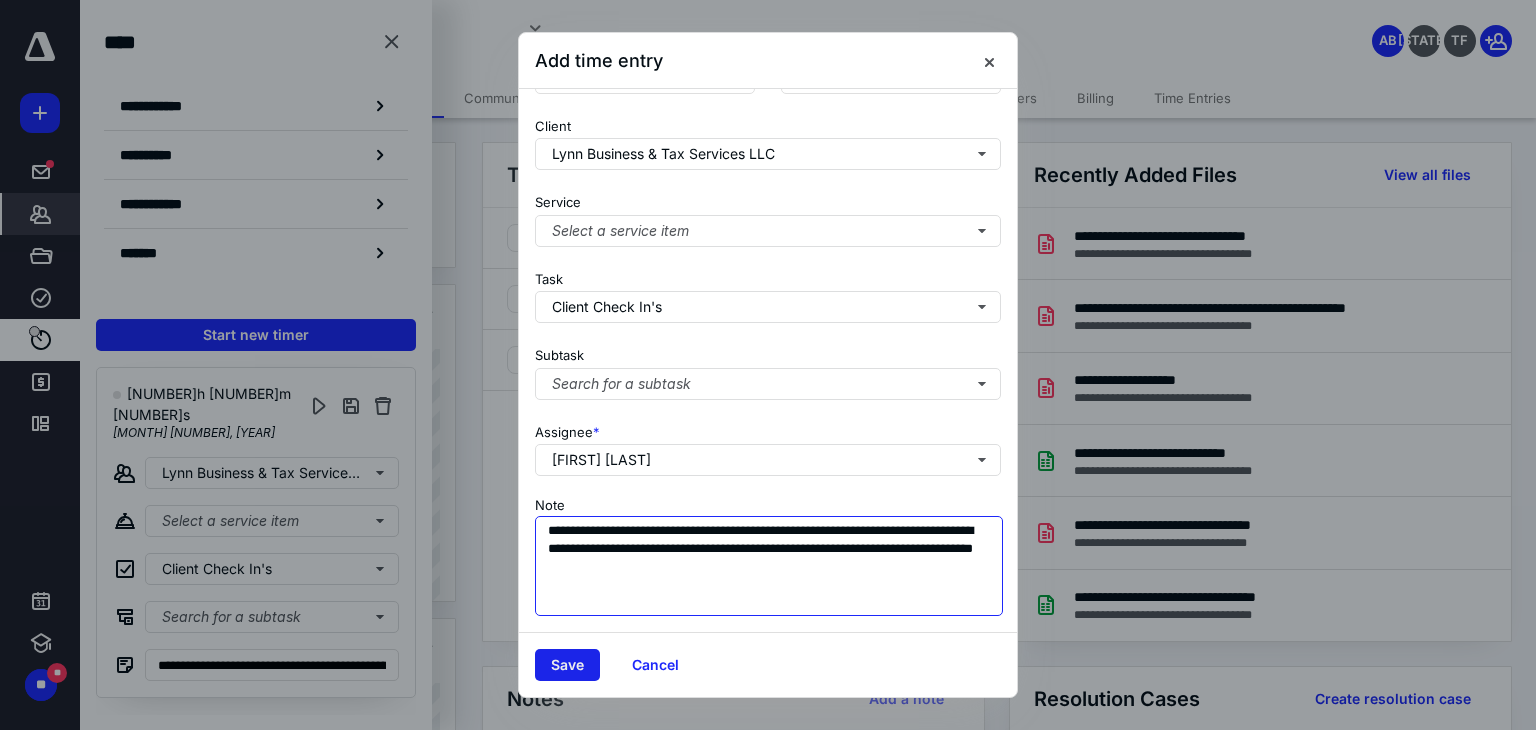 type on "**********" 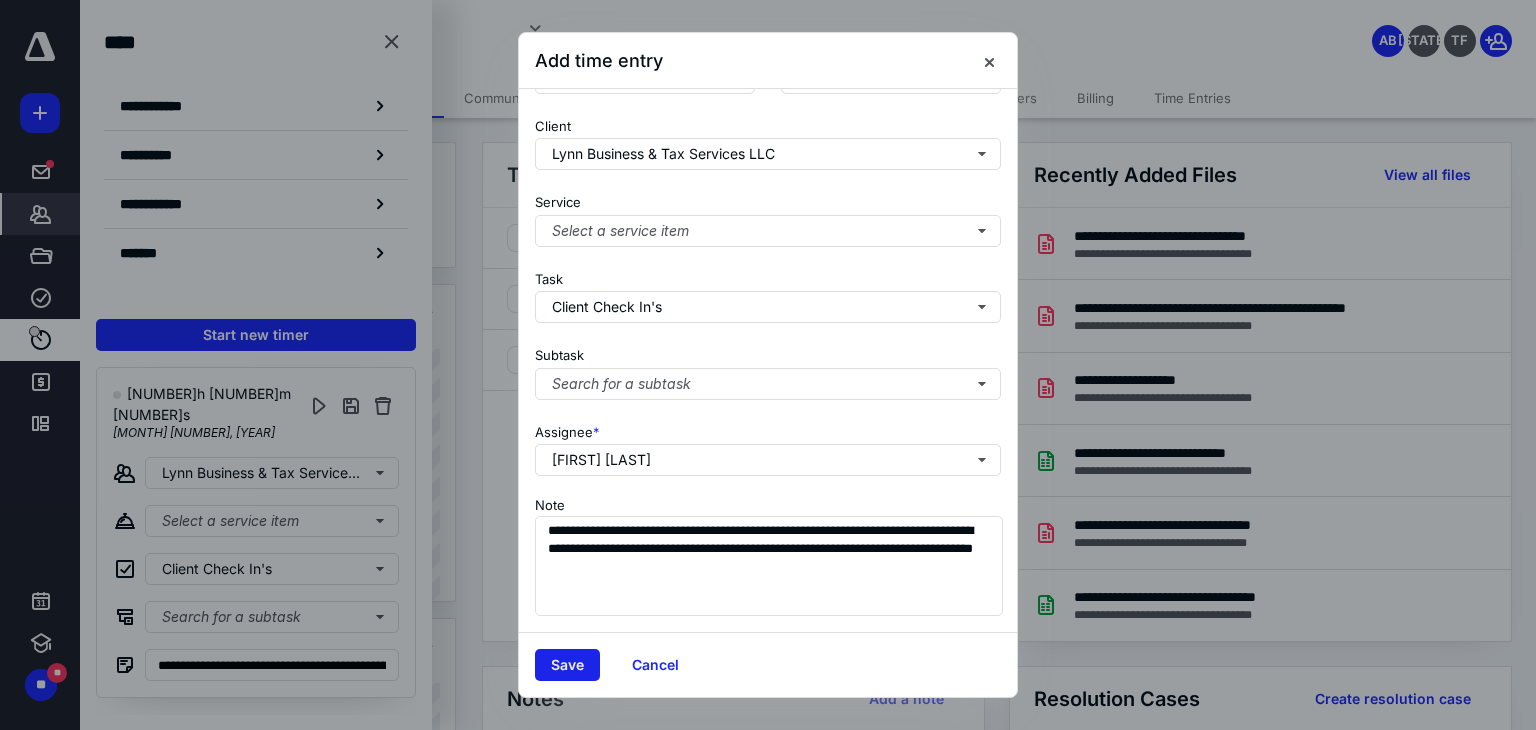 click on "Save" at bounding box center [567, 665] 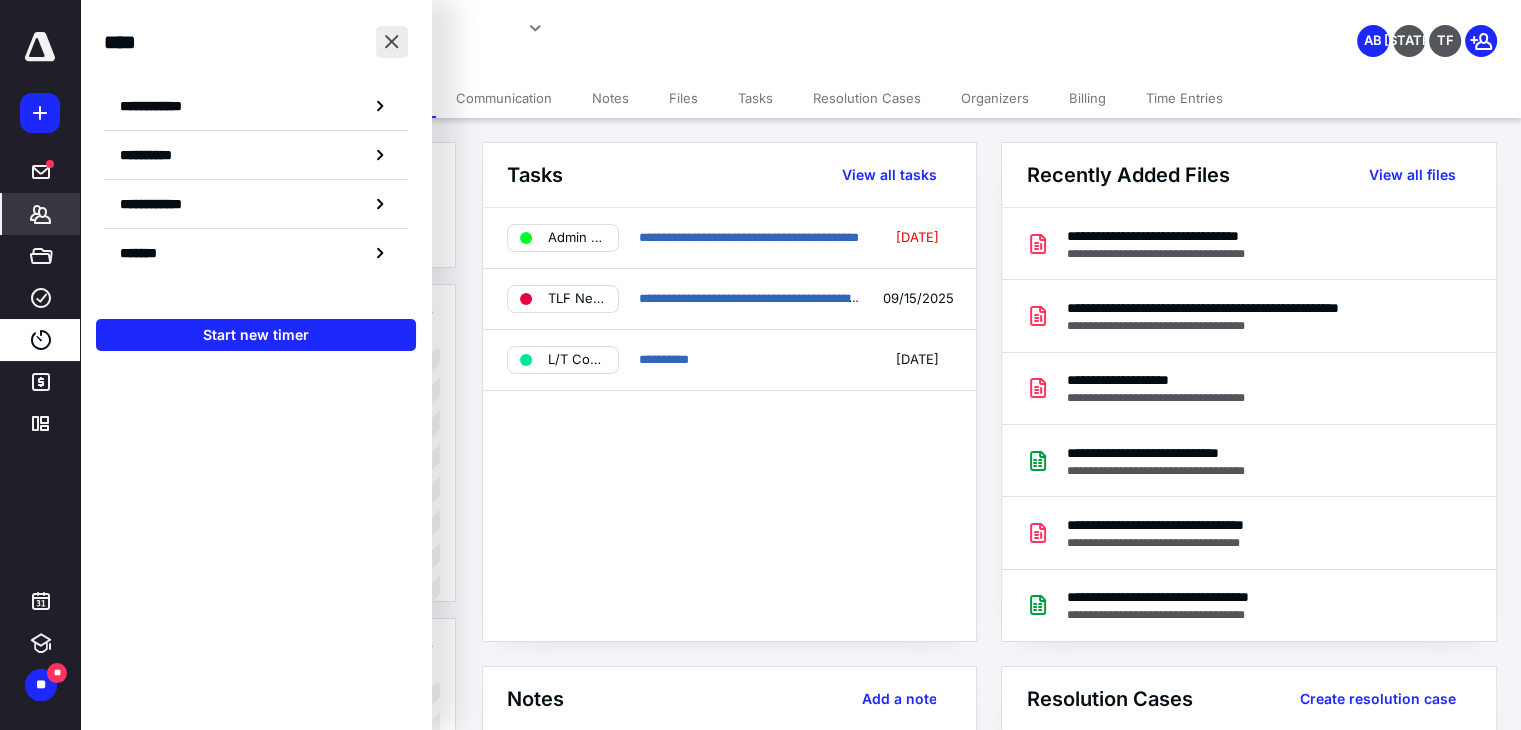click at bounding box center (392, 42) 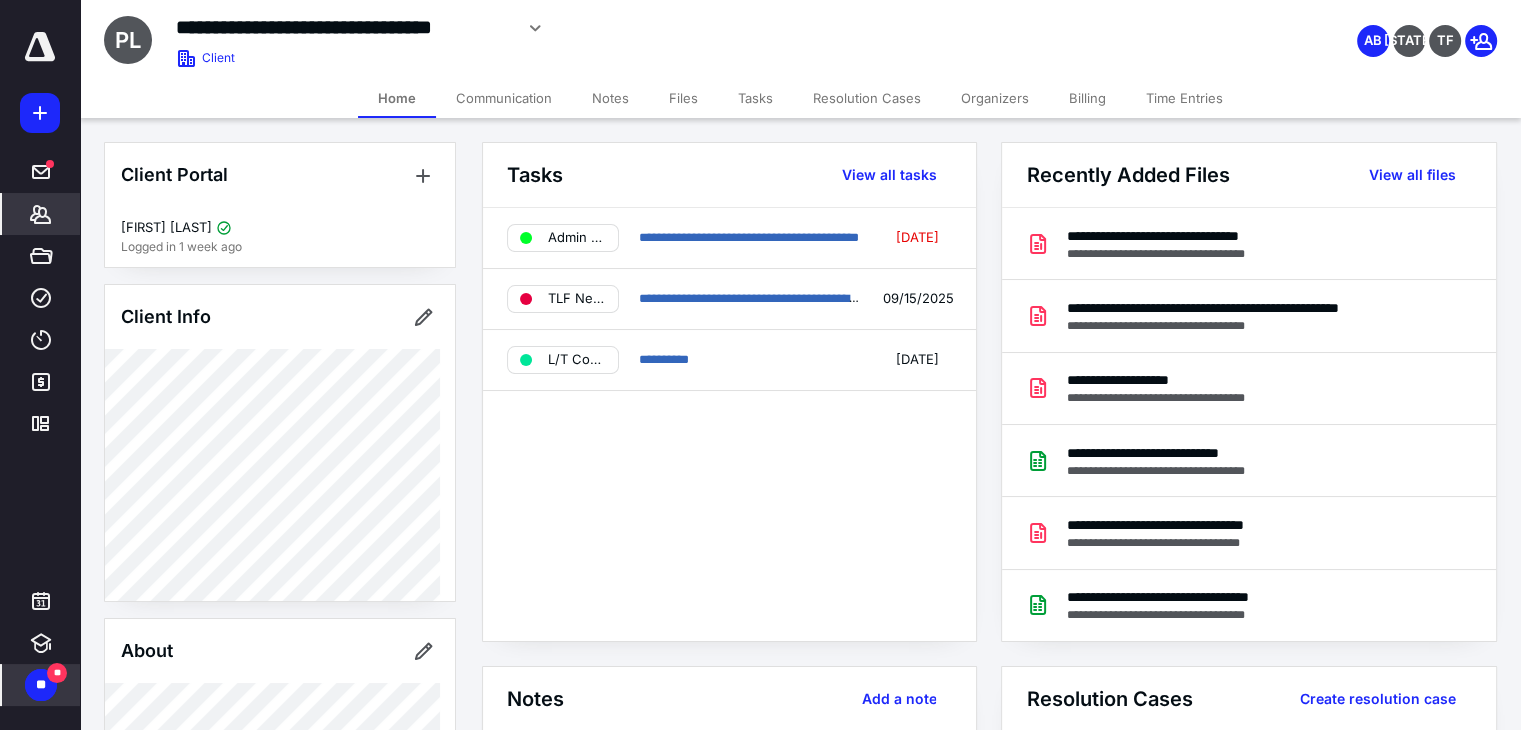 click on "**" at bounding box center [41, 685] 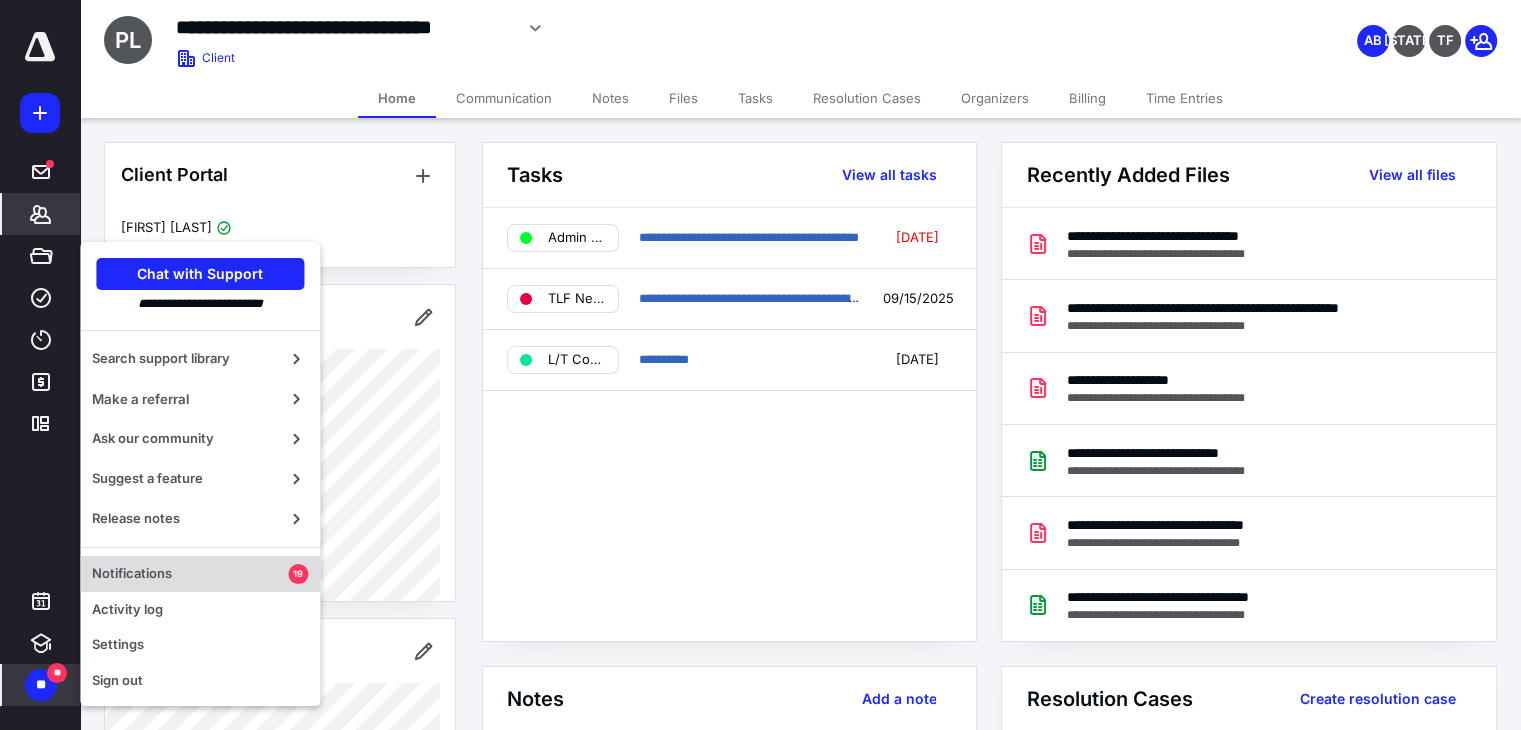 click on "Notifications" at bounding box center (190, 574) 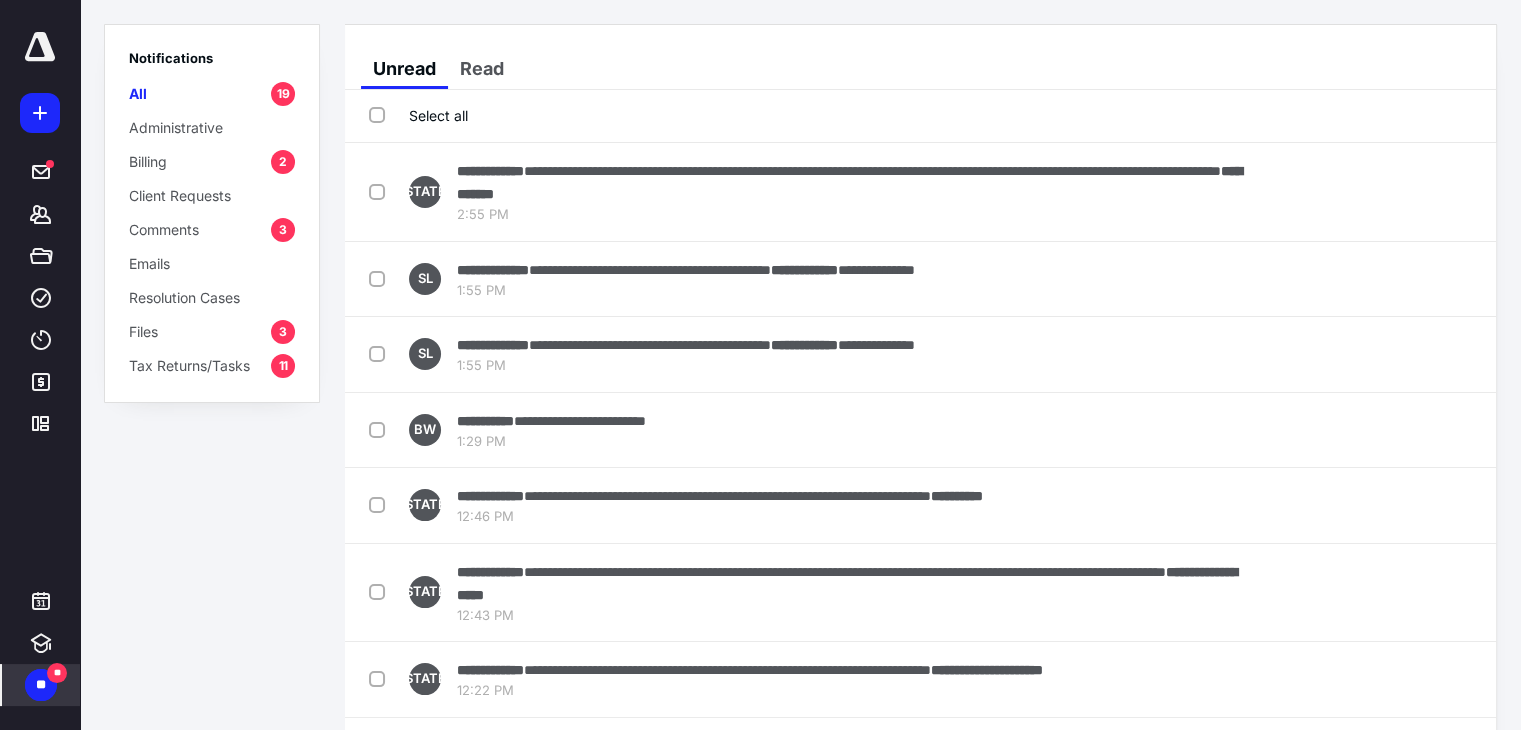 click on "Select all" at bounding box center [920, 116] 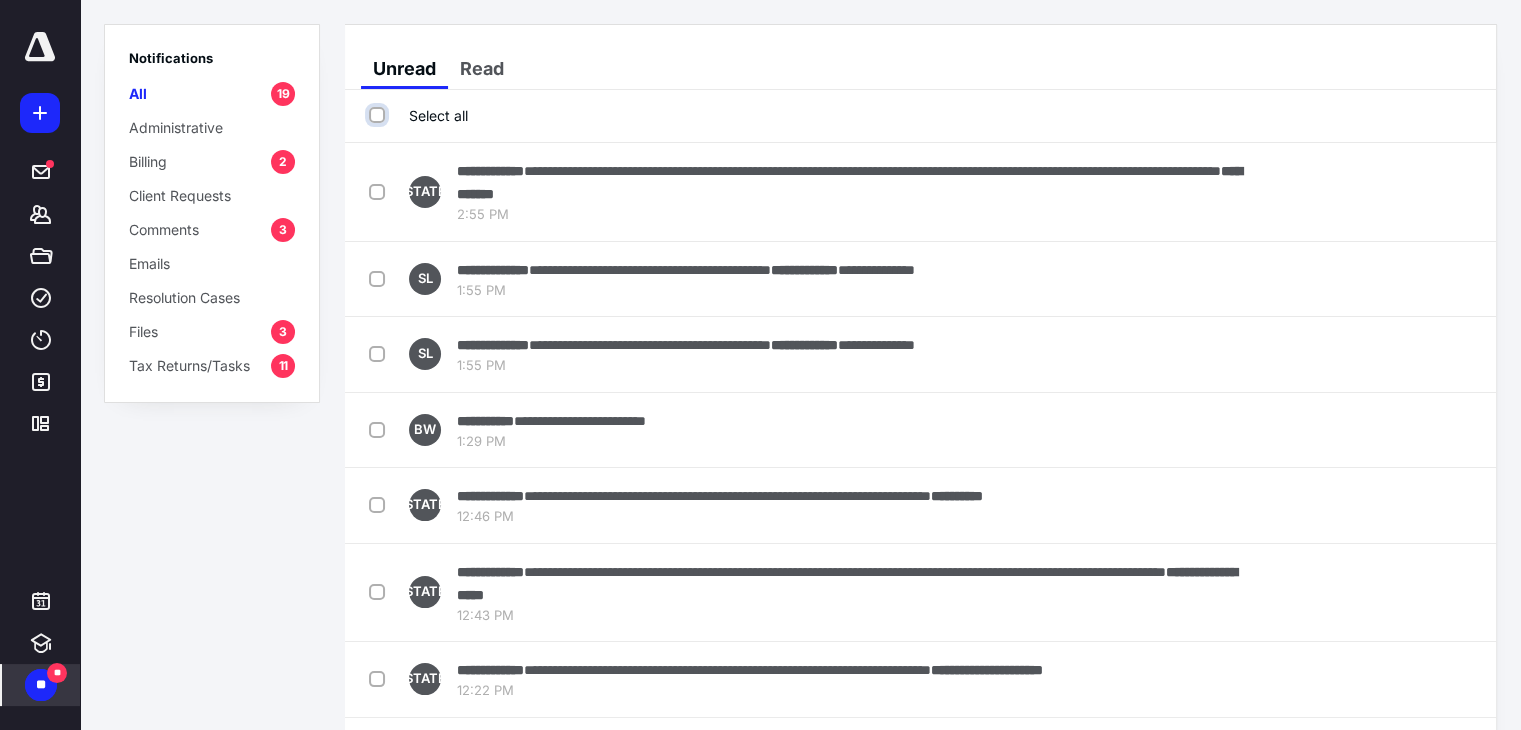 click on "Select all" at bounding box center (379, 115) 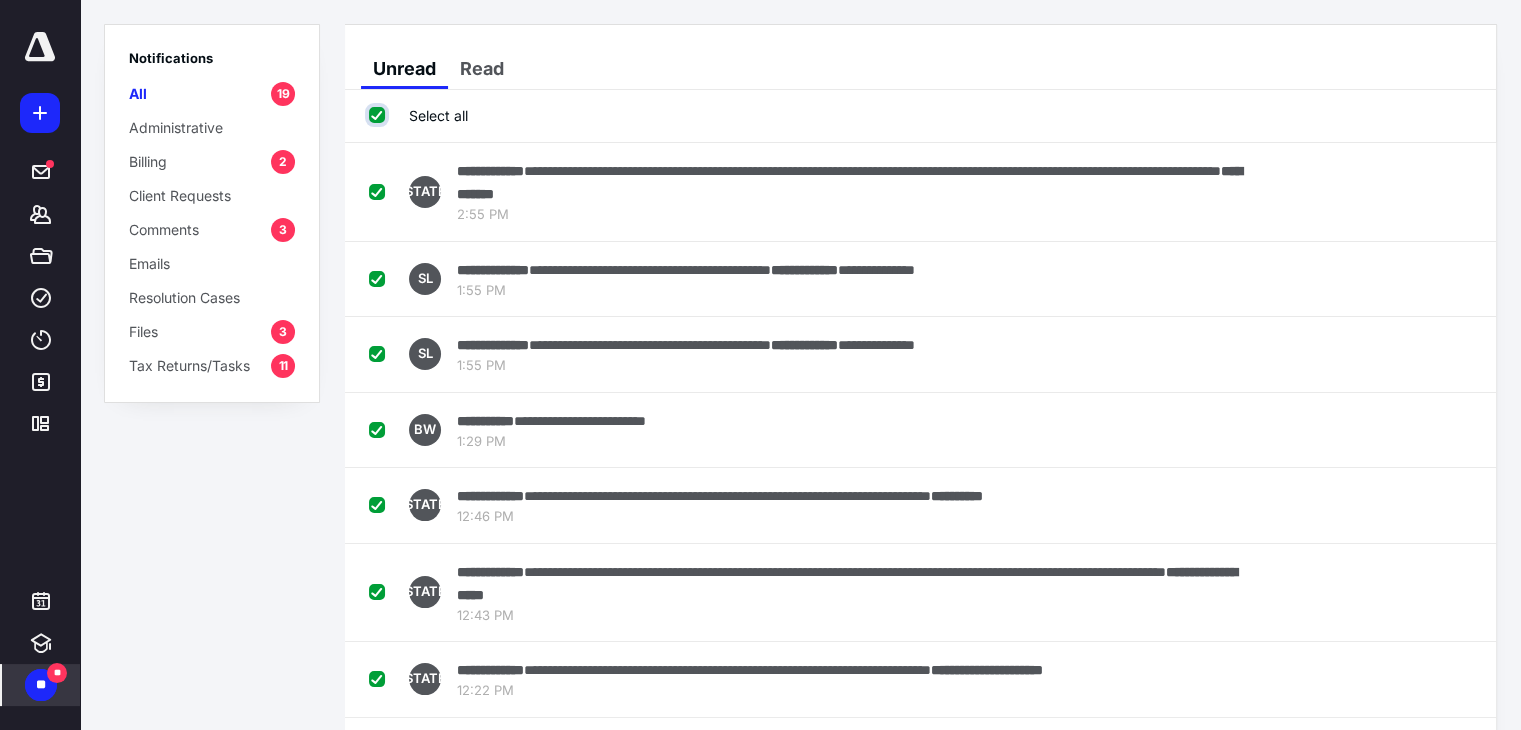 checkbox on "true" 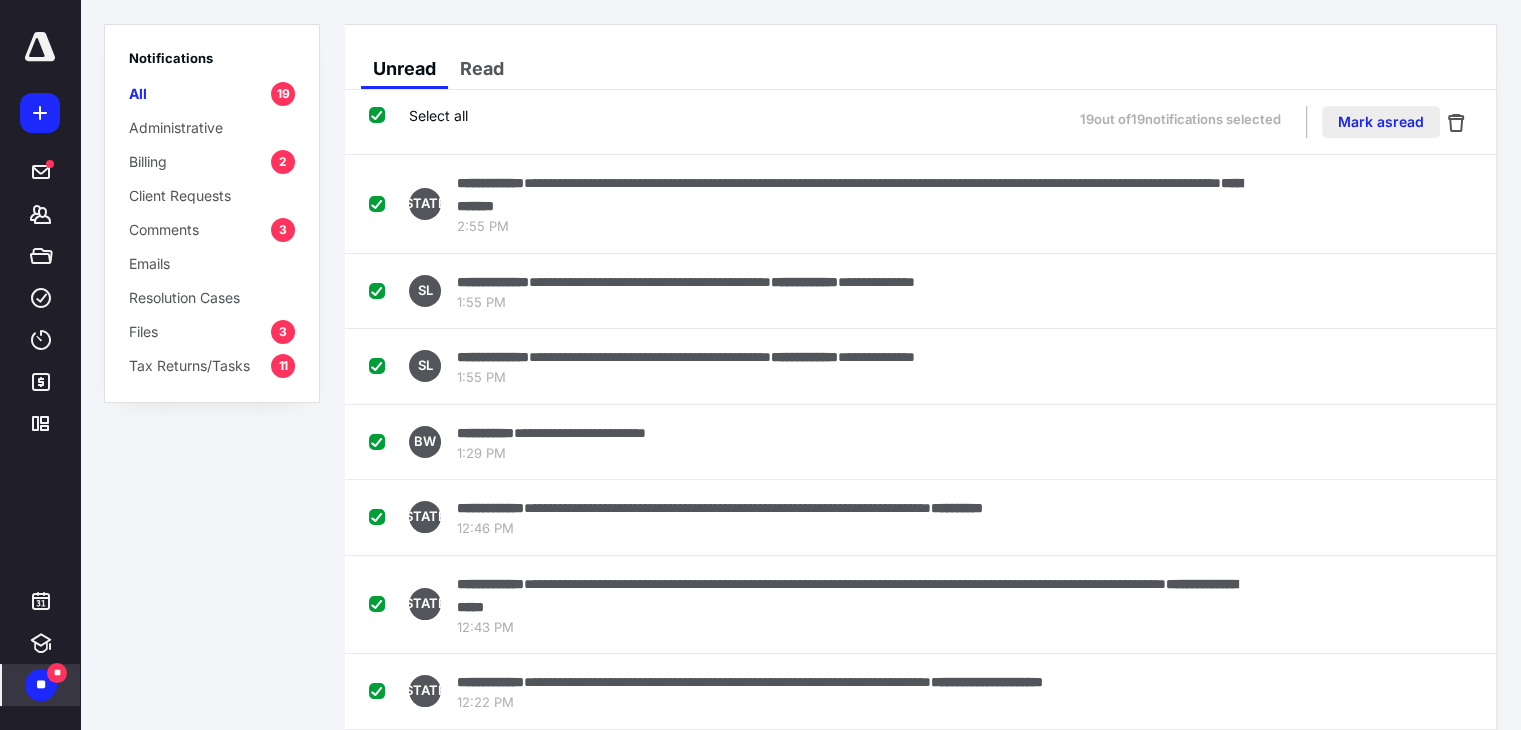 click on "Mark as  read" at bounding box center (1381, 122) 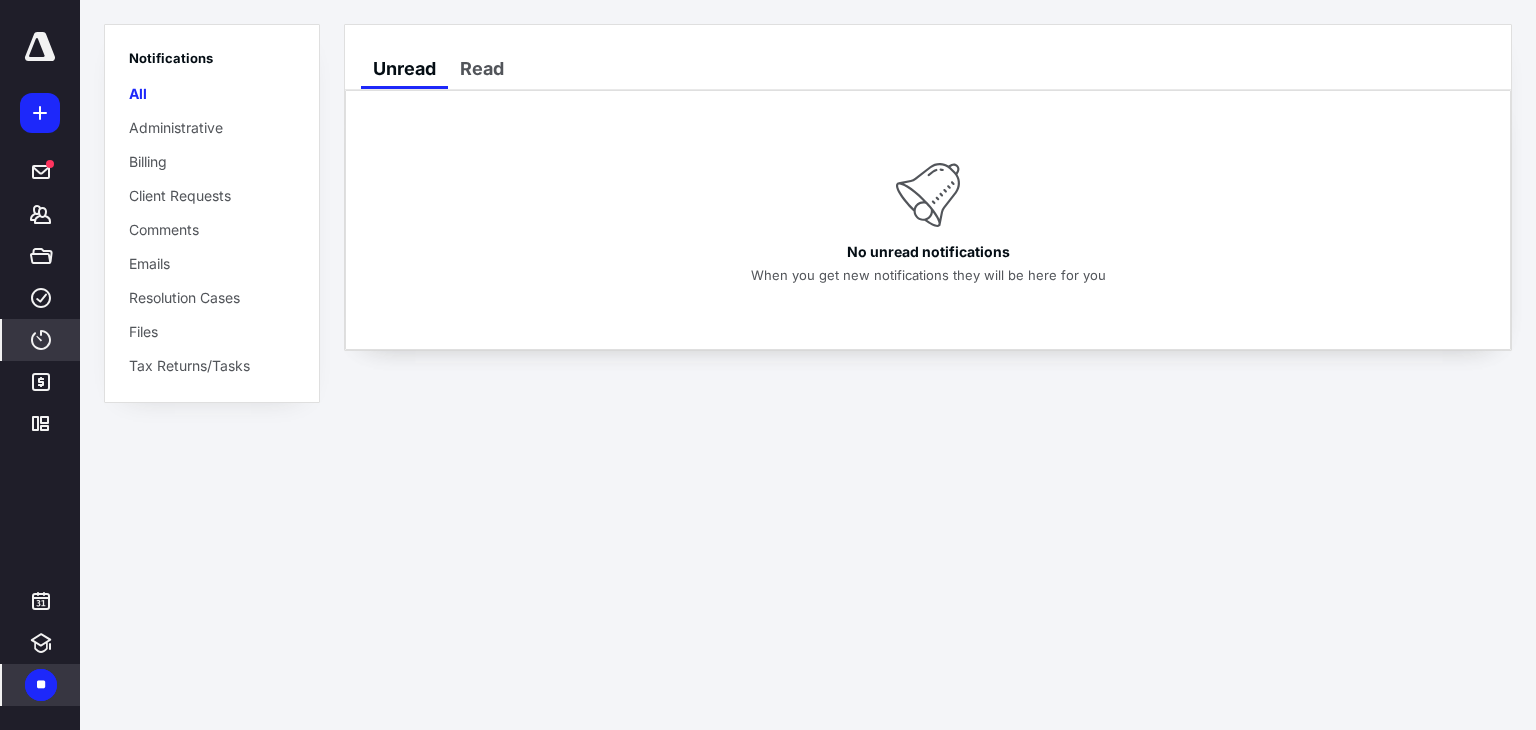 click 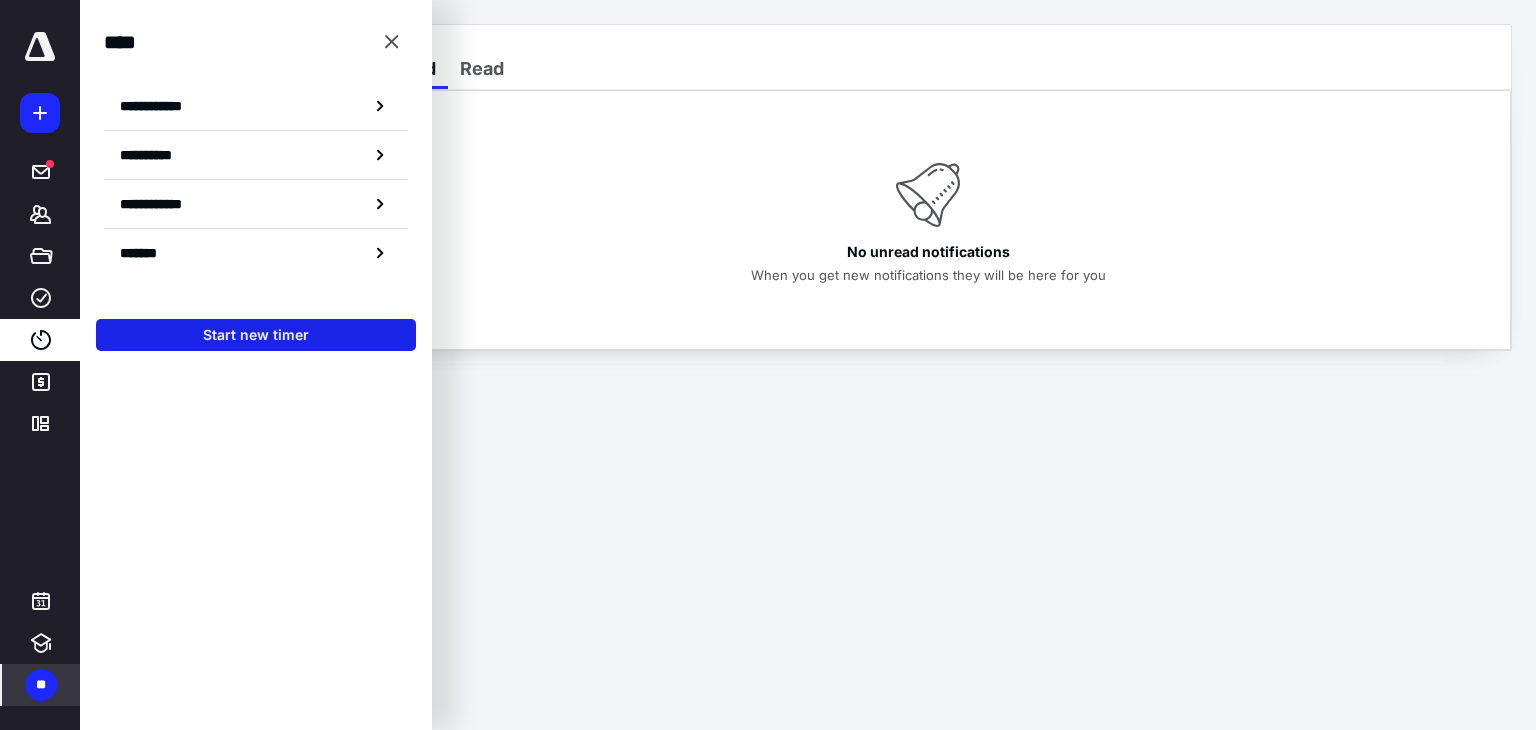 click on "Start new timer" at bounding box center (256, 335) 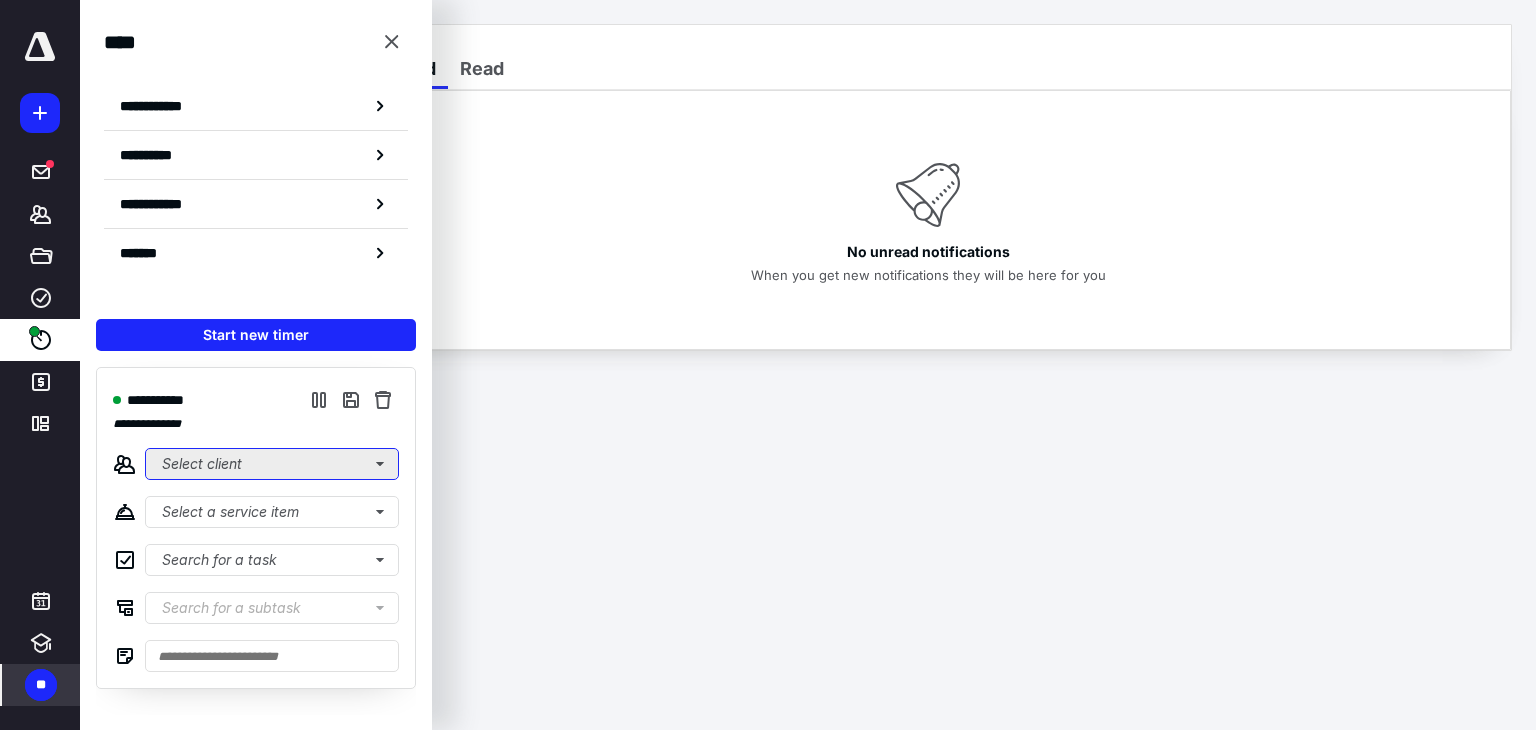 click on "Select client" at bounding box center [272, 464] 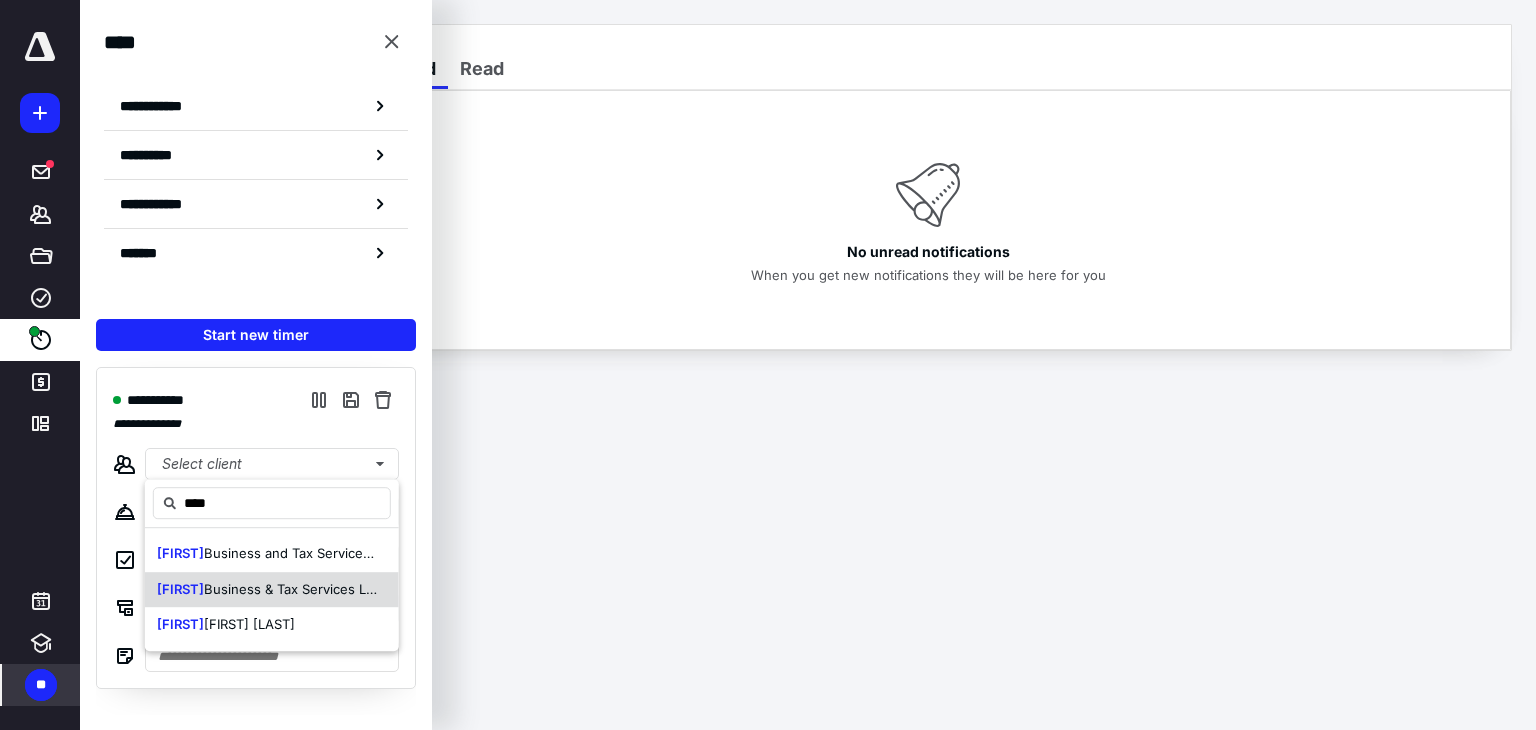 click on "Business & Tax Services LLC" at bounding box center [293, 589] 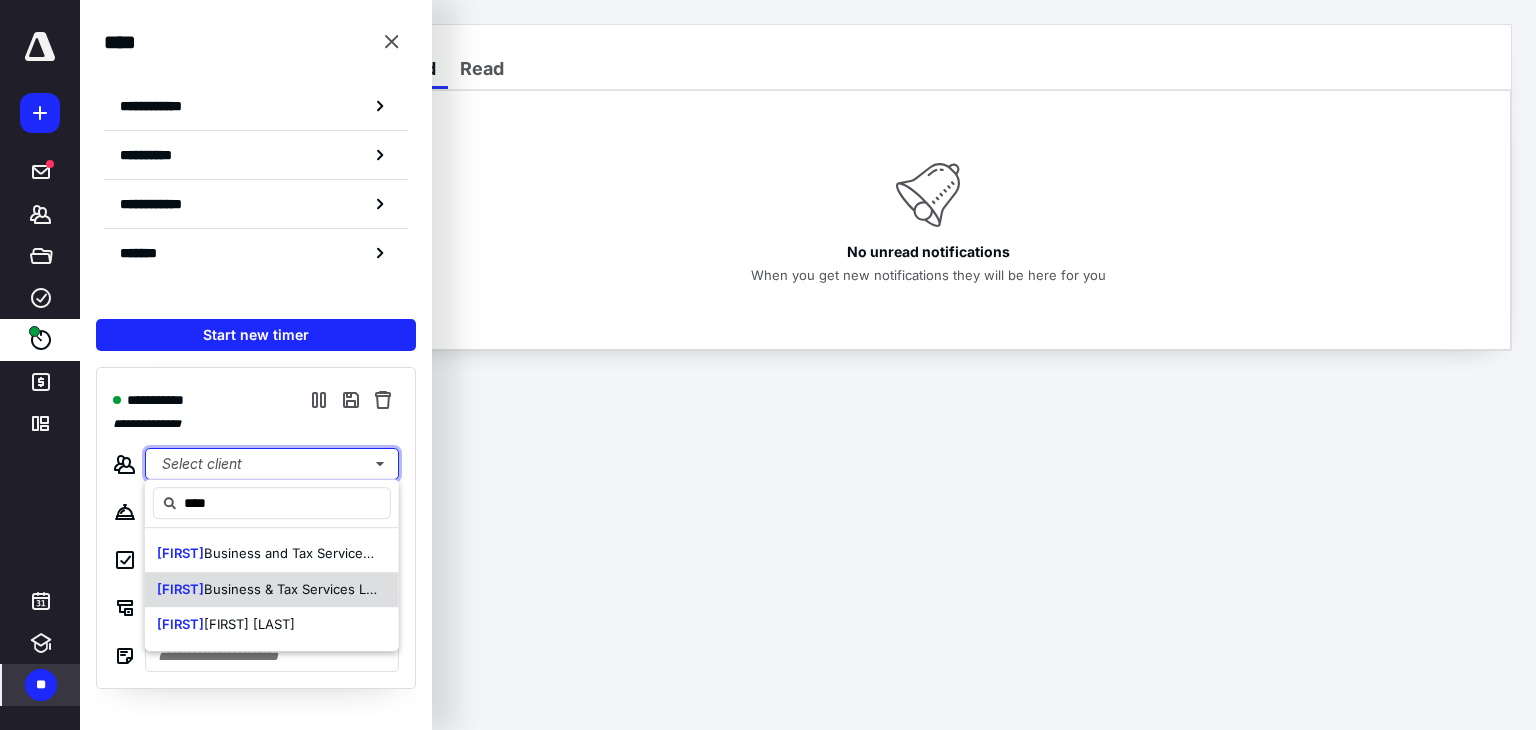 type 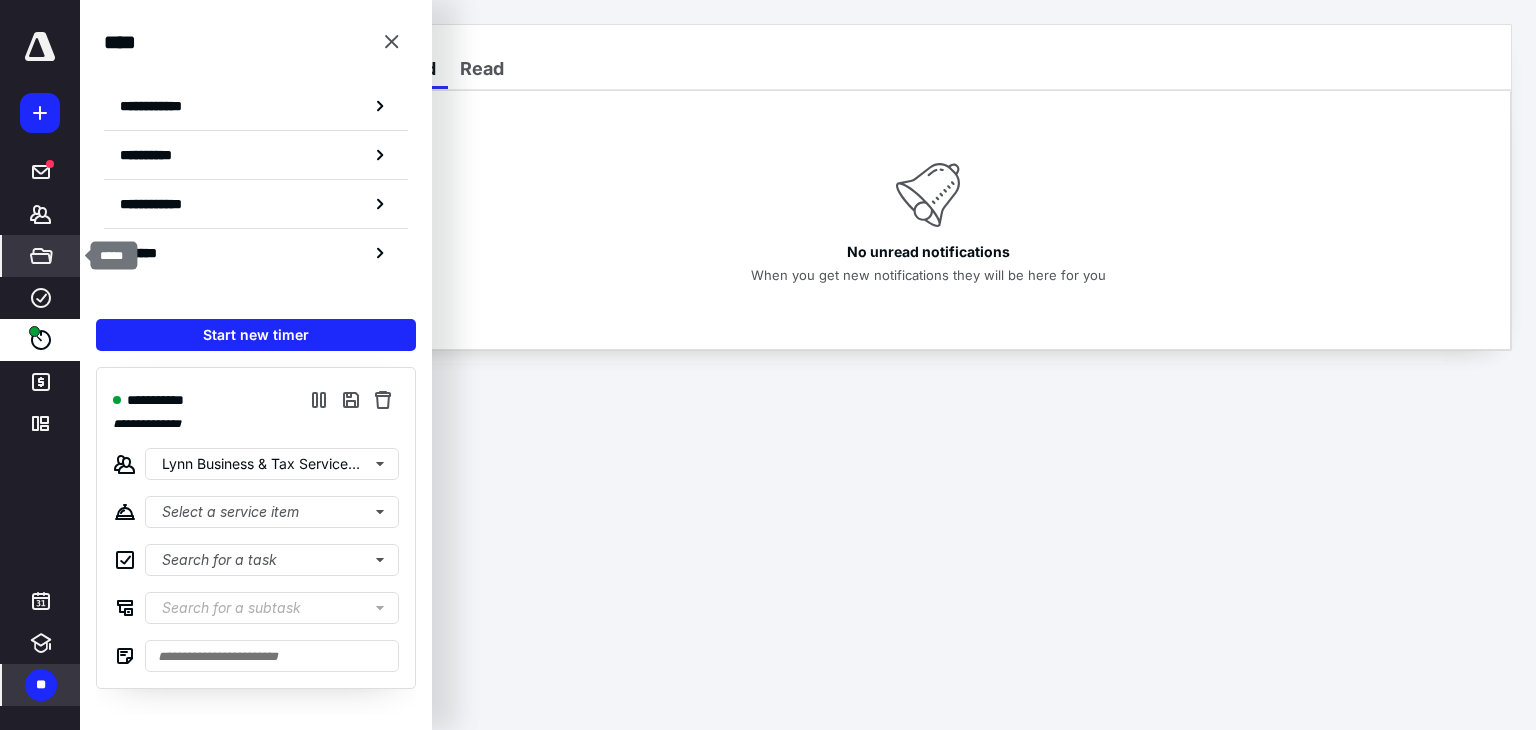 click 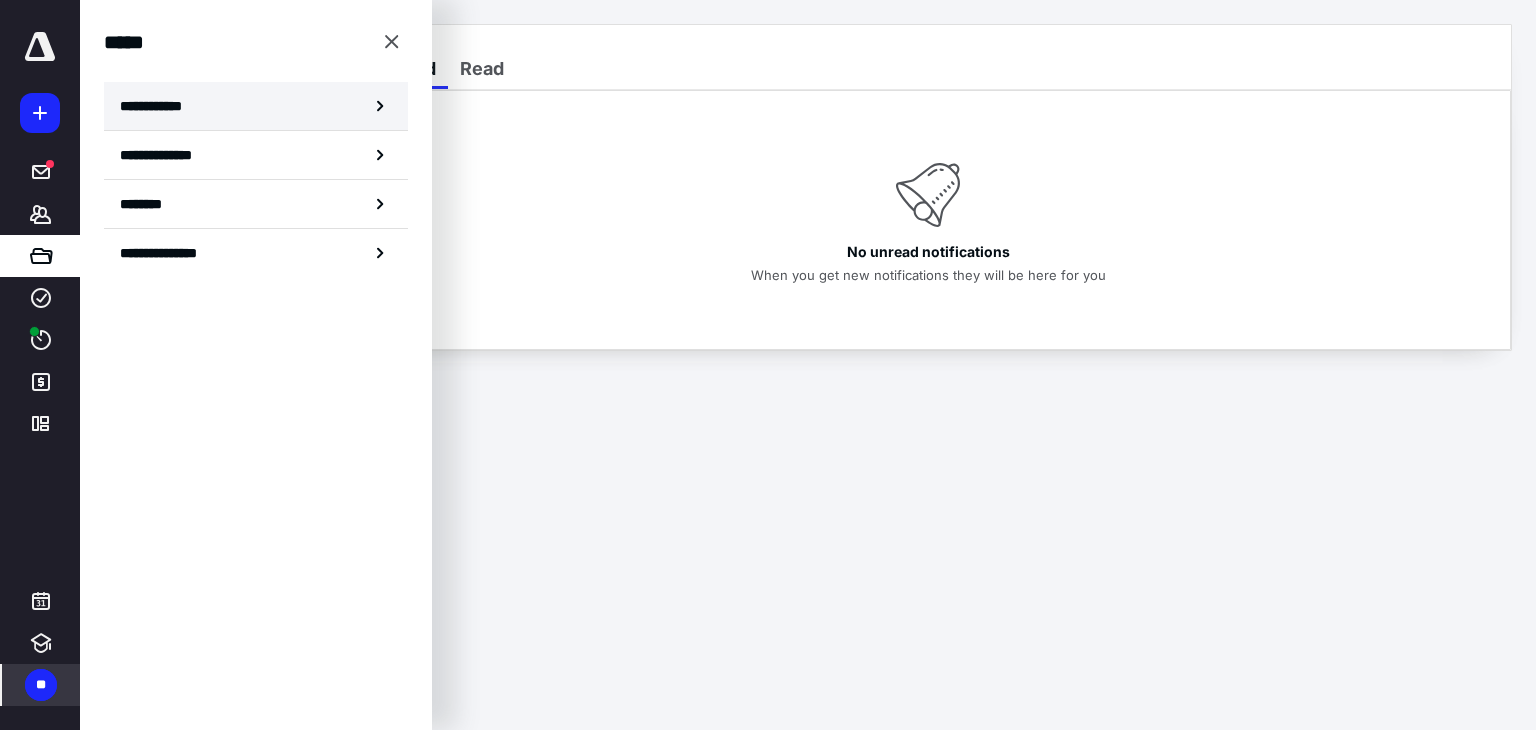 click on "**********" at bounding box center [256, 106] 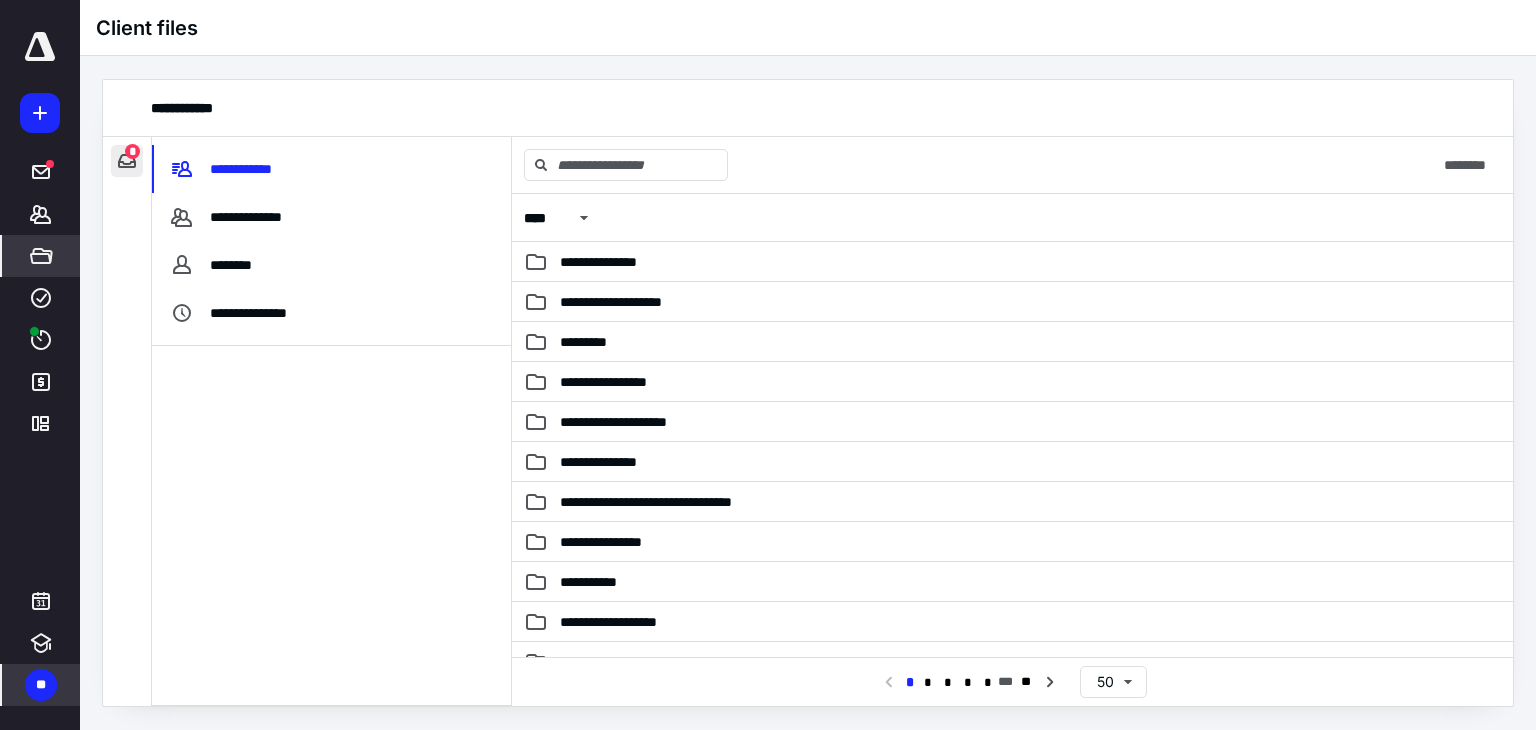 click on "**********" at bounding box center [127, 161] 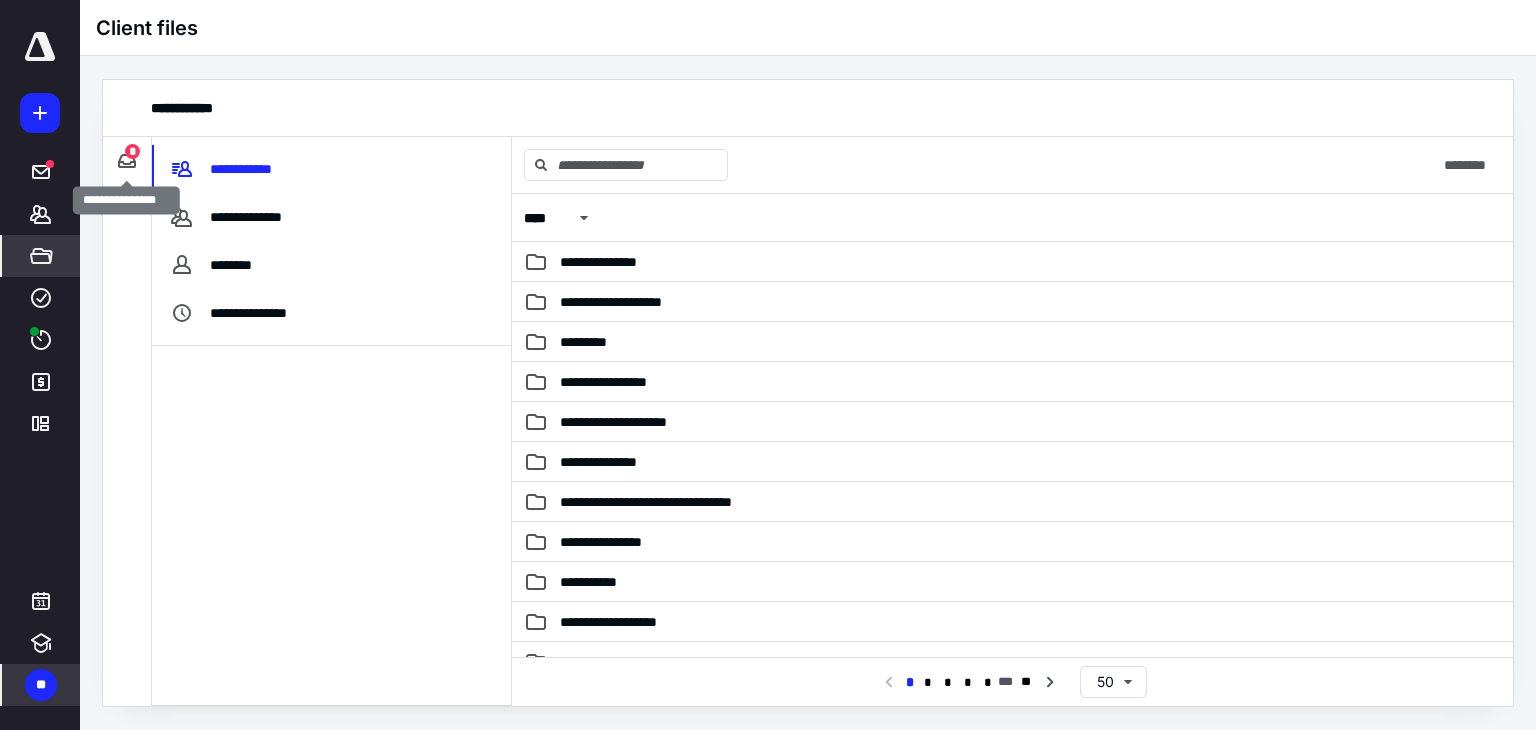 click on "*" at bounding box center [132, 151] 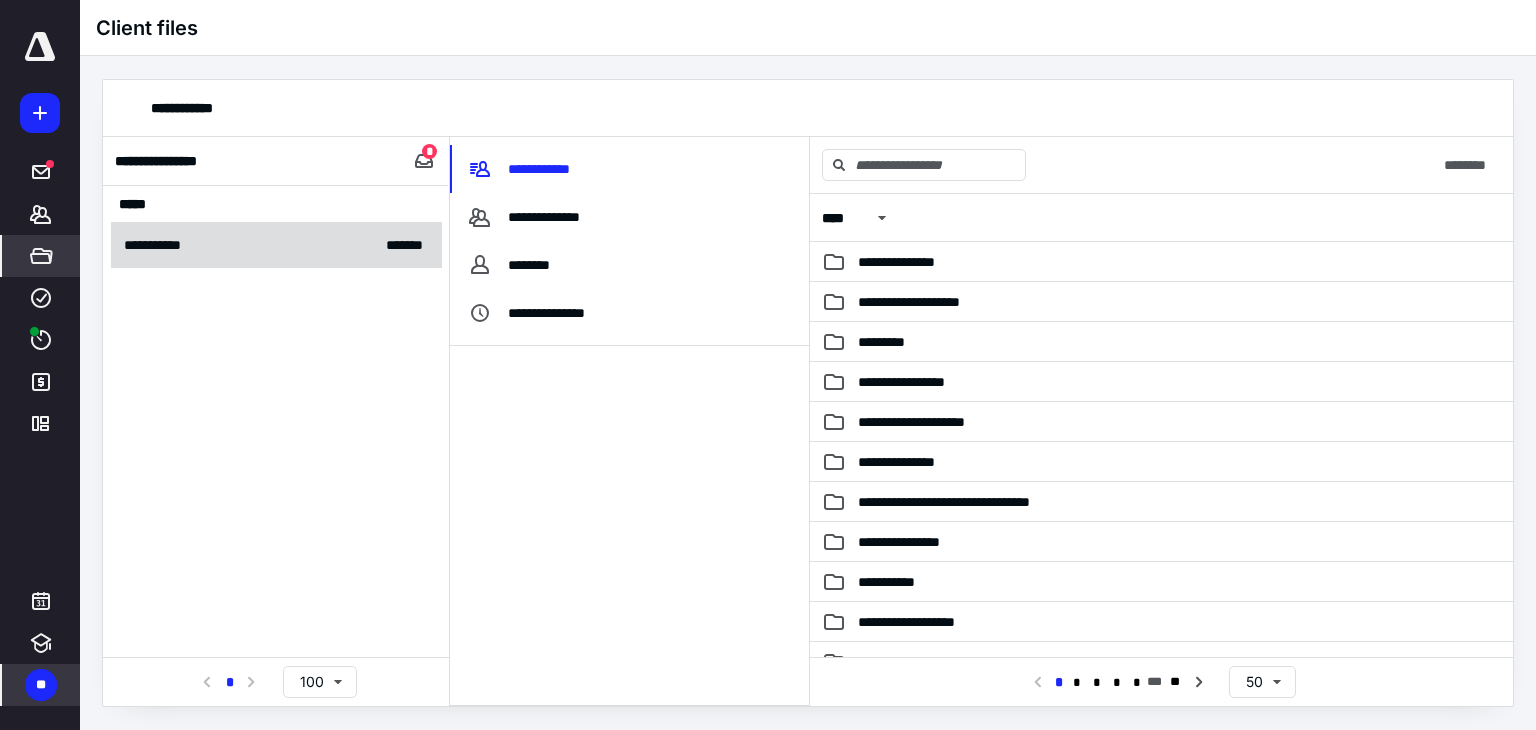 click on "**********" at bounding box center (276, 245) 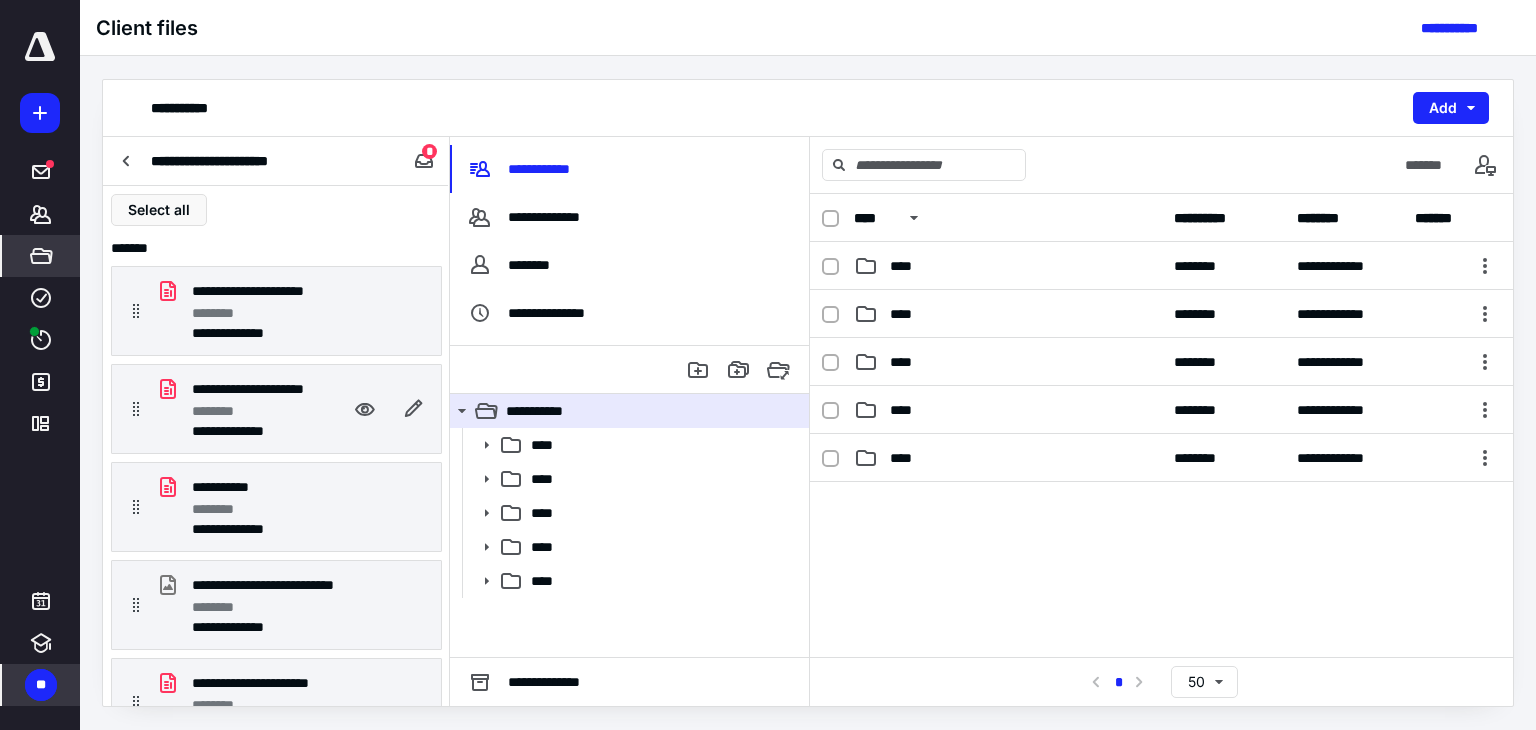 scroll, scrollTop: 39, scrollLeft: 0, axis: vertical 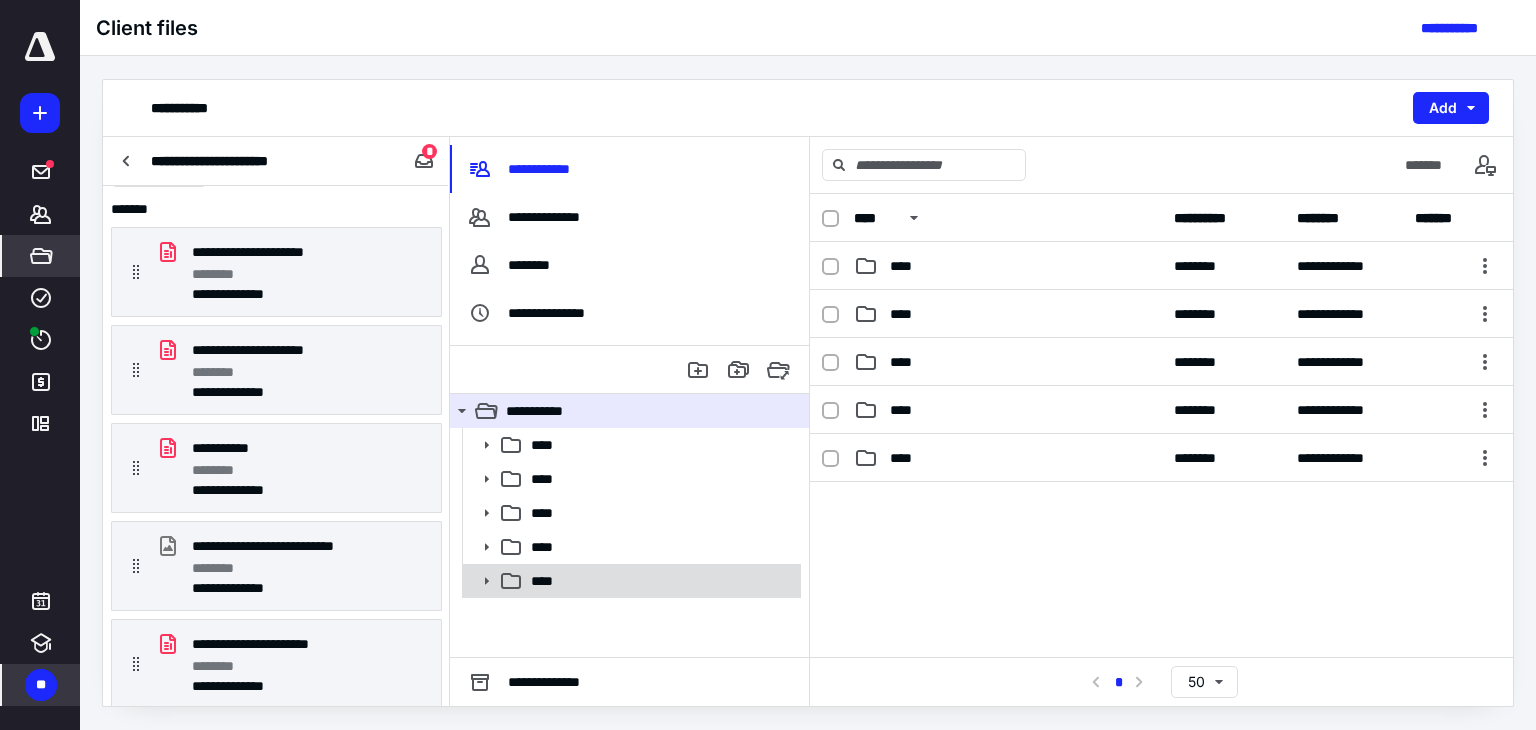 click 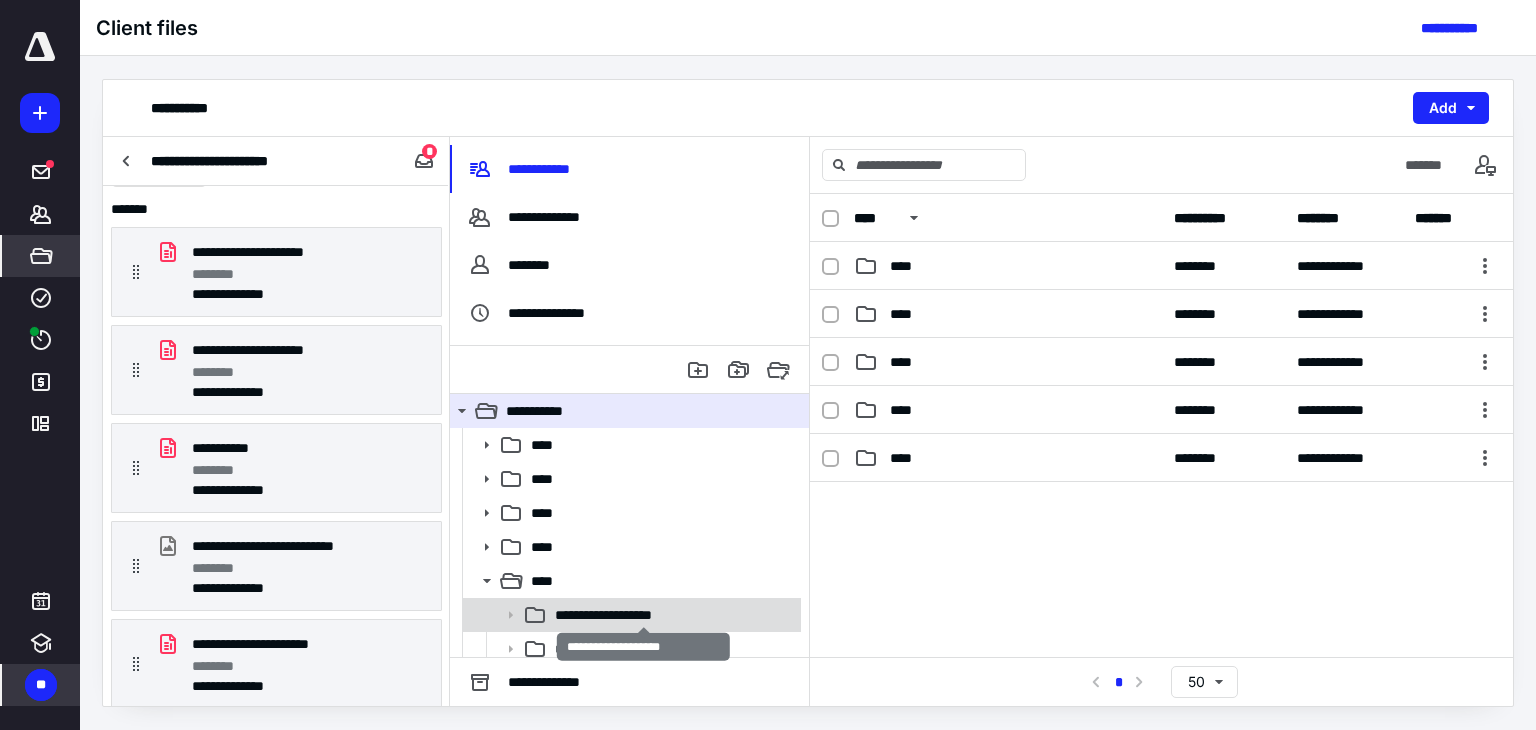 scroll, scrollTop: 76, scrollLeft: 0, axis: vertical 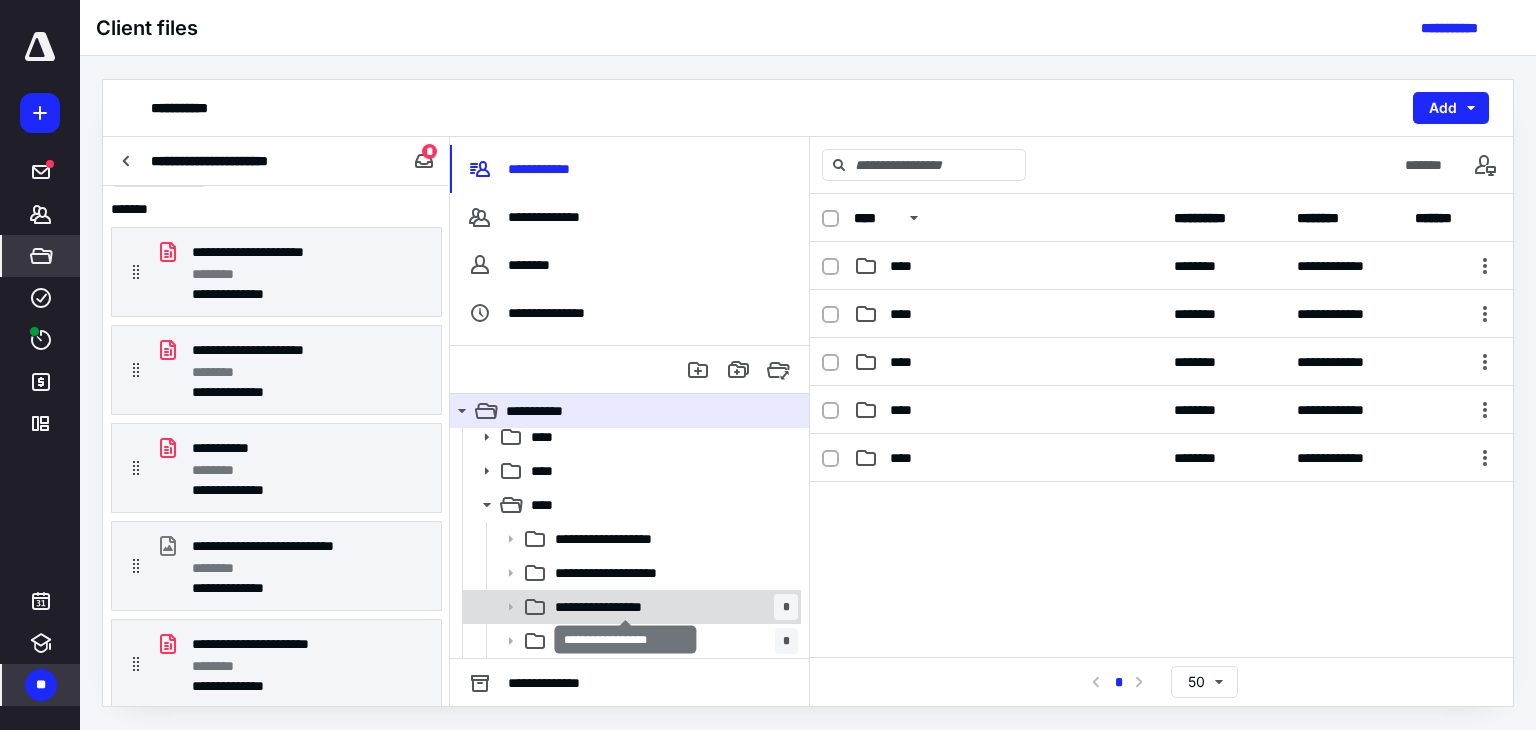 click on "**********" at bounding box center [626, 607] 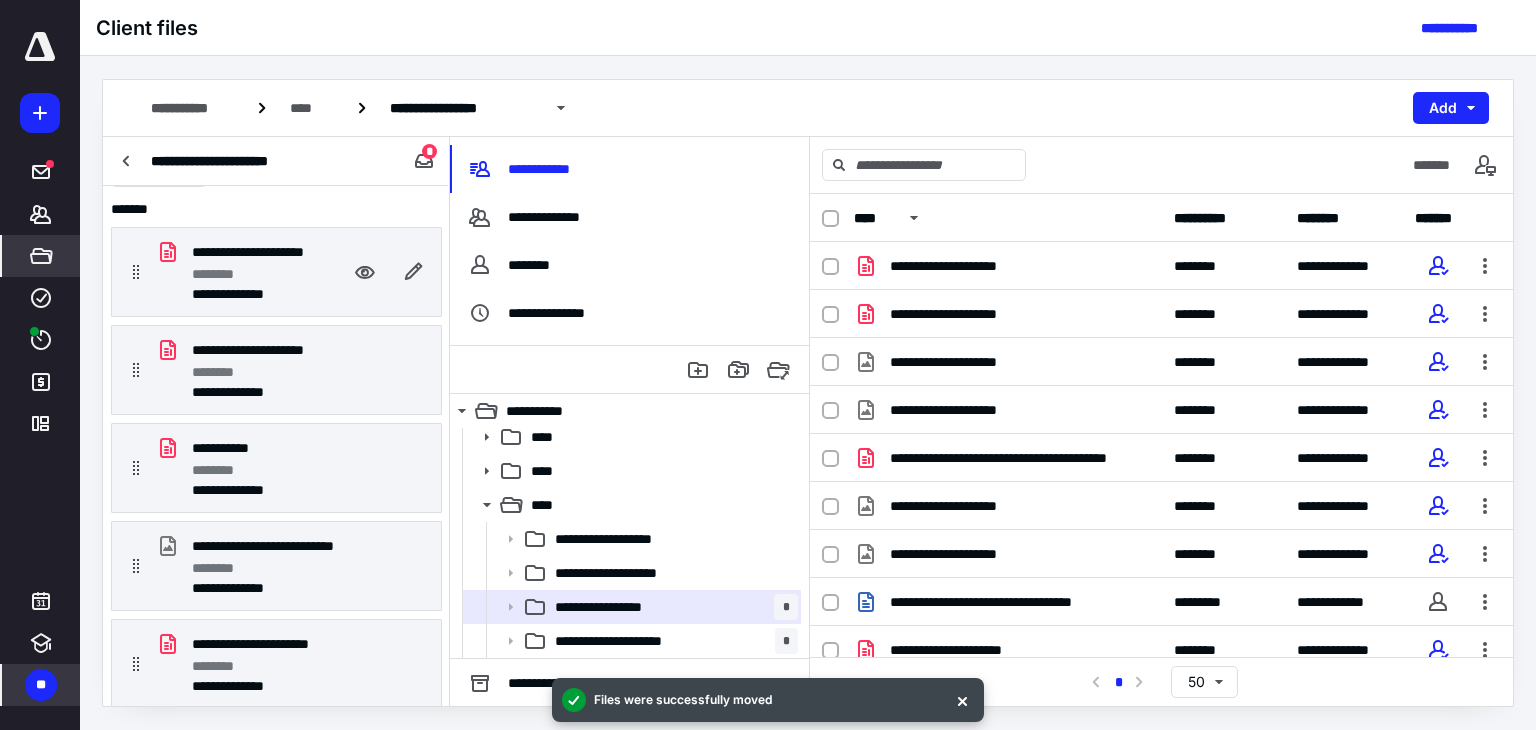 scroll, scrollTop: 0, scrollLeft: 0, axis: both 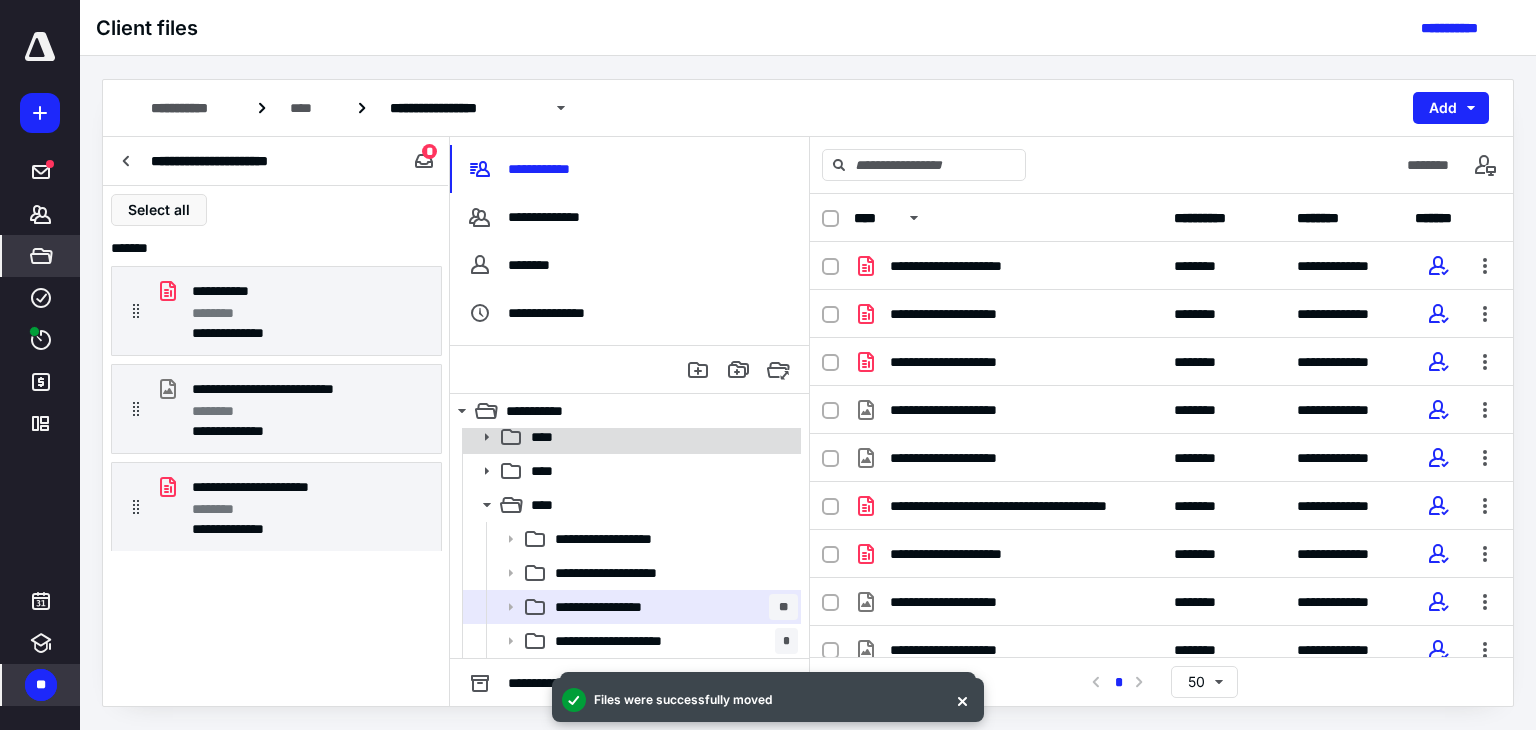 click on "****" at bounding box center [660, 437] 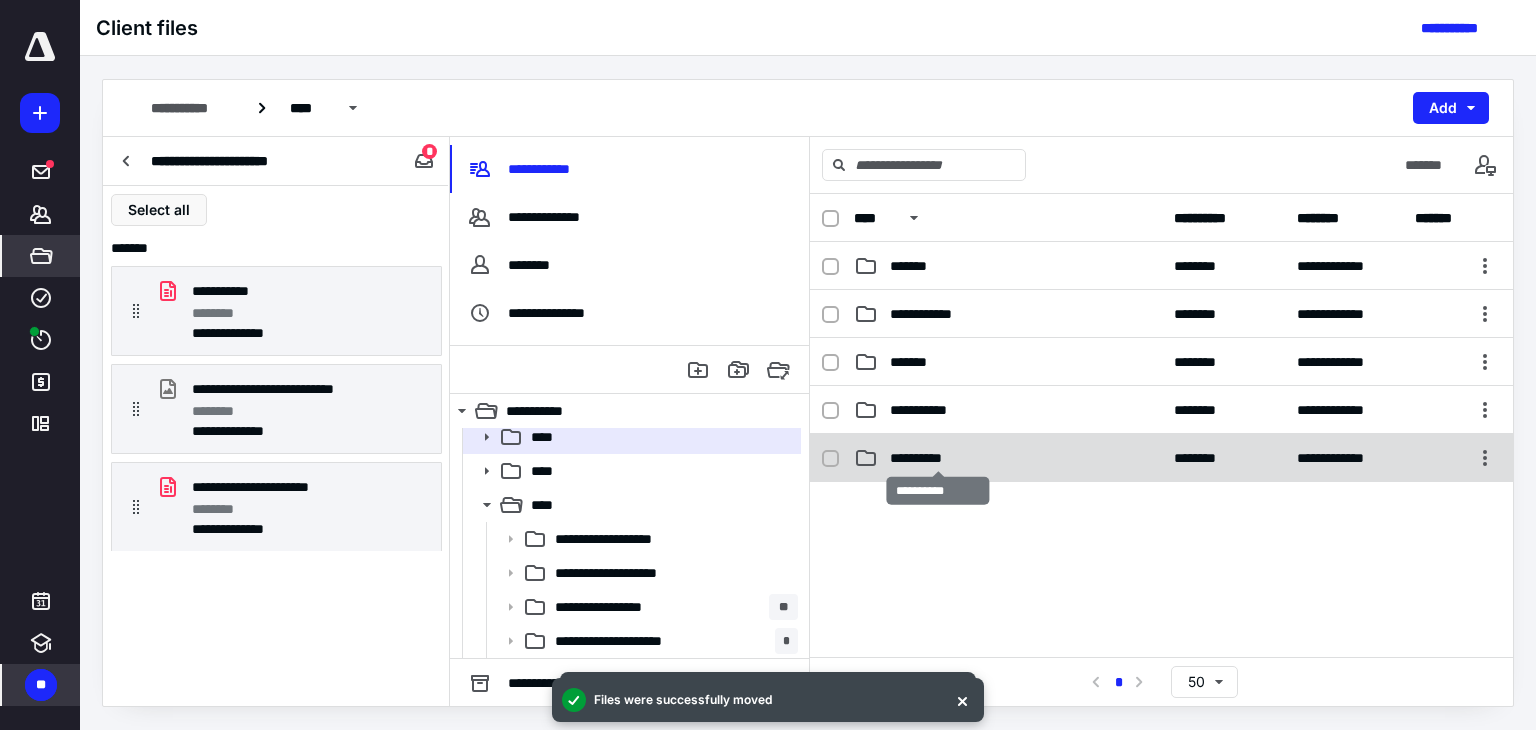 click on "**********" at bounding box center (938, 458) 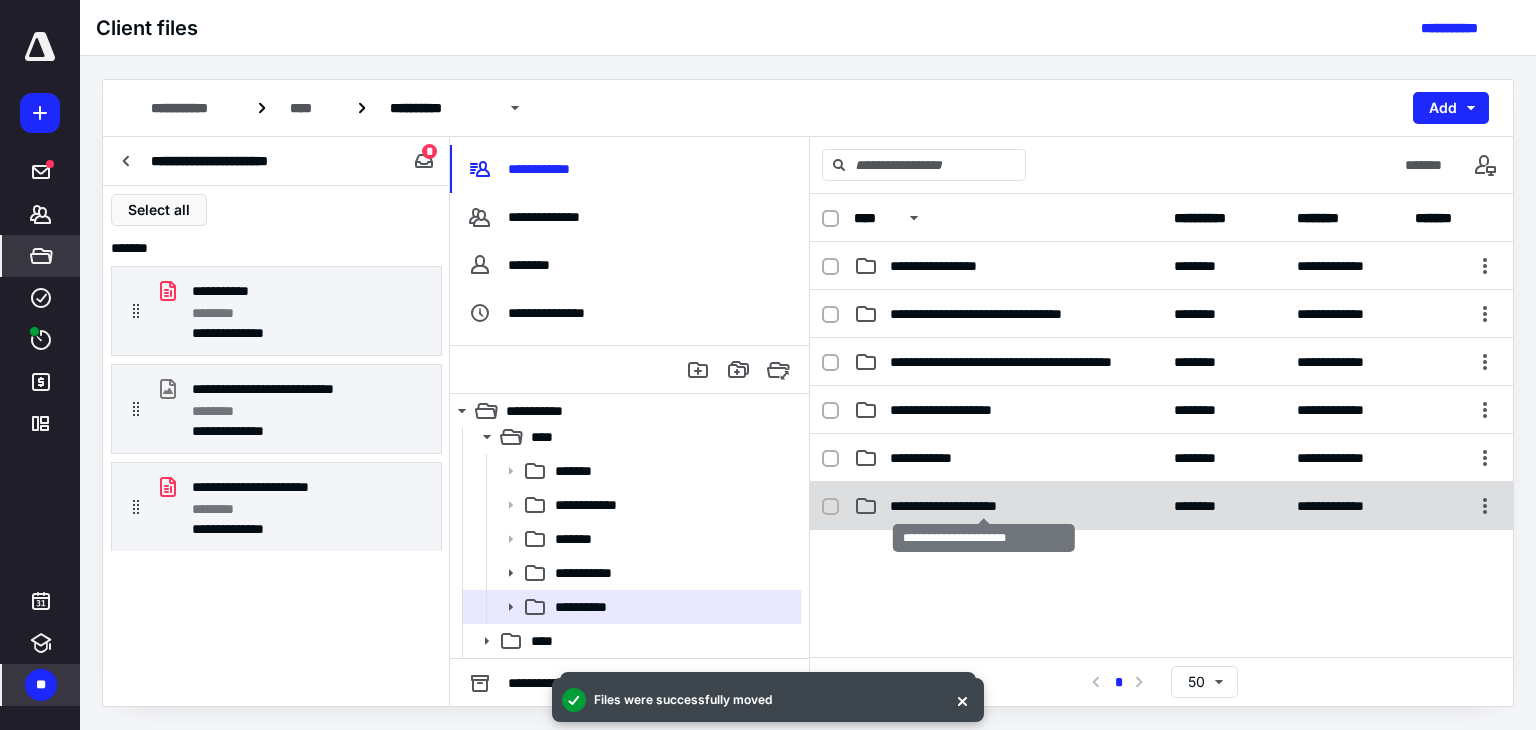 click on "**********" at bounding box center [983, 506] 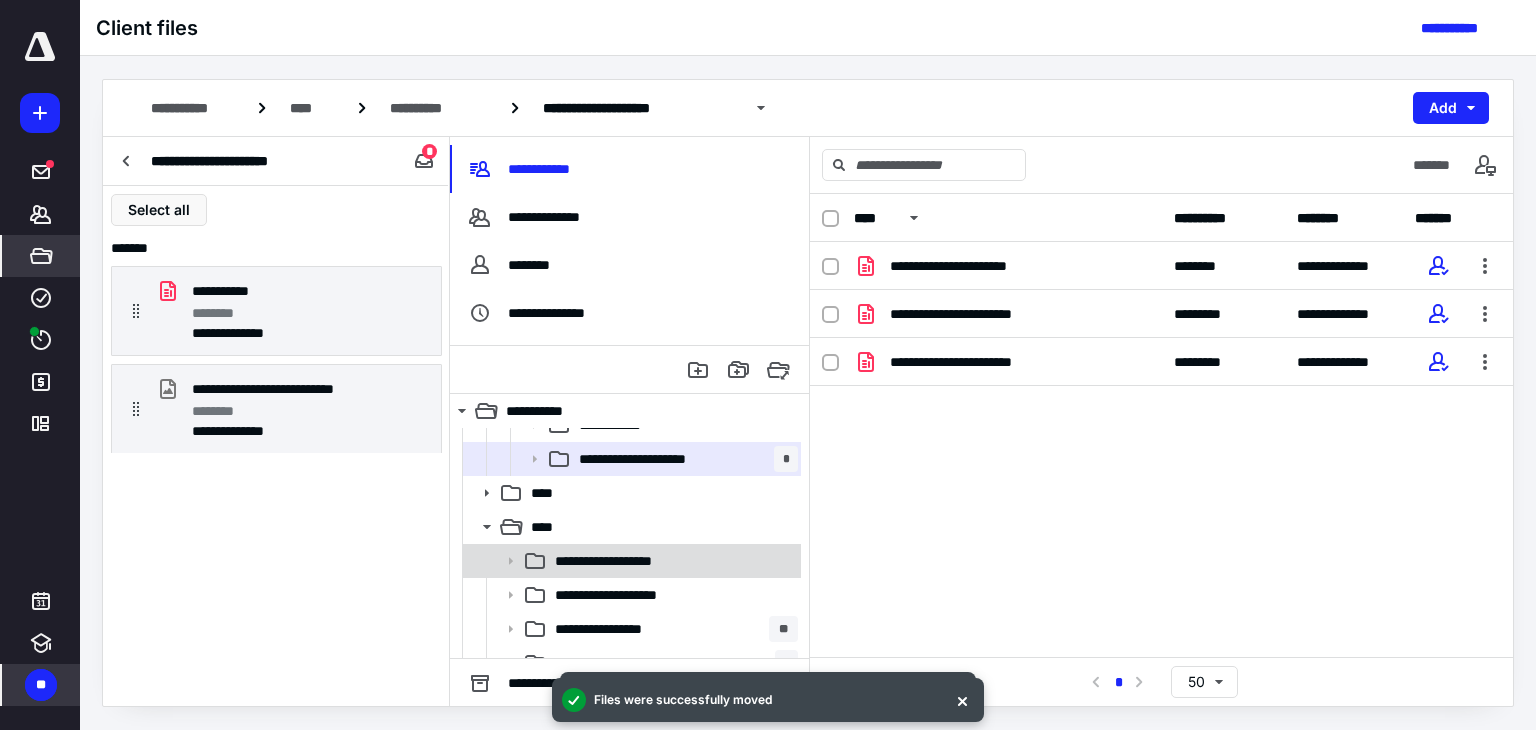 scroll, scrollTop: 450, scrollLeft: 0, axis: vertical 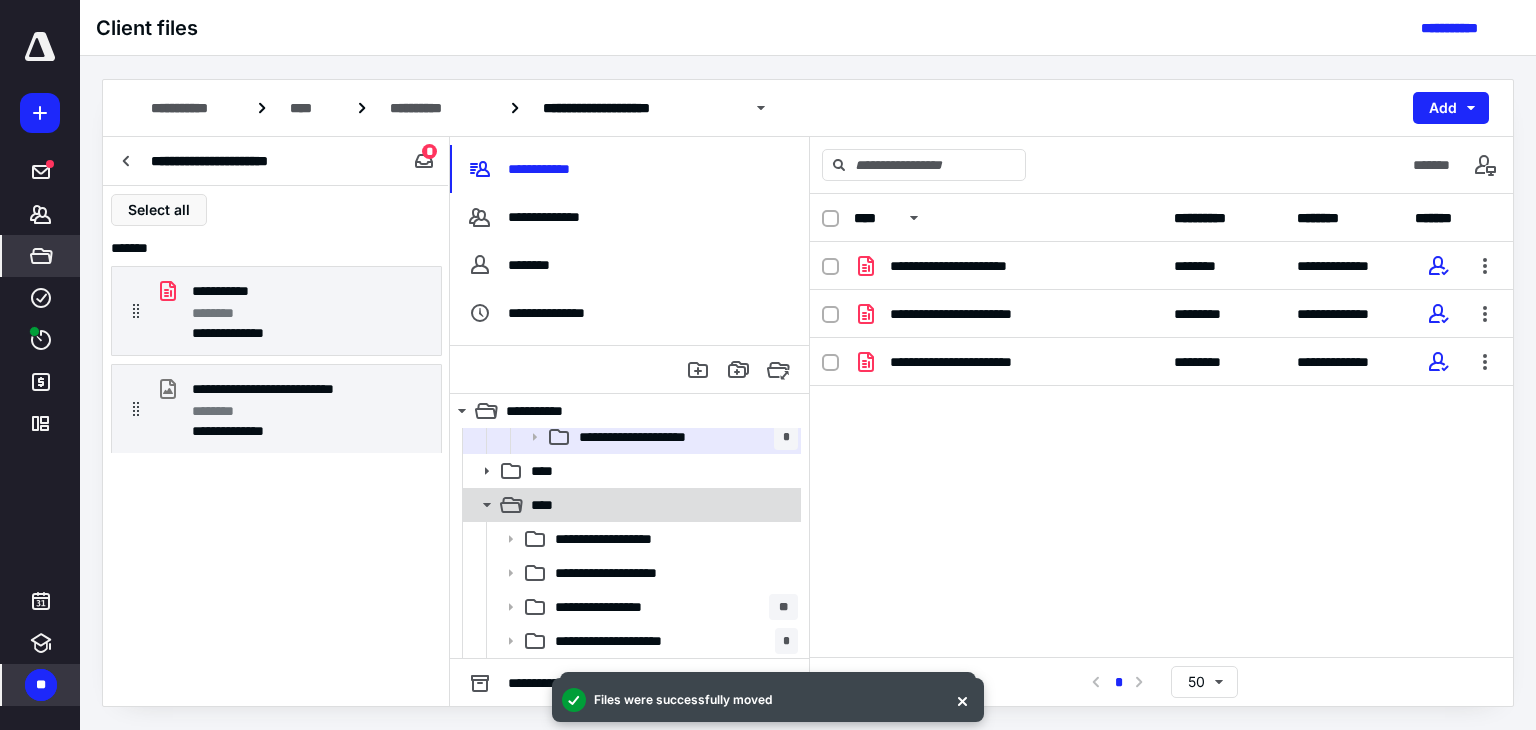 click on "****" at bounding box center [660, 505] 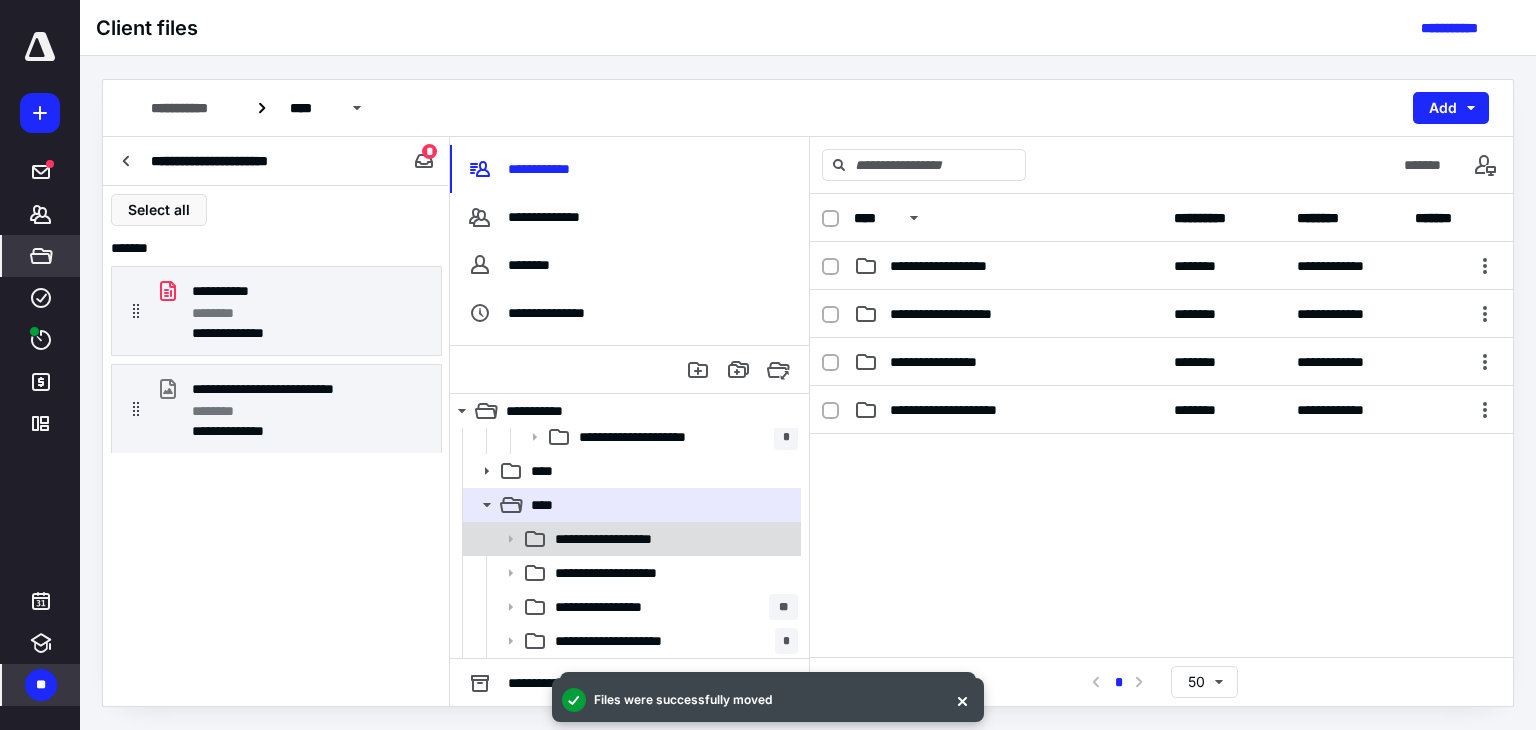 click on "**********" at bounding box center [644, 539] 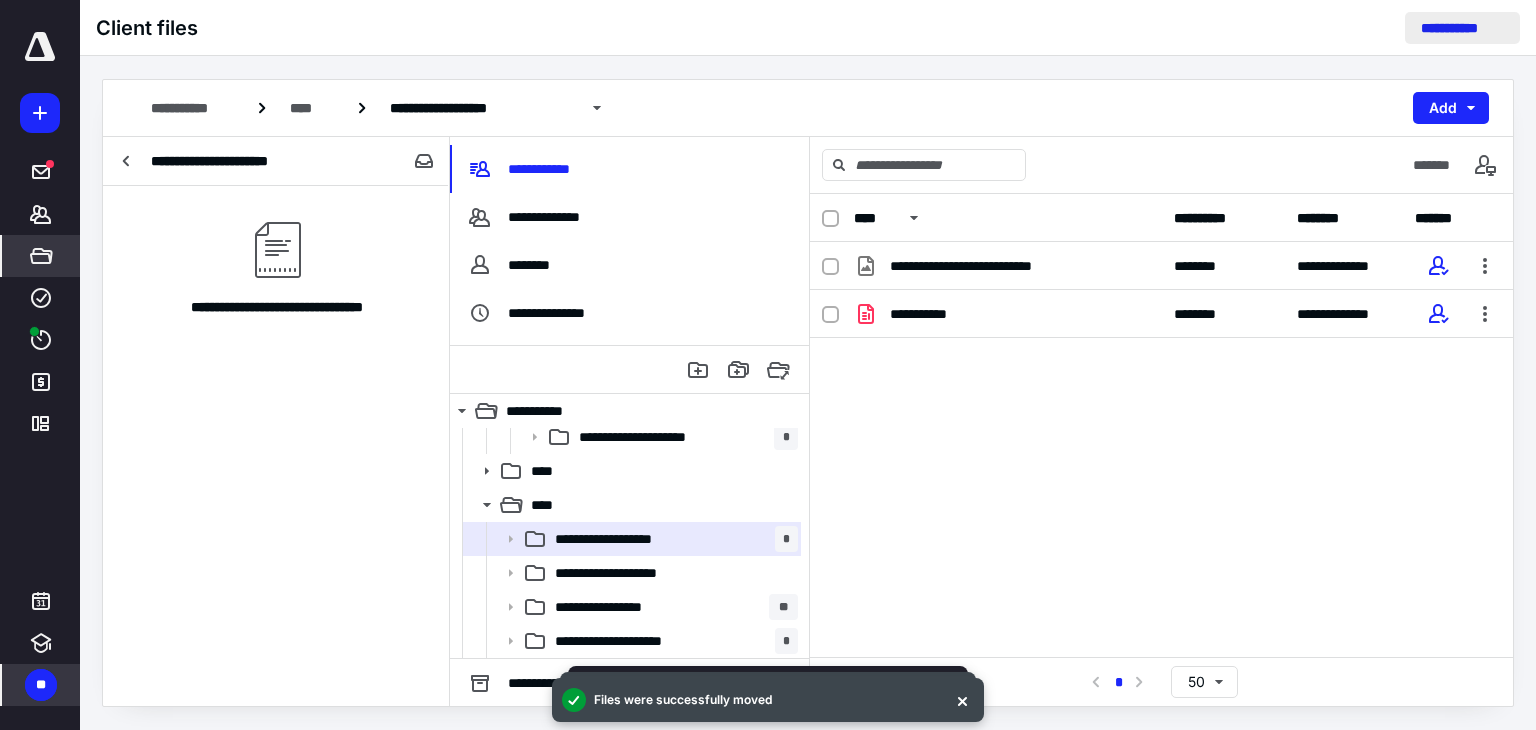 click on "**********" at bounding box center (1462, 28) 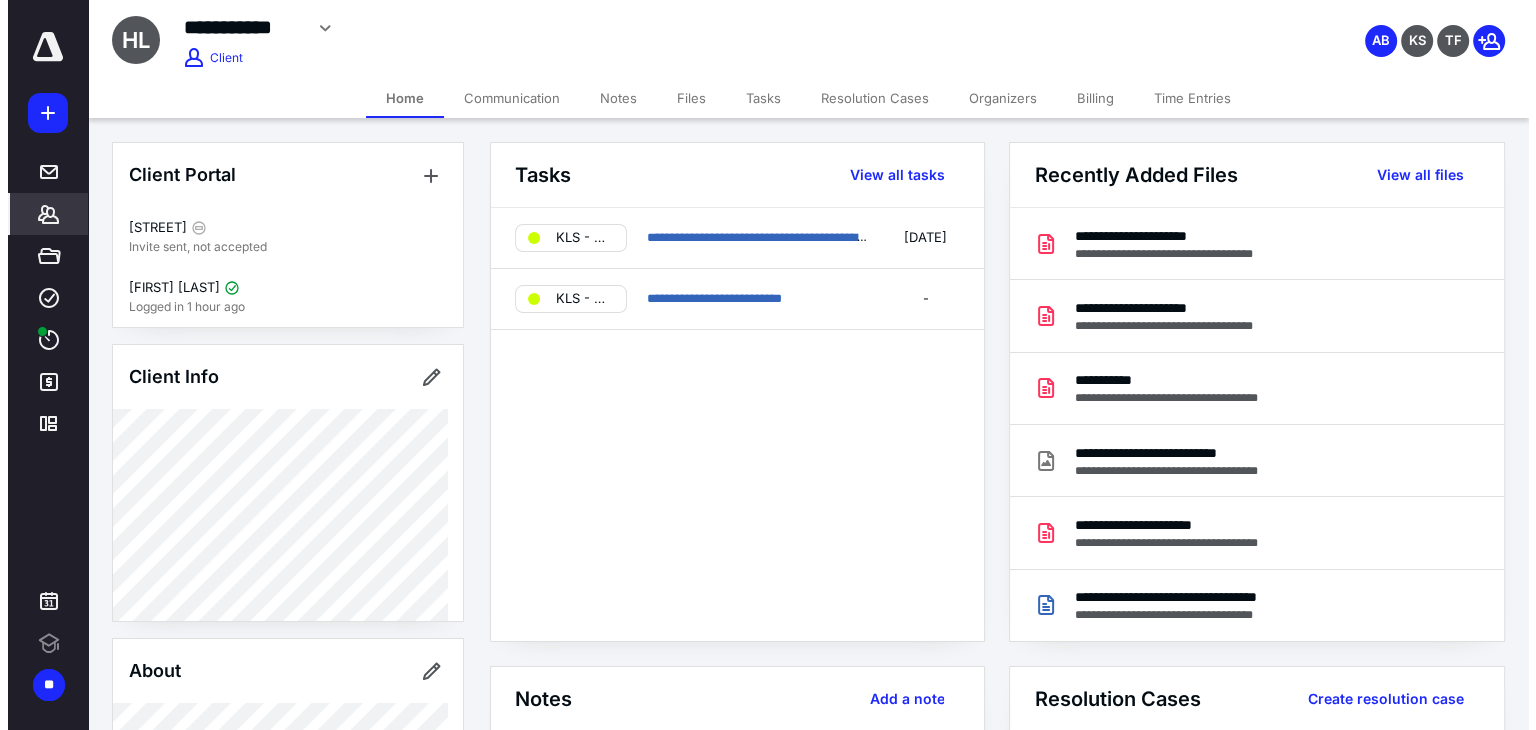 scroll, scrollTop: 0, scrollLeft: 0, axis: both 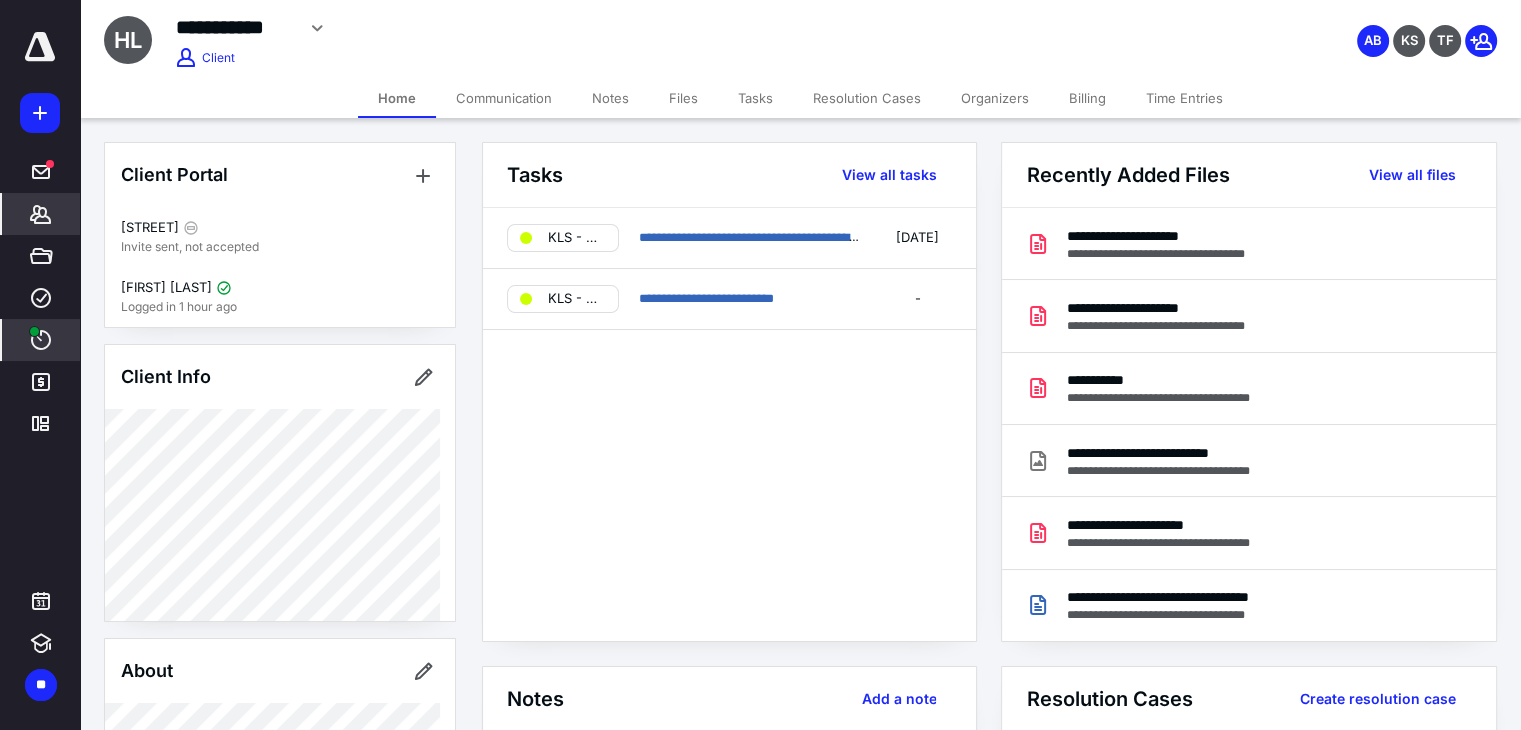 click on "****" at bounding box center [41, 340] 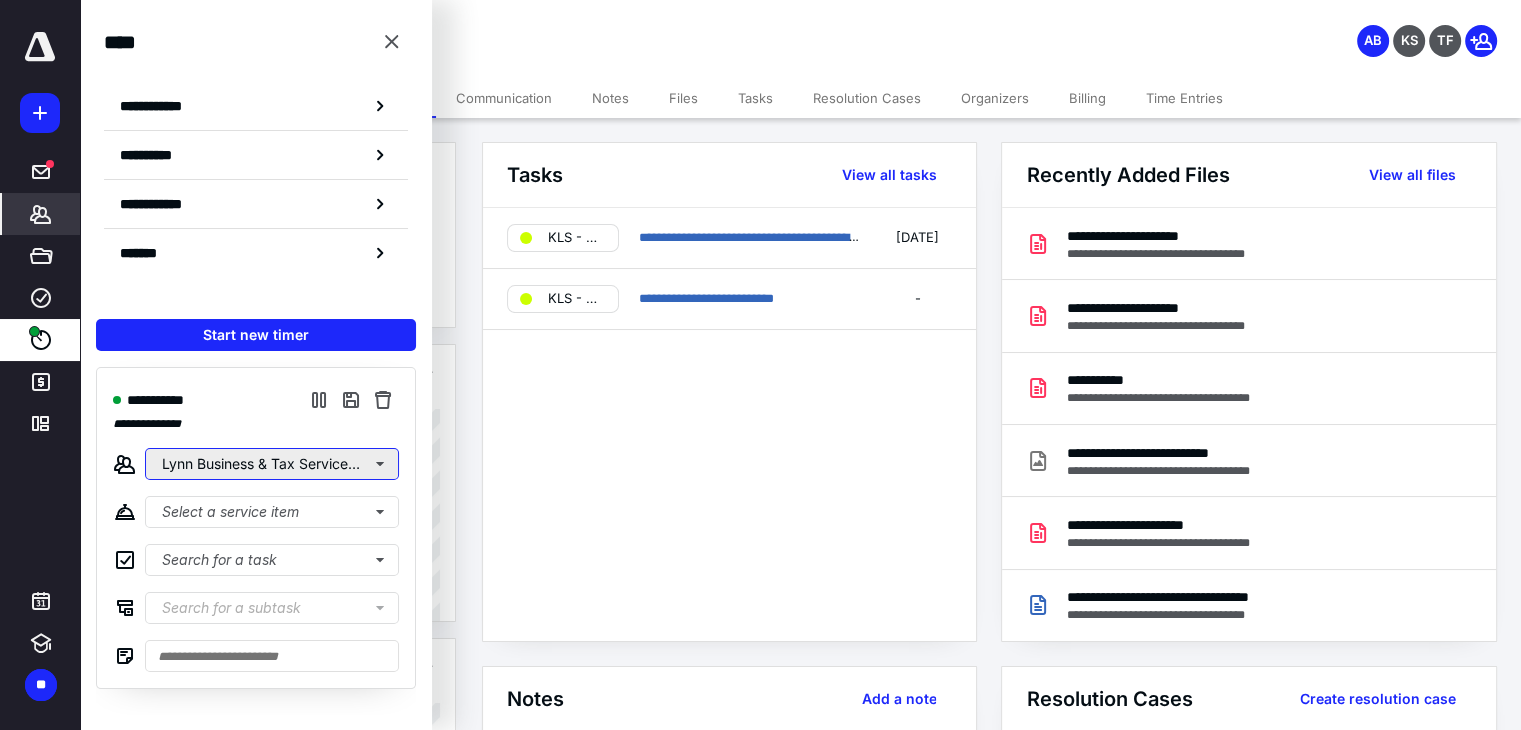 click on "Lynn Business & Tax Services LLC" at bounding box center (272, 464) 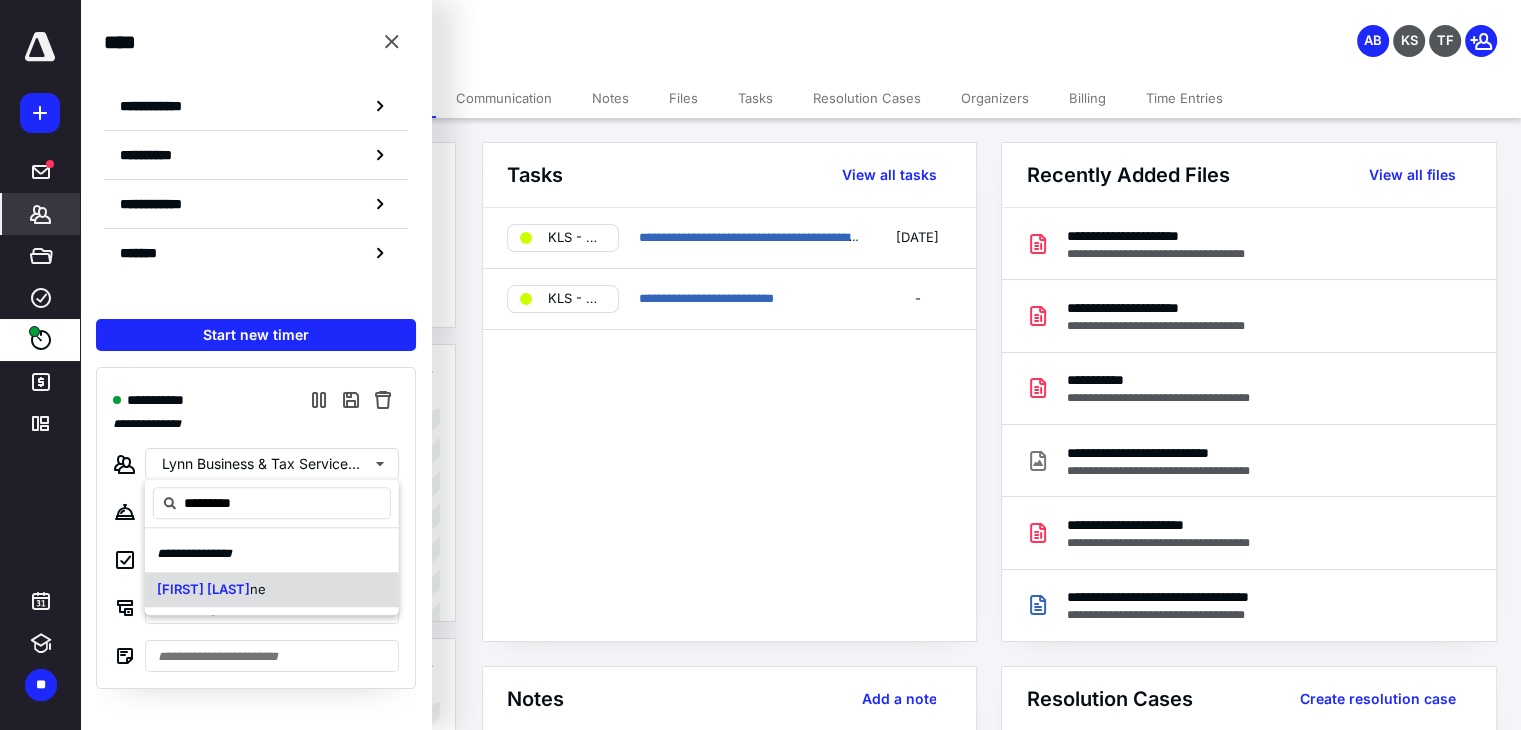 click on "Hunter La ne" at bounding box center [211, 590] 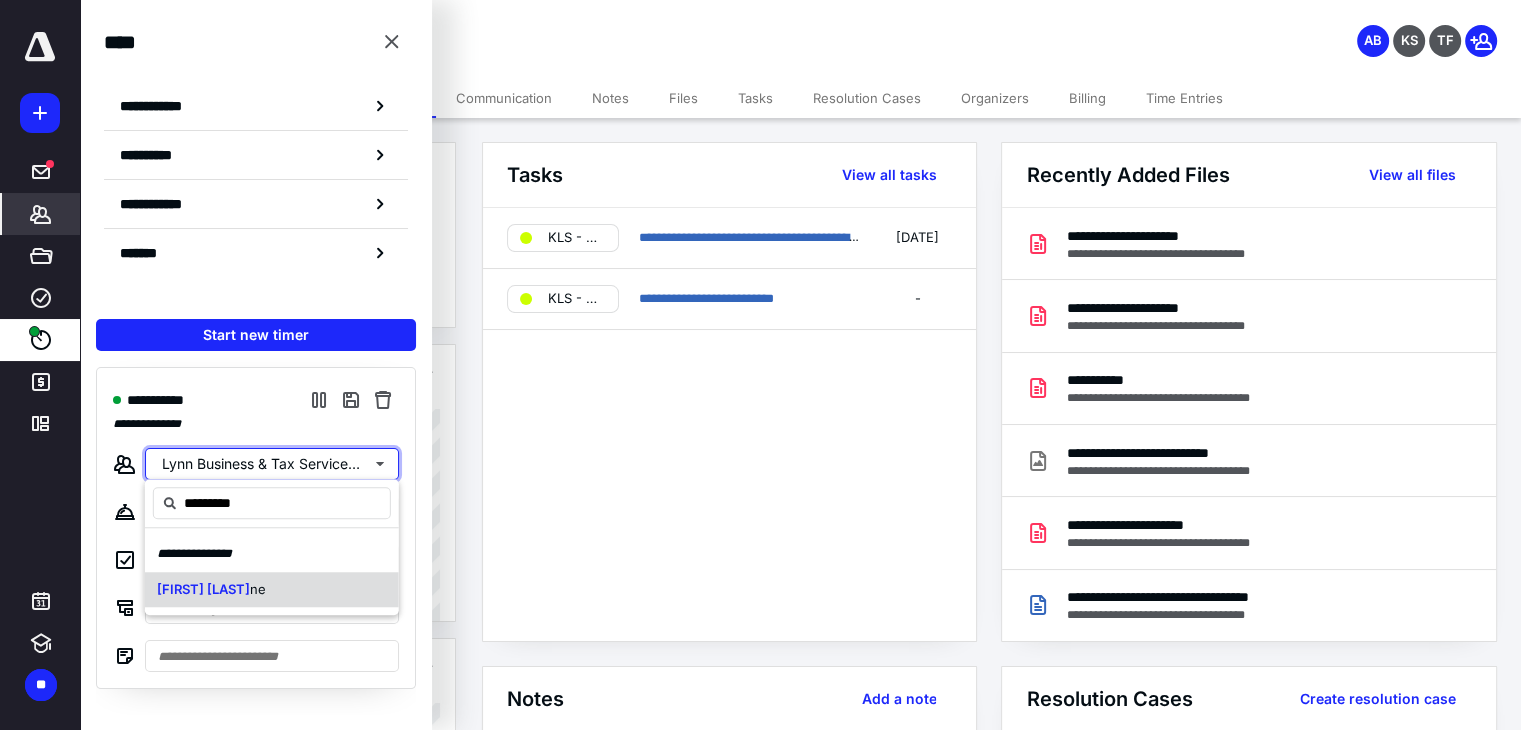 type 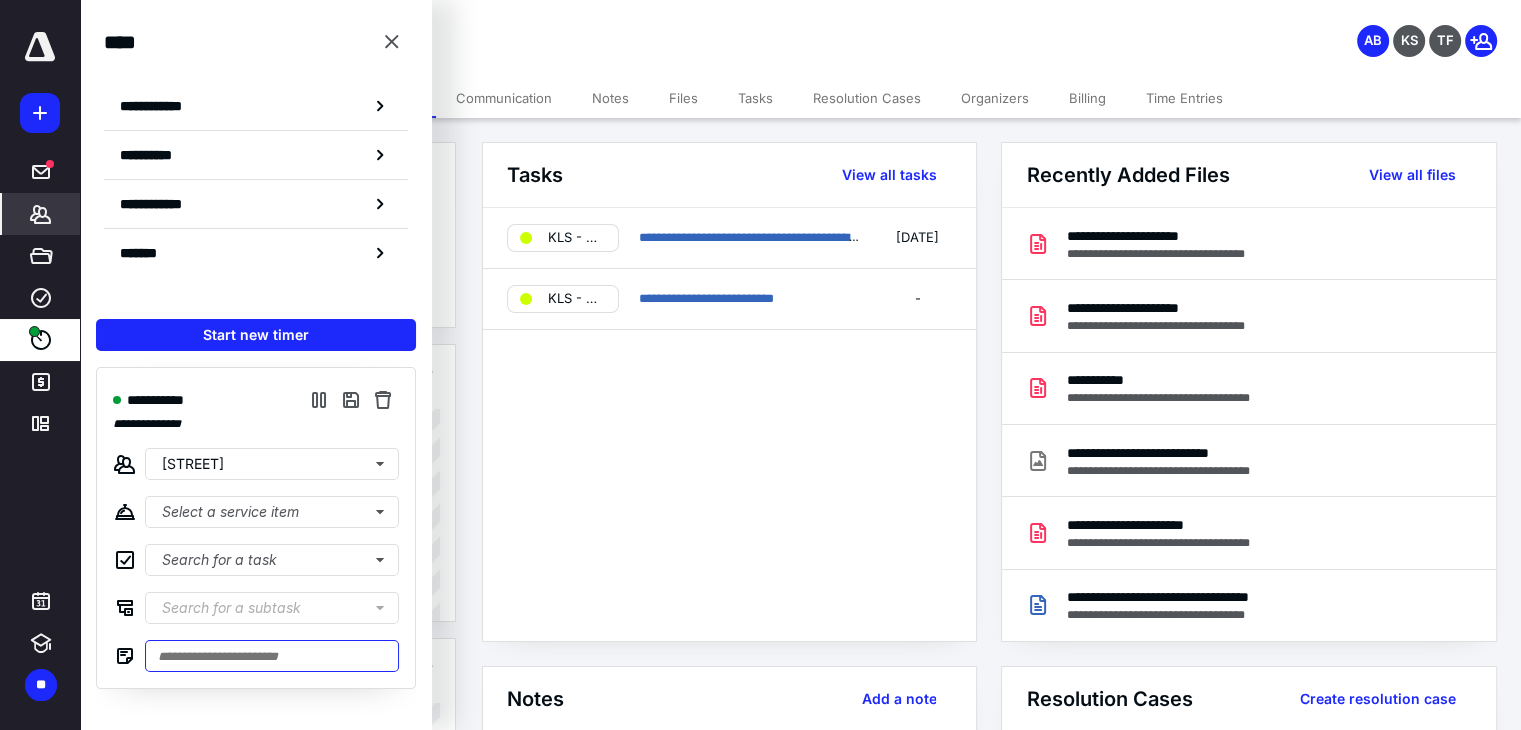 click at bounding box center [272, 656] 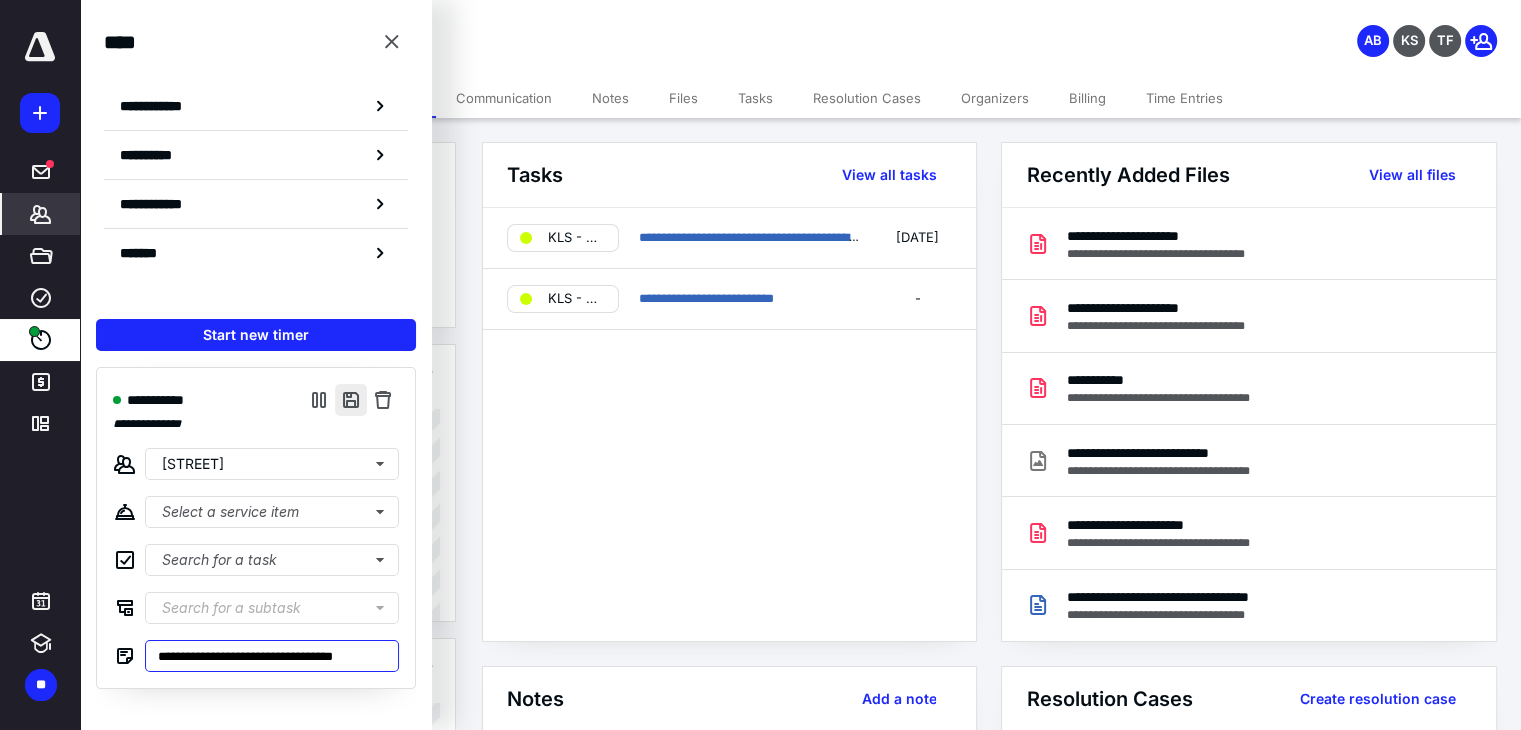 type on "**********" 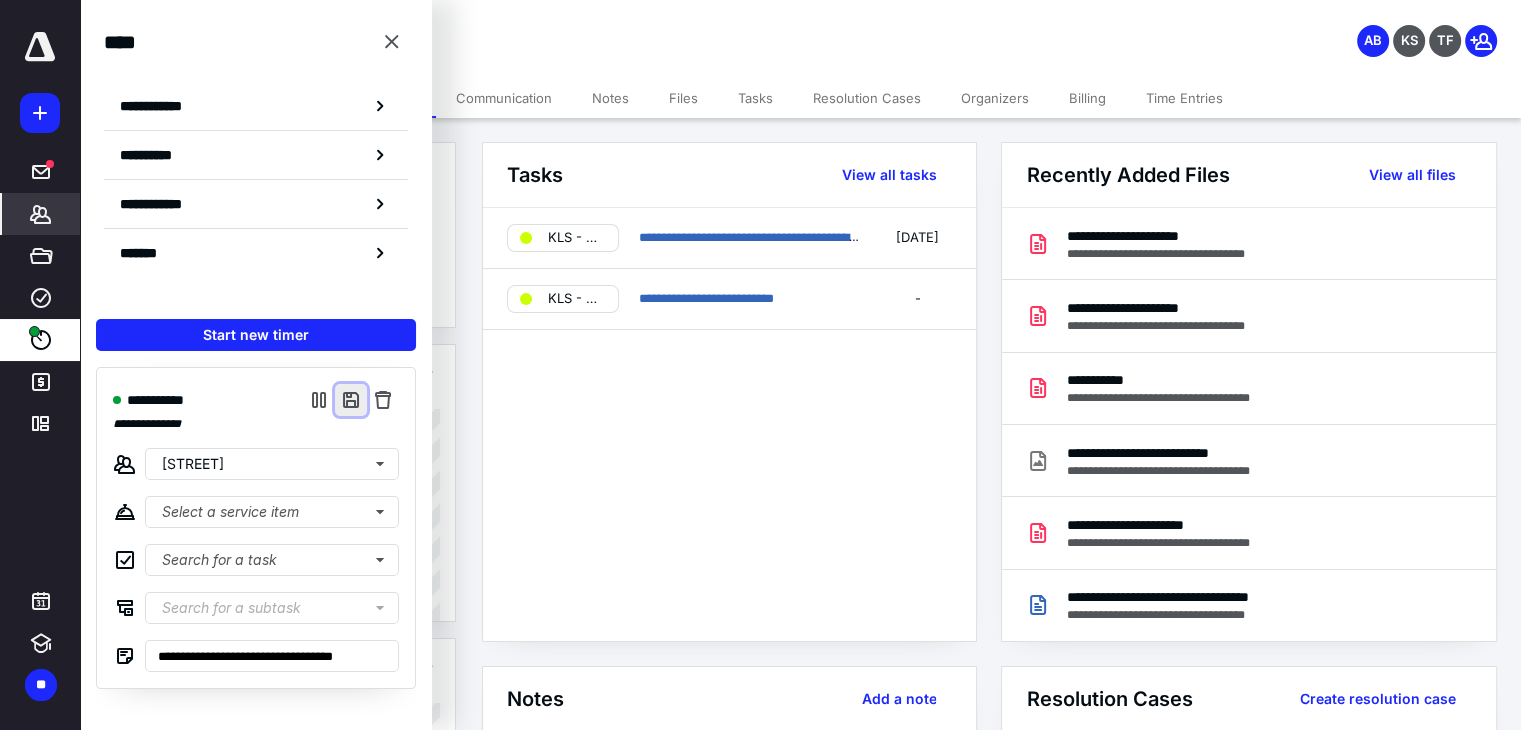click at bounding box center [351, 400] 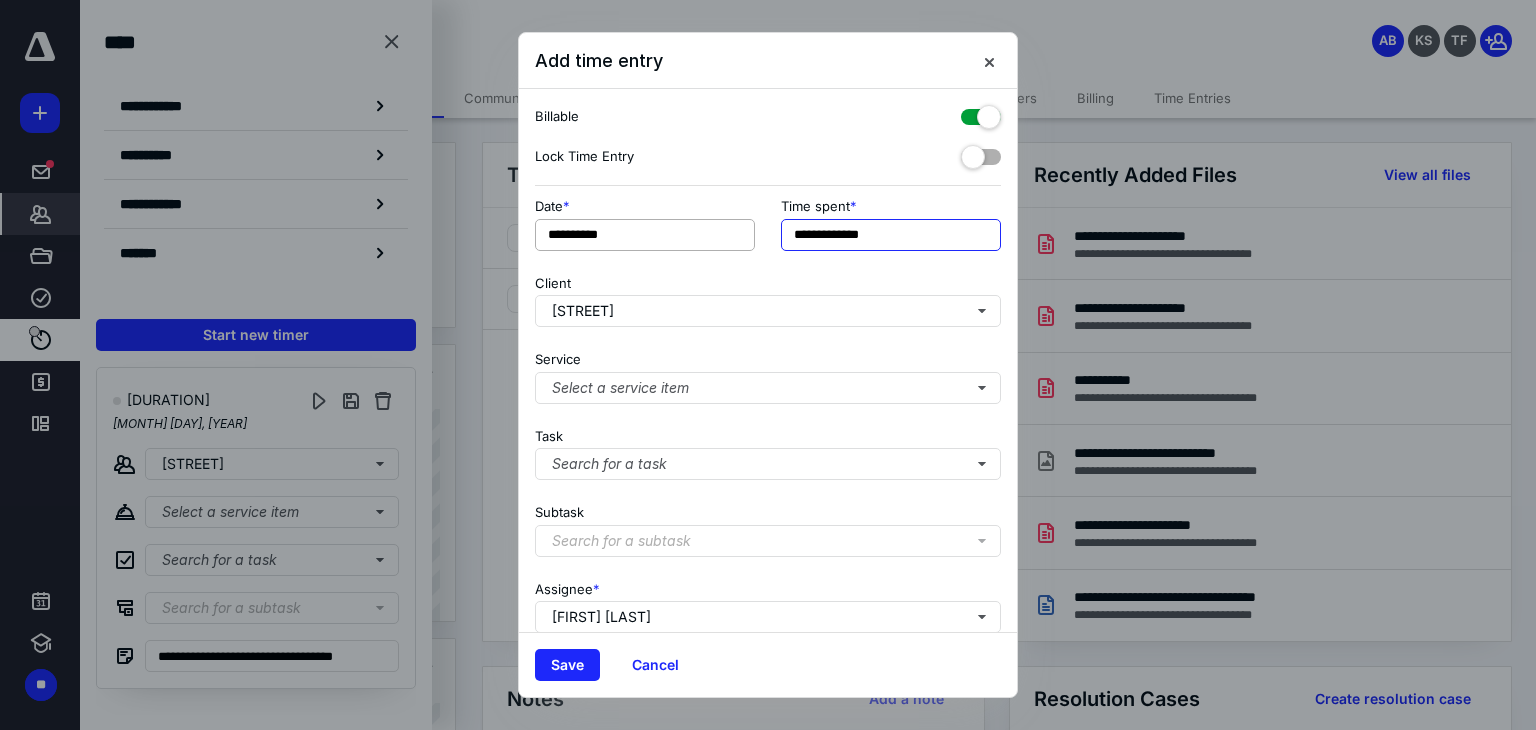 drag, startPoint x: 892, startPoint y: 232, endPoint x: 603, endPoint y: 221, distance: 289.20926 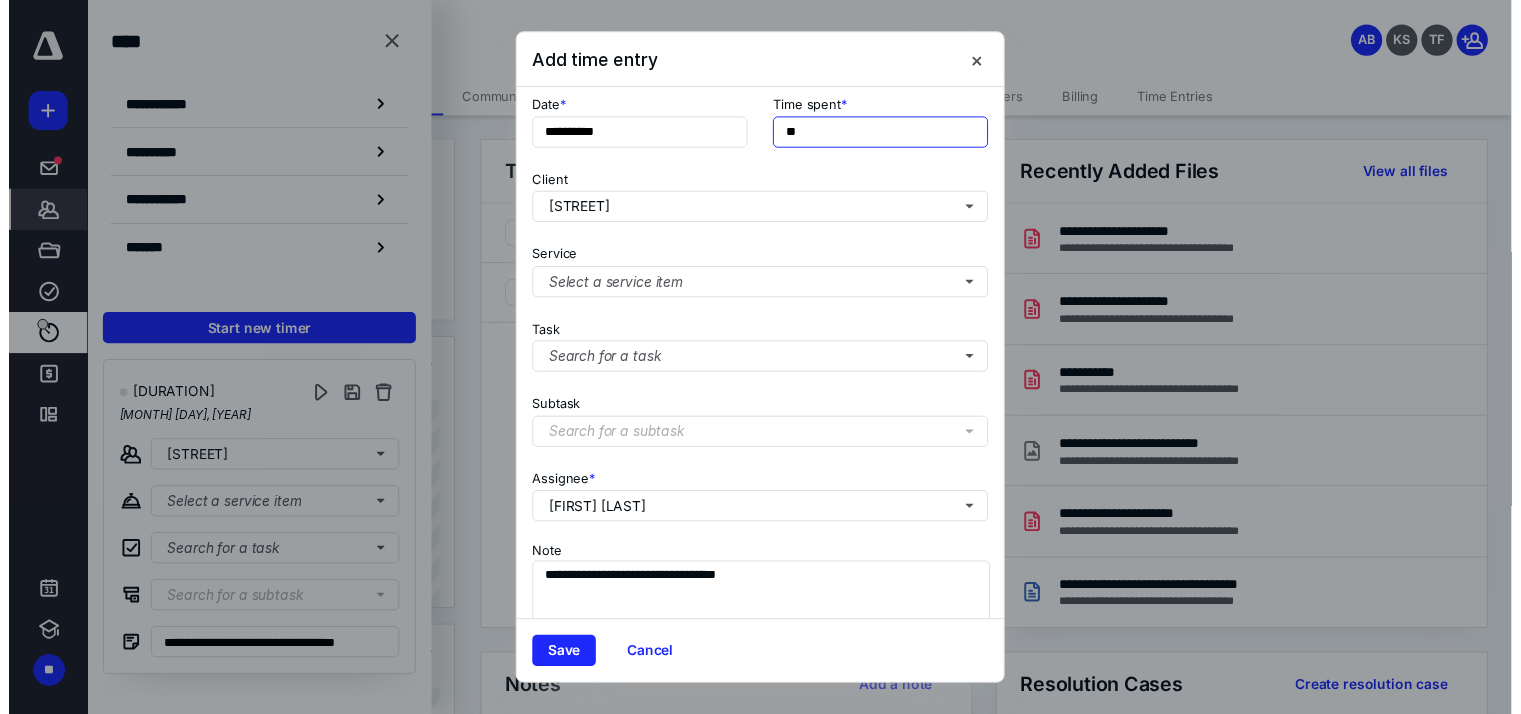 scroll, scrollTop: 171, scrollLeft: 0, axis: vertical 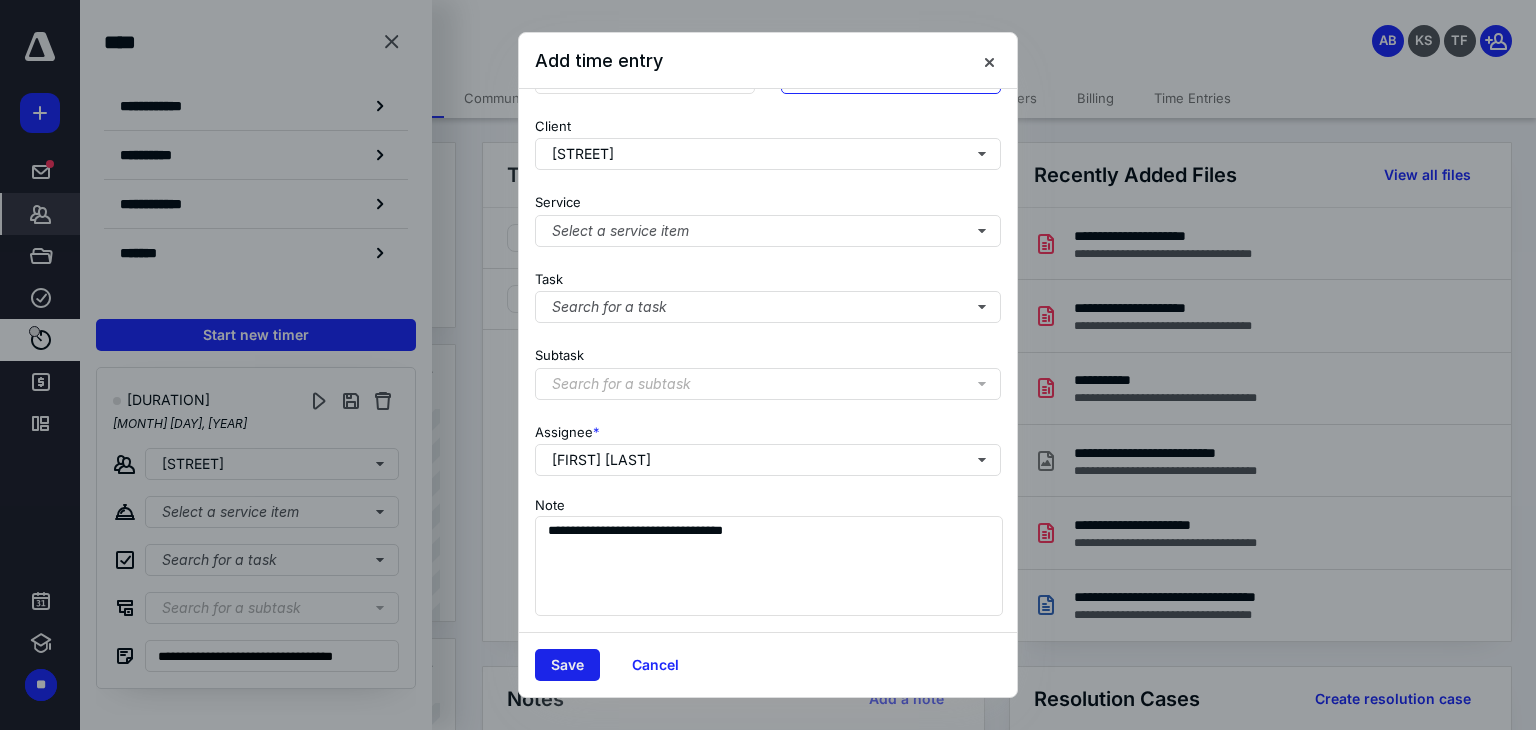 type on "**" 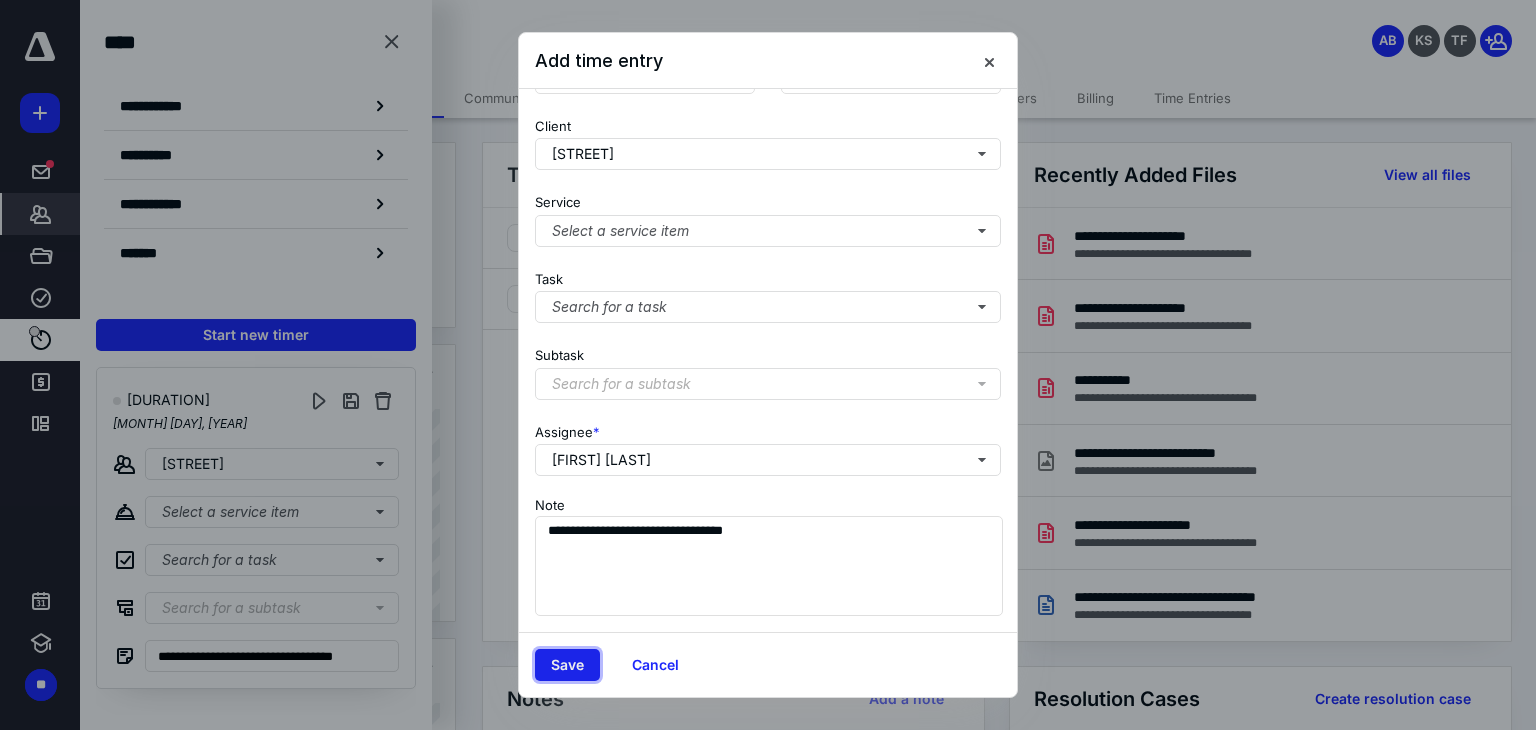 click on "Save" at bounding box center [567, 665] 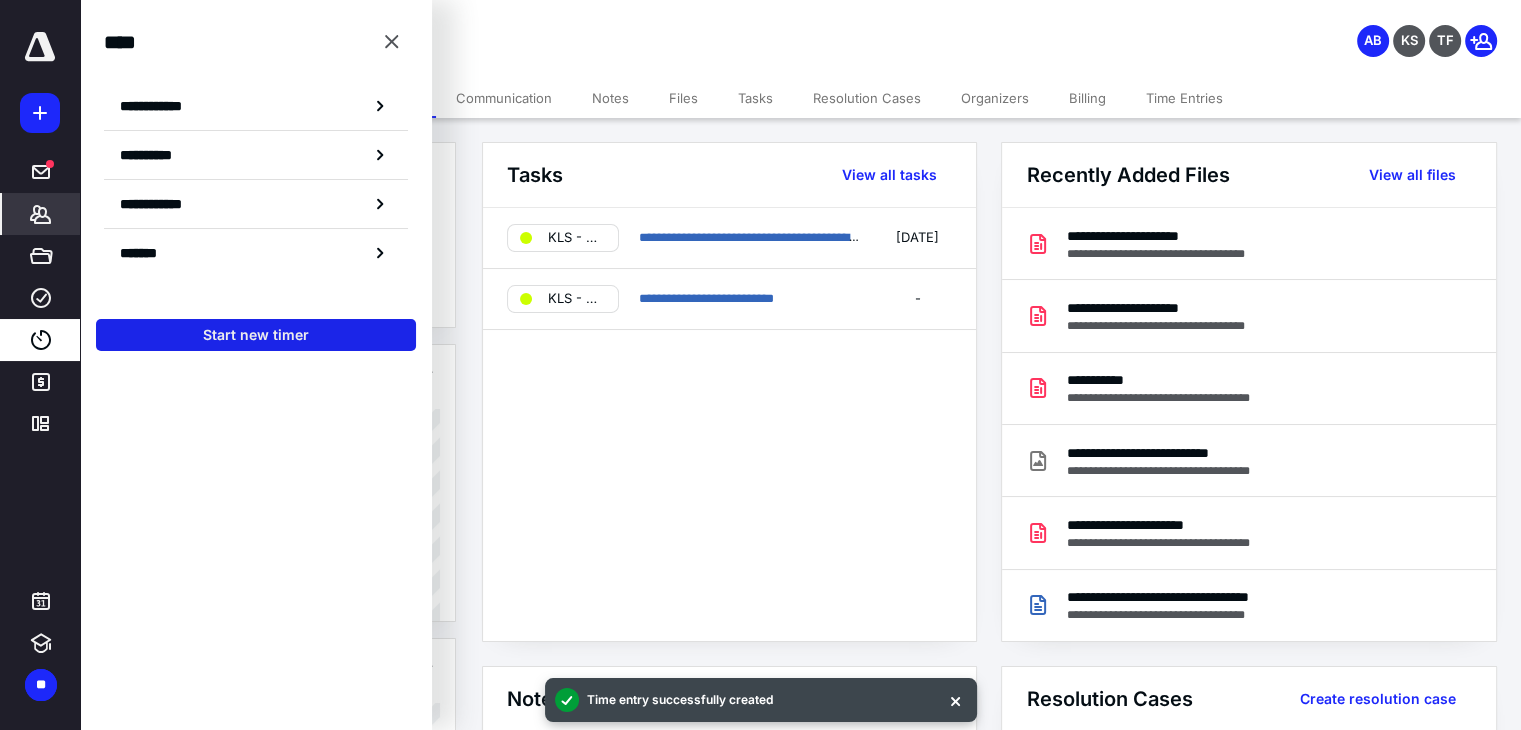 click on "Start new timer" at bounding box center (256, 335) 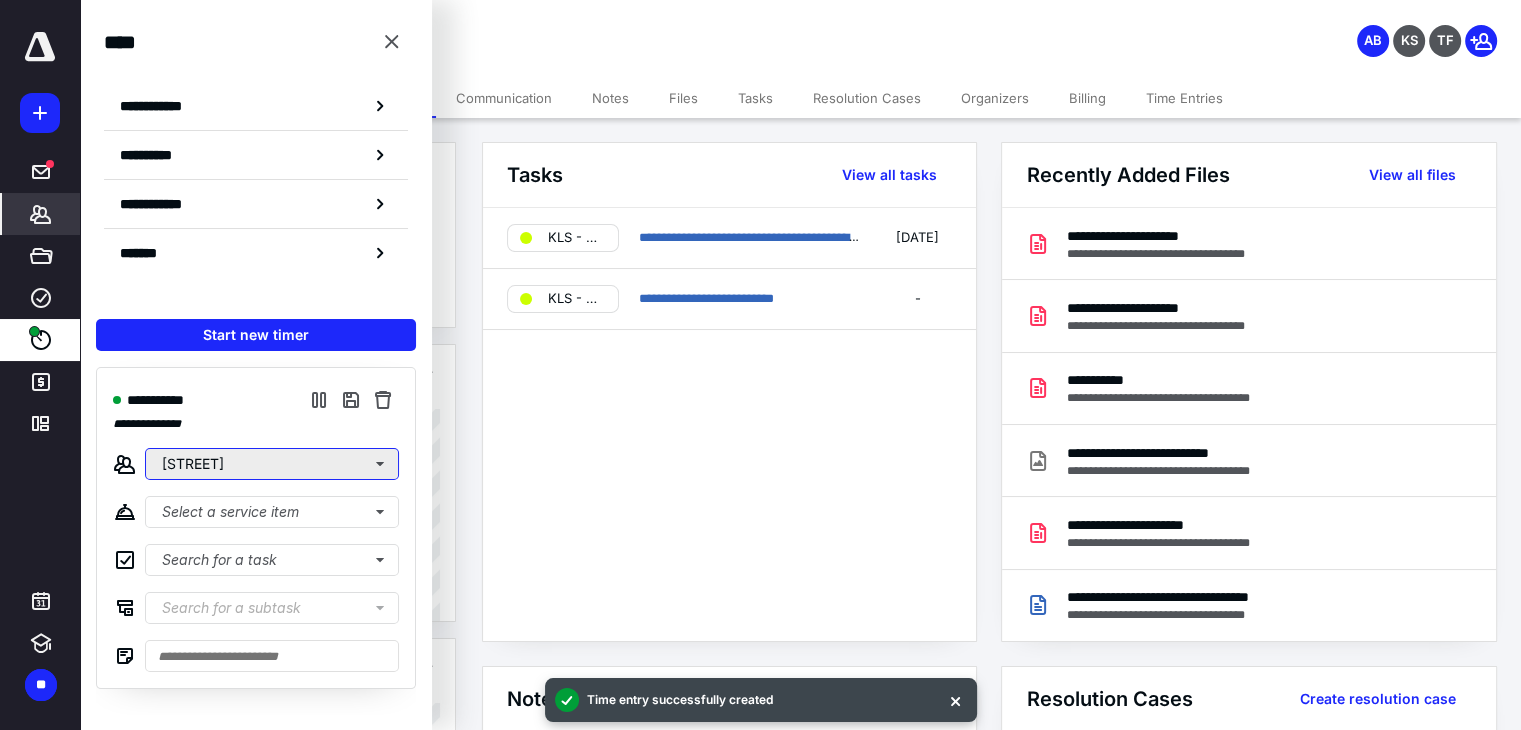 click on "Hunter Lane" at bounding box center (272, 464) 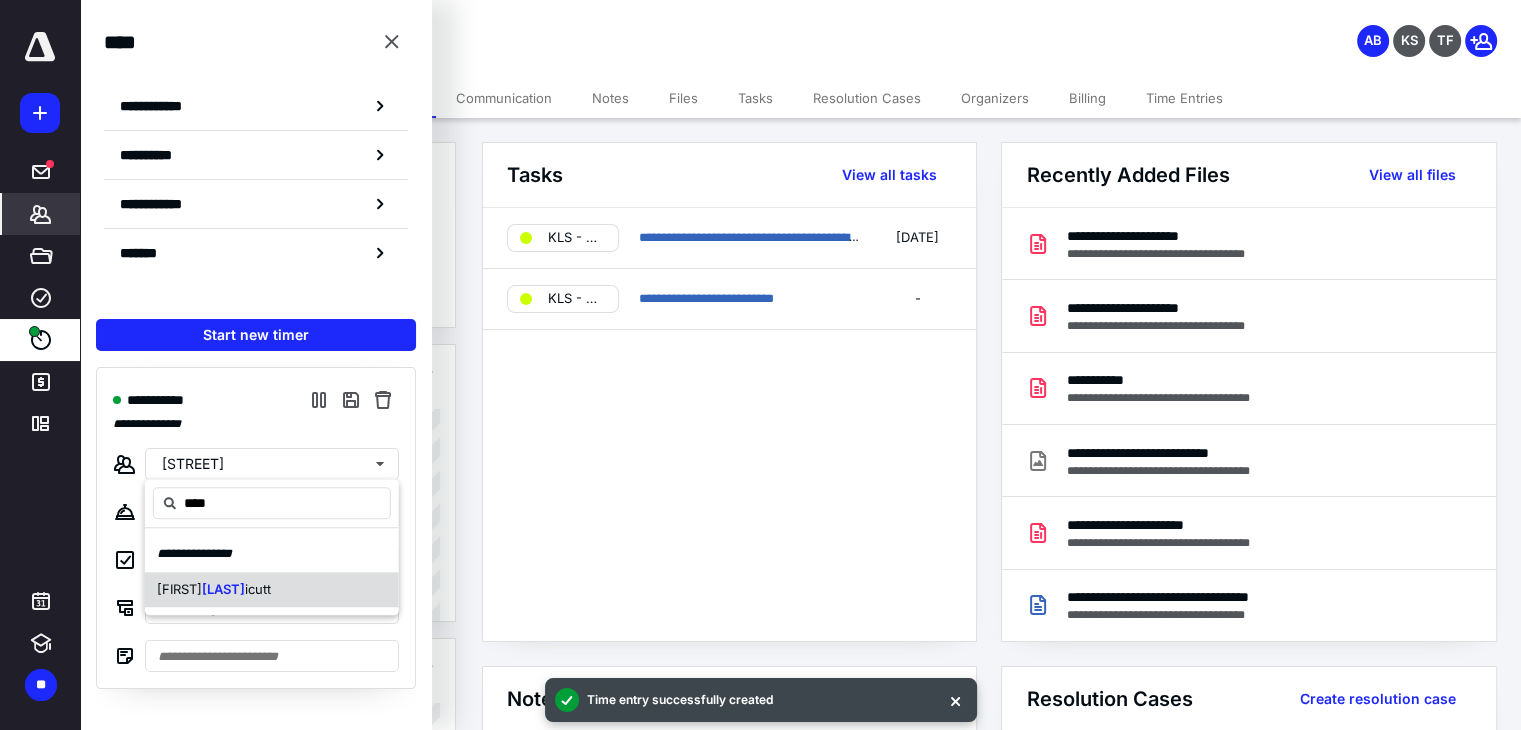 click on "icutt" at bounding box center (258, 589) 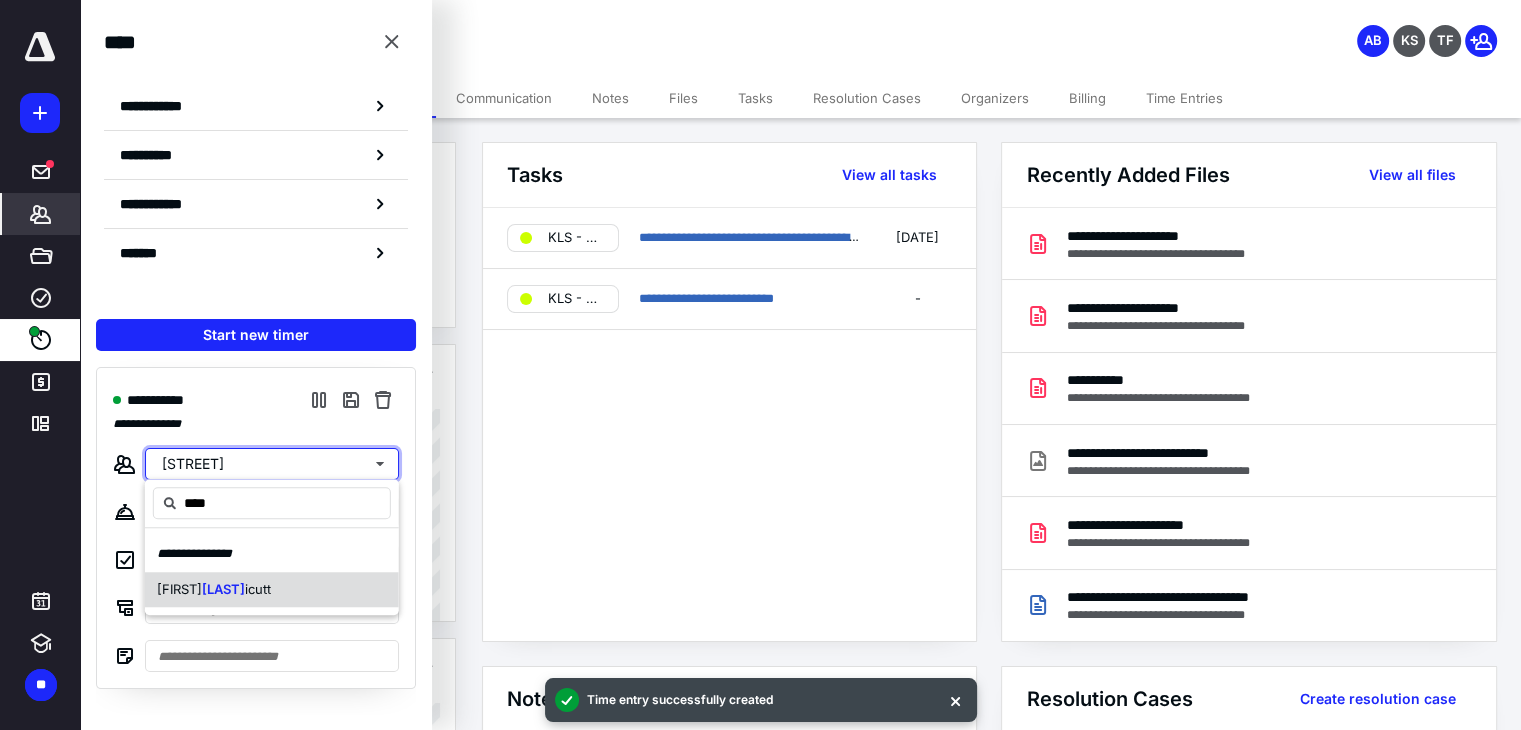 type 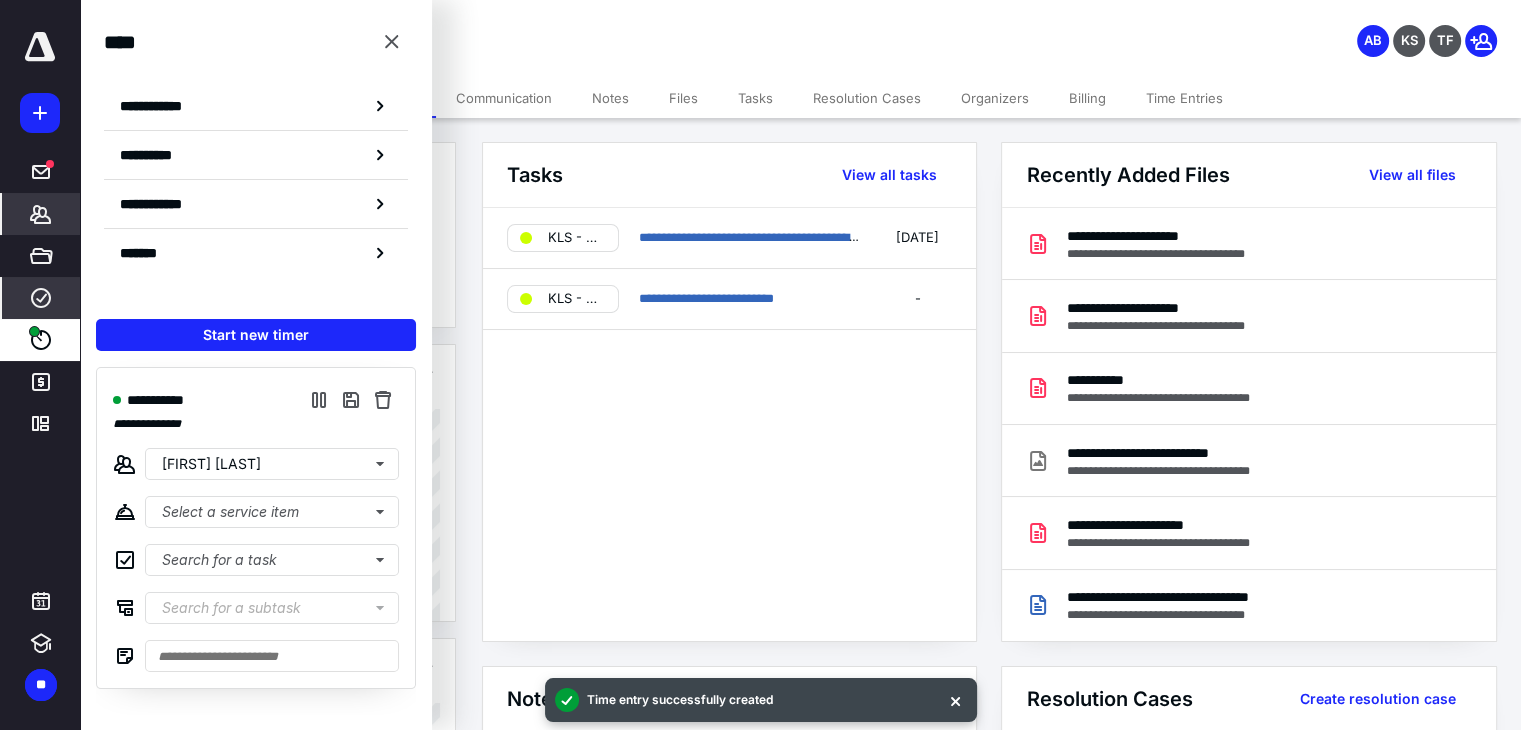 click on "****" at bounding box center (41, 298) 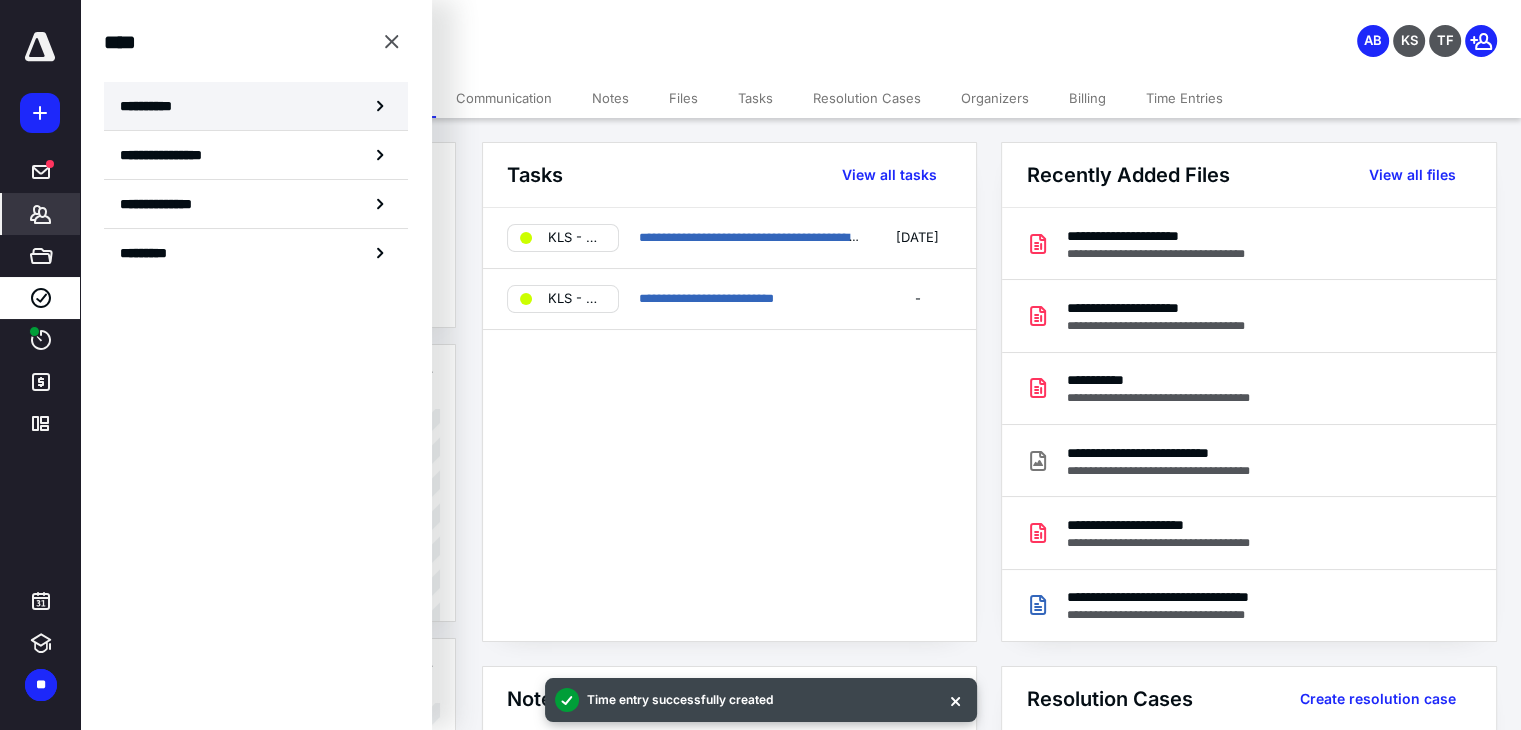 click on "**********" at bounding box center (153, 106) 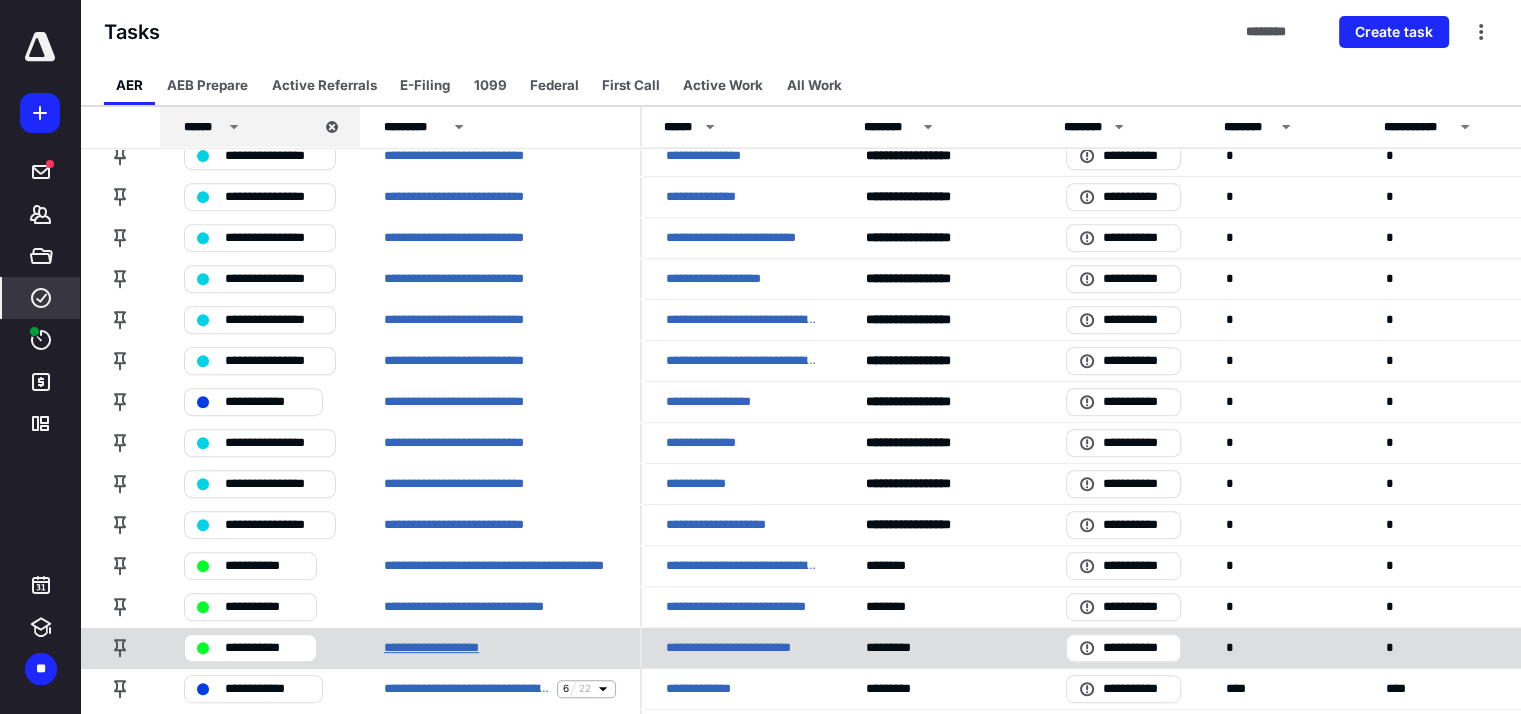 scroll, scrollTop: 1000, scrollLeft: 0, axis: vertical 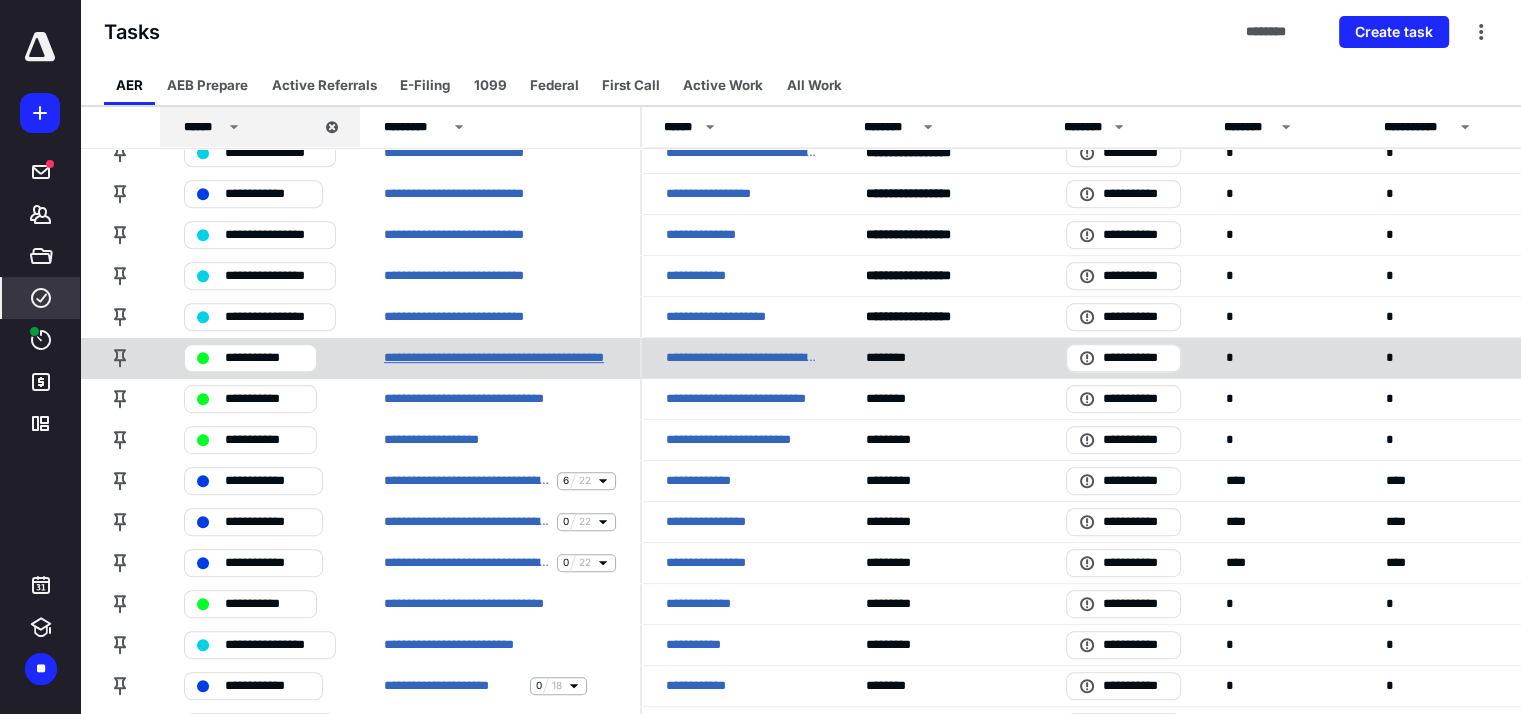 click on "**********" at bounding box center [500, 358] 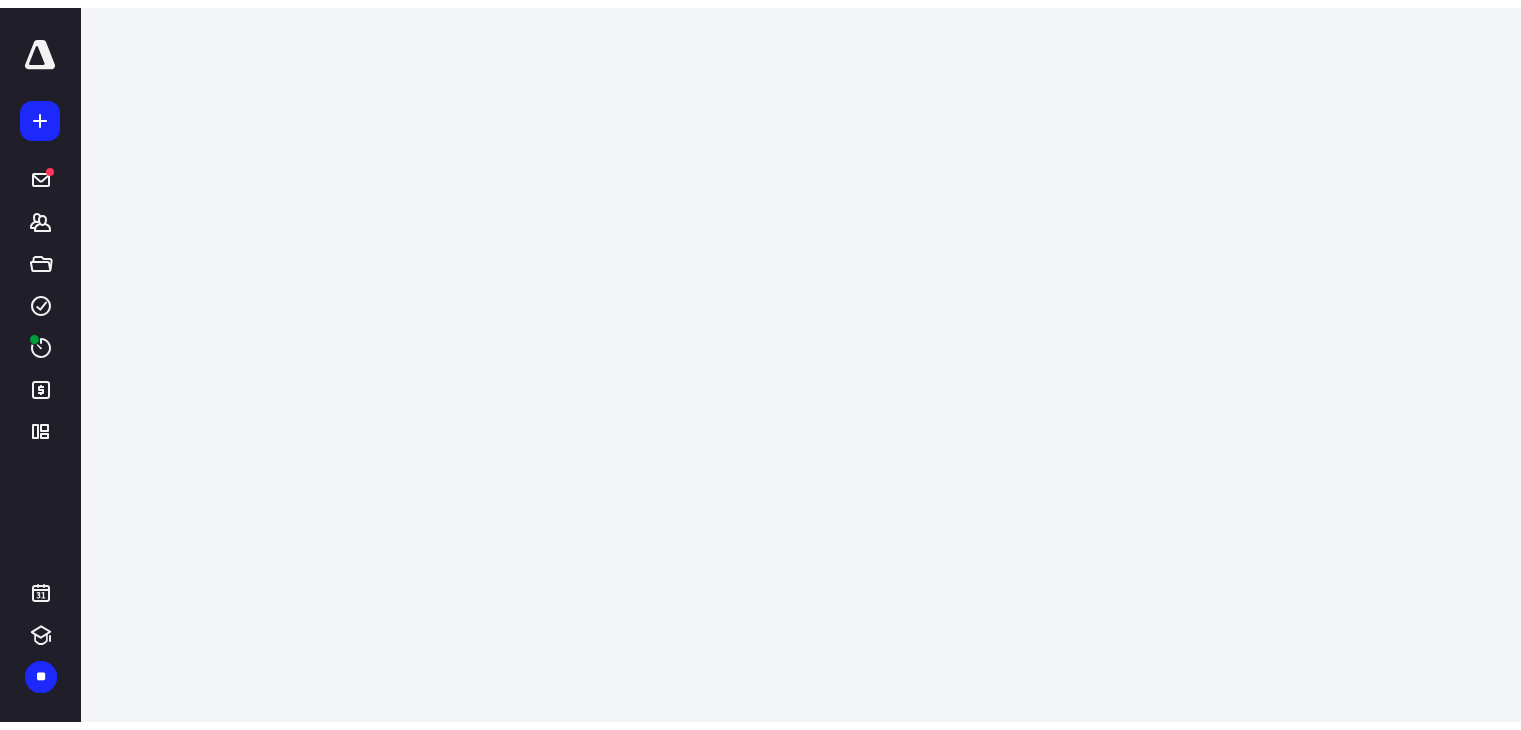 scroll, scrollTop: 0, scrollLeft: 0, axis: both 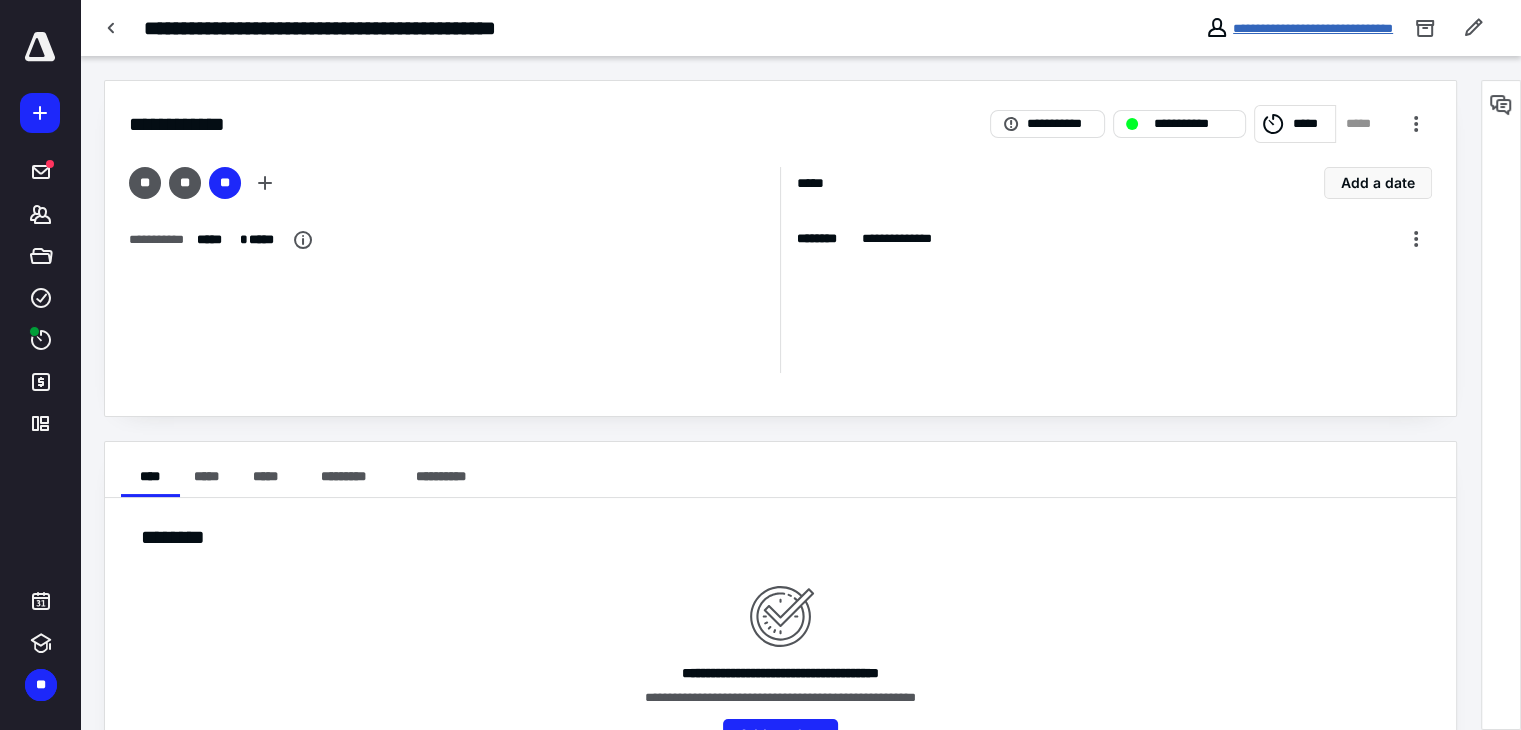 click on "**********" at bounding box center (1313, 28) 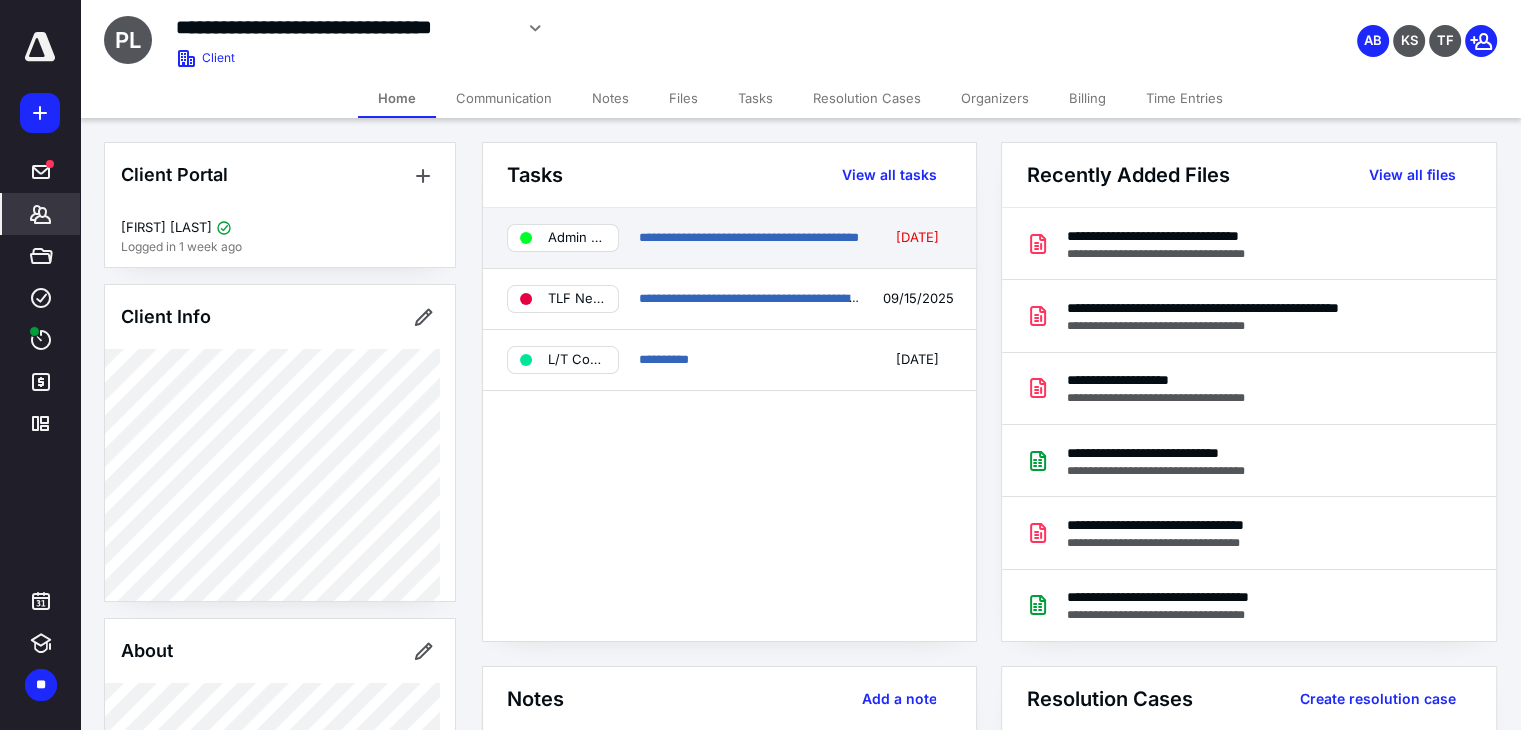click on "Admin To Do" at bounding box center (577, 238) 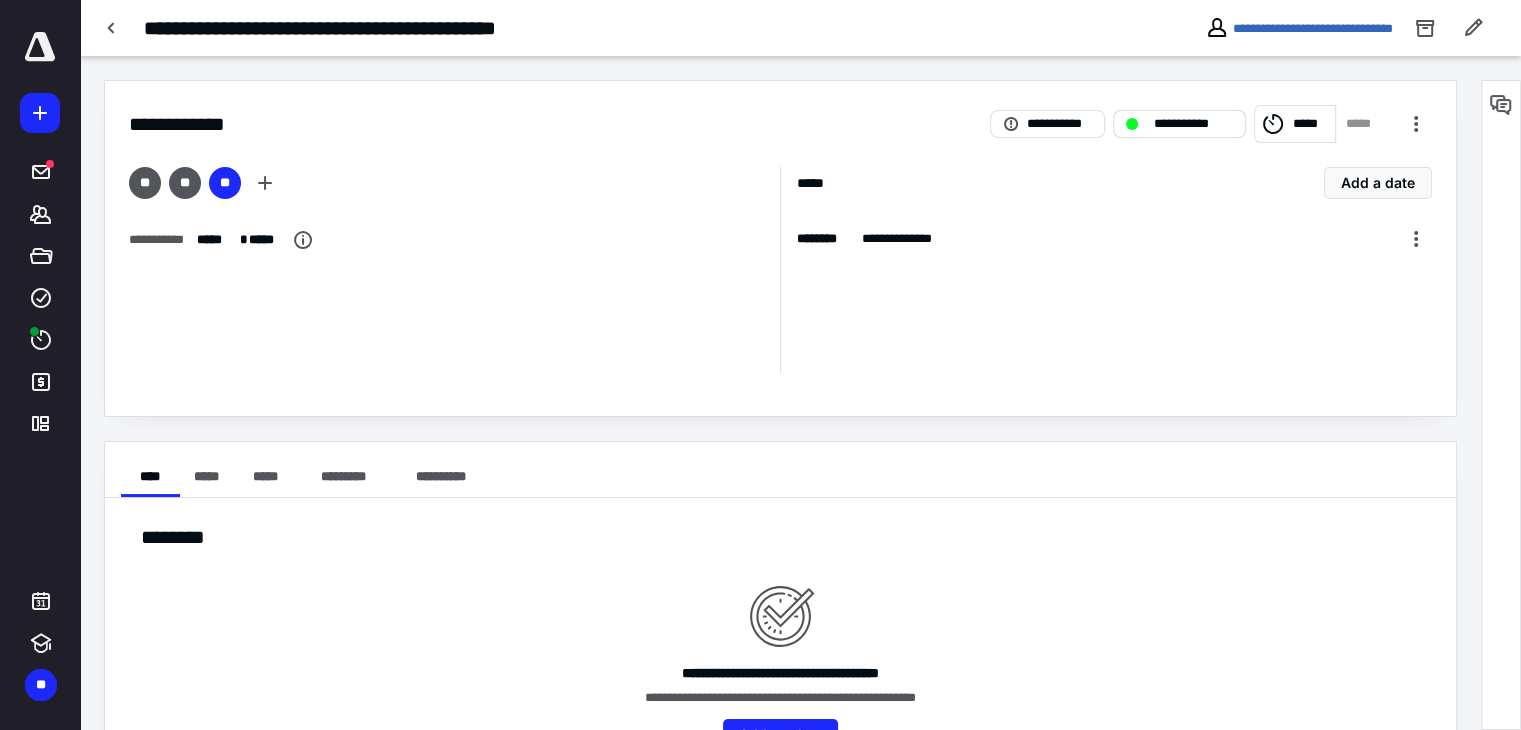 click on "**********" at bounding box center [1193, 124] 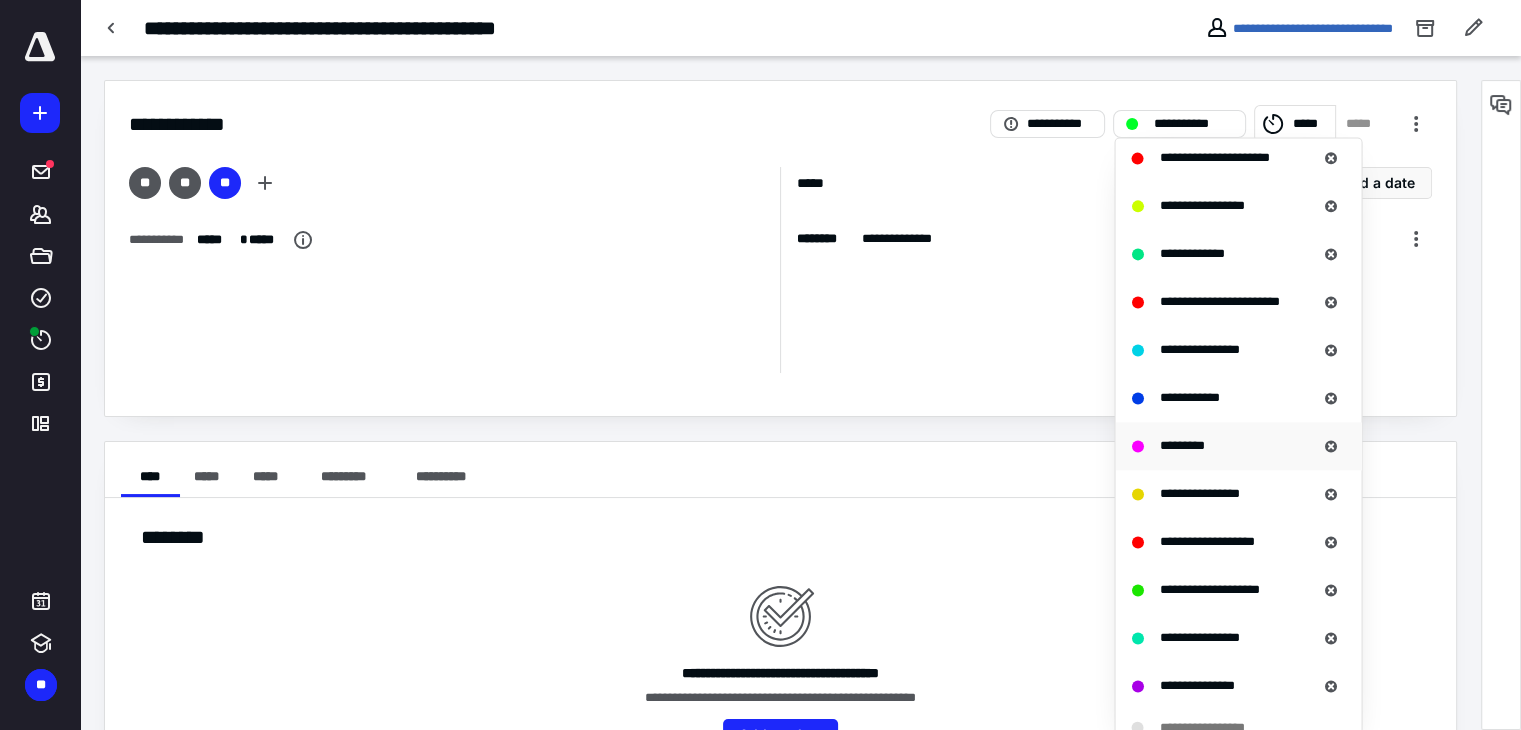 scroll, scrollTop: 2776, scrollLeft: 0, axis: vertical 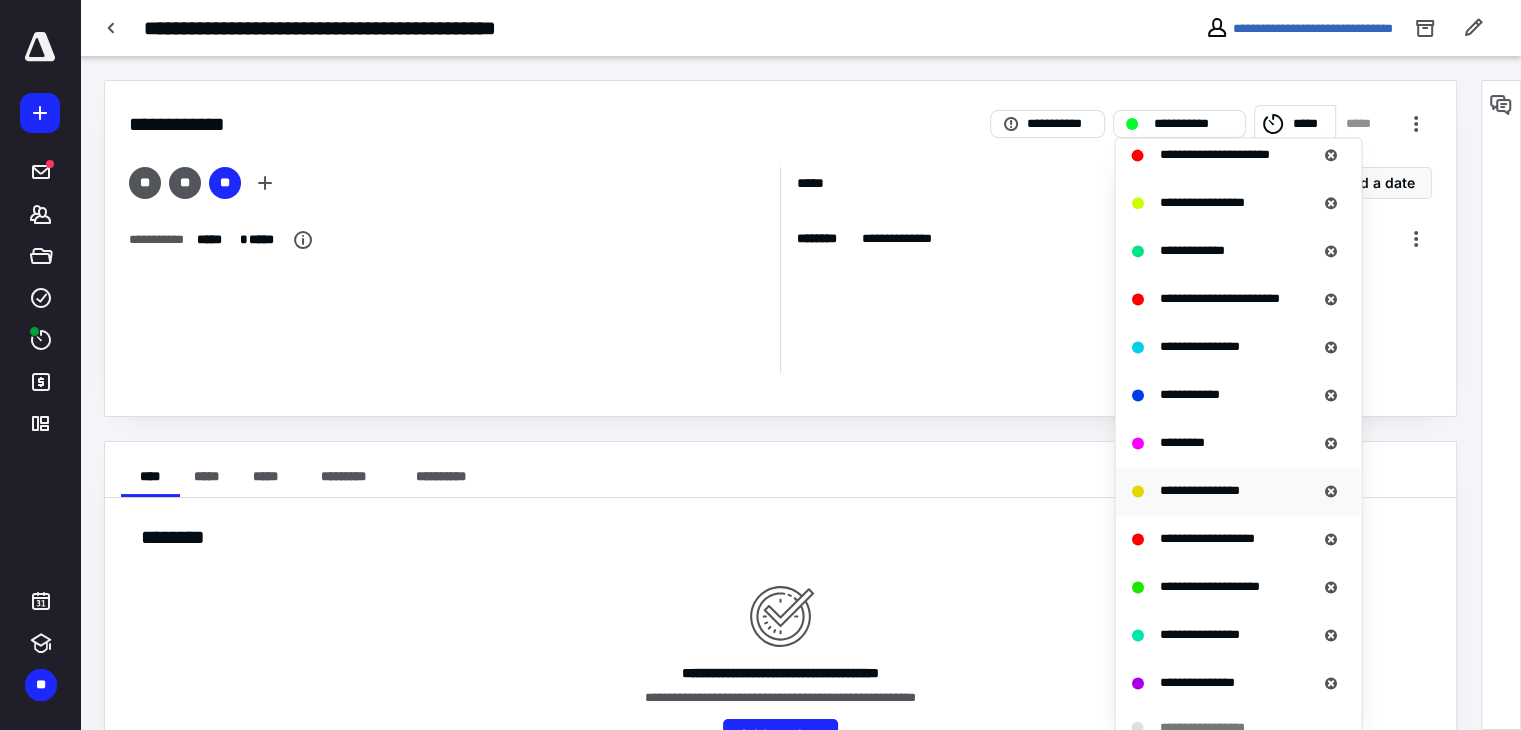 click on "**********" at bounding box center [1238, 491] 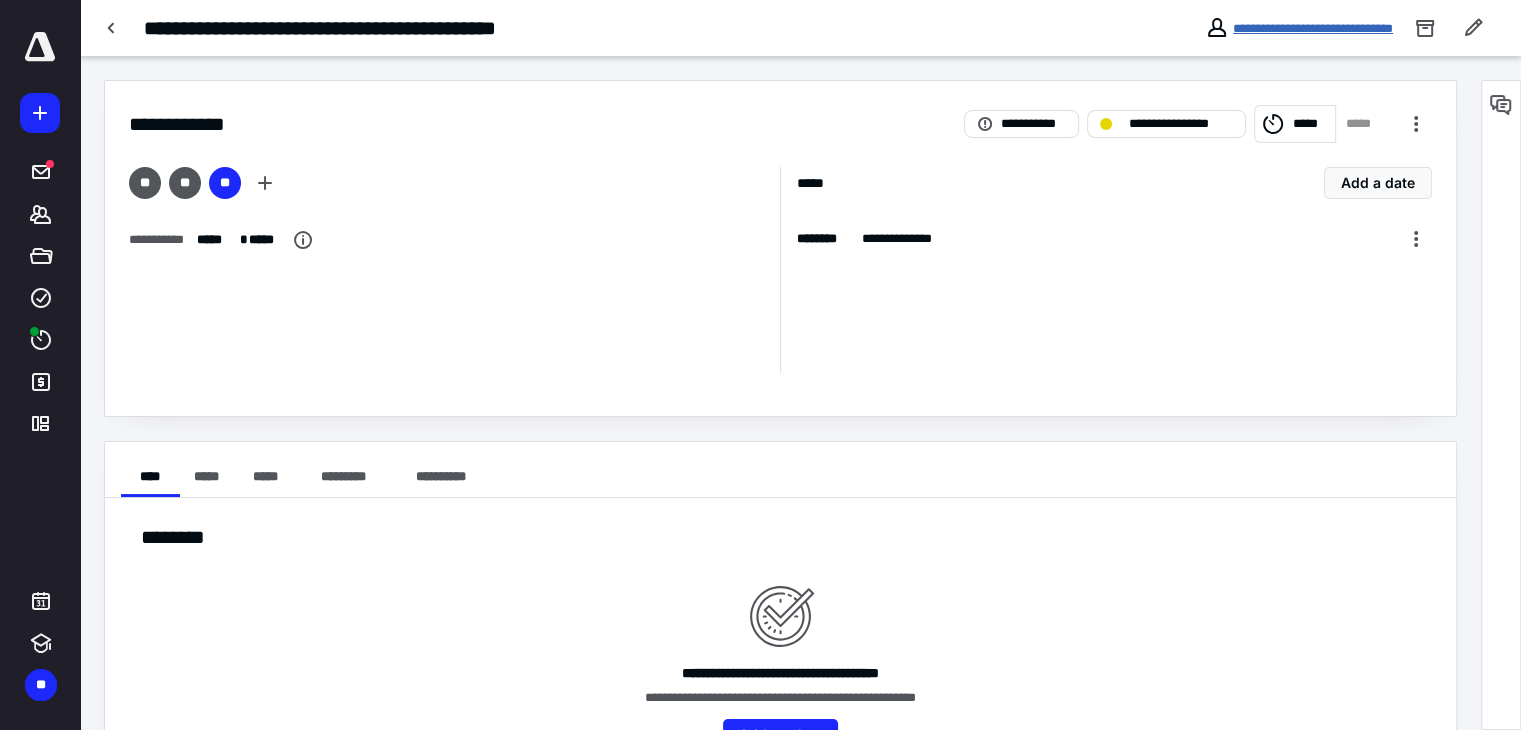 click on "**********" at bounding box center [1313, 28] 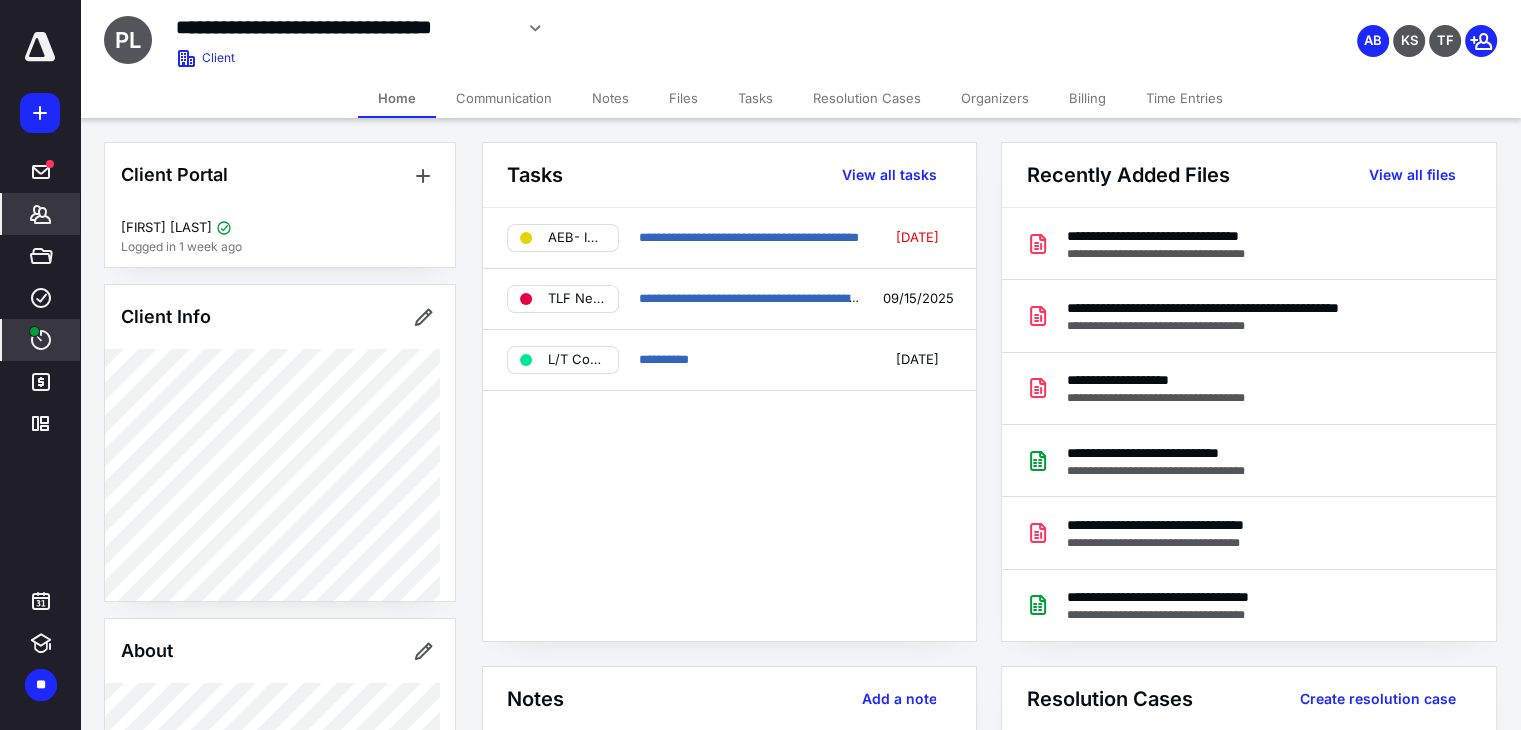 click 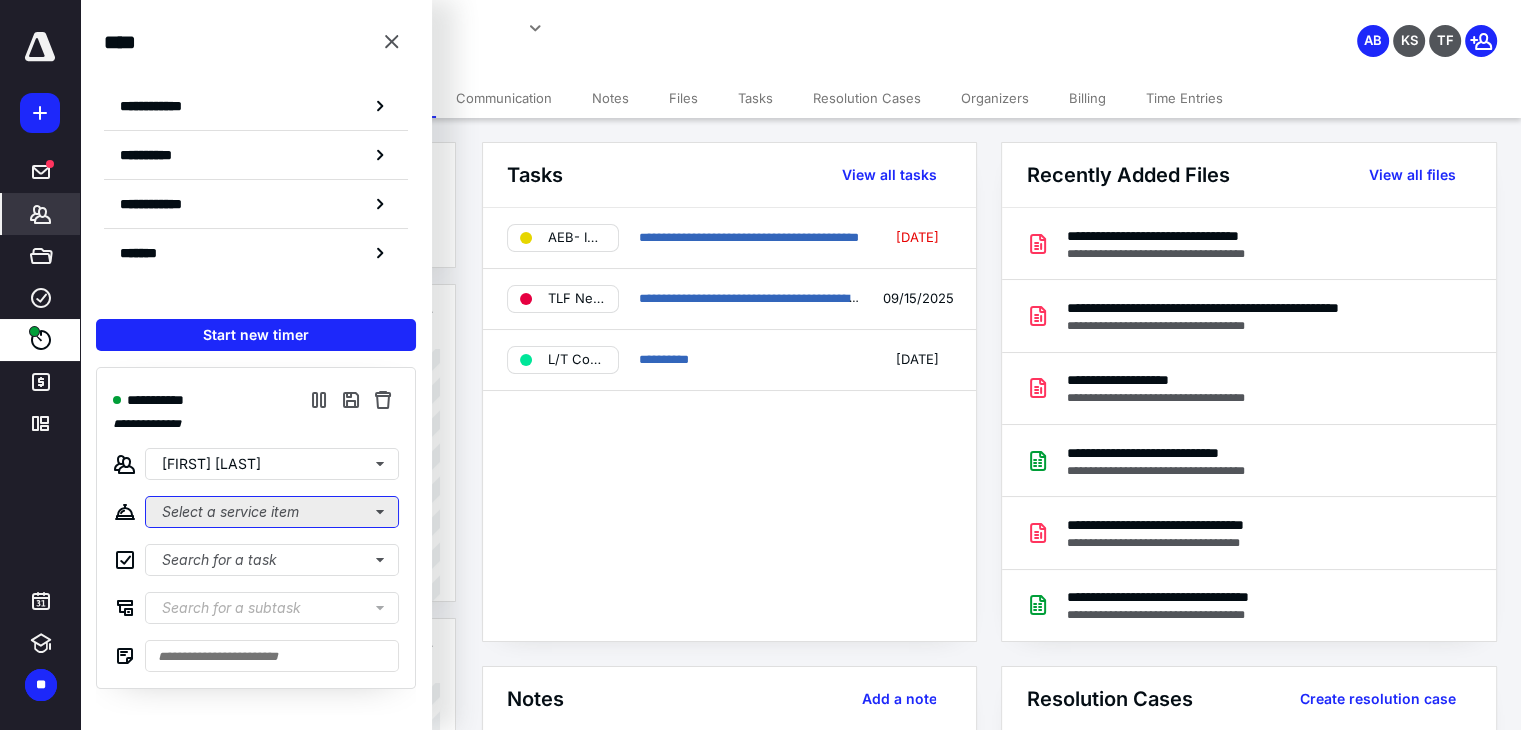 click on "Select a service item" at bounding box center [272, 512] 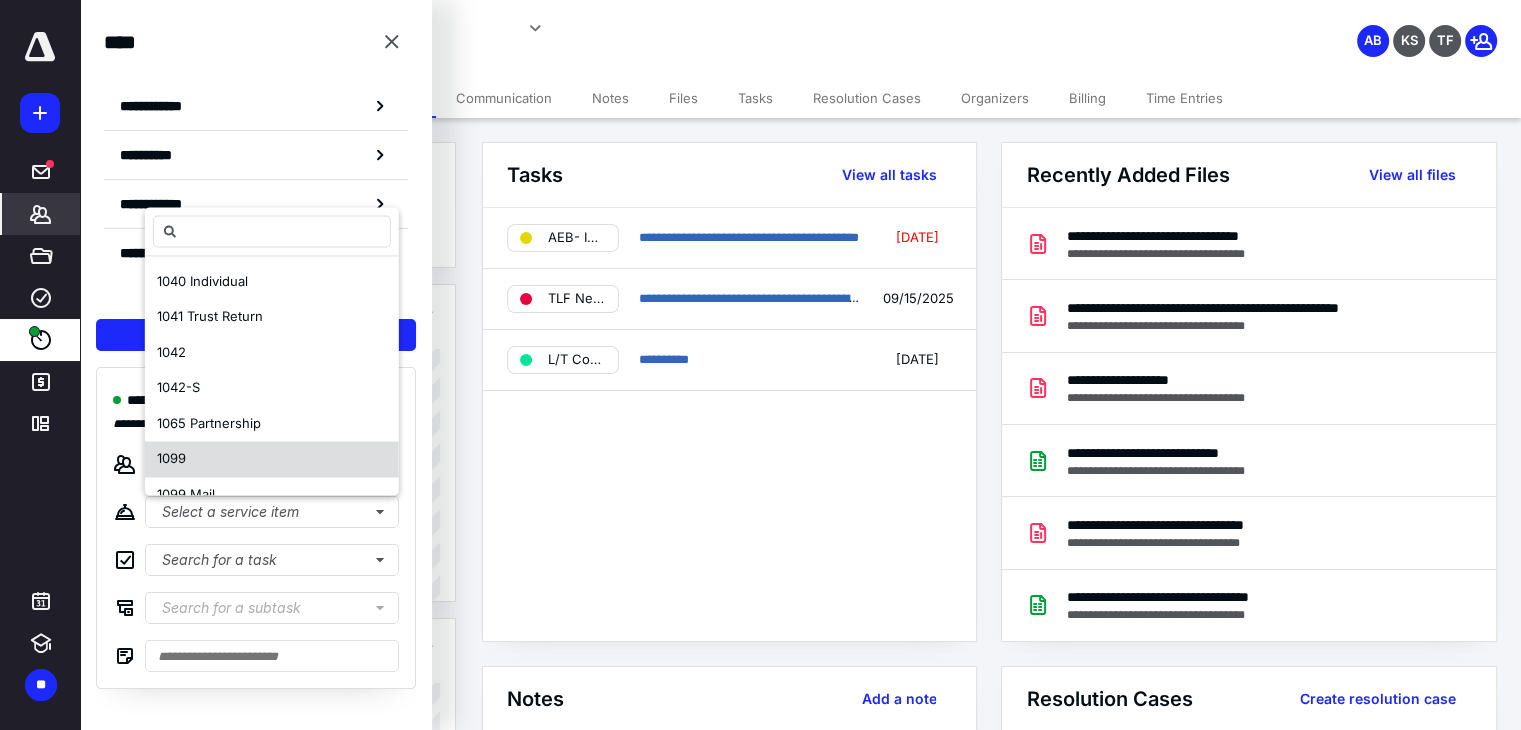 click on "1099" at bounding box center [272, 460] 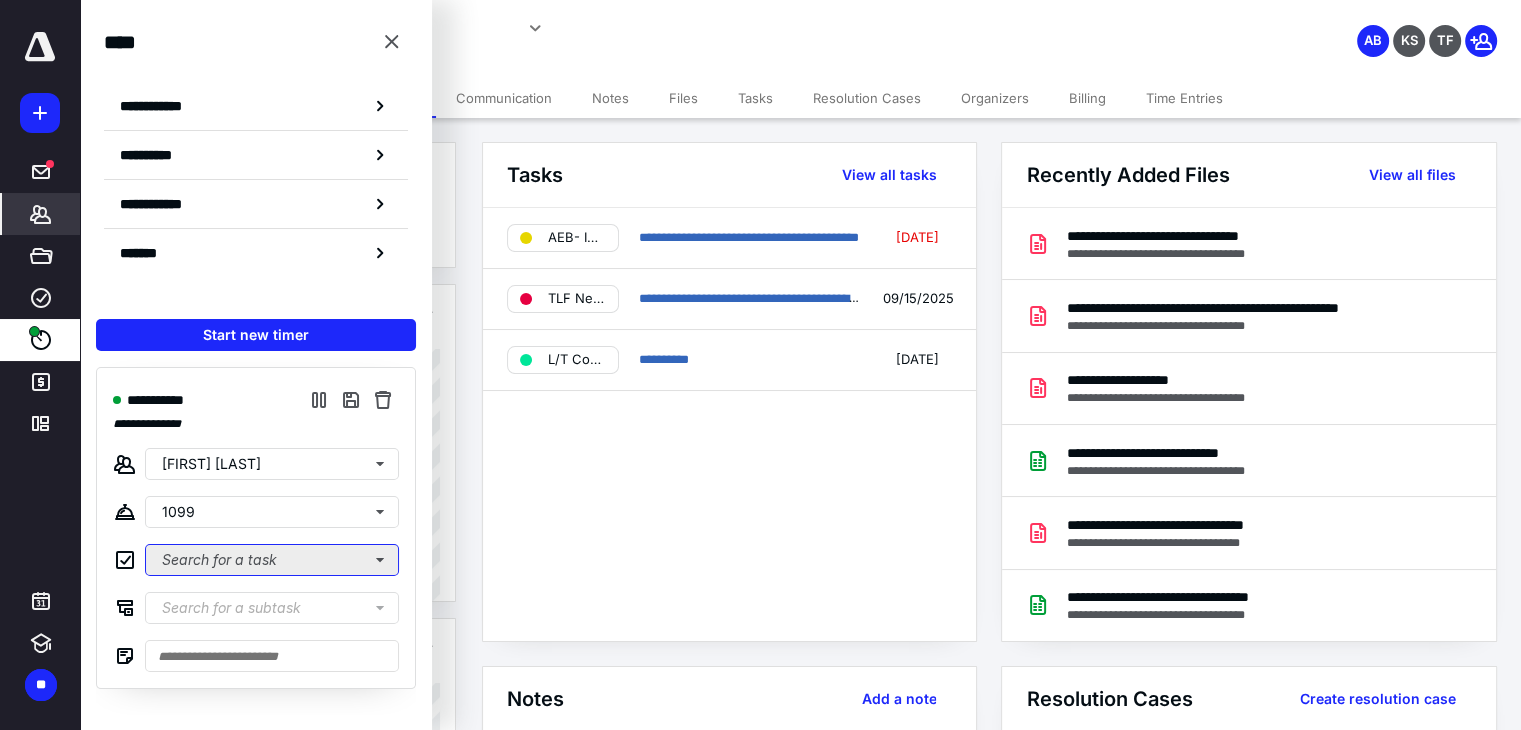 click on "Search for a task" at bounding box center [272, 560] 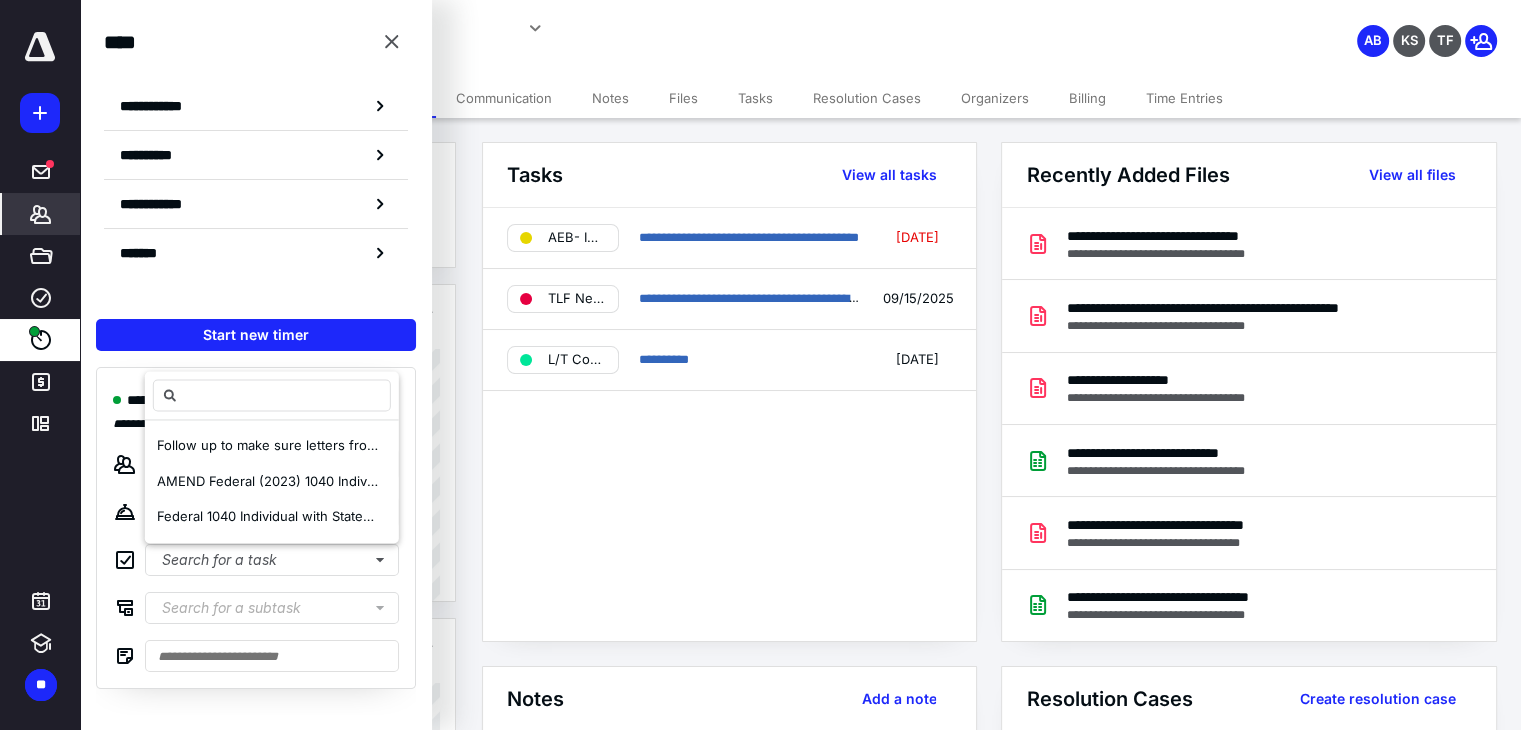 click on "**********" at bounding box center [729, 424] 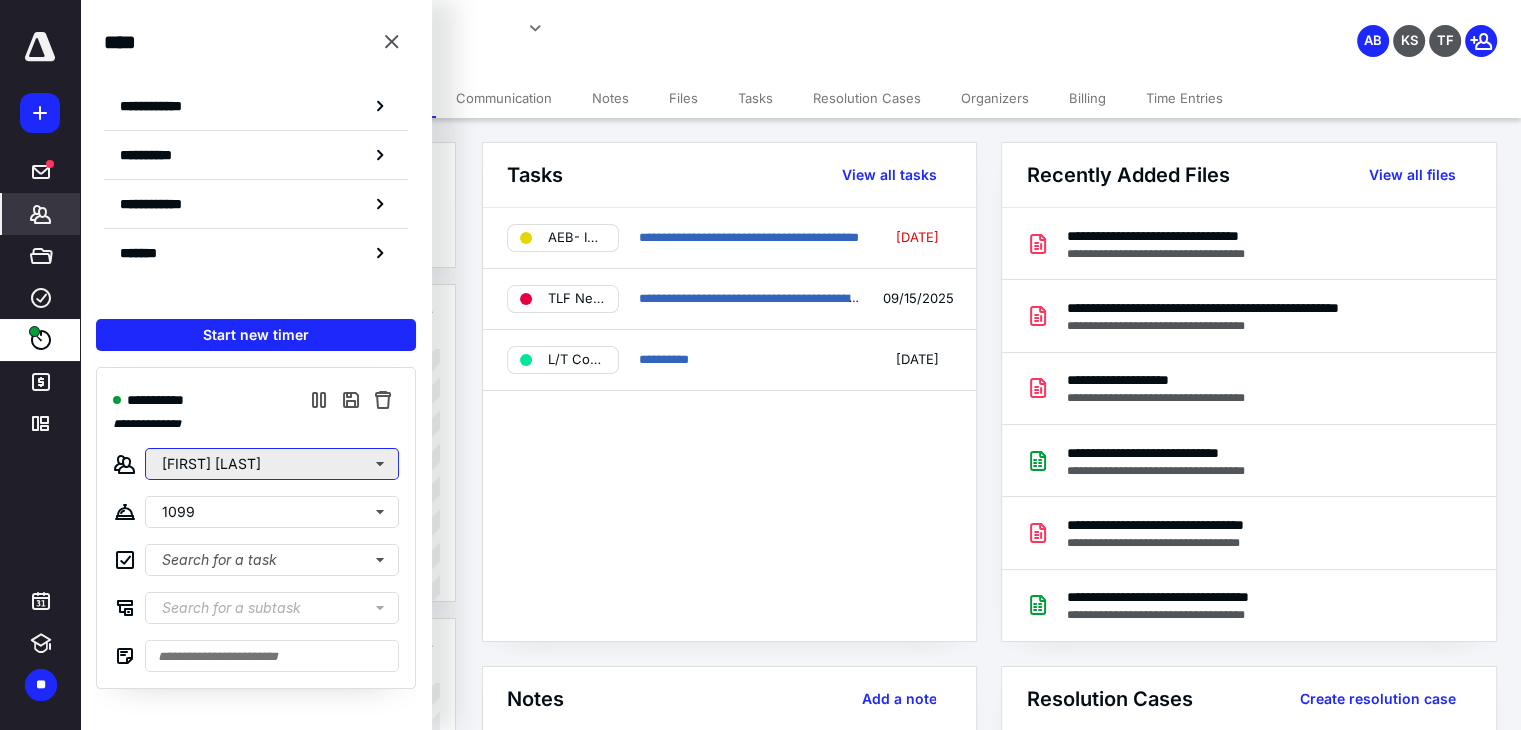 click on "[FIRST] [LAST]" at bounding box center (272, 464) 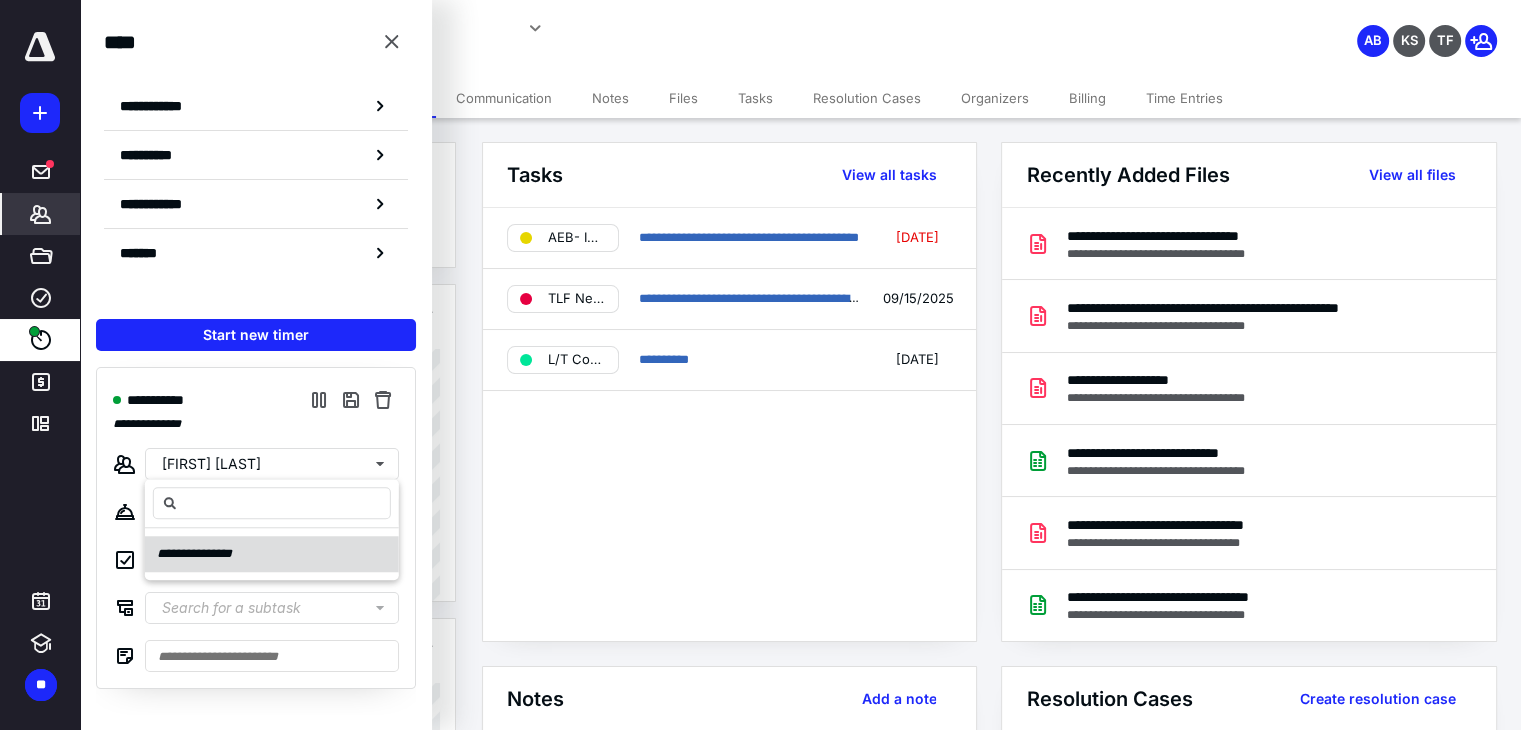 click on "**********" at bounding box center [203, 554] 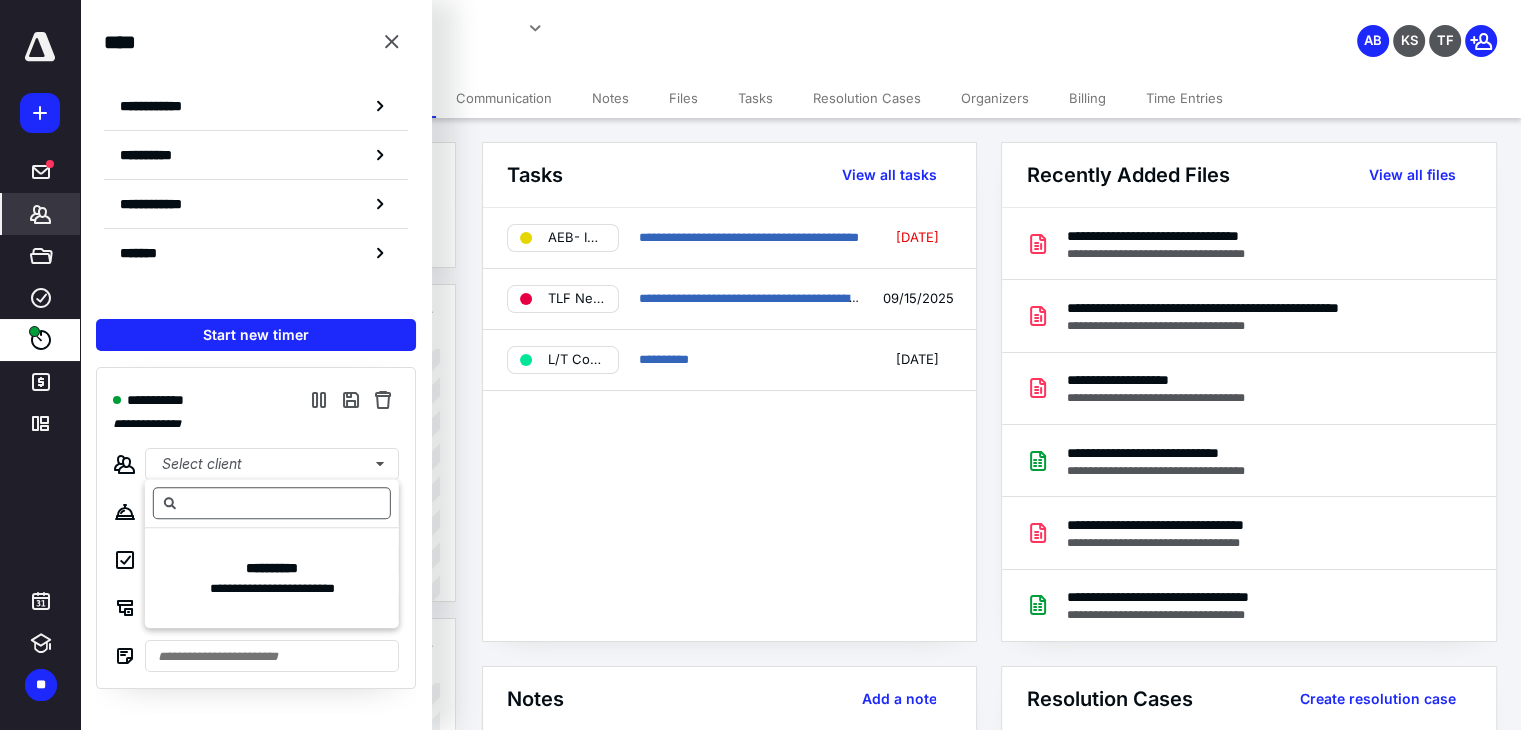 click at bounding box center (272, 503) 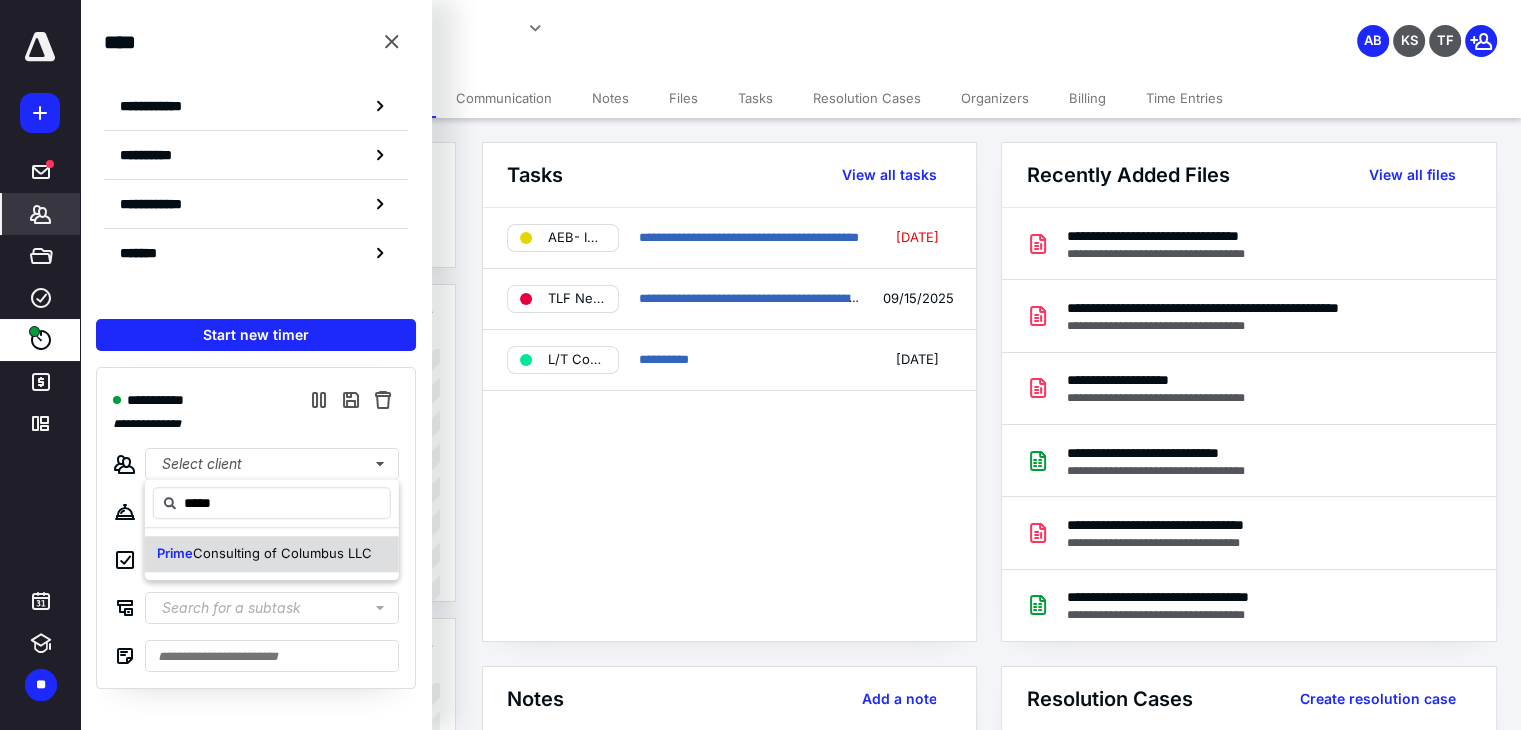 click on "Consulting of Columbus LLC" at bounding box center (282, 553) 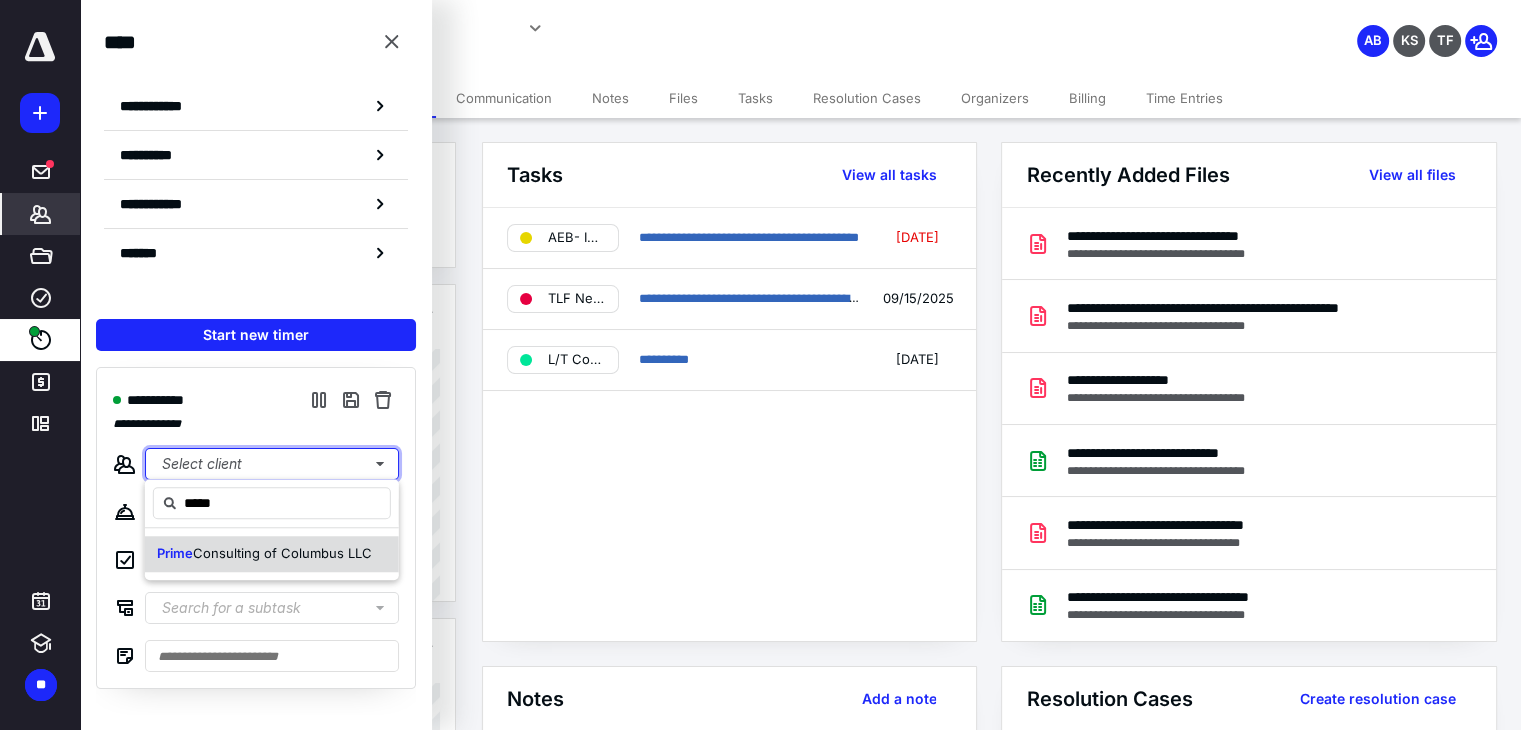 type 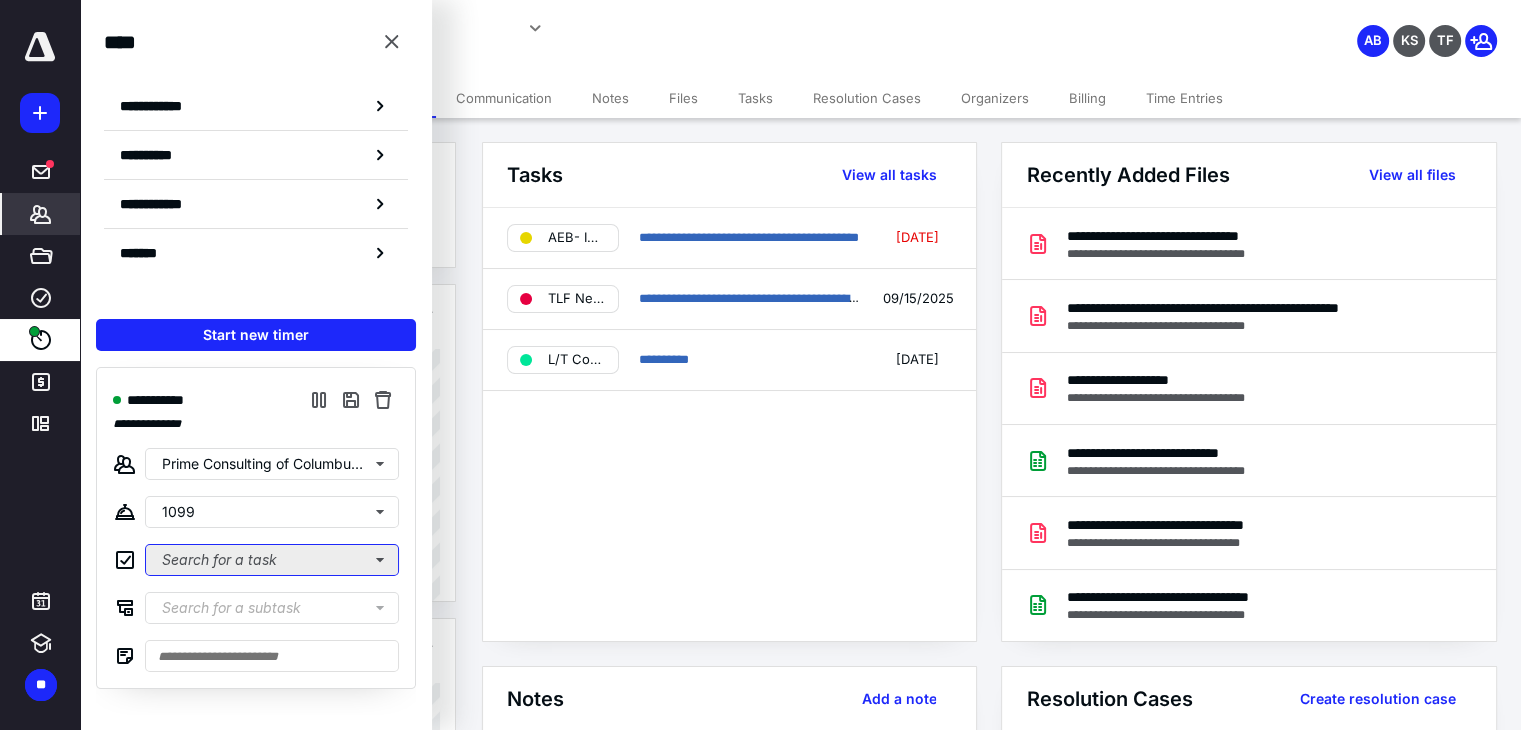 click on "Search for a task" at bounding box center [272, 560] 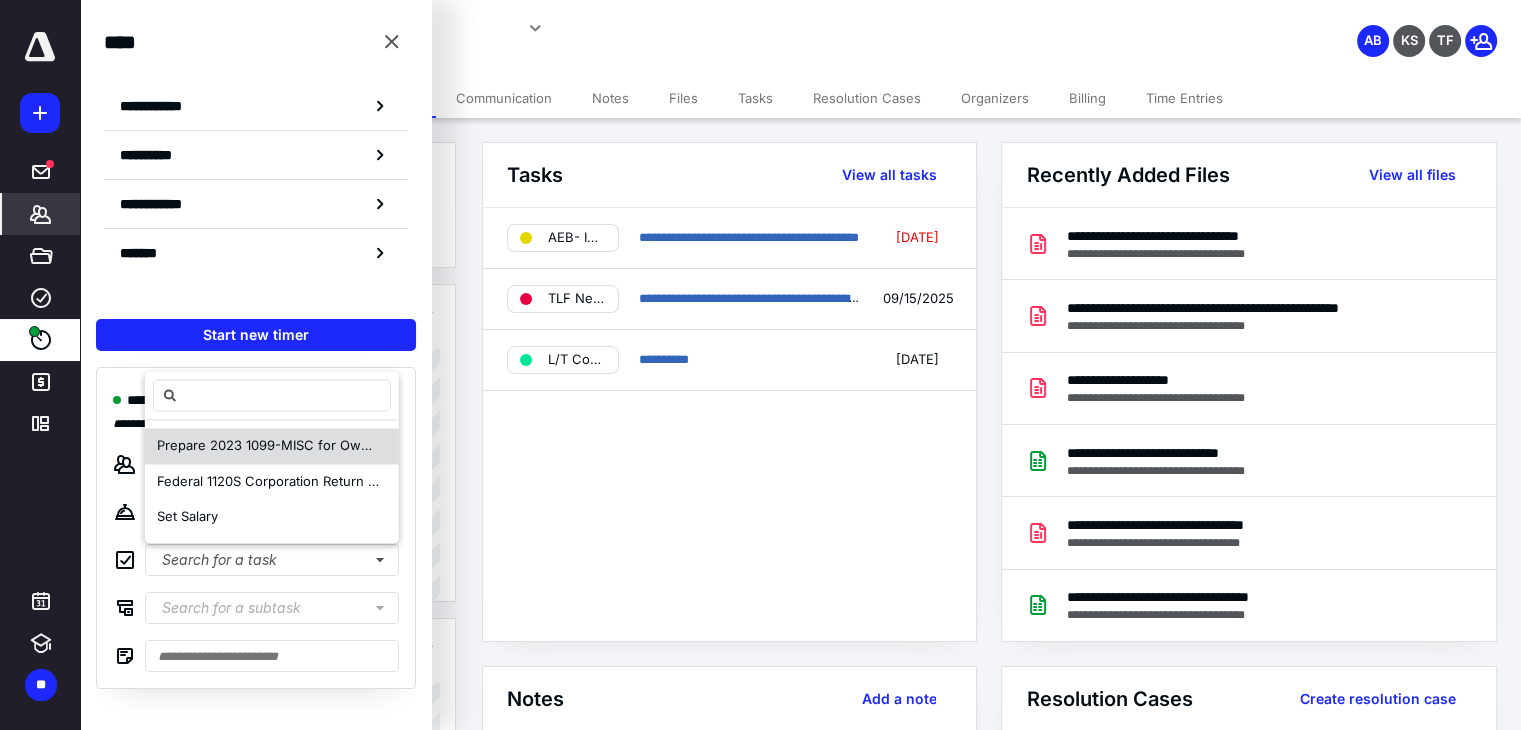 click on "Prepare 2023 1099-MISC for Owner for $30,000" at bounding box center [308, 446] 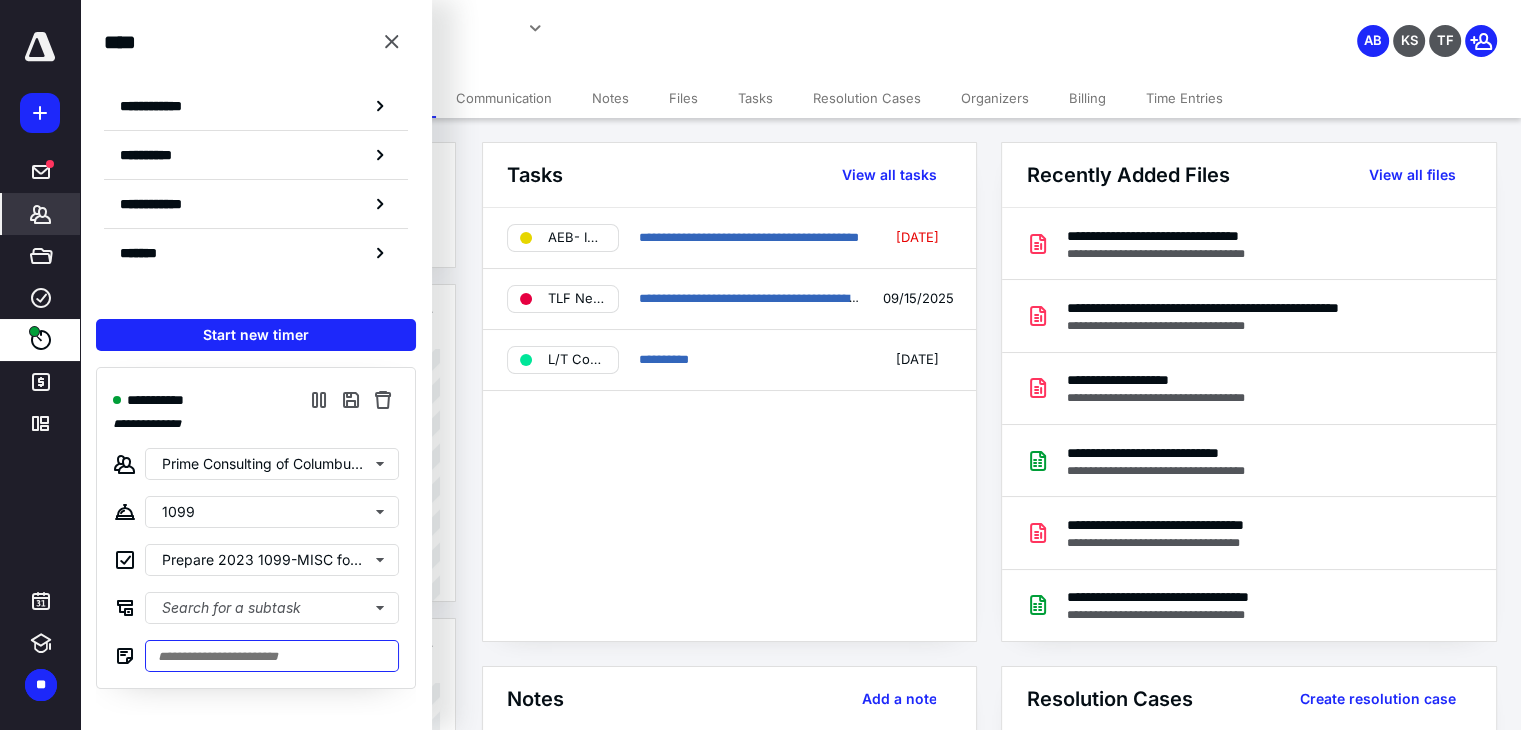 click at bounding box center (272, 656) 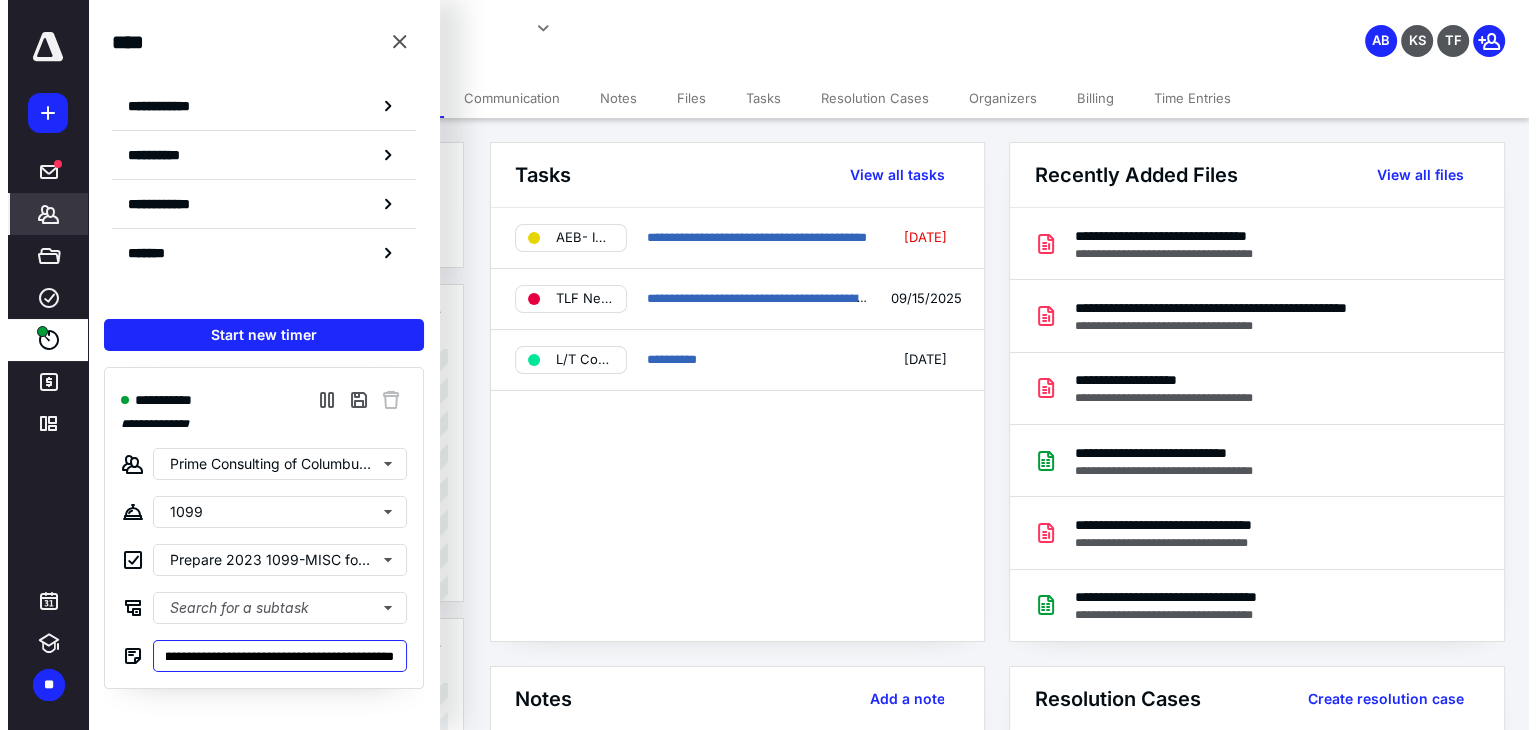 scroll, scrollTop: 0, scrollLeft: 0, axis: both 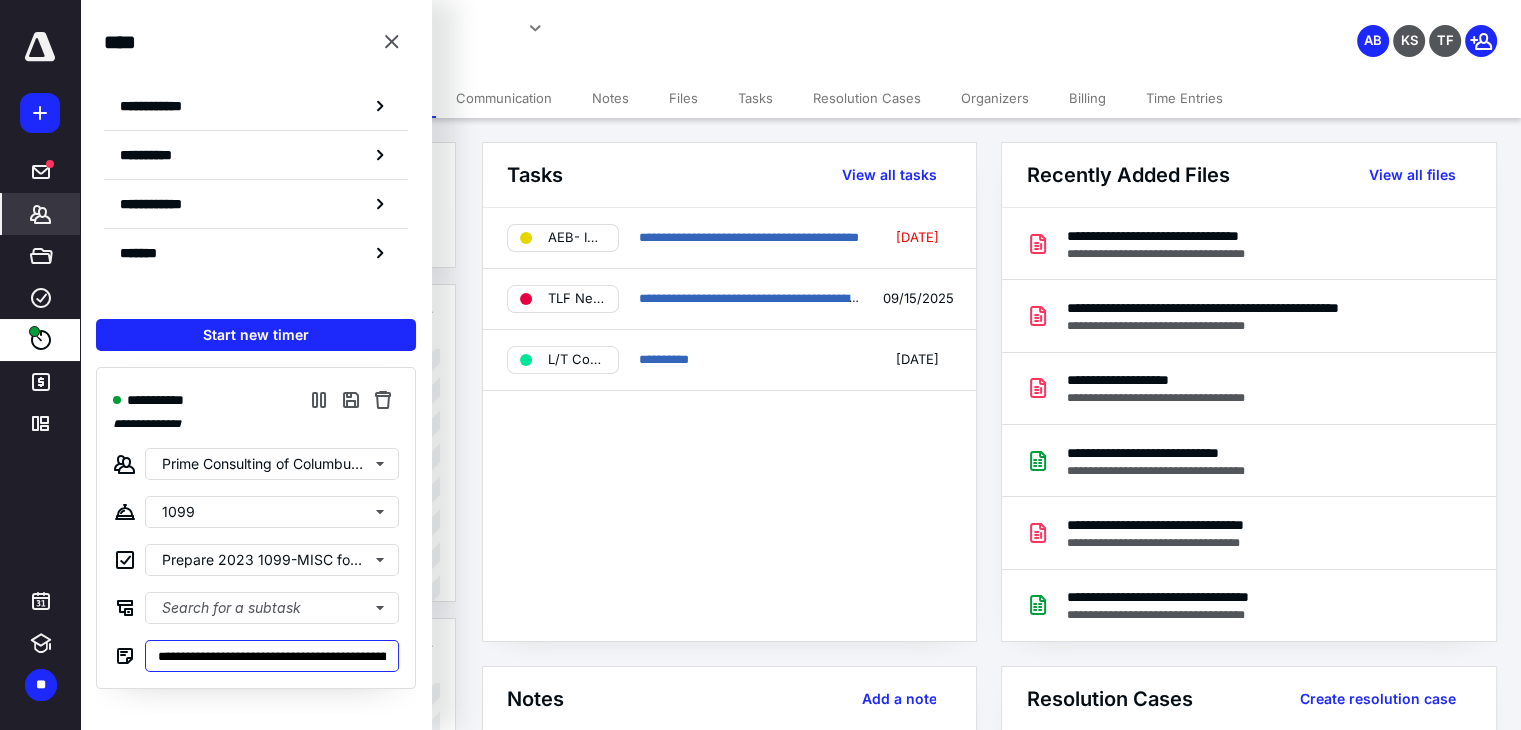 click on "**********" at bounding box center (272, 656) 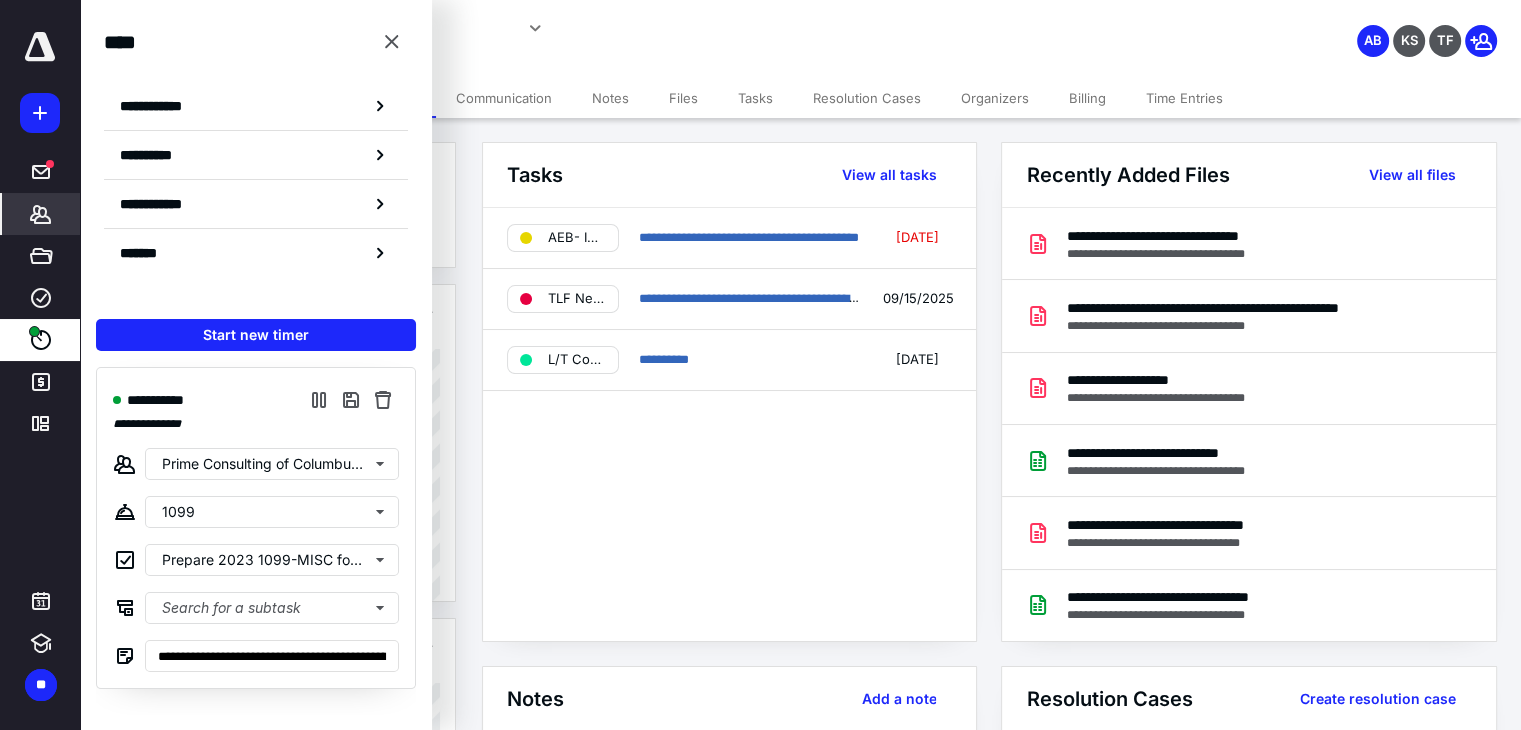 click on "**********" at bounding box center (729, 424) 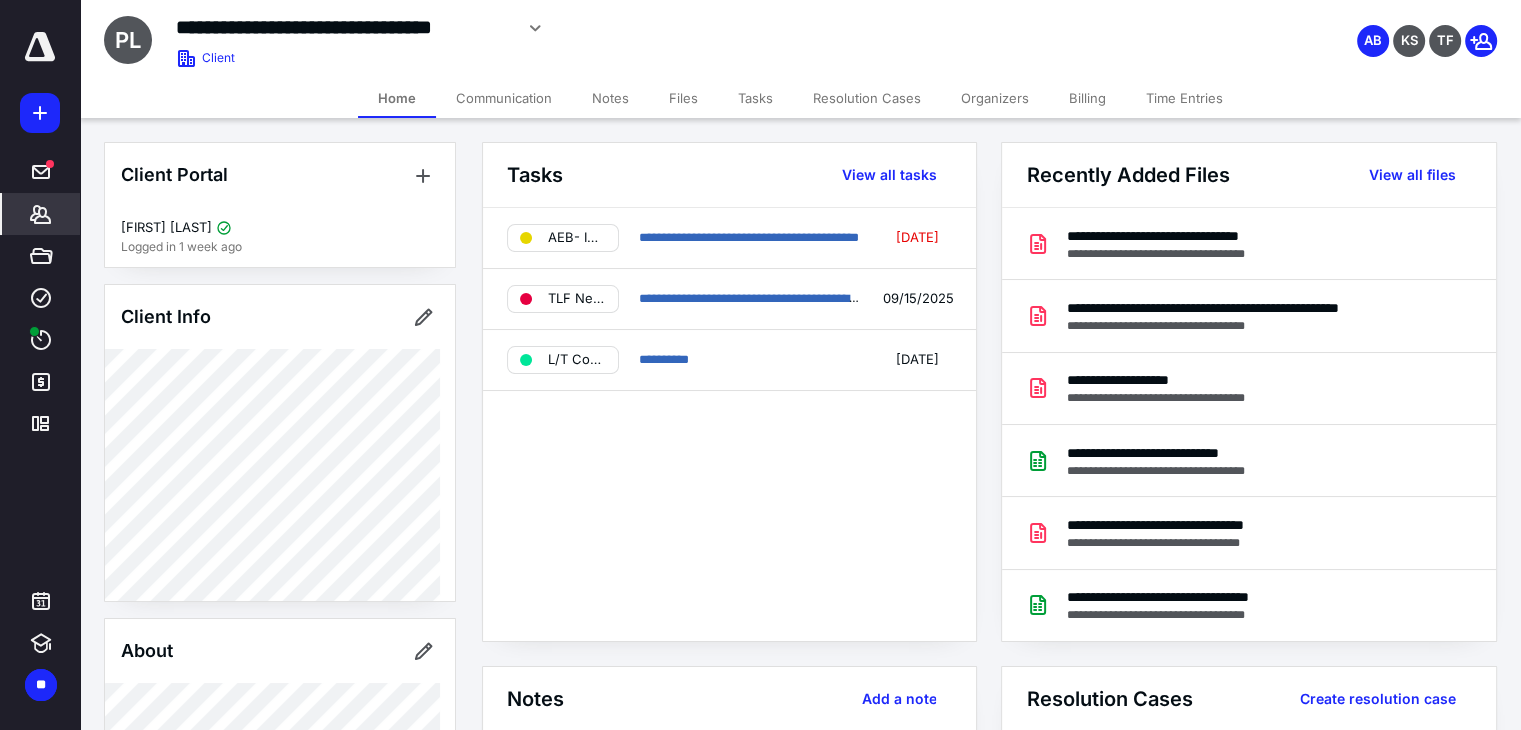click on "Files" at bounding box center (683, 98) 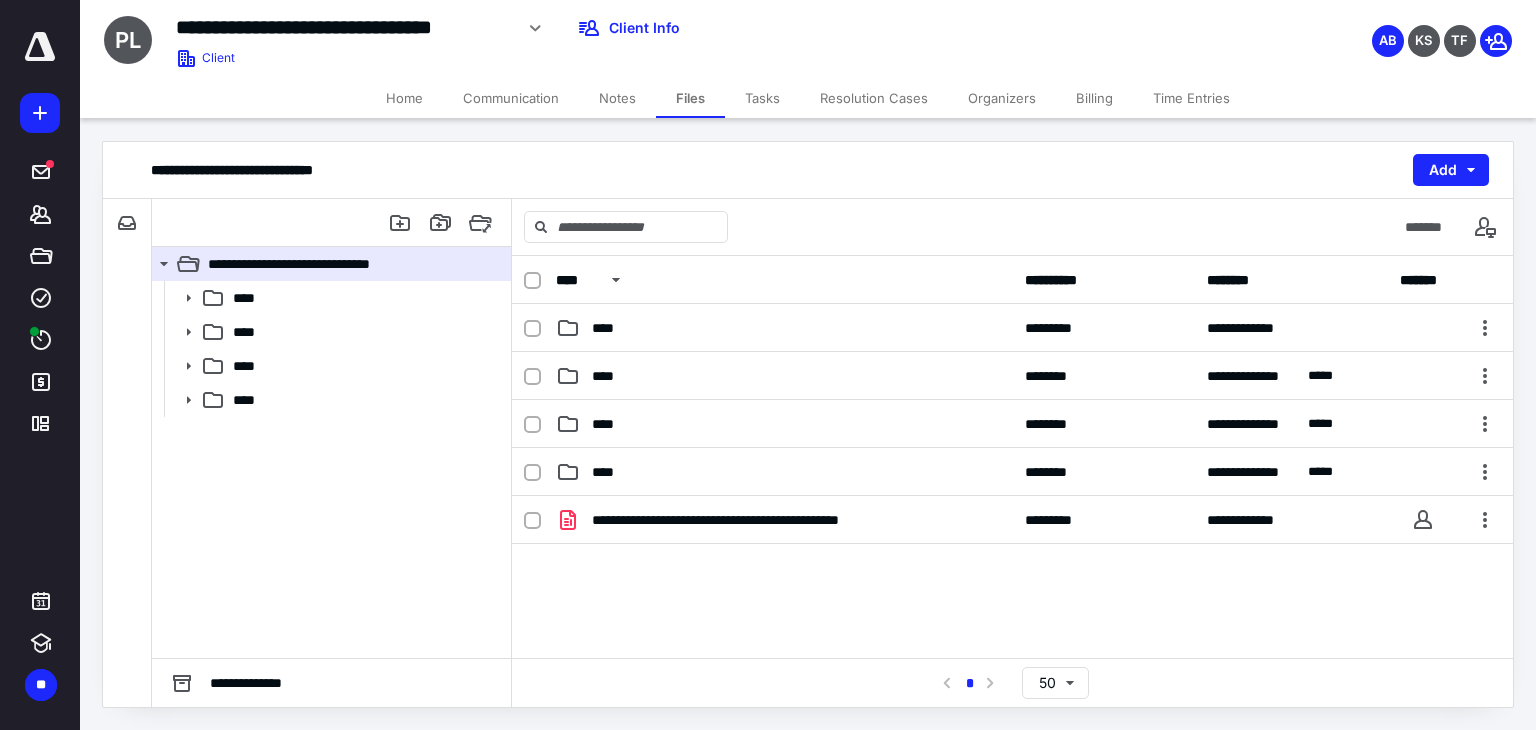 click on "**** **** **** ****" at bounding box center [331, 469] 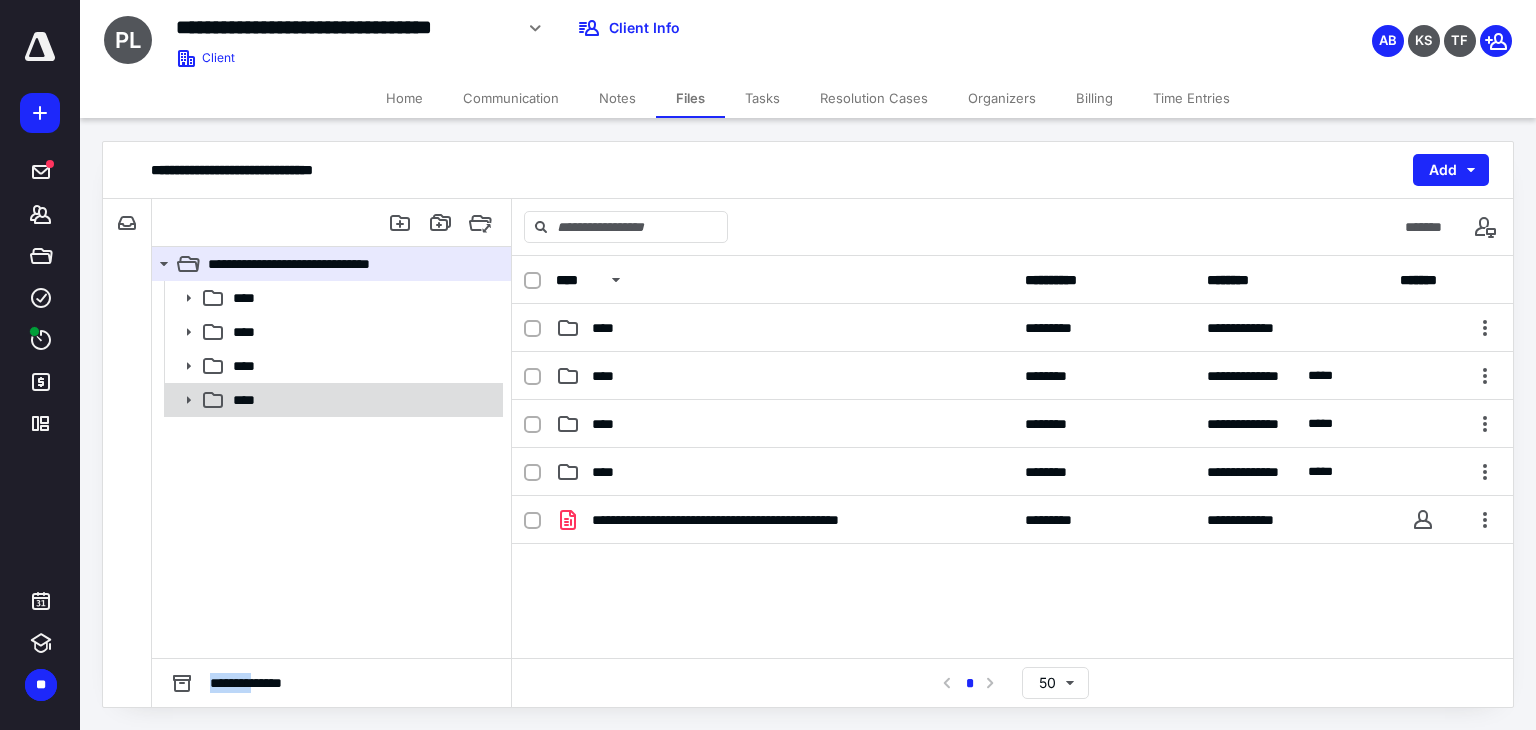 click on "**** **** **** ****" at bounding box center [331, 469] 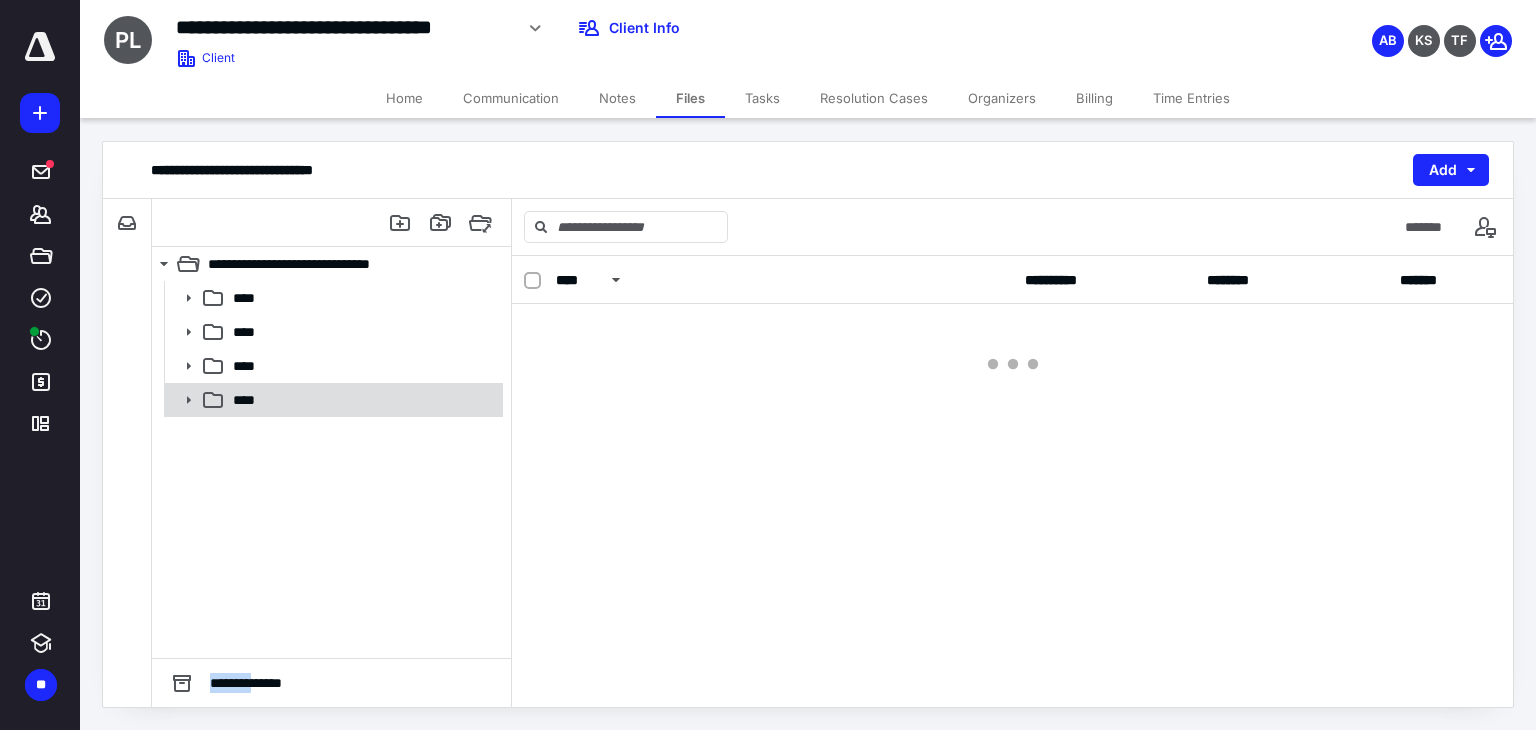 click on "****" at bounding box center (362, 400) 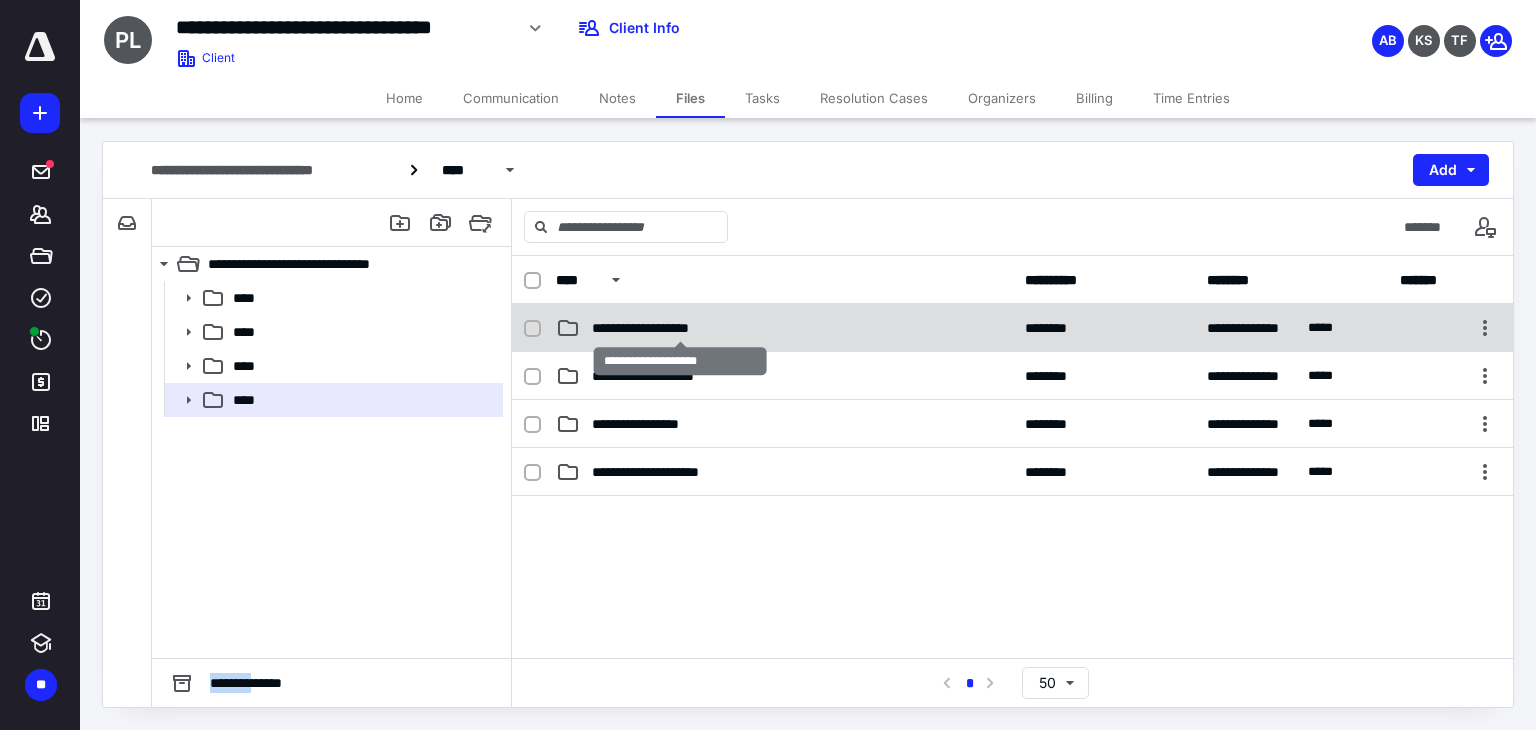 click on "**********" at bounding box center [681, 328] 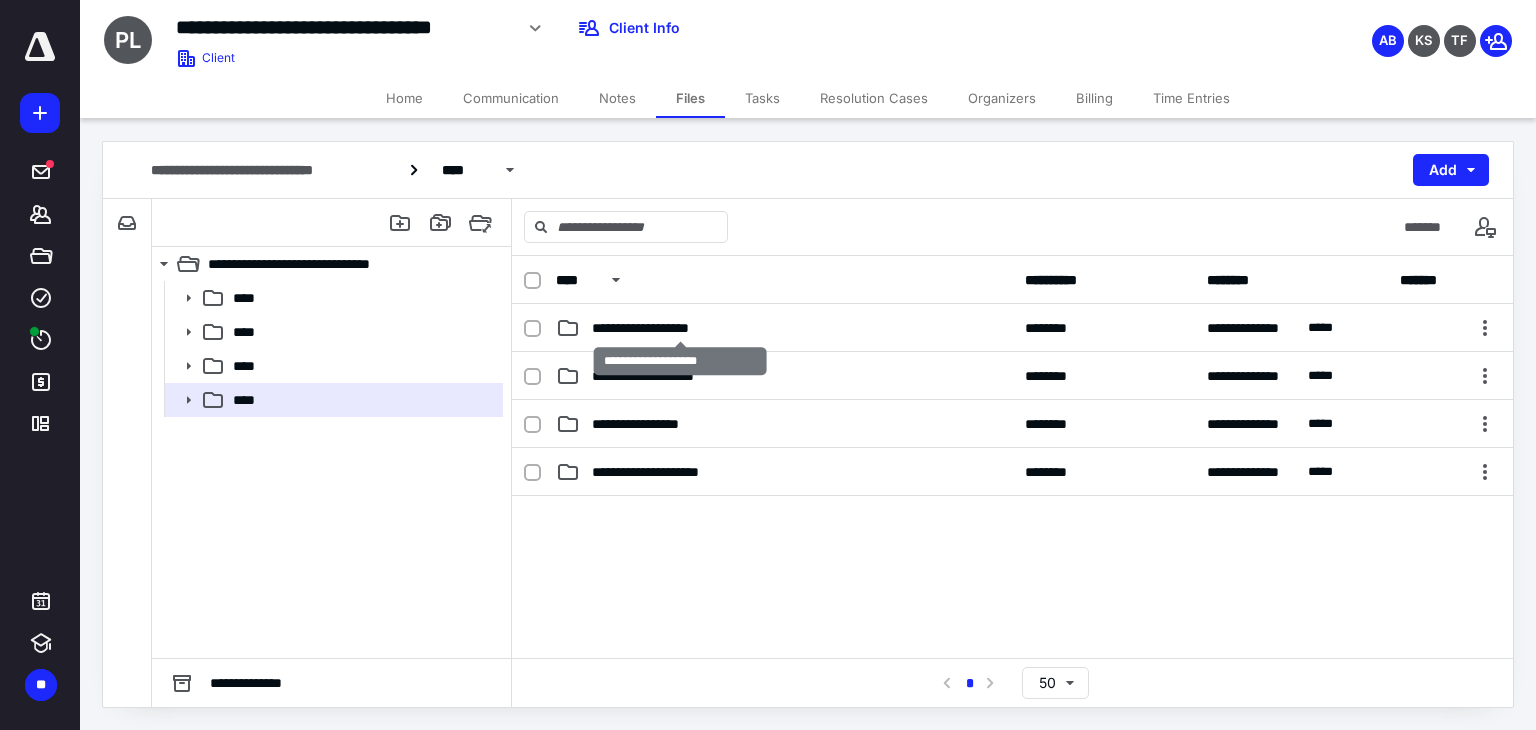 click on "**********" at bounding box center (681, 328) 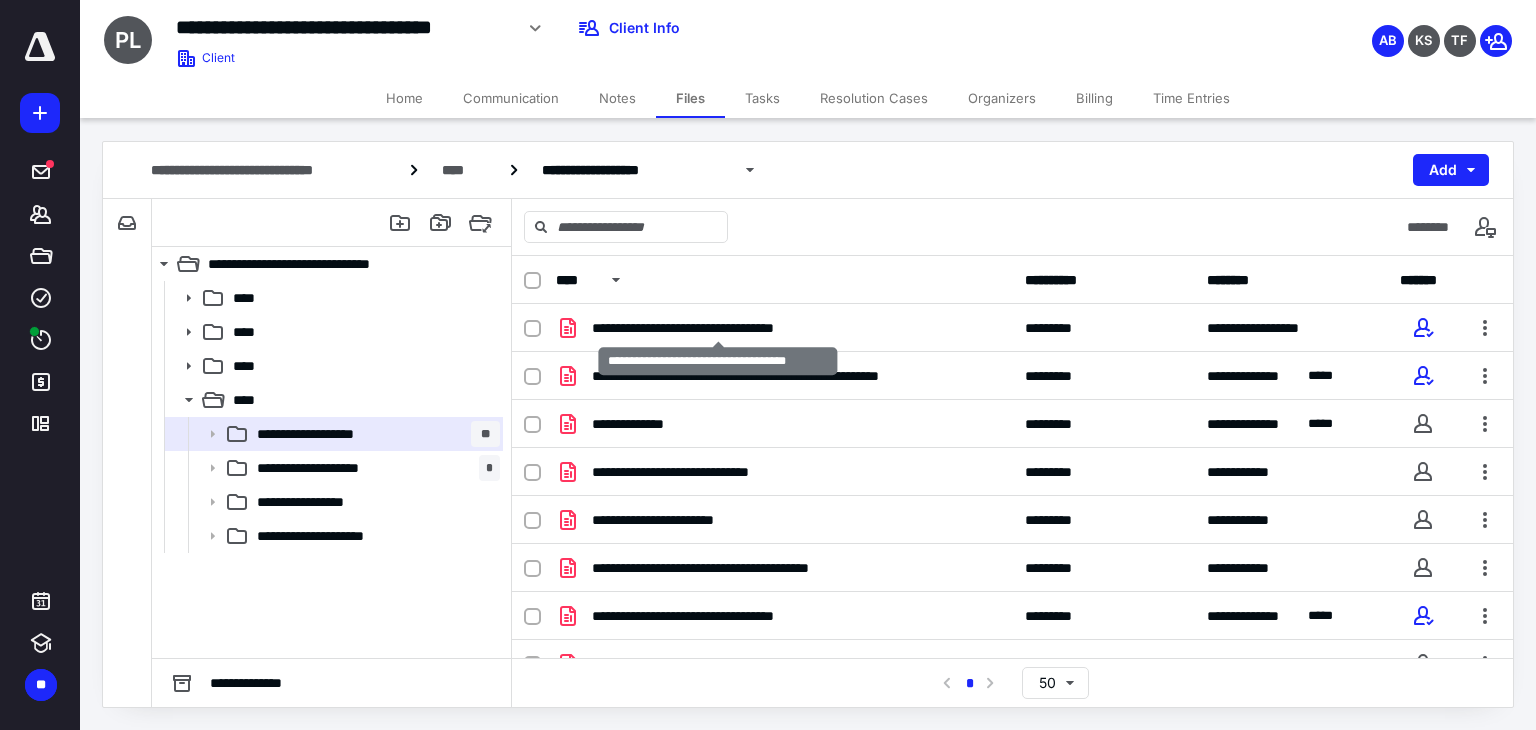 click on "**********" at bounding box center (719, 328) 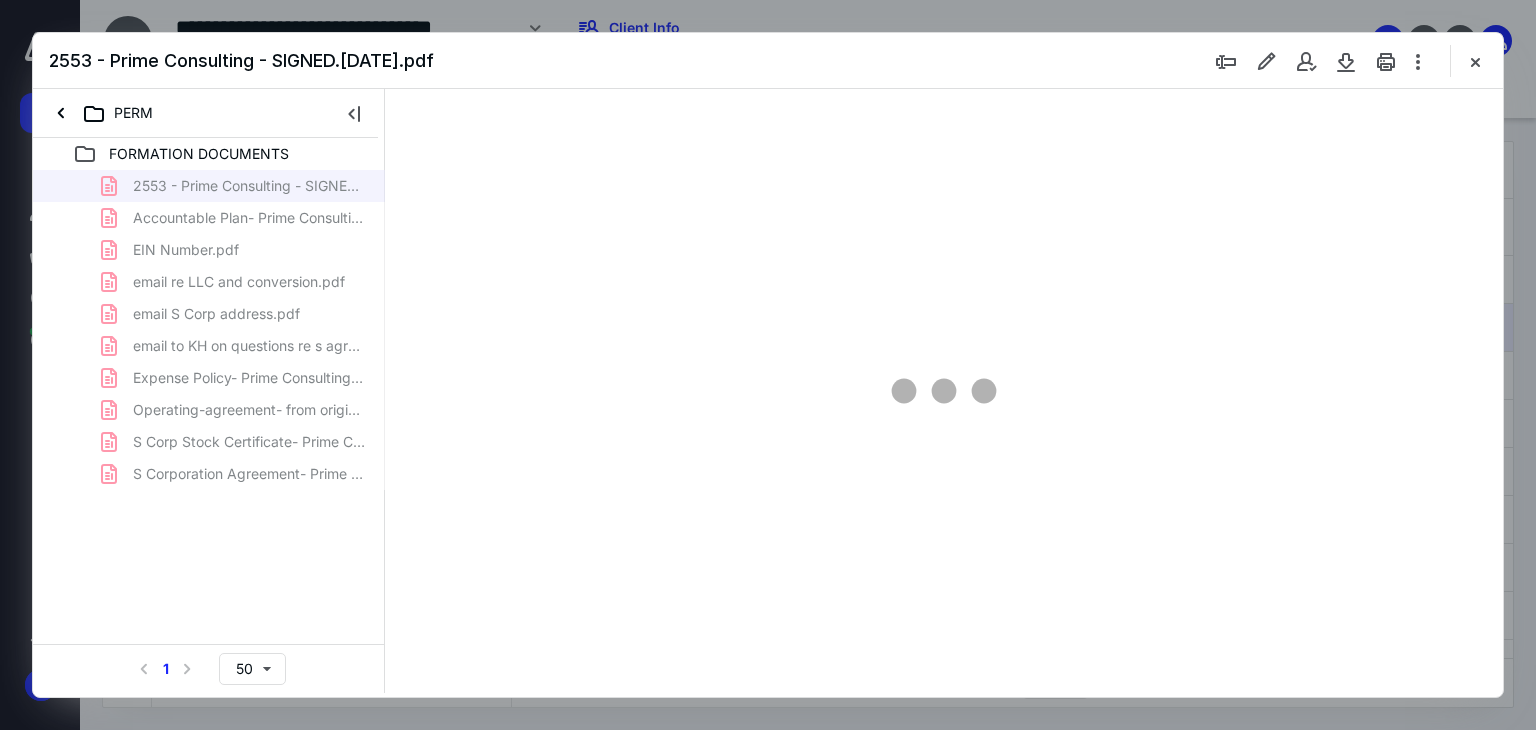 scroll, scrollTop: 0, scrollLeft: 0, axis: both 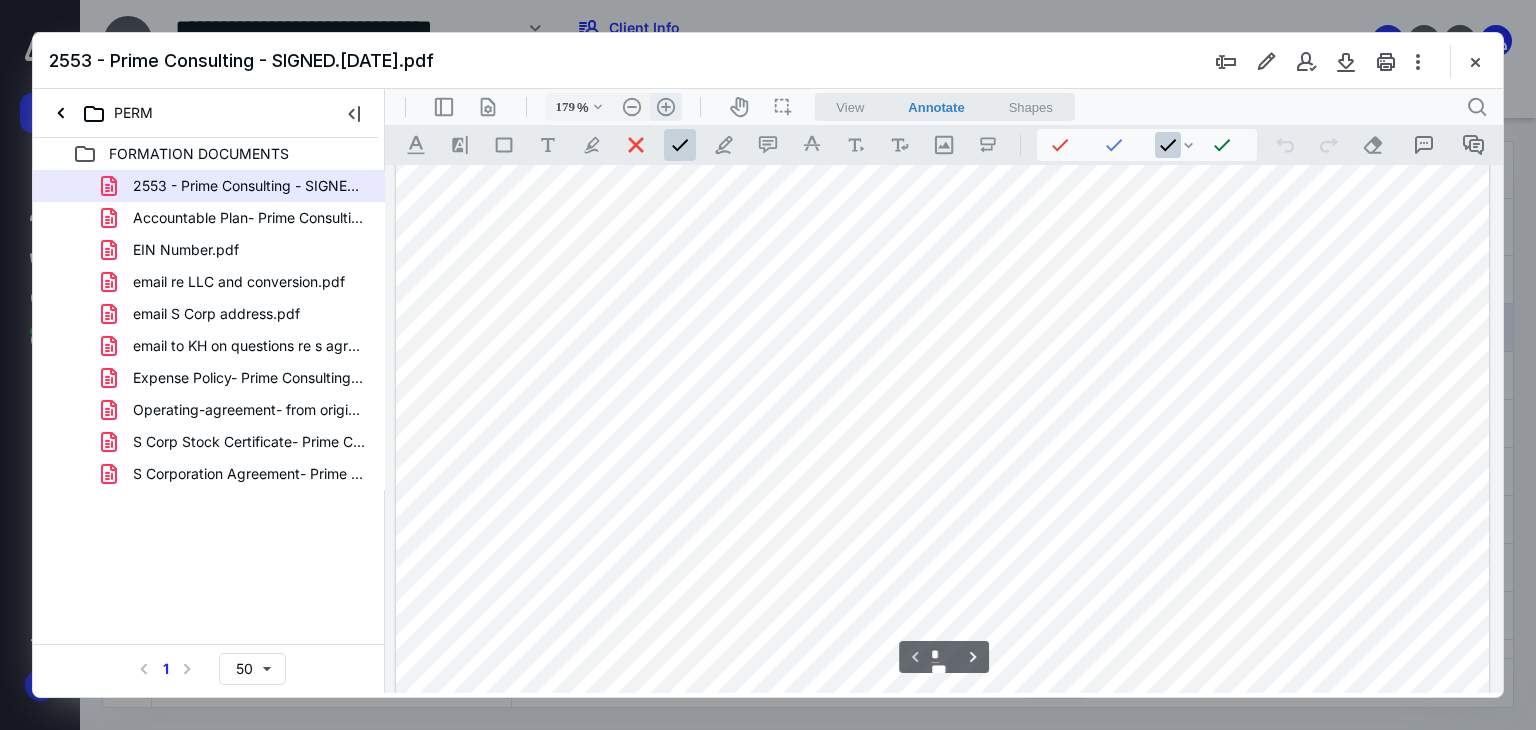 click on ".cls-1{fill:#abb0c4;} icon - header - zoom - in - line" at bounding box center [666, 107] 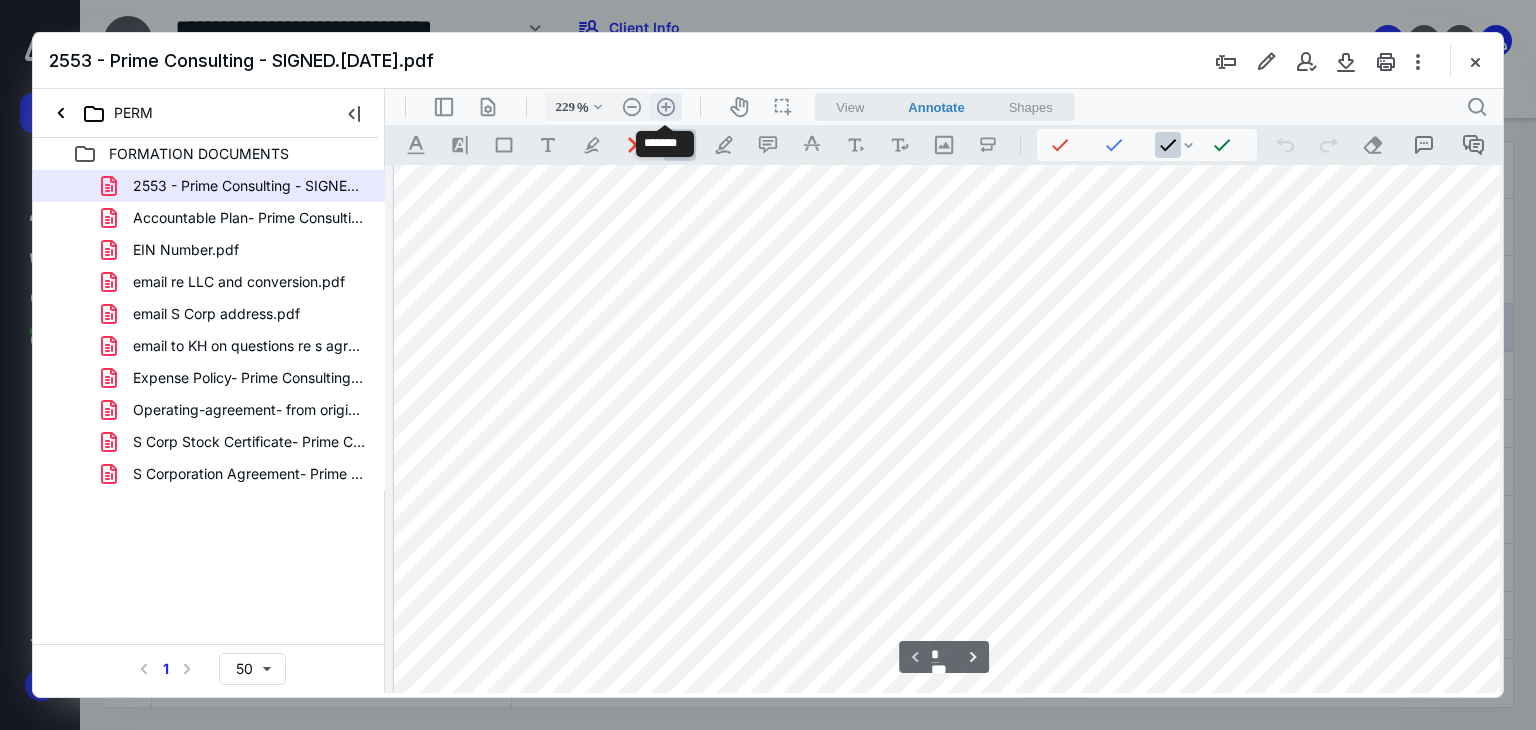 scroll, scrollTop: 169, scrollLeft: 155, axis: both 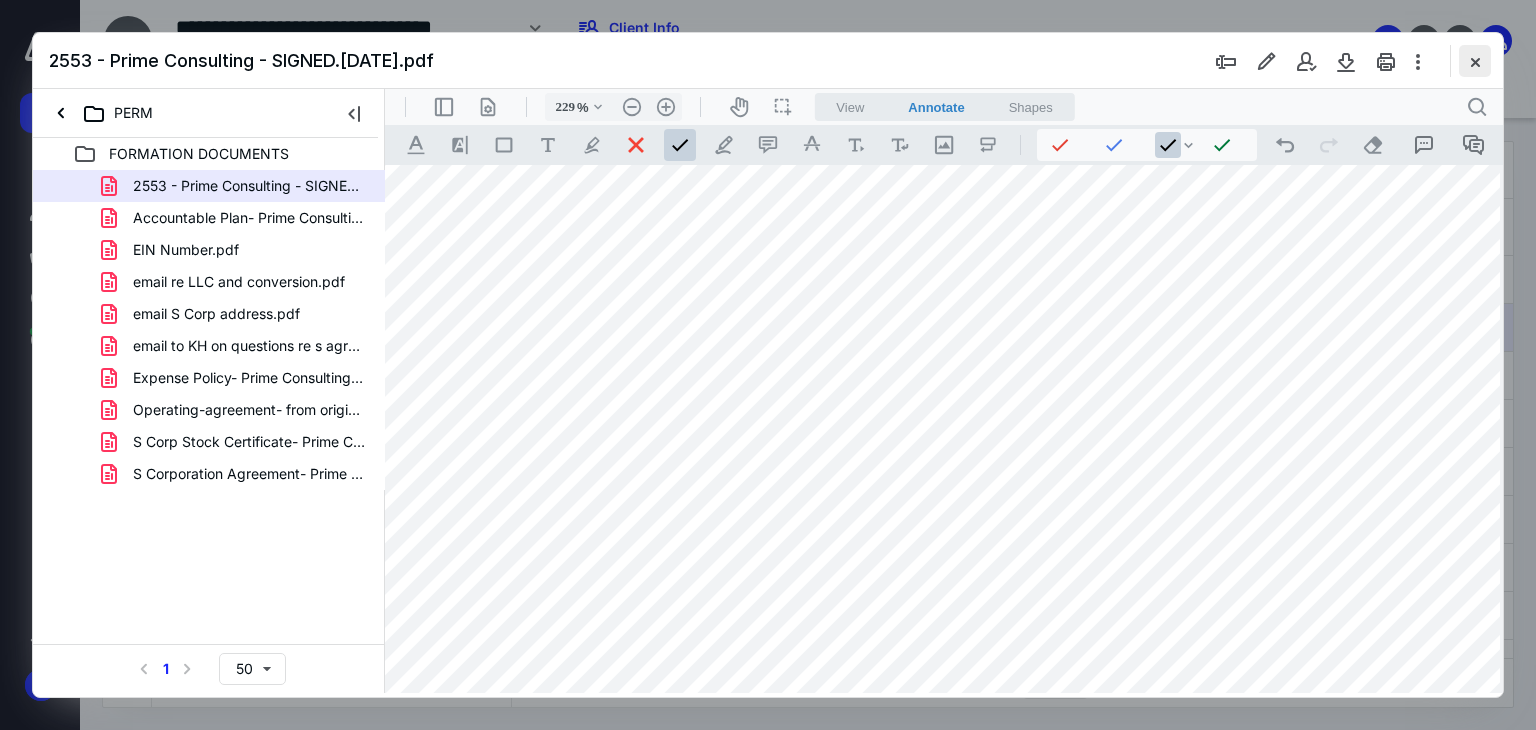 click at bounding box center (1475, 61) 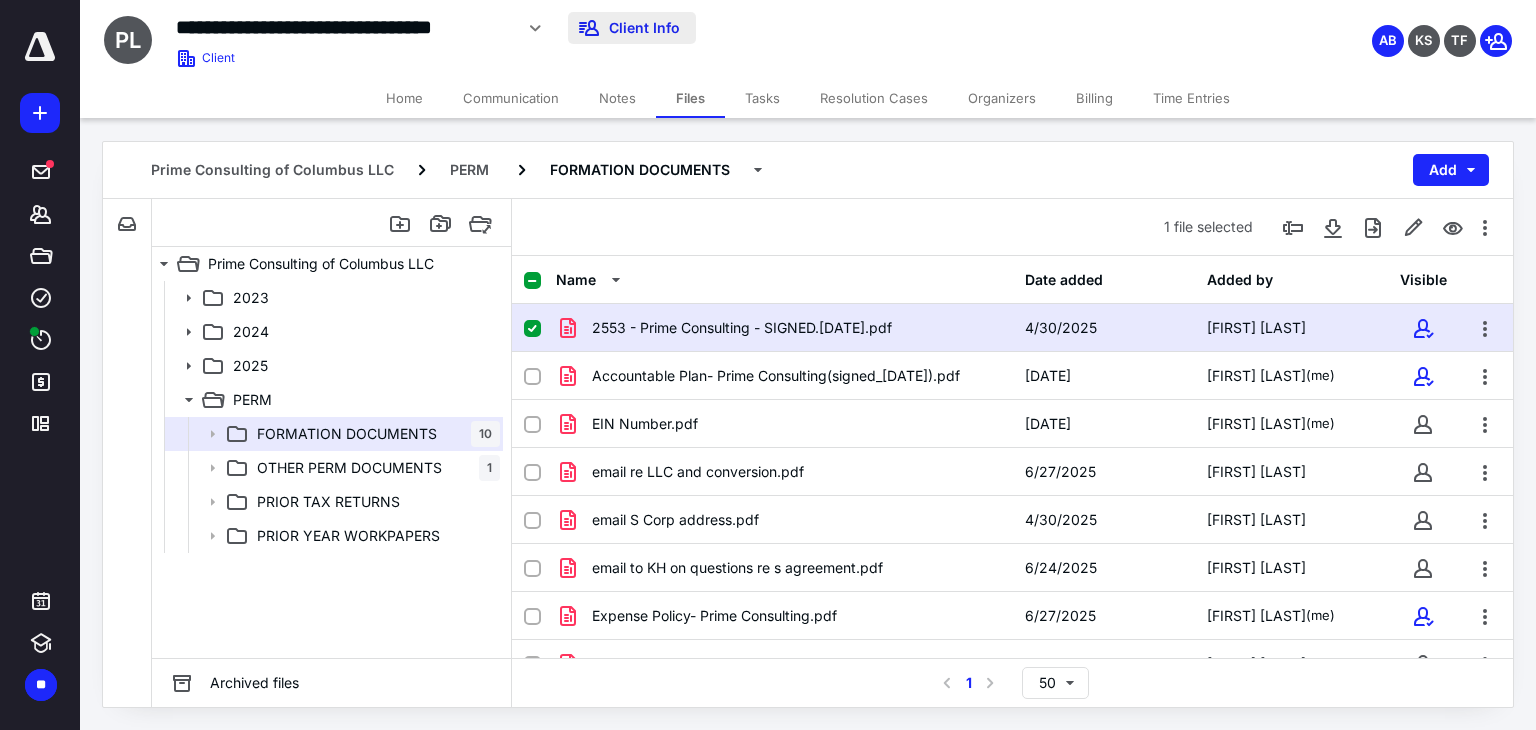 click on "Client Info" at bounding box center (632, 28) 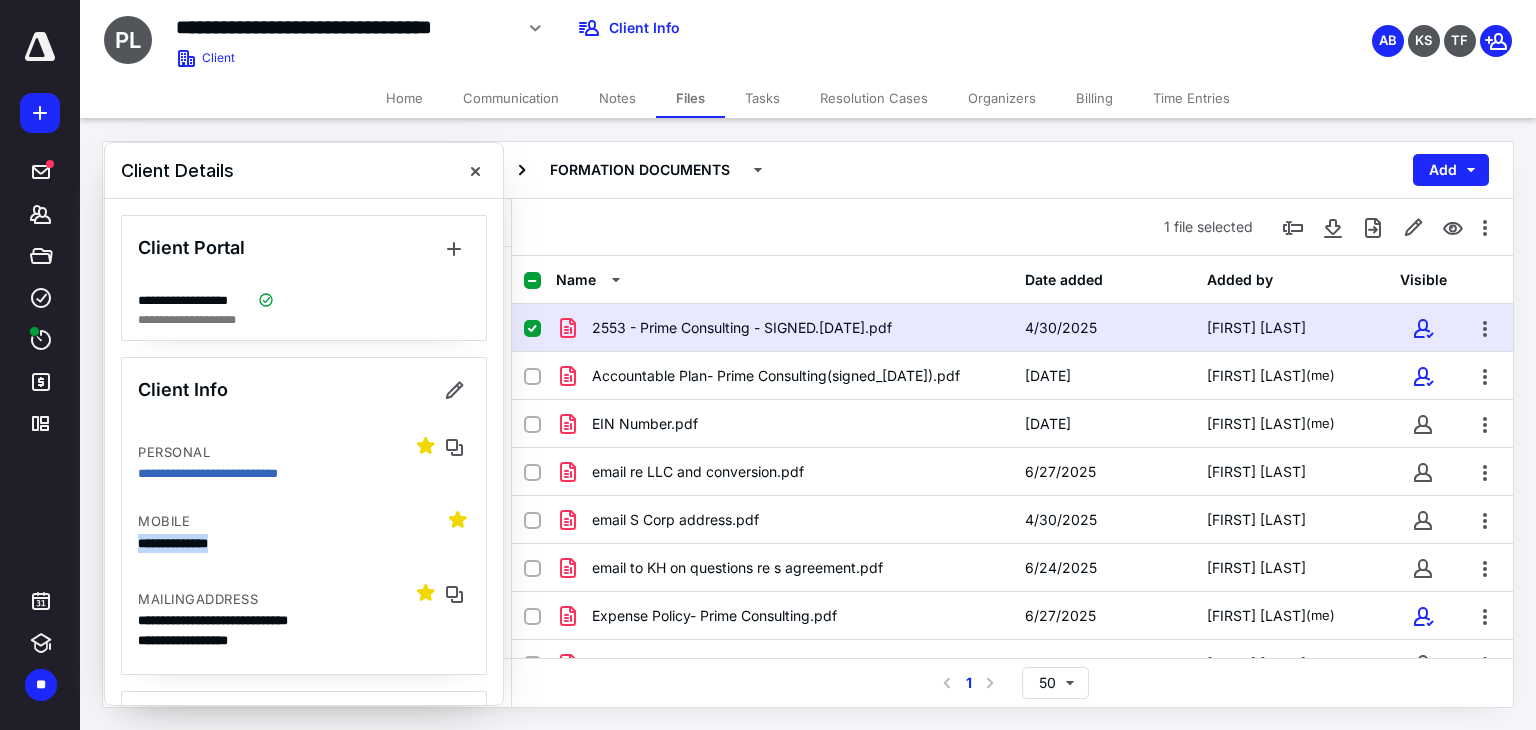 drag, startPoint x: 272, startPoint y: 526, endPoint x: 243, endPoint y: 547, distance: 35.805027 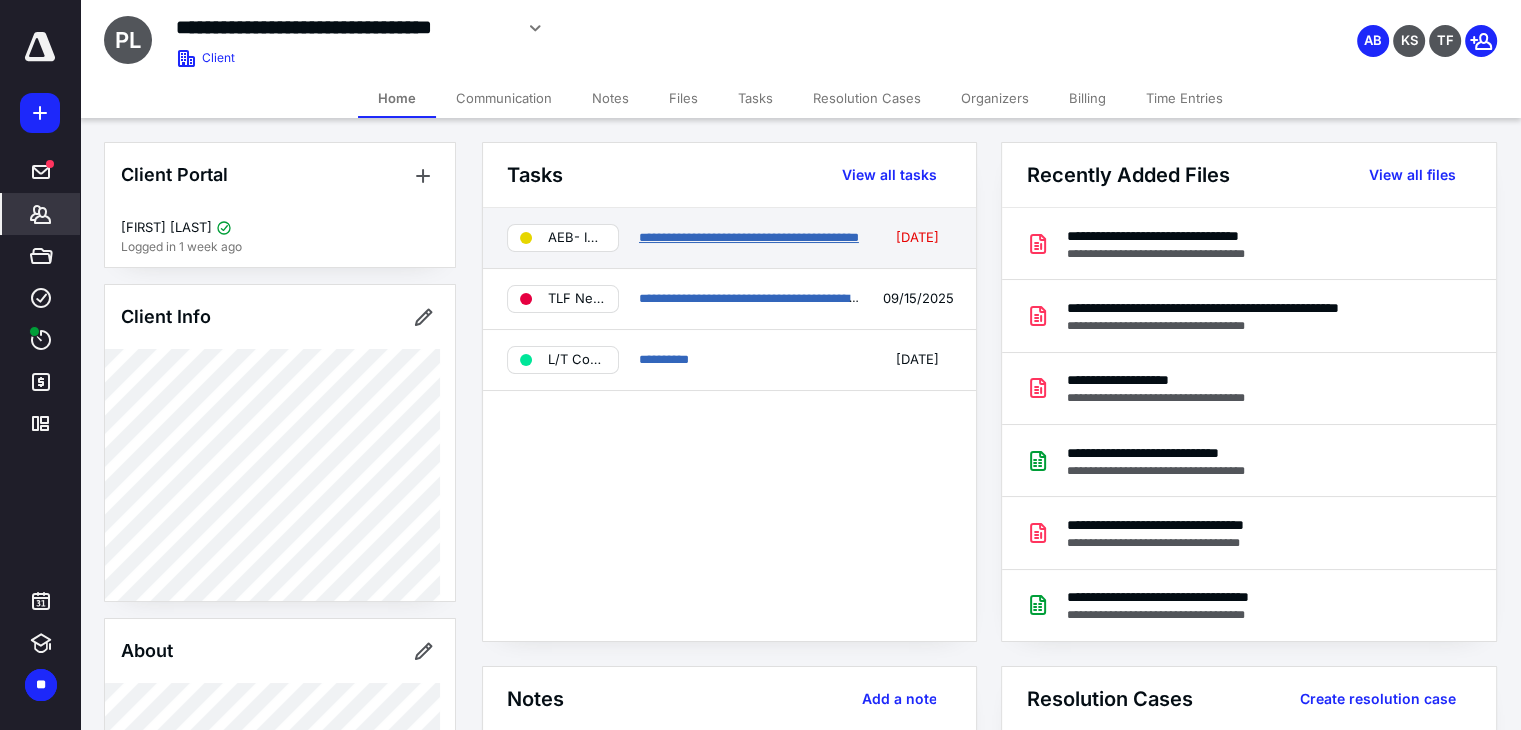 click on "**********" at bounding box center (749, 237) 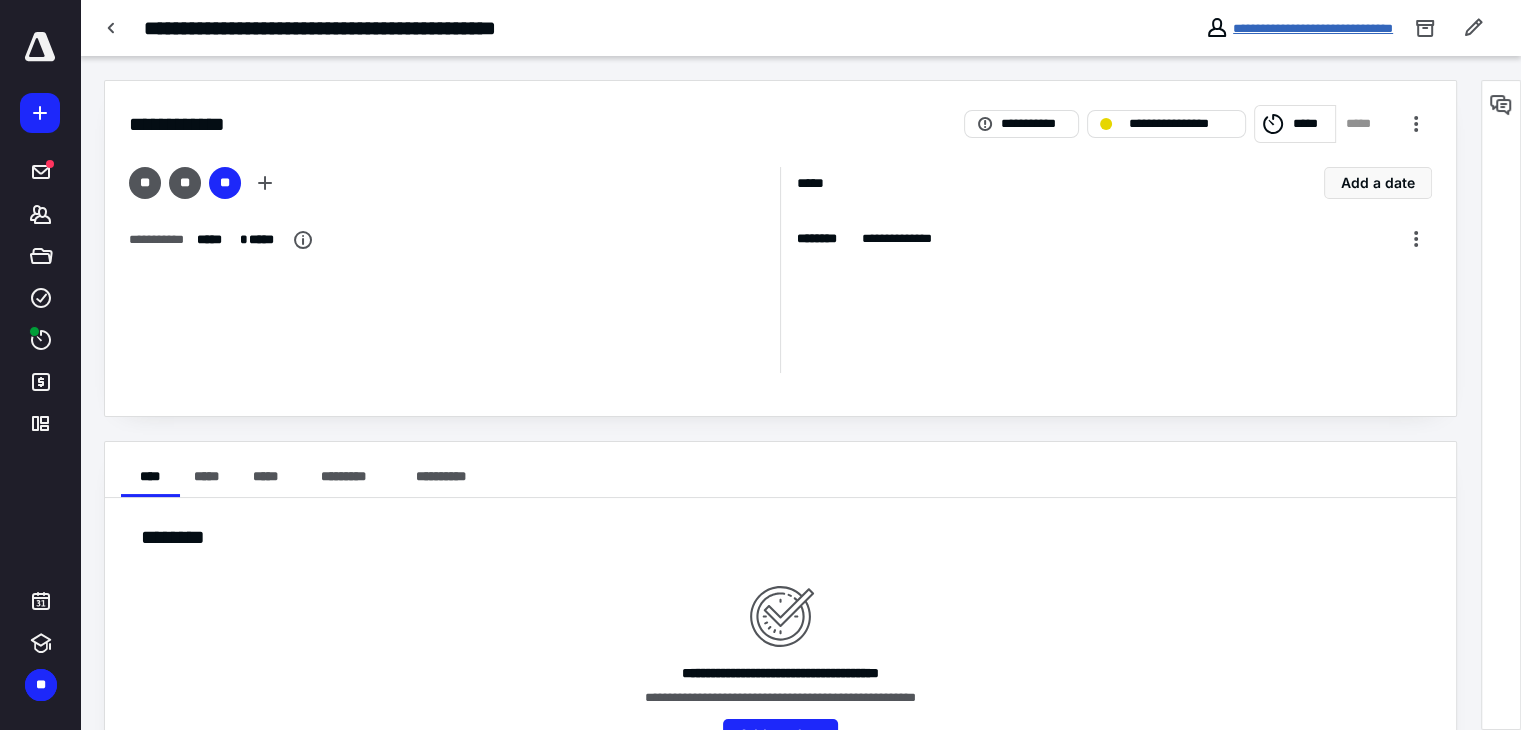 click on "**********" at bounding box center [1313, 28] 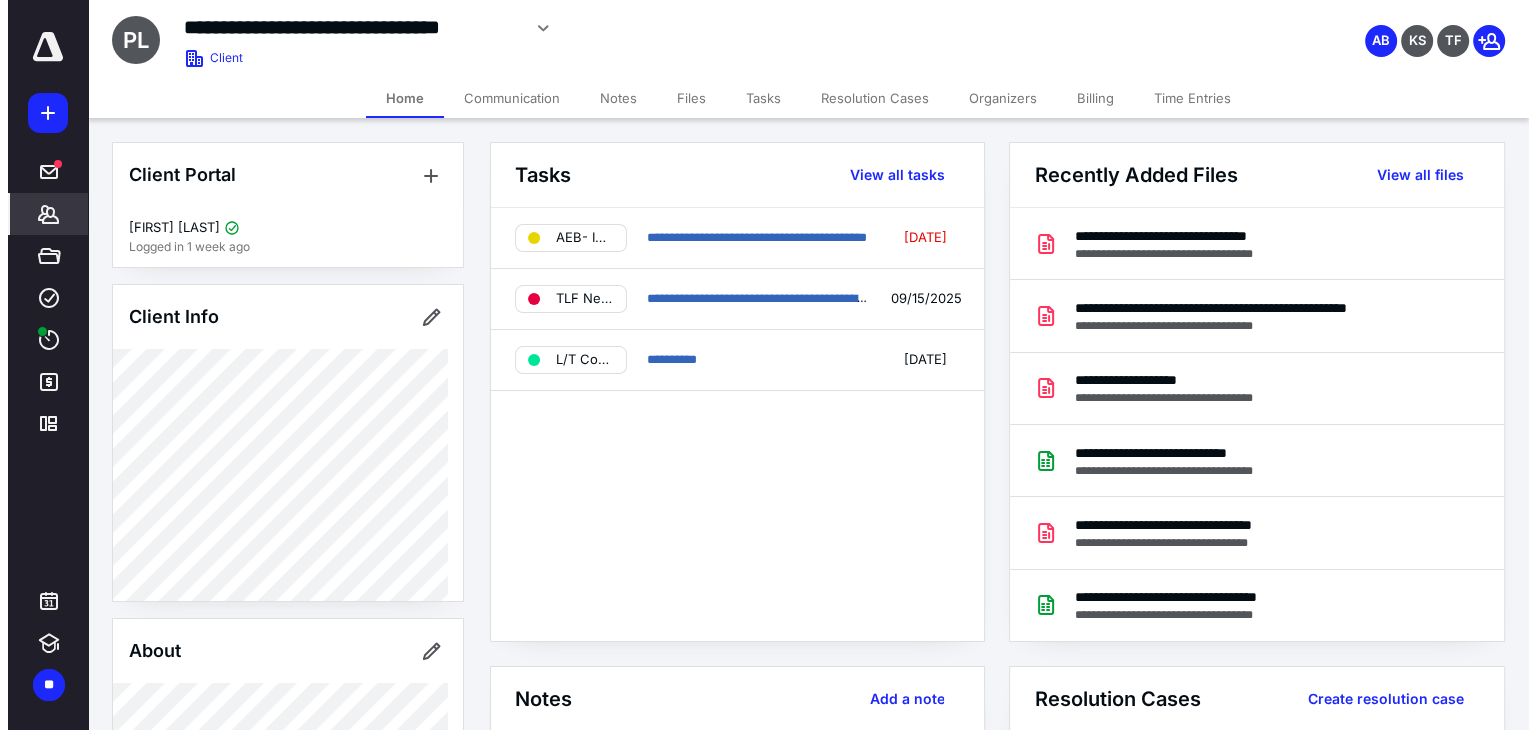 scroll, scrollTop: 475, scrollLeft: 0, axis: vertical 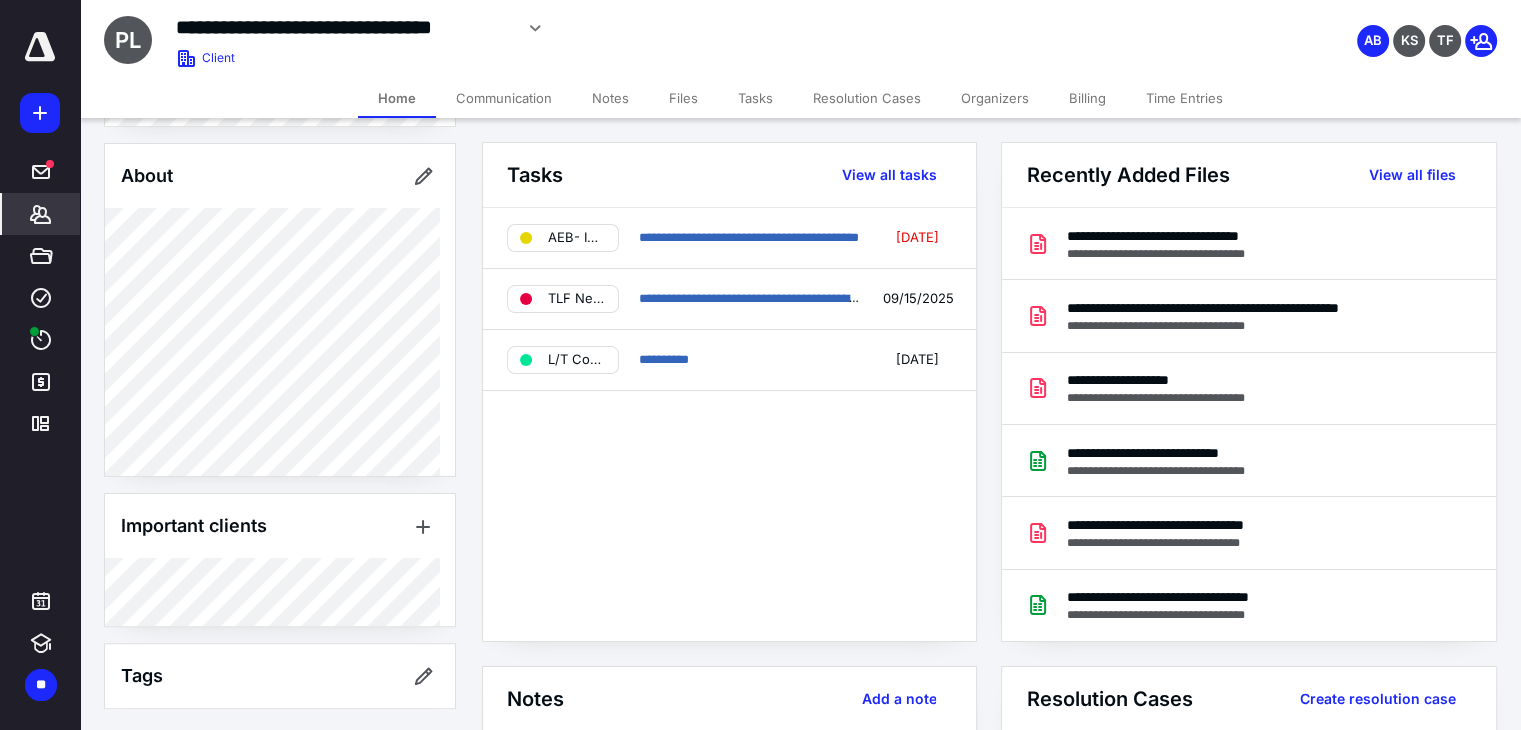 click on "Files" at bounding box center [683, 98] 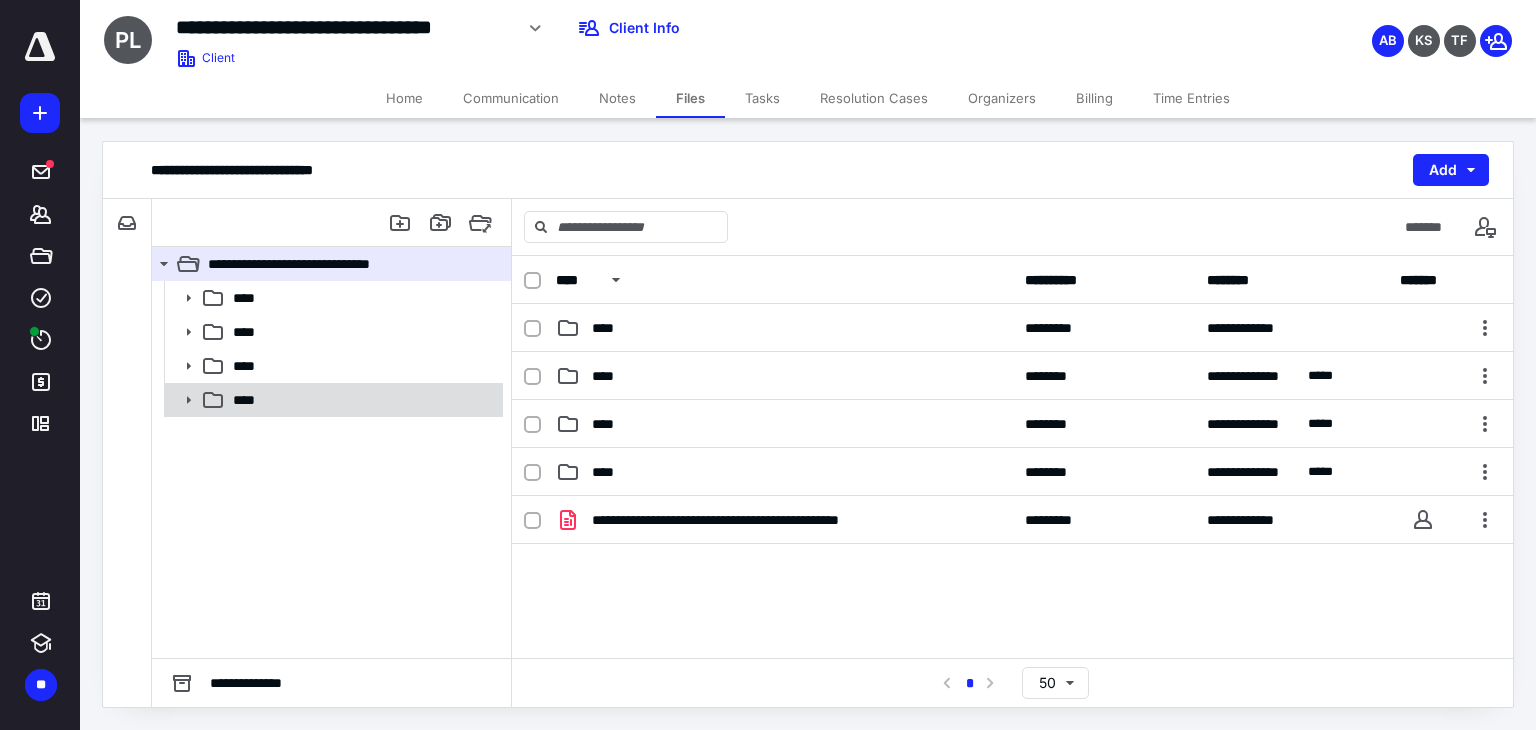 click on "****" at bounding box center [362, 400] 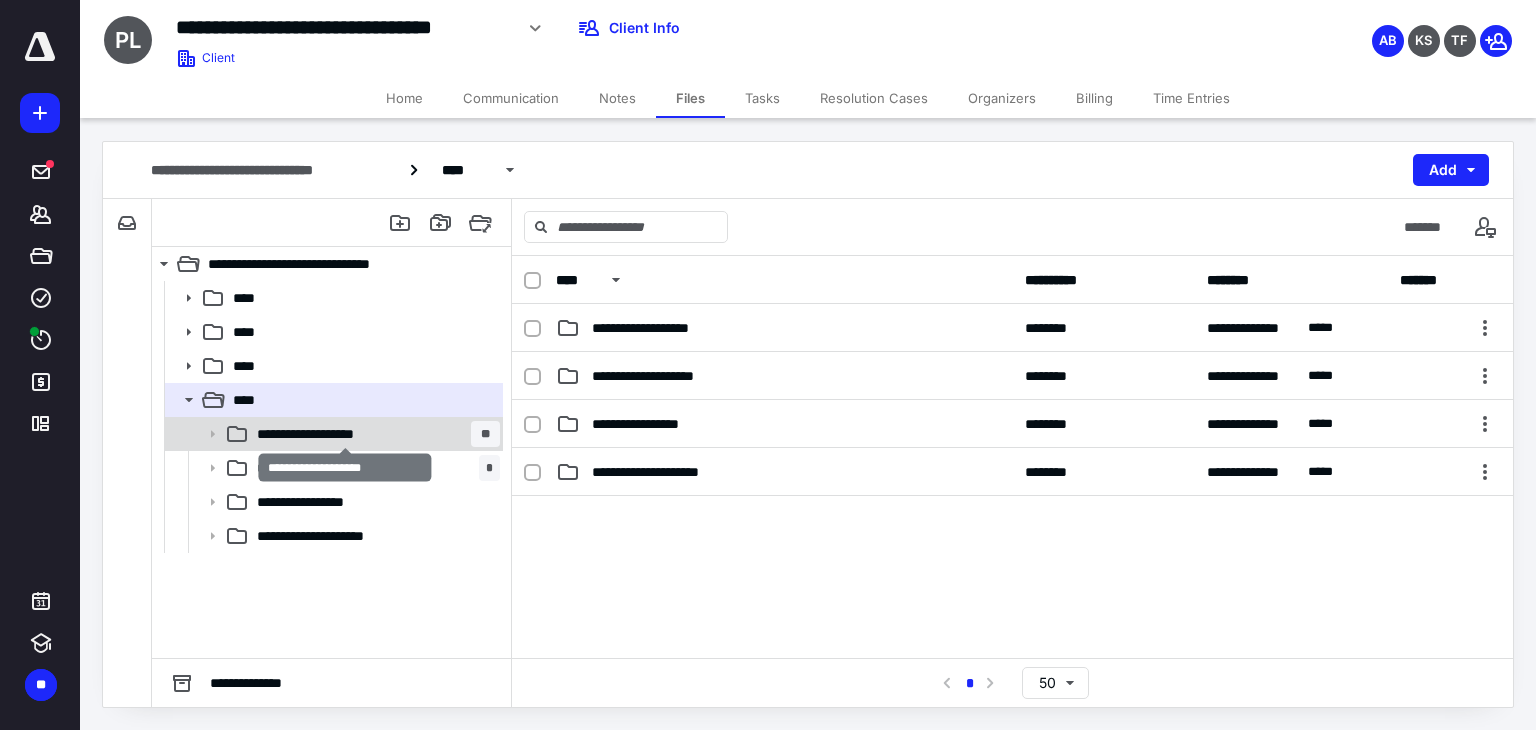 click on "**********" at bounding box center (346, 434) 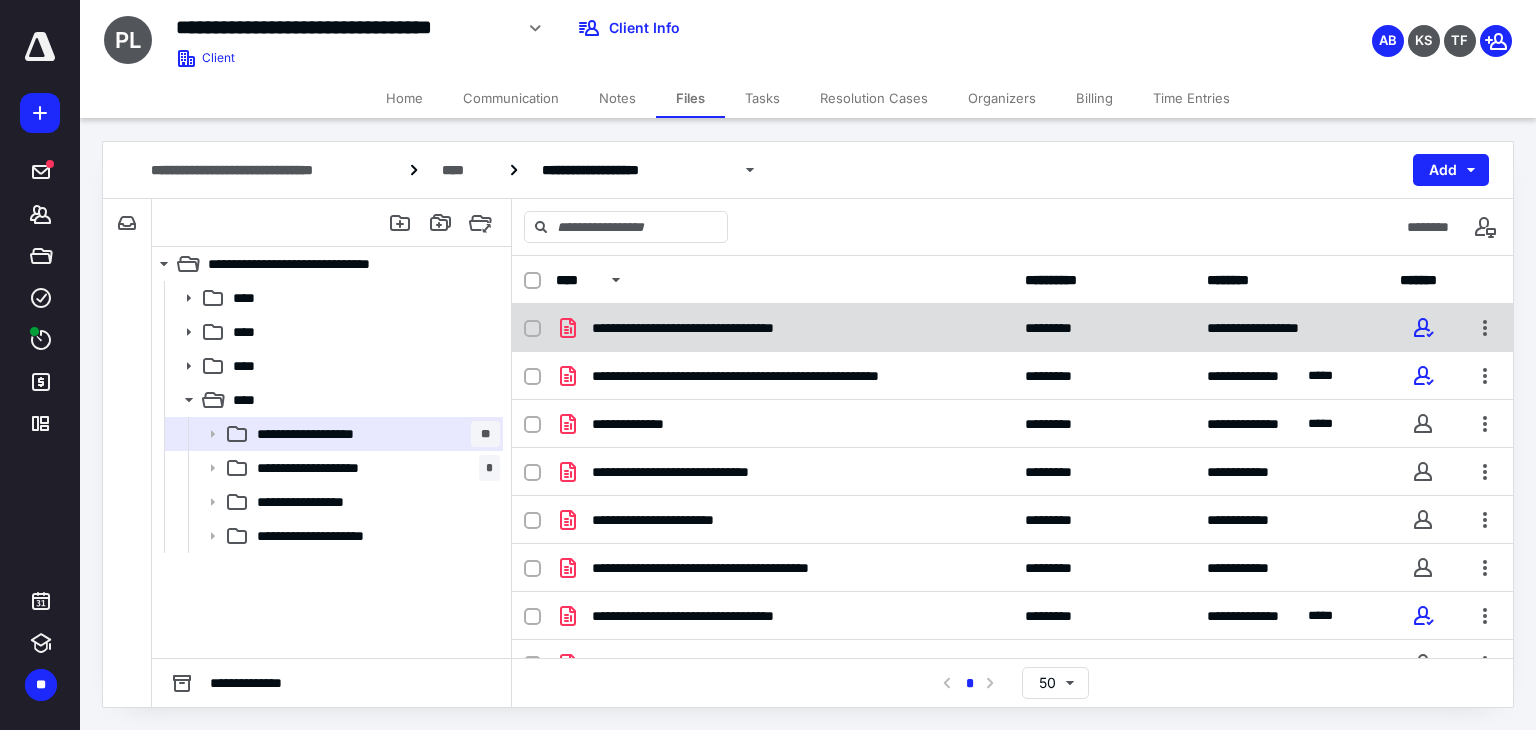 click on "**********" at bounding box center (719, 328) 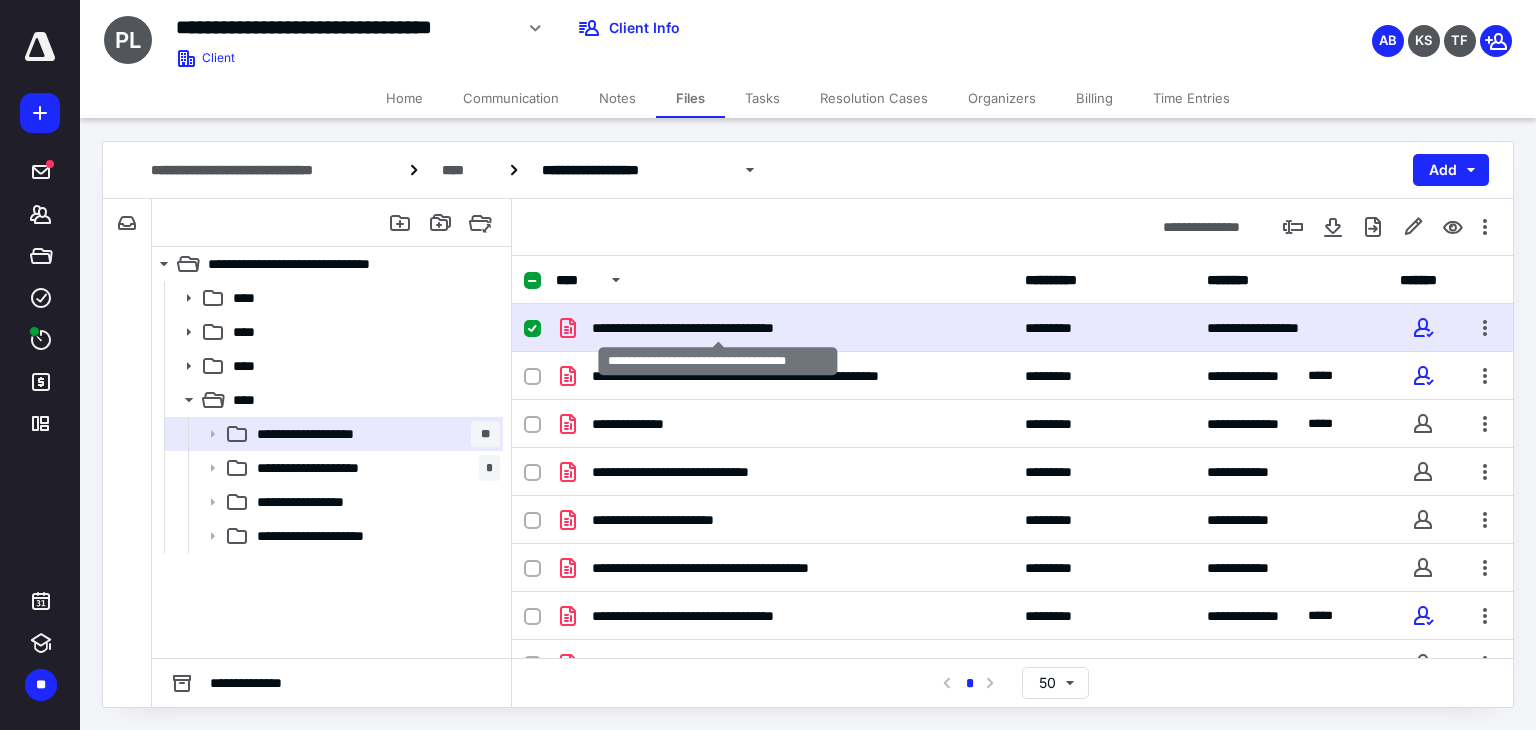 click on "**********" at bounding box center (719, 328) 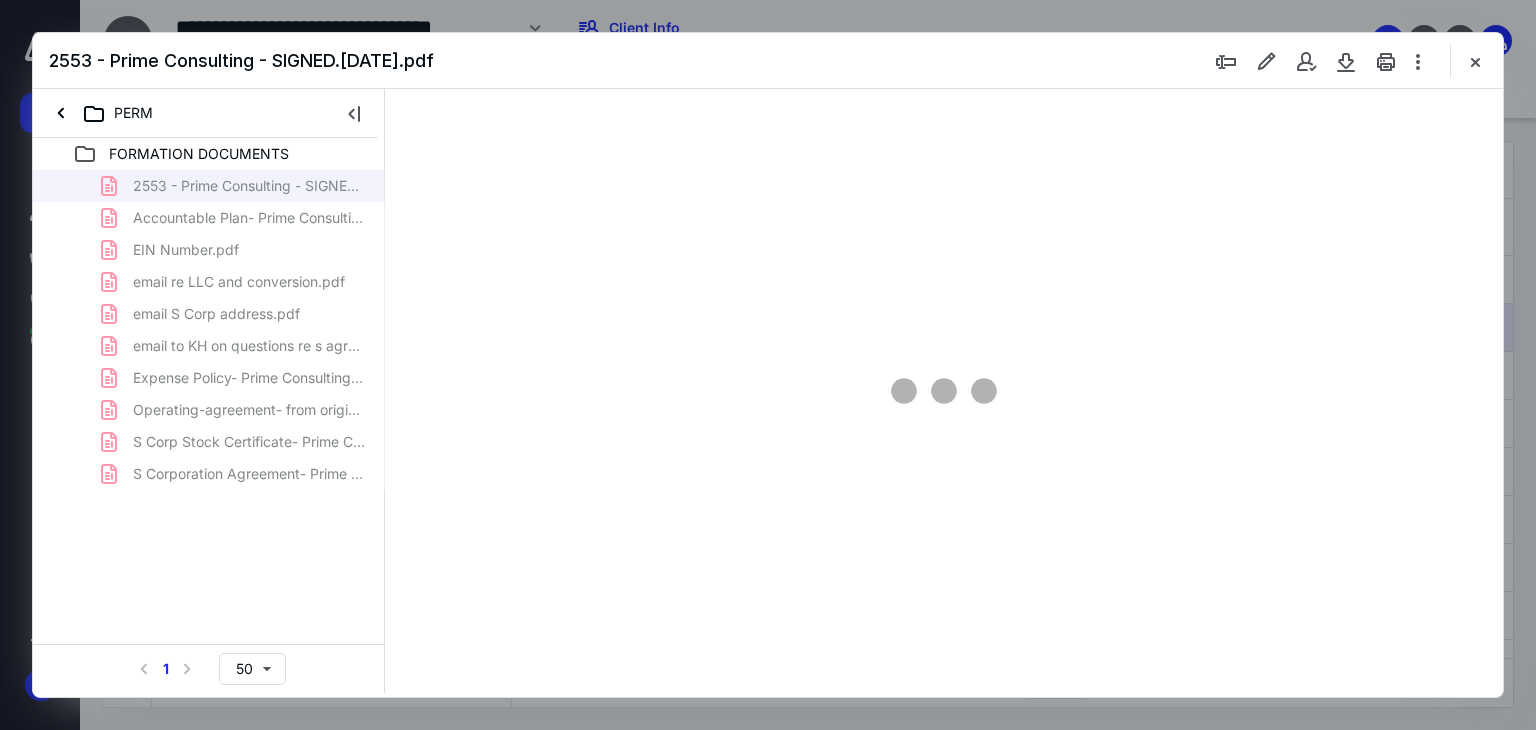 scroll, scrollTop: 0, scrollLeft: 0, axis: both 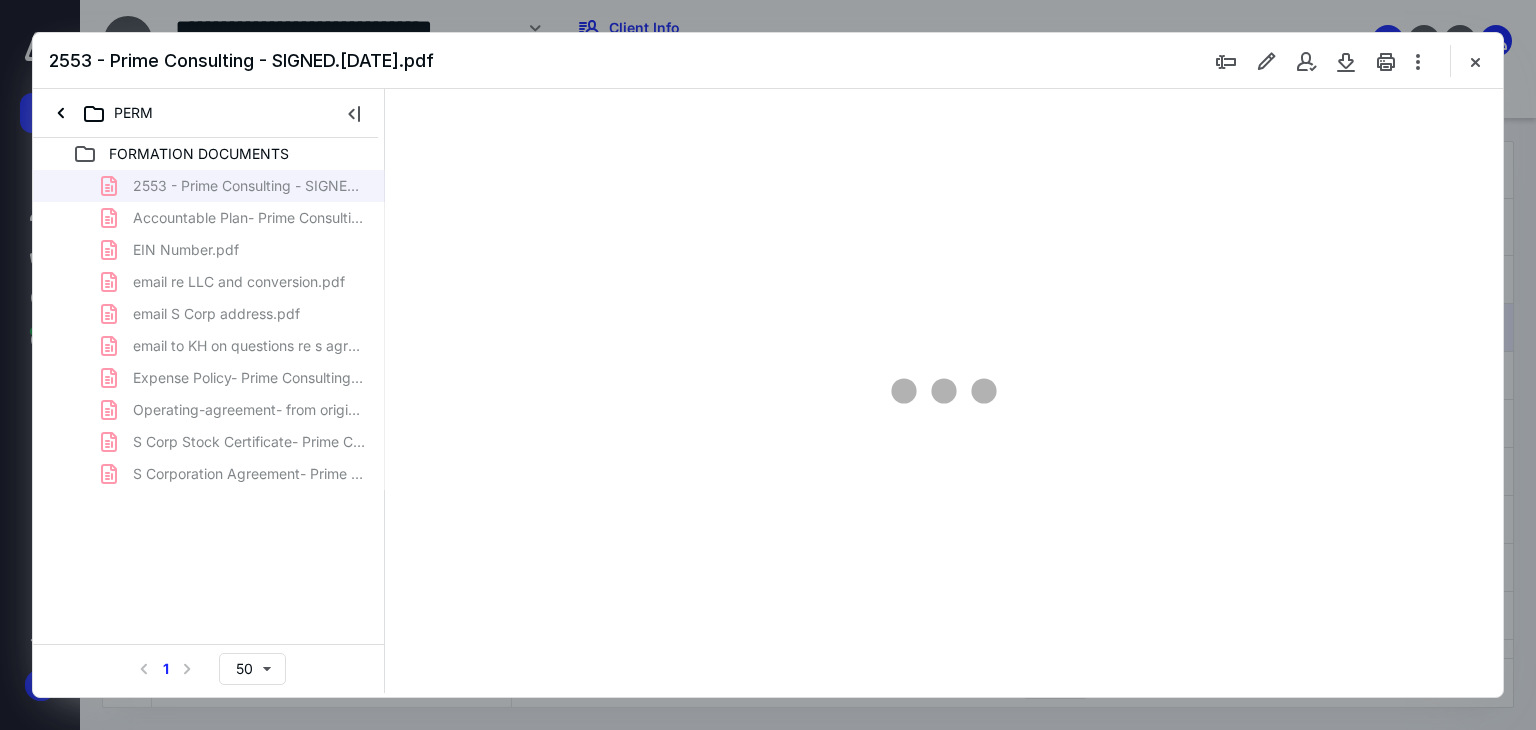 type on "179" 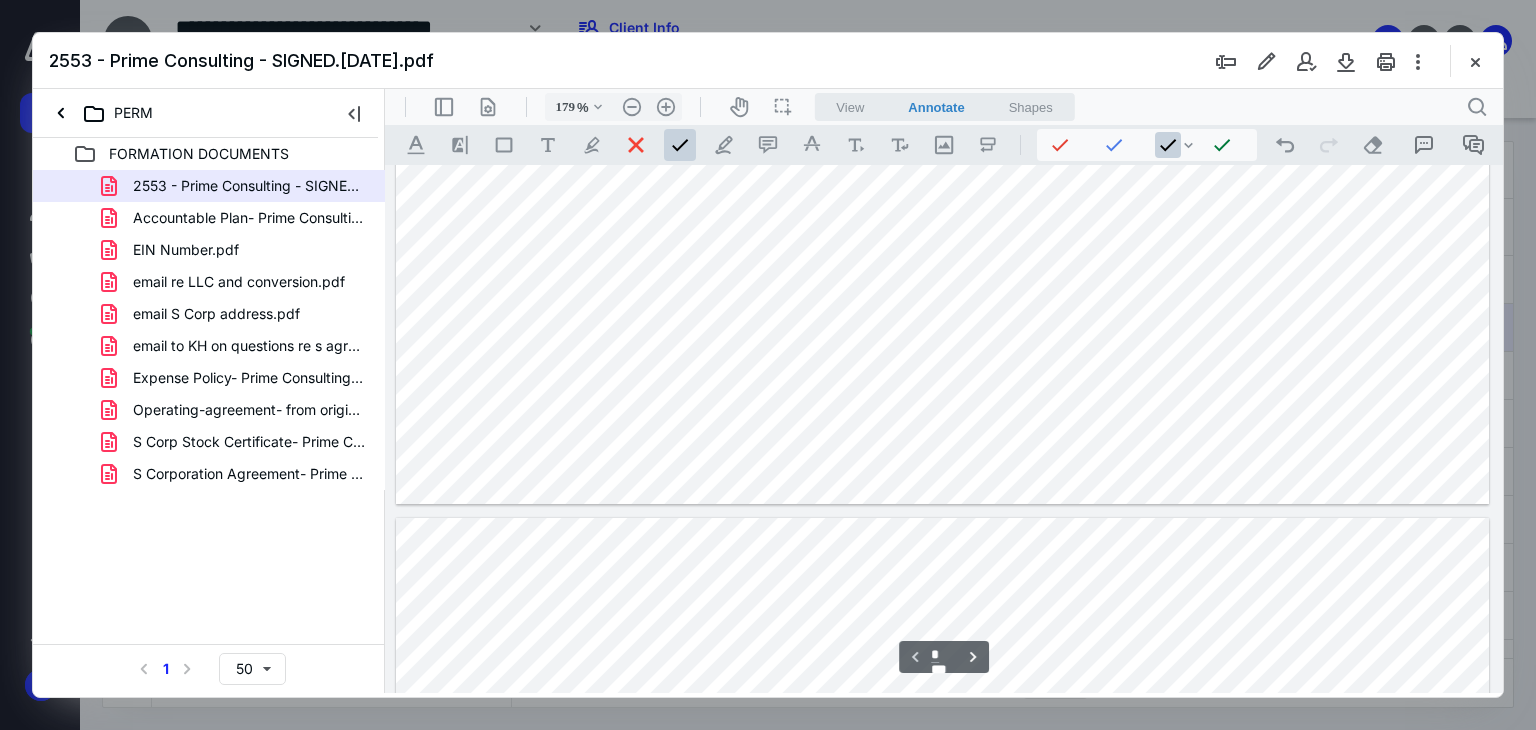 type on "*" 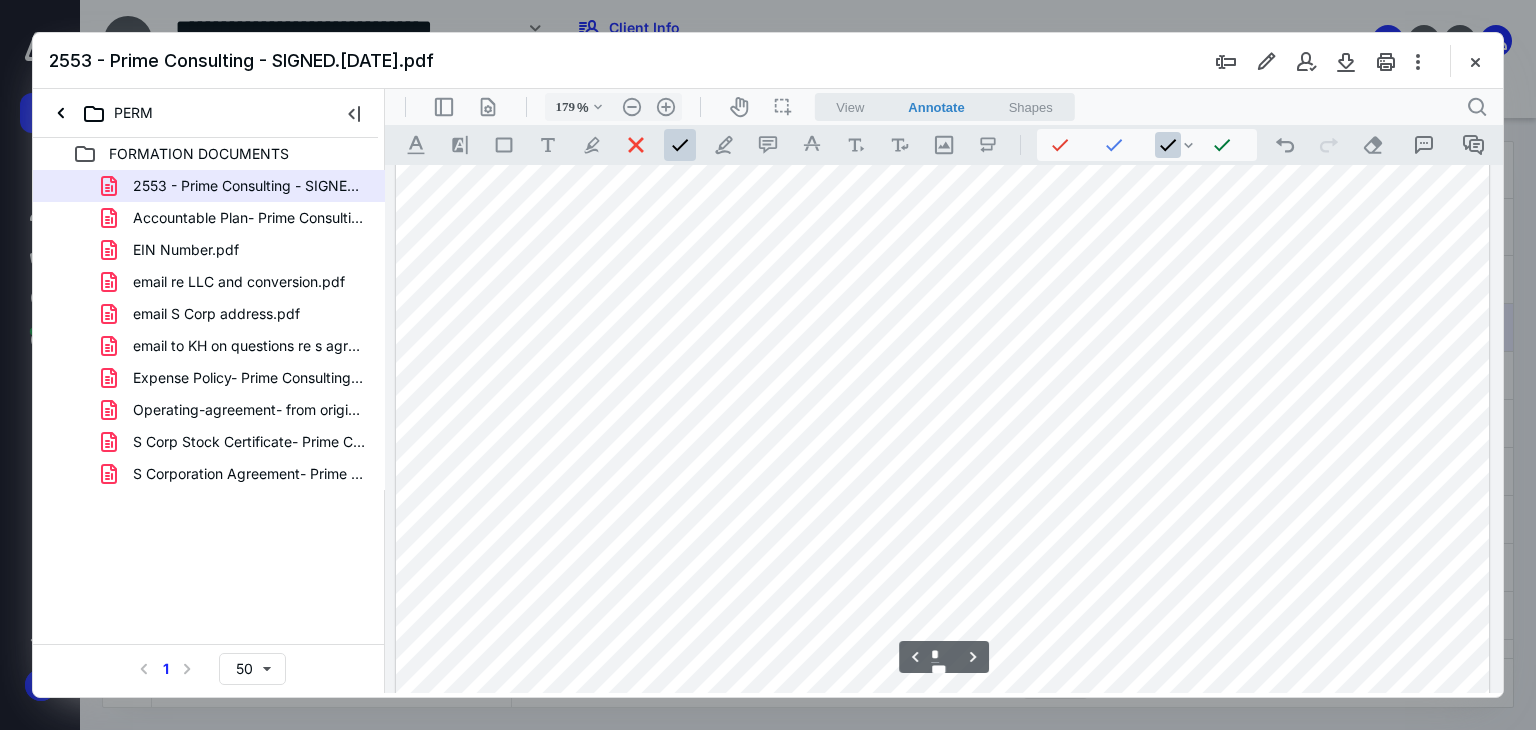 scroll, scrollTop: 1683, scrollLeft: 0, axis: vertical 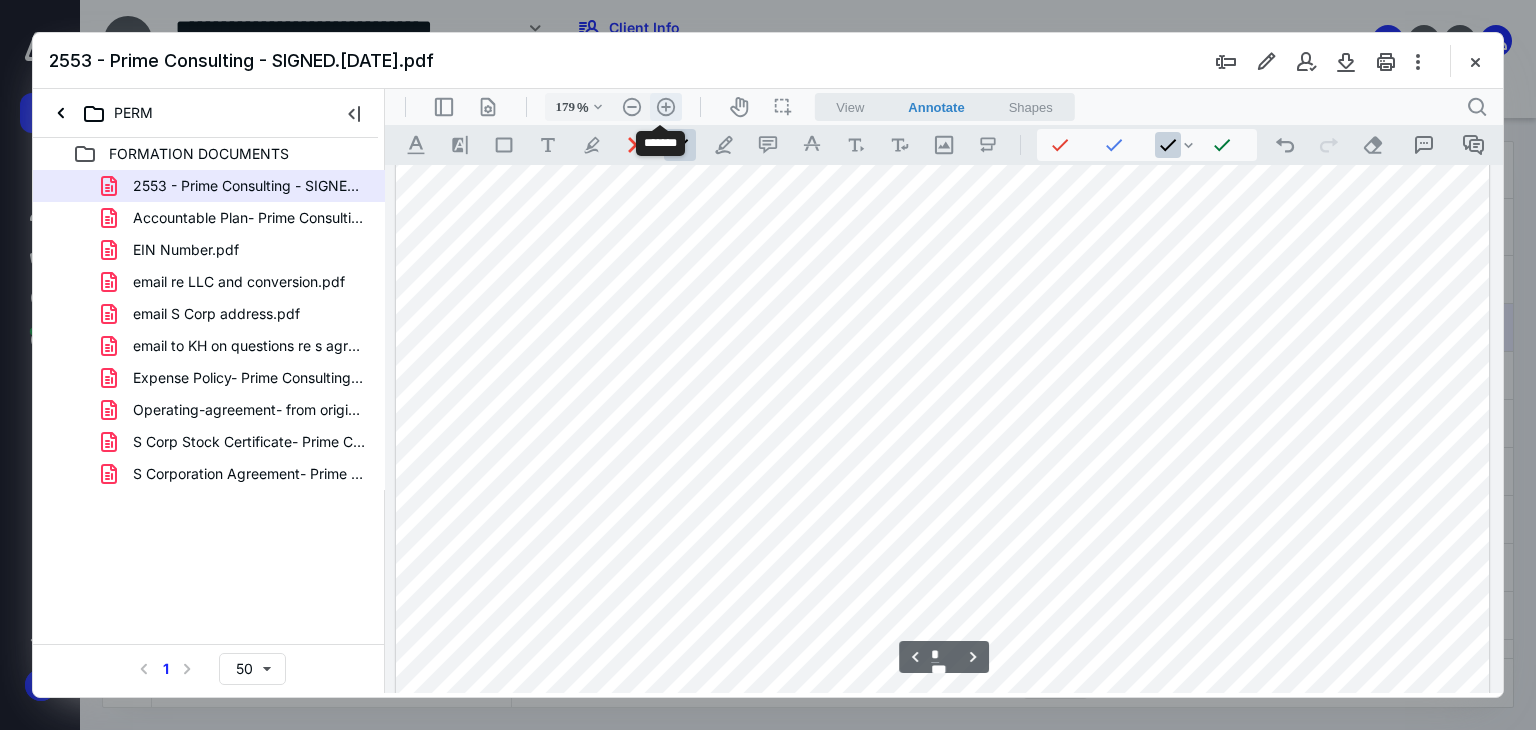 click on ".cls-1{fill:#abb0c4;} icon - header - zoom - in - line" at bounding box center (666, 107) 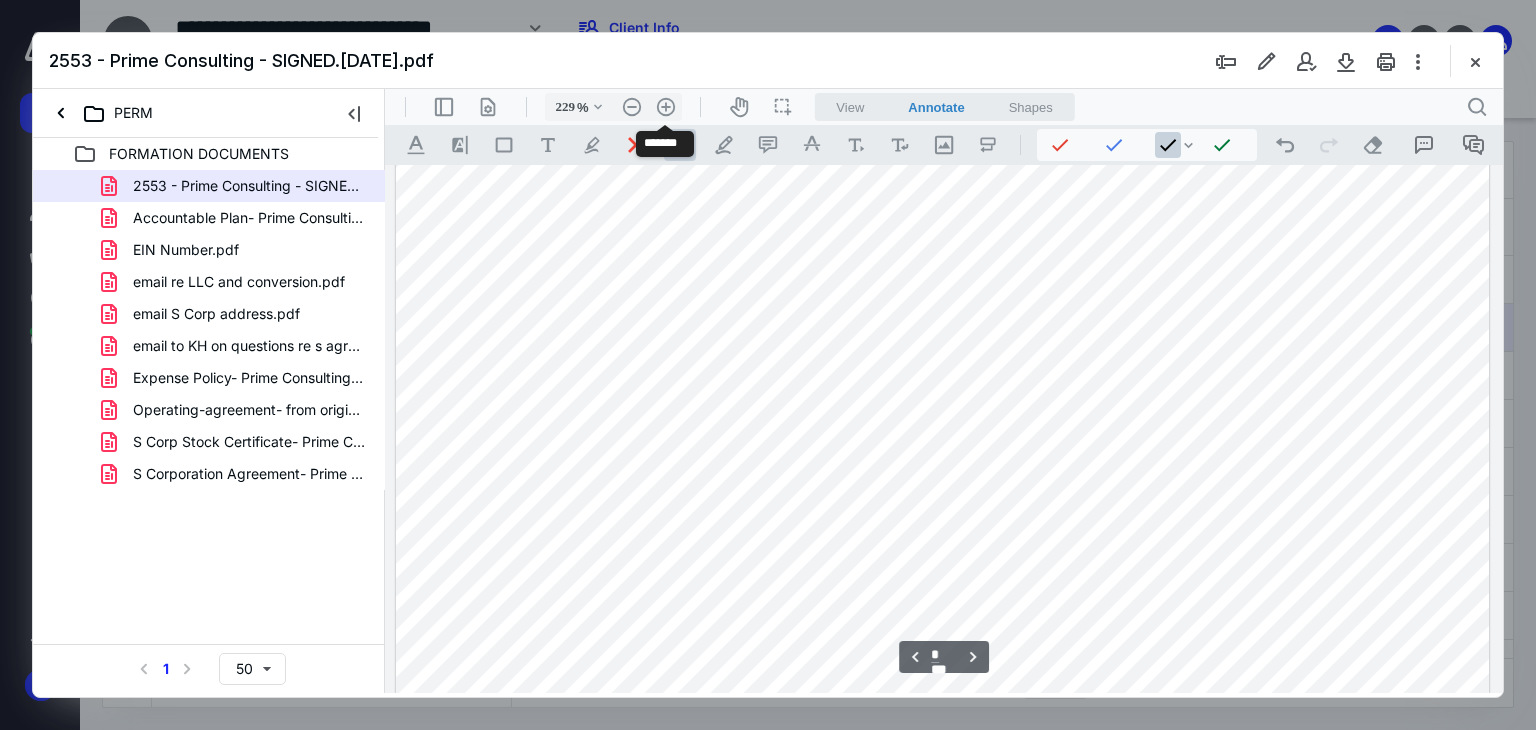 scroll, scrollTop: 2217, scrollLeft: 155, axis: both 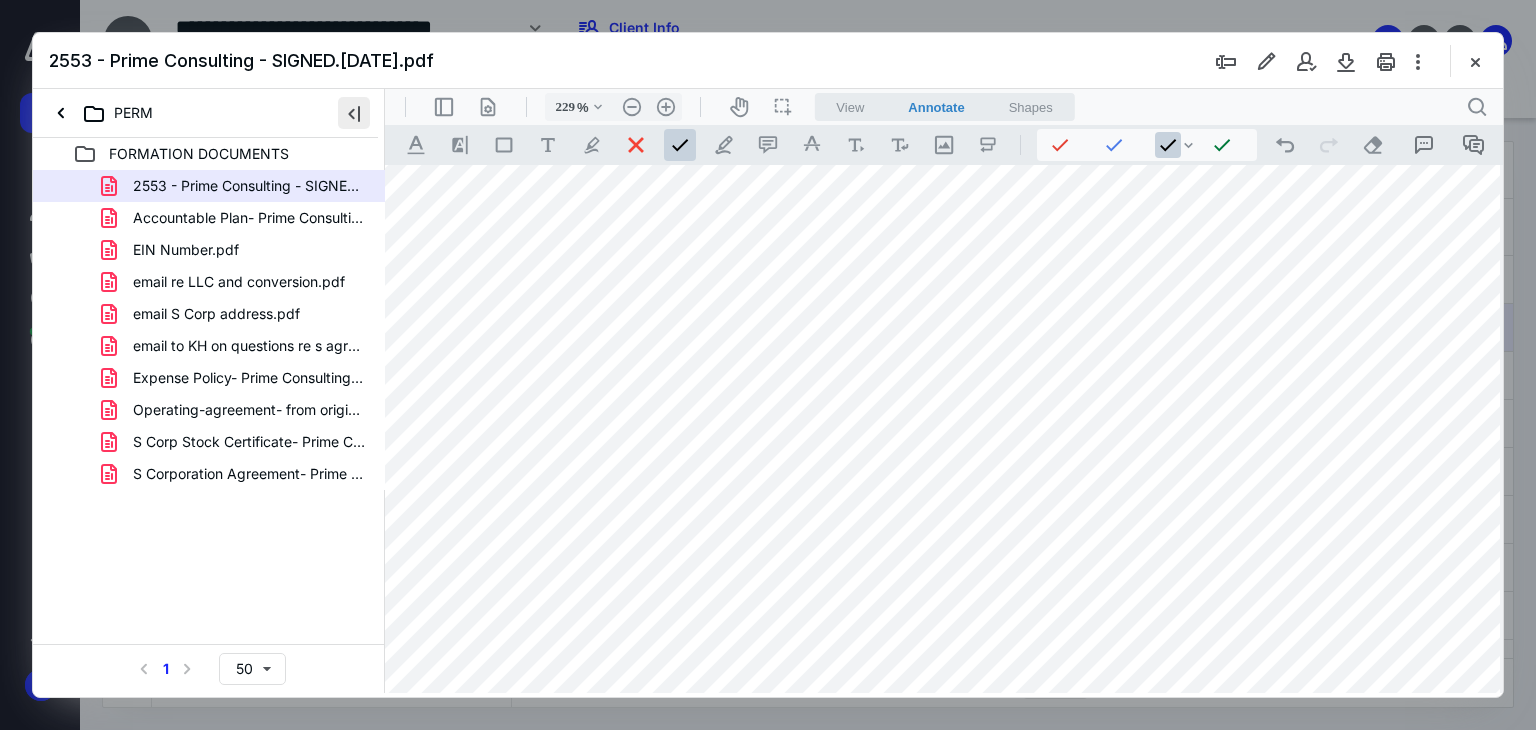 click at bounding box center (354, 113) 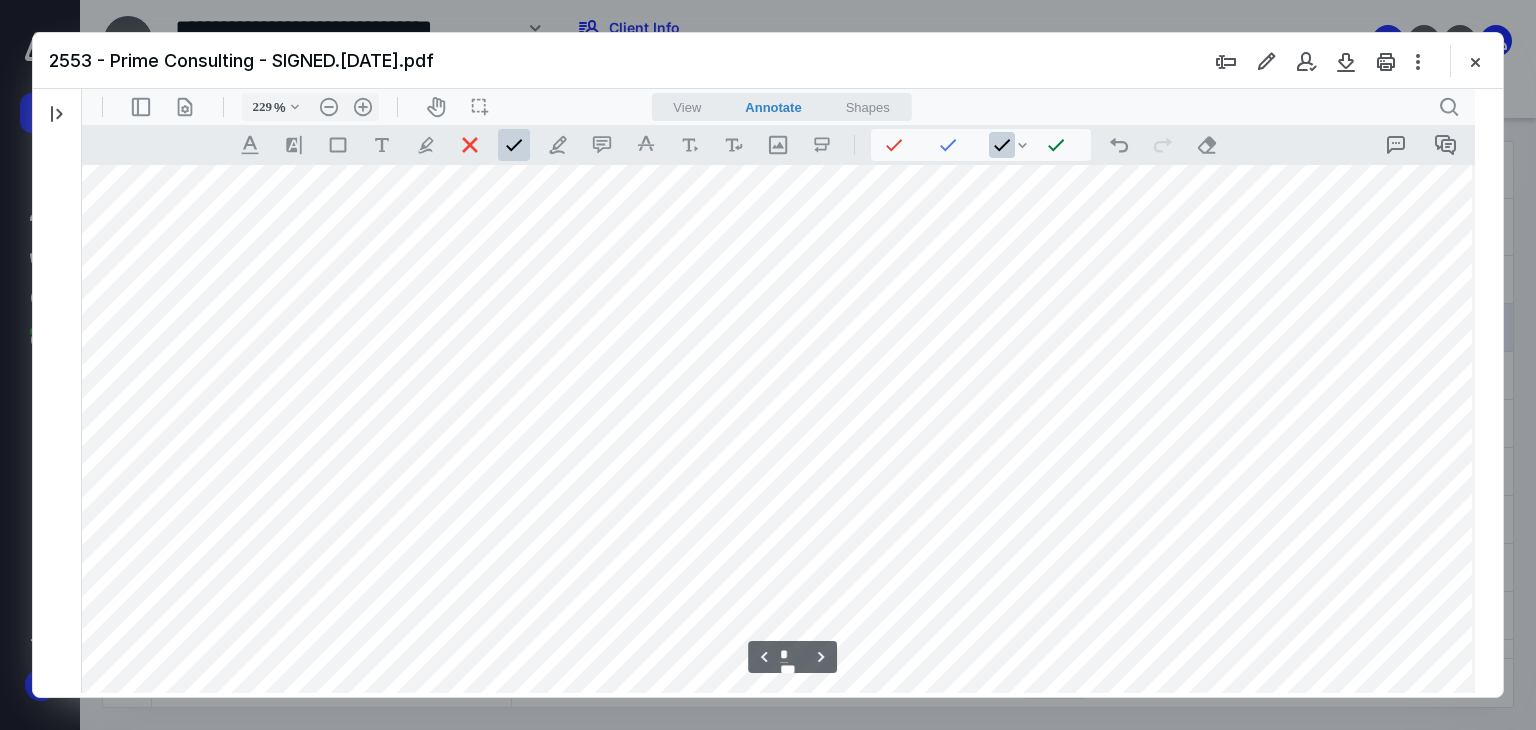 scroll, scrollTop: 2217, scrollLeft: 5, axis: both 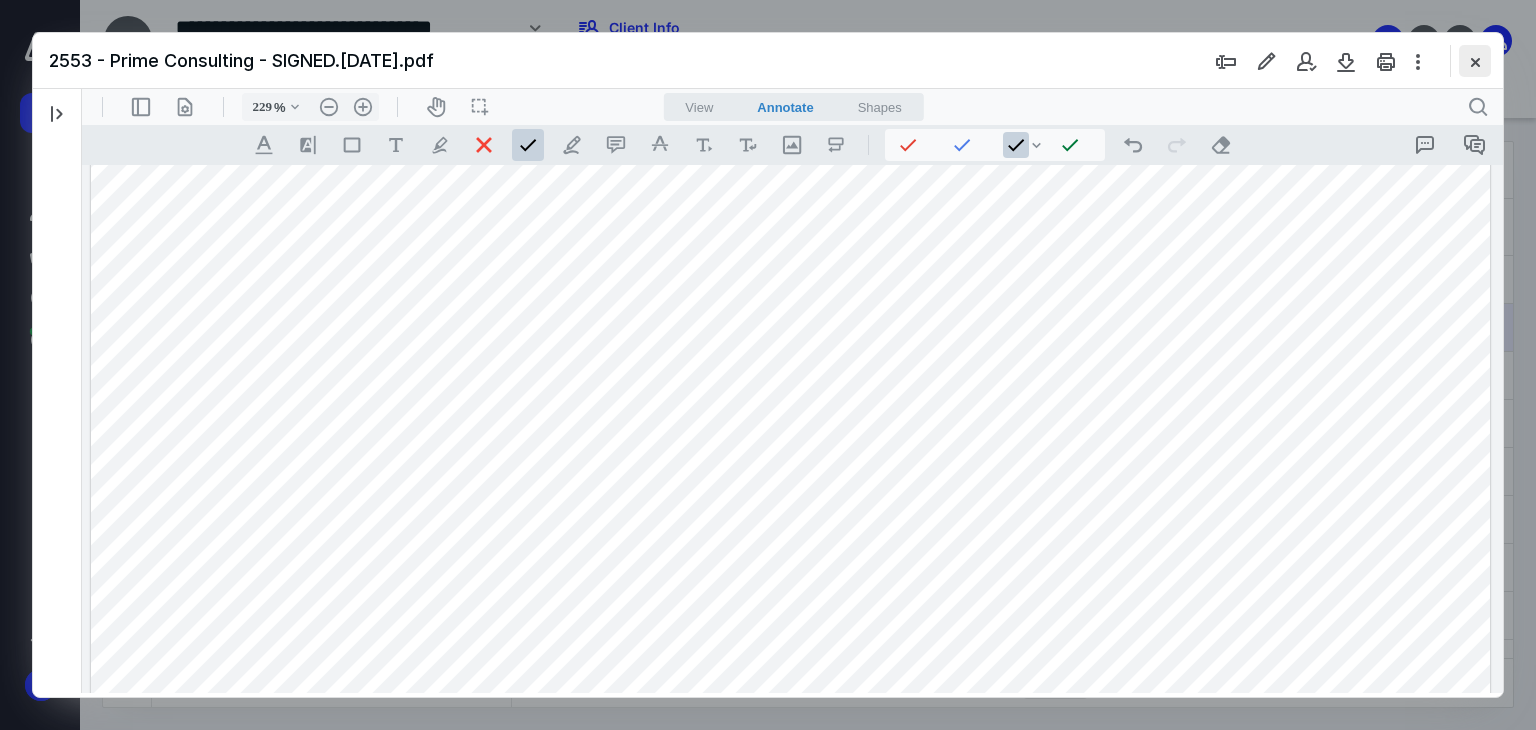 click at bounding box center [1475, 61] 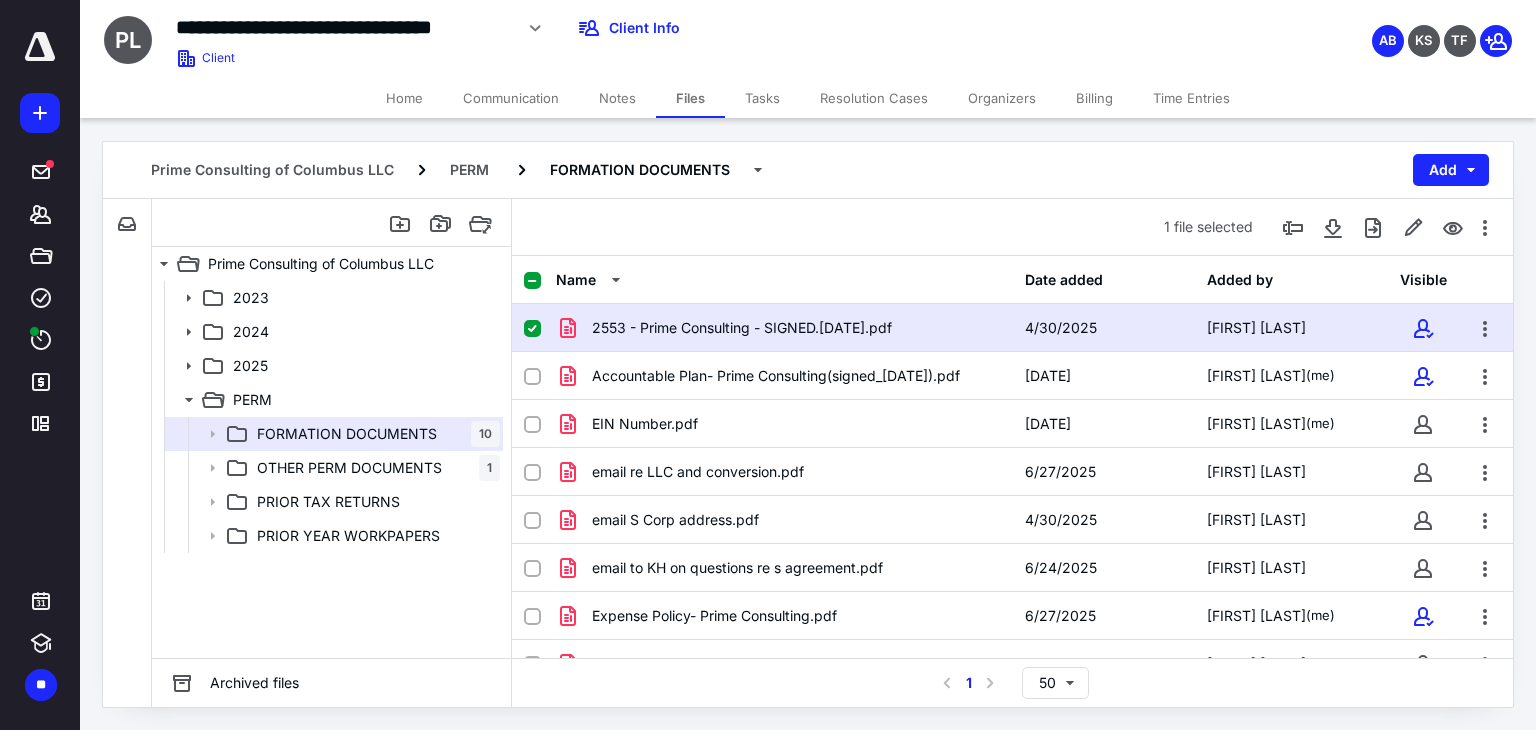 click on "Home" at bounding box center [404, 98] 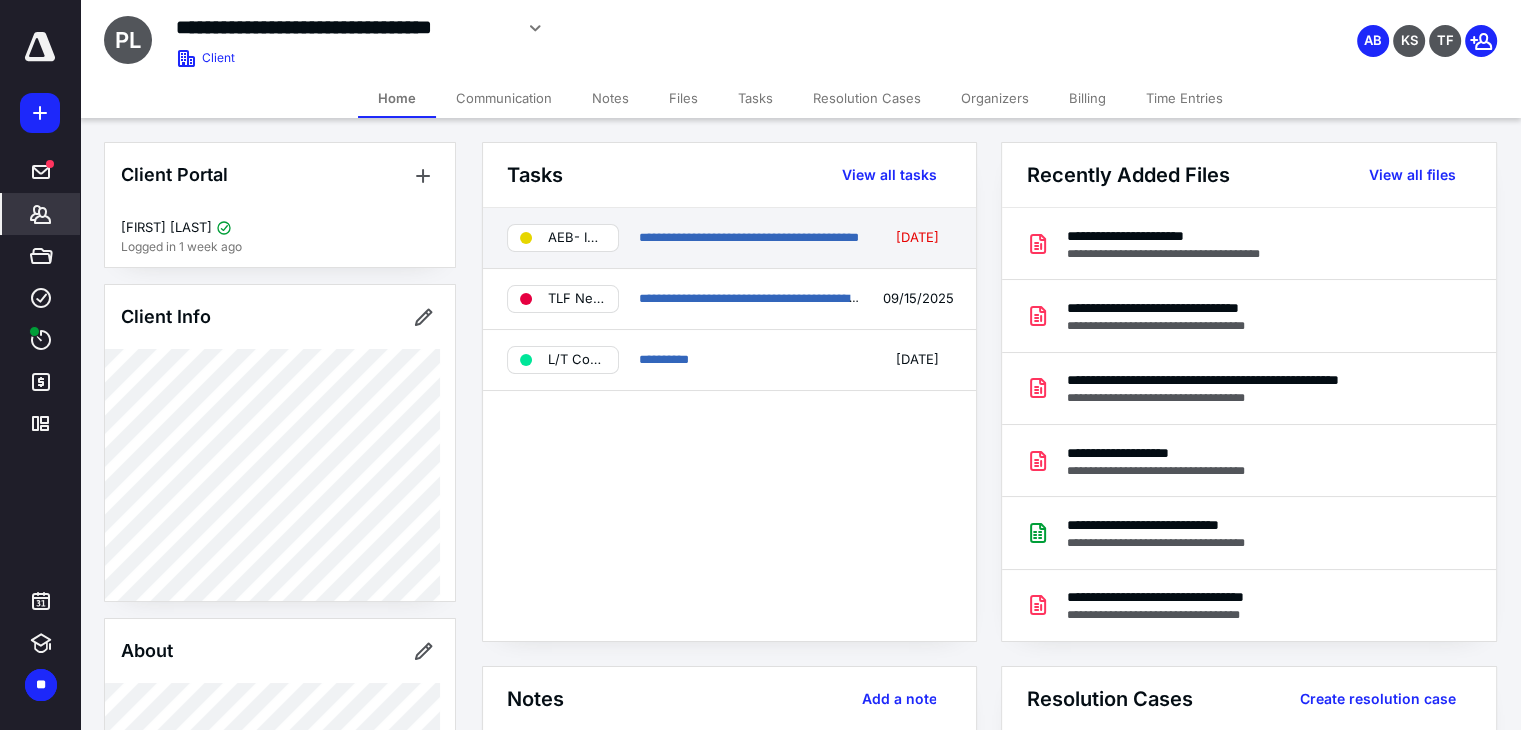 click on "AEB- In Progress" at bounding box center [577, 238] 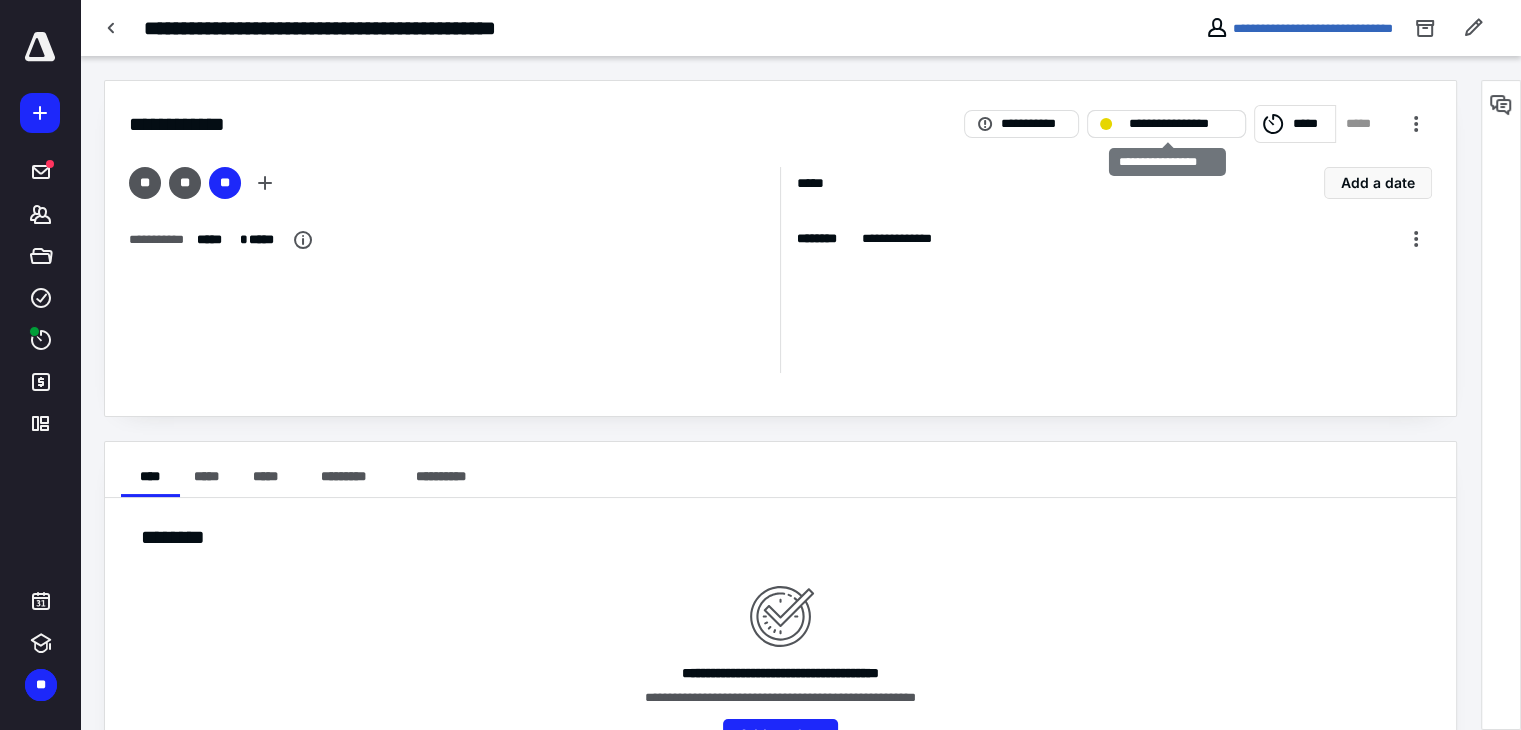 click on "**********" at bounding box center (1180, 124) 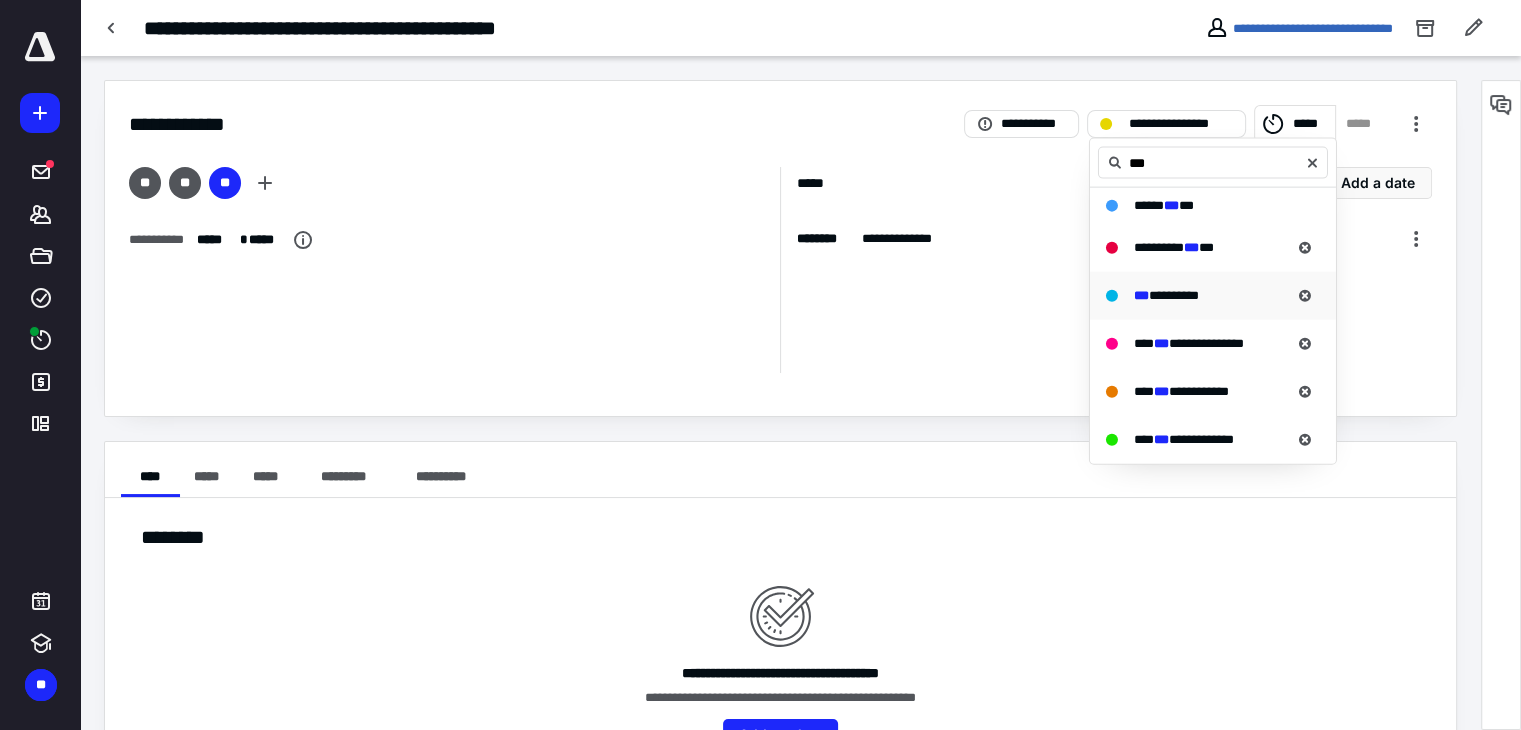 type on "***" 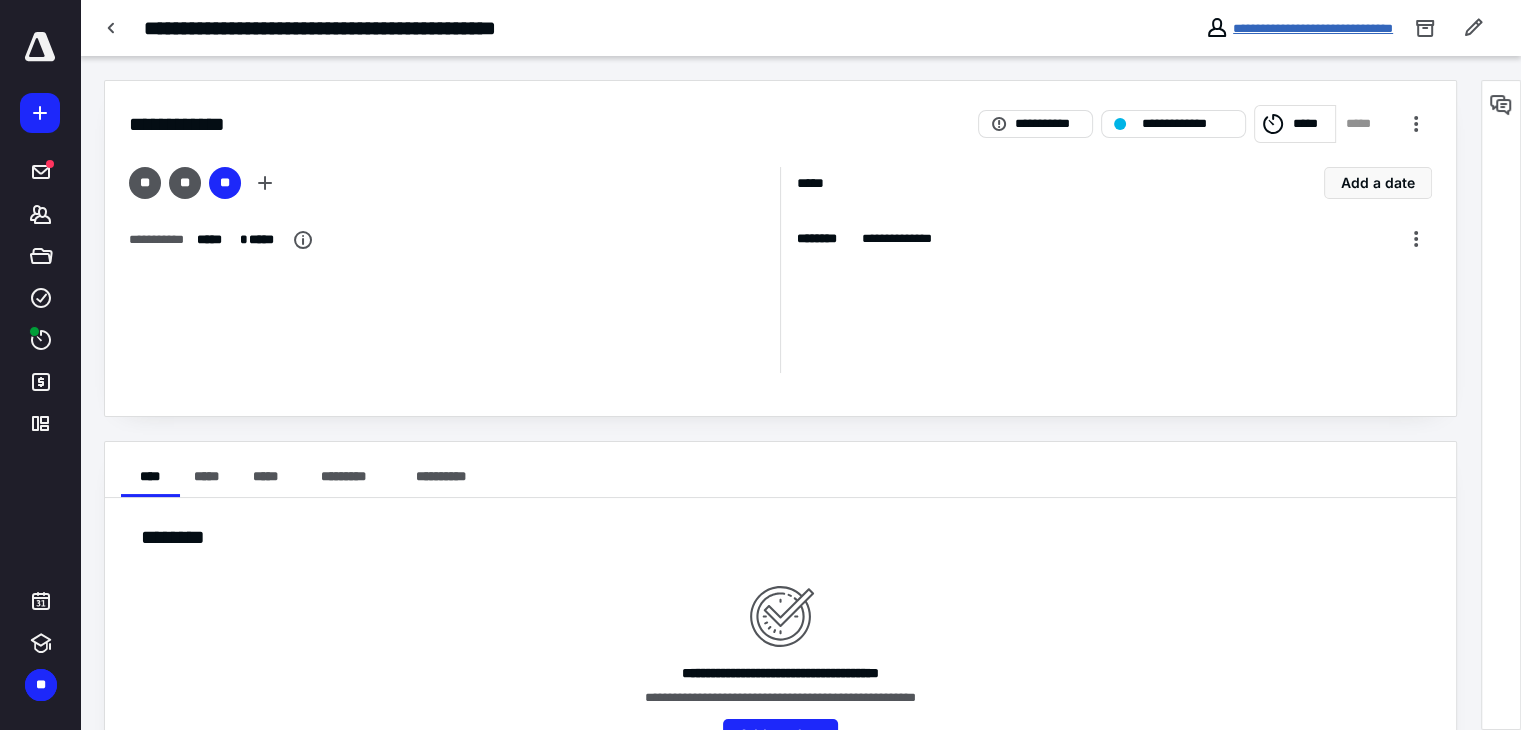 click on "**********" at bounding box center (1313, 28) 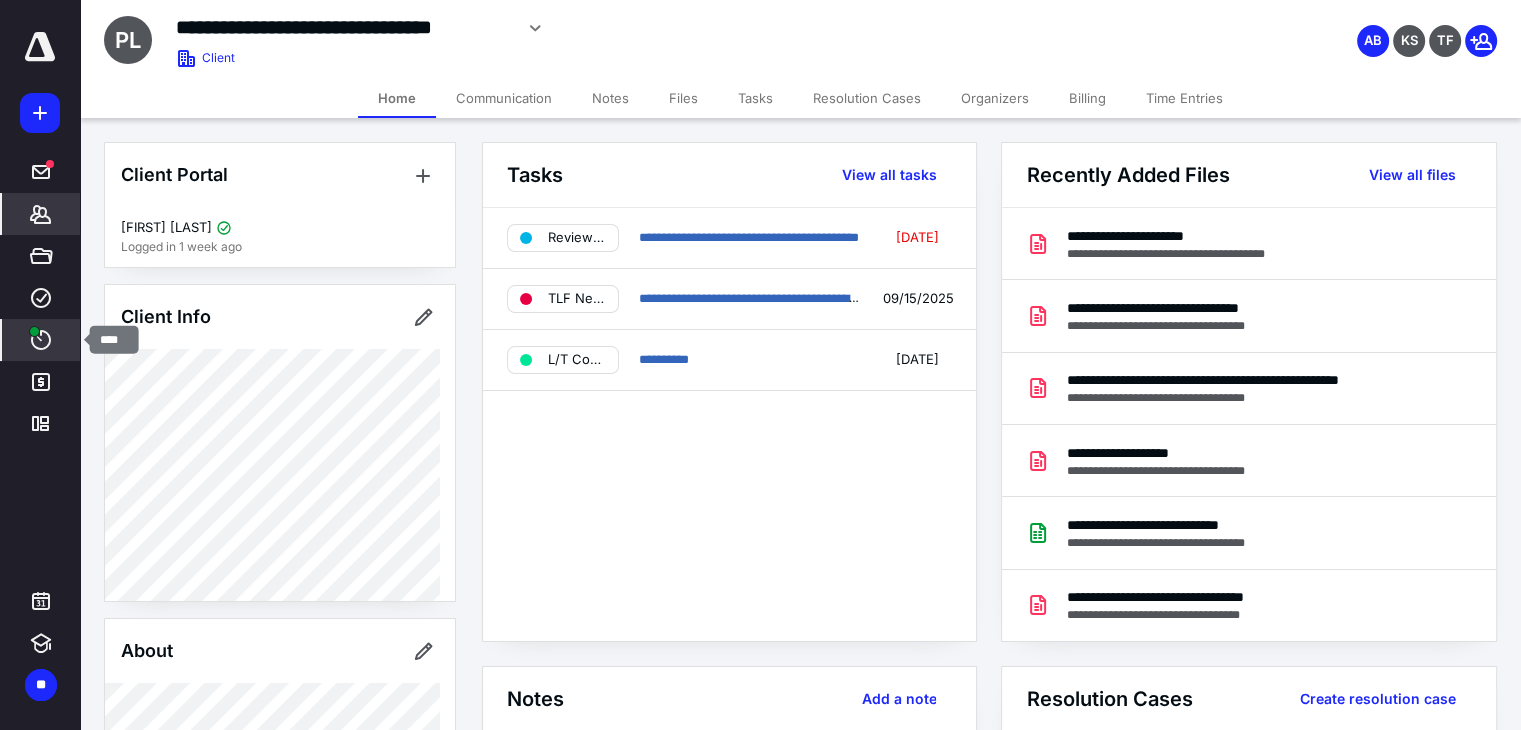 click 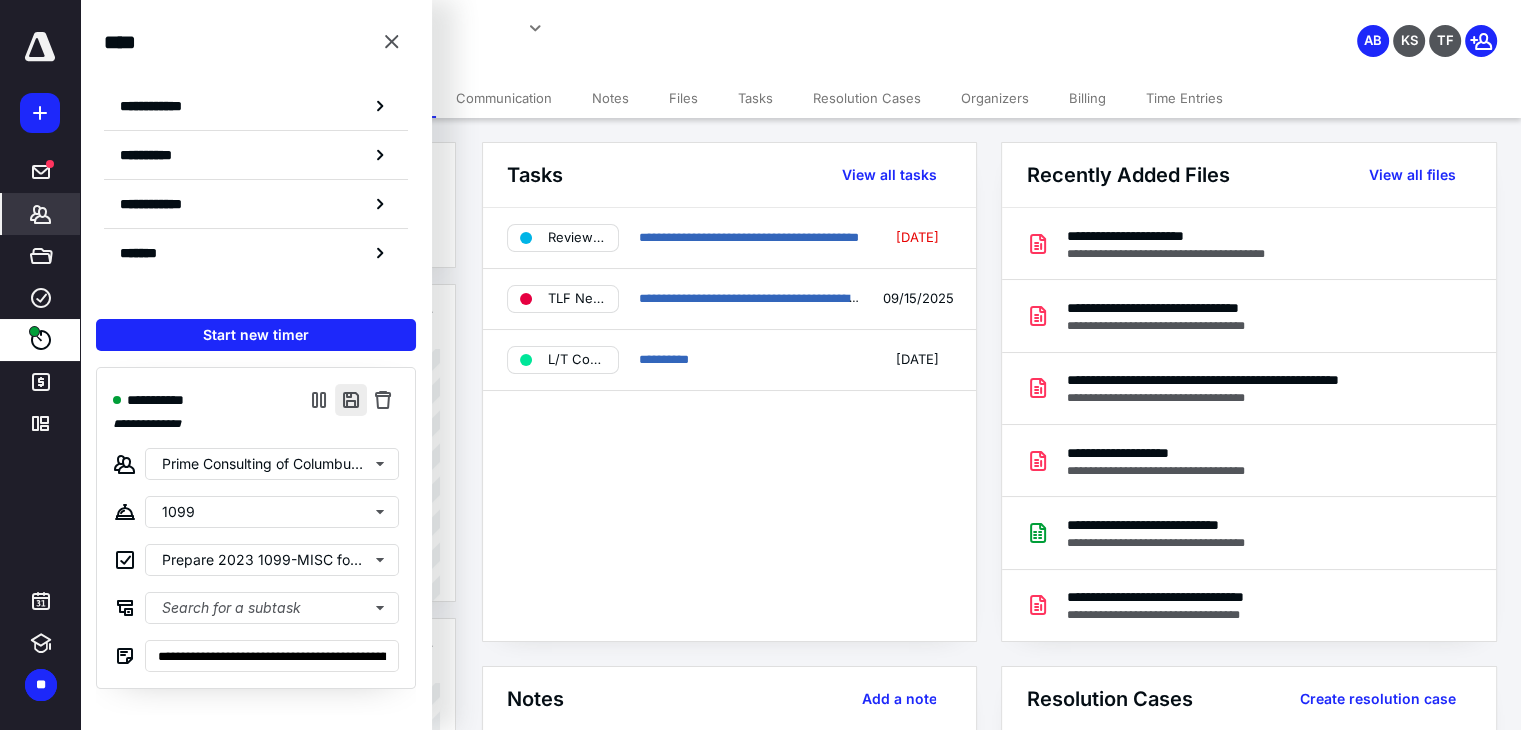 click at bounding box center [351, 400] 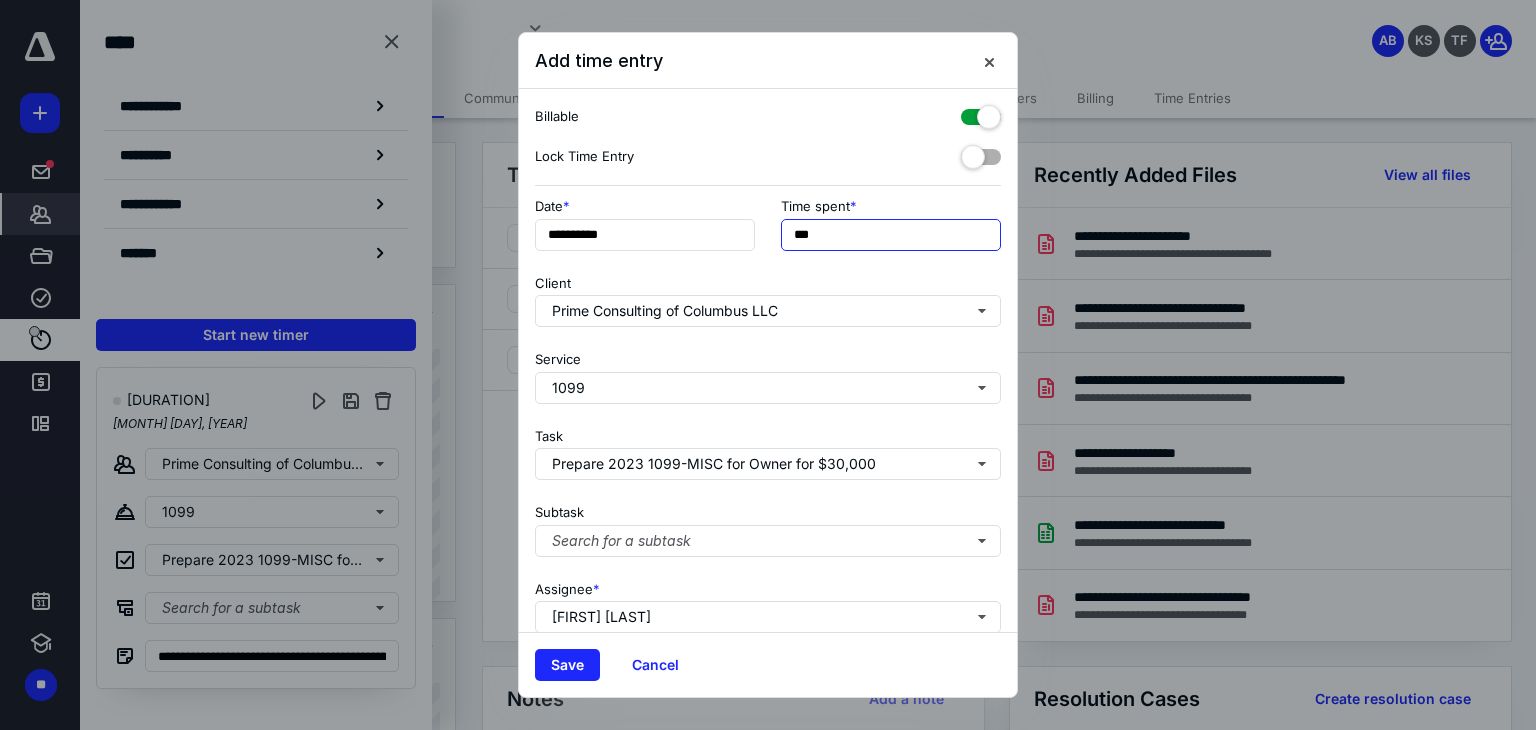 drag, startPoint x: 842, startPoint y: 234, endPoint x: 633, endPoint y: 216, distance: 209.77368 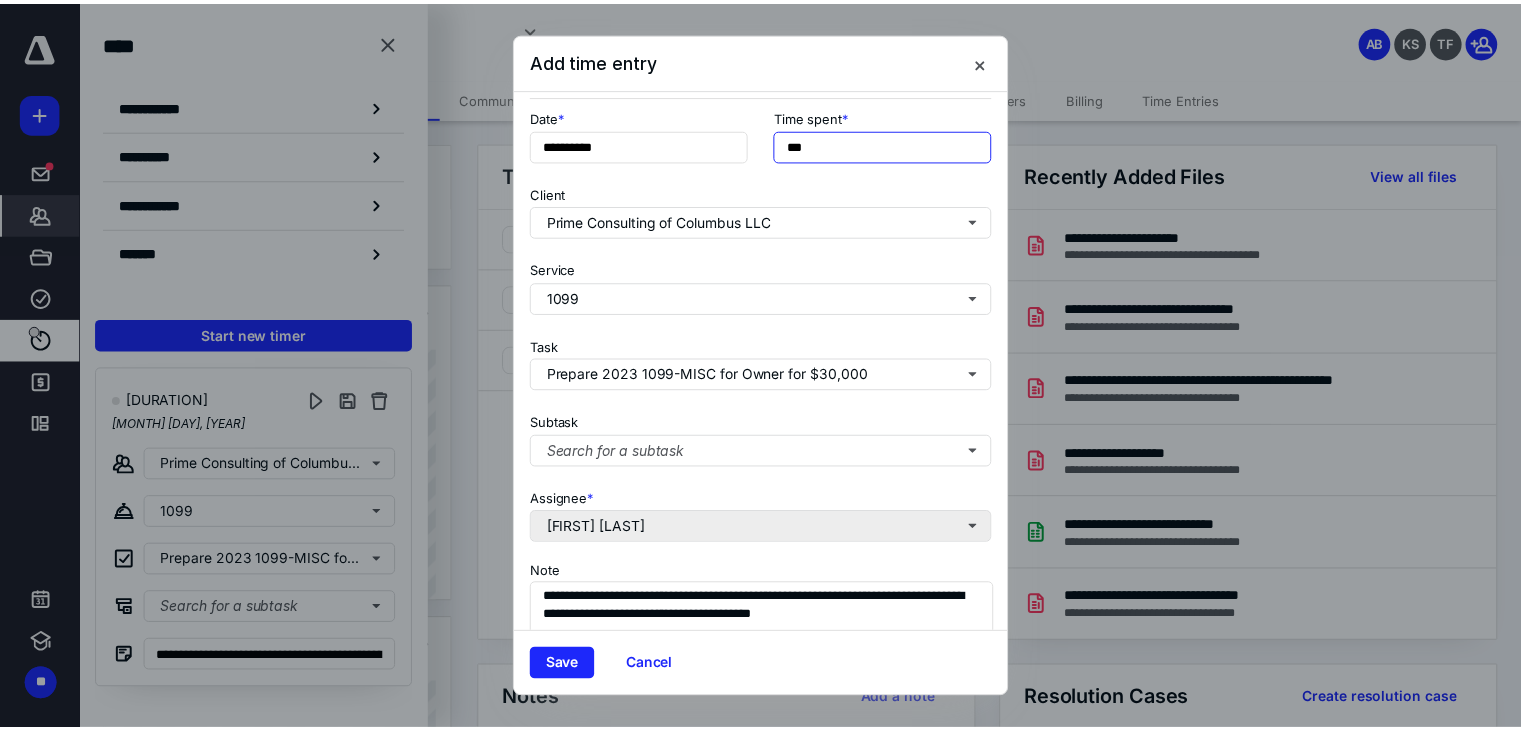 scroll, scrollTop: 0, scrollLeft: 0, axis: both 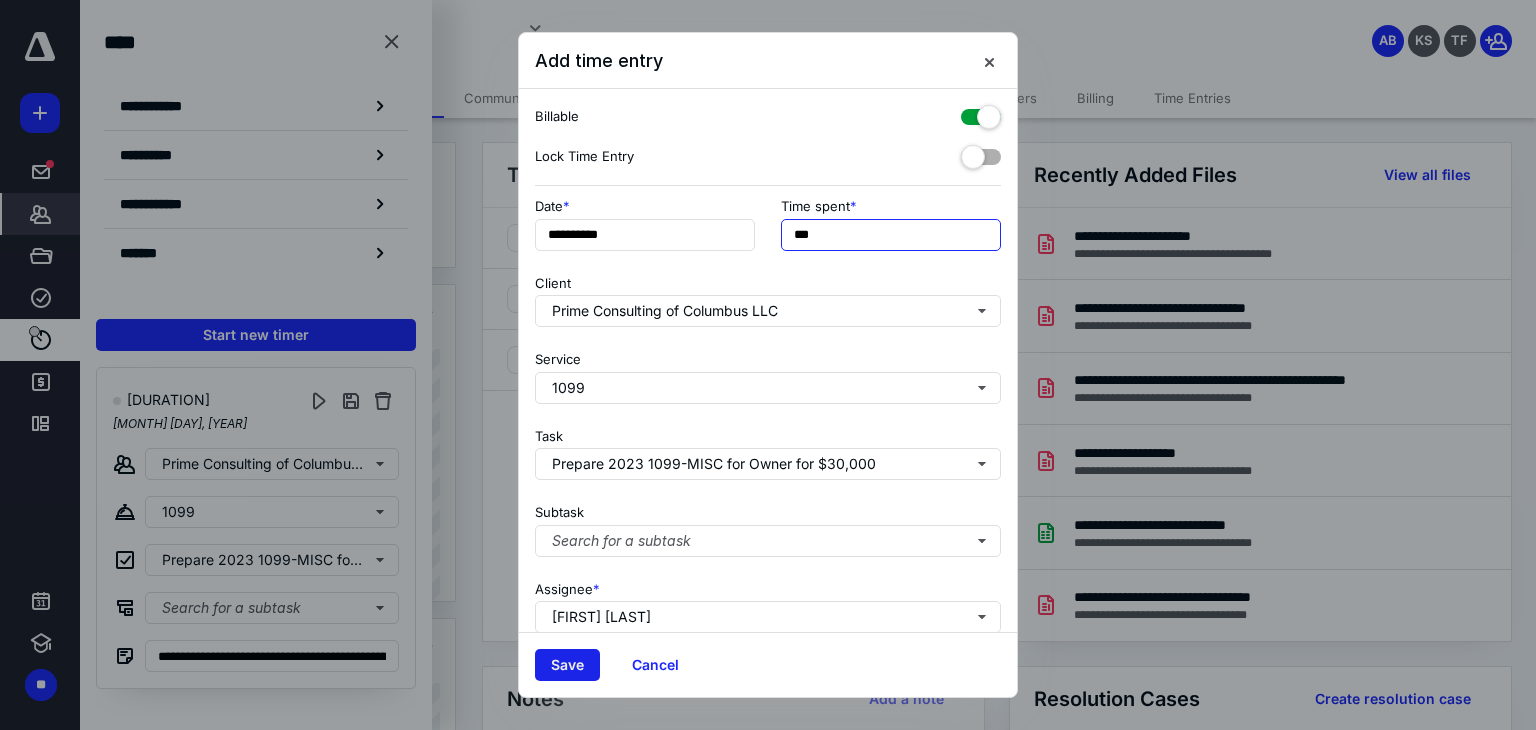 type on "***" 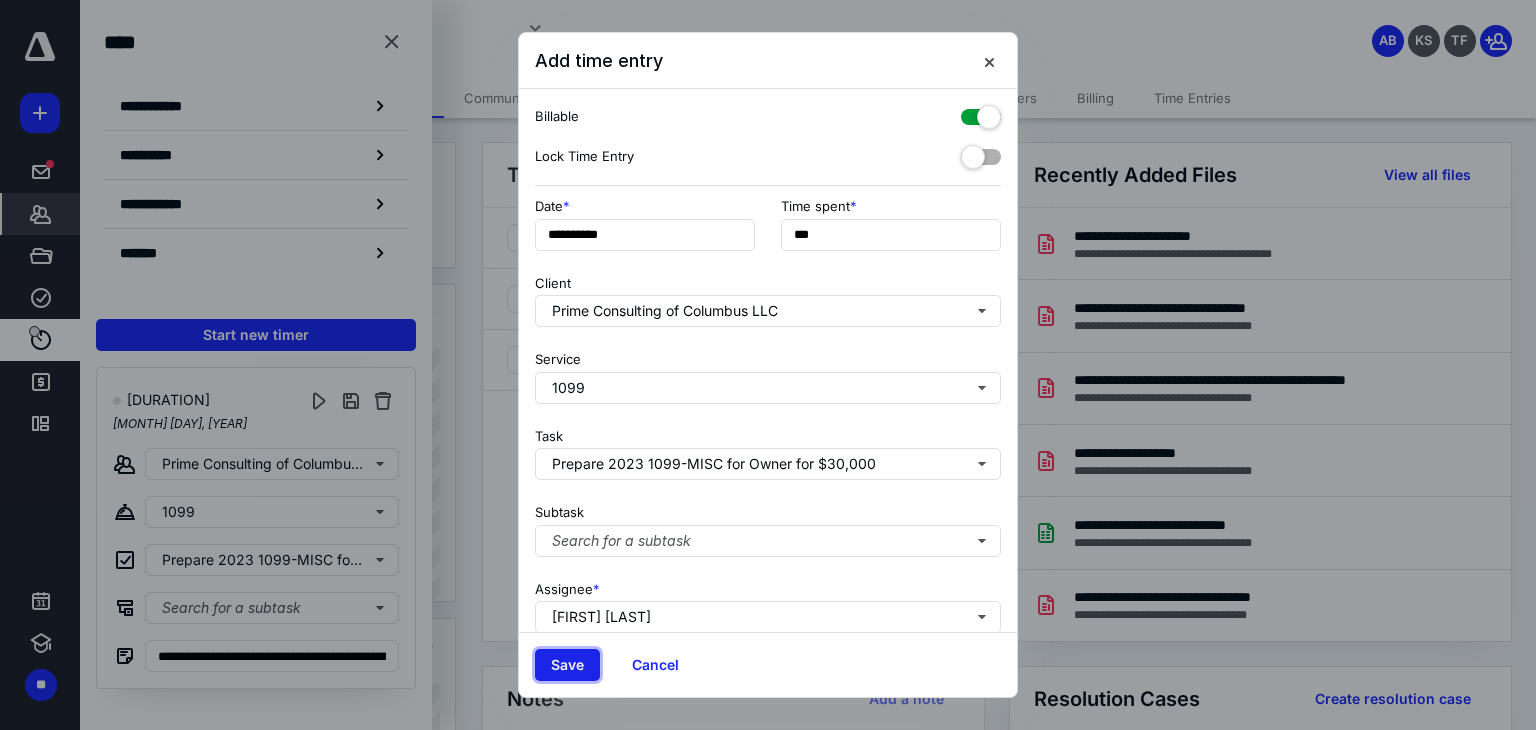 click on "Save" at bounding box center (567, 665) 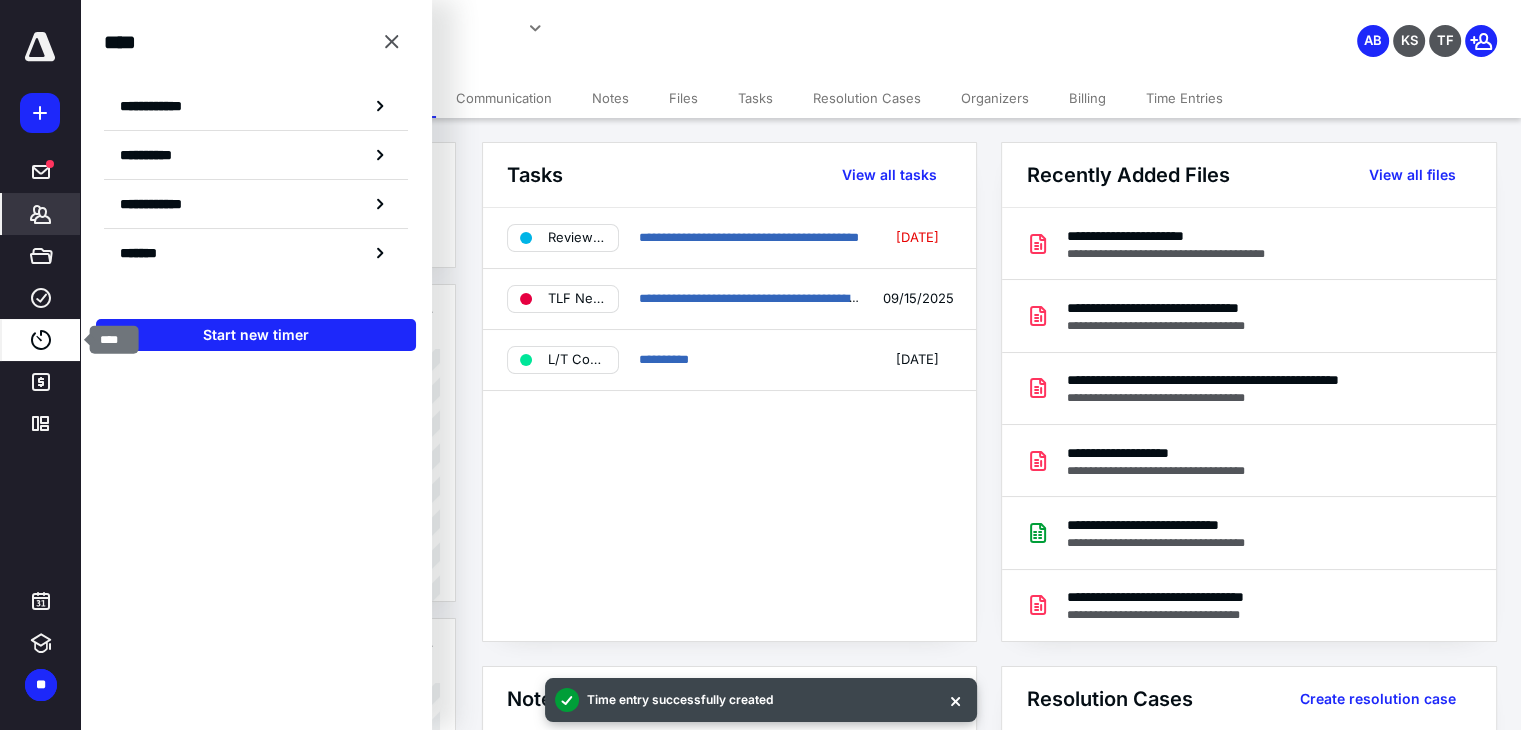 click 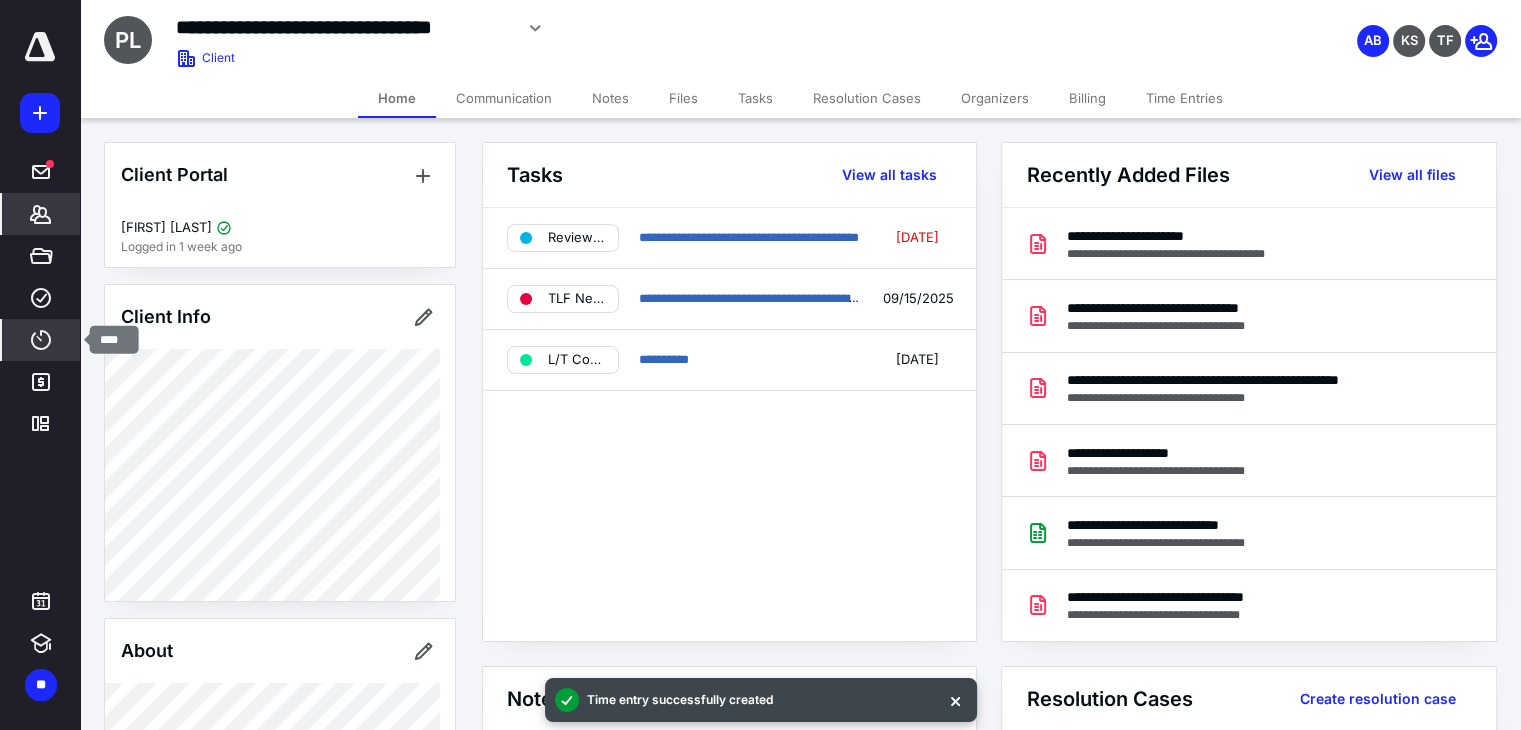 click 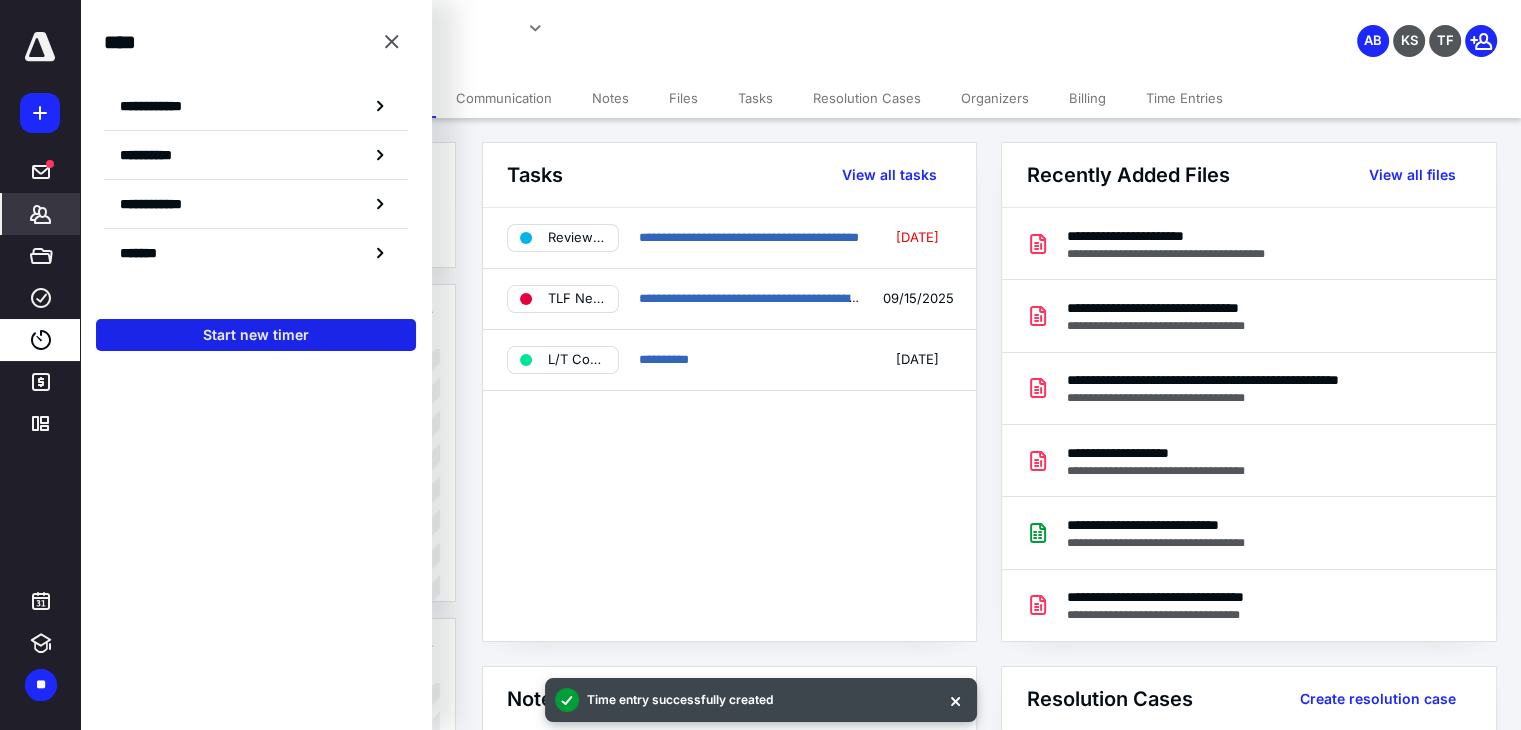 click on "Start new timer" at bounding box center (256, 335) 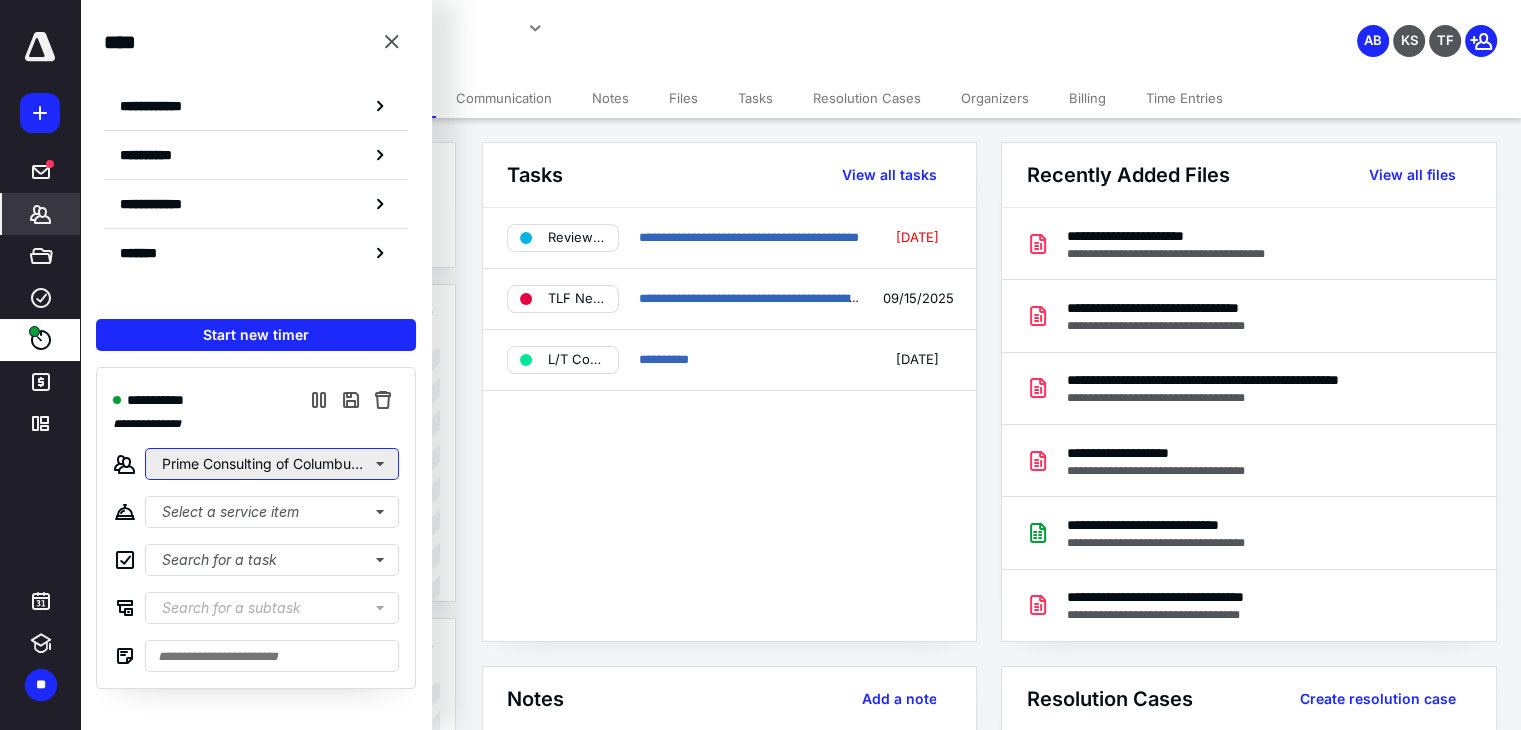 click on "Prime Consulting of Columbus LLC" at bounding box center (272, 464) 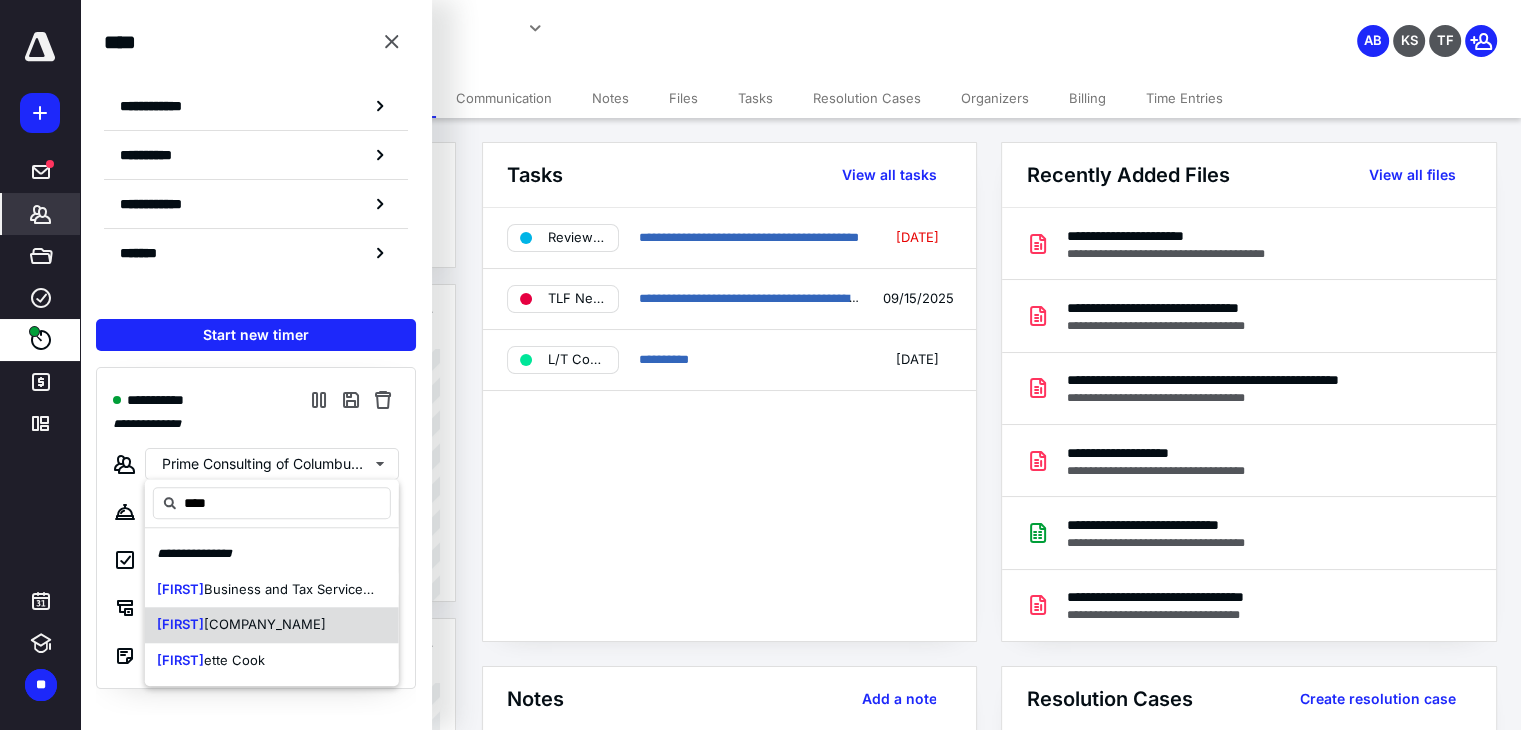 click on "Business & Tax Services LLC" at bounding box center [265, 624] 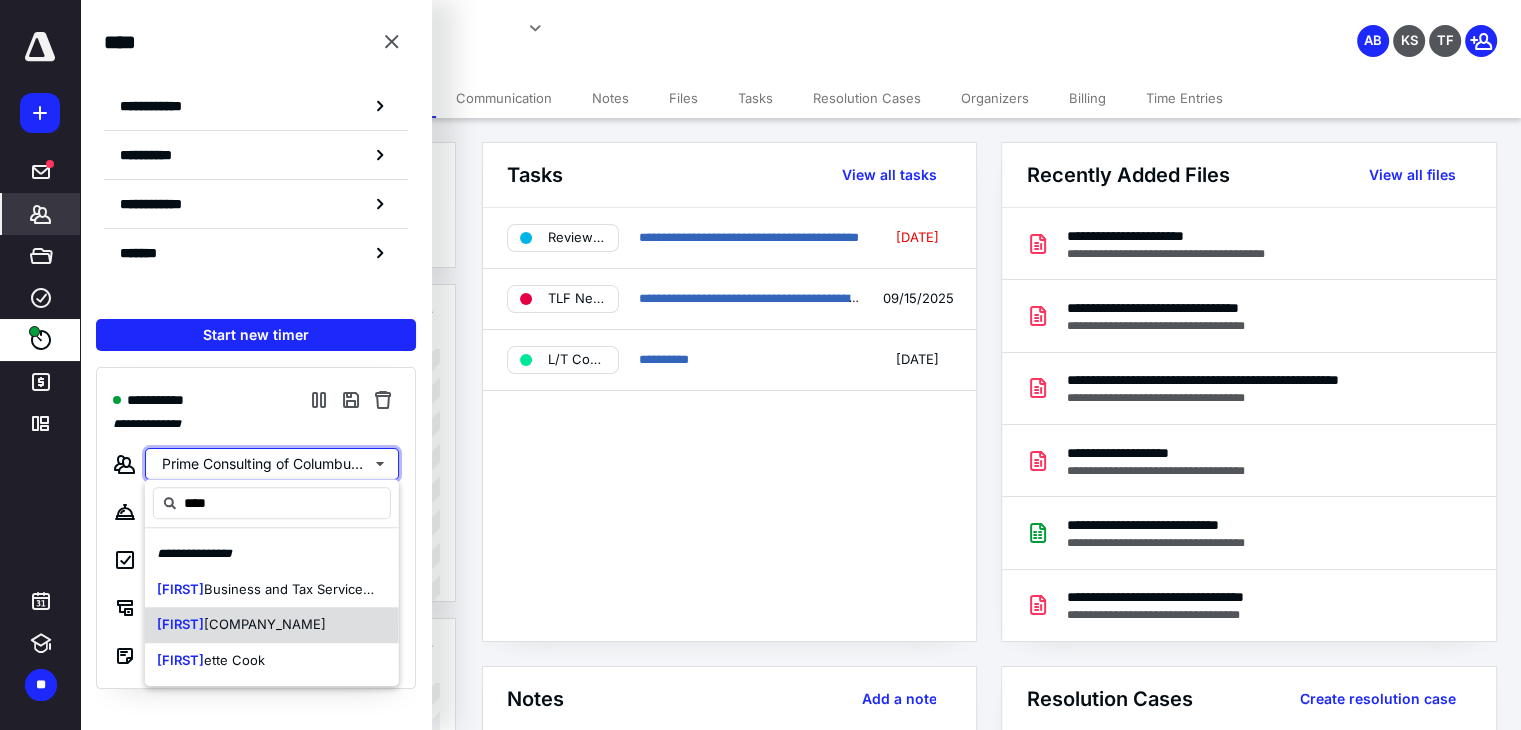 type 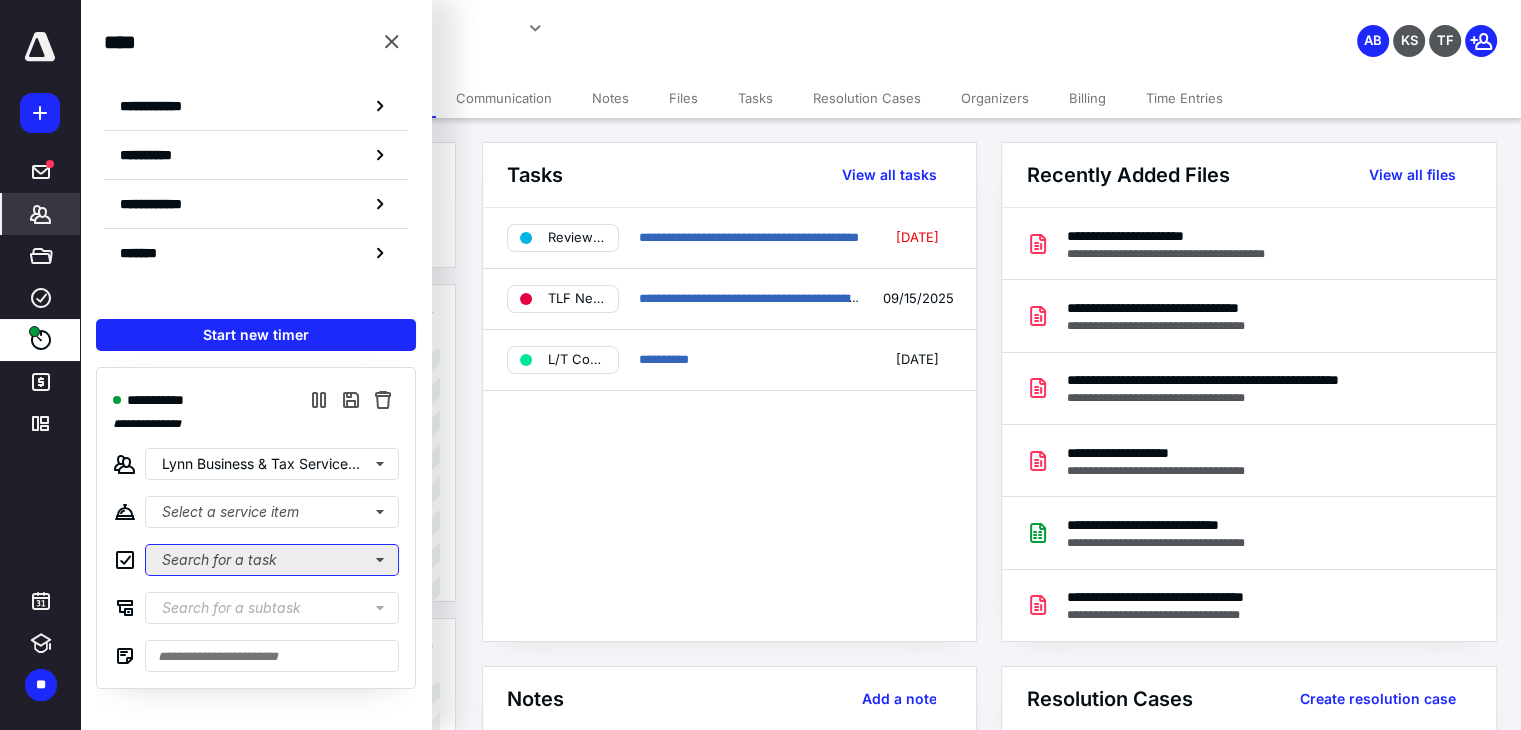 click on "Search for a task" at bounding box center (272, 560) 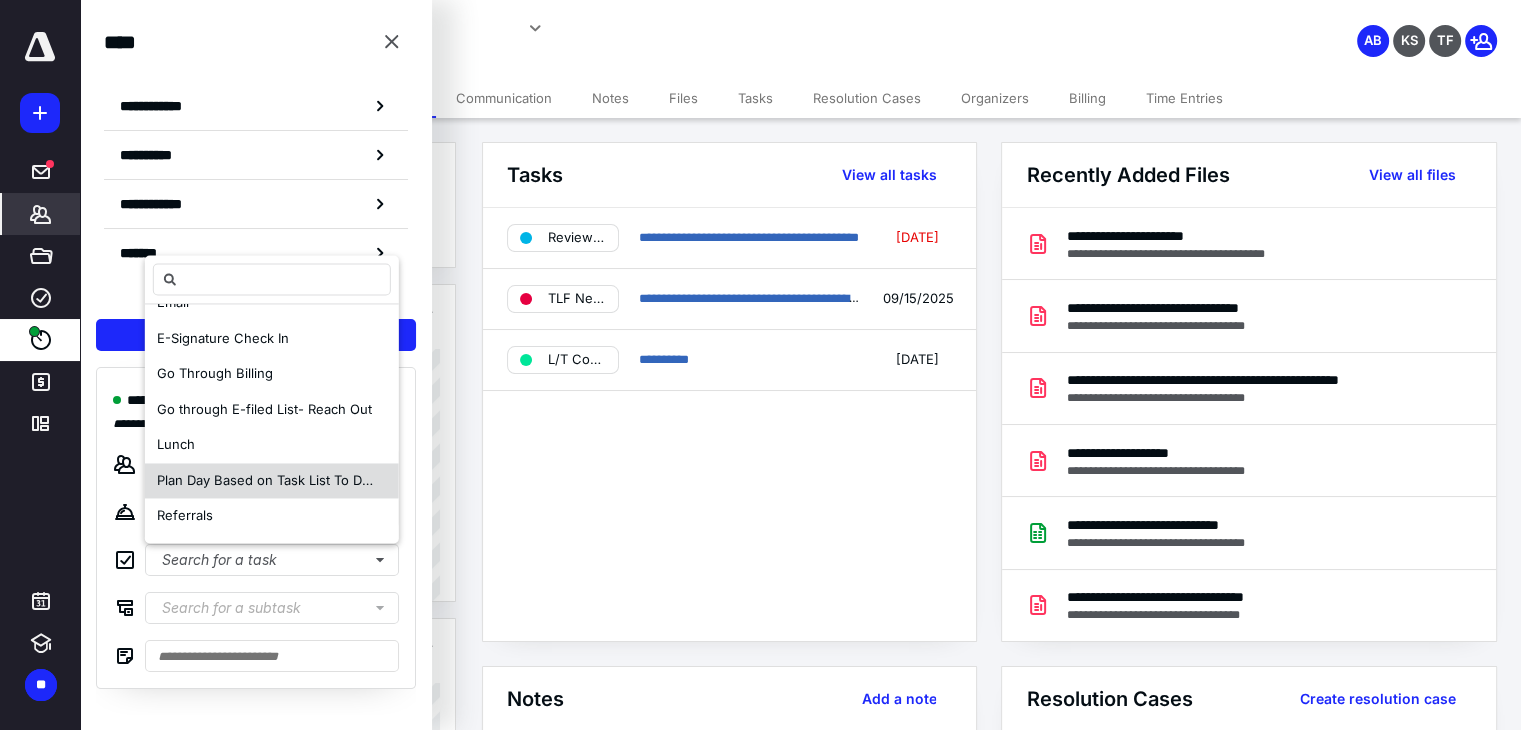 scroll, scrollTop: 457, scrollLeft: 0, axis: vertical 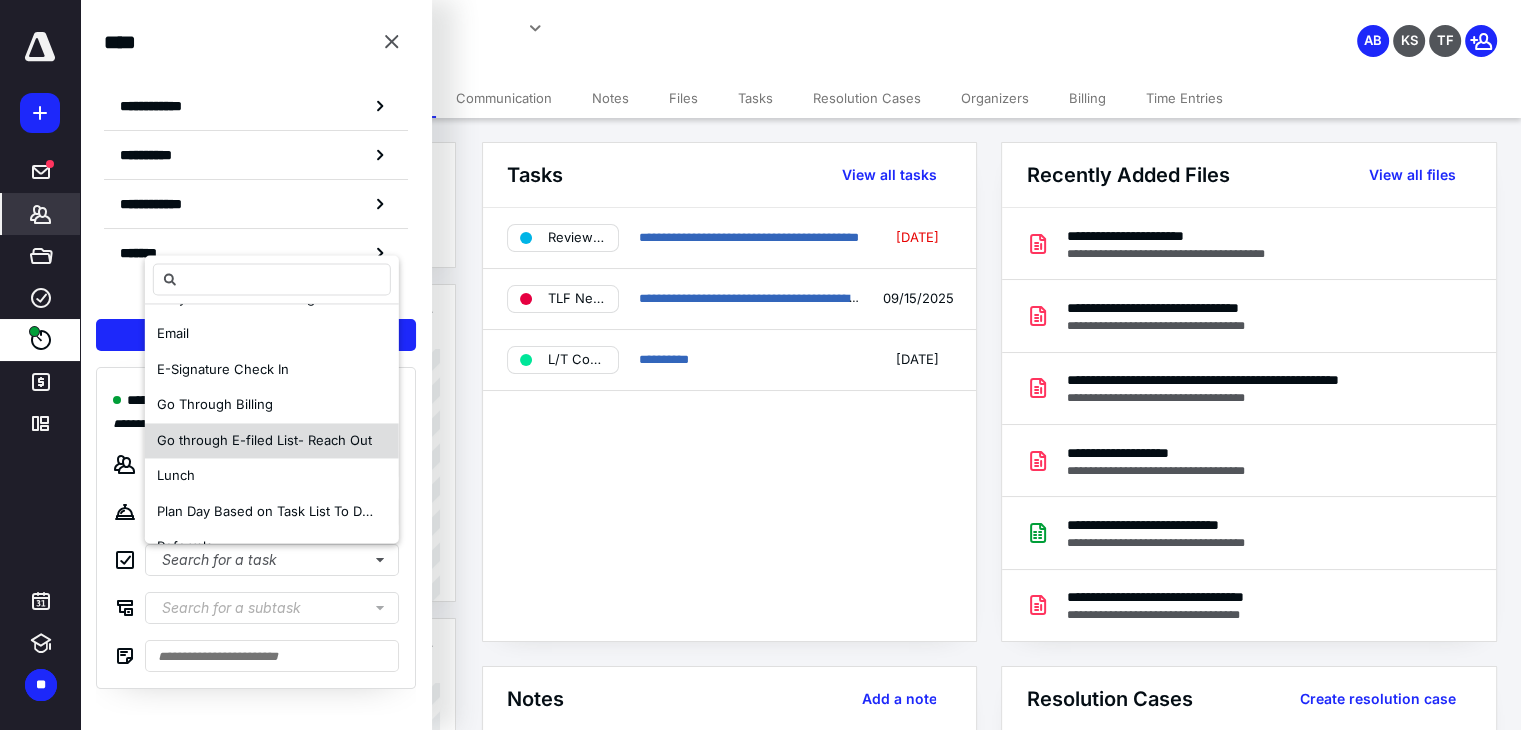 click on "Go through E-filed List- Reach Out" at bounding box center [264, 440] 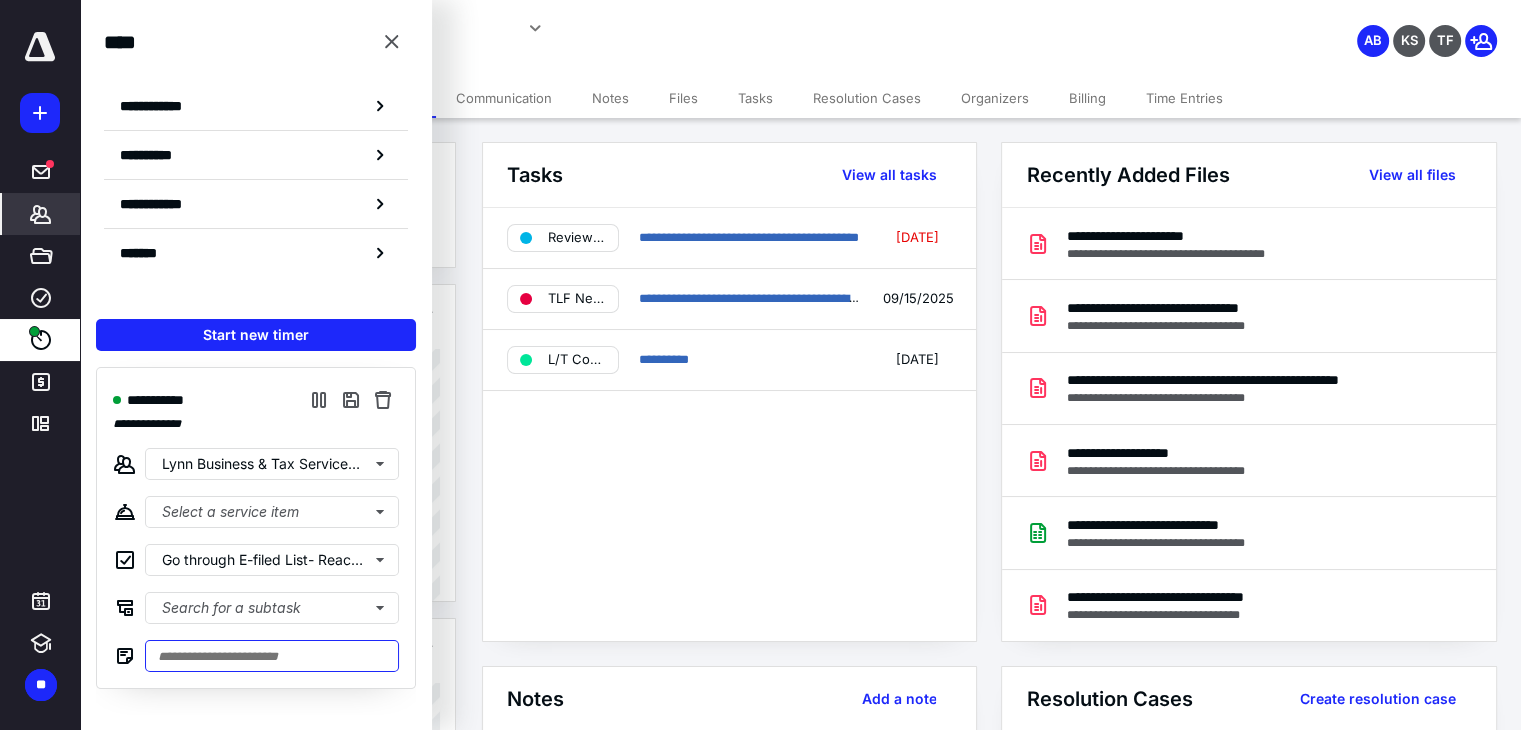 click at bounding box center (272, 656) 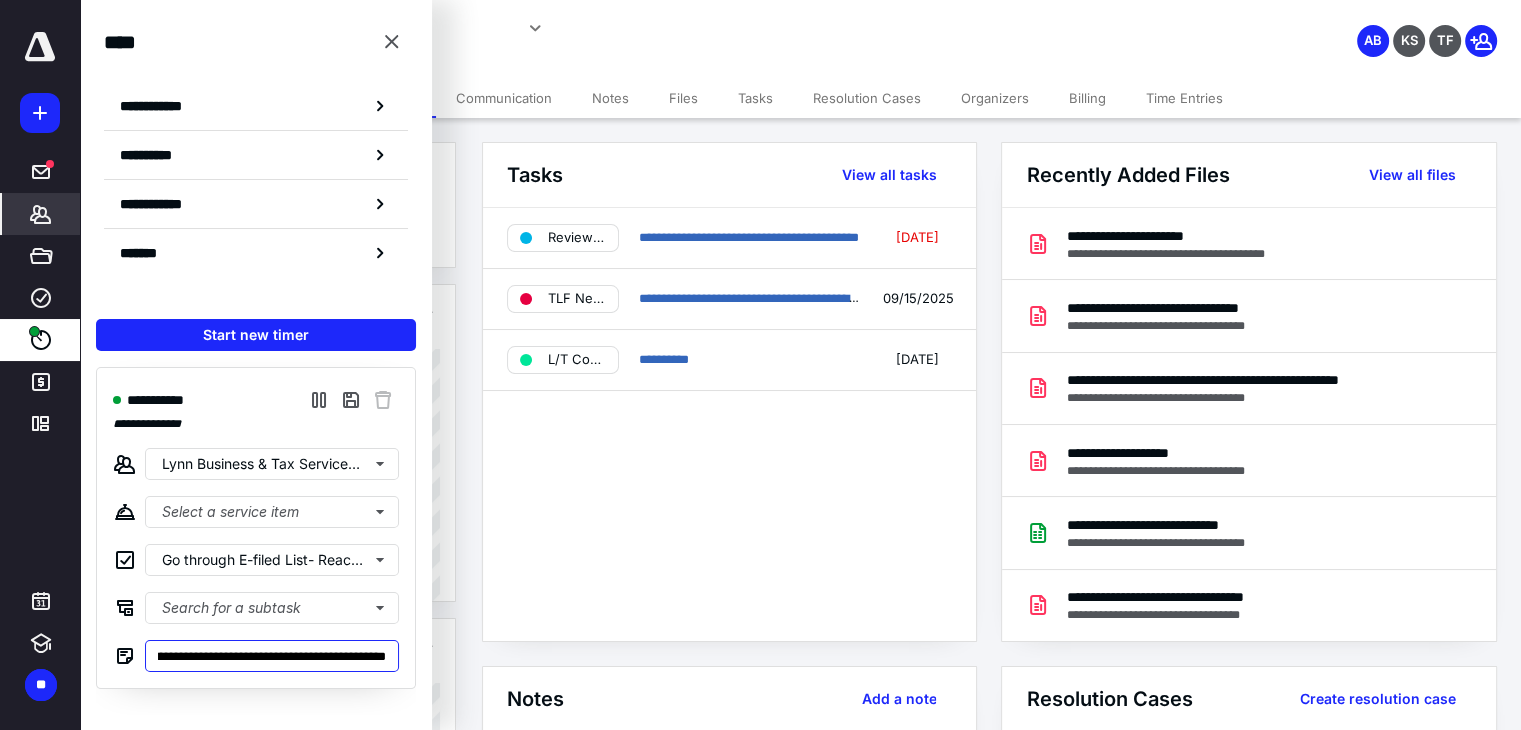 scroll, scrollTop: 0, scrollLeft: 357, axis: horizontal 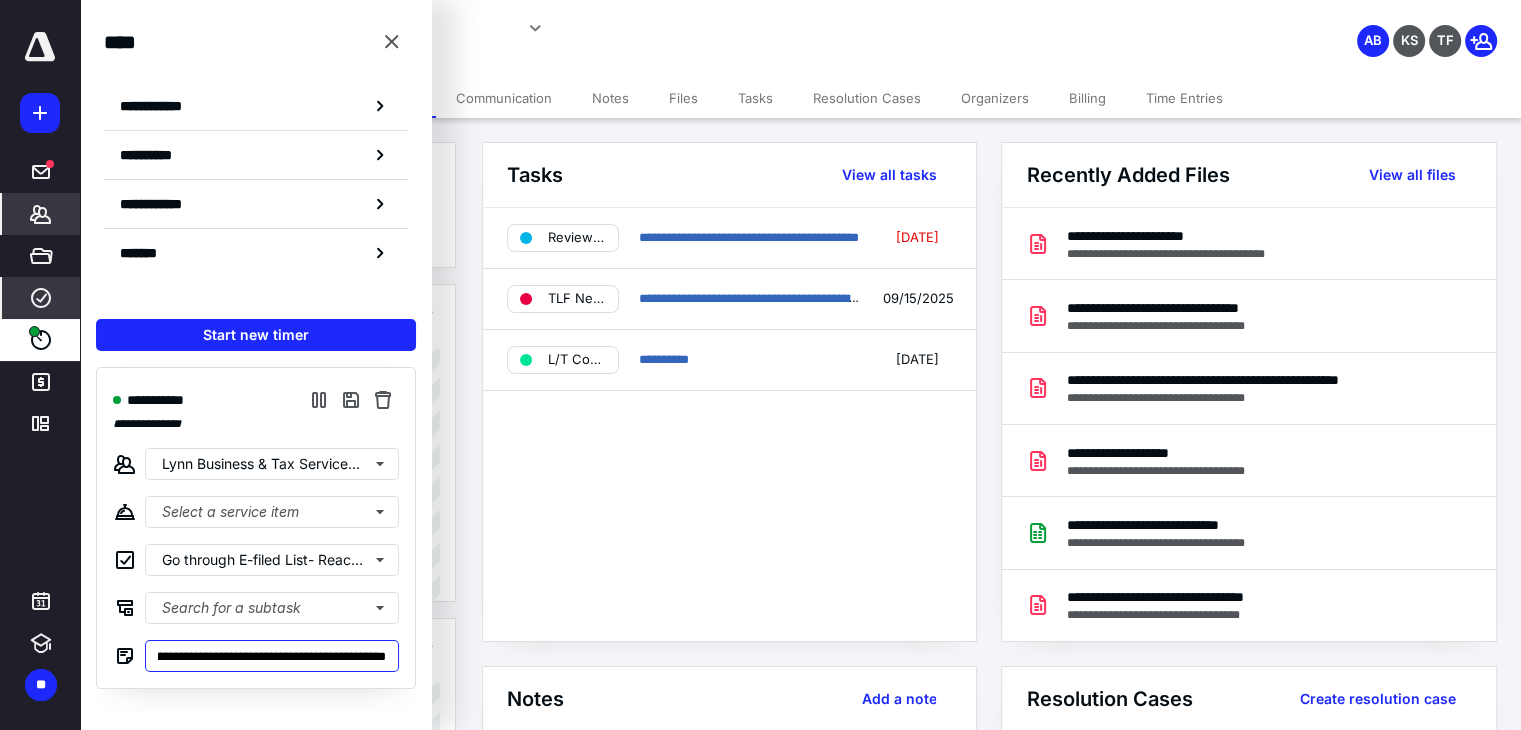 type on "**********" 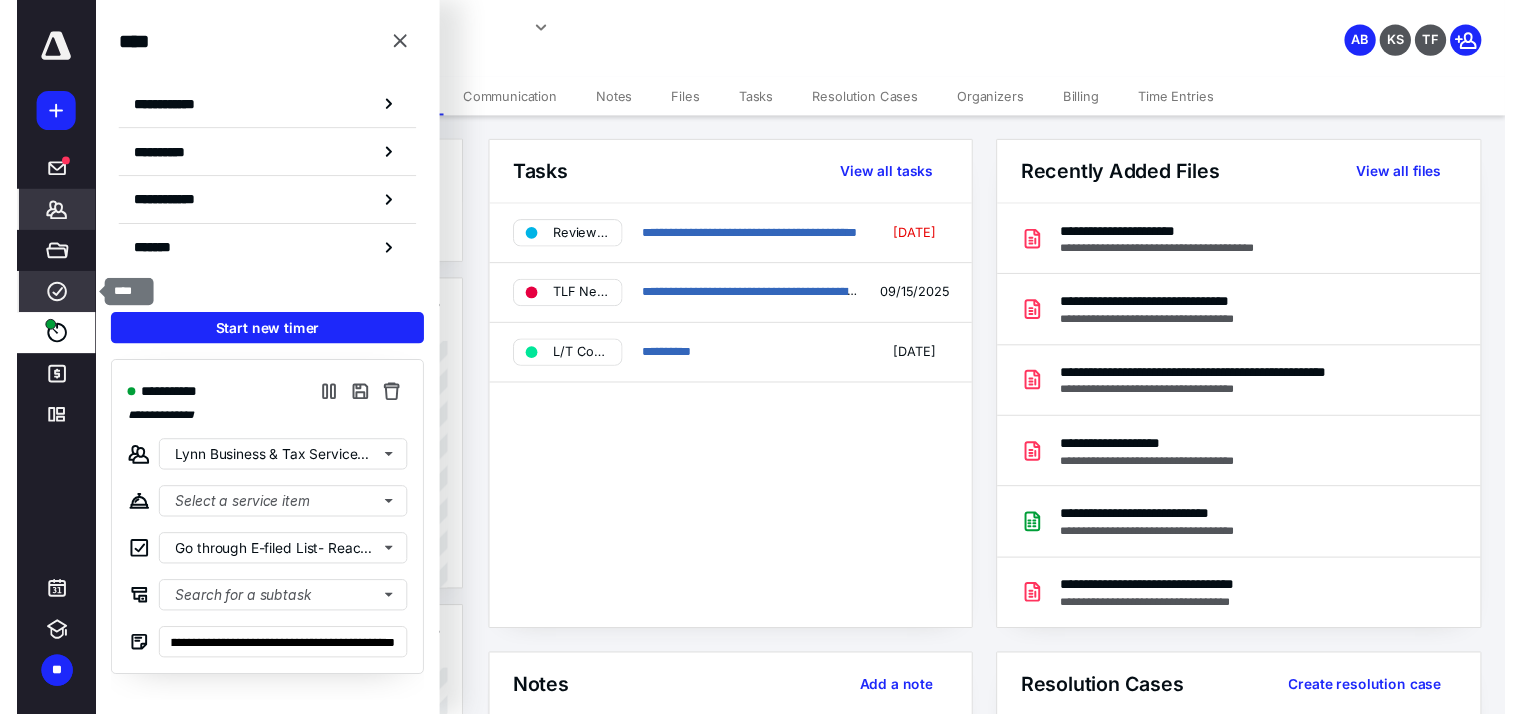 scroll, scrollTop: 0, scrollLeft: 0, axis: both 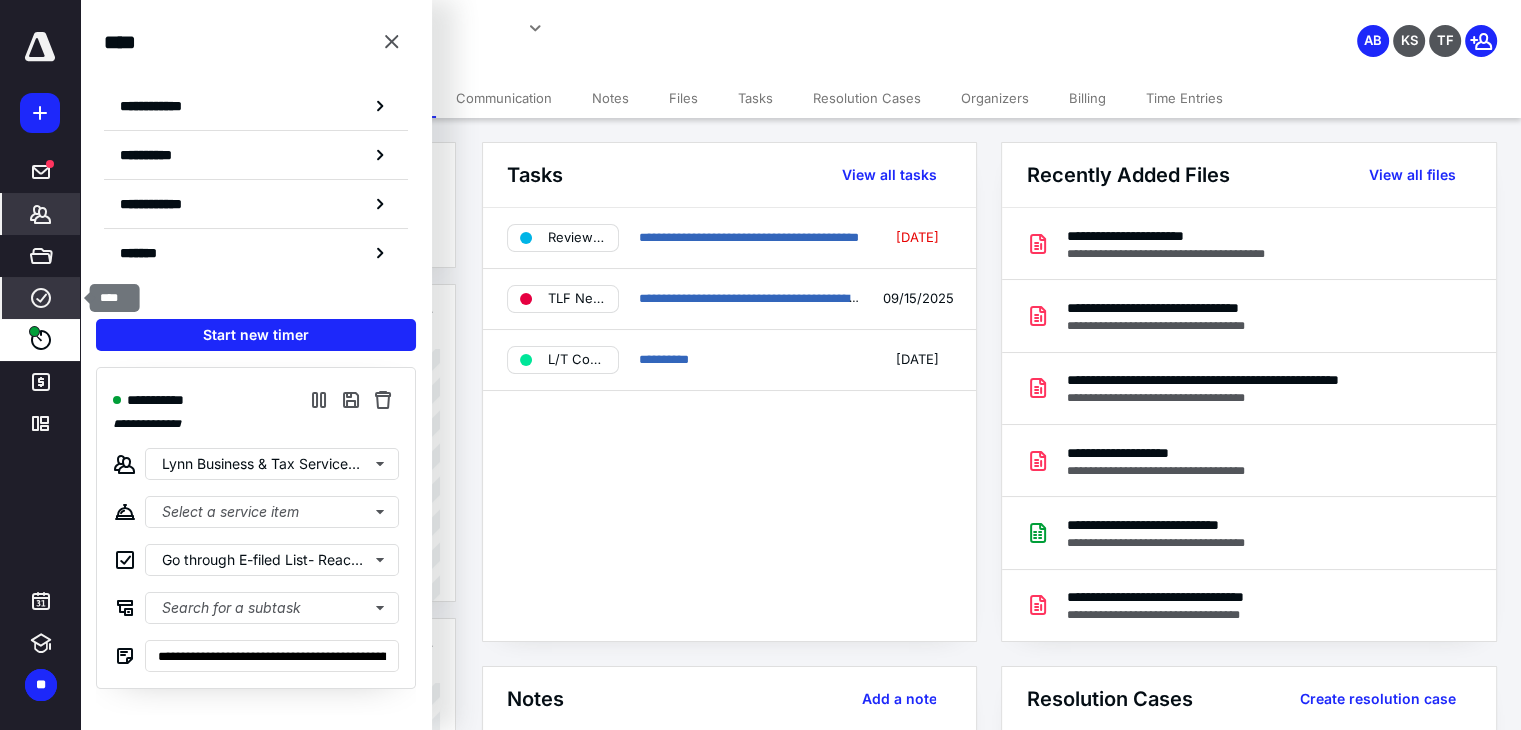 click 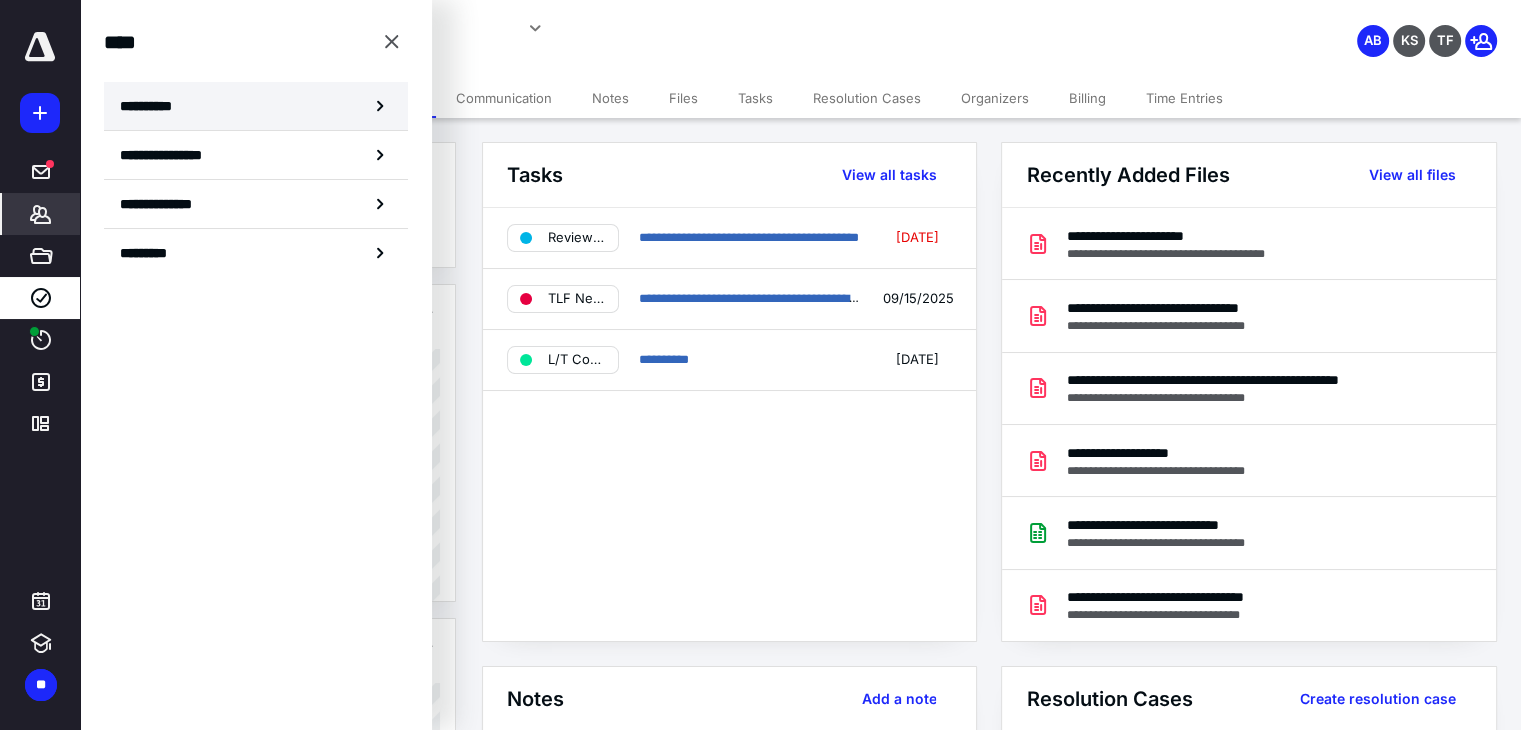 click on "**********" at bounding box center (256, 106) 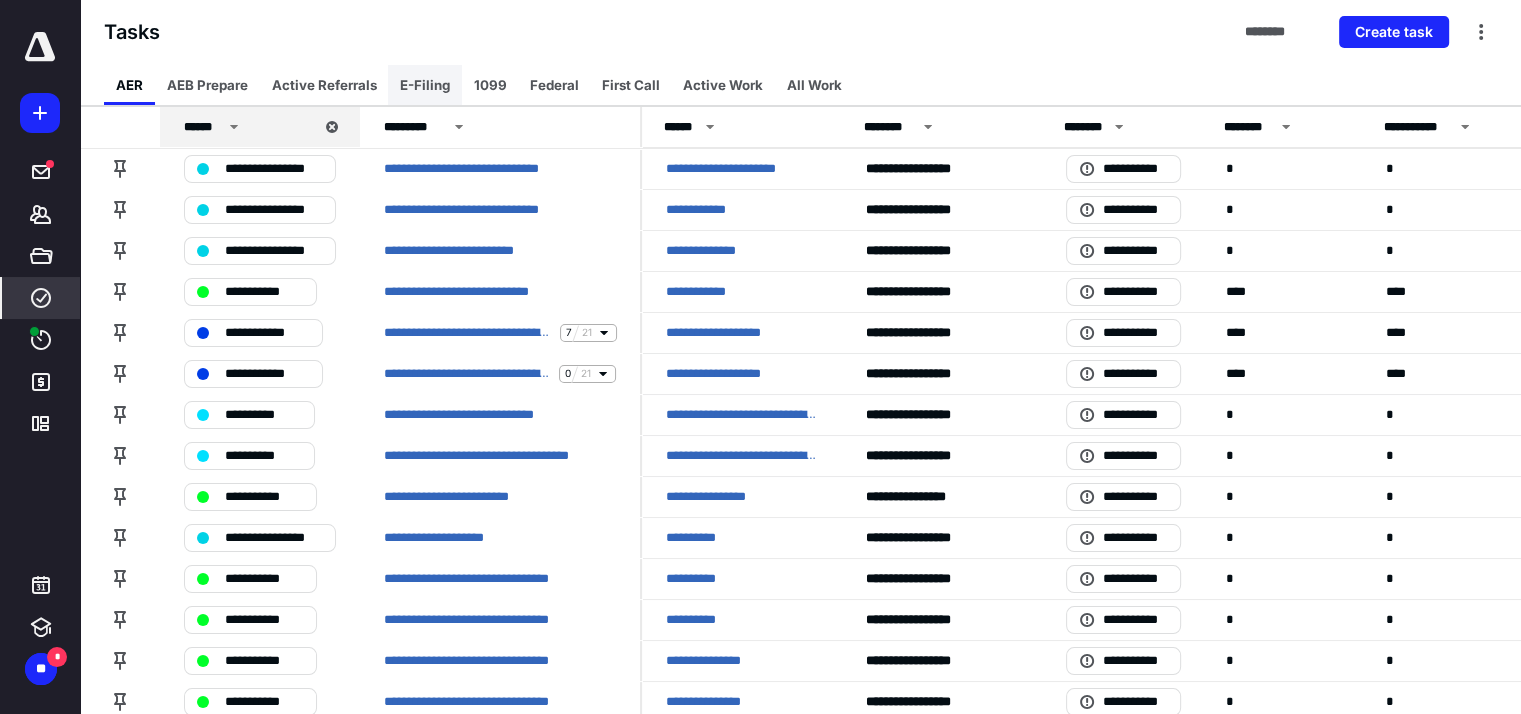 click on "E-Filing" at bounding box center (425, 85) 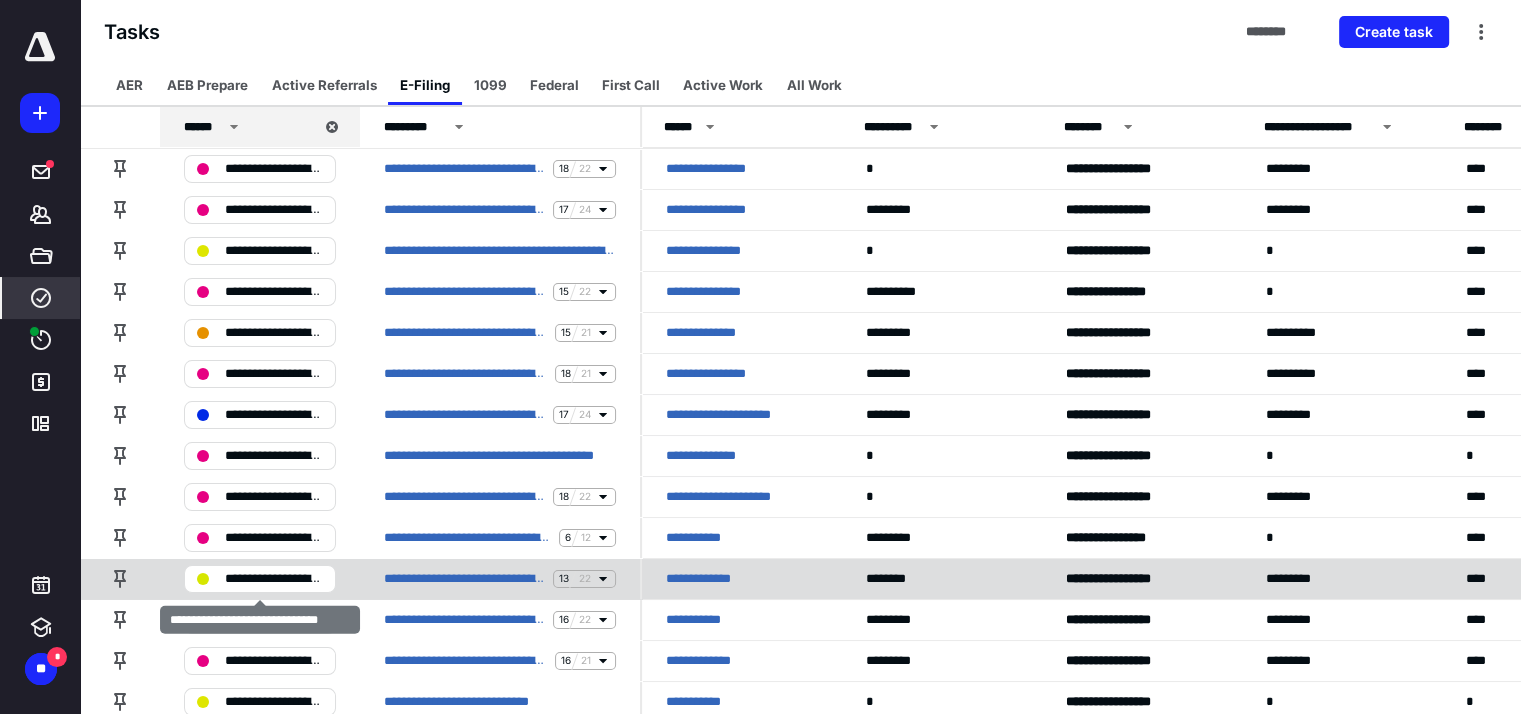 scroll, scrollTop: 100, scrollLeft: 0, axis: vertical 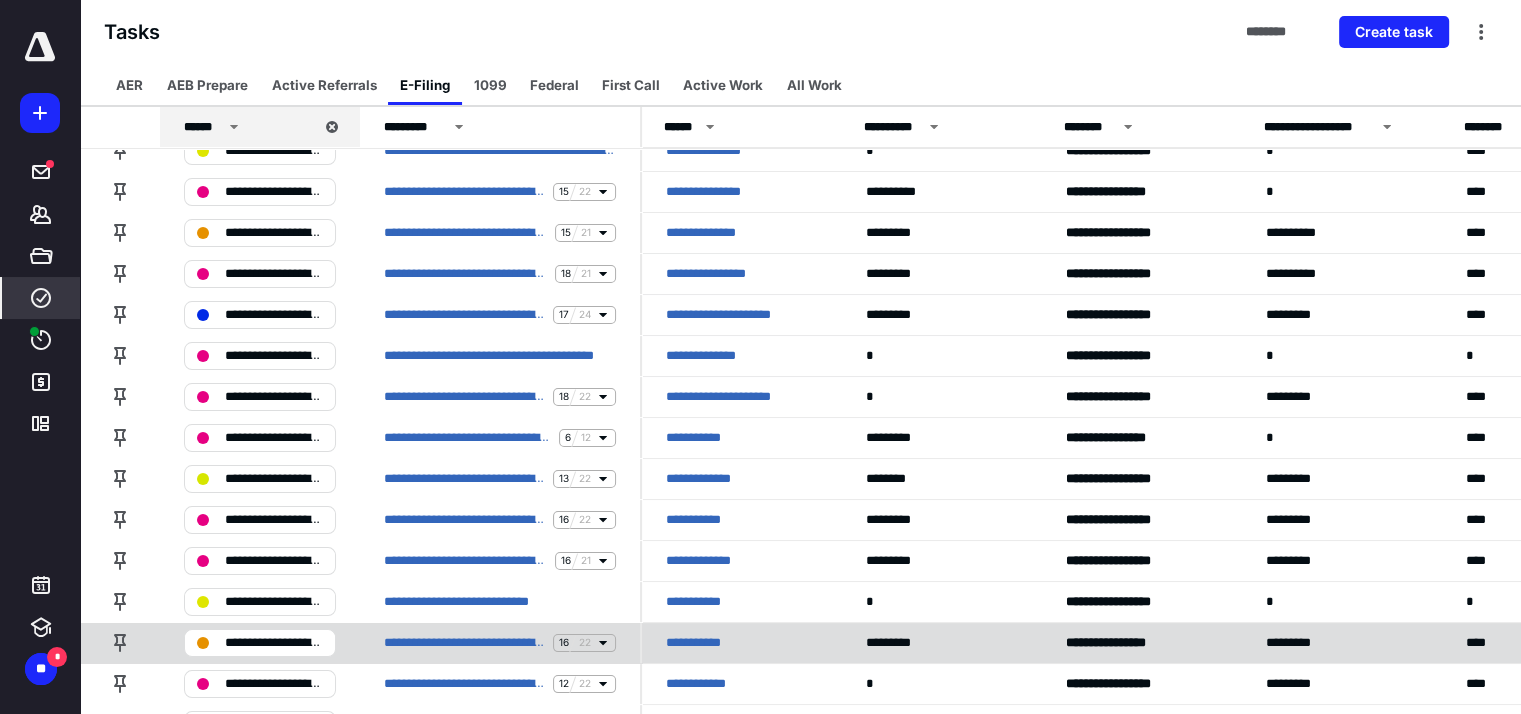 click on "**********" at bounding box center (705, 643) 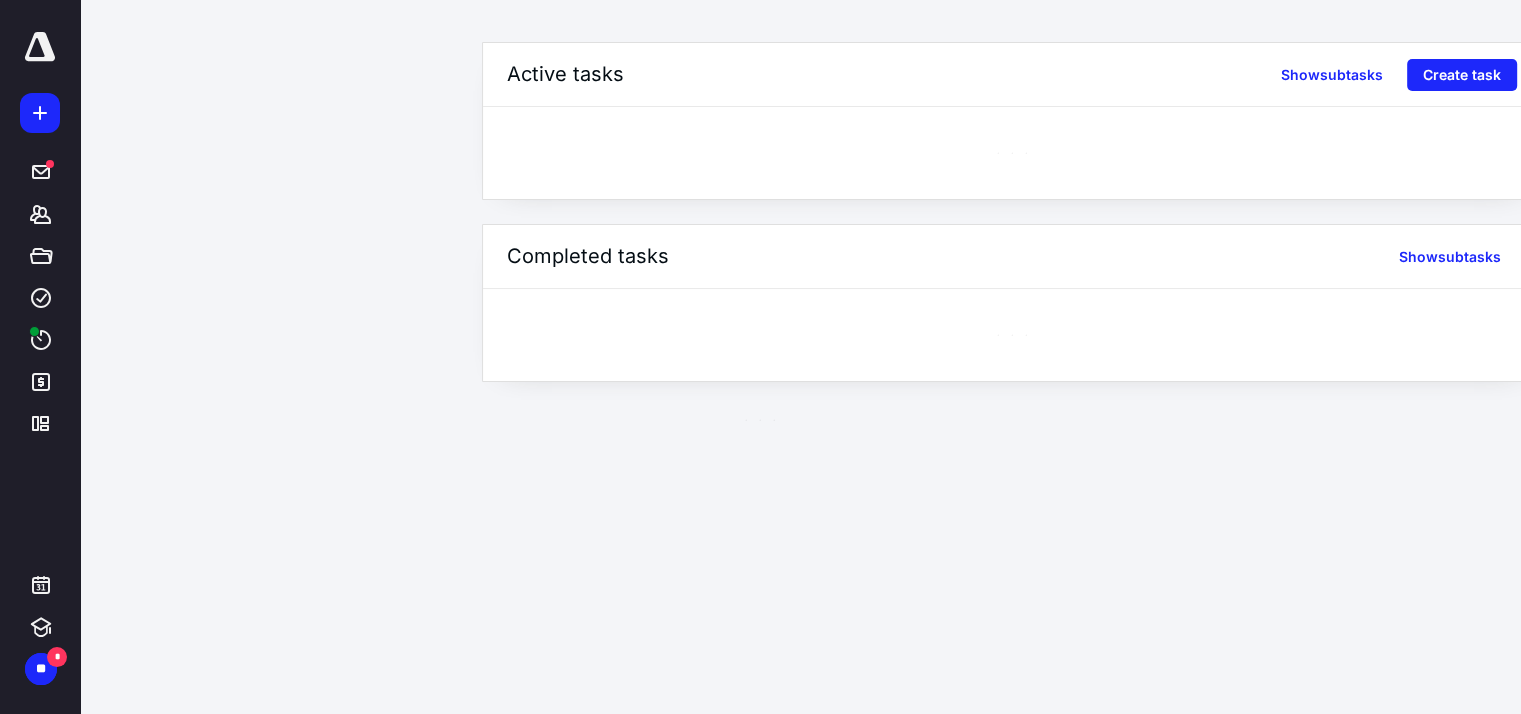 scroll, scrollTop: 0, scrollLeft: 0, axis: both 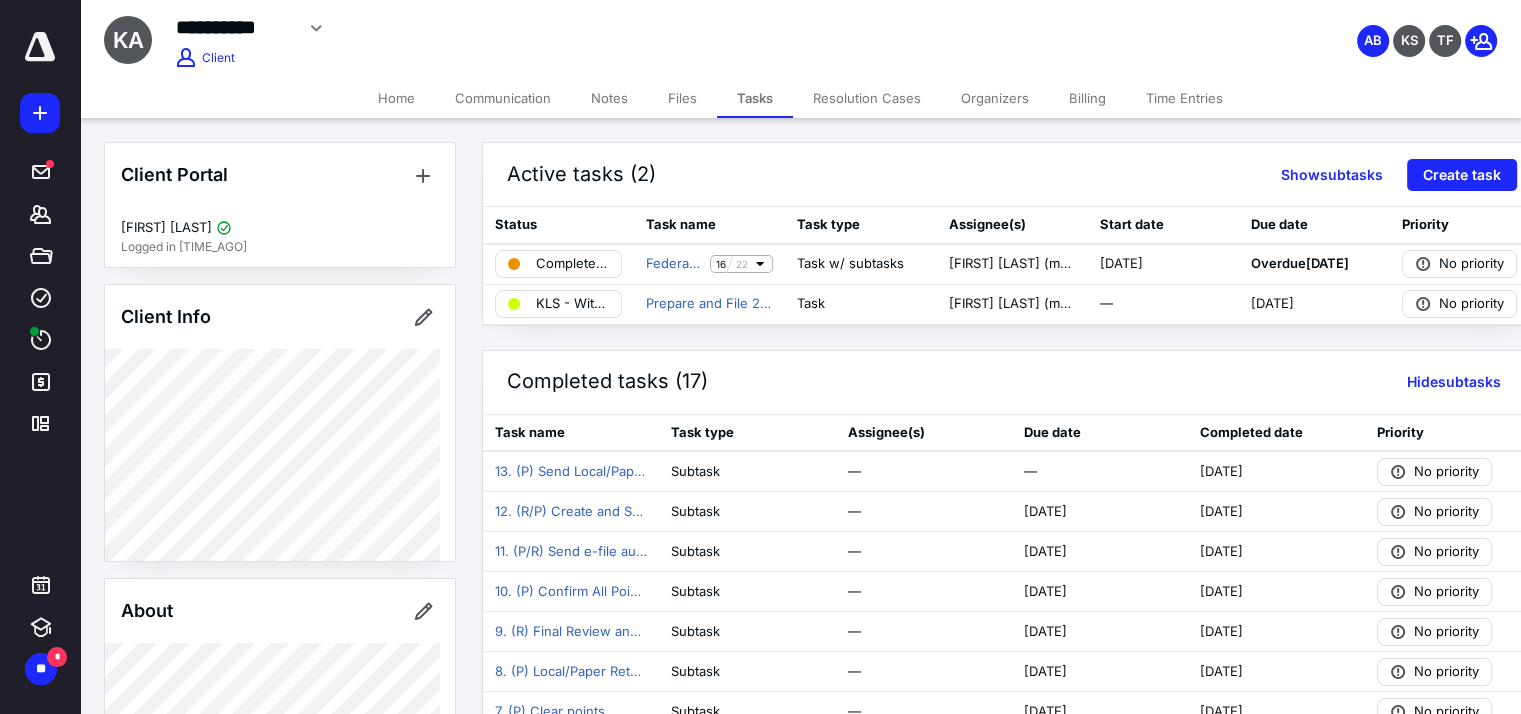 click on "Billing" at bounding box center (1087, 98) 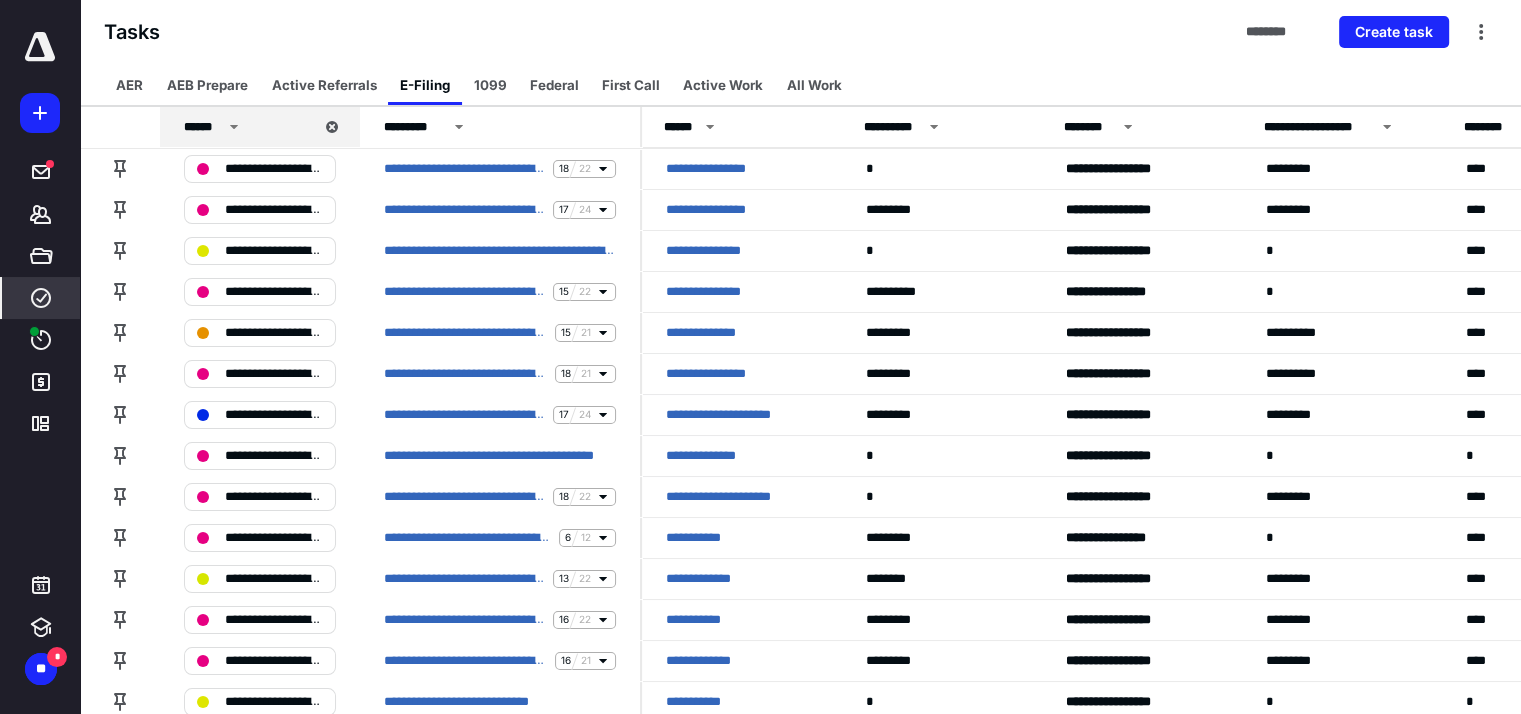 click 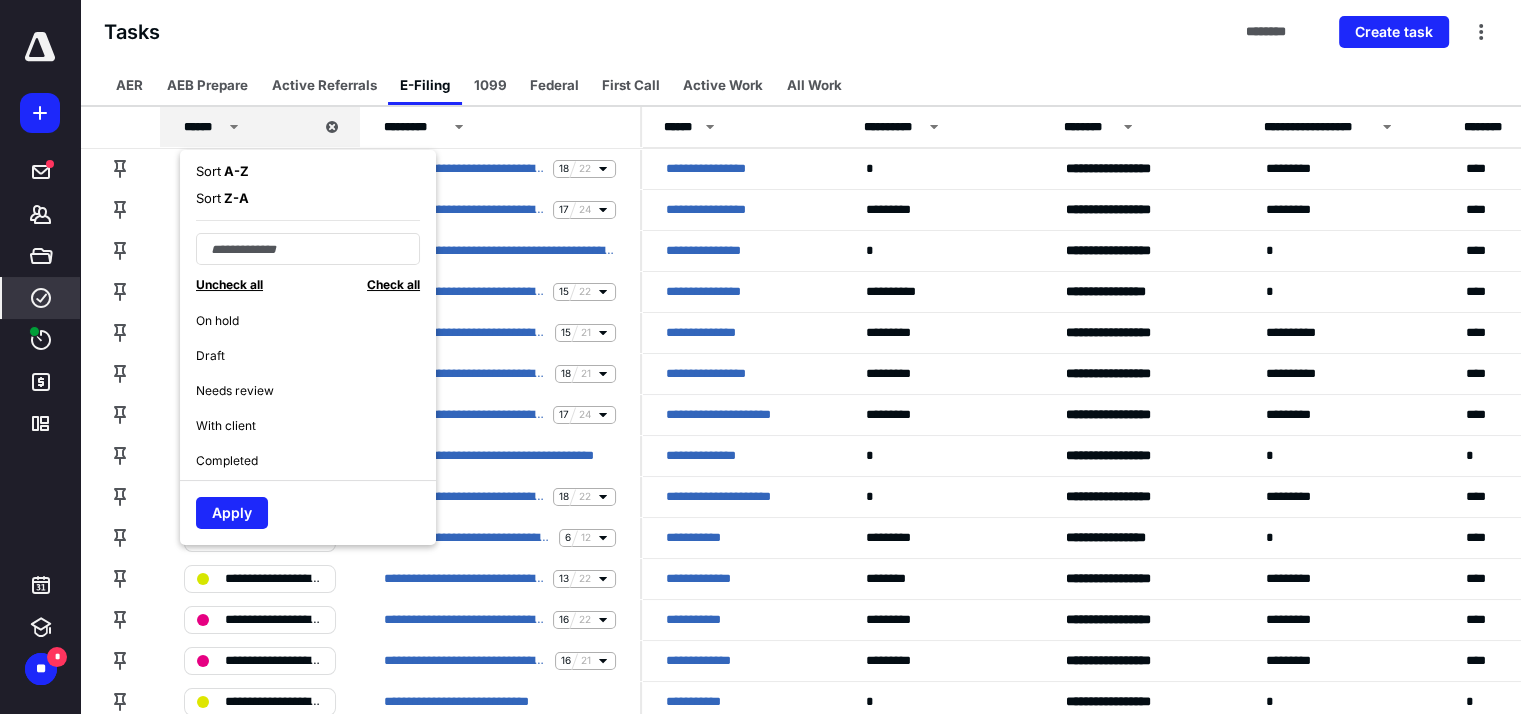 scroll, scrollTop: 0, scrollLeft: 0, axis: both 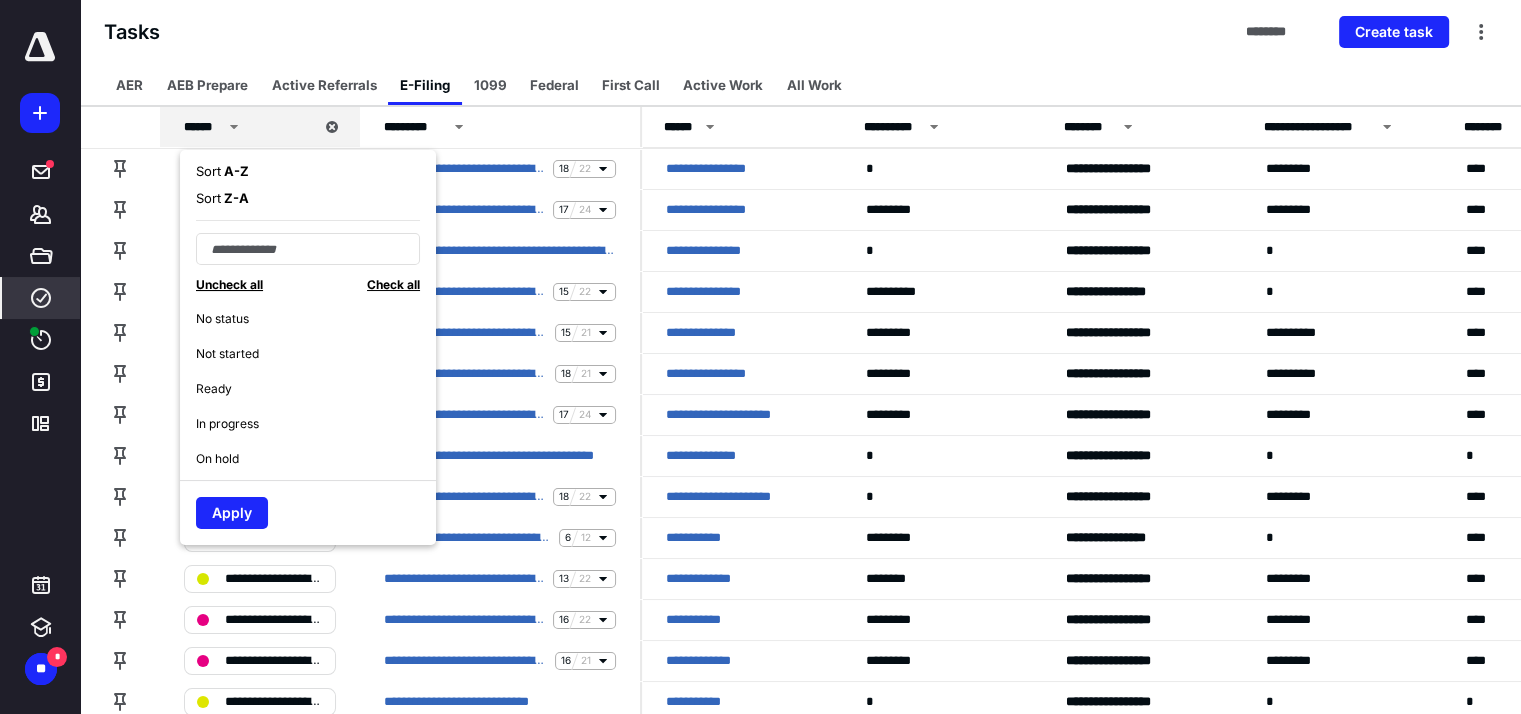 click on "Uncheck all" at bounding box center (229, 284) 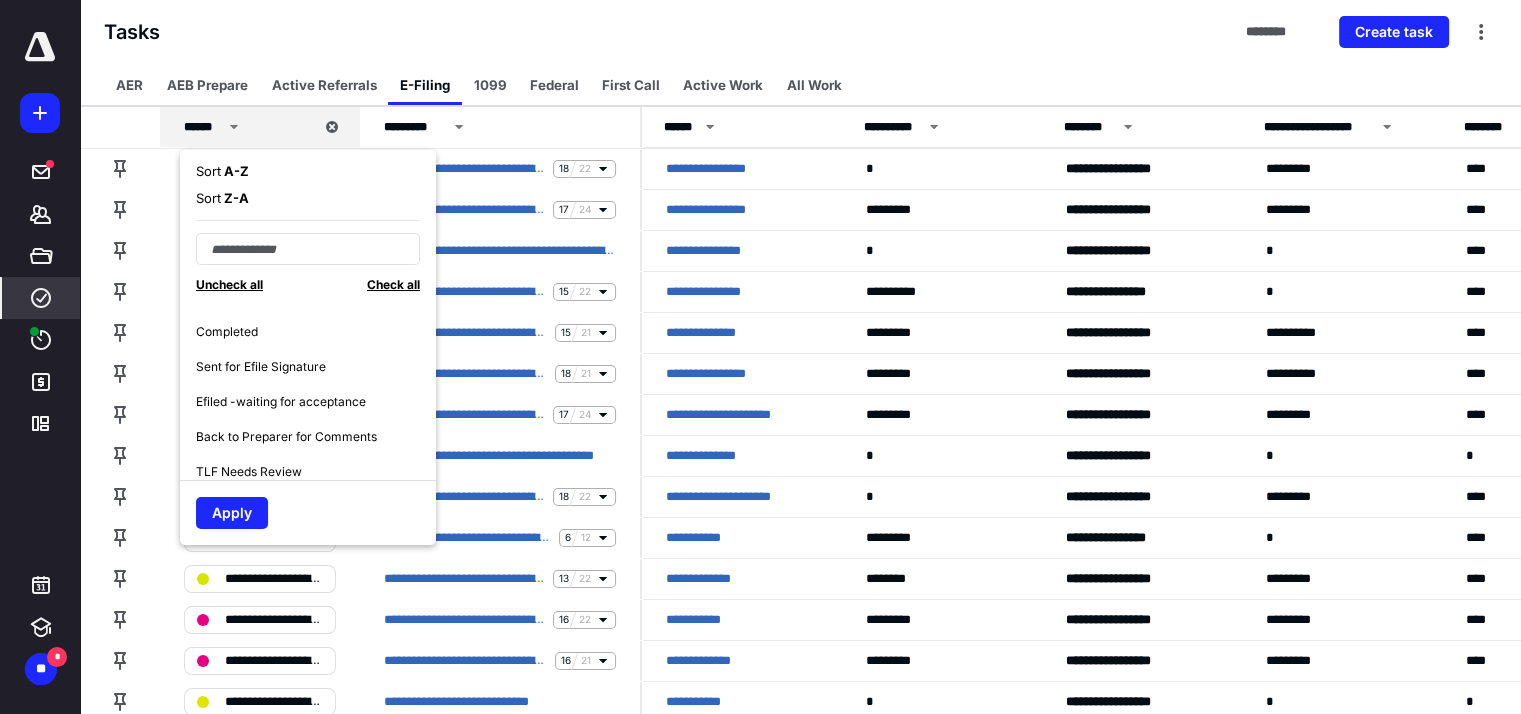 scroll, scrollTop: 300, scrollLeft: 0, axis: vertical 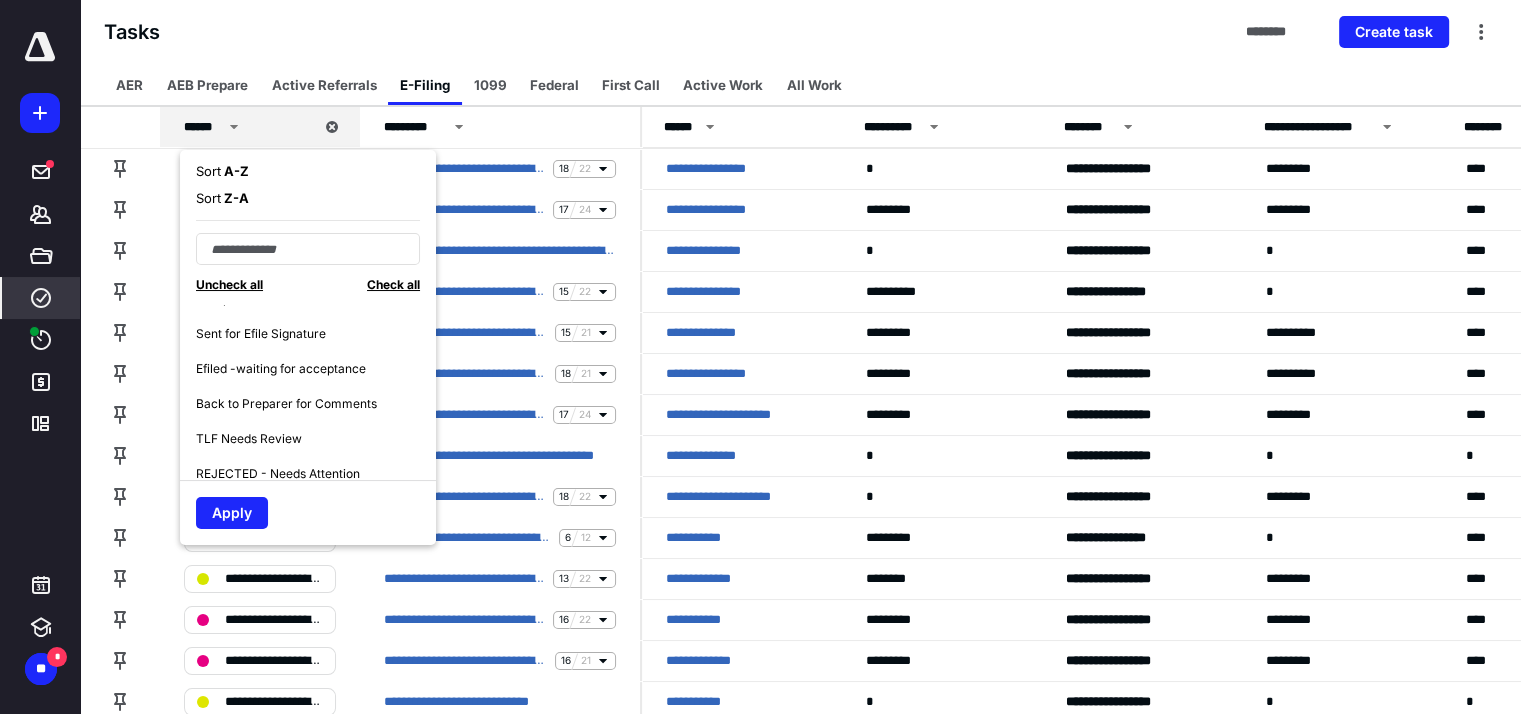 click on "Sent for Efile Signature" at bounding box center (261, 334) 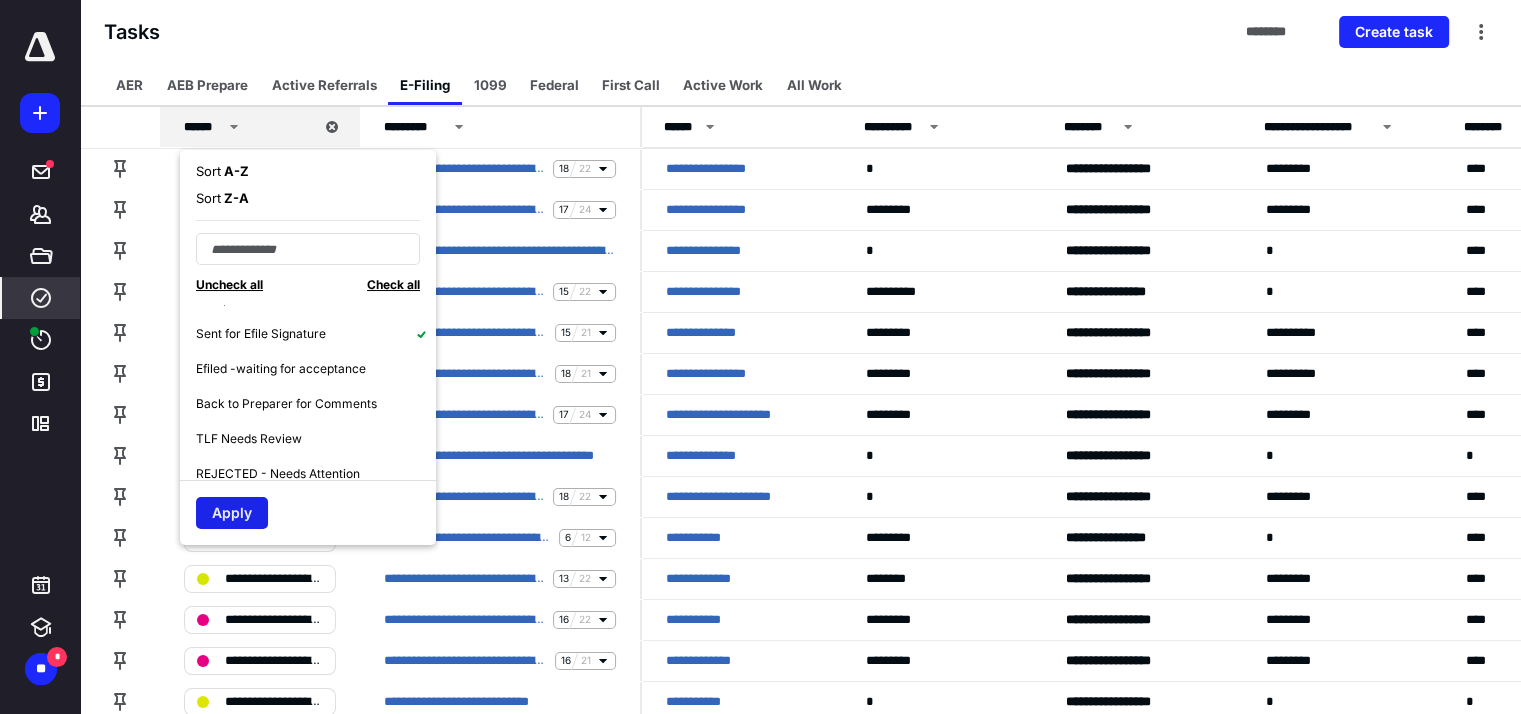 click on "Apply" at bounding box center (232, 513) 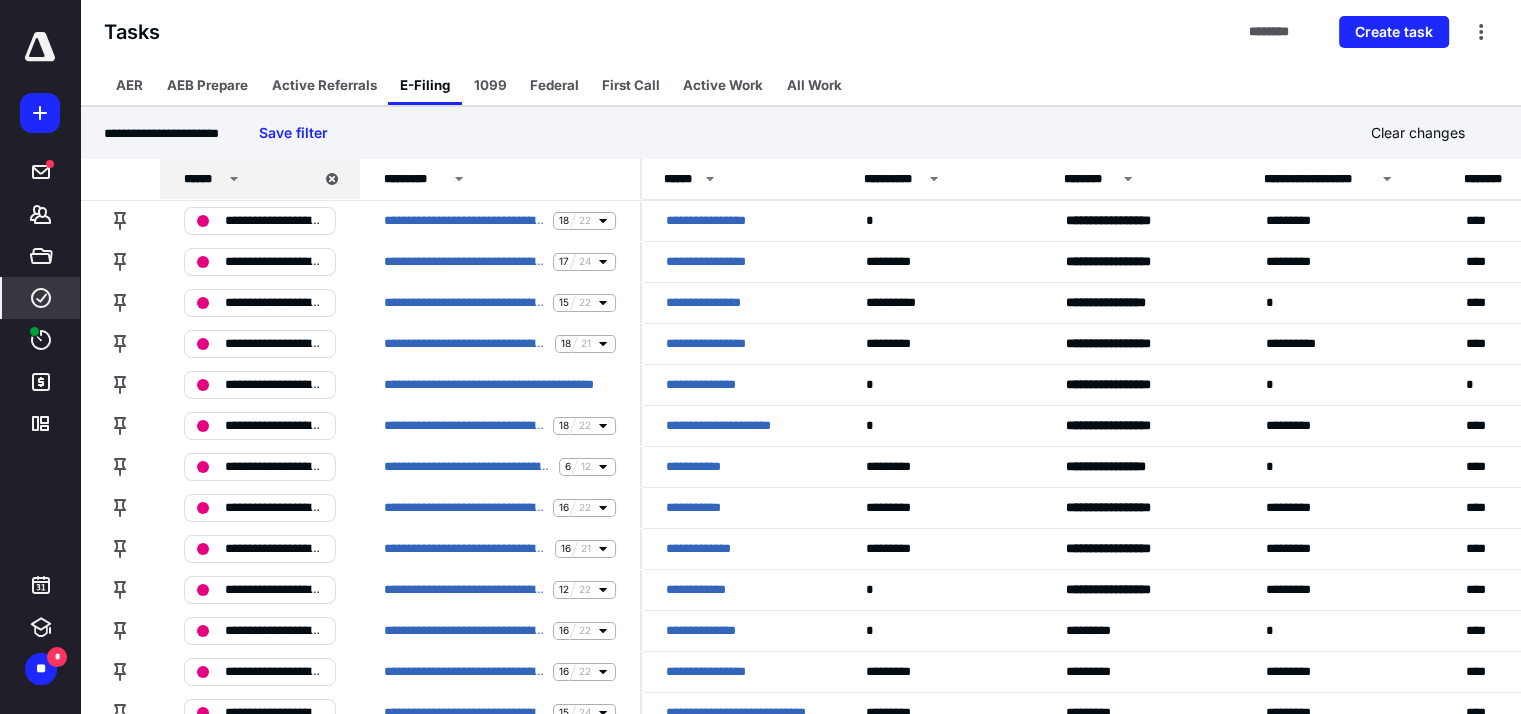 click 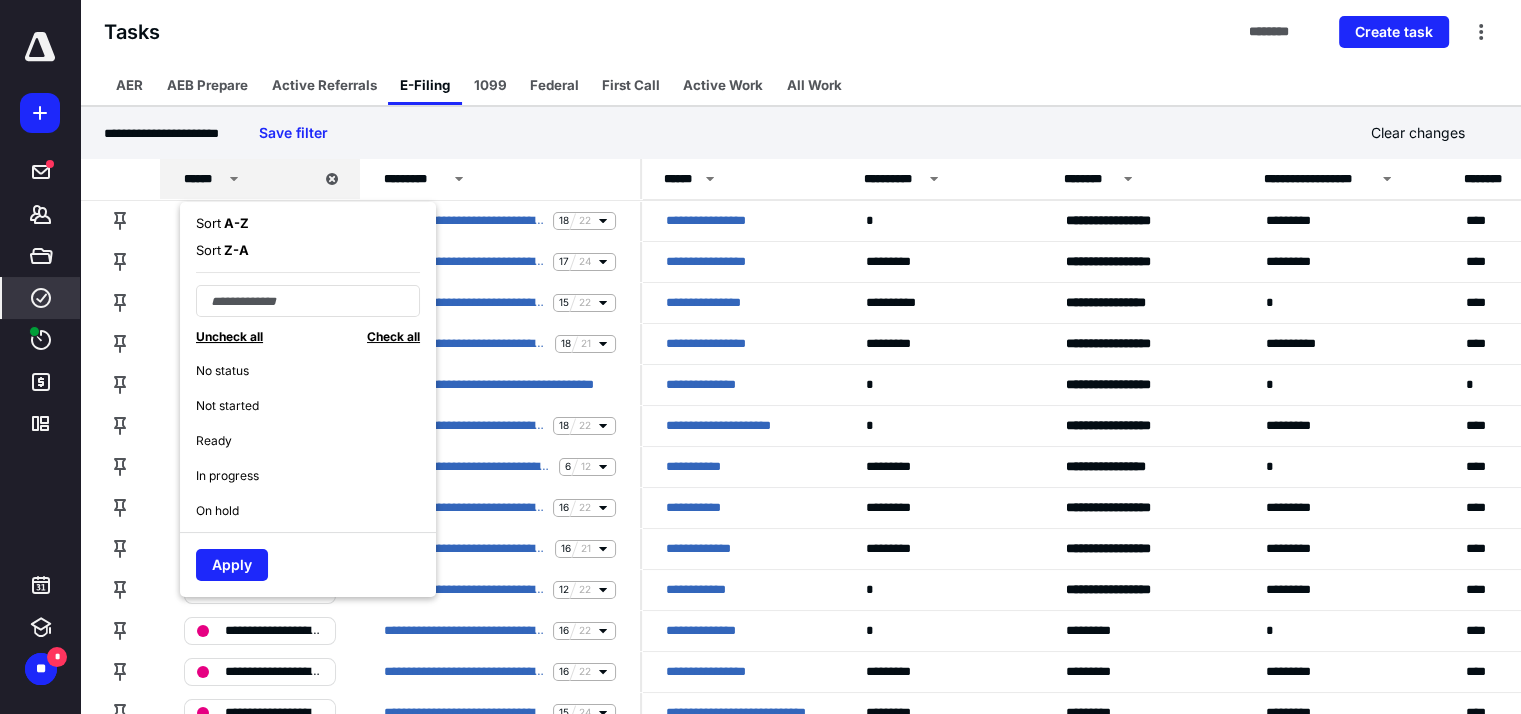 click on "Uncheck all" at bounding box center [229, 336] 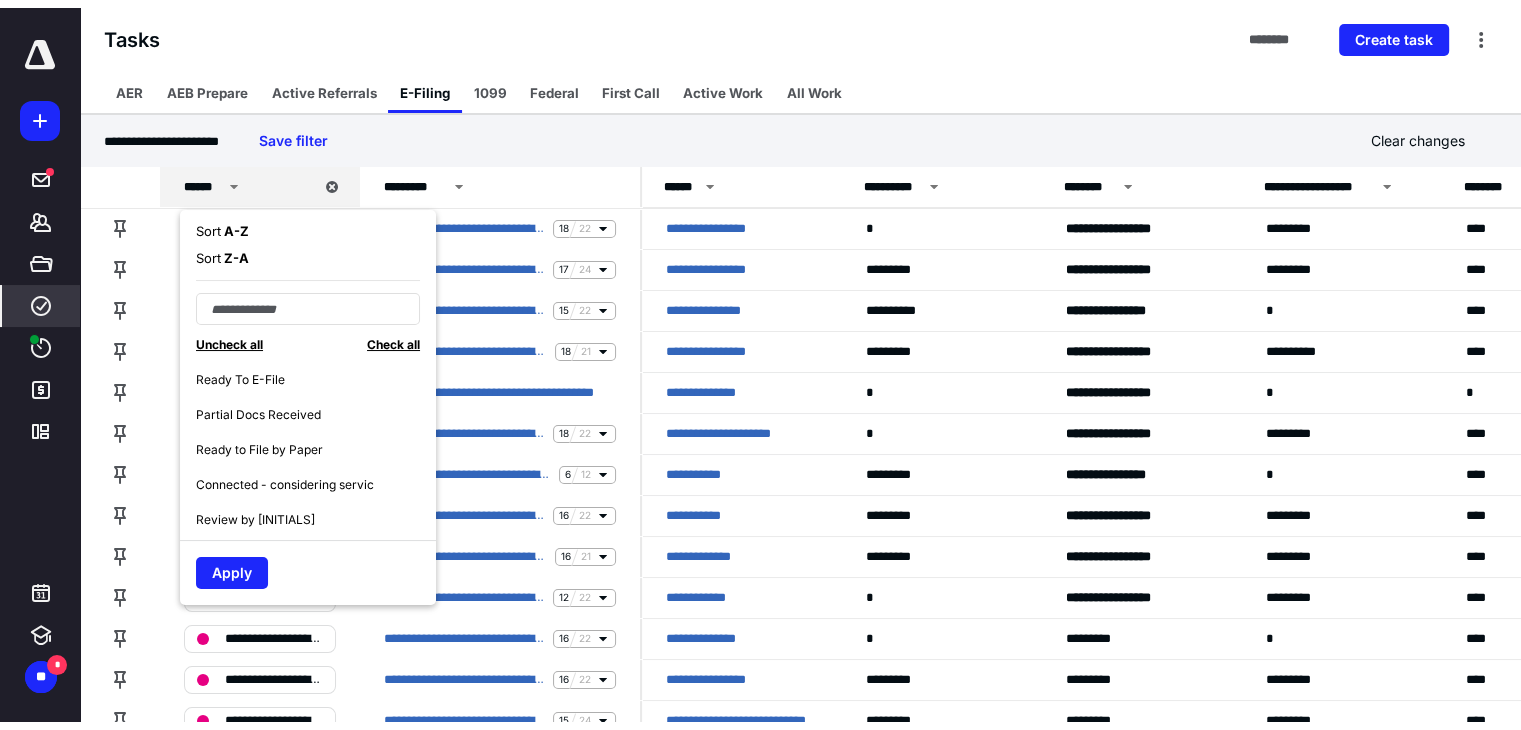 scroll, scrollTop: 500, scrollLeft: 0, axis: vertical 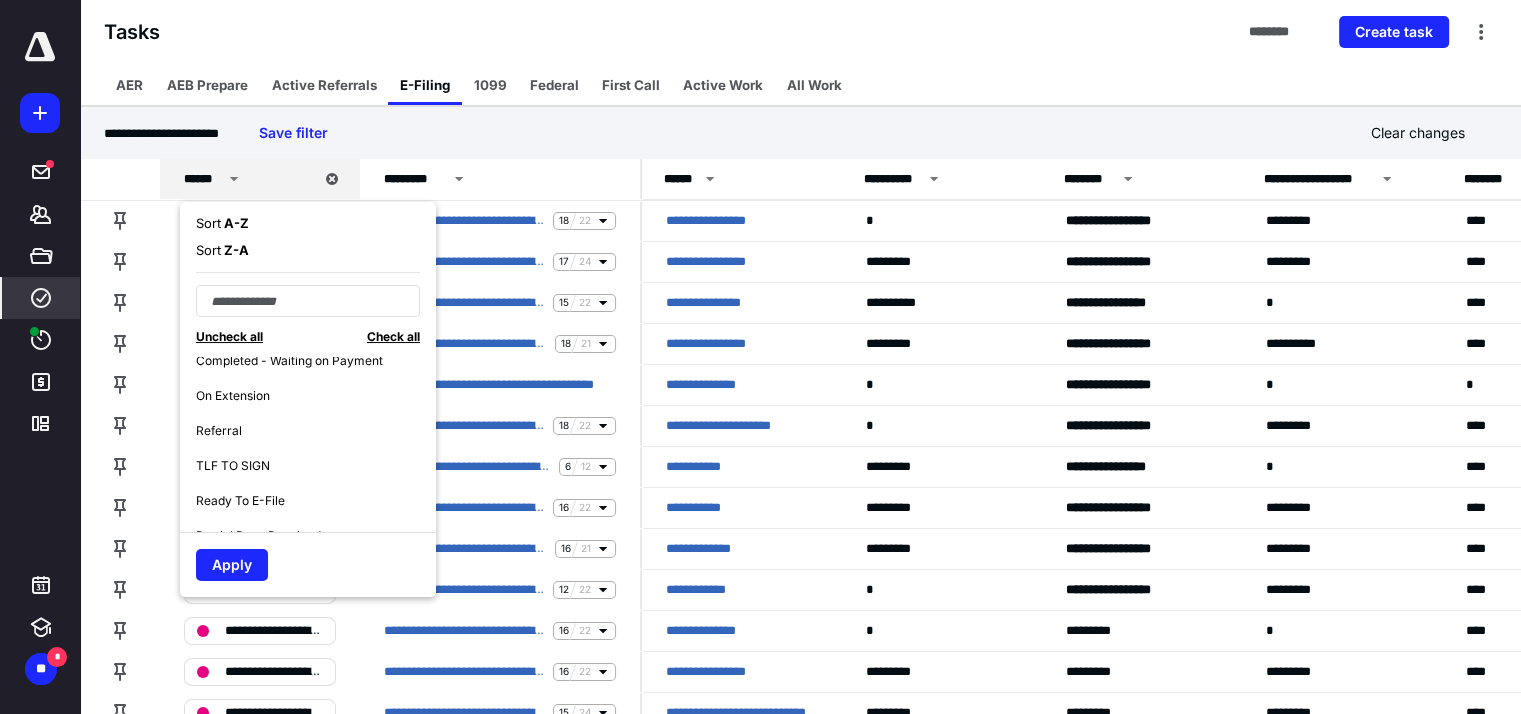 click on "Completed - Waiting on Payment" at bounding box center [289, 361] 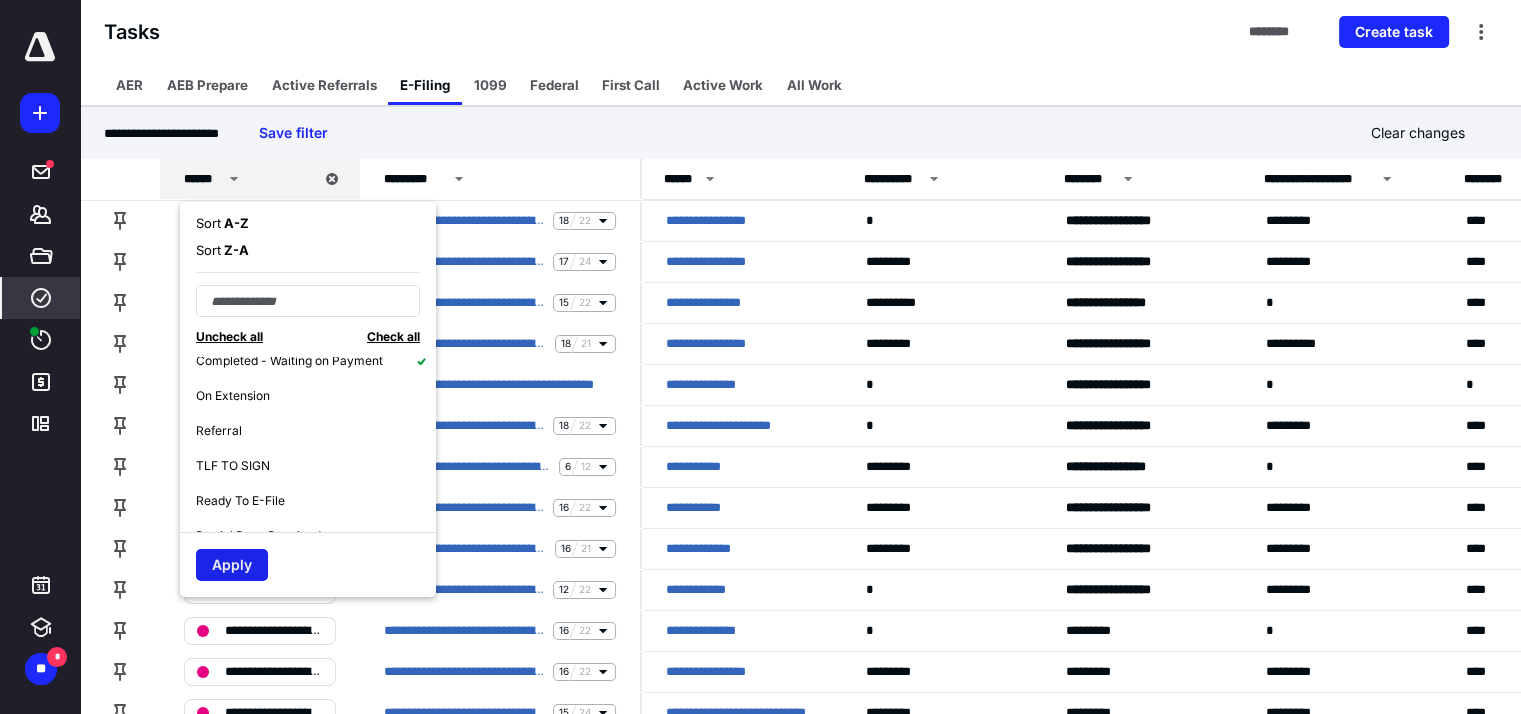 click on "Apply" at bounding box center [232, 565] 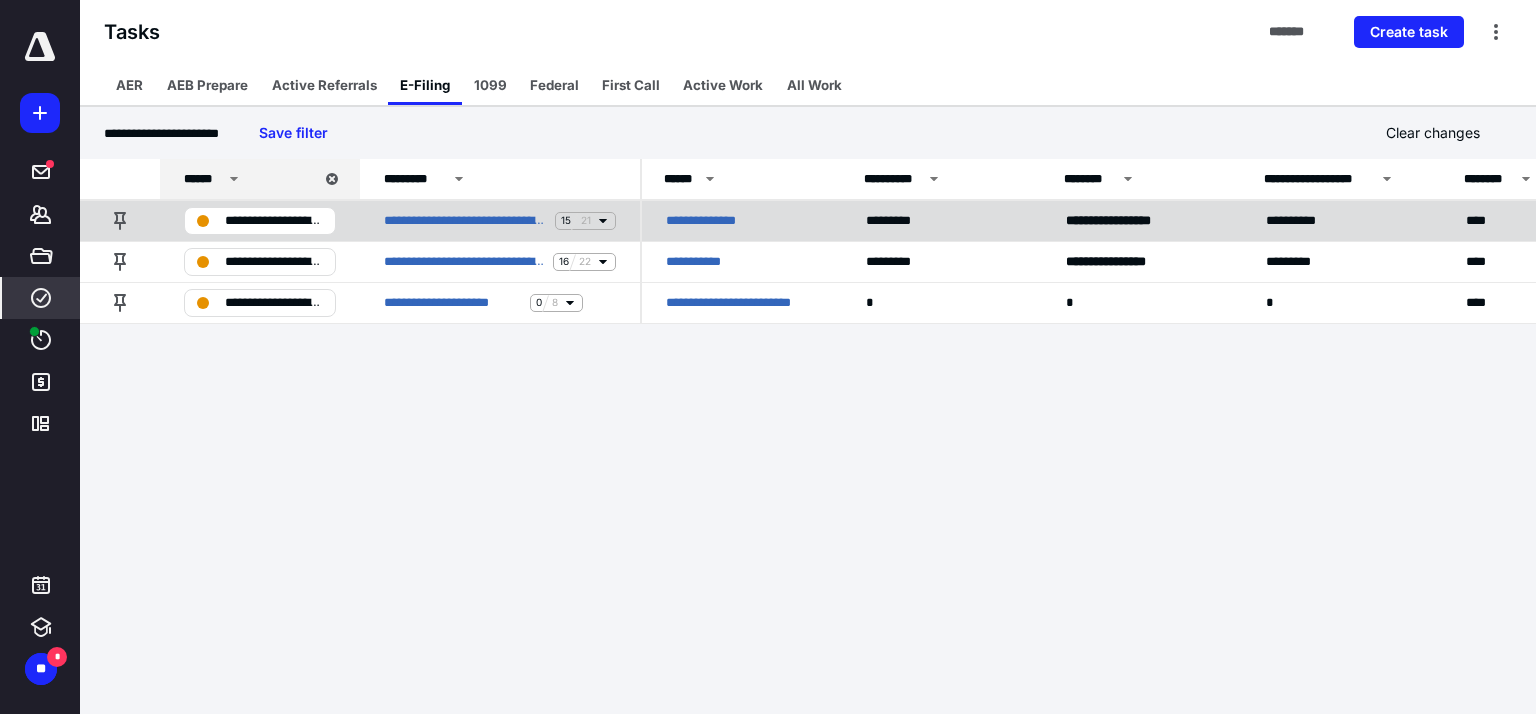 click on "**********" at bounding box center [711, 221] 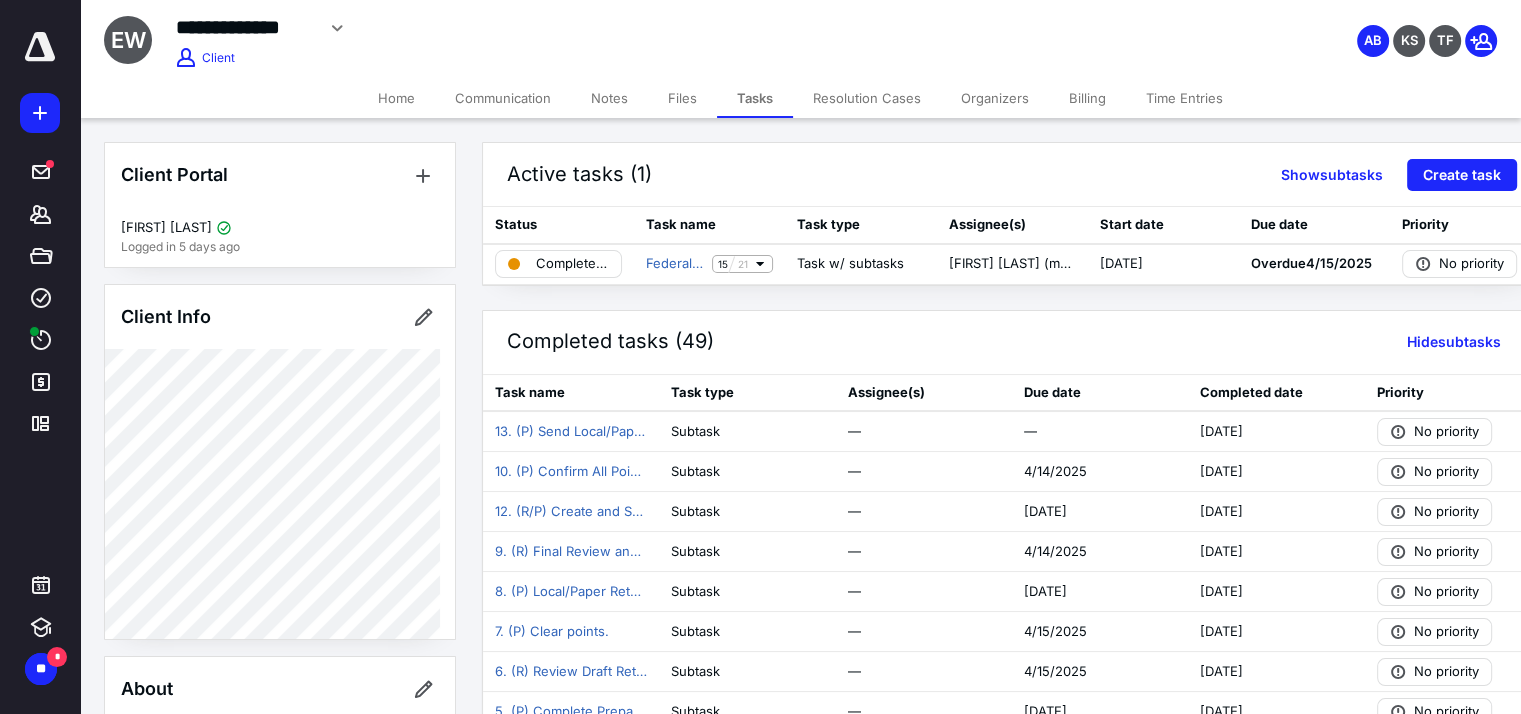 click on "Billing" at bounding box center (1087, 98) 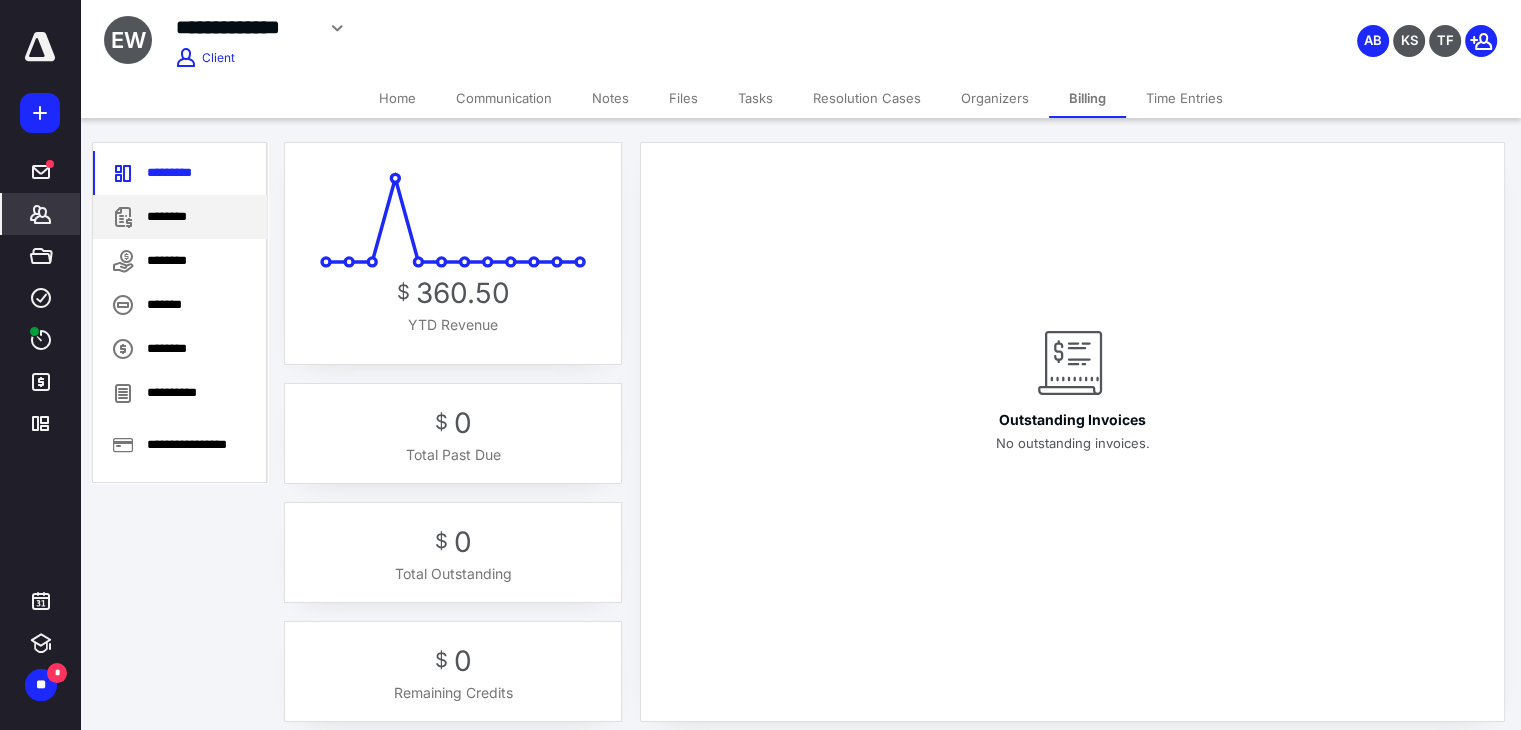 click on "********" at bounding box center [180, 217] 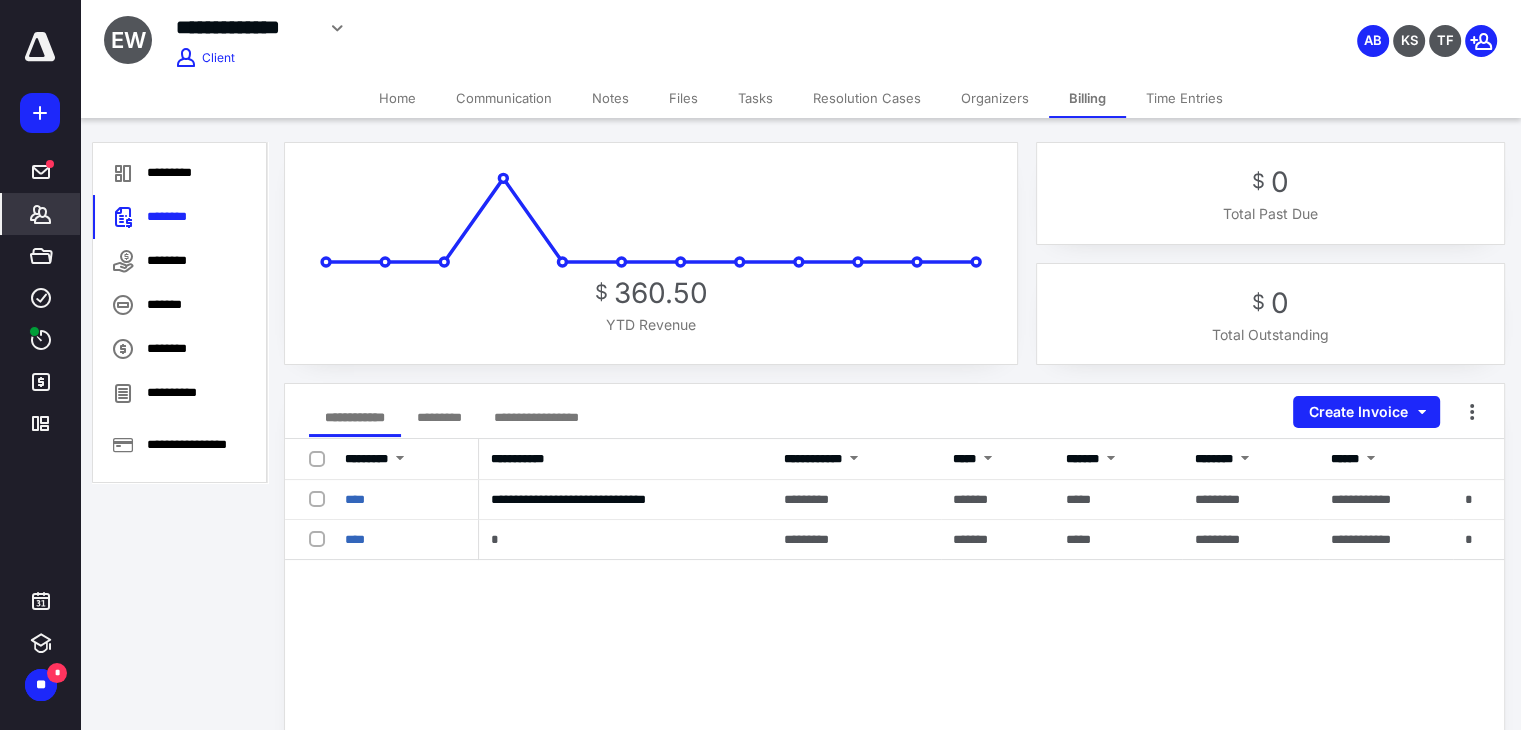 drag, startPoint x: 408, startPoint y: 98, endPoint x: 474, endPoint y: 169, distance: 96.938126 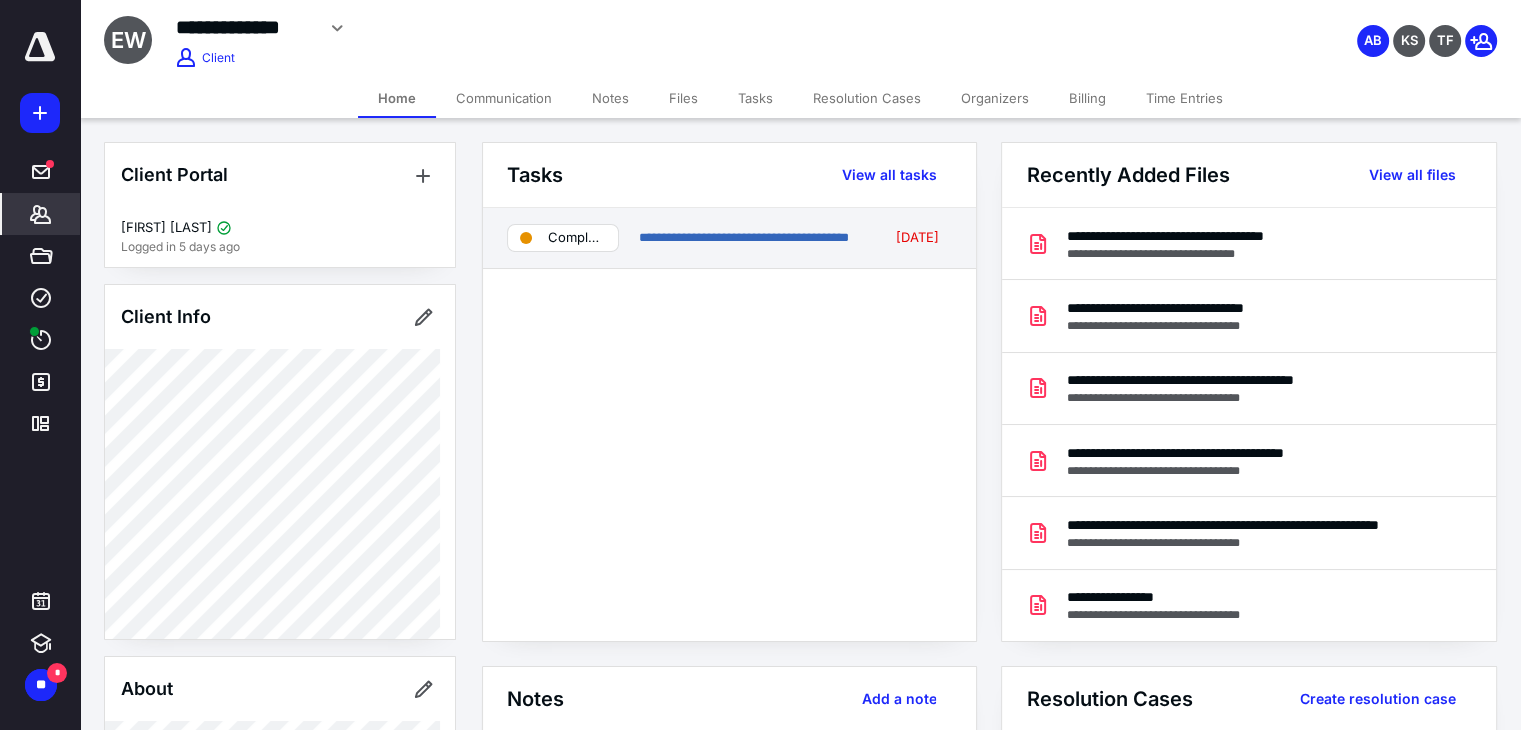 click on "Completed - Waiting on Payment" at bounding box center (577, 238) 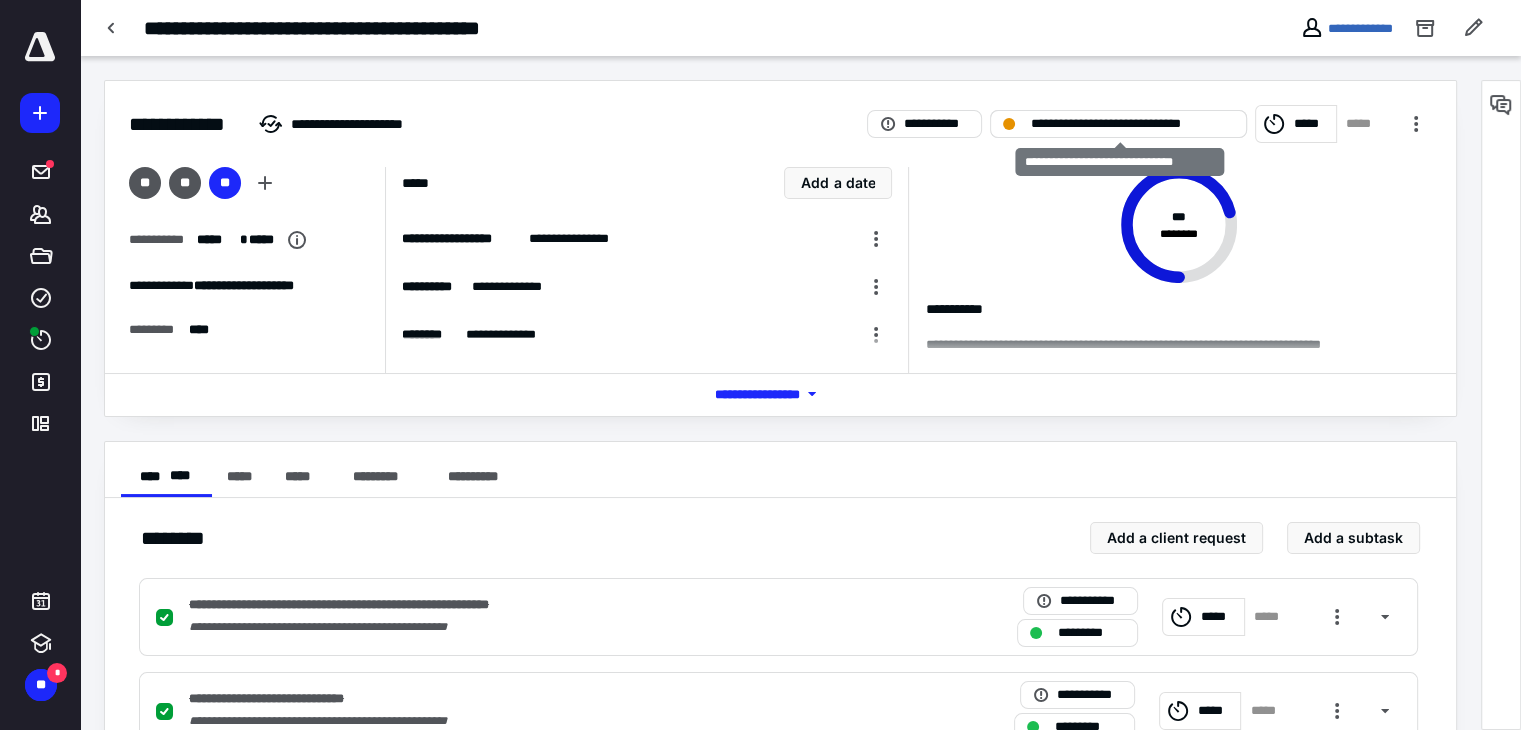 click on "**********" at bounding box center [1132, 124] 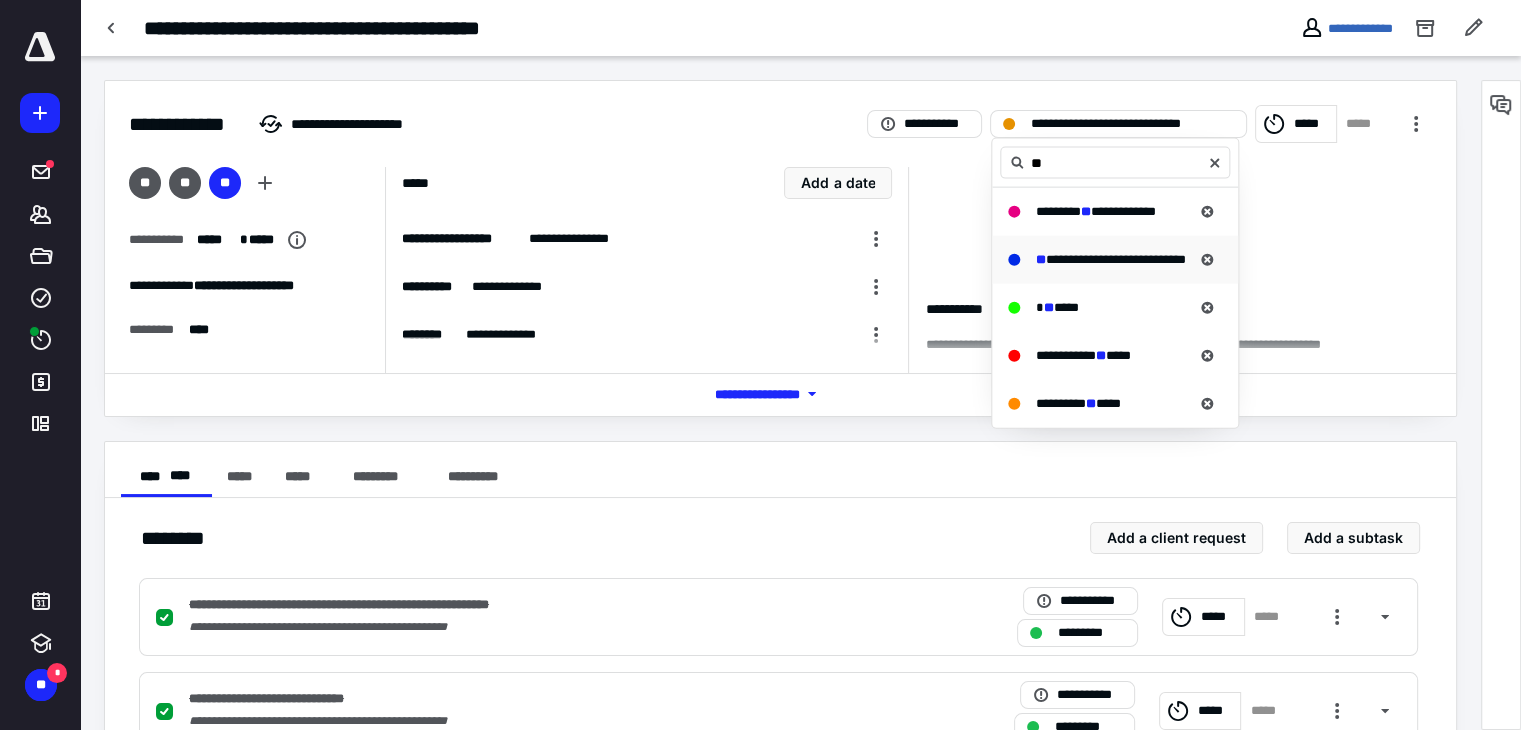 type on "**" 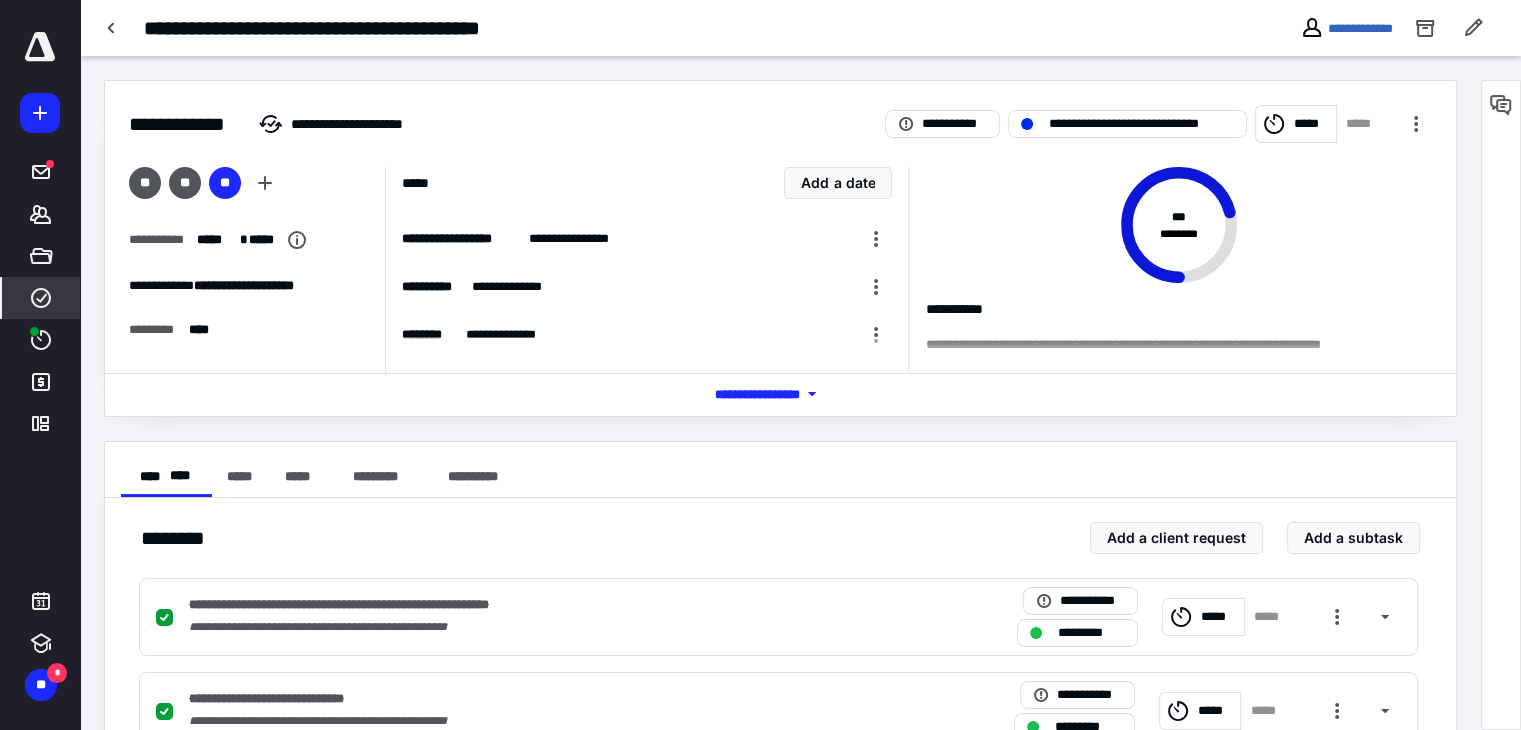 click 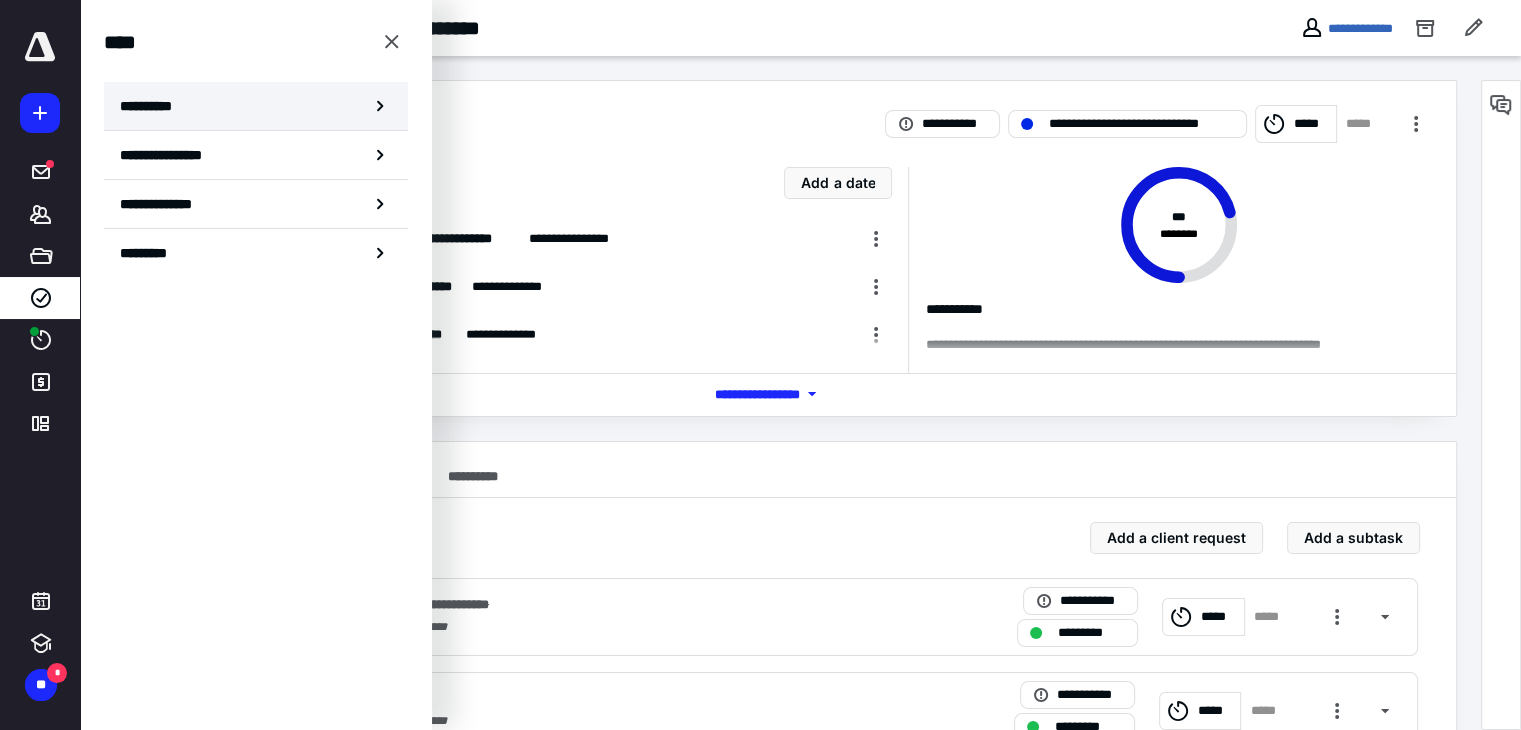 click on "**********" at bounding box center [153, 106] 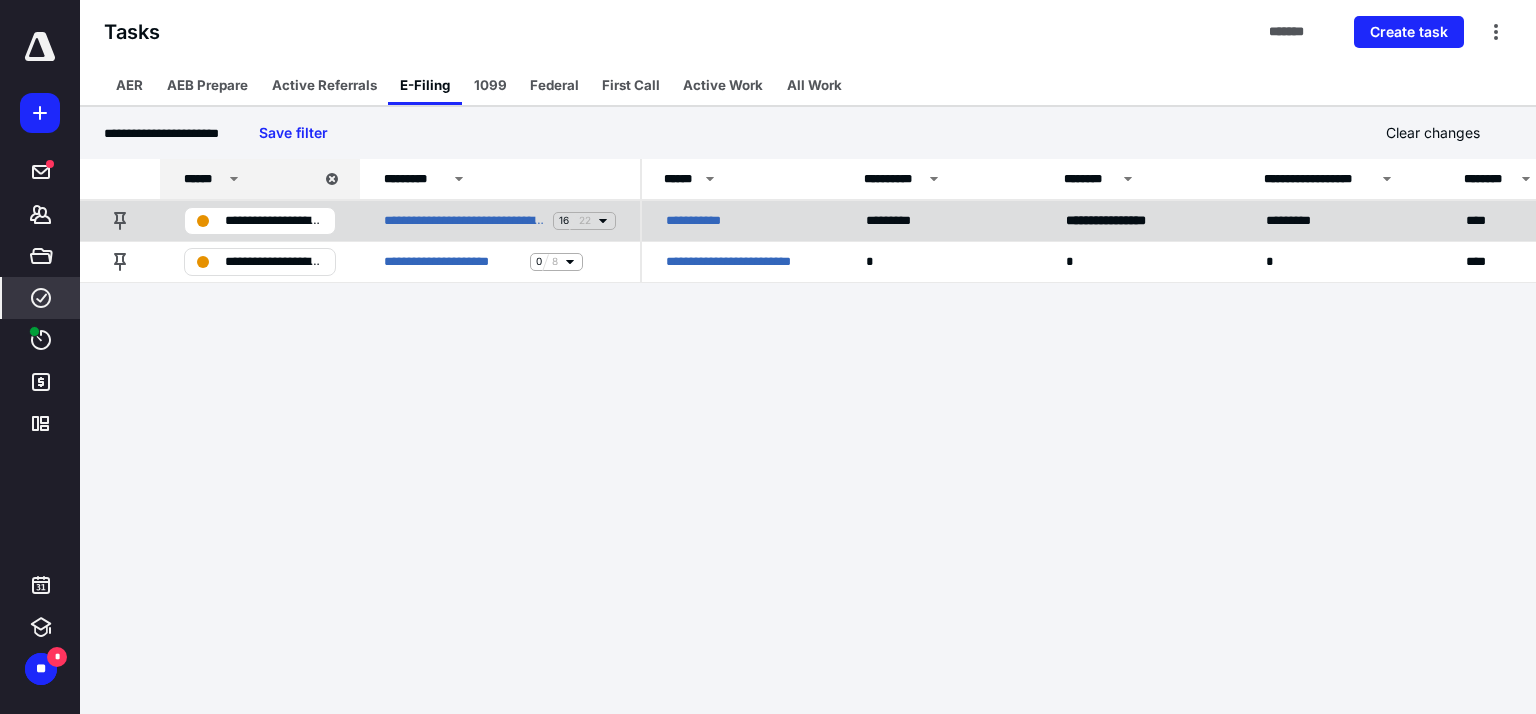 click on "**********" at bounding box center (705, 221) 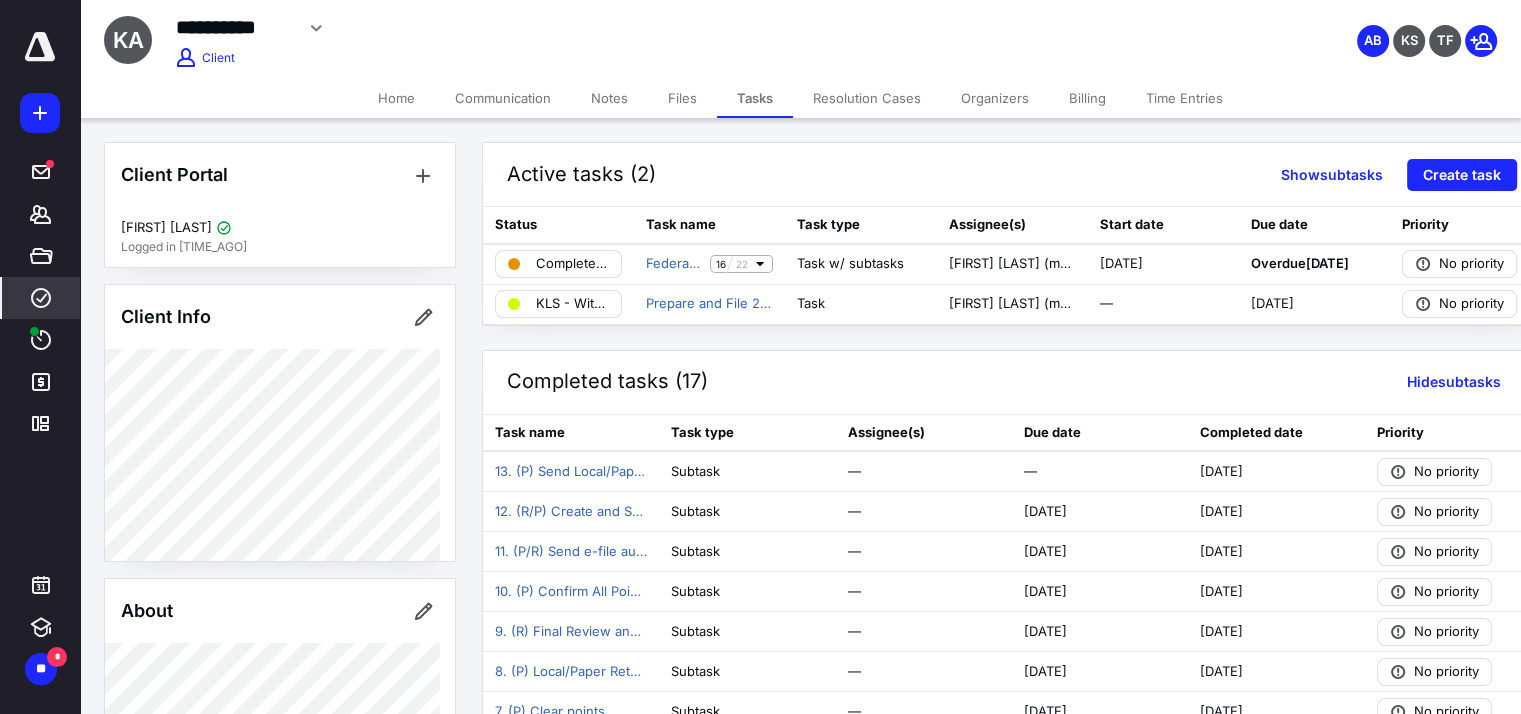 click 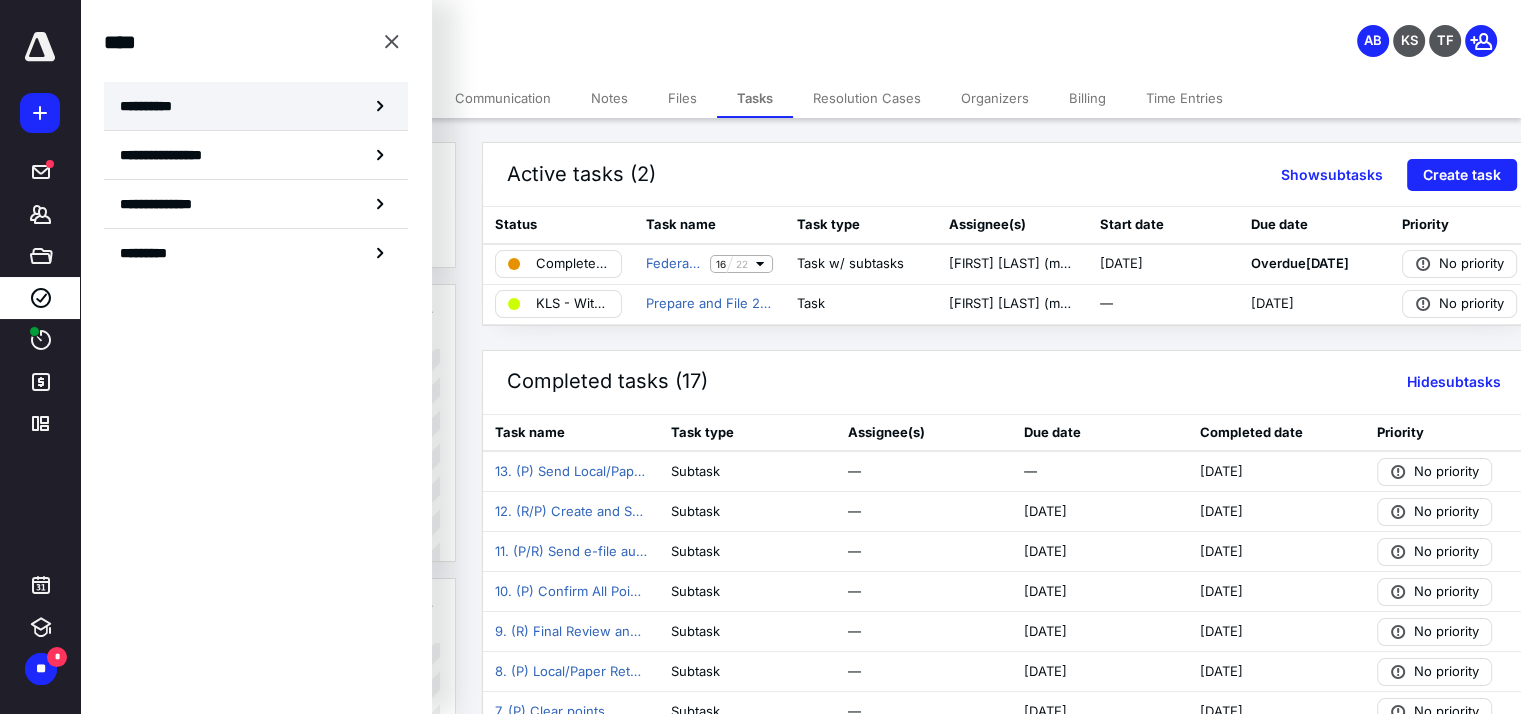 click on "**********" at bounding box center (153, 106) 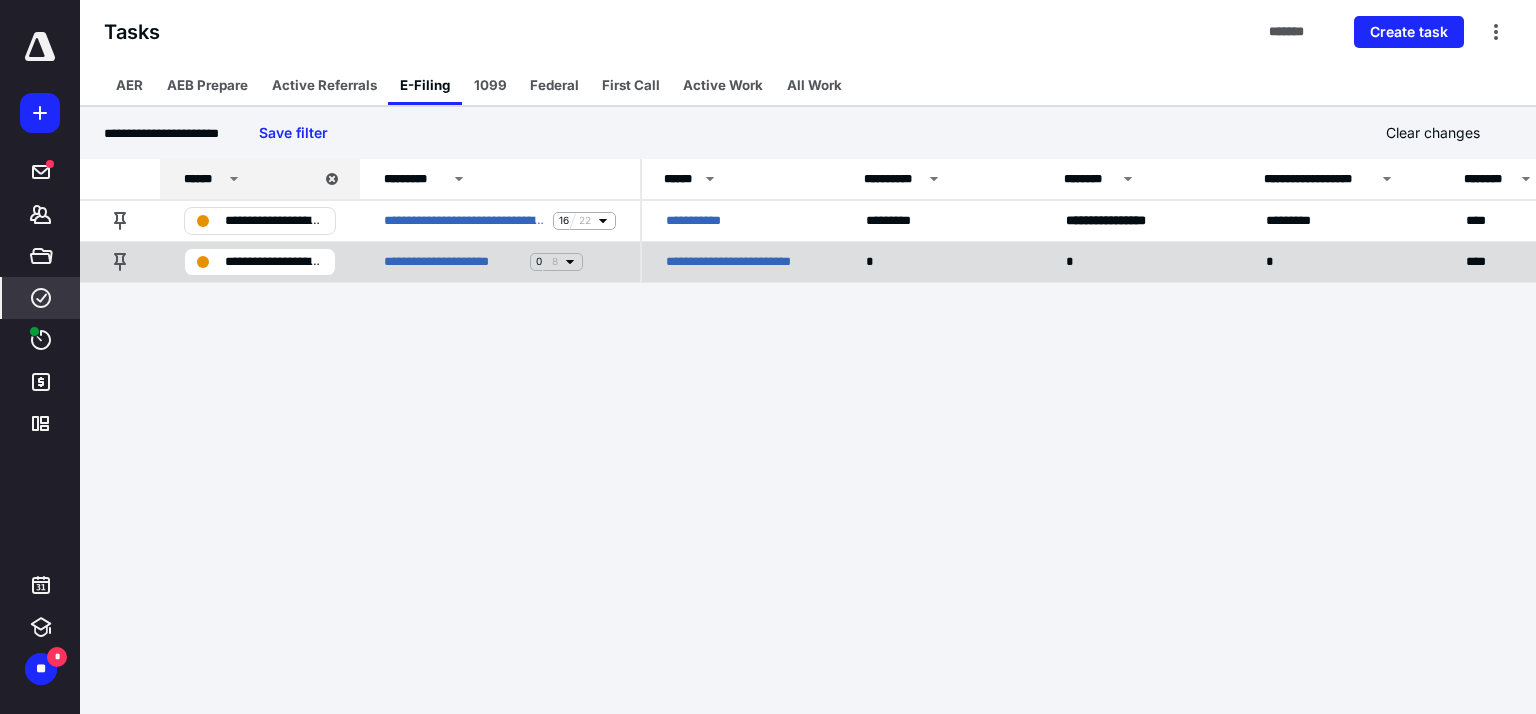 click on "**********" at bounding box center [742, 262] 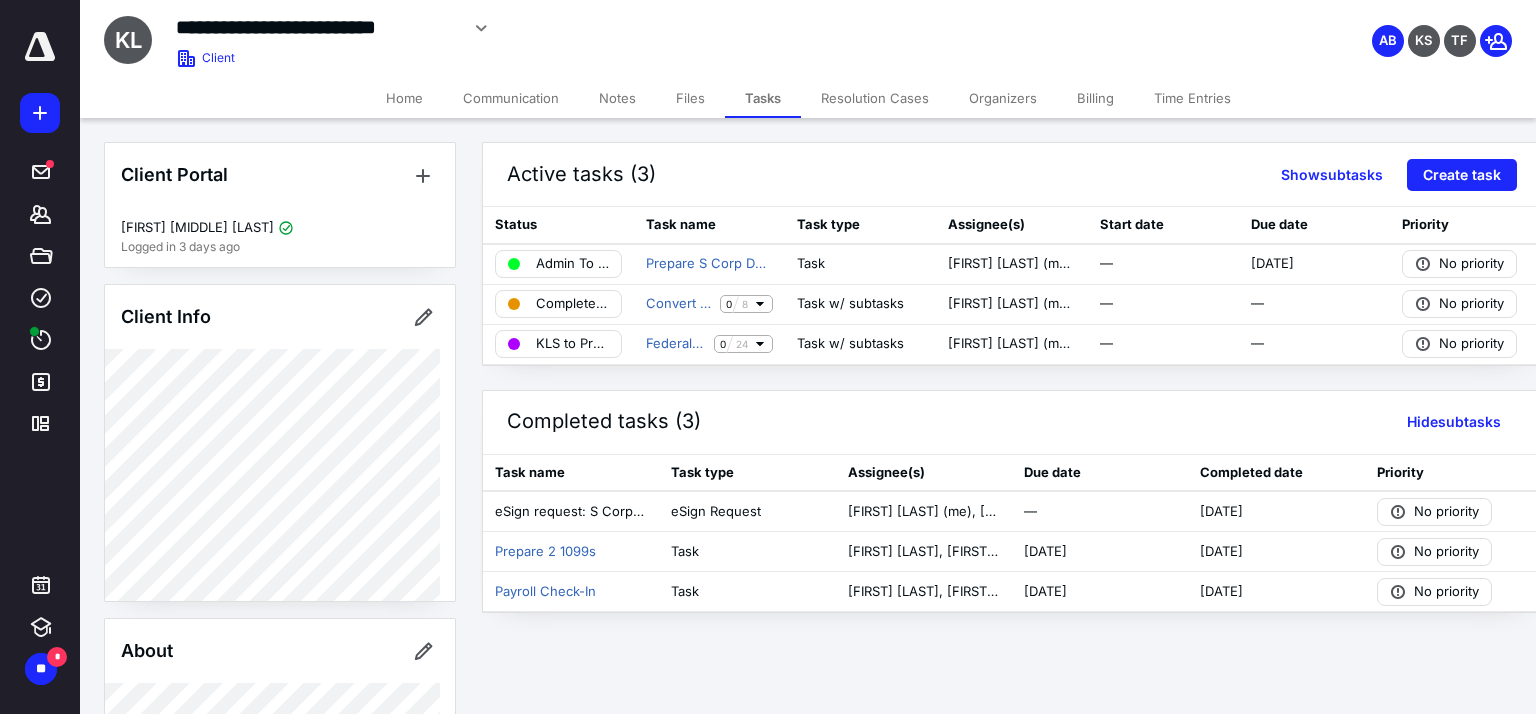 click on "Billing" at bounding box center [1095, 98] 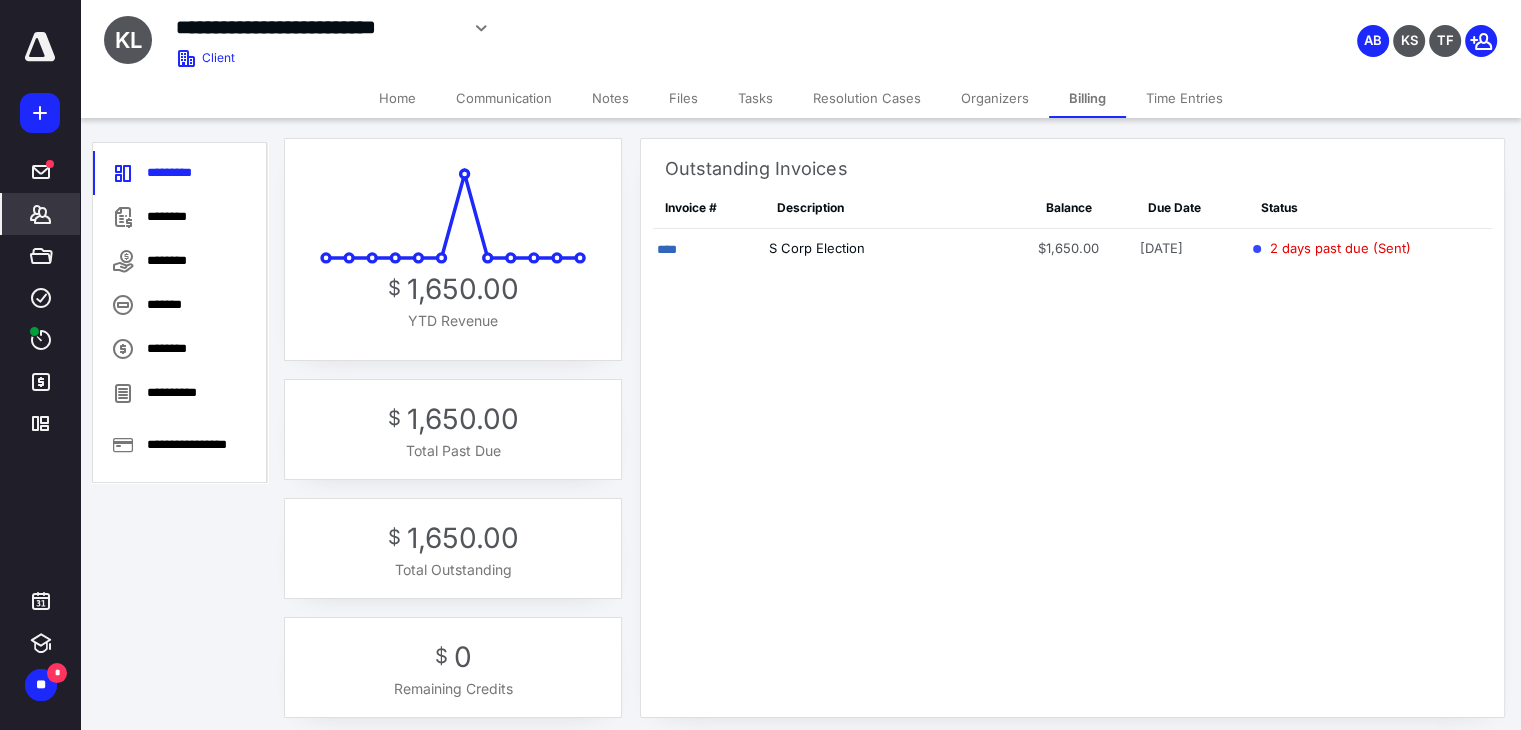 scroll, scrollTop: 32, scrollLeft: 0, axis: vertical 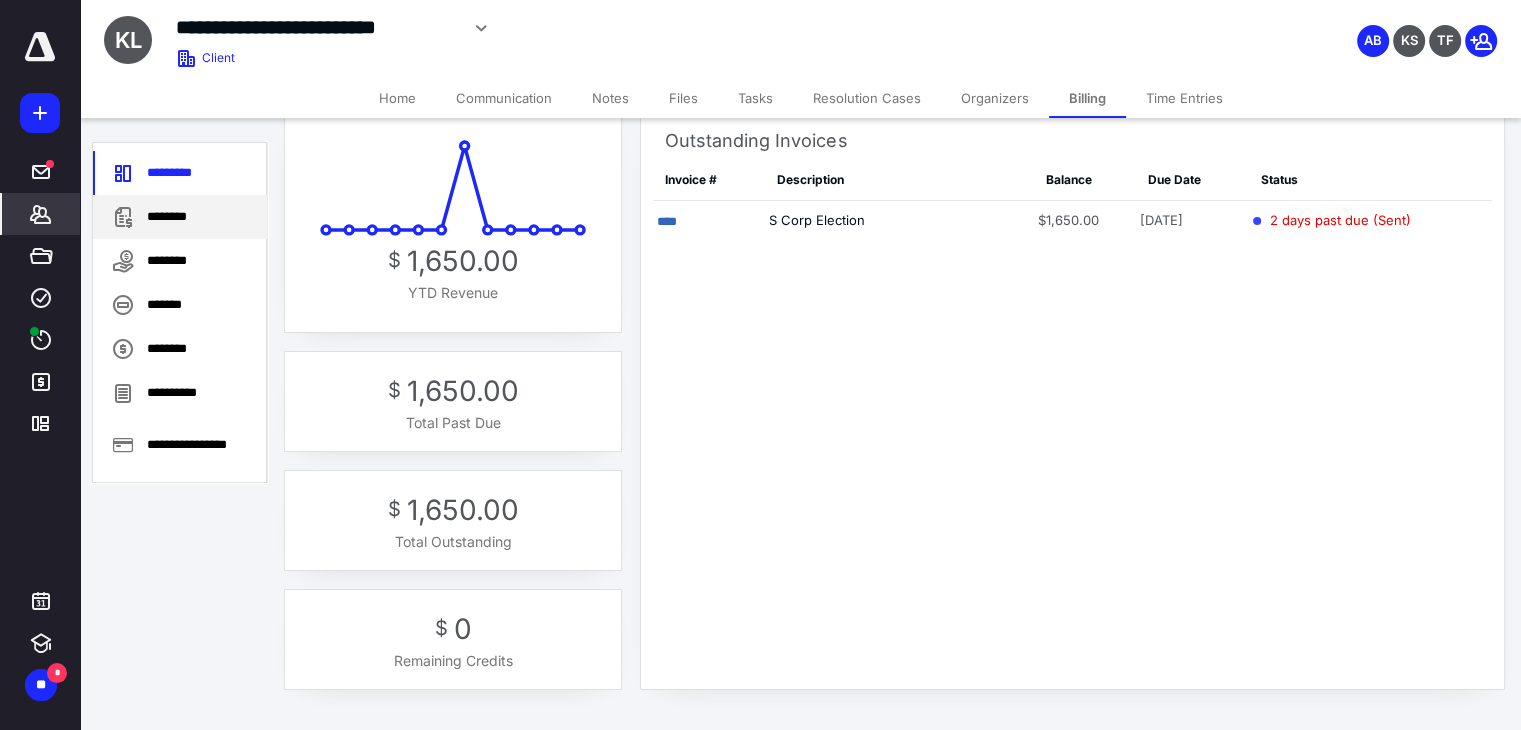 click on "**********" at bounding box center [179, 312] 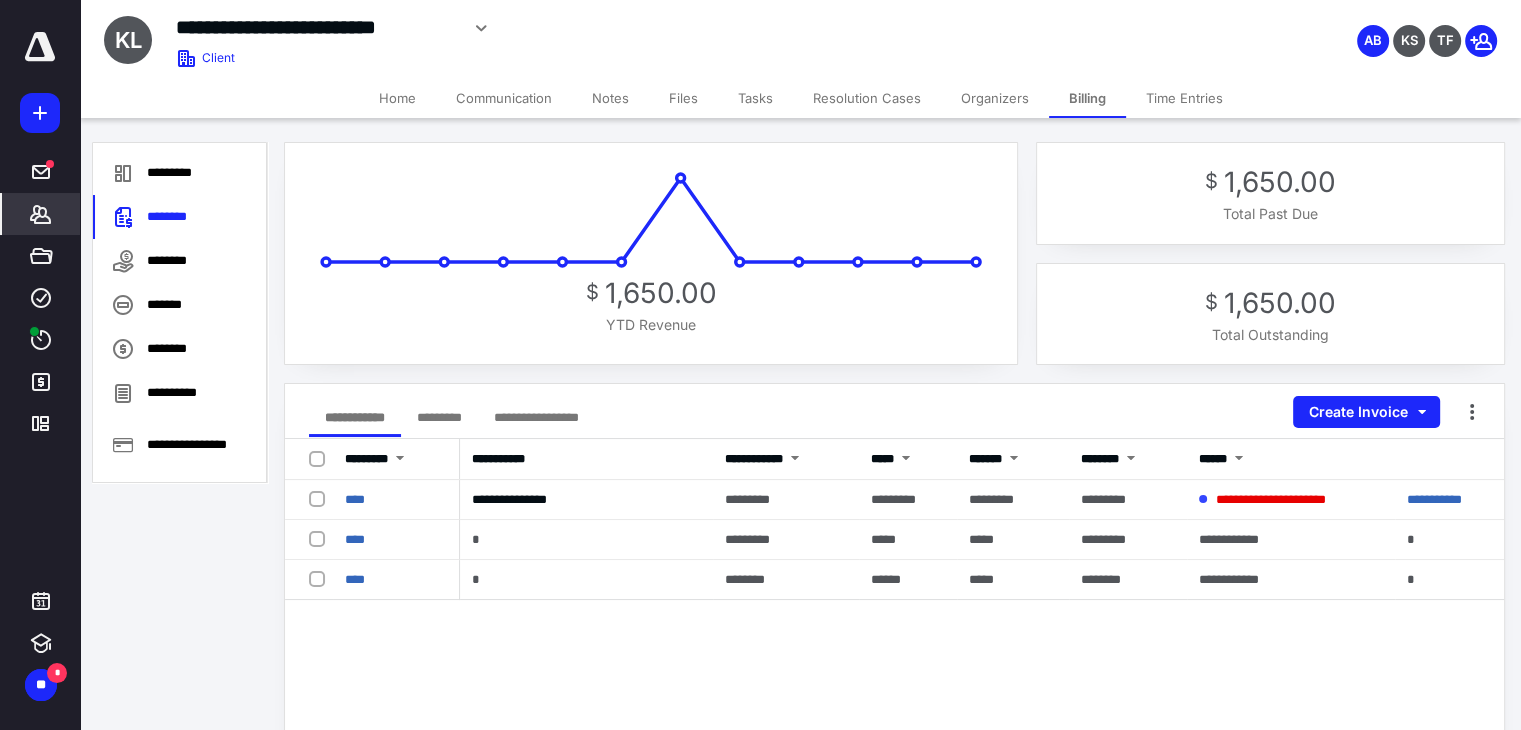 click on "Home" at bounding box center (397, 98) 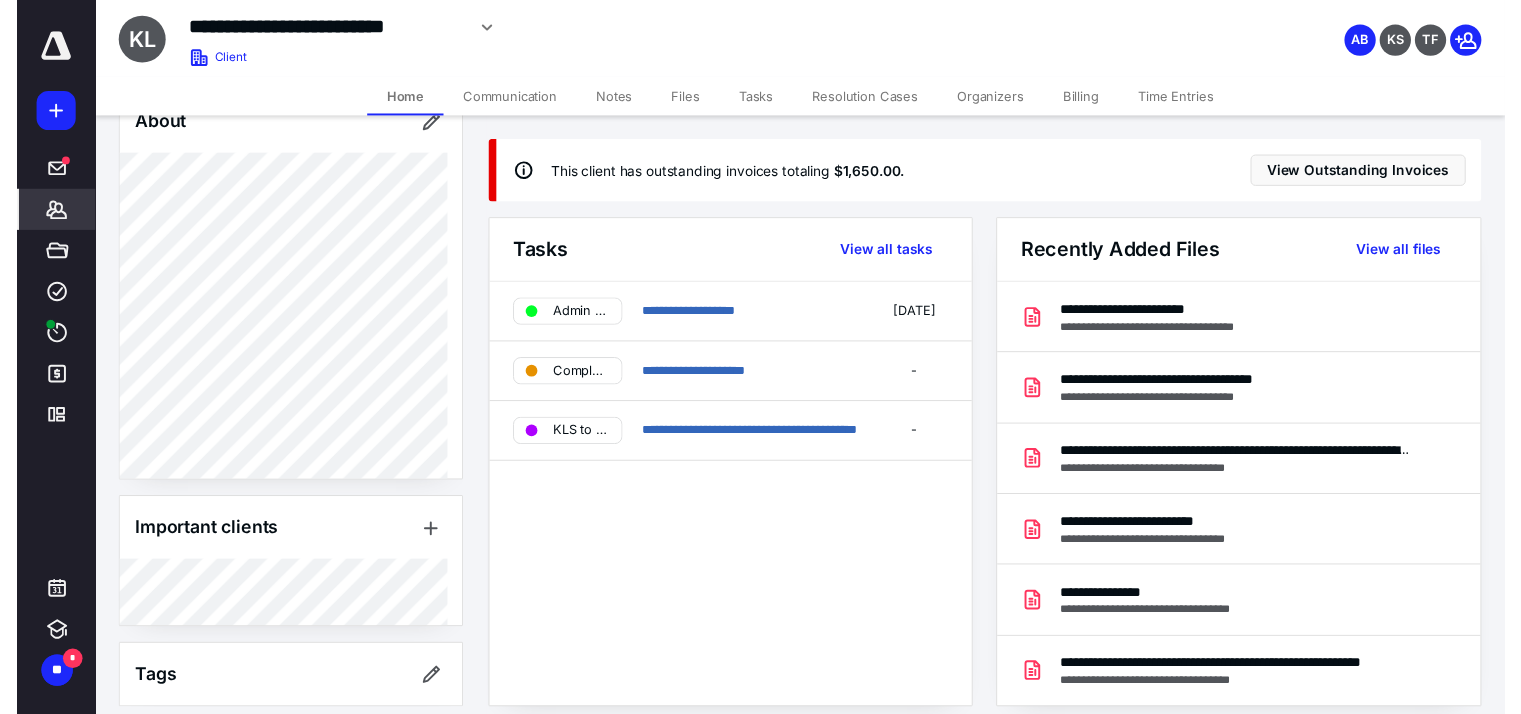 scroll, scrollTop: 540, scrollLeft: 0, axis: vertical 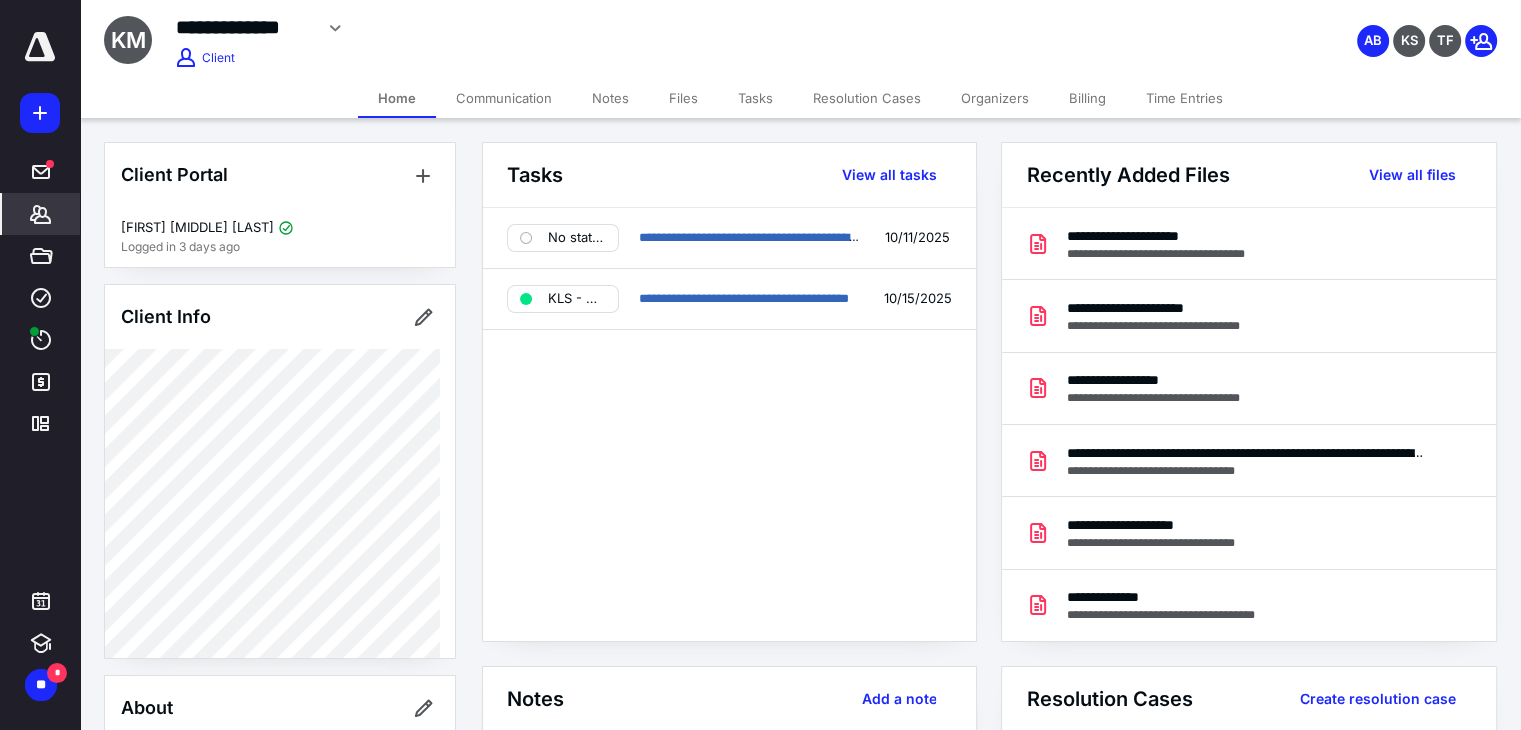 click on "Billing" at bounding box center [1087, 98] 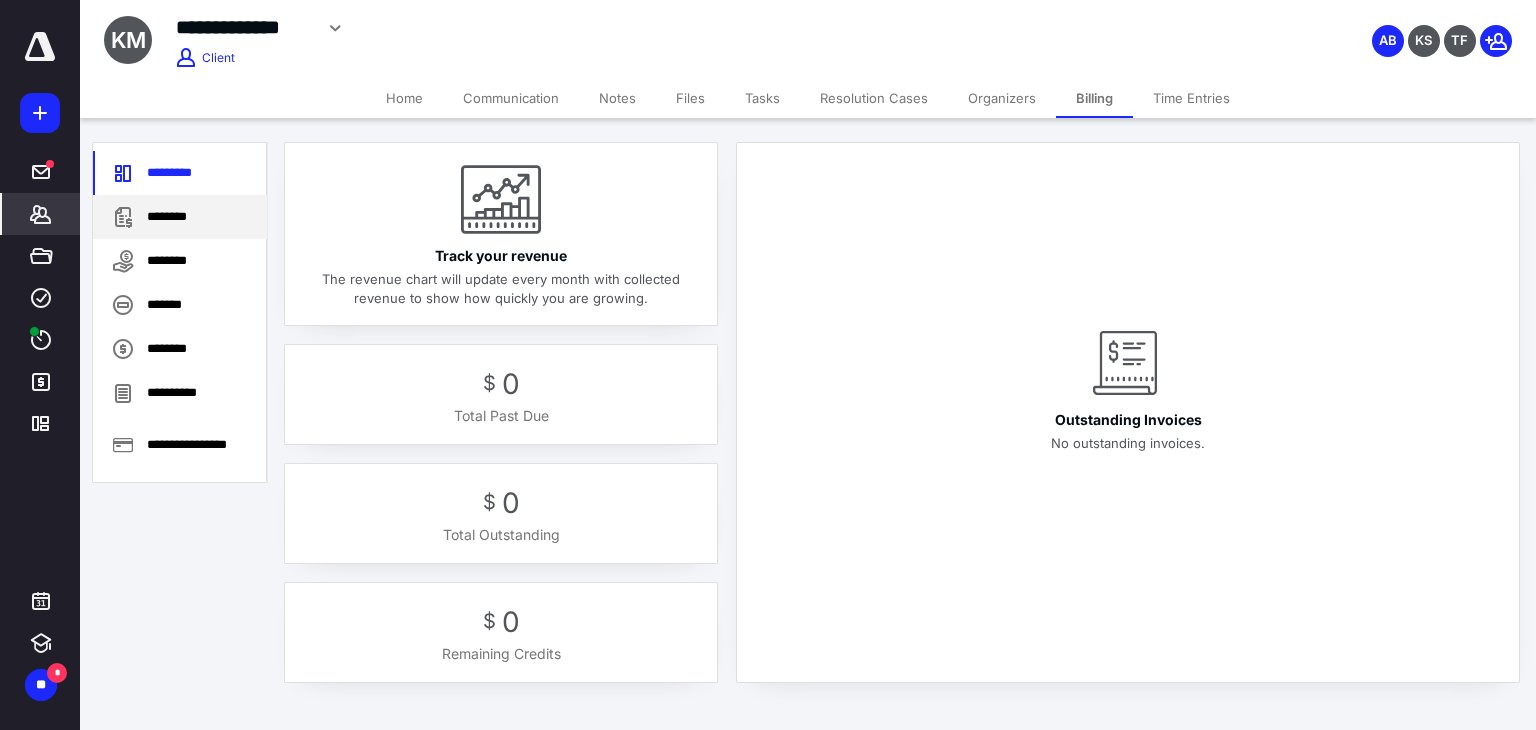 click on "********" at bounding box center (180, 217) 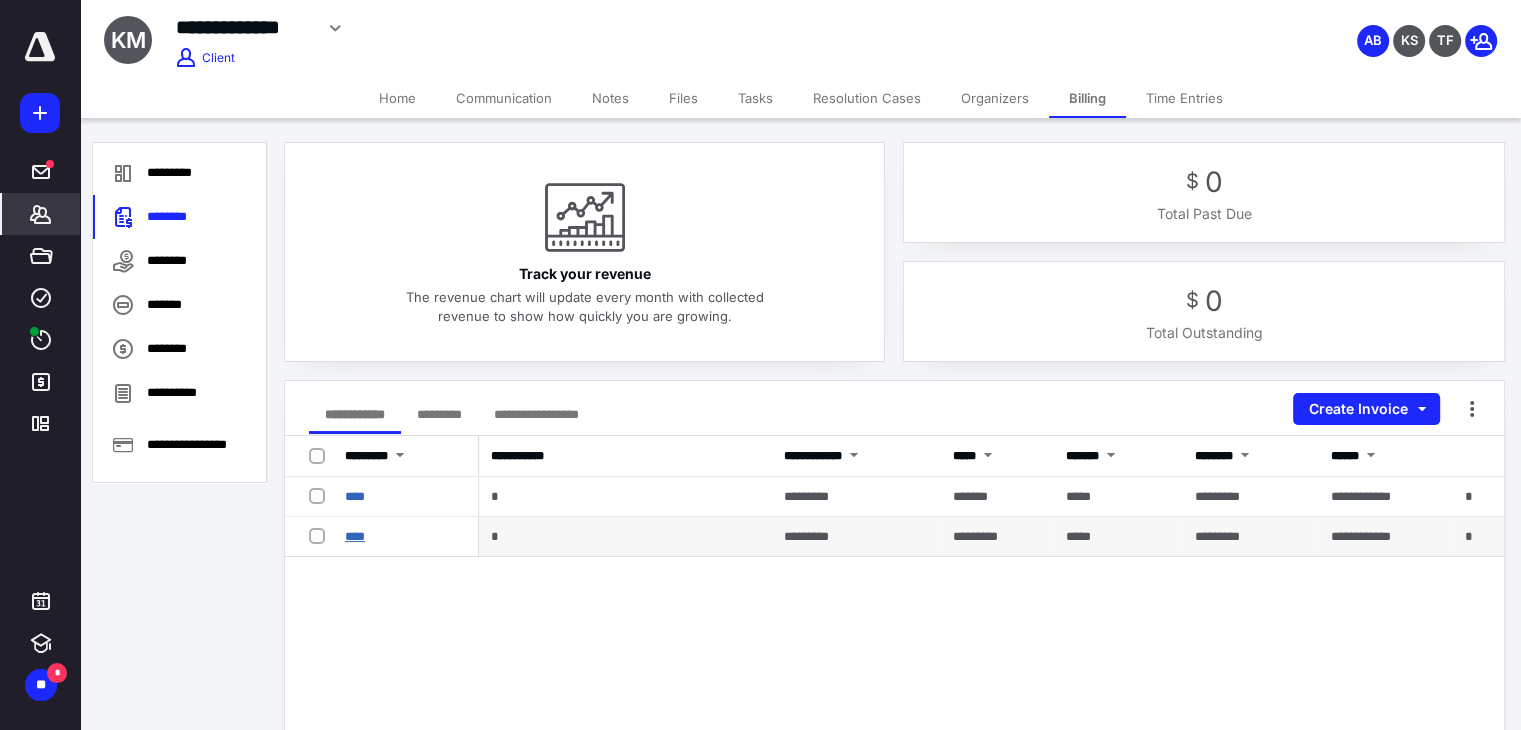 click on "****" at bounding box center (355, 536) 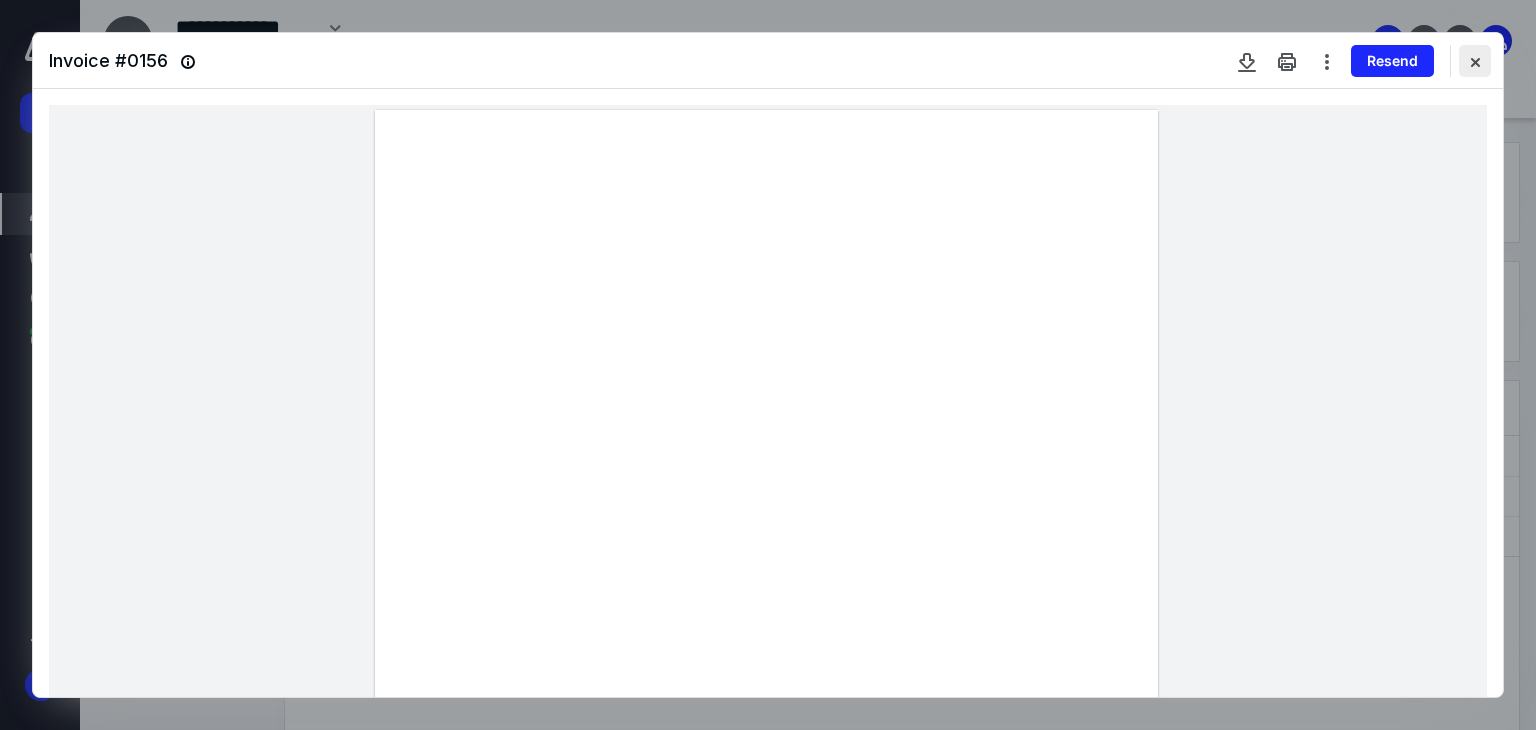 click at bounding box center [1475, 61] 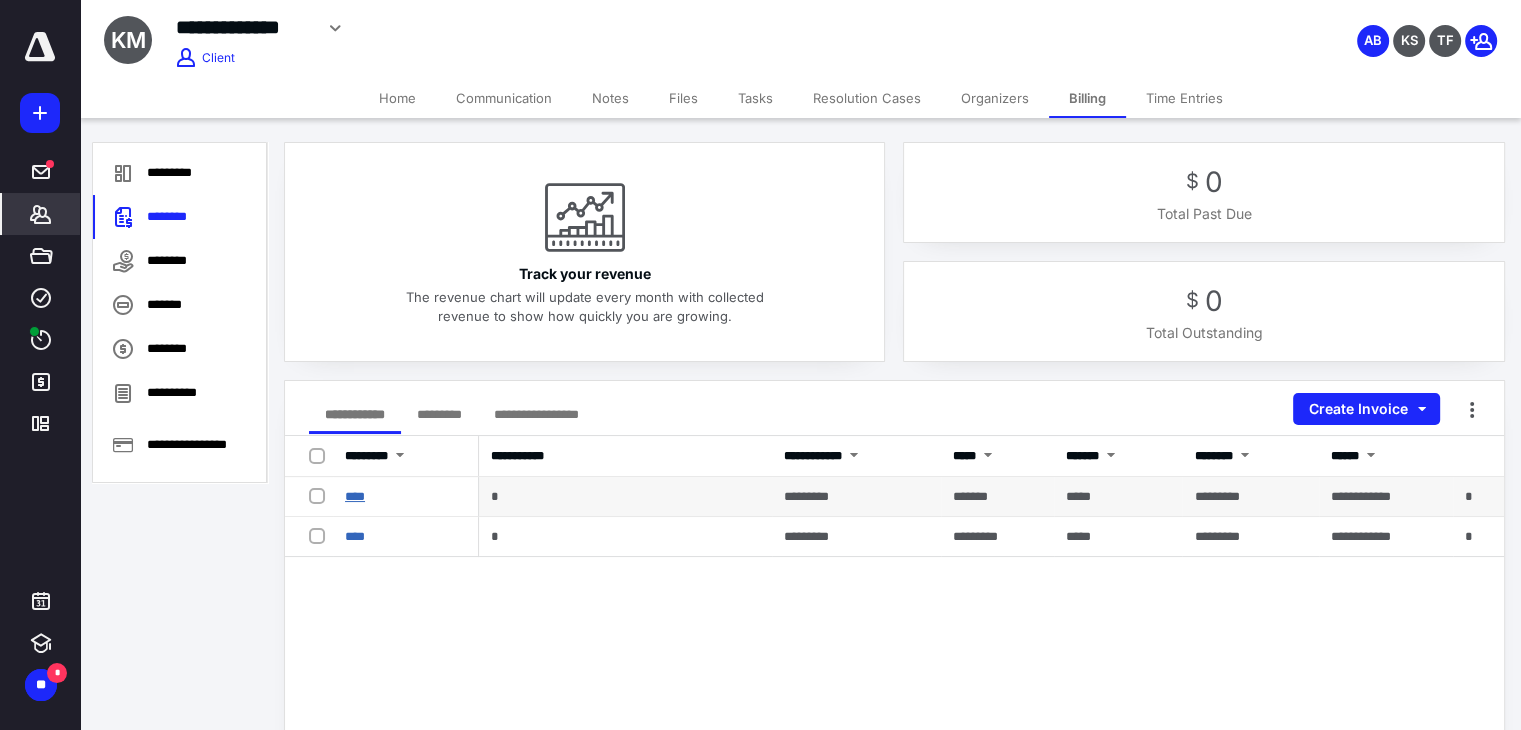 click on "****" at bounding box center [355, 496] 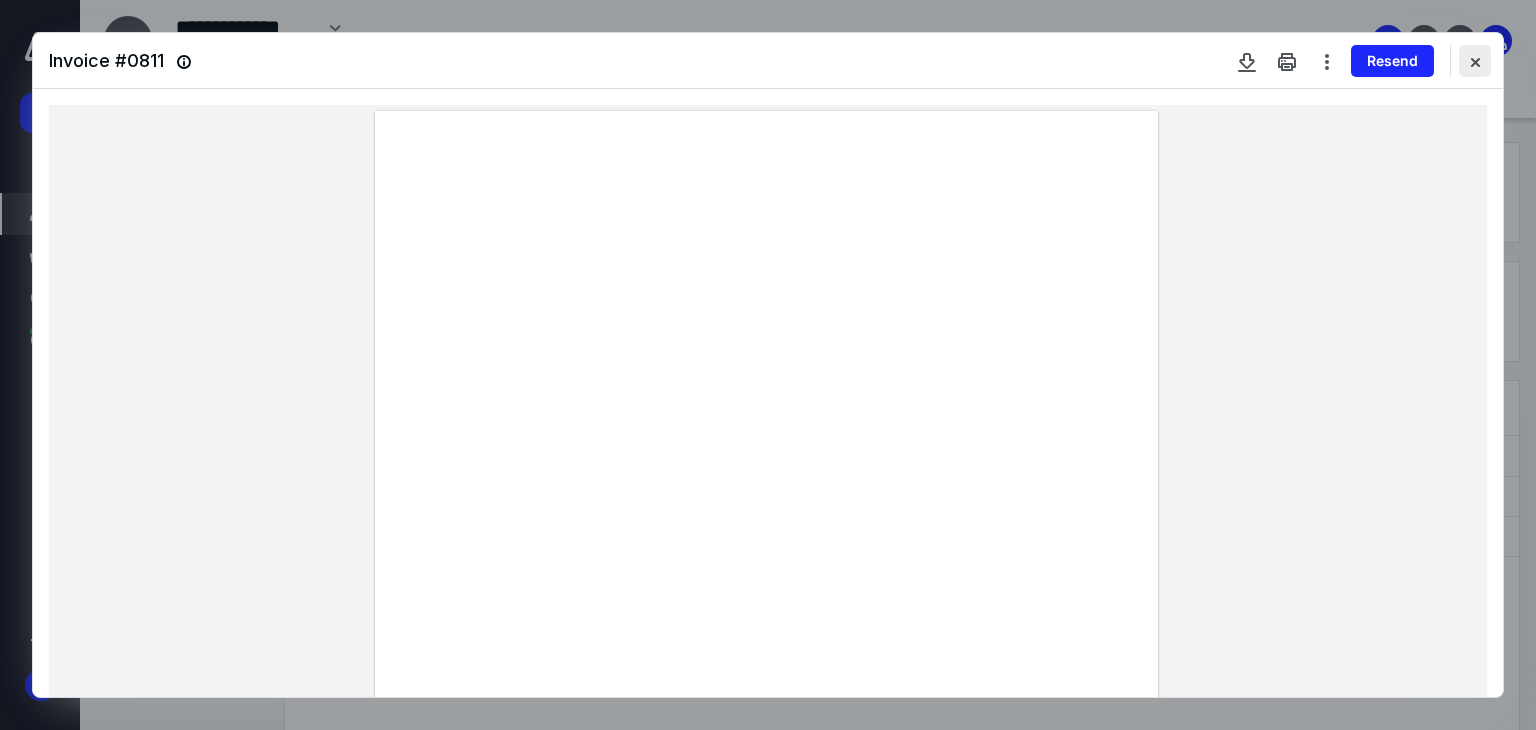 click at bounding box center [1475, 61] 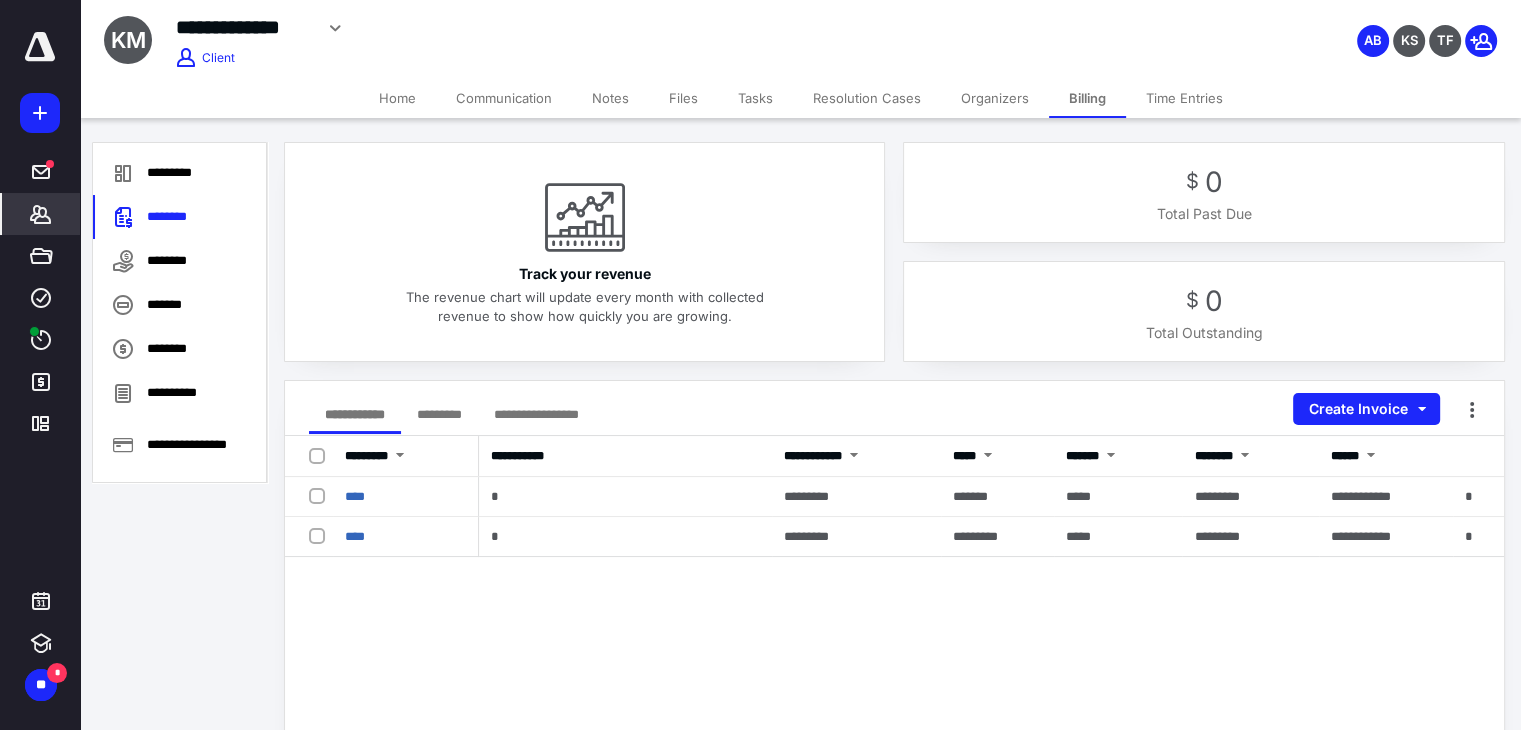 click on "Home" at bounding box center (397, 98) 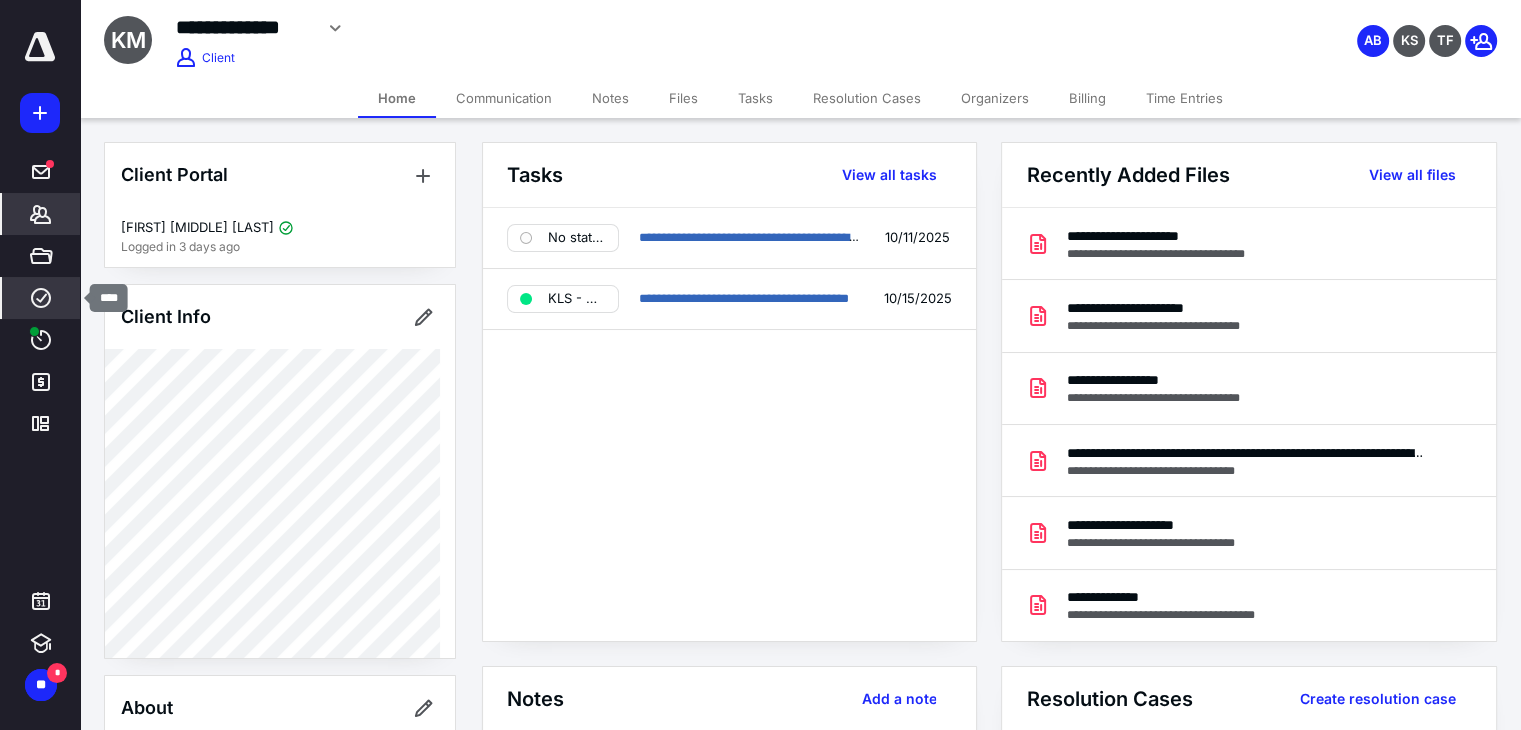 click 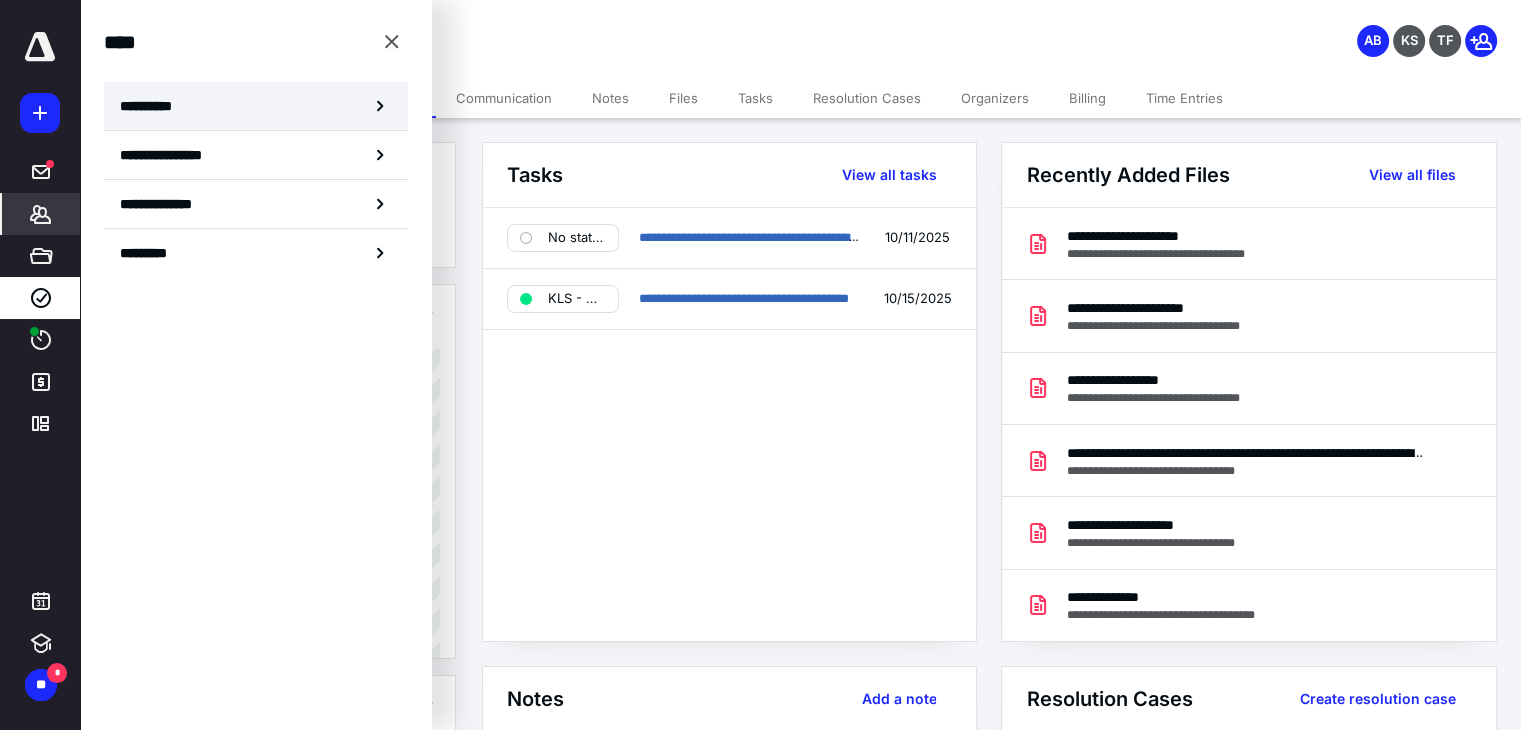 click on "**********" at bounding box center (256, 106) 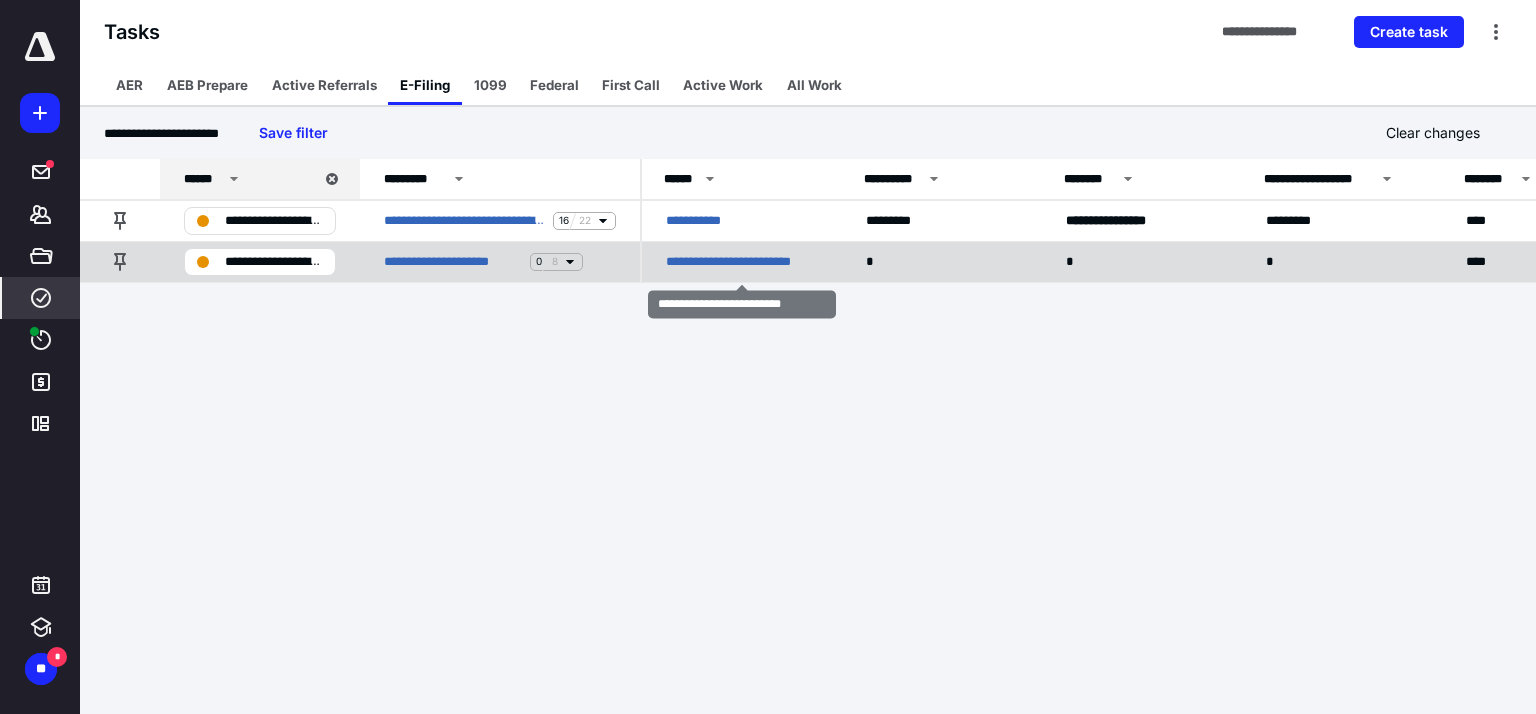 click on "**********" at bounding box center (742, 262) 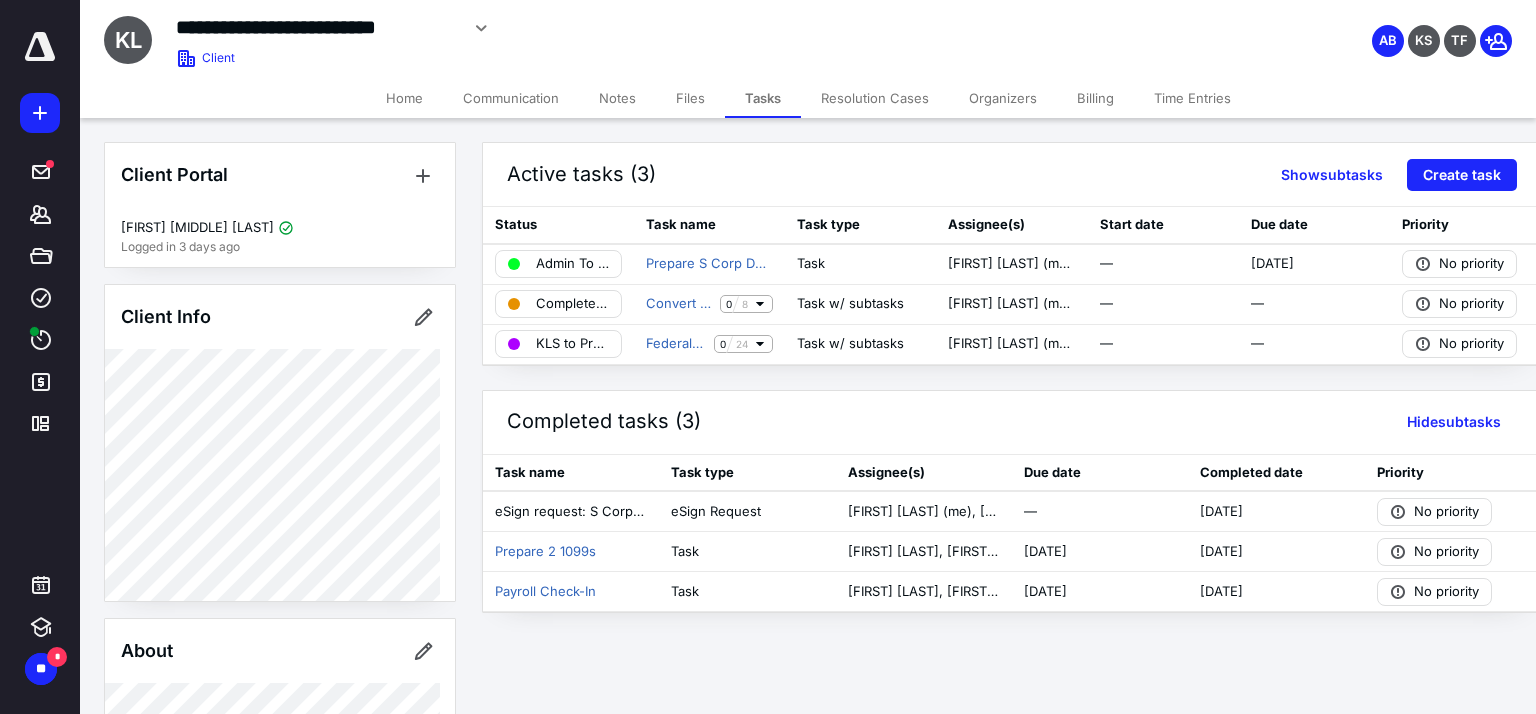 click on "Billing" at bounding box center [1095, 98] 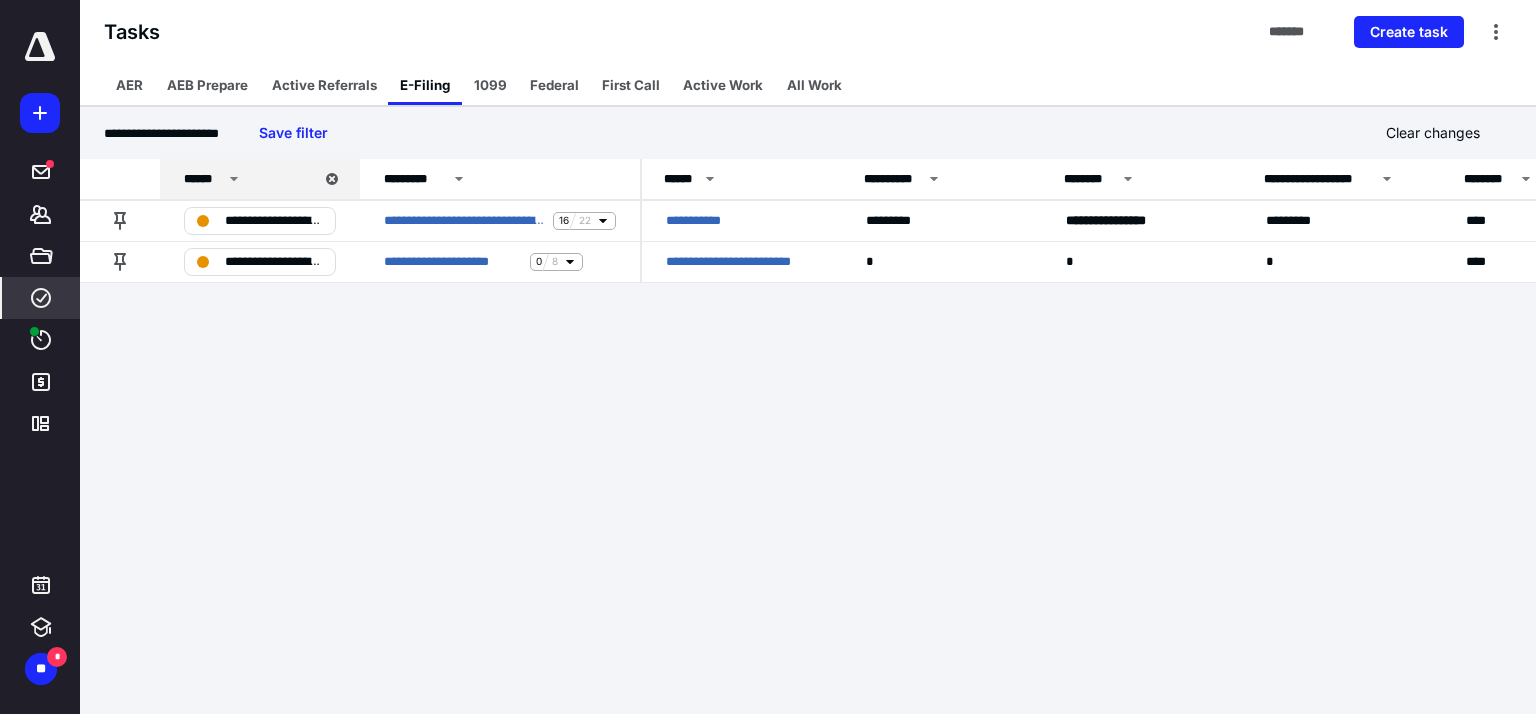 click on "******" at bounding box center (203, 179) 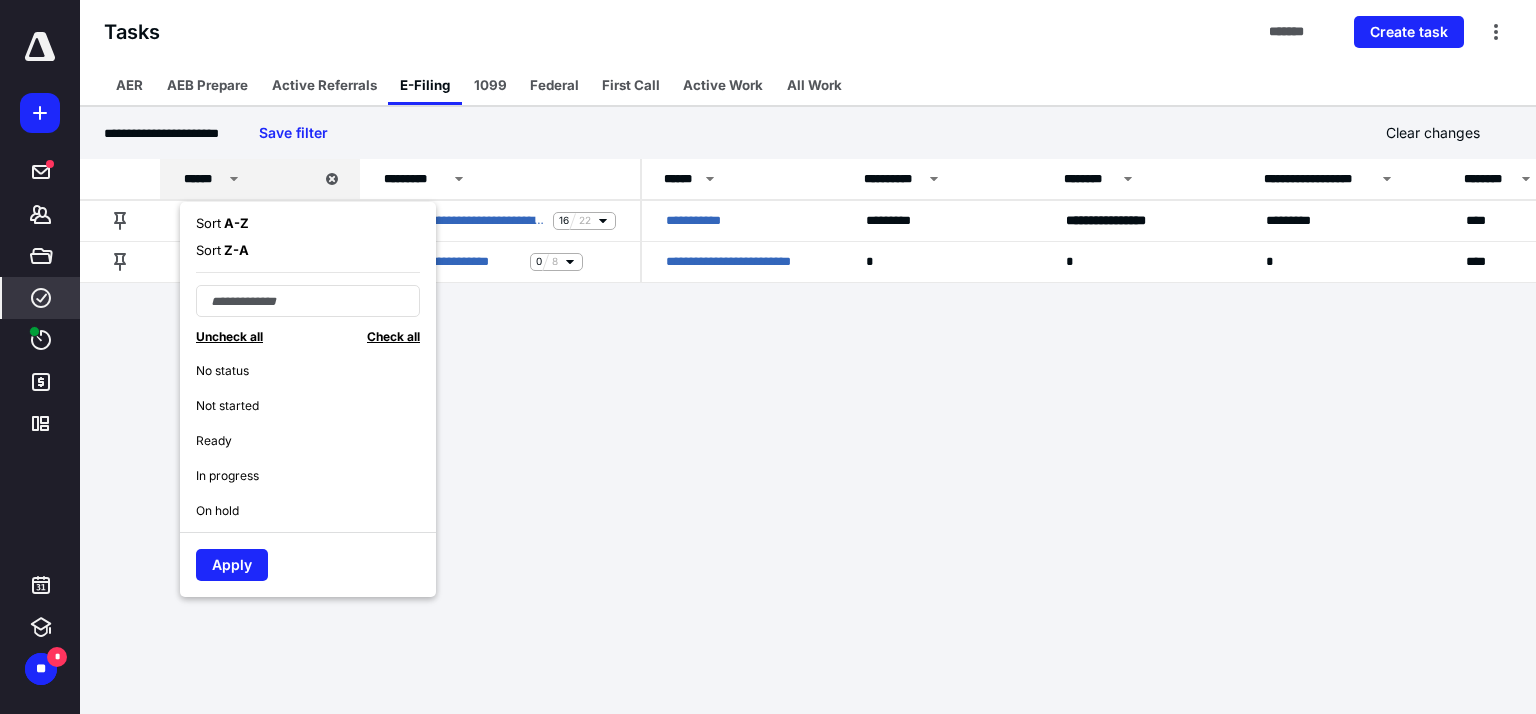 click on "Uncheck all" at bounding box center (229, 336) 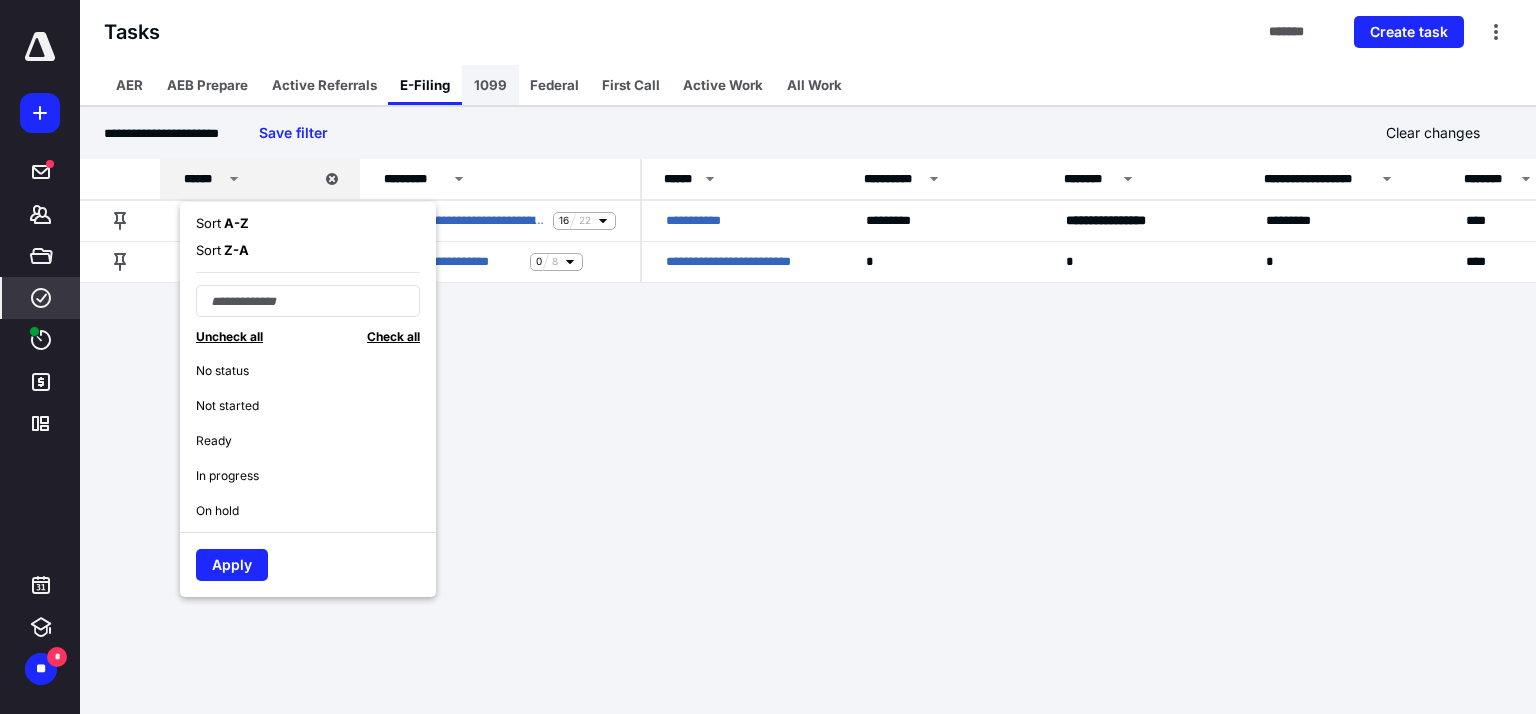 click on "1099" at bounding box center [490, 85] 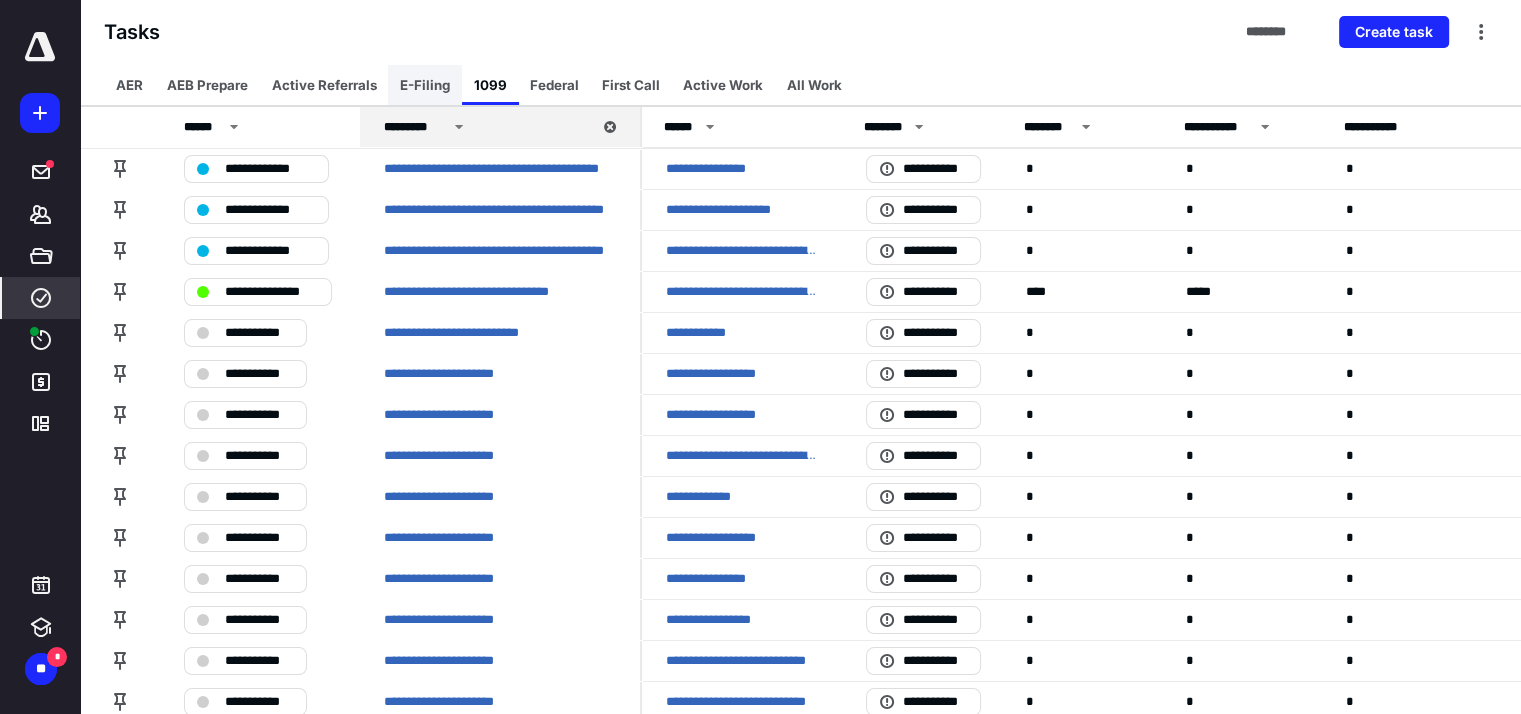 click on "E-Filing" at bounding box center [425, 85] 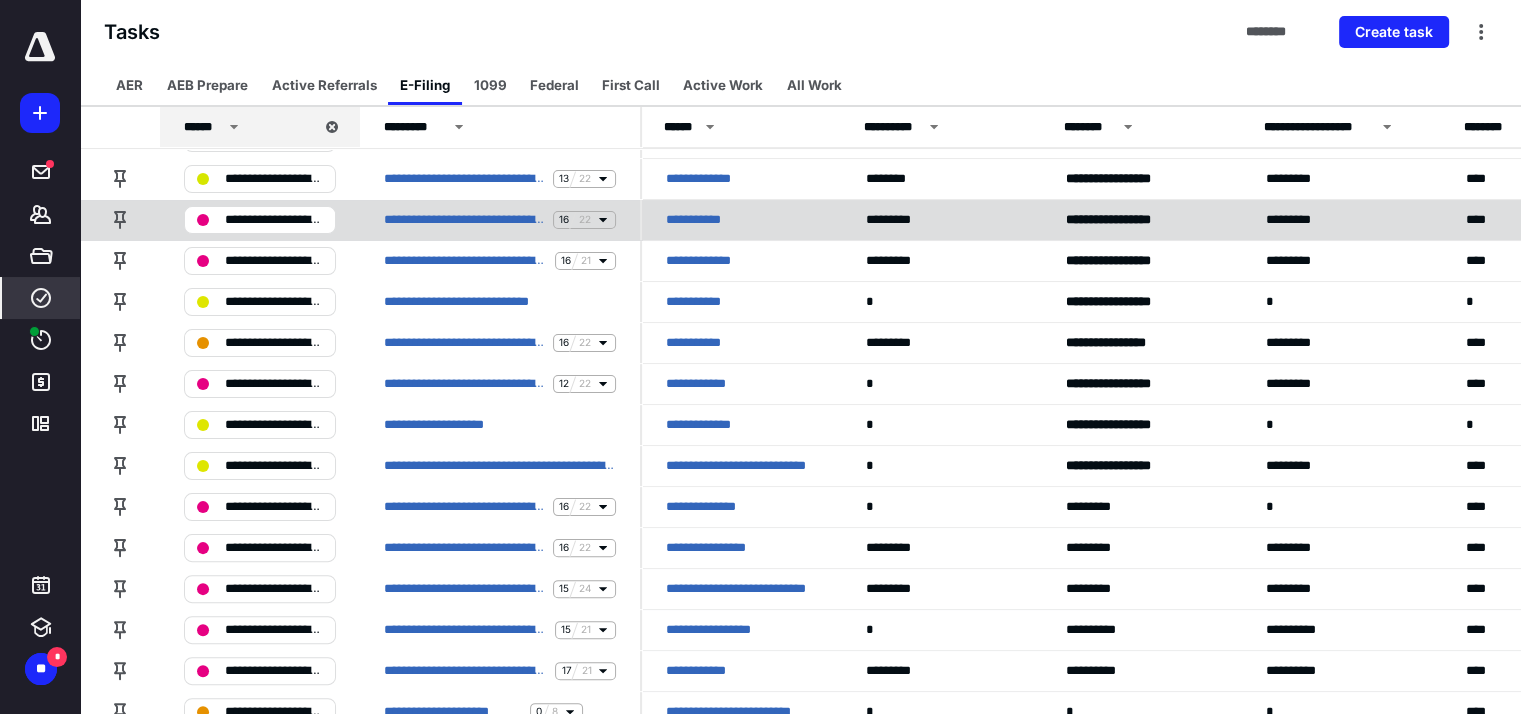 scroll, scrollTop: 500, scrollLeft: 0, axis: vertical 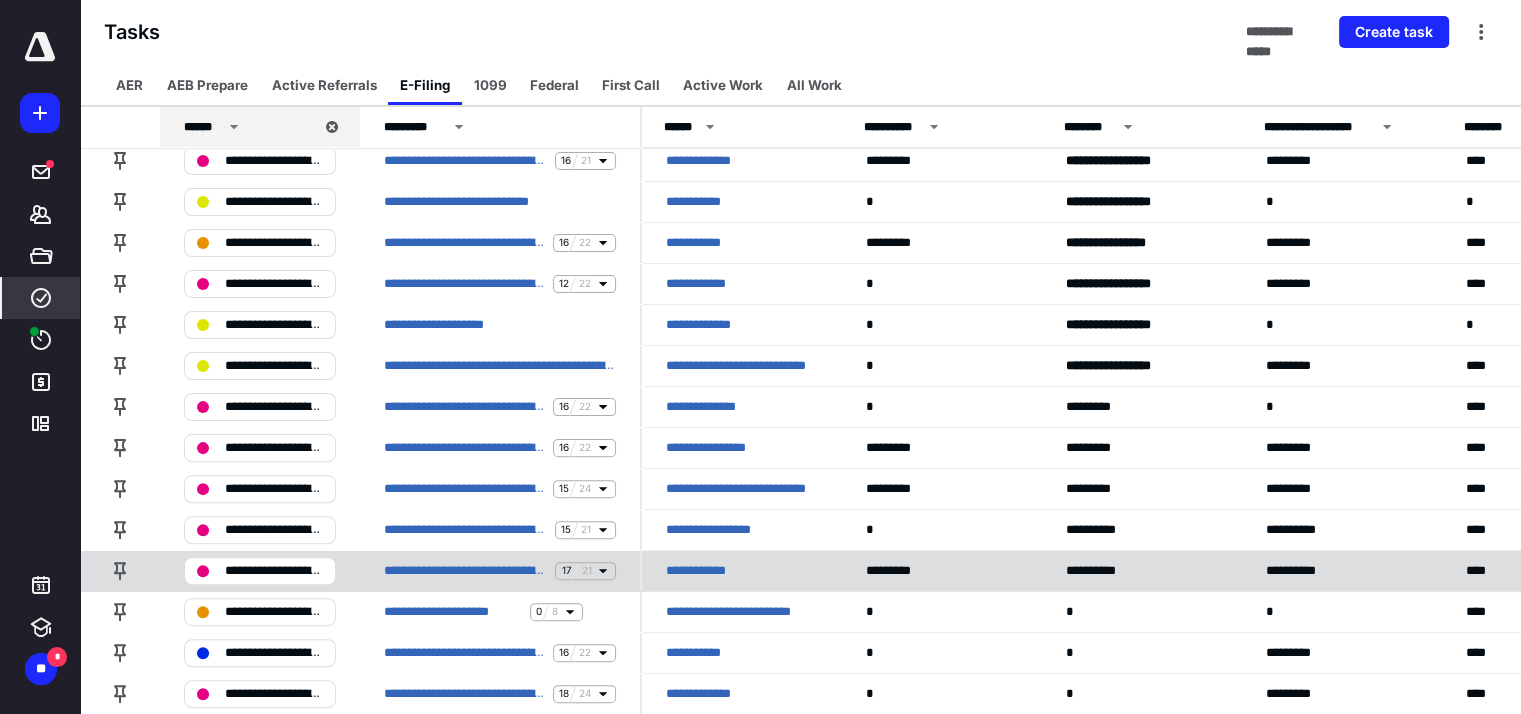 click on "**********" at bounding box center (708, 571) 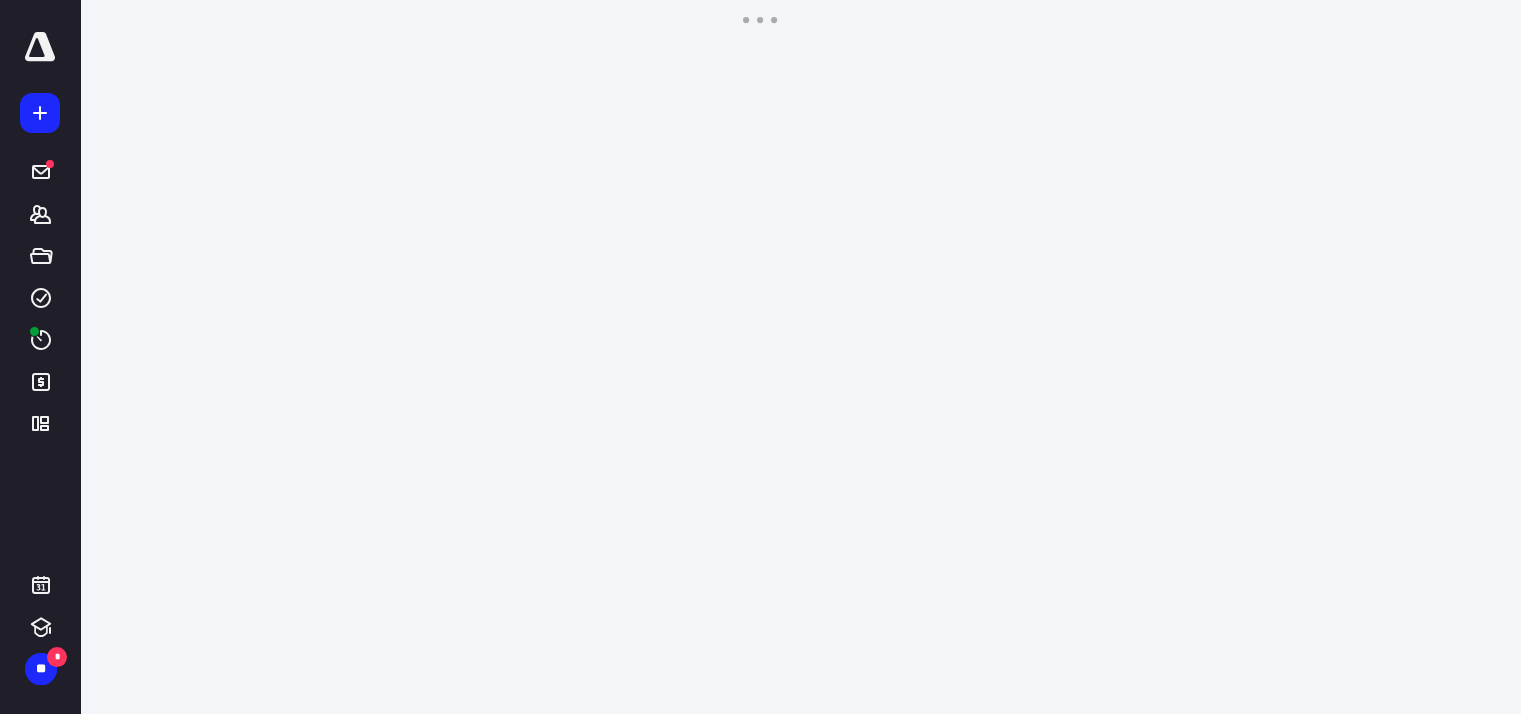 scroll, scrollTop: 0, scrollLeft: 0, axis: both 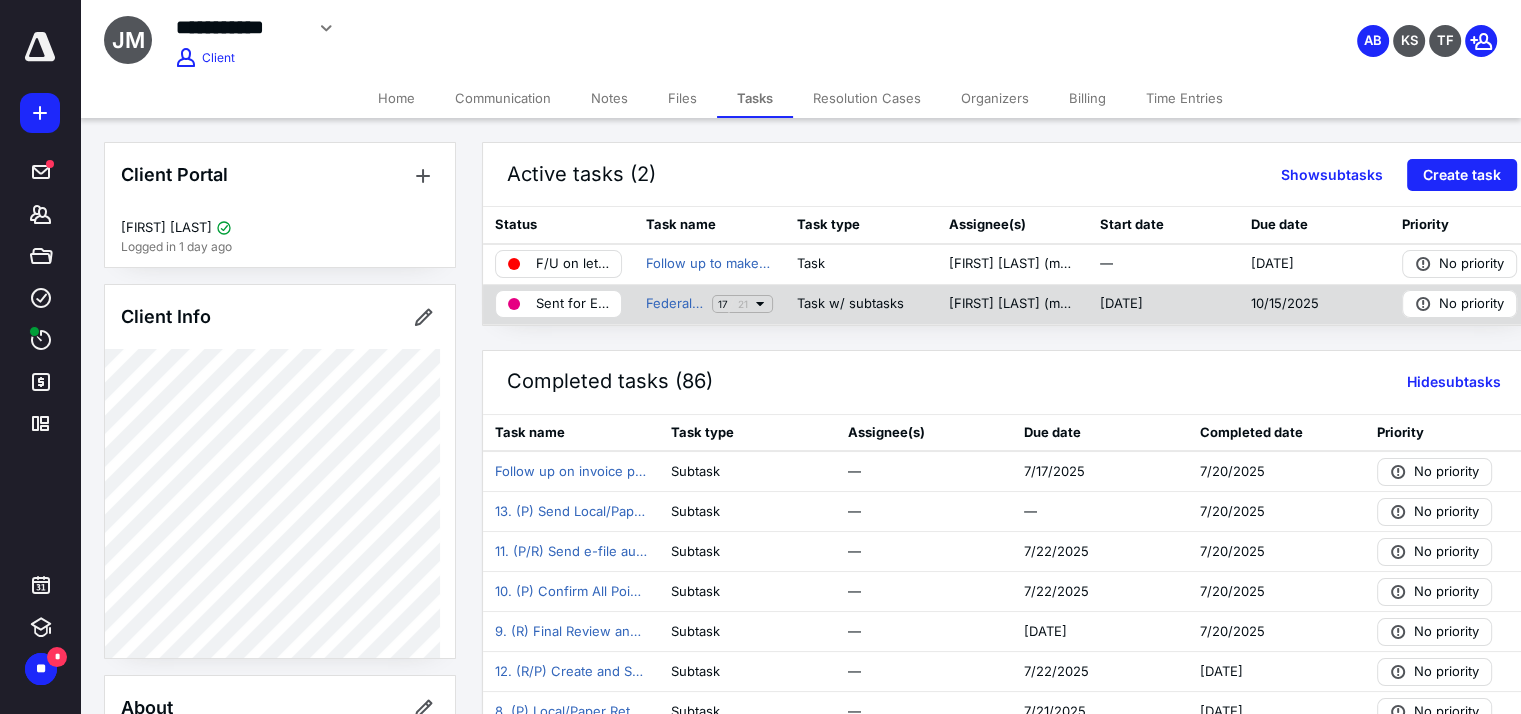 click on "Sent for Efile Signature" at bounding box center [572, 304] 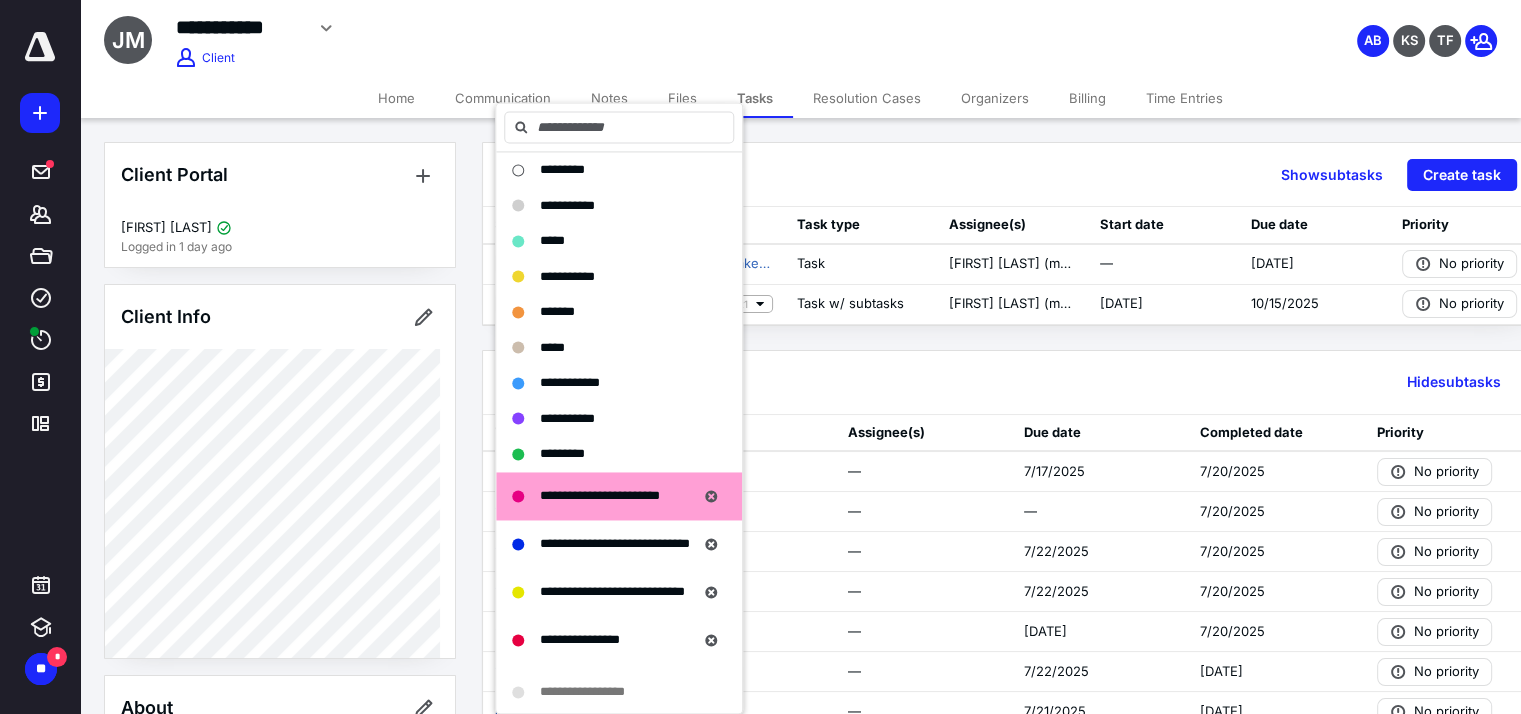 click on "Billing" at bounding box center [1087, 98] 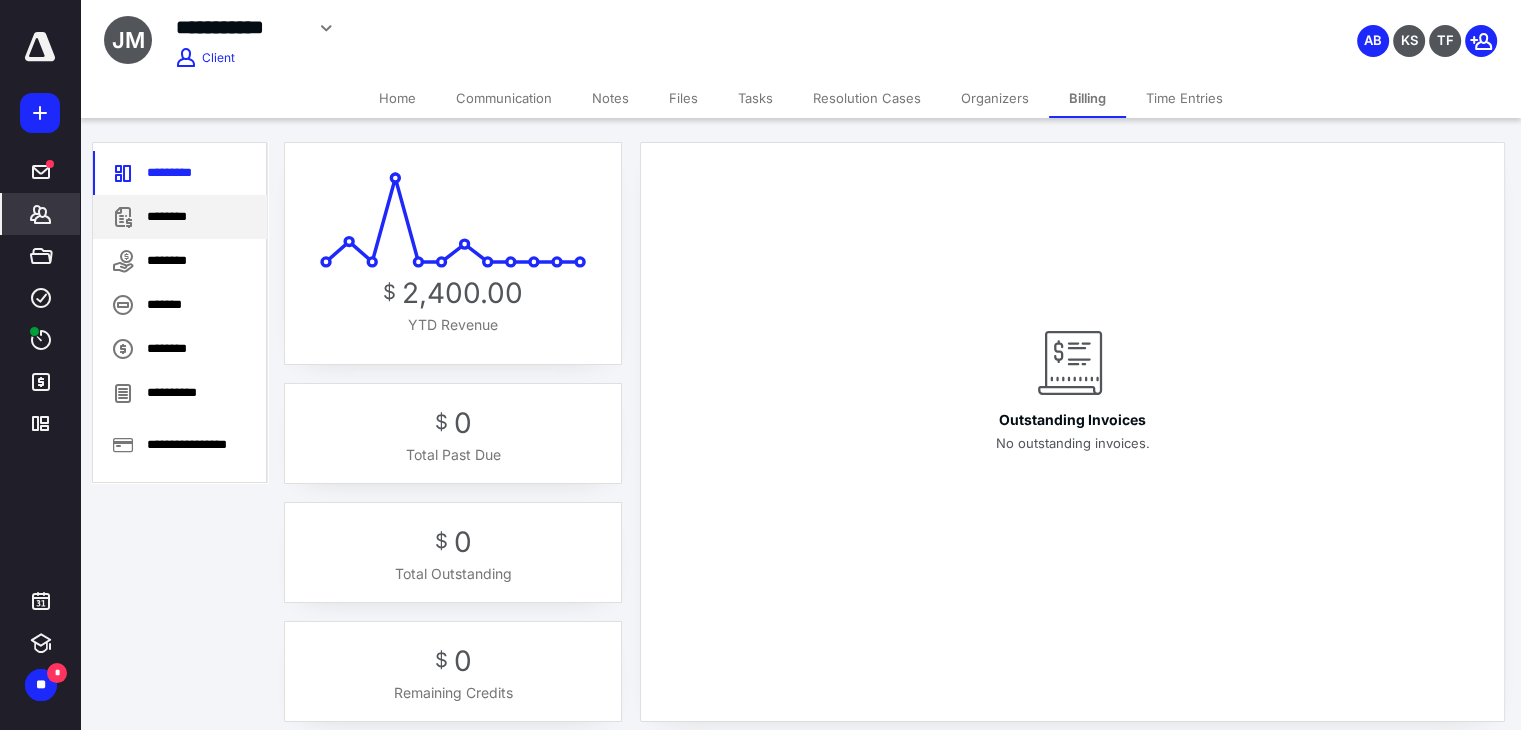 click on "********" at bounding box center [180, 217] 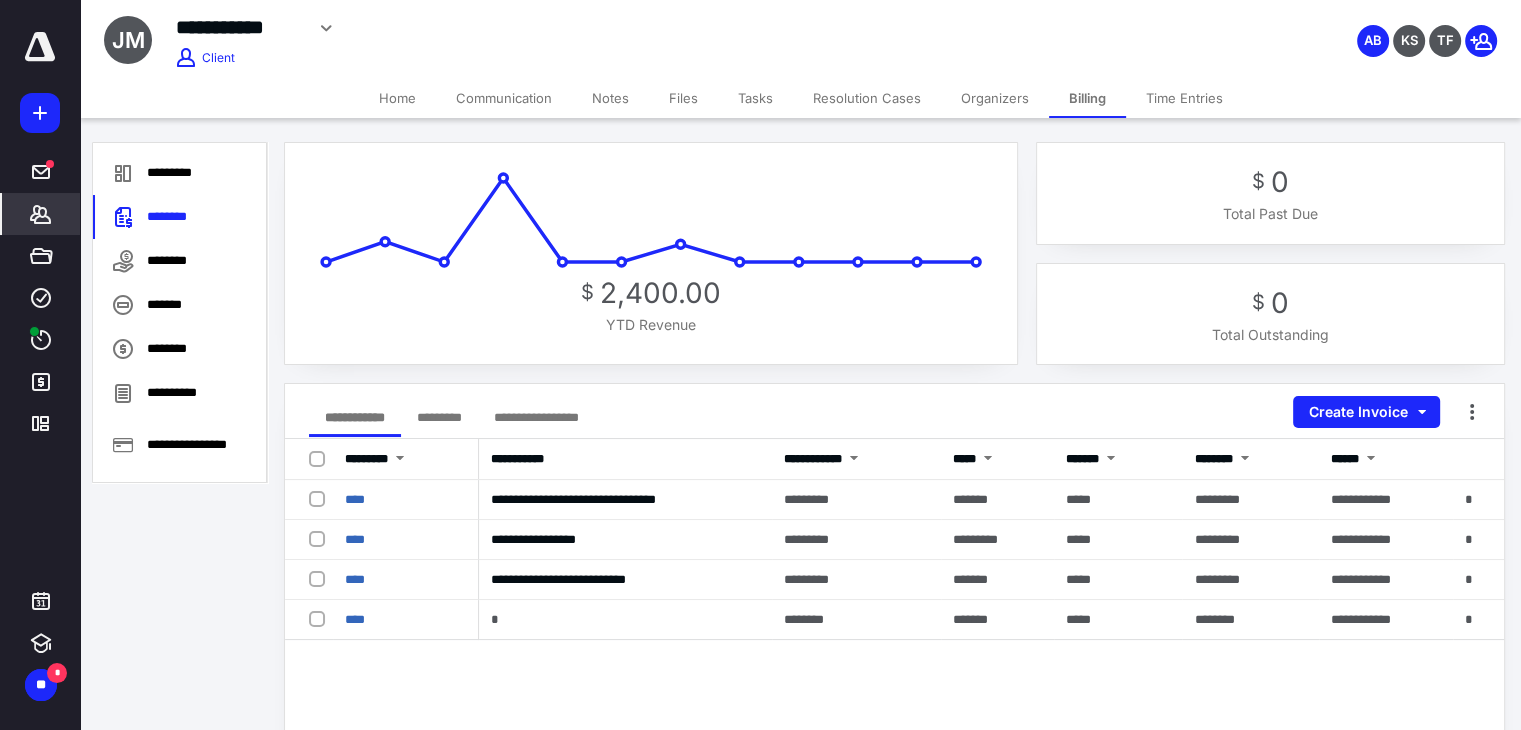 drag, startPoint x: 416, startPoint y: 108, endPoint x: 407, endPoint y: 121, distance: 15.811388 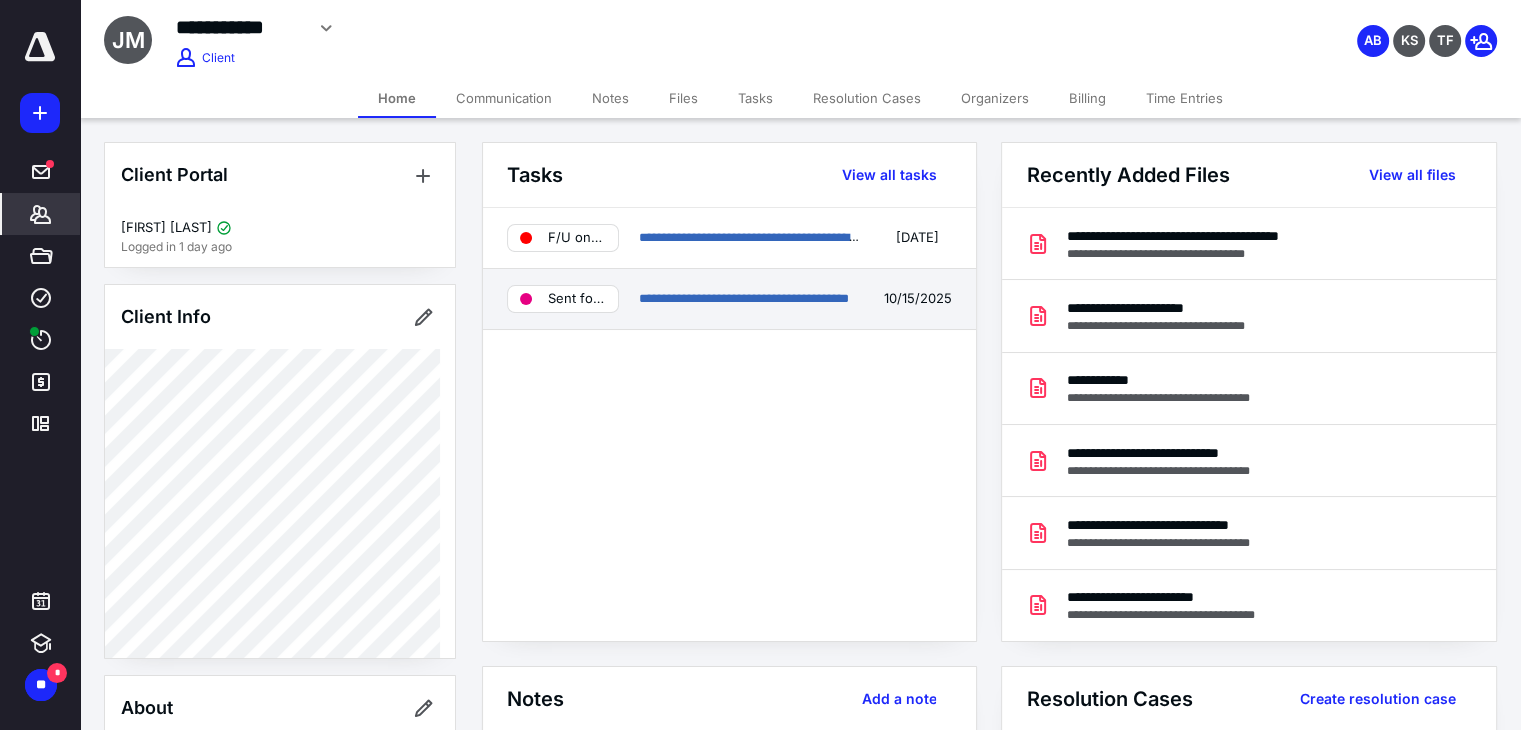 click on "Sent for Efile Signature" at bounding box center (577, 299) 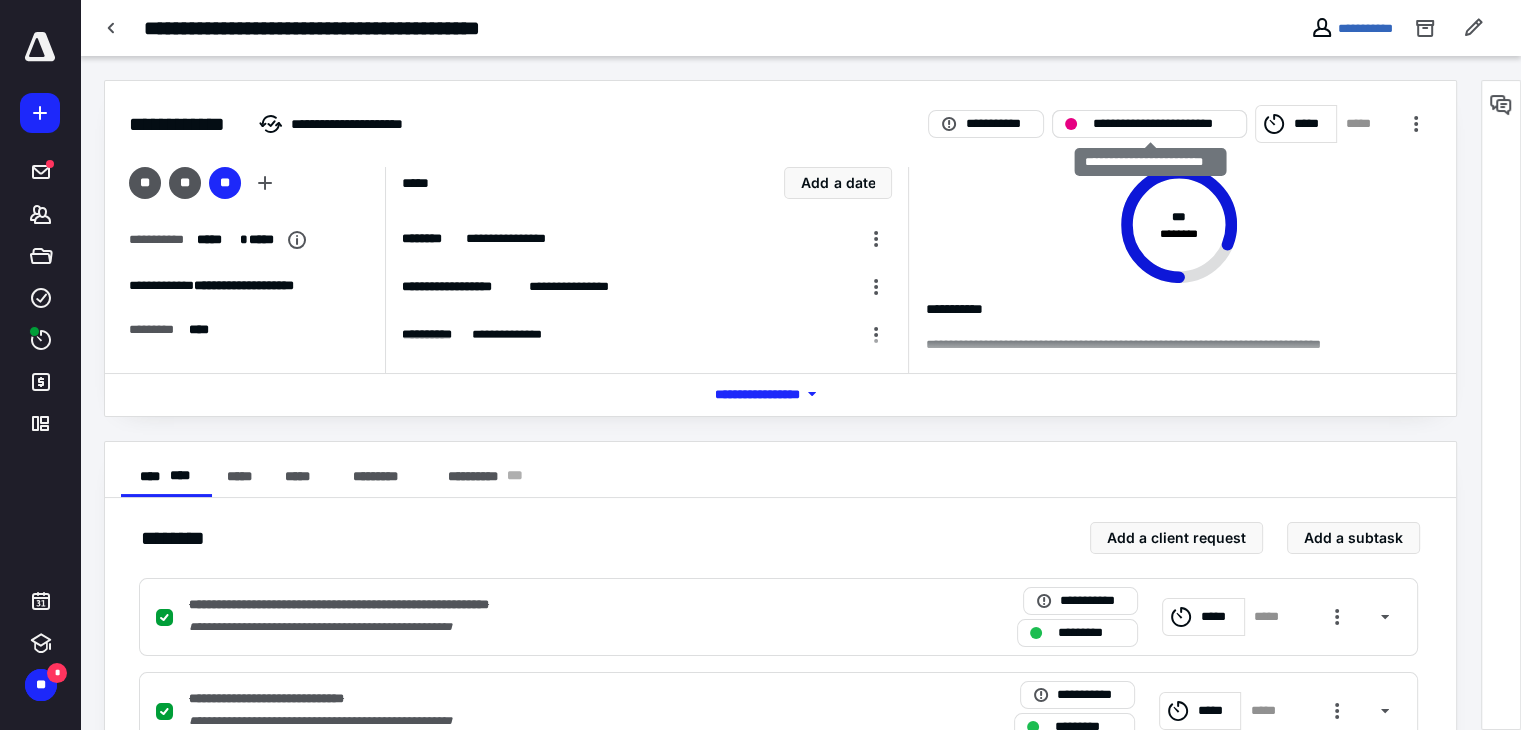 click on "**********" at bounding box center [1149, 124] 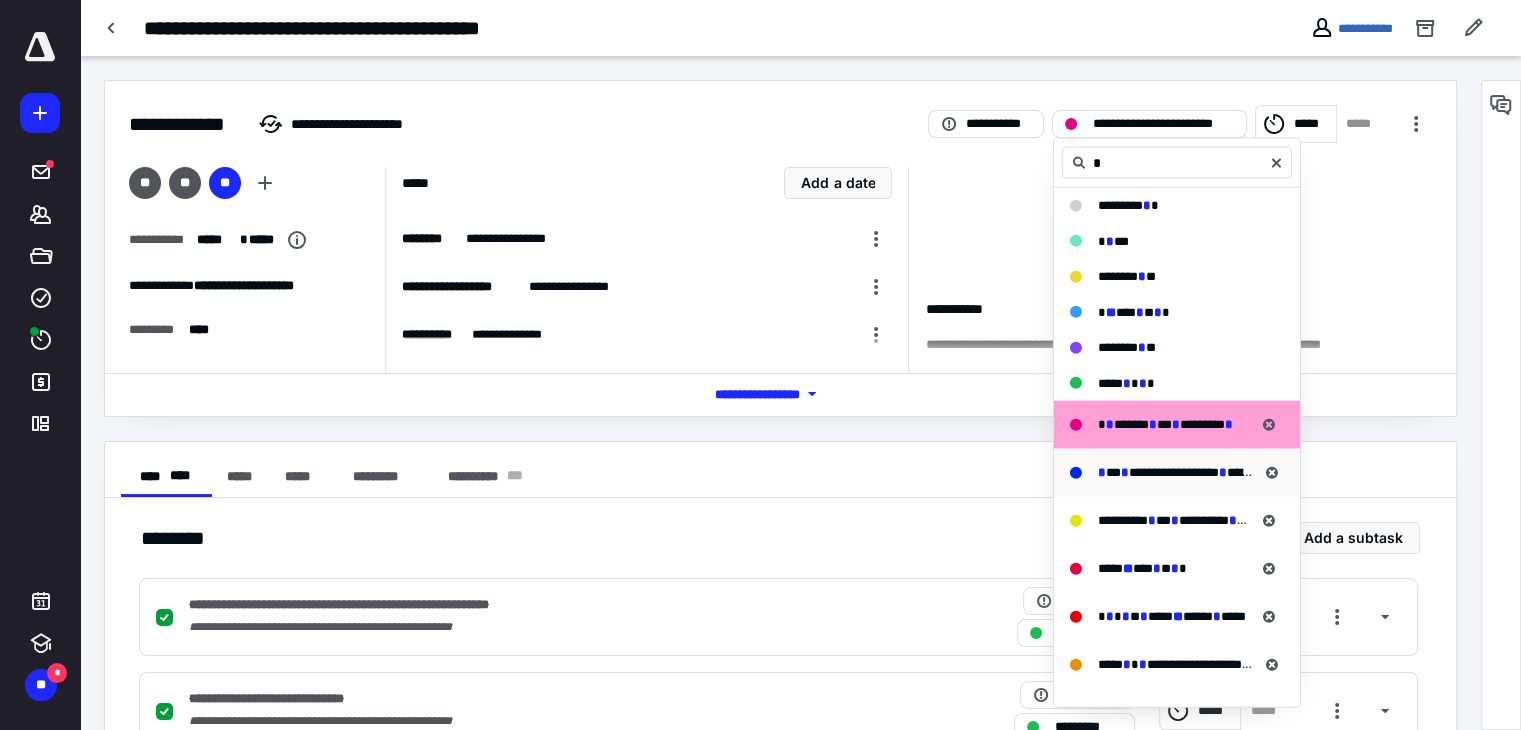 type on "*" 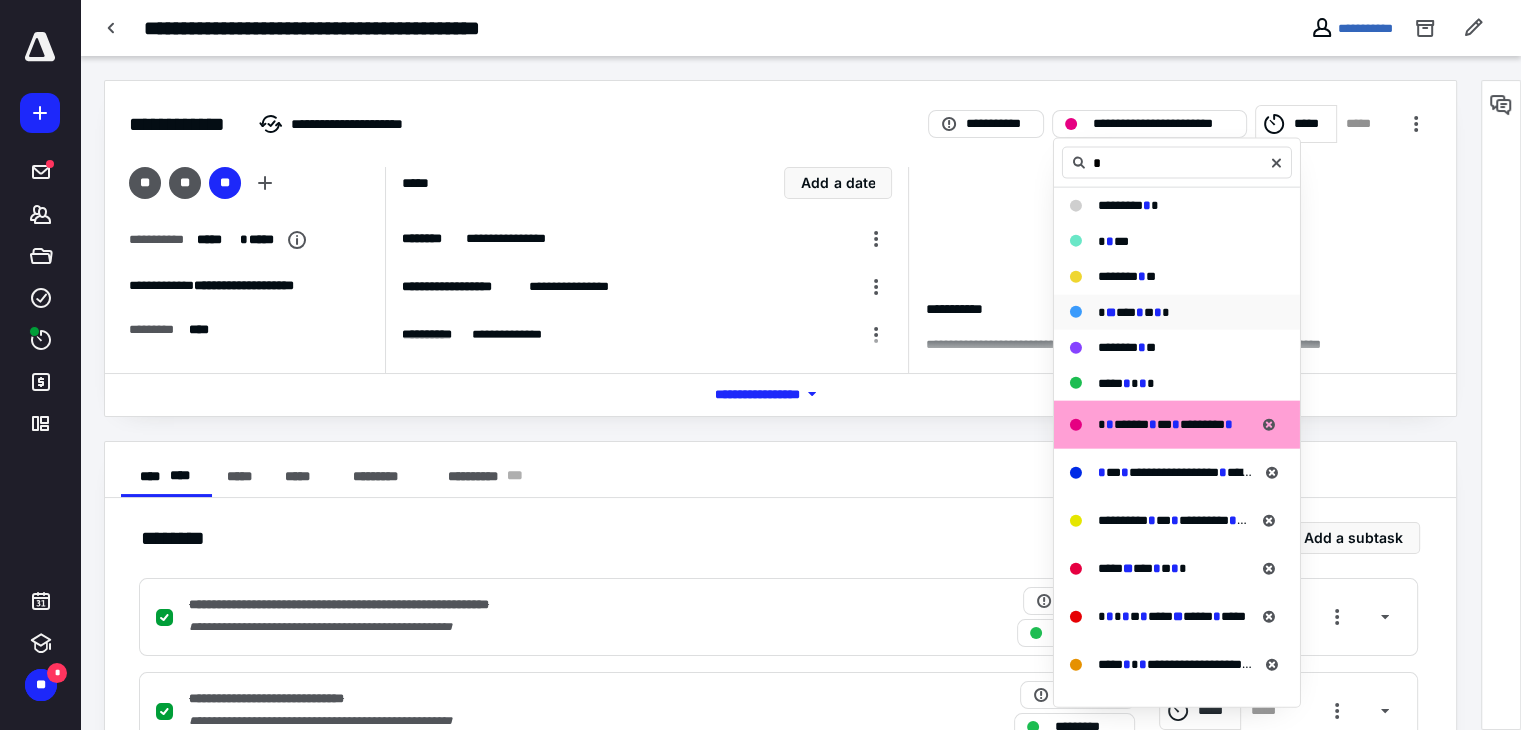 type 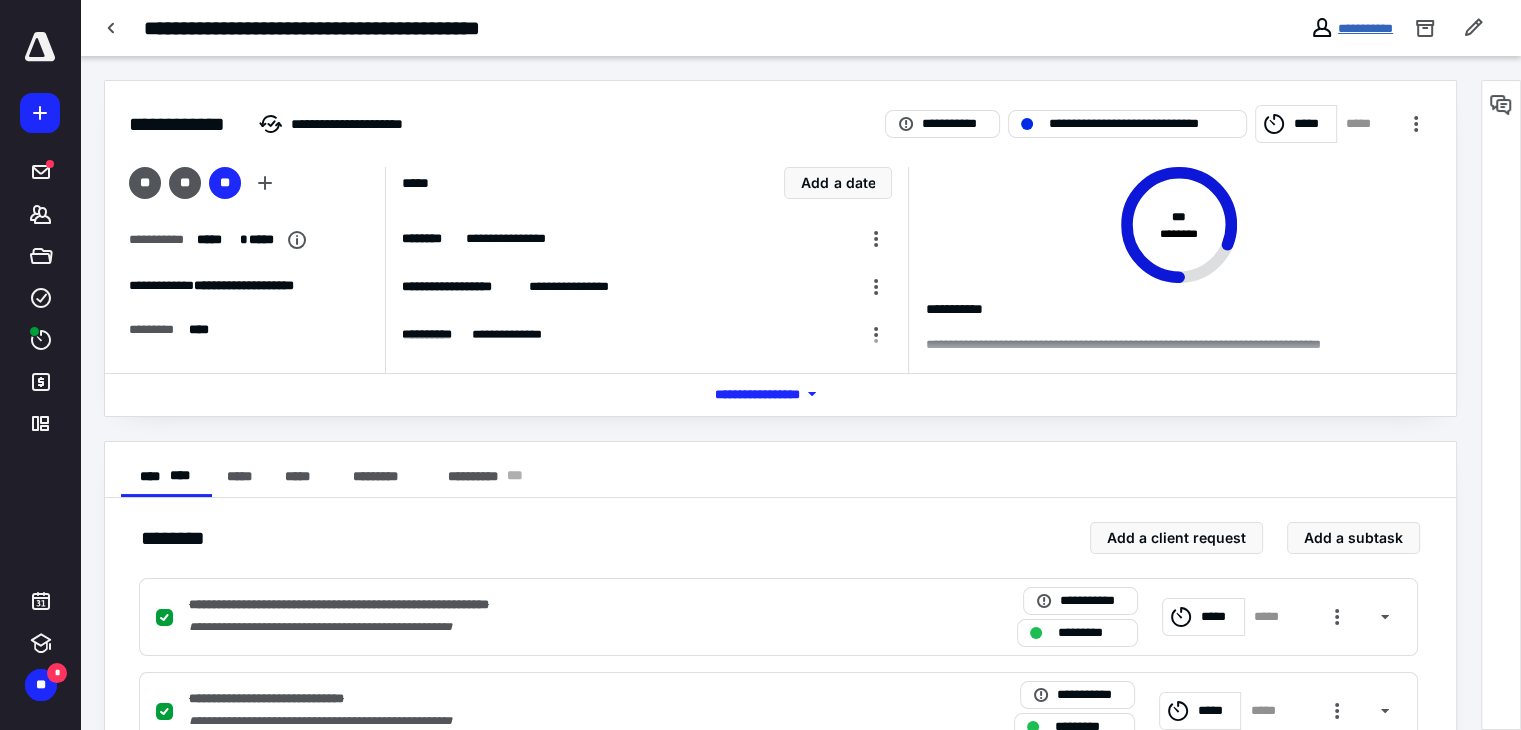 click on "**********" at bounding box center [1365, 28] 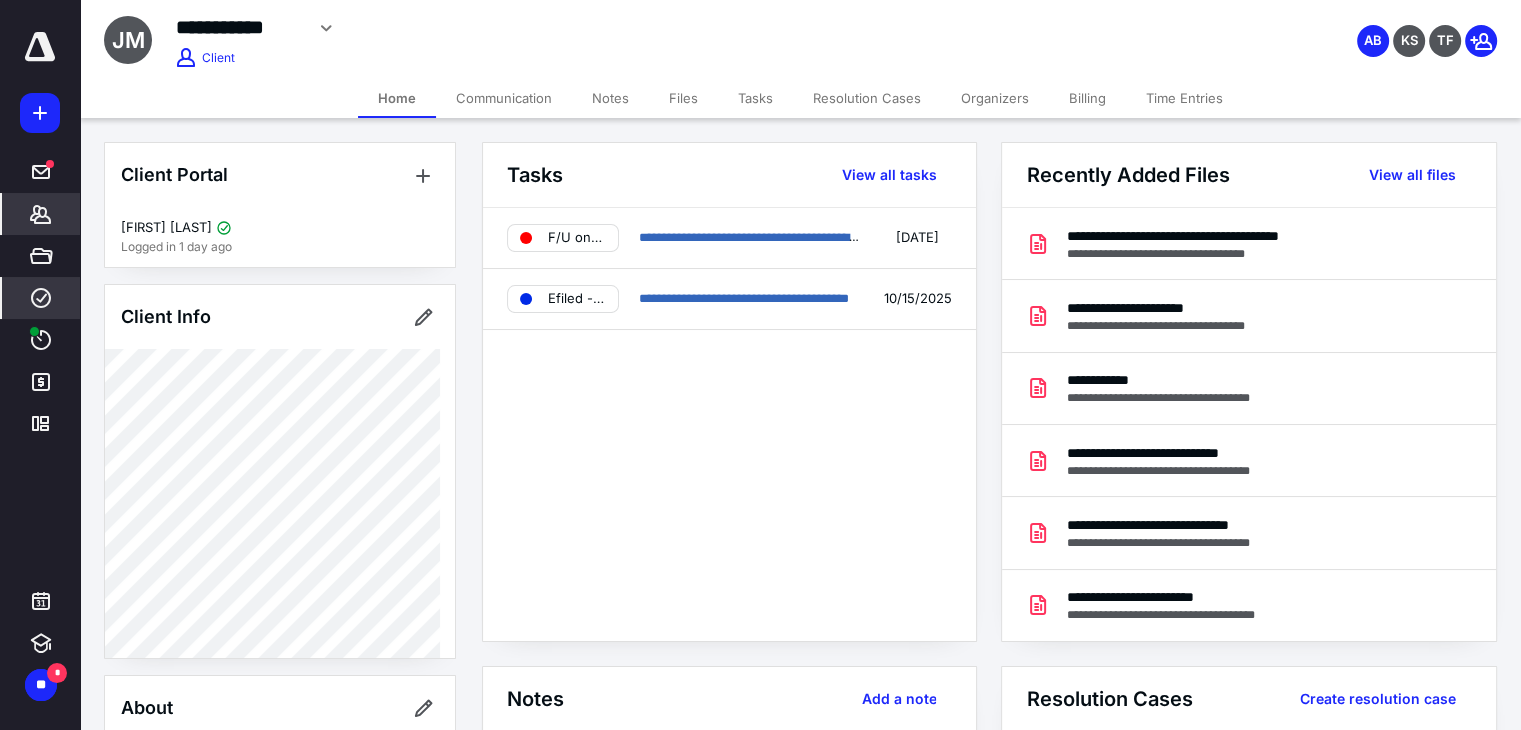 click 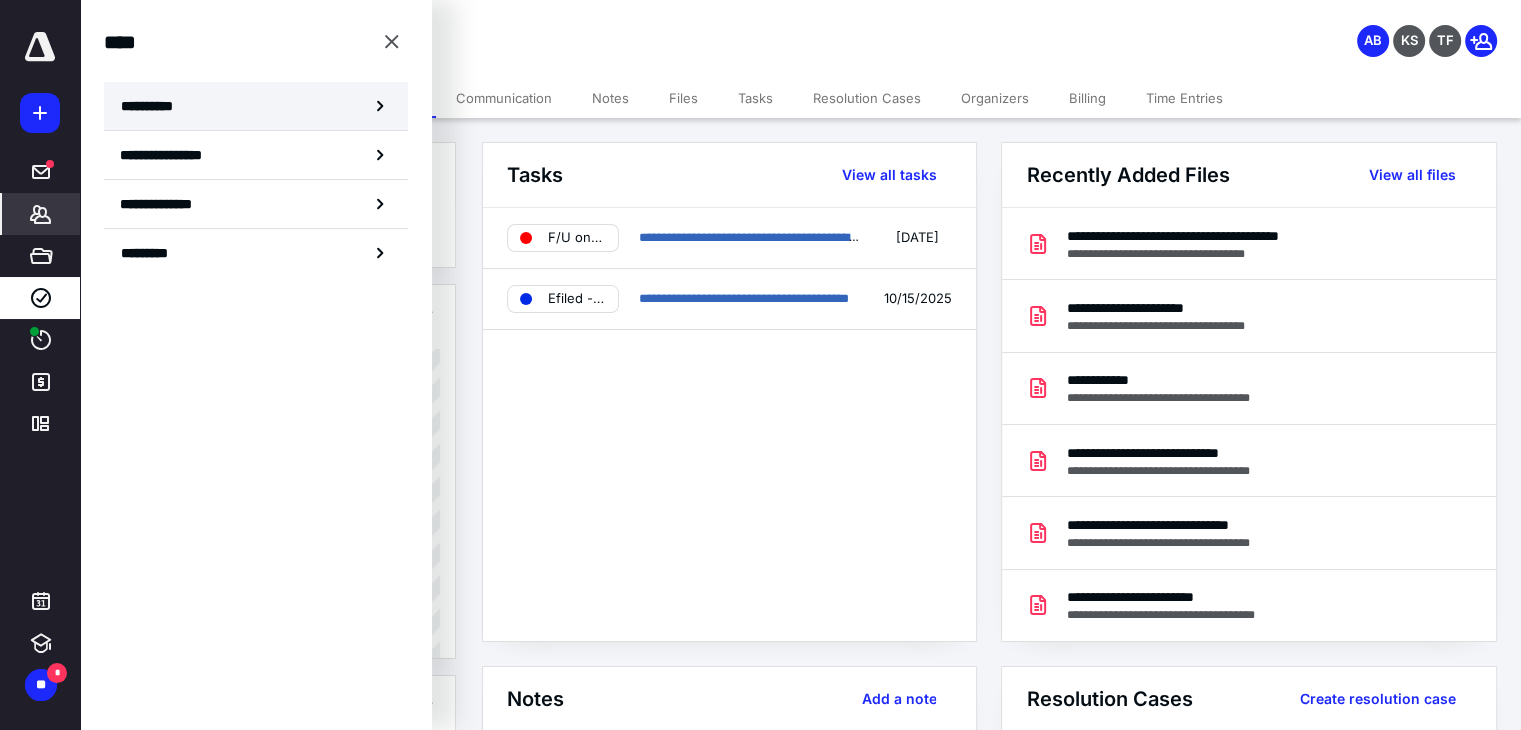 click on "**********" at bounding box center (153, 106) 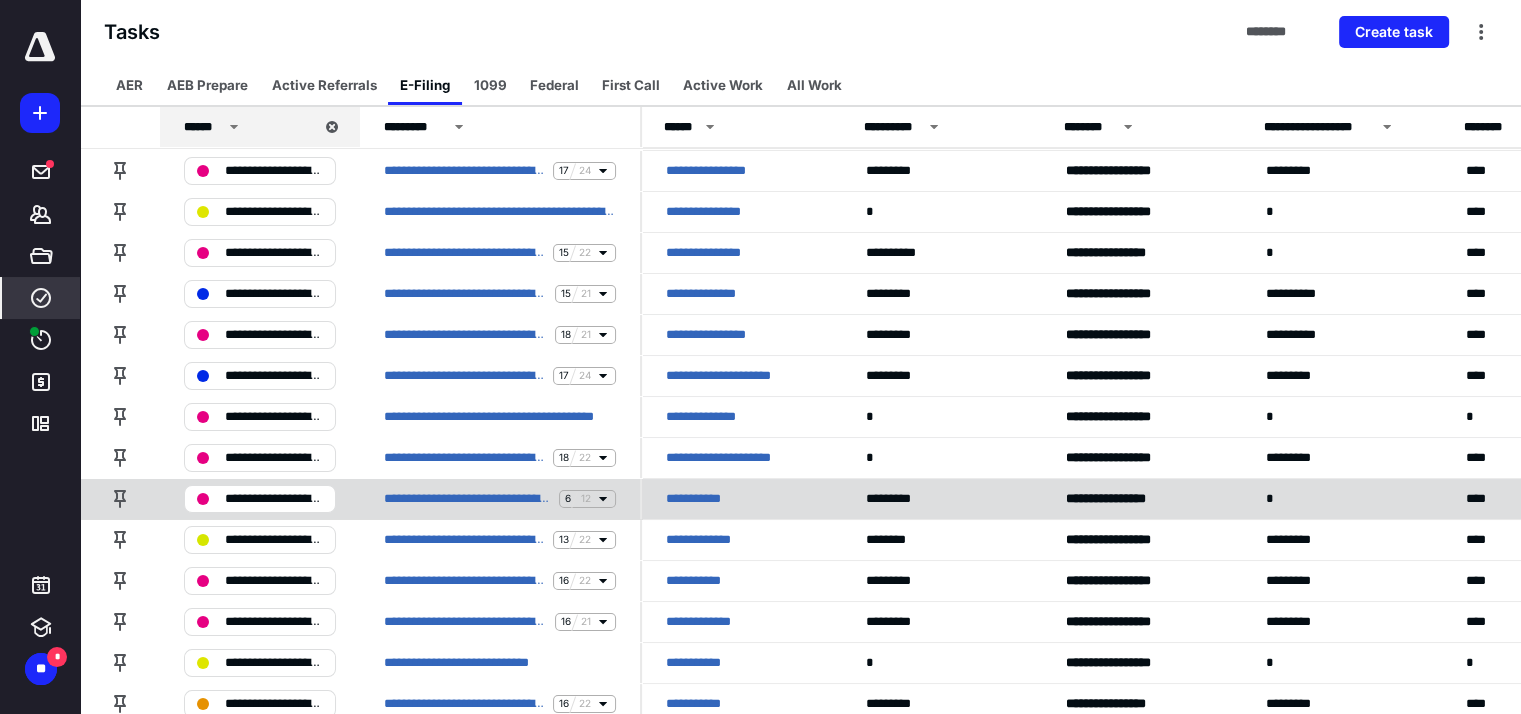scroll, scrollTop: 100, scrollLeft: 0, axis: vertical 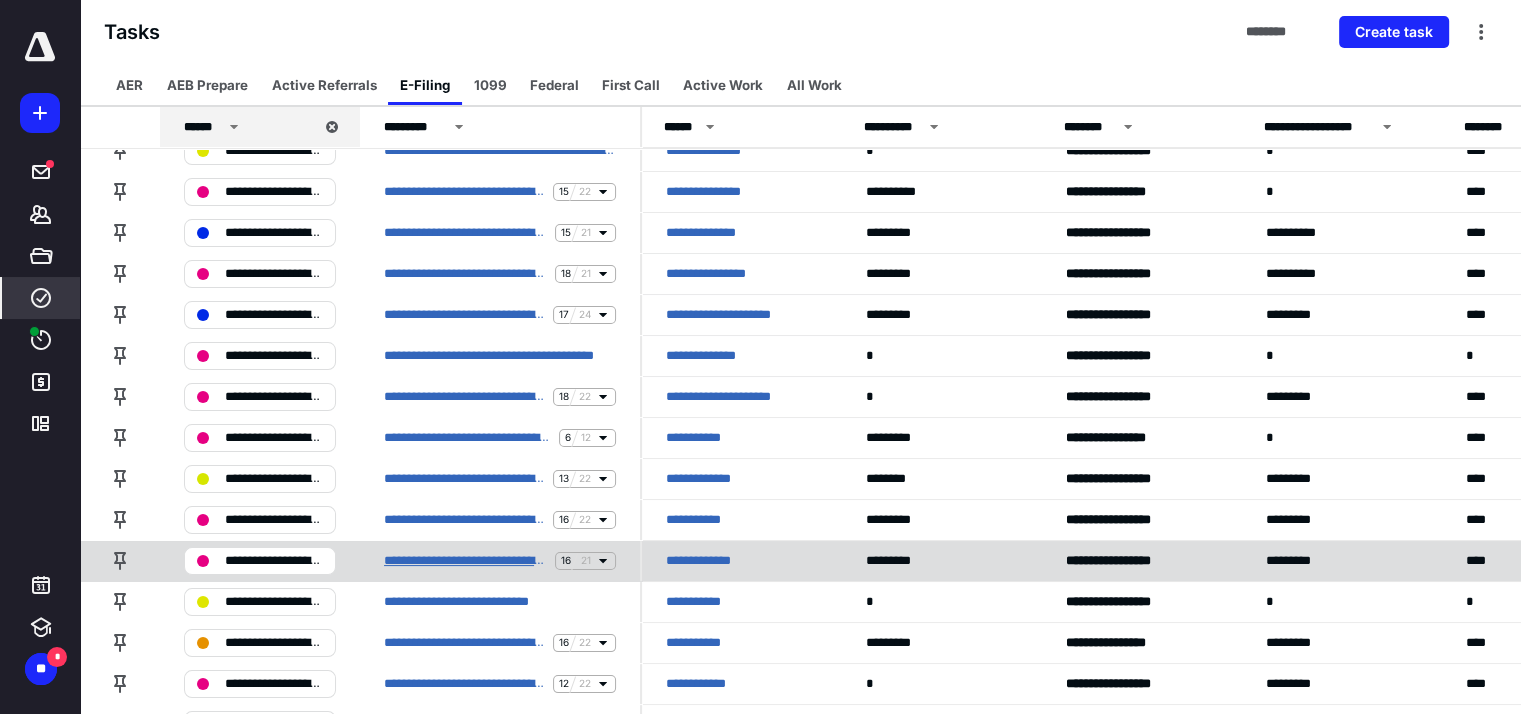 click on "**********" at bounding box center [465, 561] 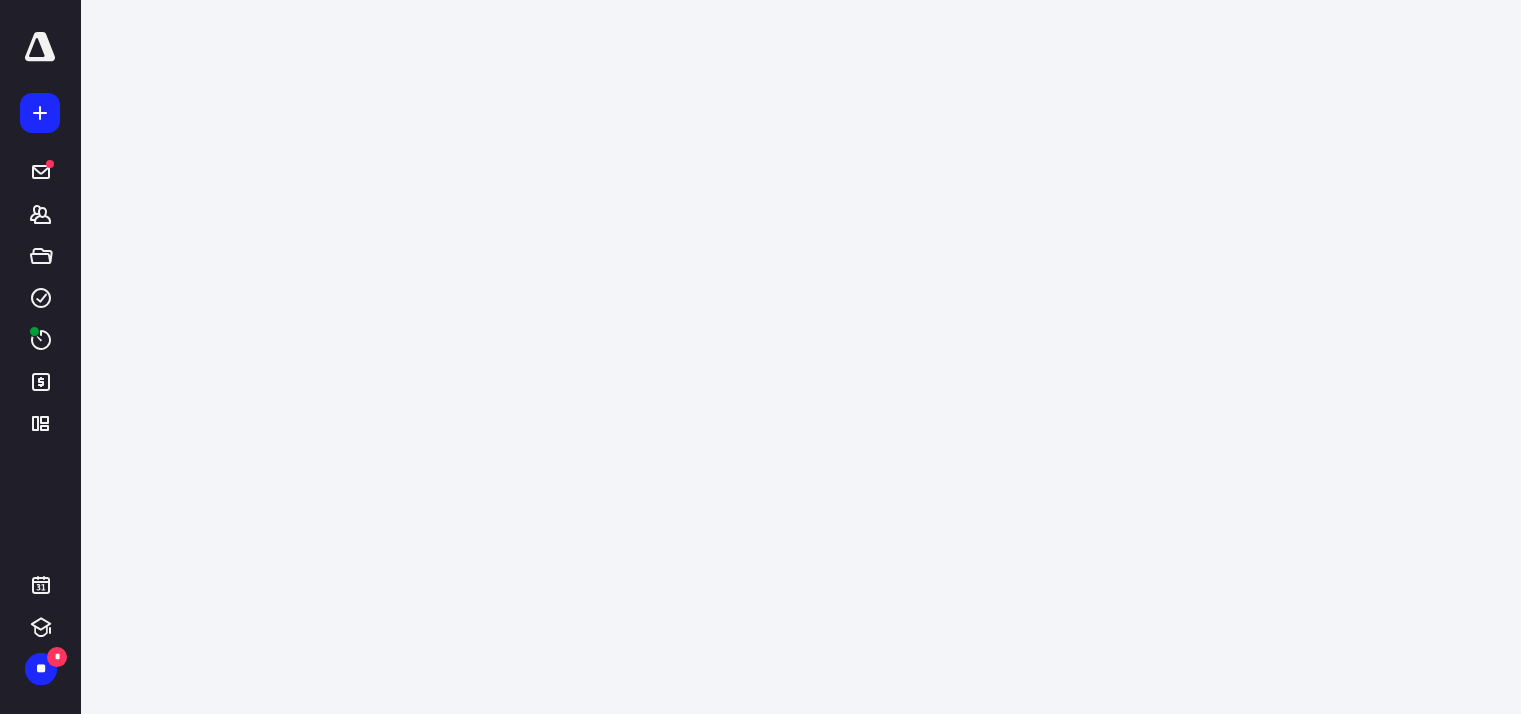 scroll, scrollTop: 0, scrollLeft: 0, axis: both 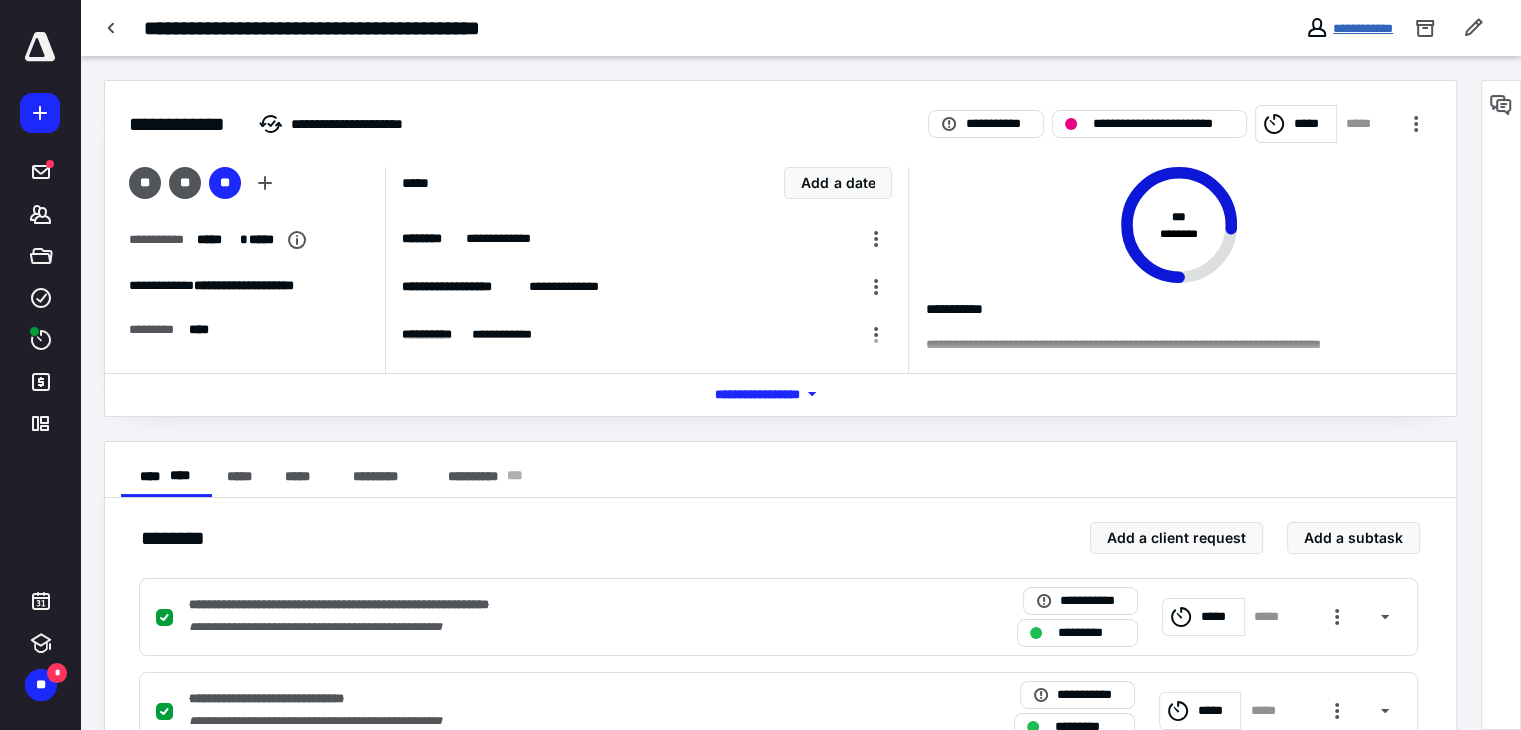 click on "**********" at bounding box center [1363, 28] 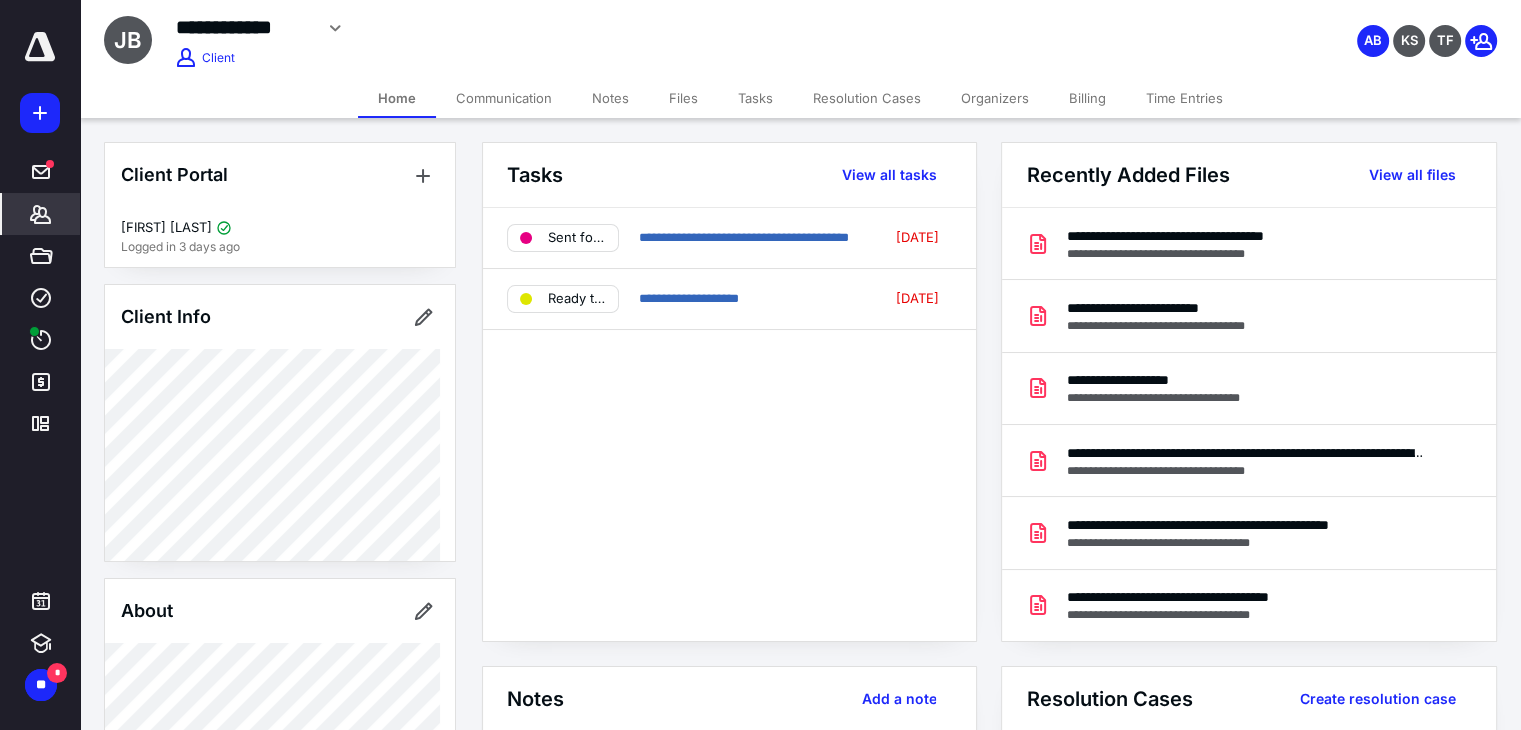 click on "Billing" at bounding box center [1087, 98] 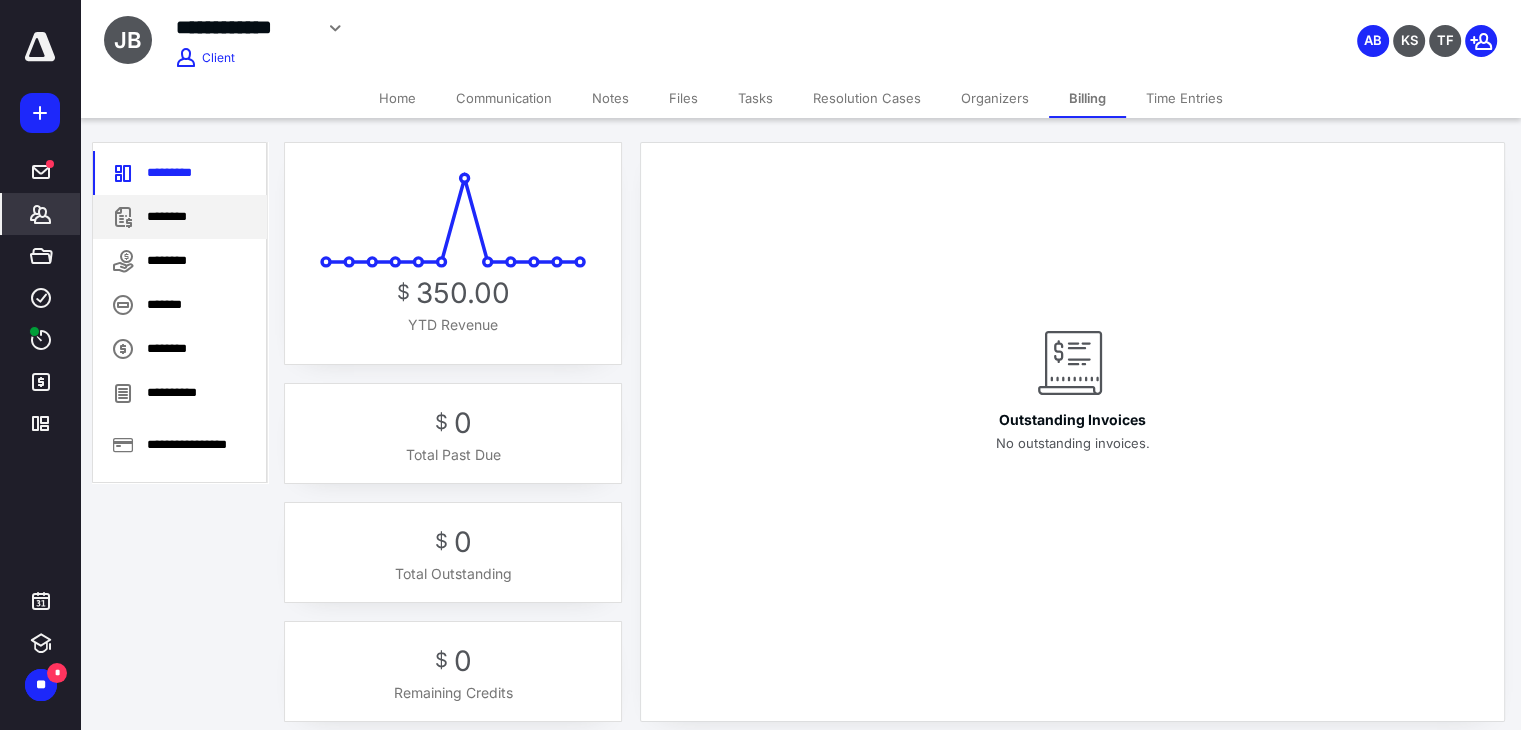 click on "********" at bounding box center (180, 217) 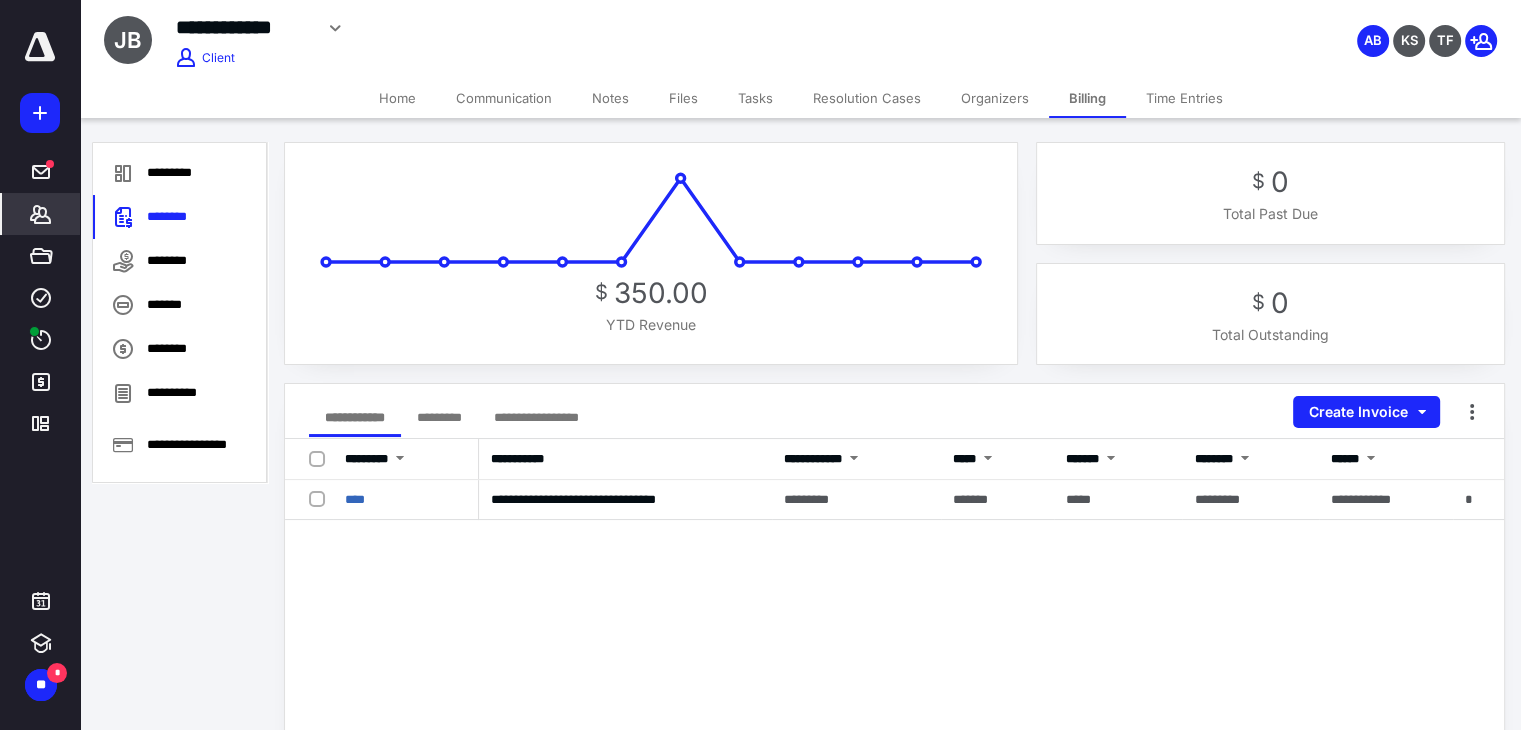 click on "Home" at bounding box center (397, 98) 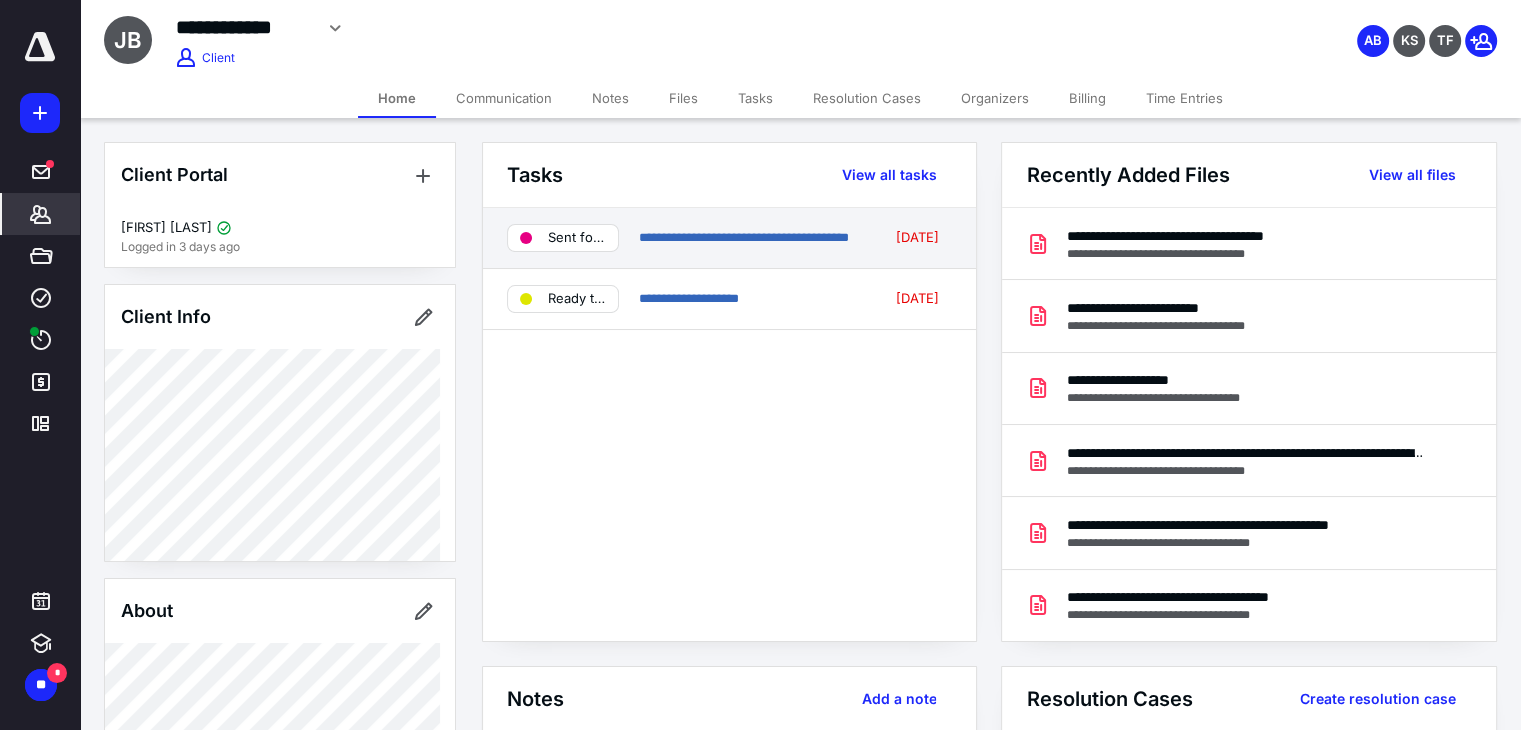 click on "Sent for Efile Signature" at bounding box center [577, 238] 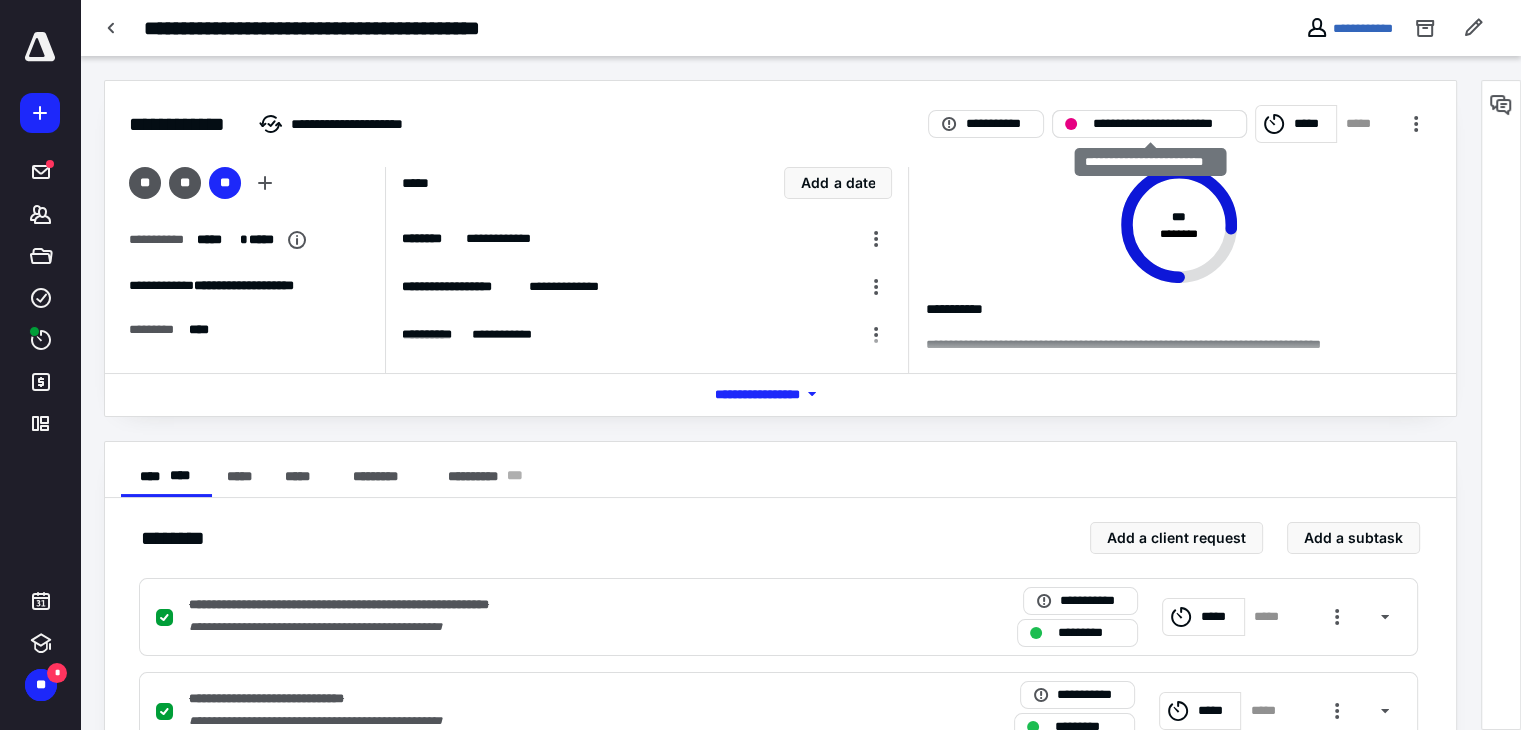click on "**********" at bounding box center [1163, 124] 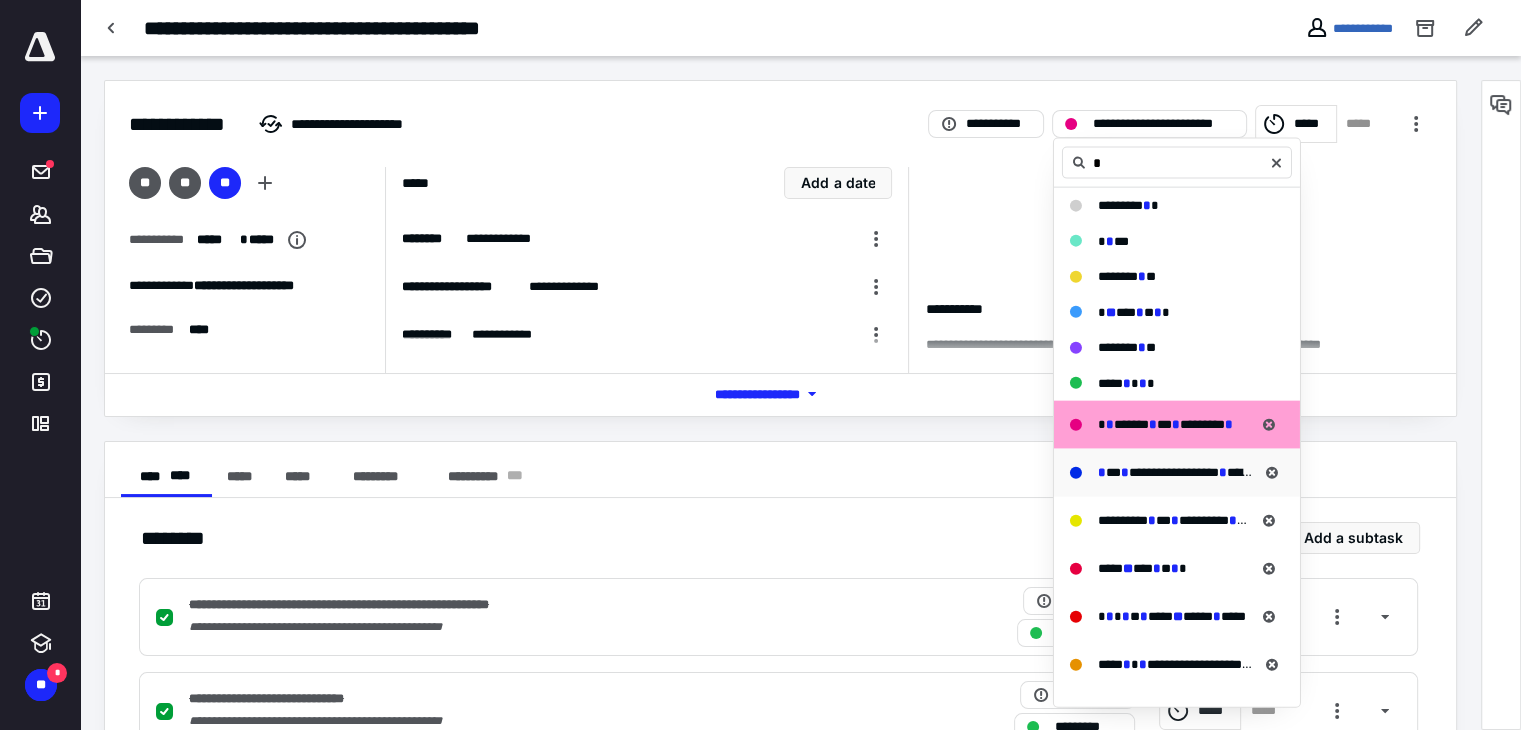 type on "*" 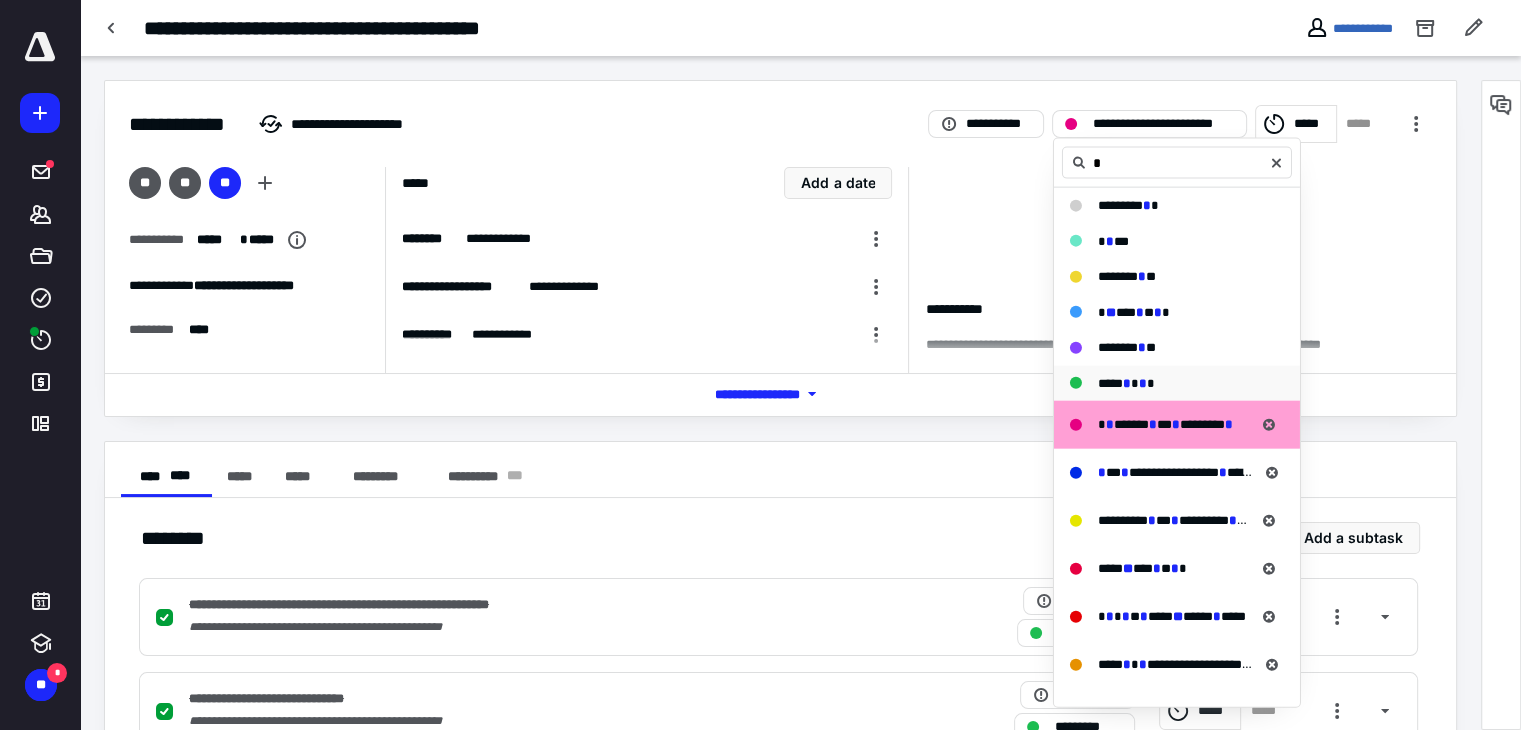 click on "**********" at bounding box center [1174, 472] 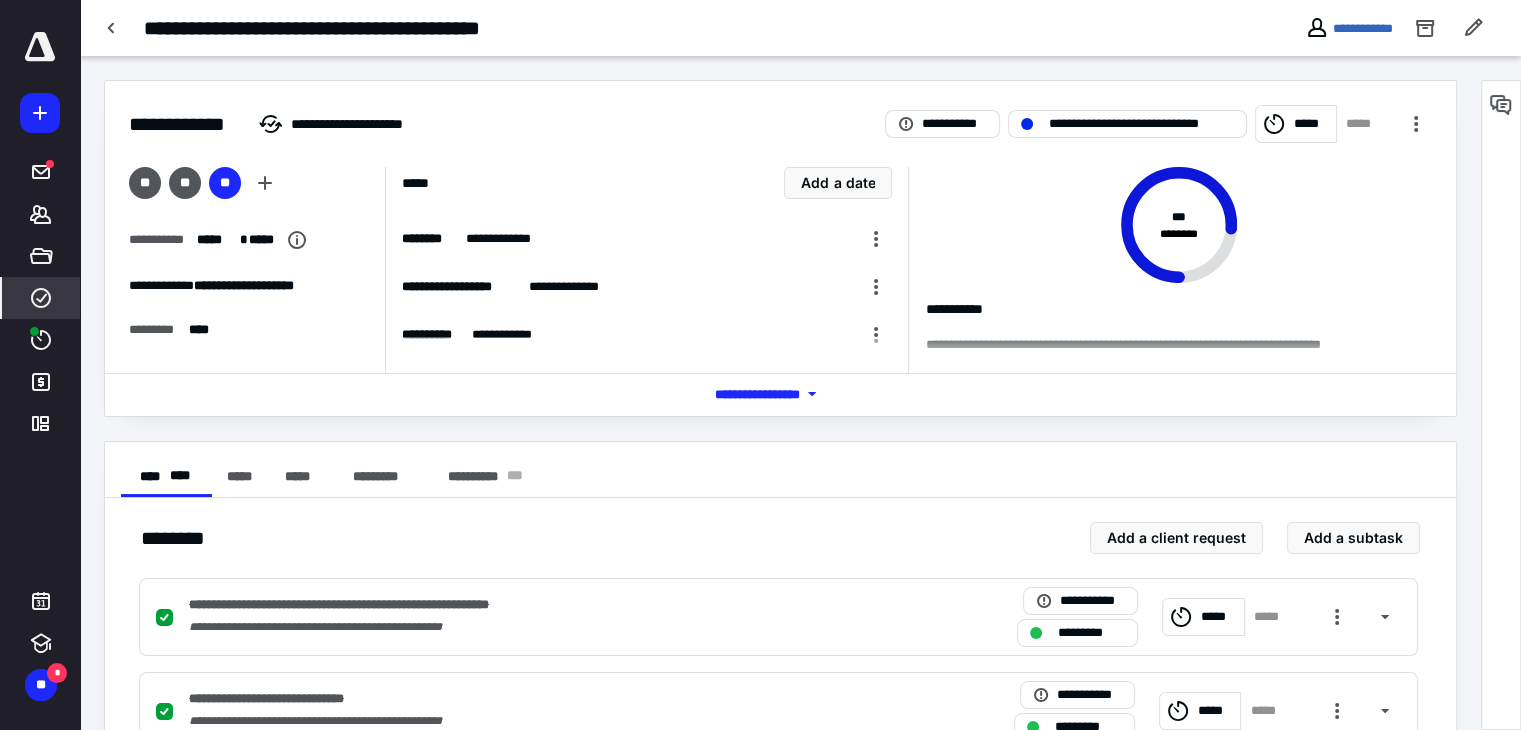 click on "****" at bounding box center [41, 298] 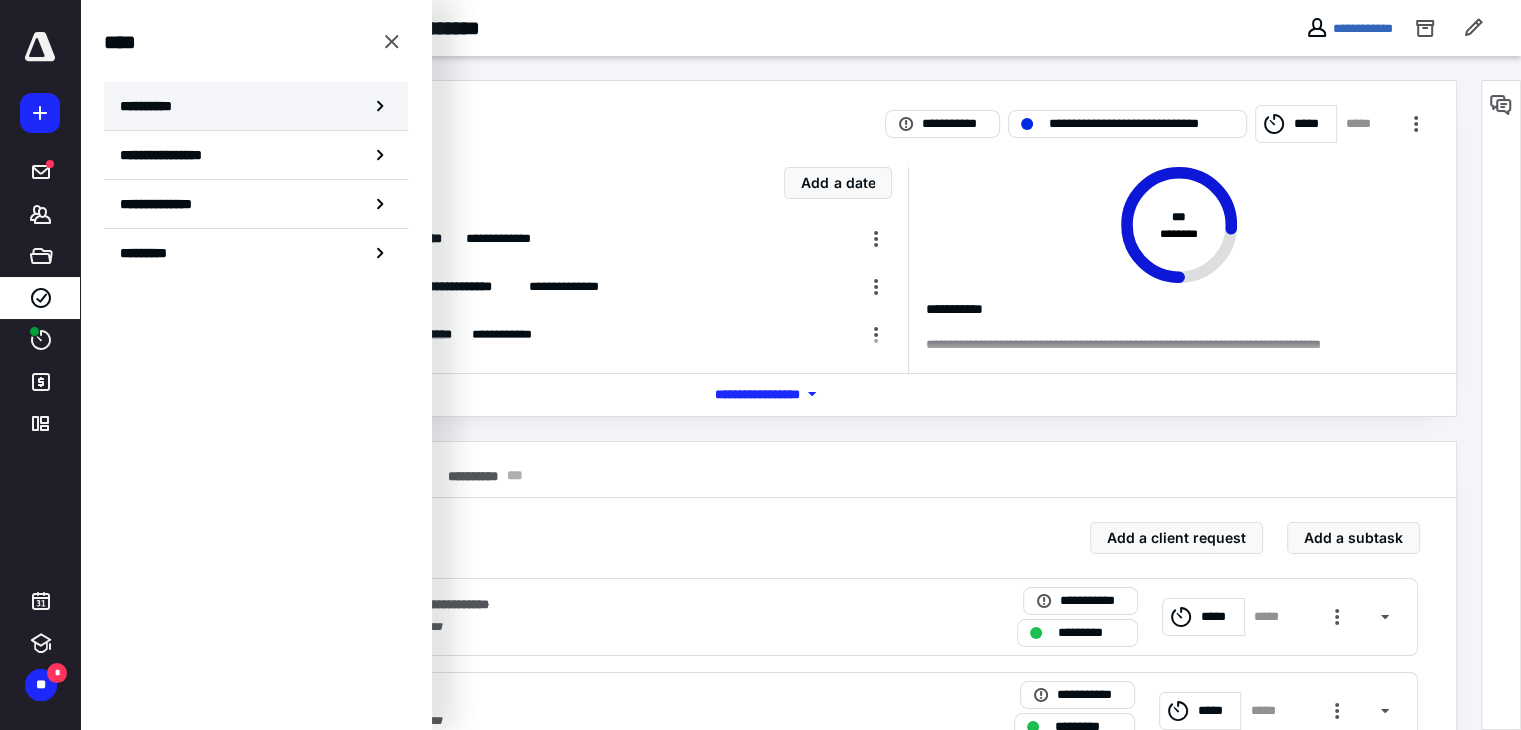 click on "**********" at bounding box center (153, 106) 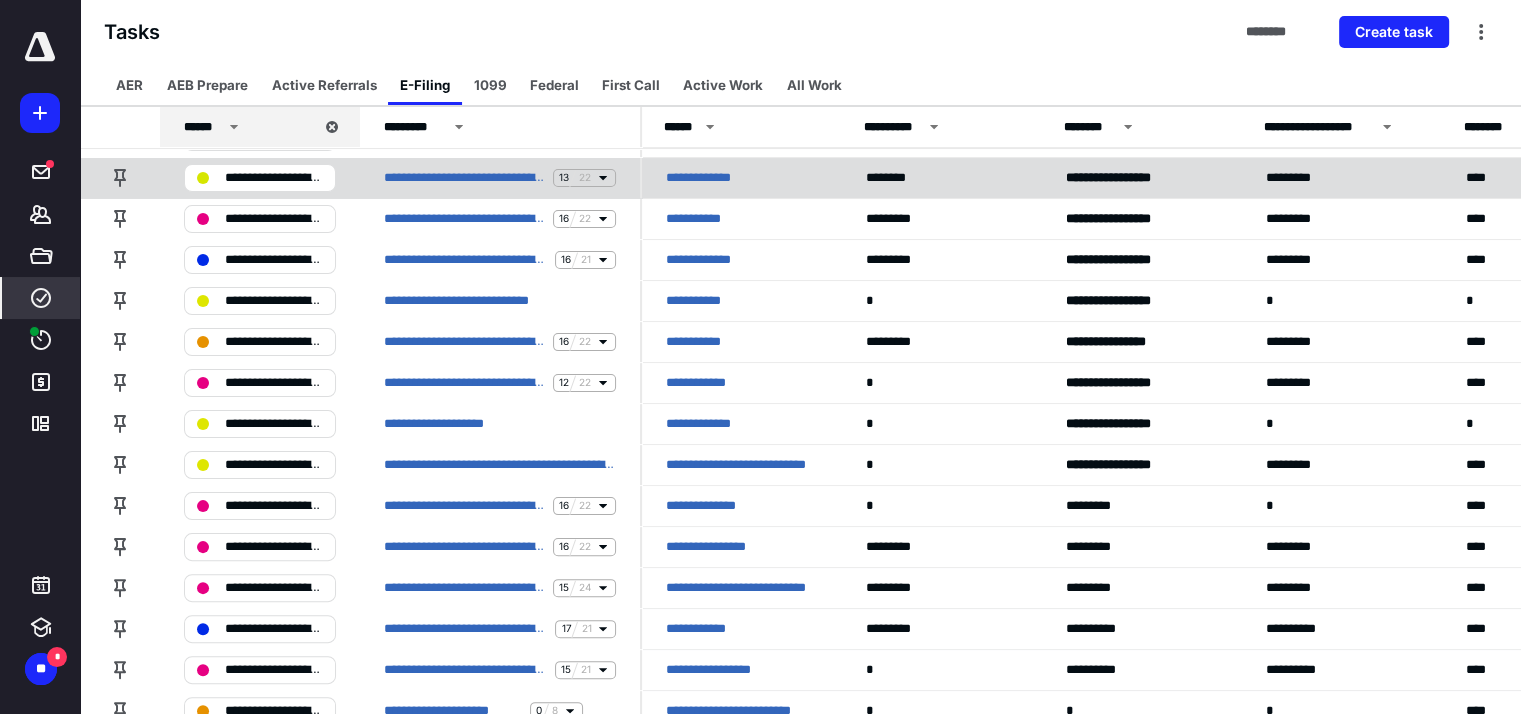 scroll, scrollTop: 500, scrollLeft: 0, axis: vertical 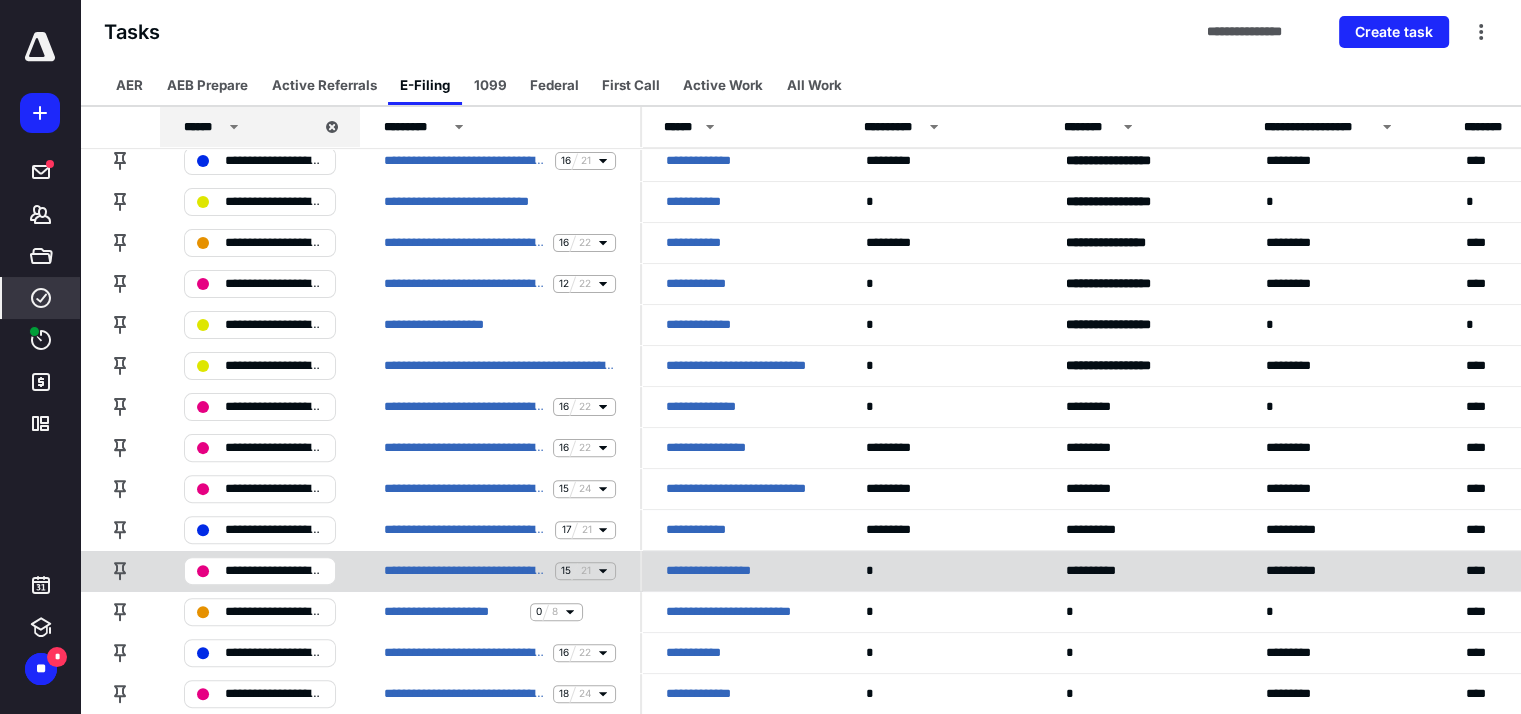 click on "**********" at bounding box center (719, 571) 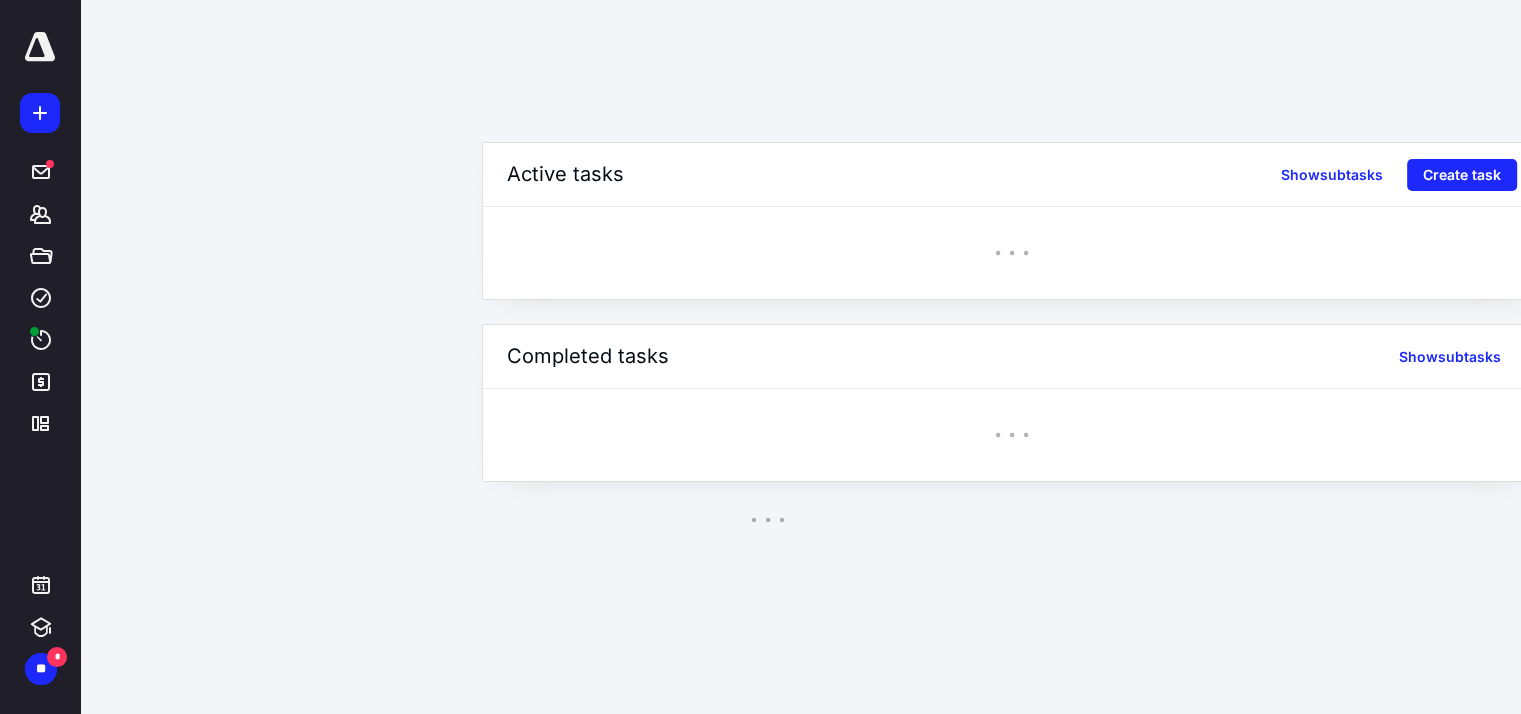 scroll, scrollTop: 0, scrollLeft: 0, axis: both 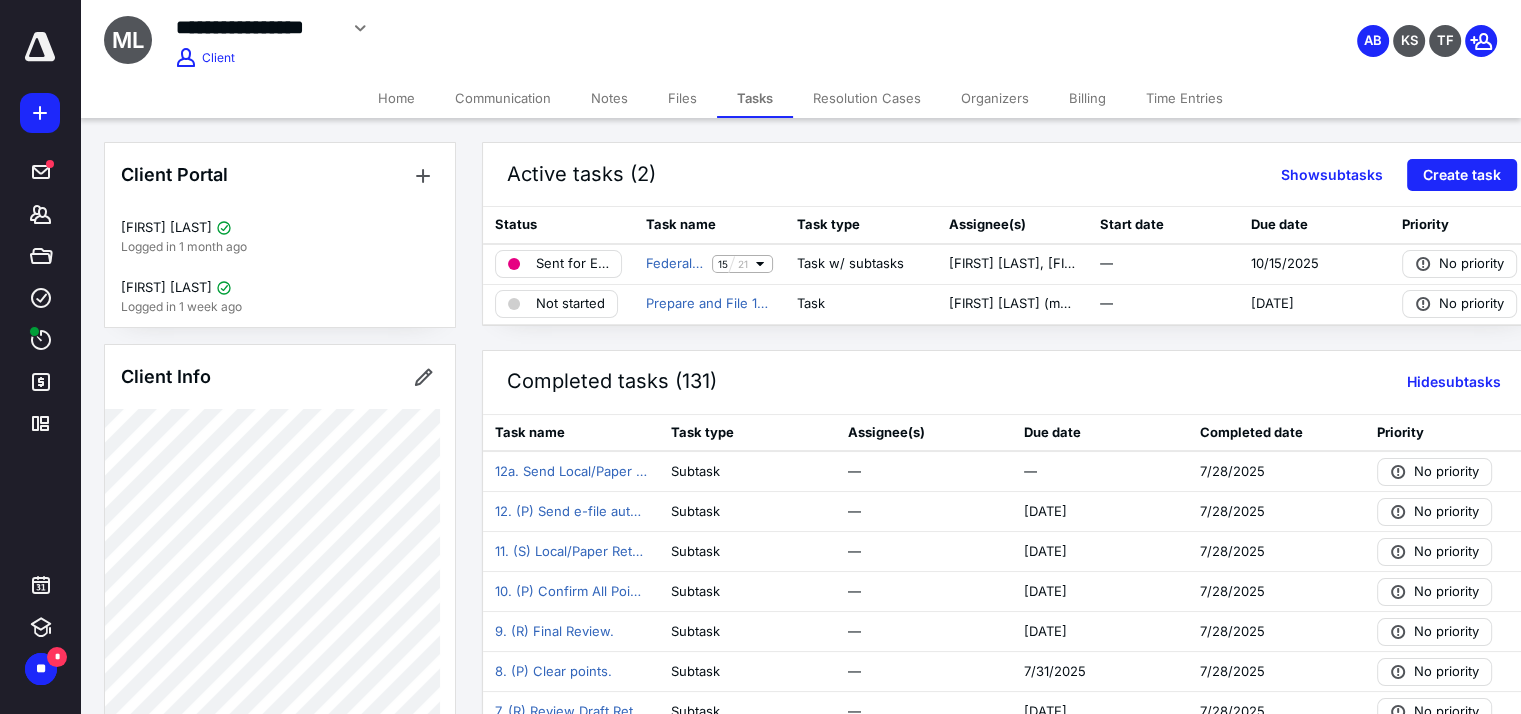 click on "Billing" at bounding box center [1087, 98] 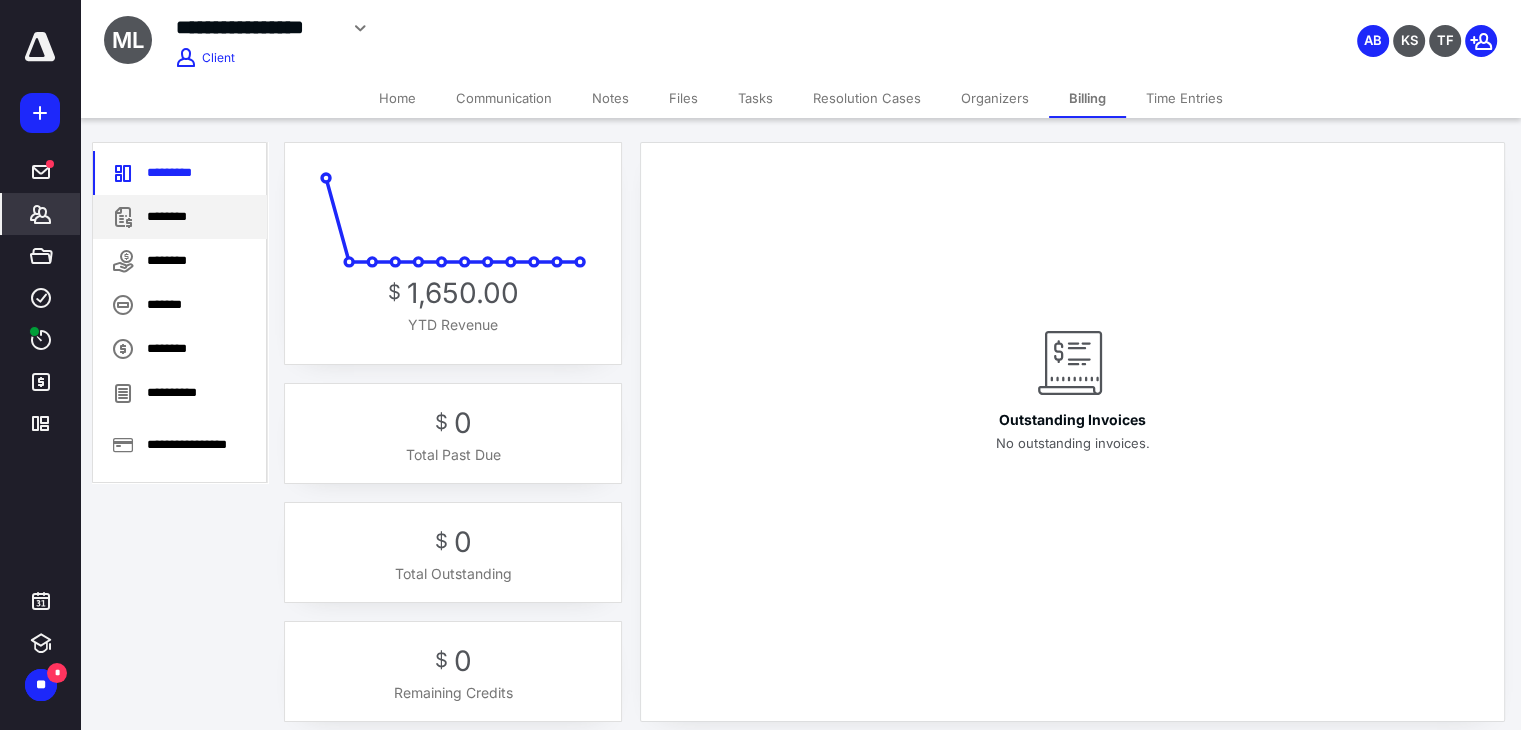 click on "********" at bounding box center [180, 217] 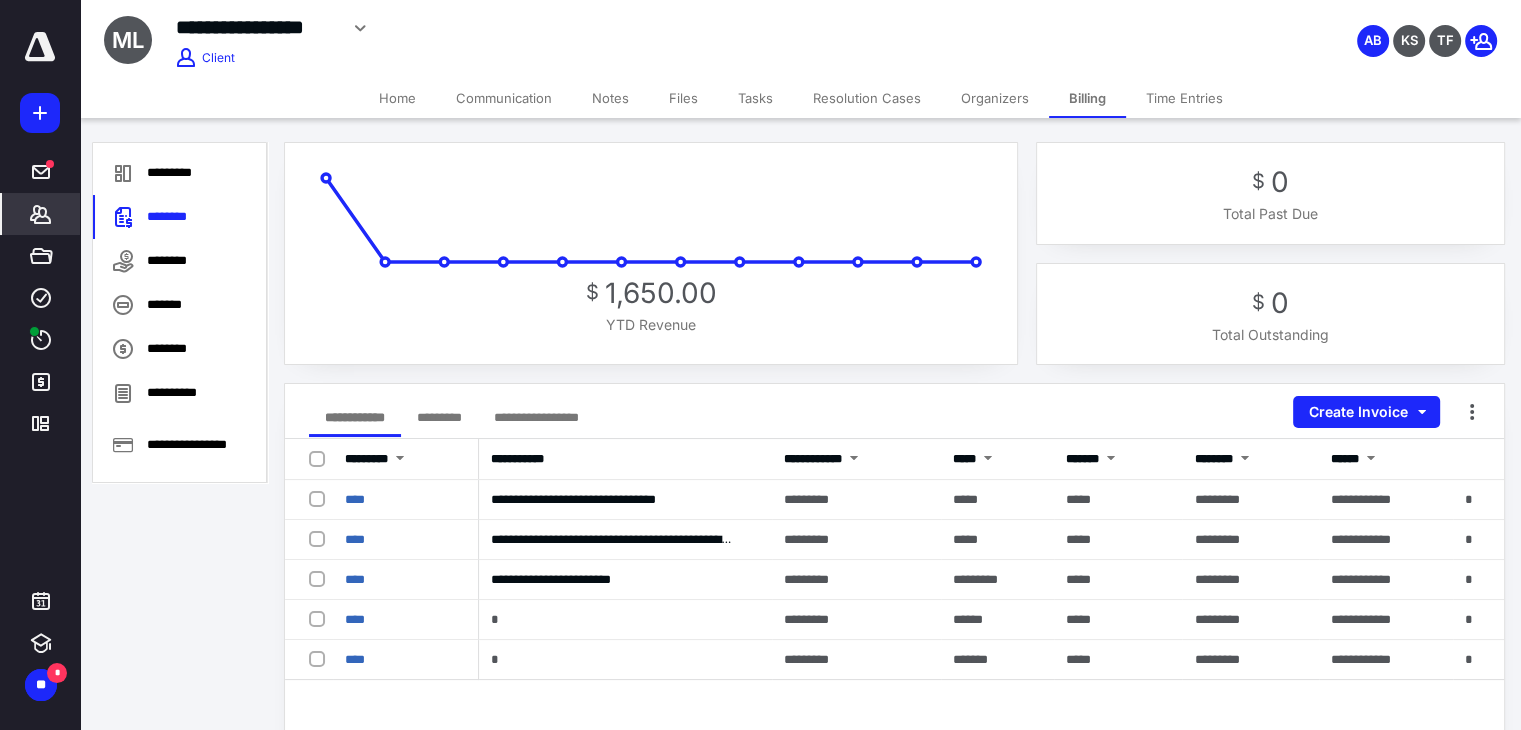 click on "Home" at bounding box center (397, 98) 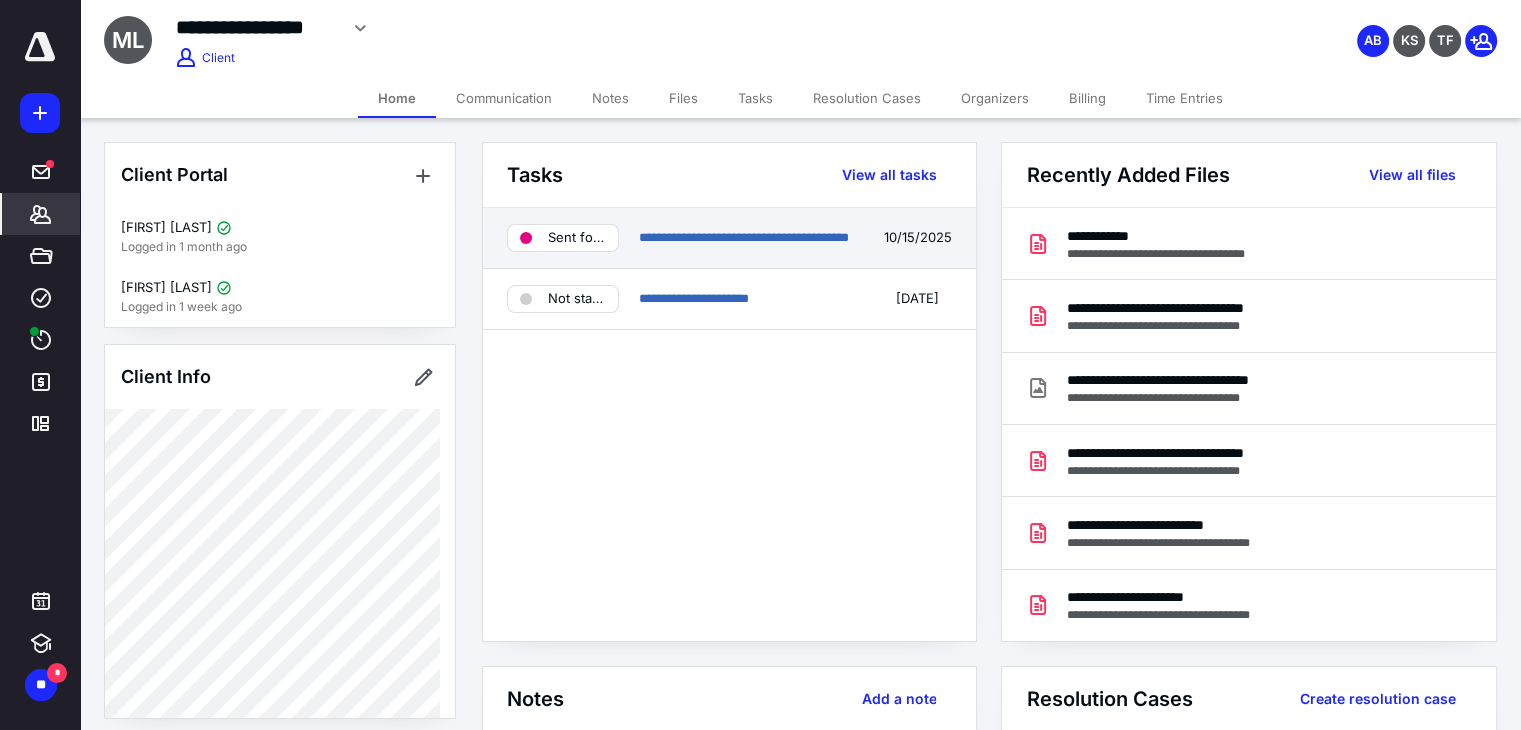 click on "Sent for Efile Signature" at bounding box center [563, 238] 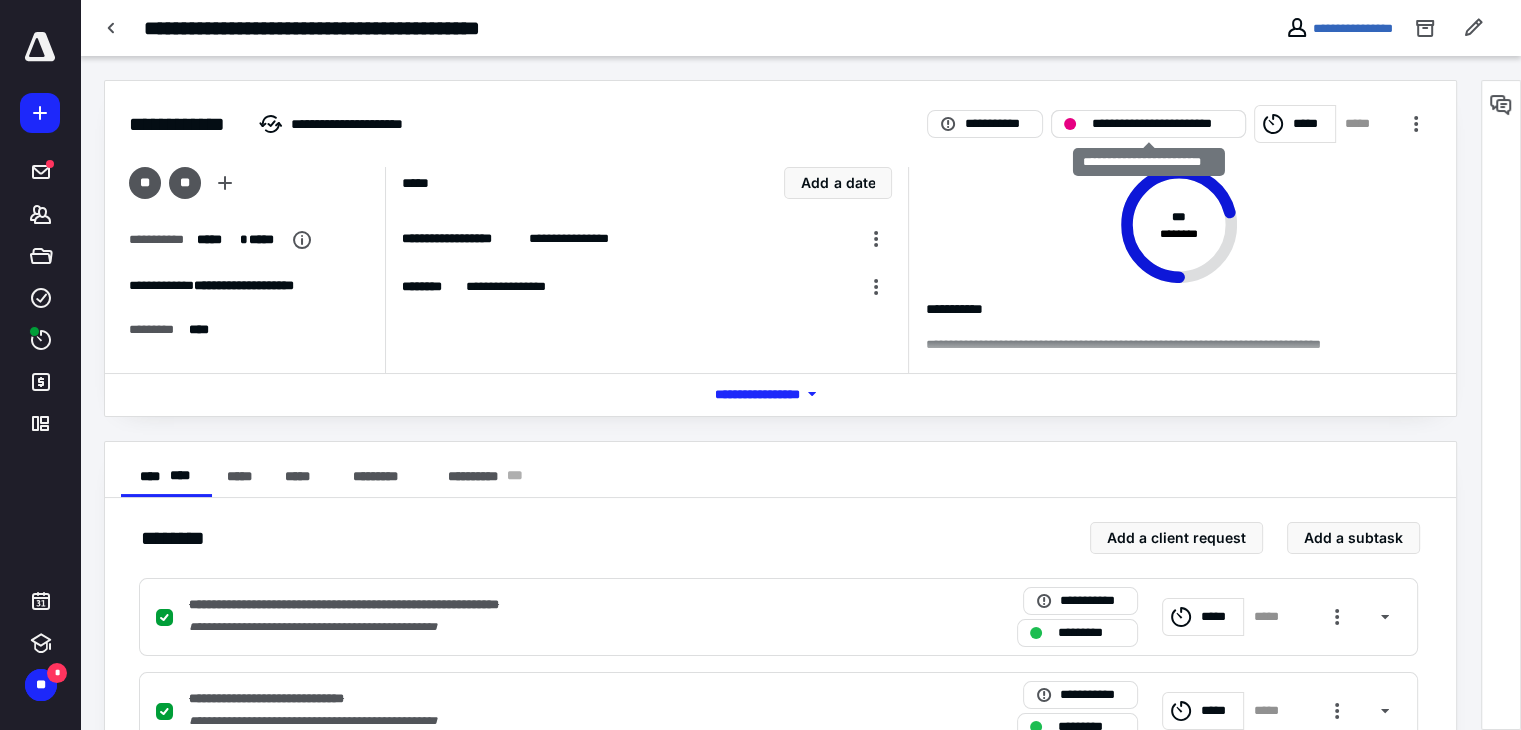 click on "**********" at bounding box center (1162, 124) 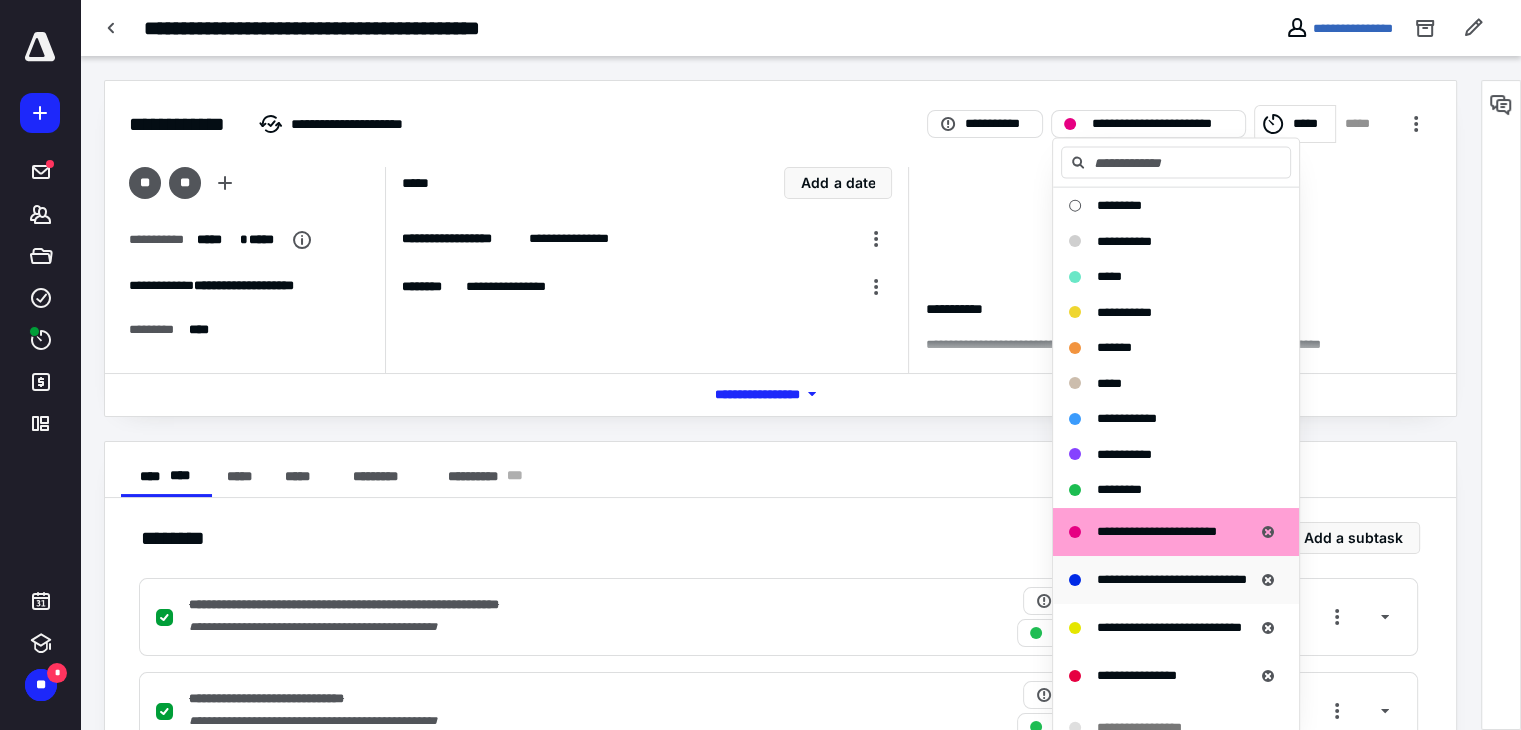 click on "**********" at bounding box center (1176, 579) 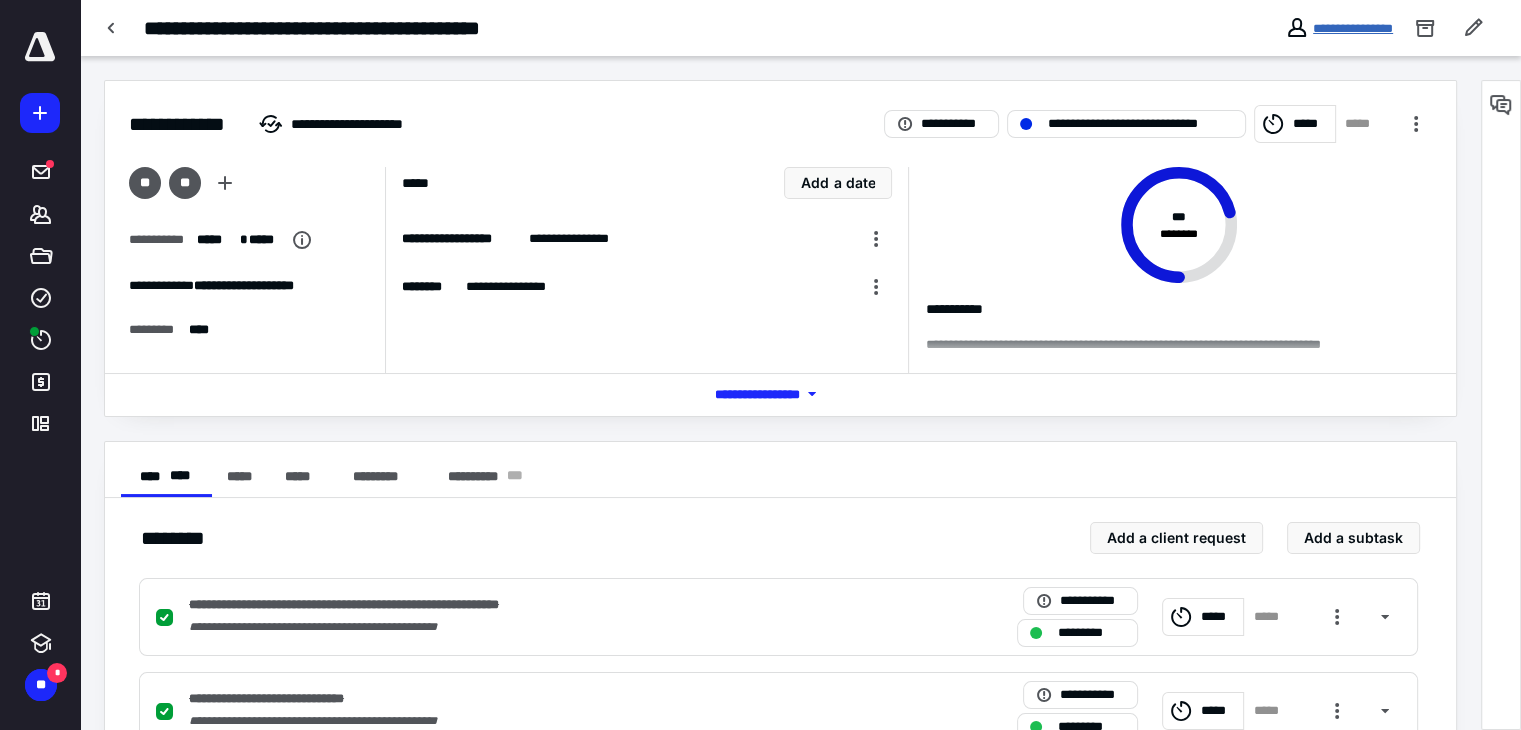 click on "**********" at bounding box center (1353, 28) 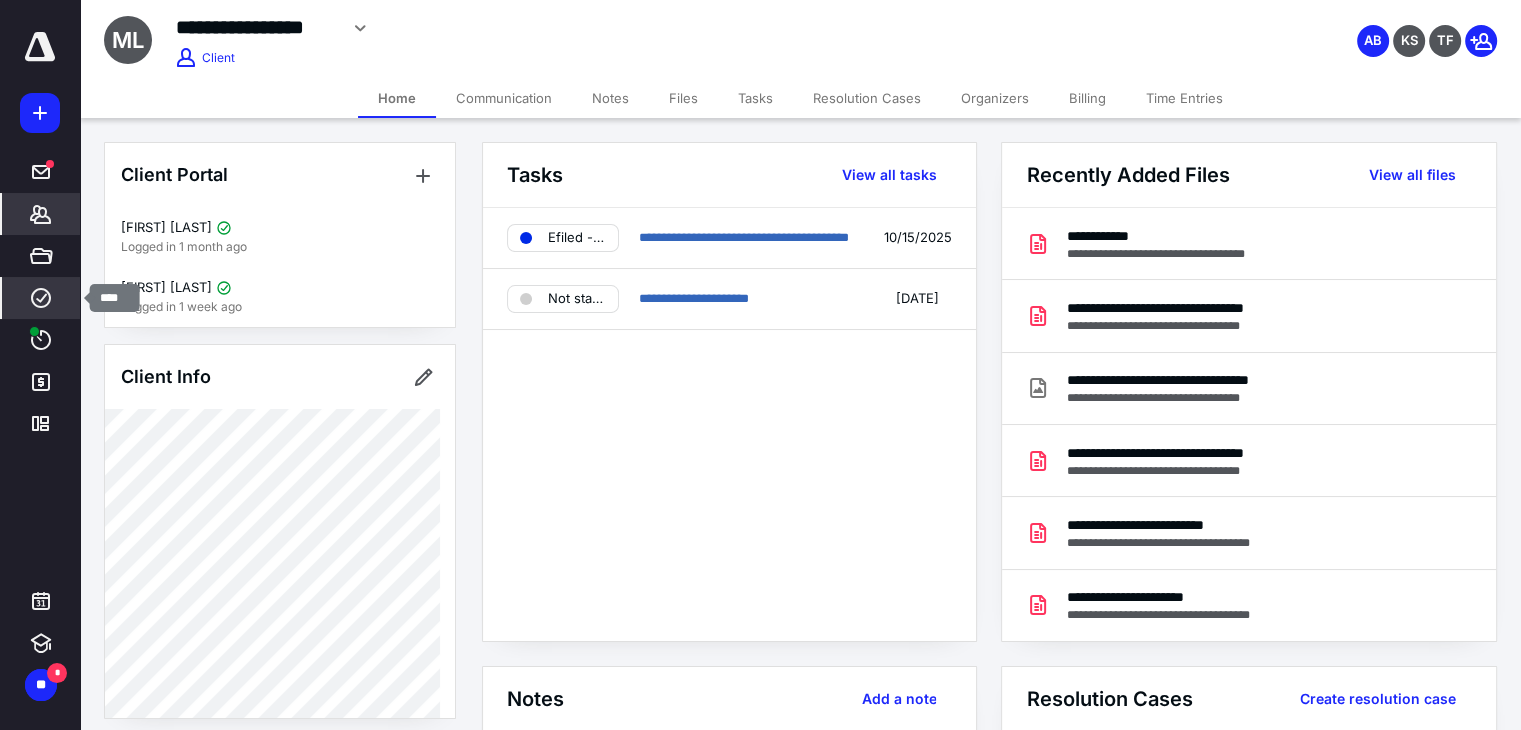 click on "****" at bounding box center (41, 298) 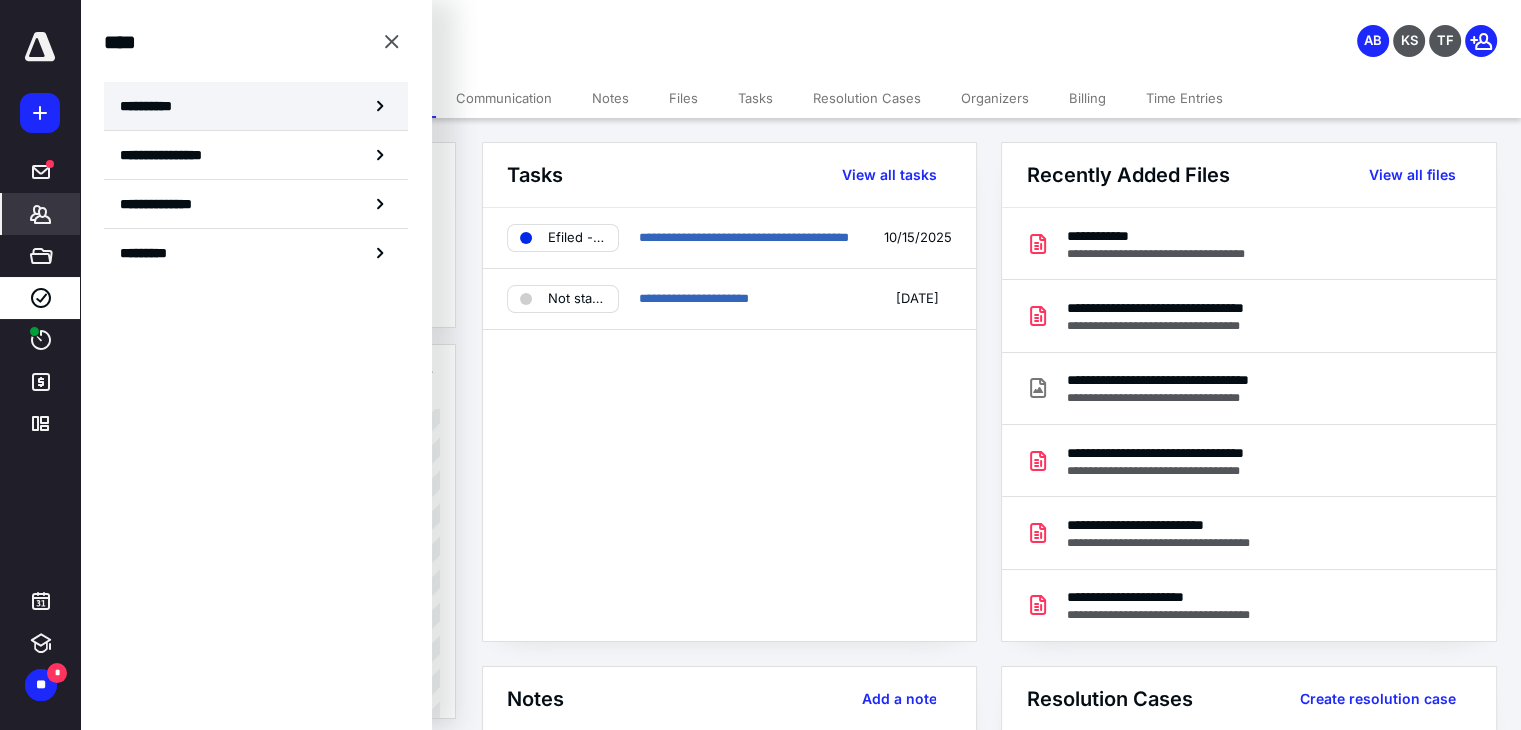 click on "**********" at bounding box center [256, 106] 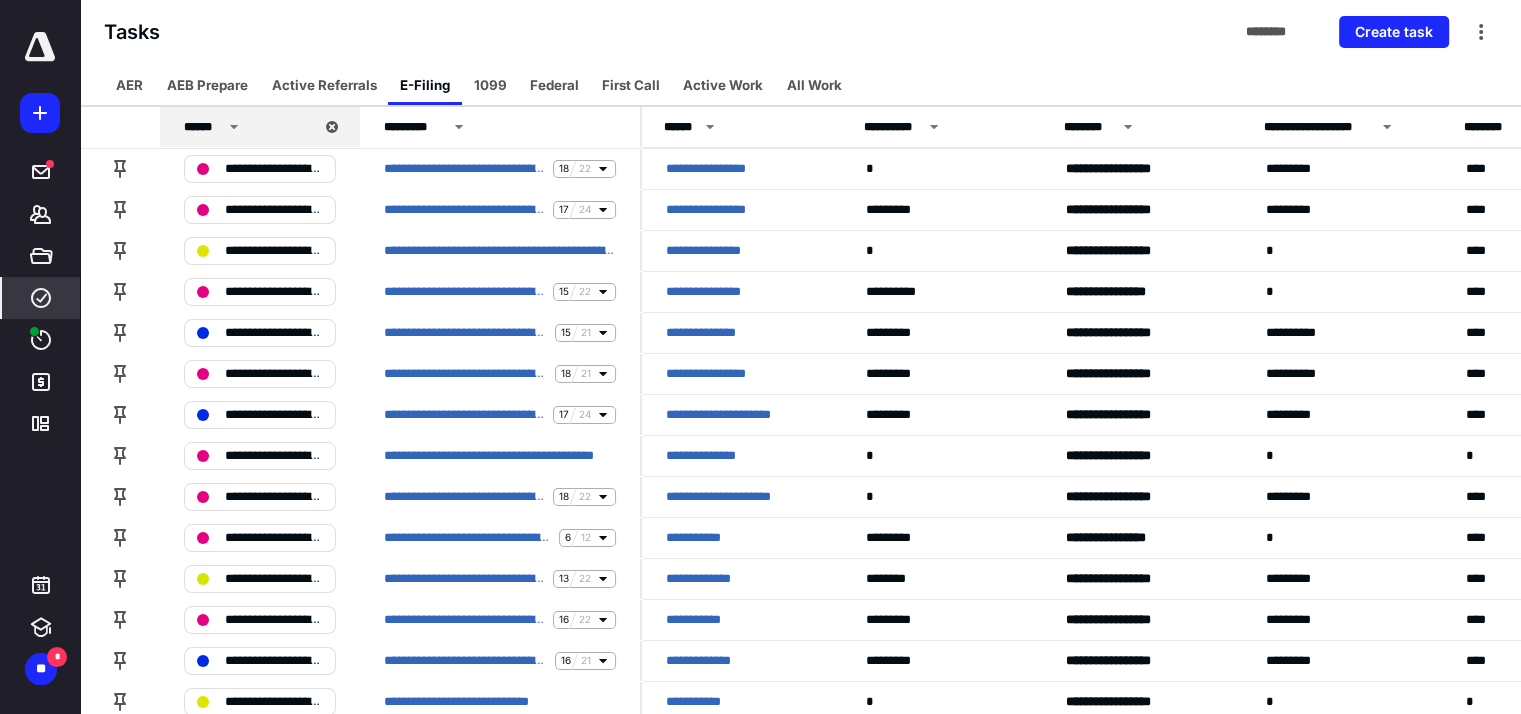 click 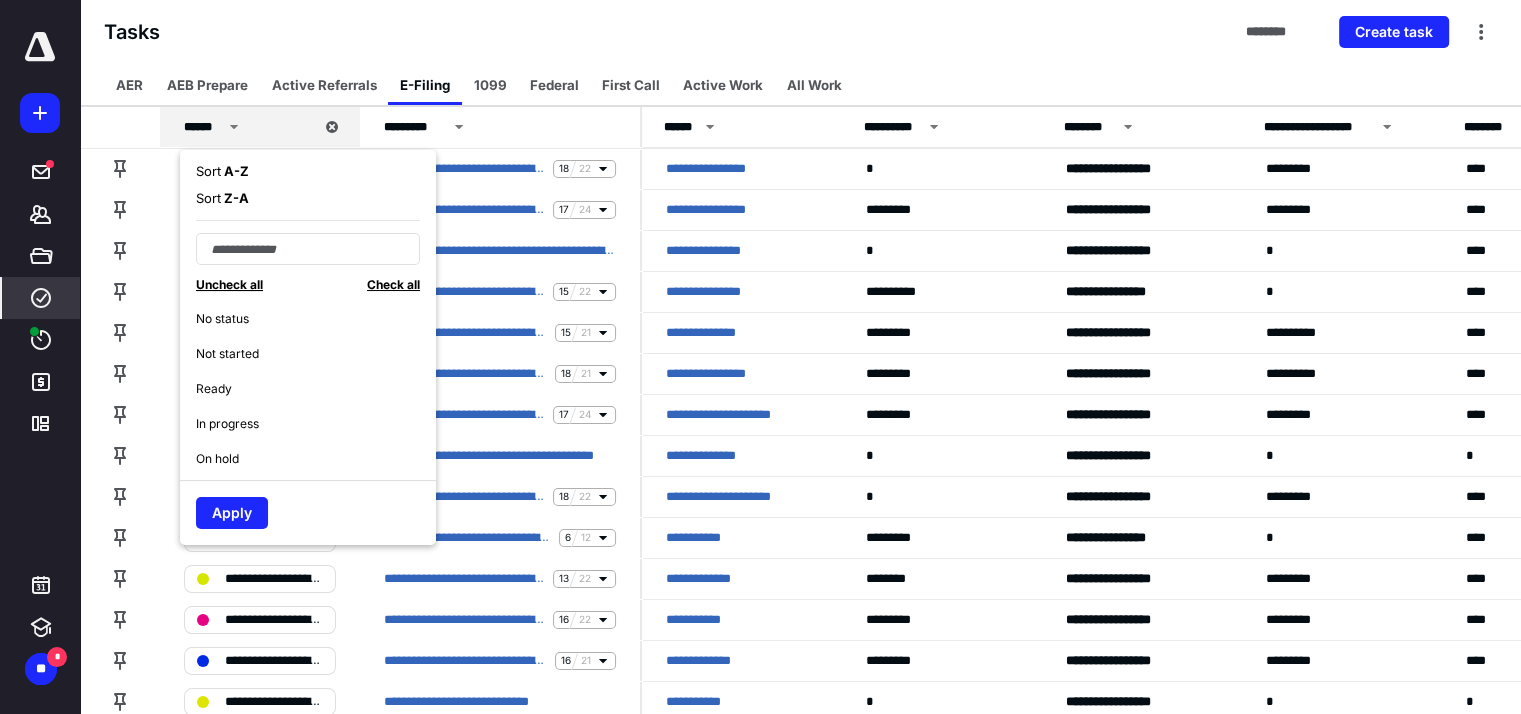 click on "Uncheck all" at bounding box center [229, 284] 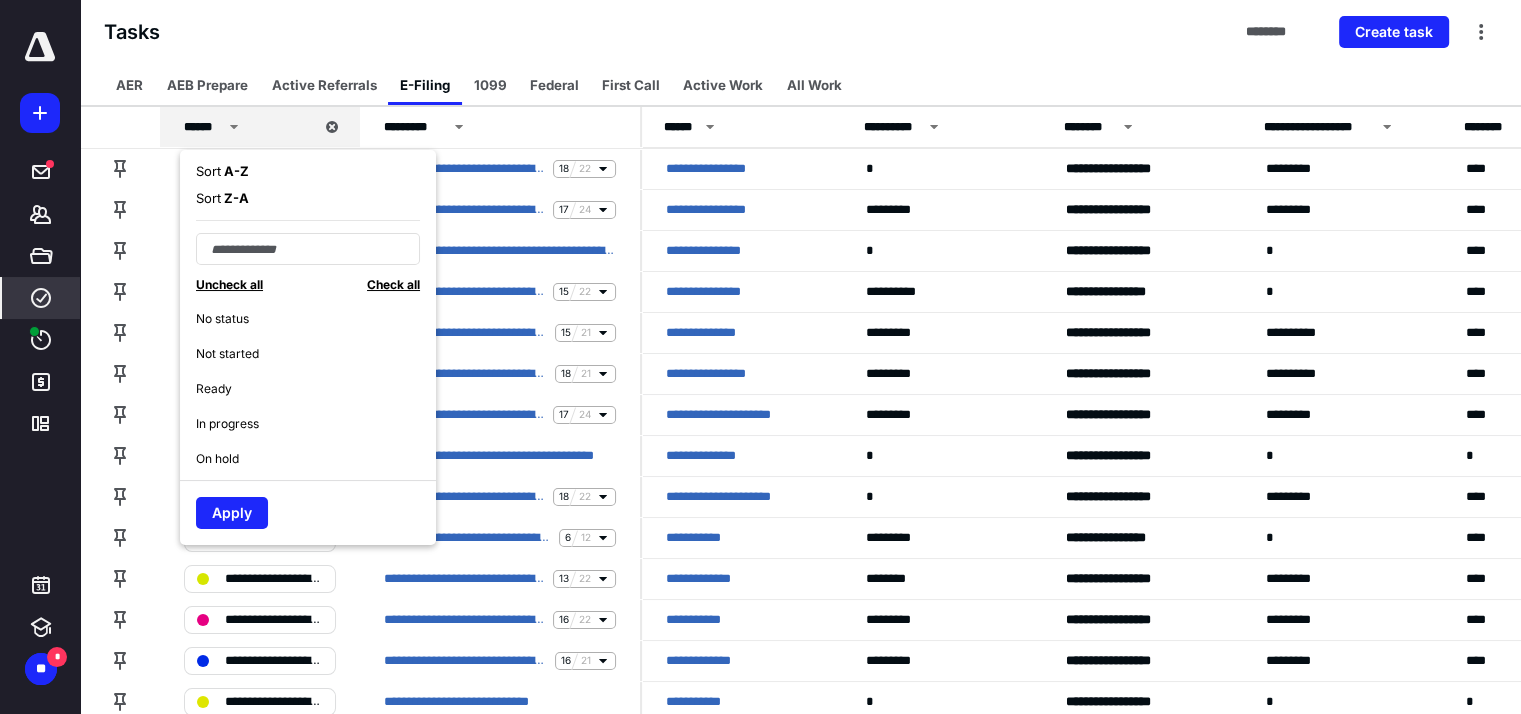 scroll, scrollTop: 100, scrollLeft: 0, axis: vertical 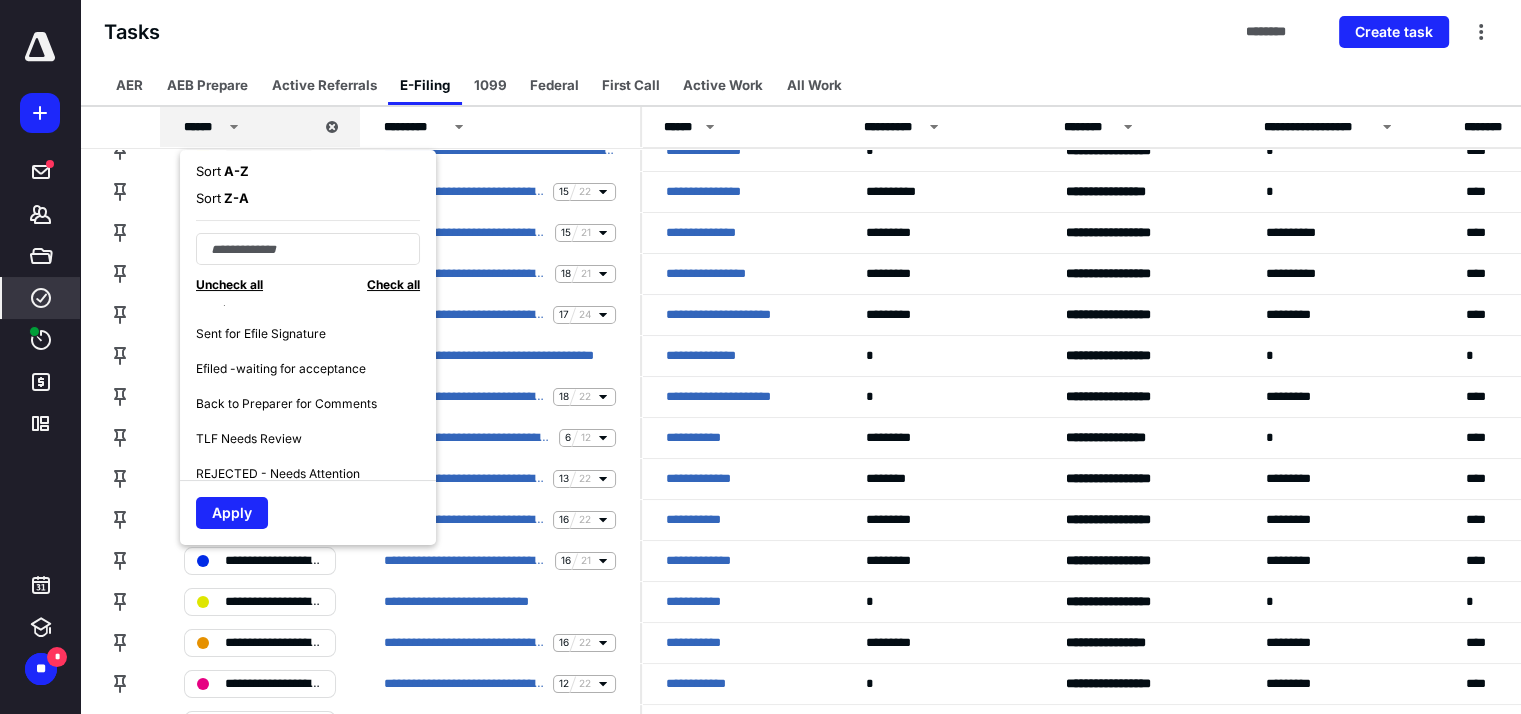click on "Sent for Efile Signature" at bounding box center (261, 334) 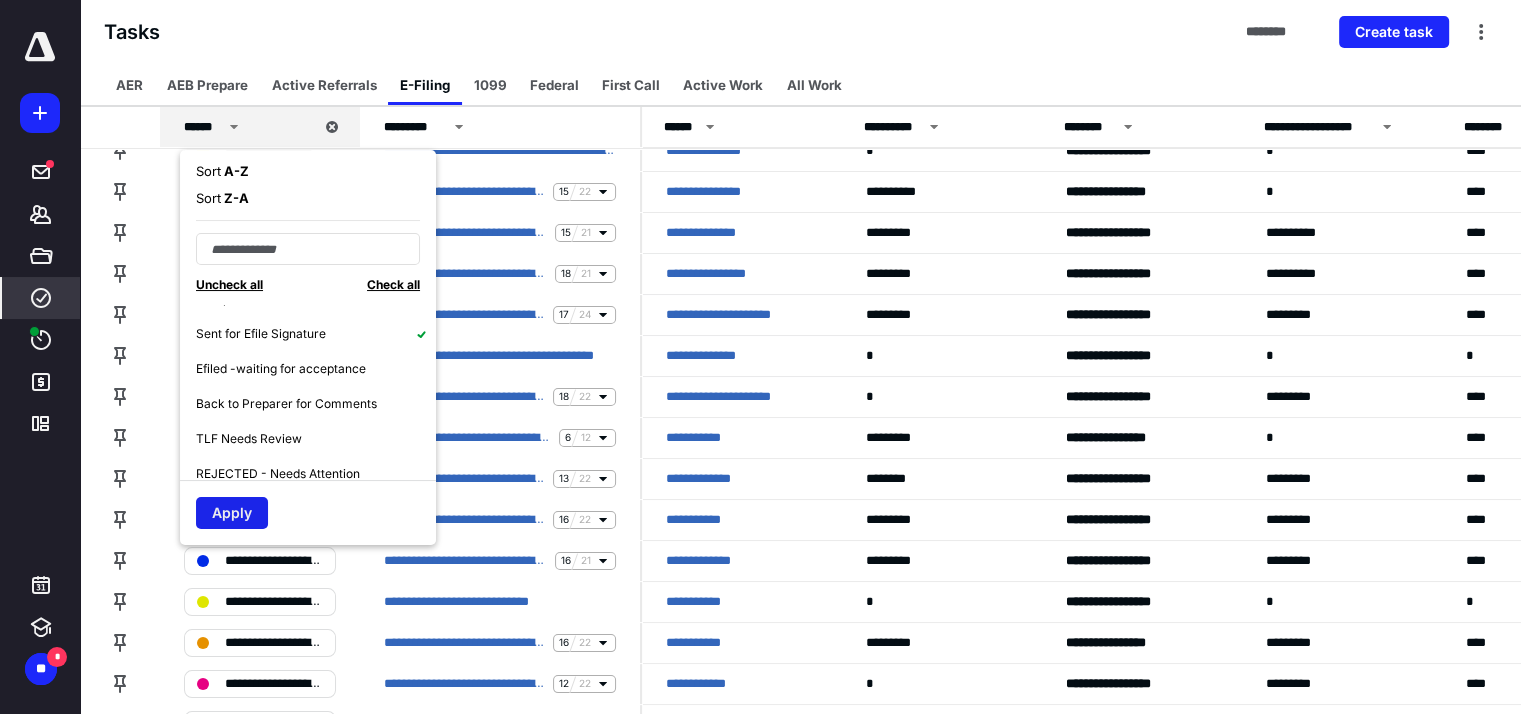 click on "Apply" at bounding box center (232, 513) 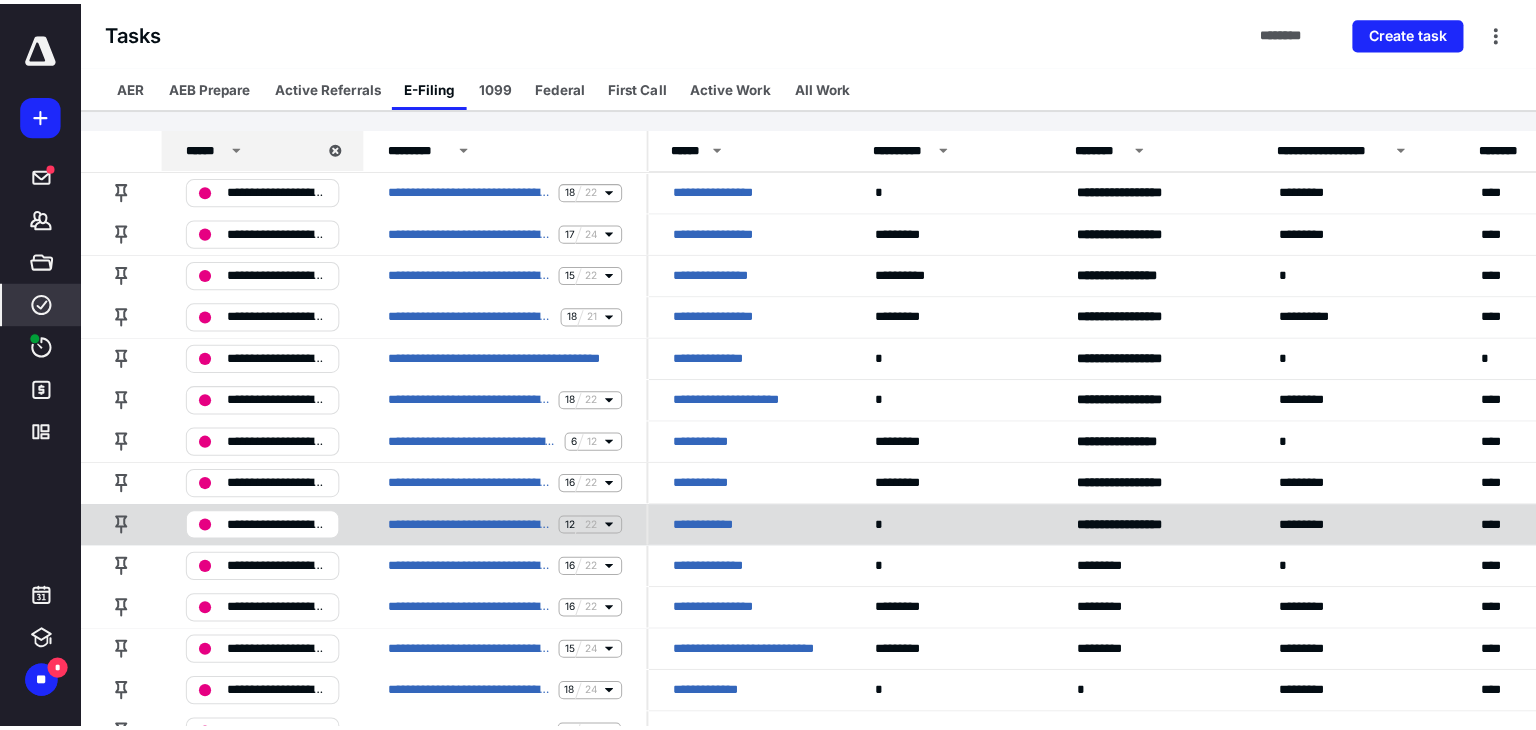 scroll, scrollTop: 0, scrollLeft: 0, axis: both 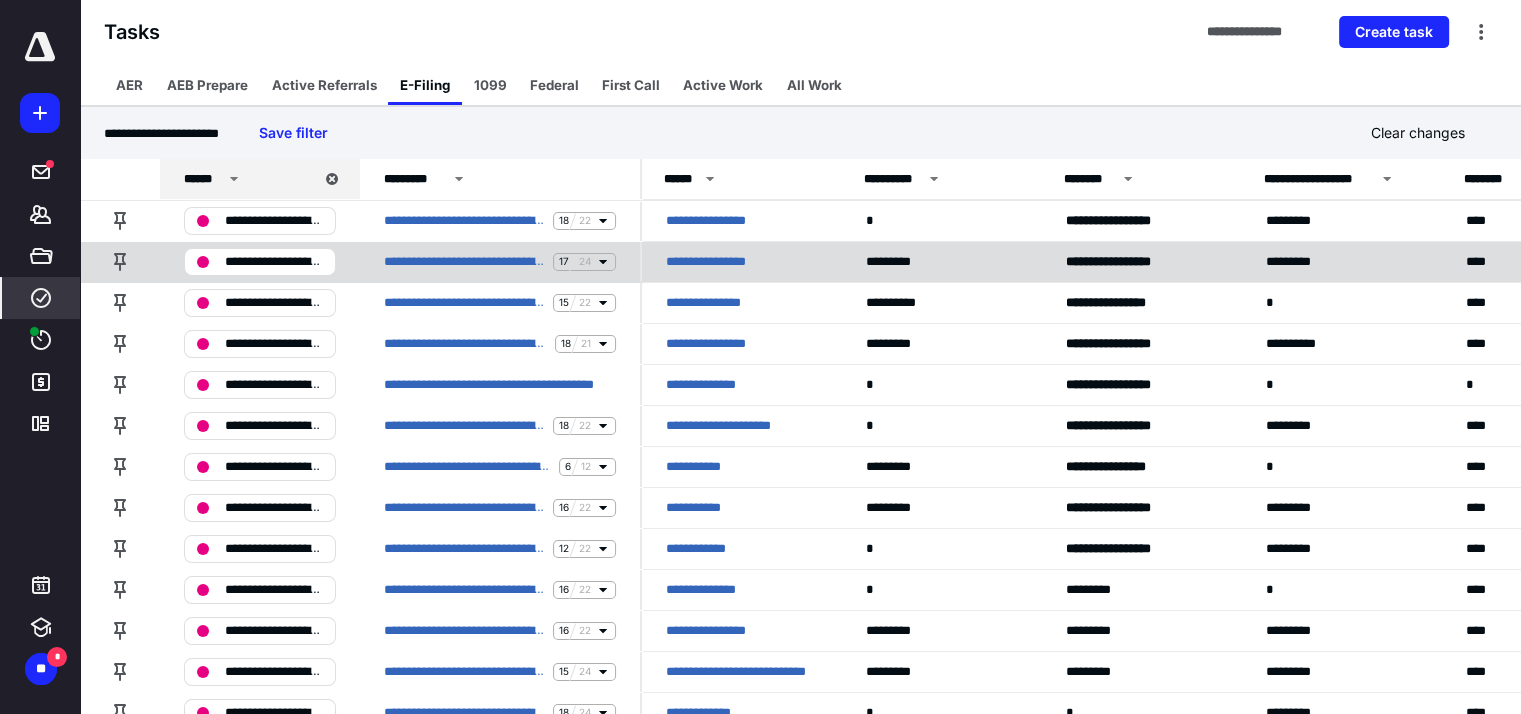 click on "**********" at bounding box center (720, 262) 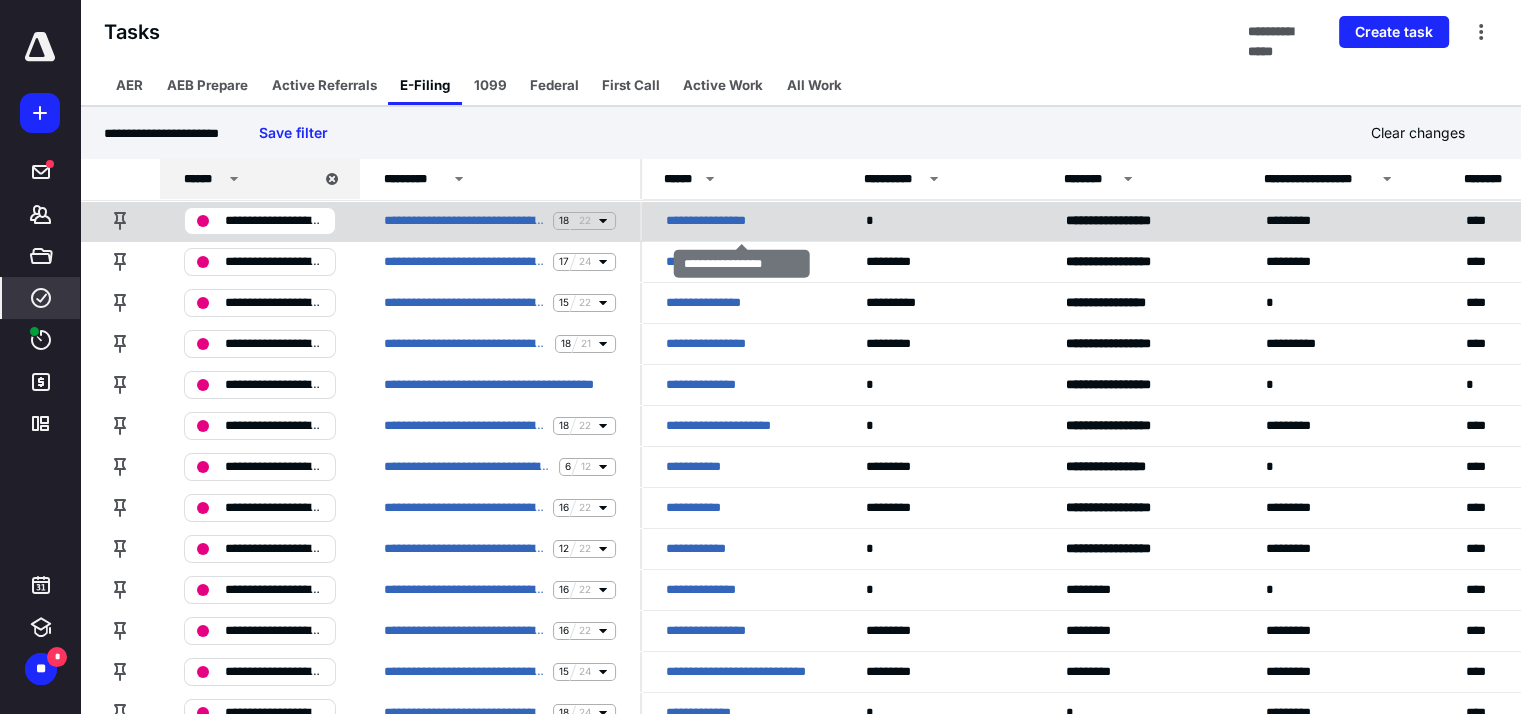 click on "**********" at bounding box center (728, 221) 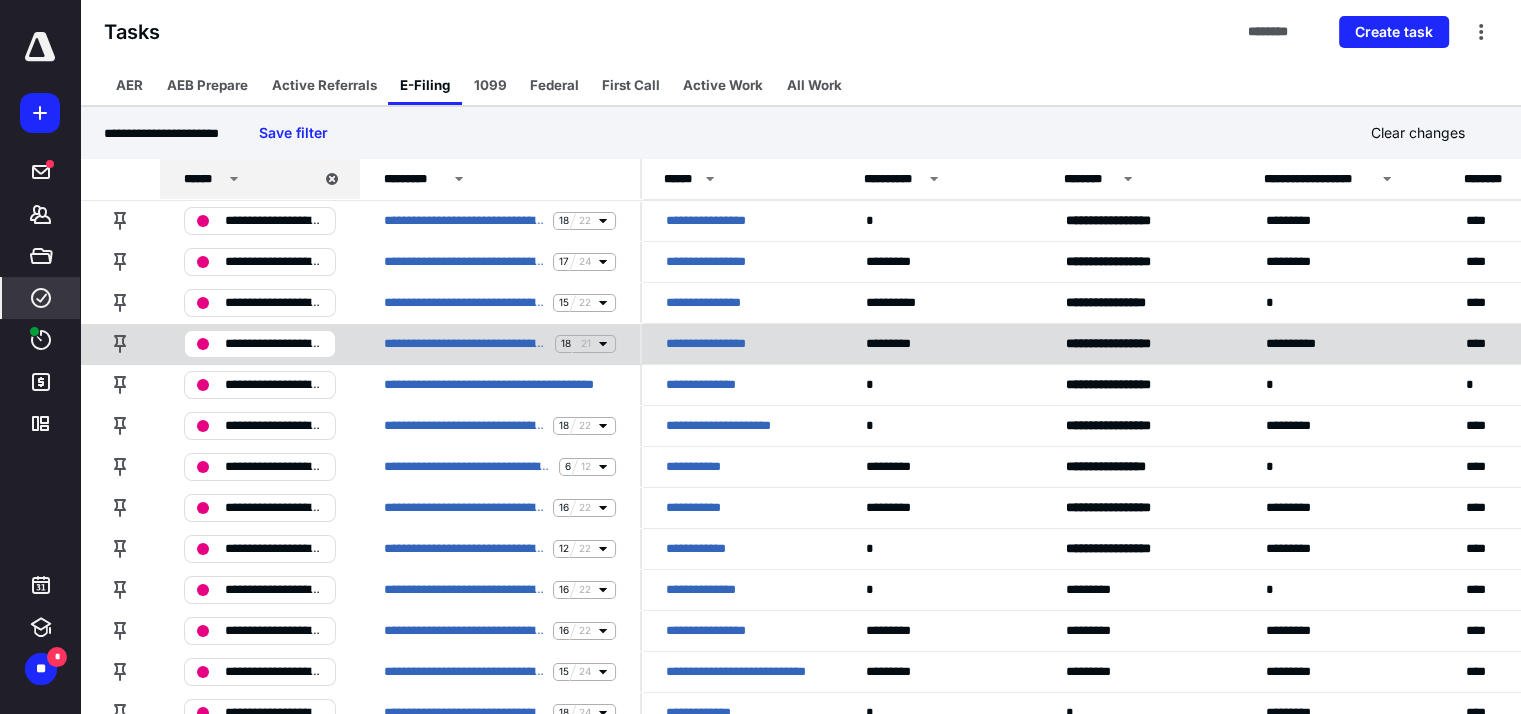 click on "**********" at bounding box center (726, 344) 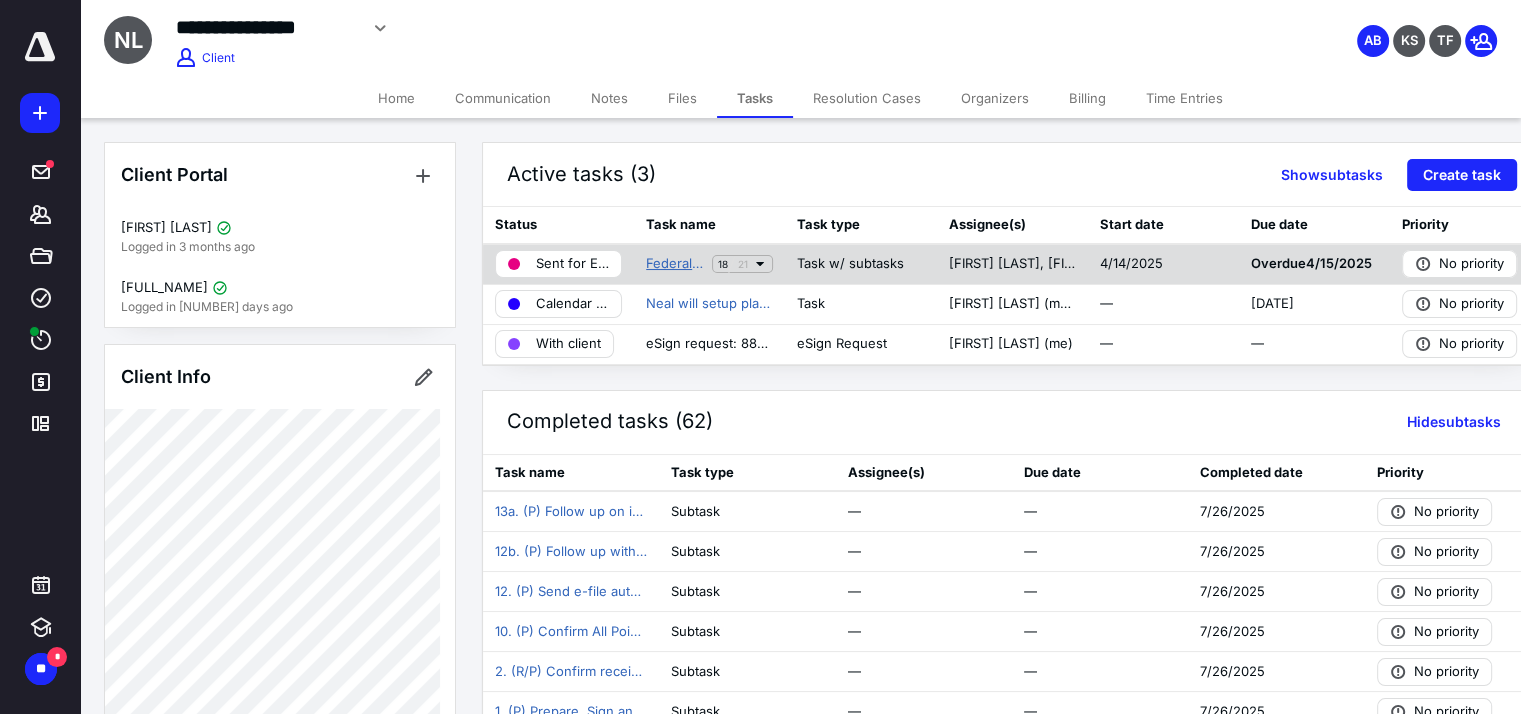 click on "Federal 1040 Individual with States/Cities" at bounding box center [675, 264] 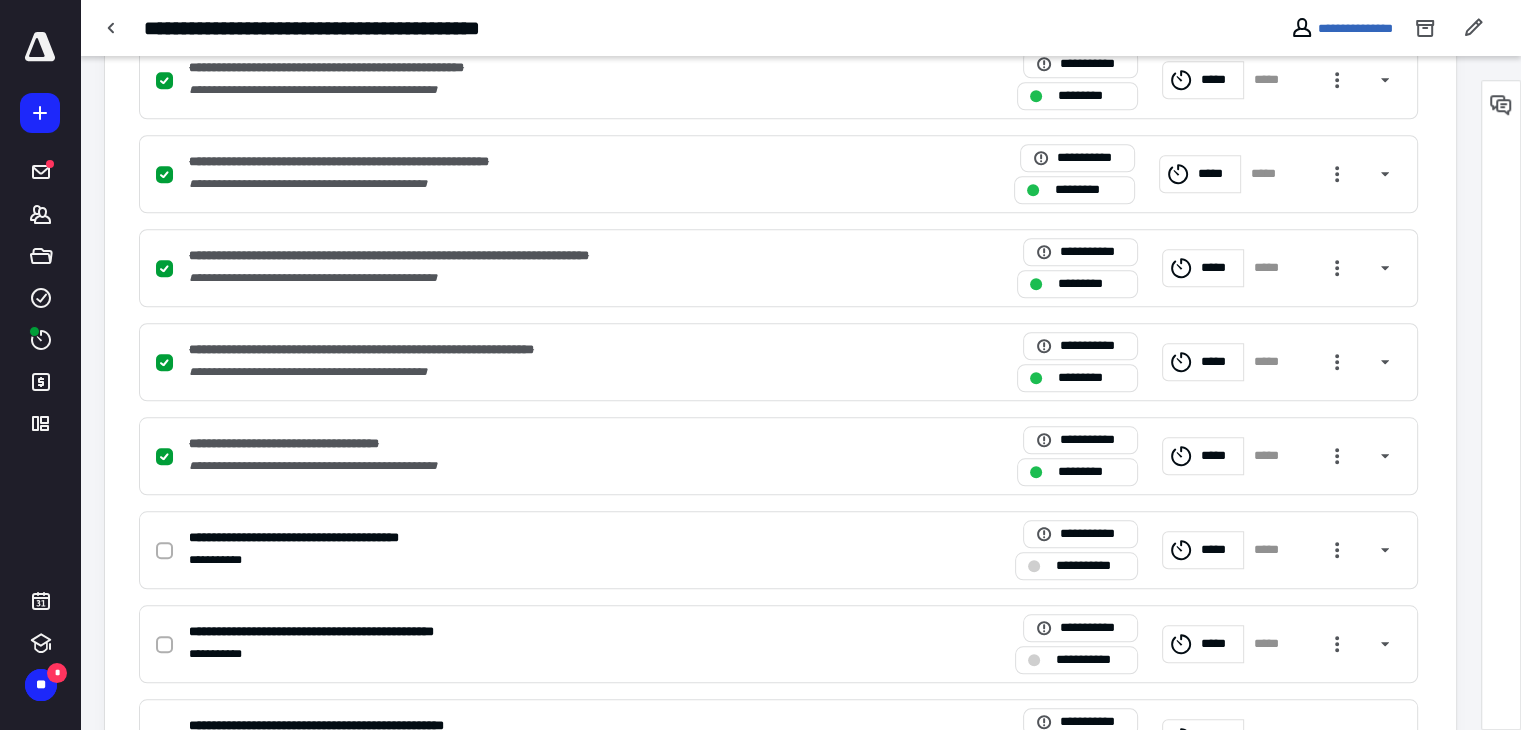 scroll, scrollTop: 1800, scrollLeft: 0, axis: vertical 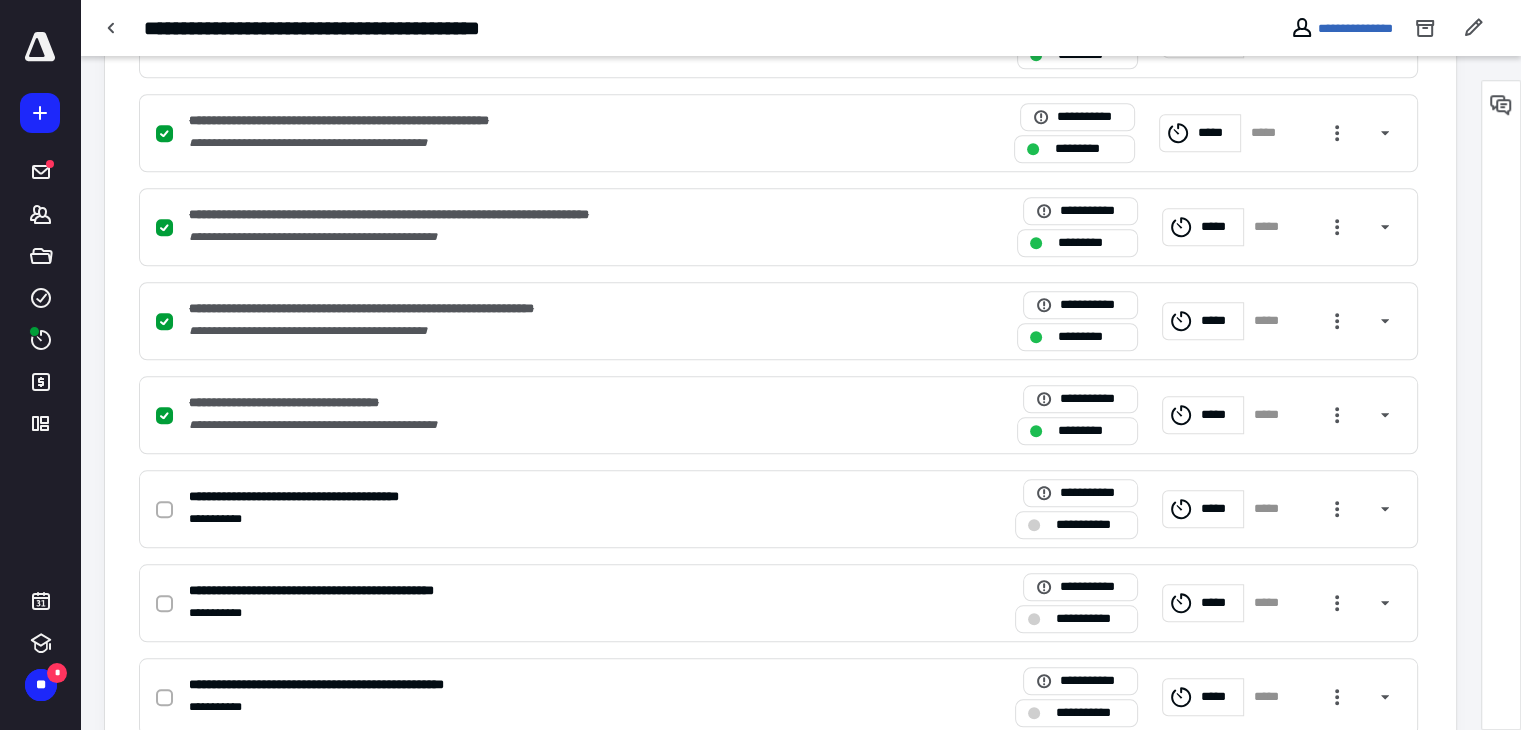 click on "**********" at bounding box center [595, 28] 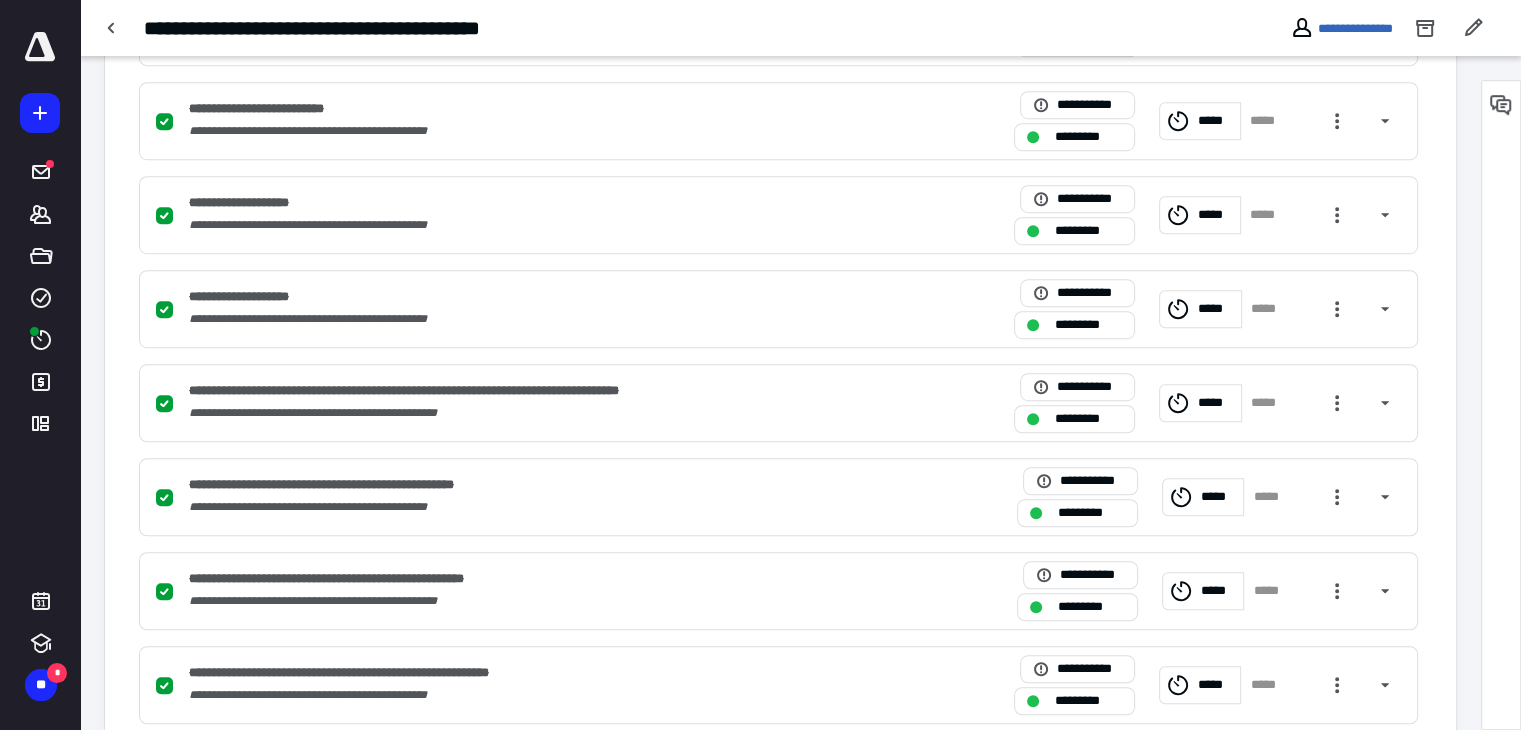 scroll, scrollTop: 1200, scrollLeft: 0, axis: vertical 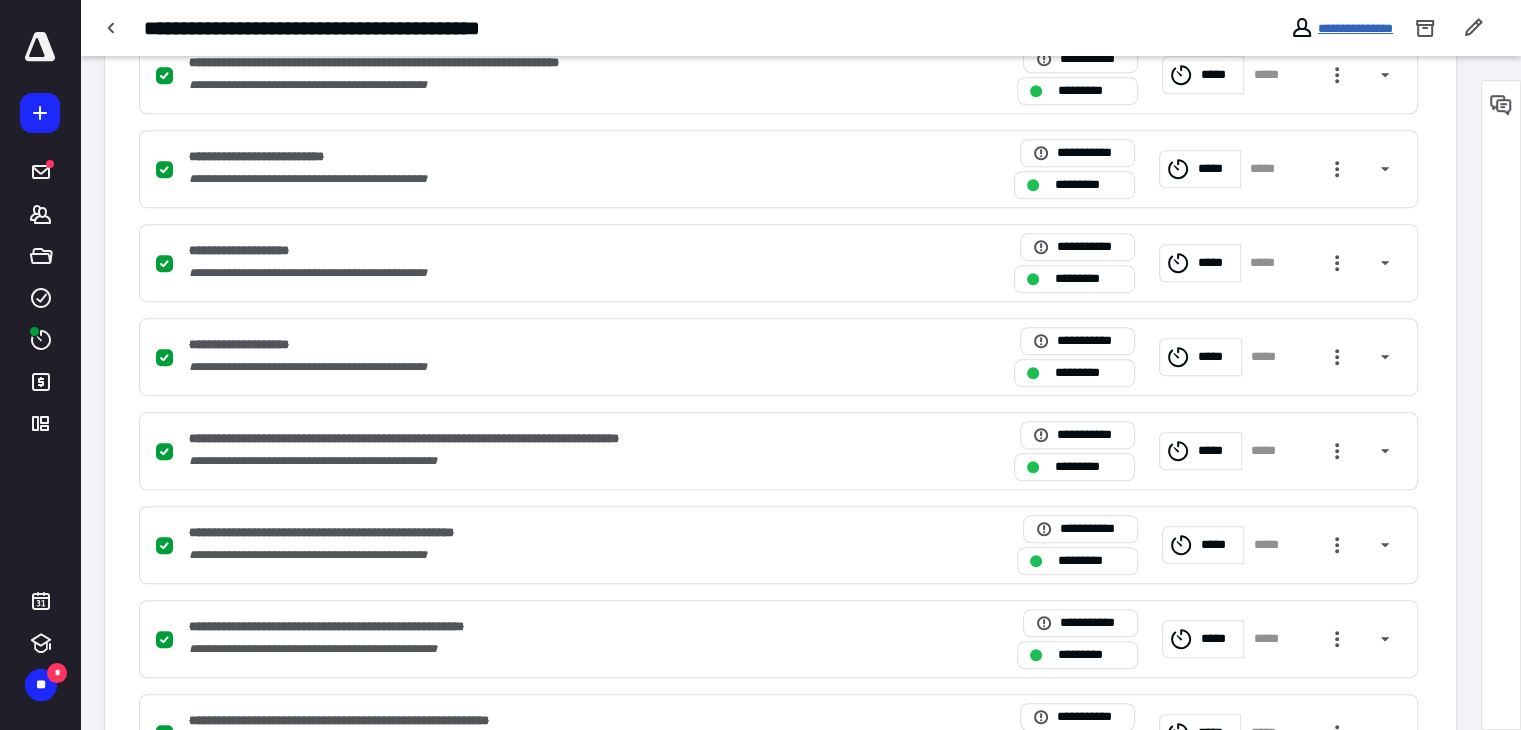 click on "**********" at bounding box center [1355, 28] 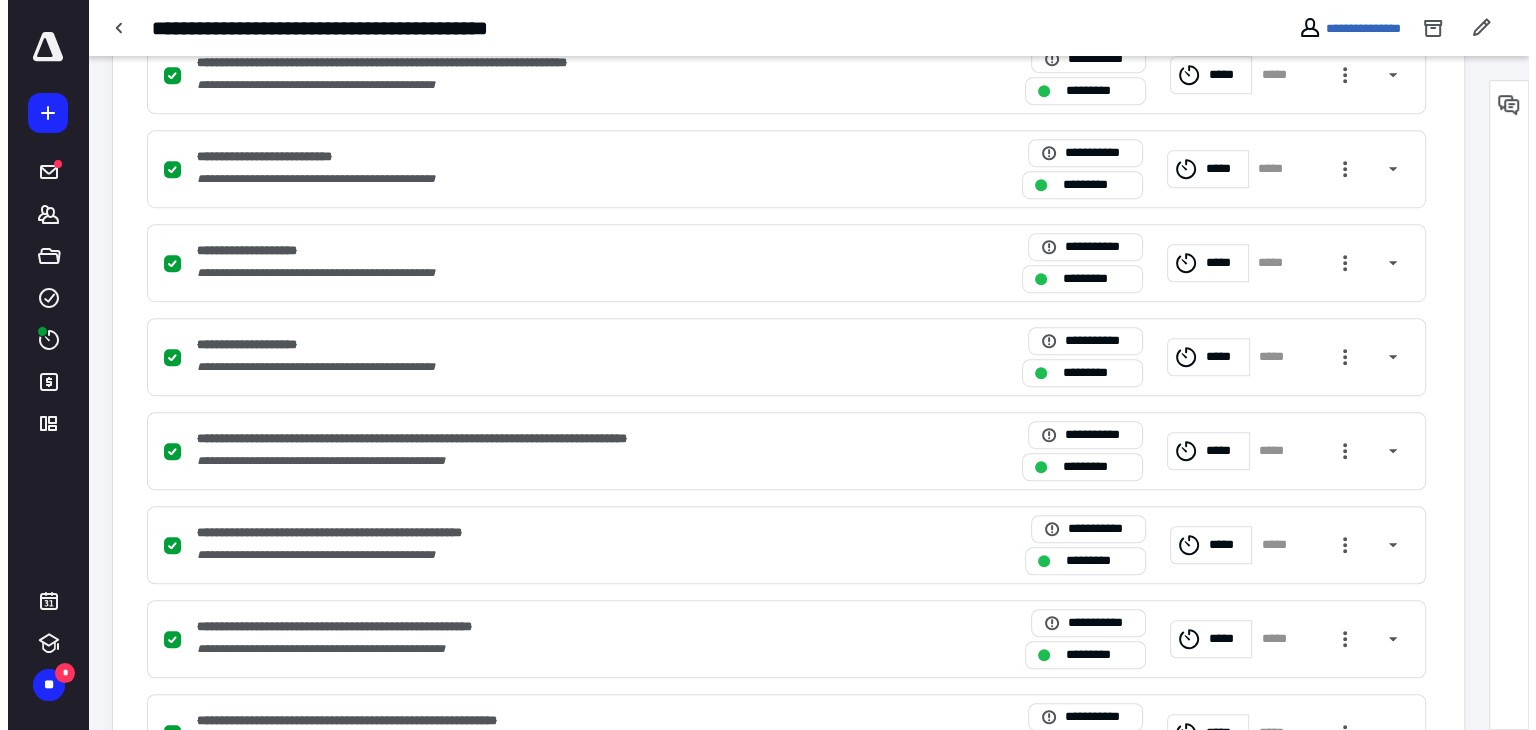 scroll, scrollTop: 0, scrollLeft: 0, axis: both 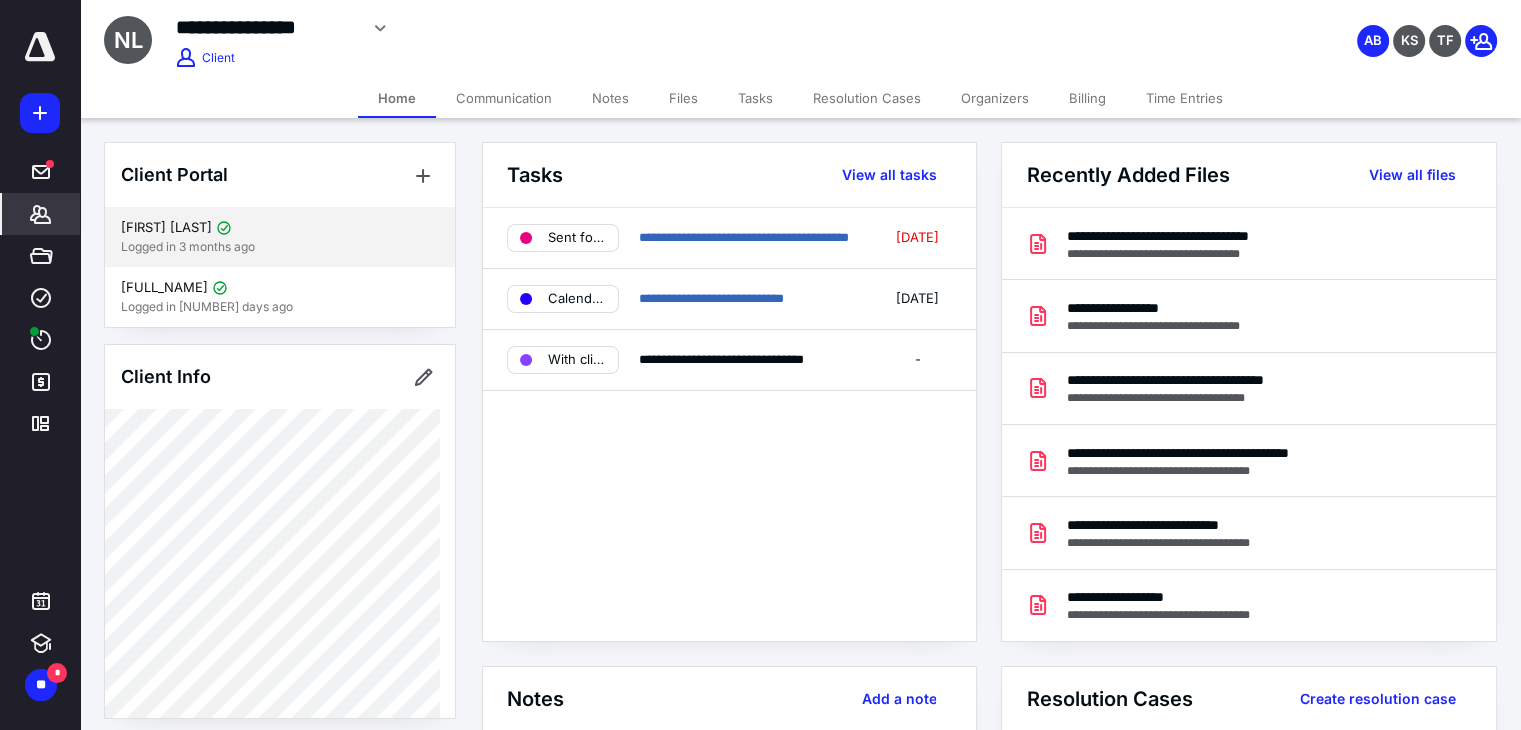 click on "Logged in 3 months ago" at bounding box center [280, 247] 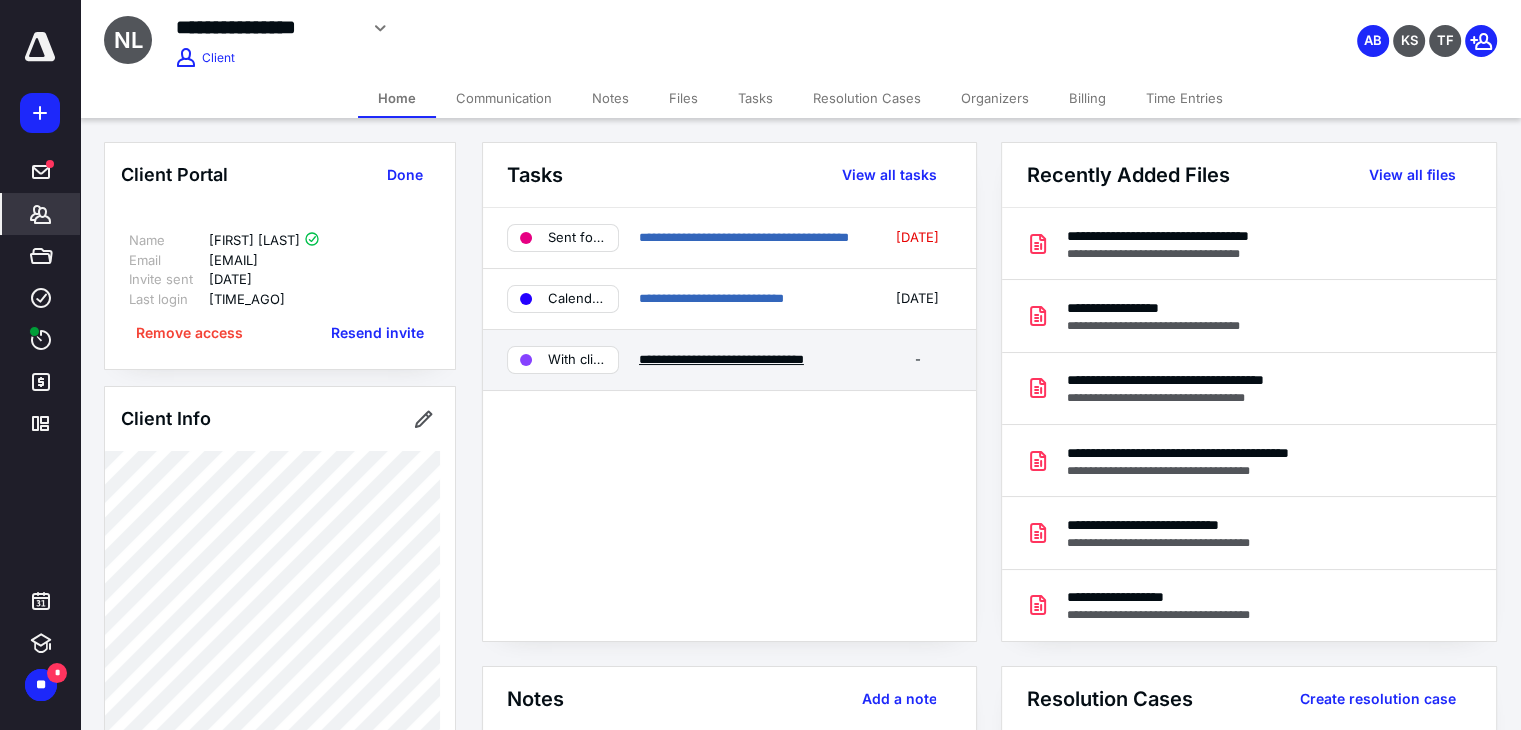 click on "**********" at bounding box center [721, 359] 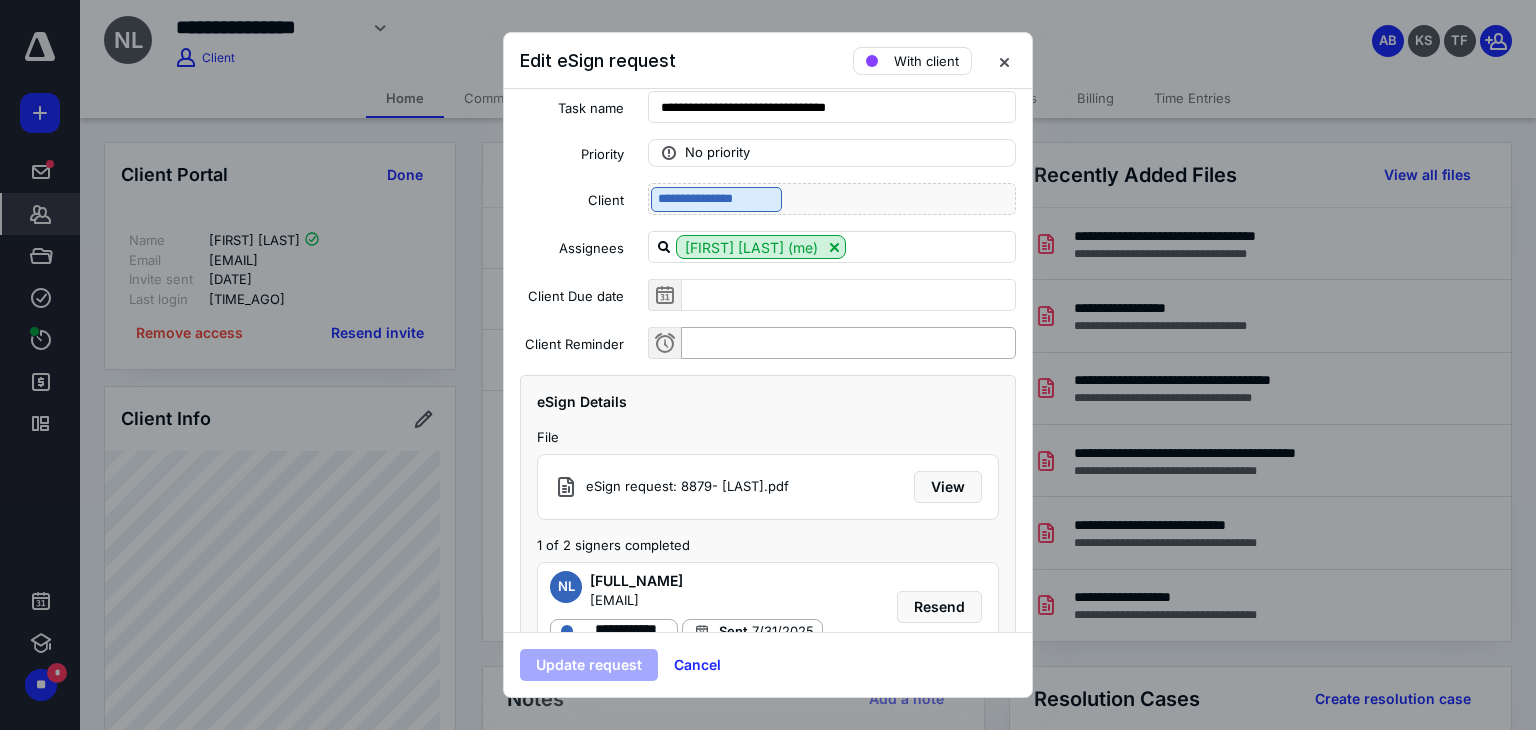 scroll, scrollTop: 101, scrollLeft: 0, axis: vertical 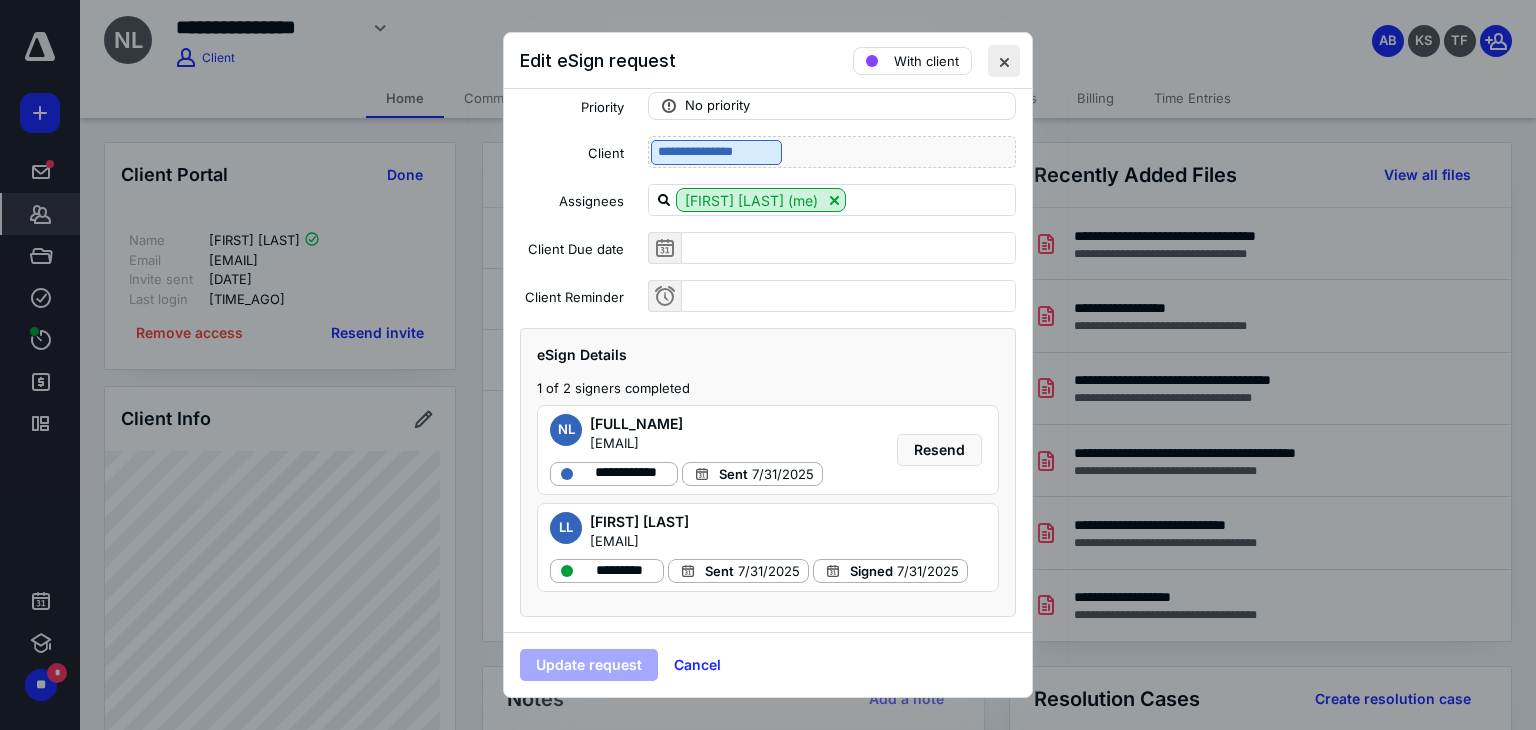 click at bounding box center [1004, 61] 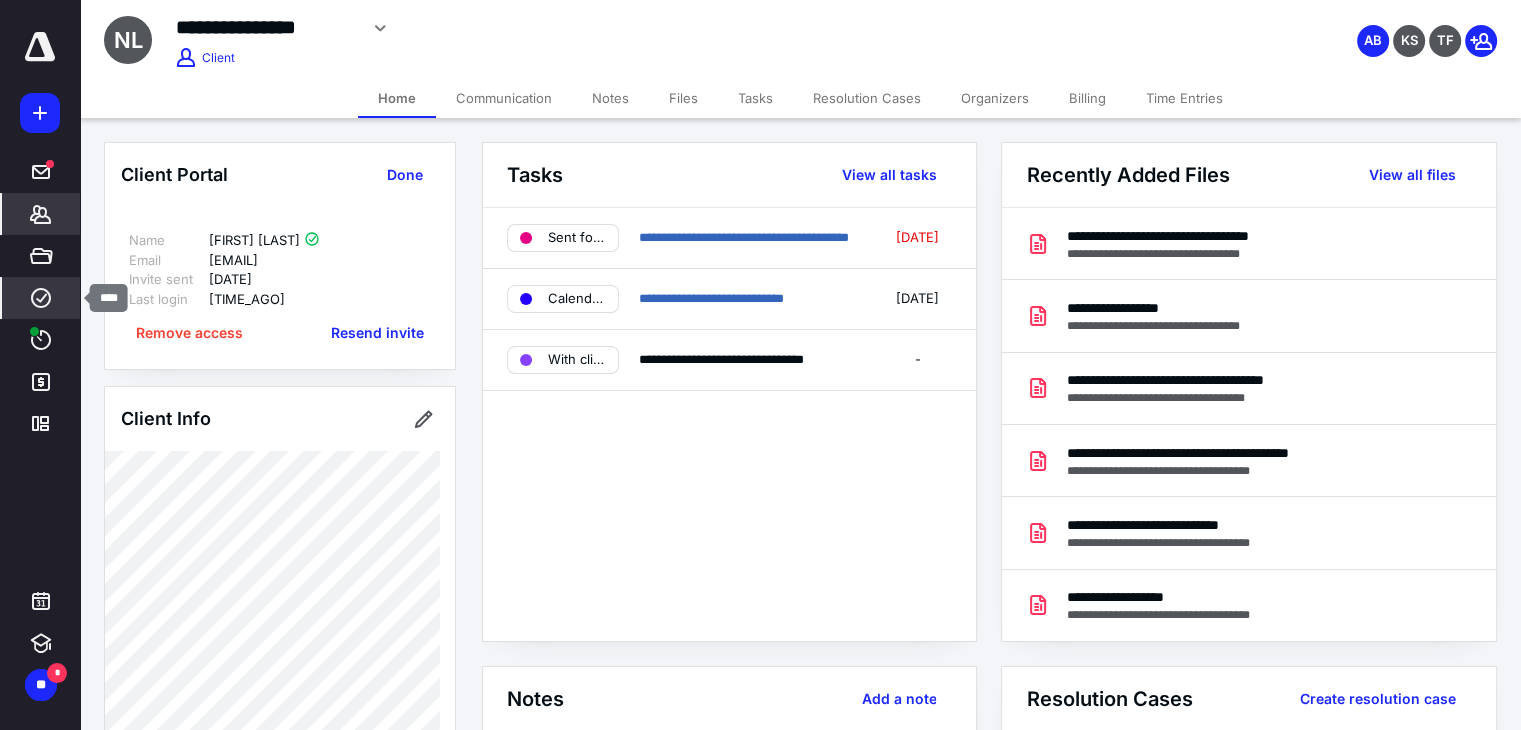 click on "****" at bounding box center (41, 298) 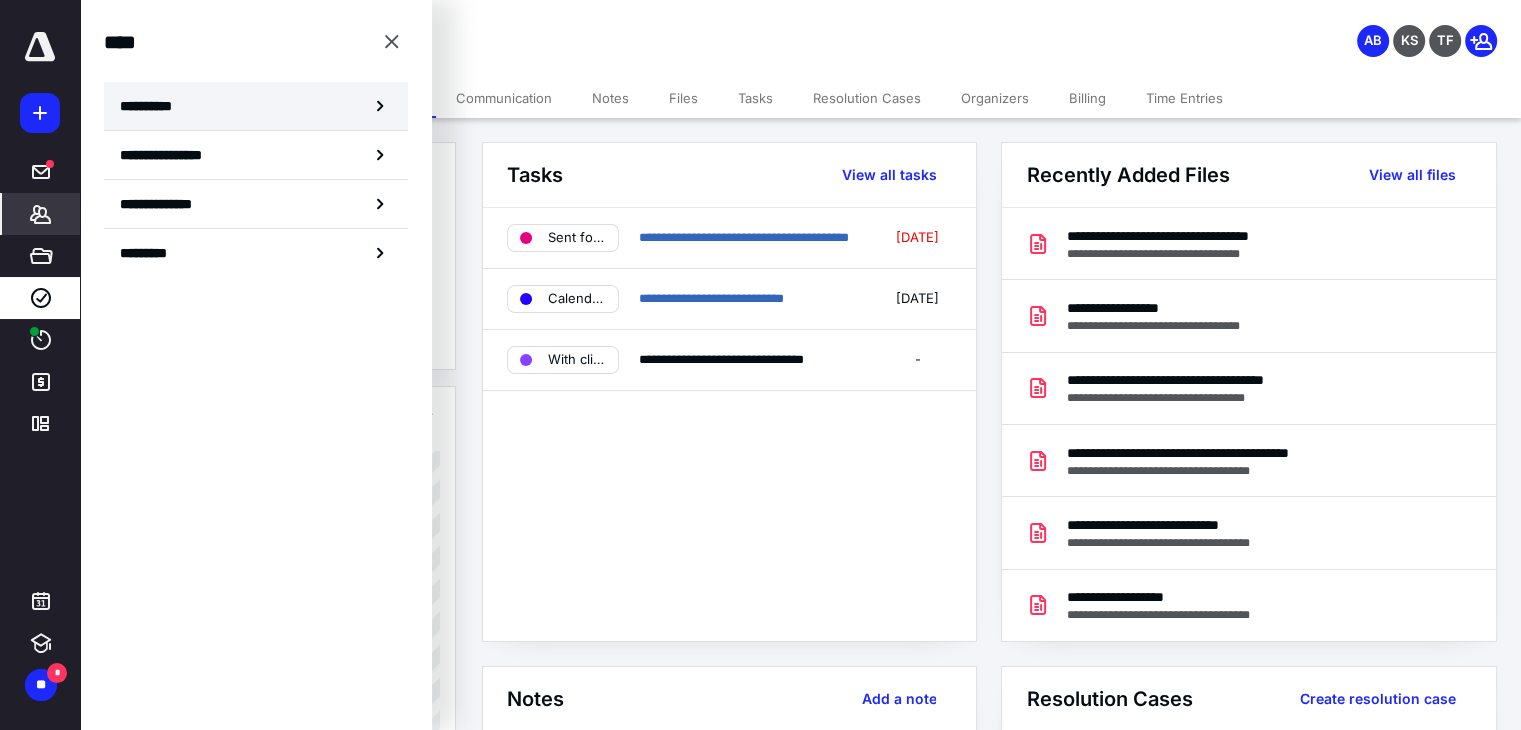 click on "**********" at bounding box center [256, 106] 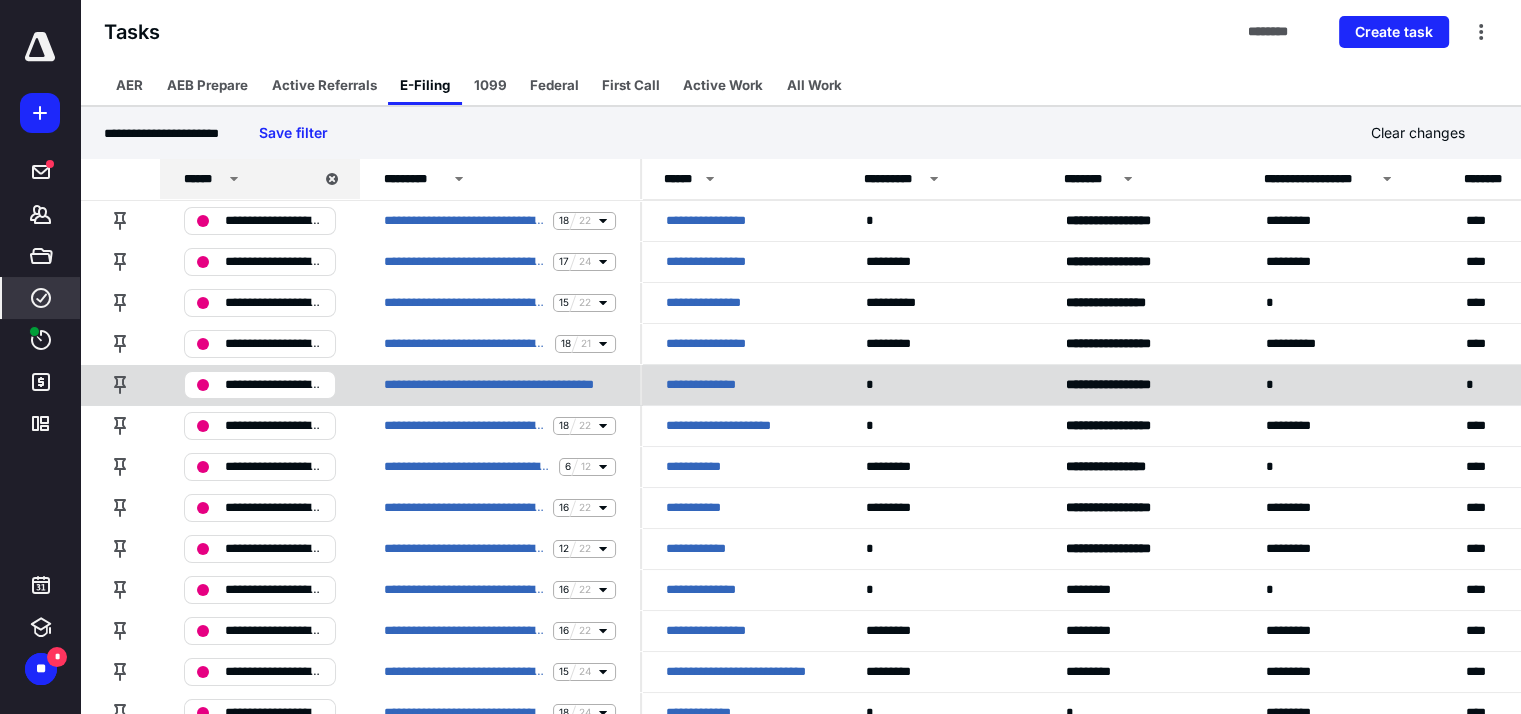 click on "**********" at bounding box center [707, 385] 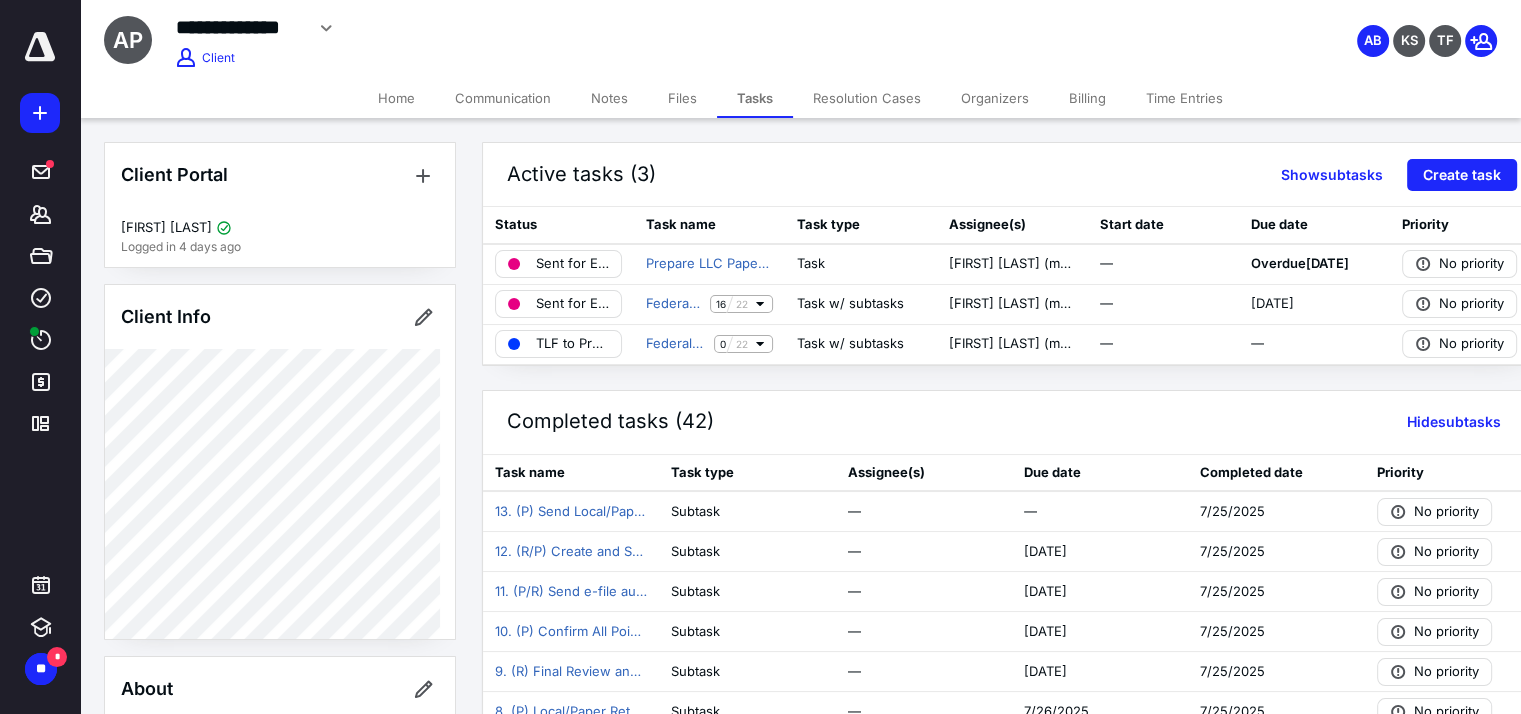 click on "Home" at bounding box center (396, 98) 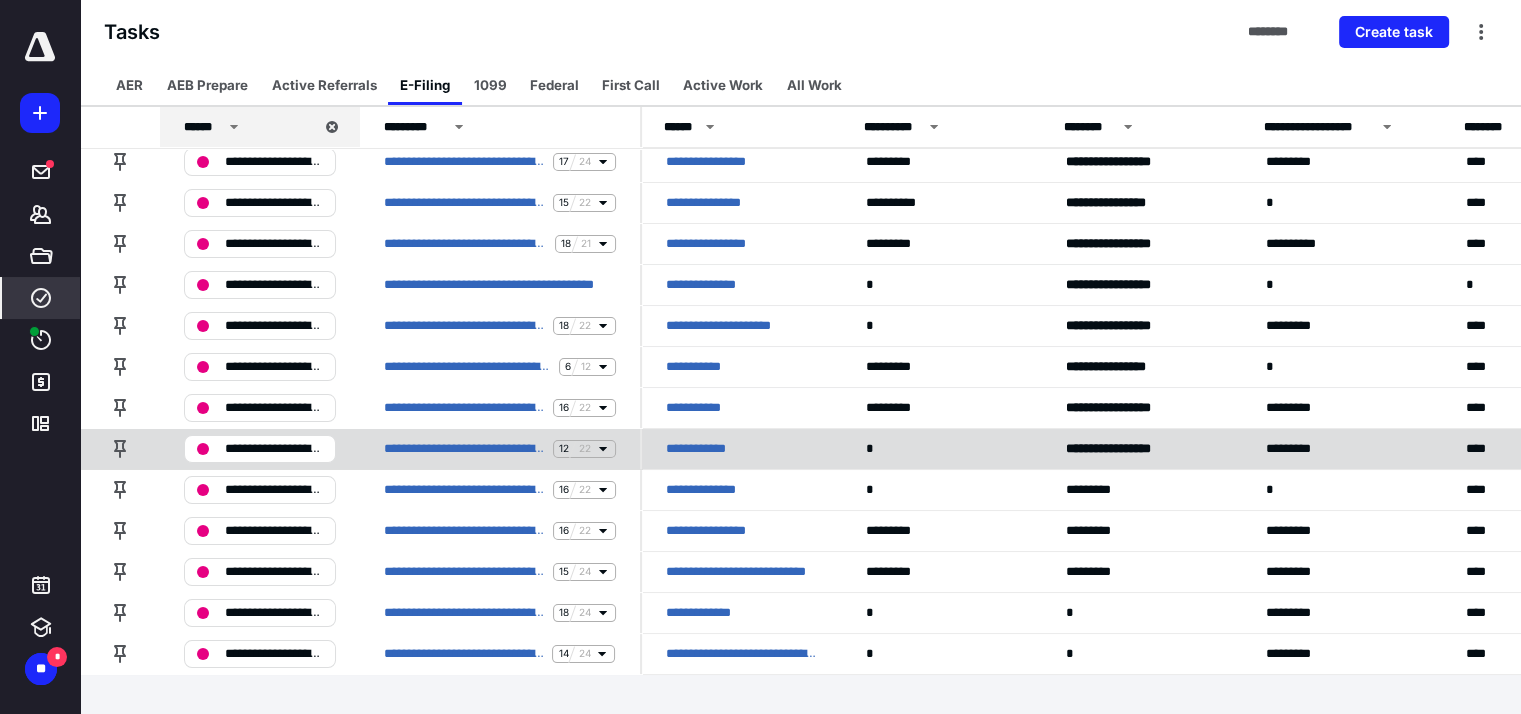 scroll, scrollTop: 100, scrollLeft: 0, axis: vertical 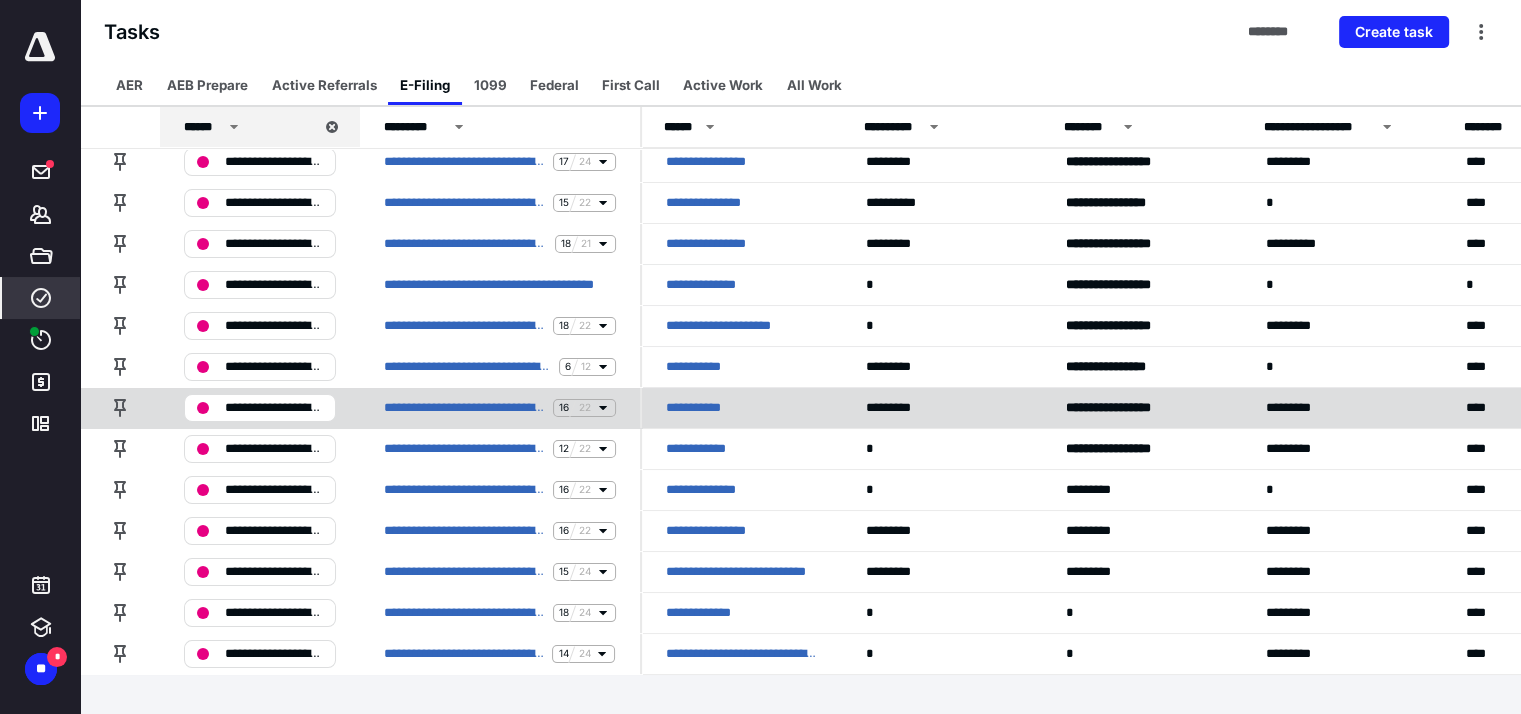 click on "**********" at bounding box center [702, 408] 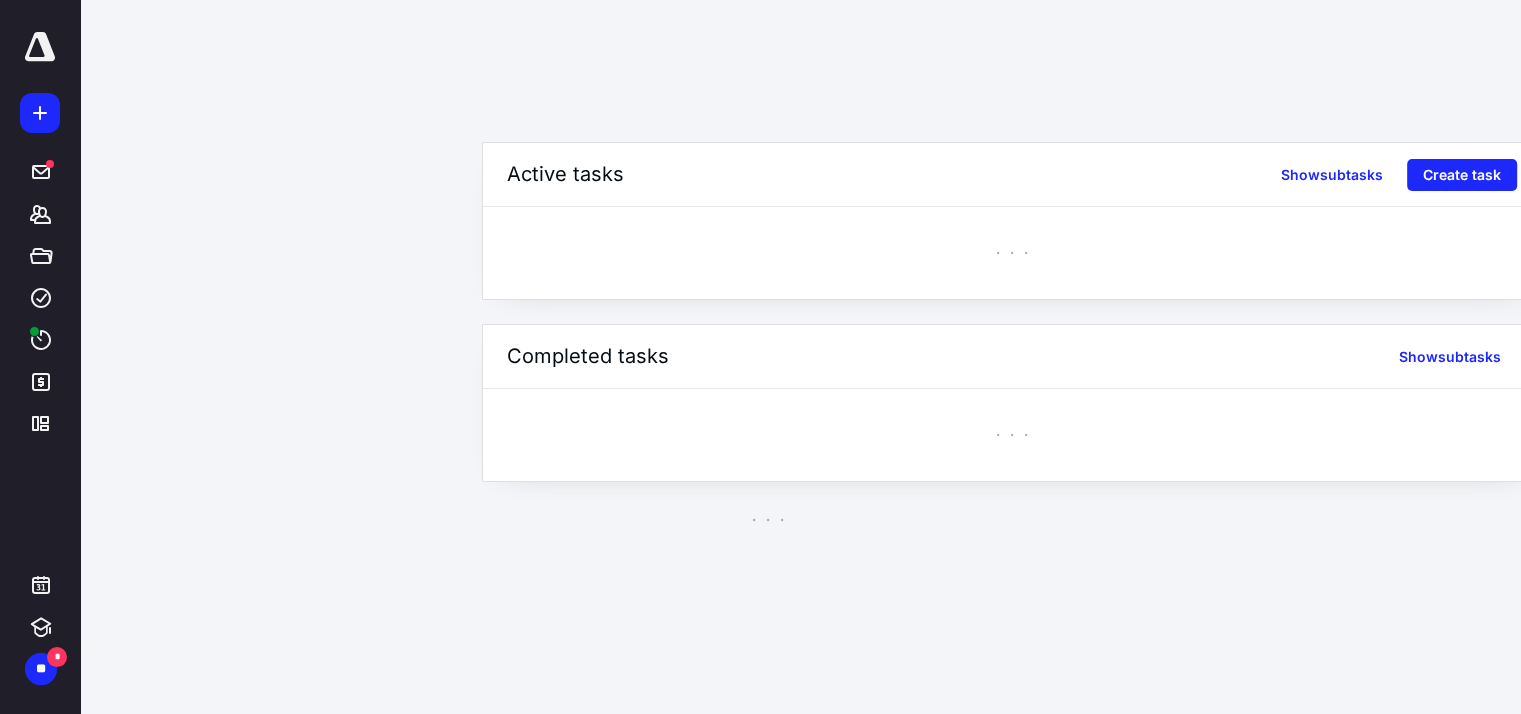 scroll, scrollTop: 0, scrollLeft: 0, axis: both 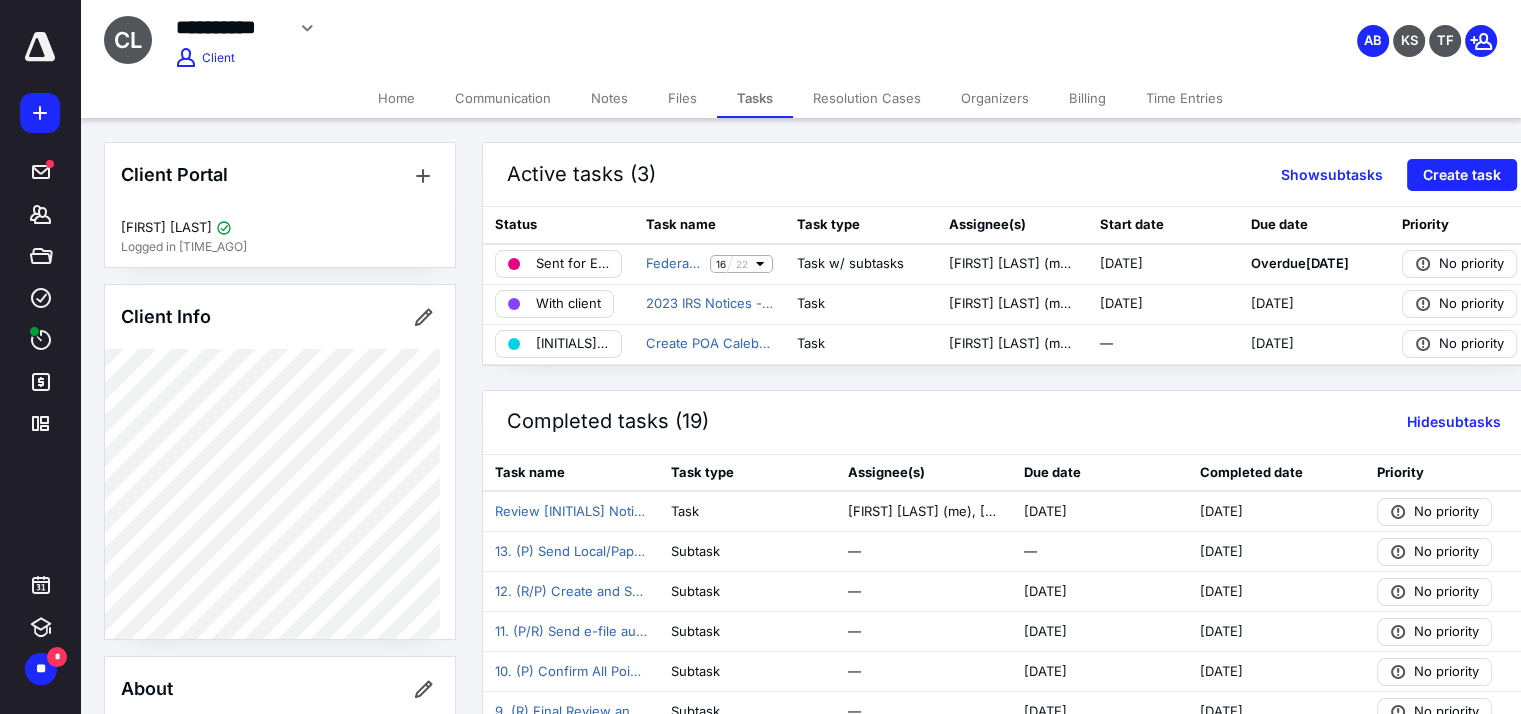 click on "Billing" at bounding box center (1087, 98) 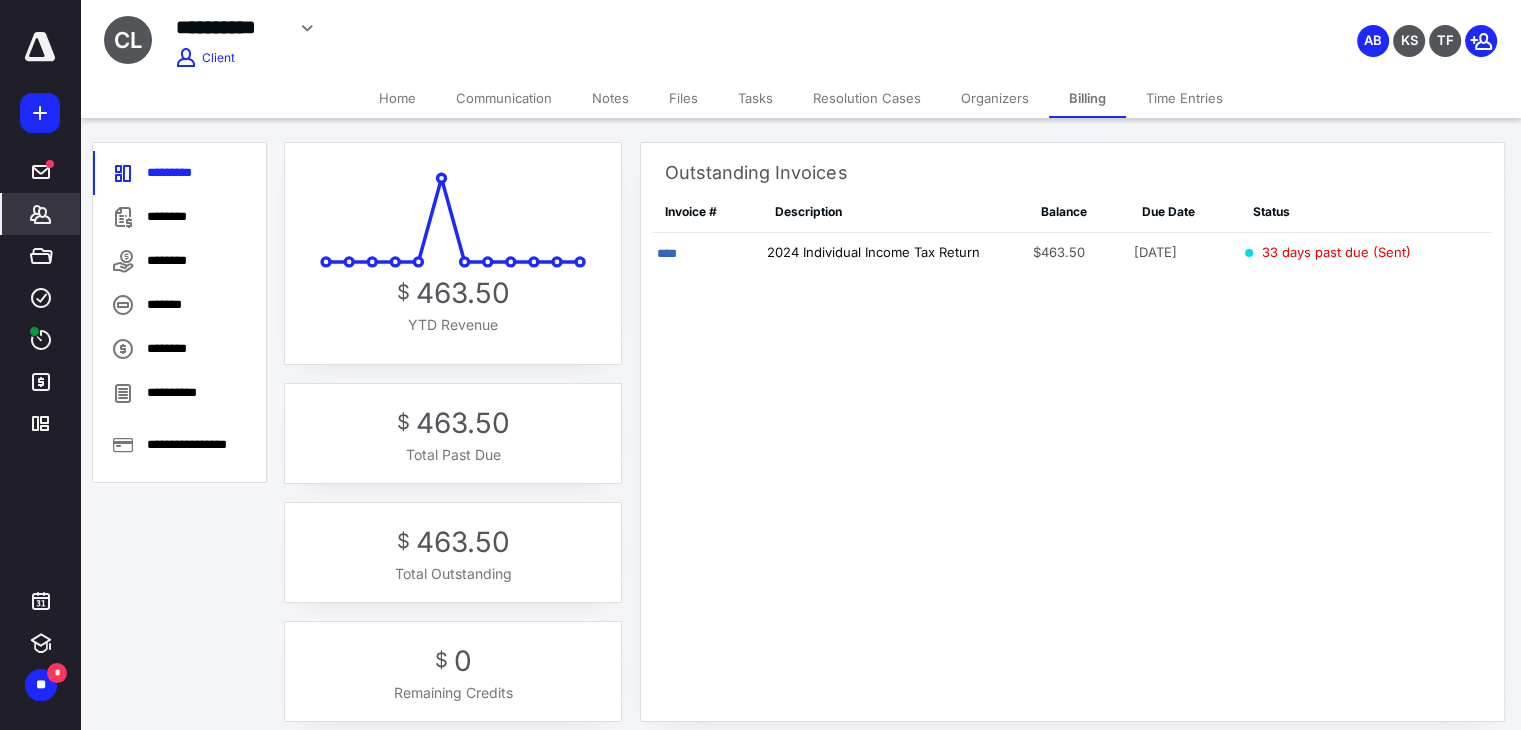 click on "Home" at bounding box center [397, 98] 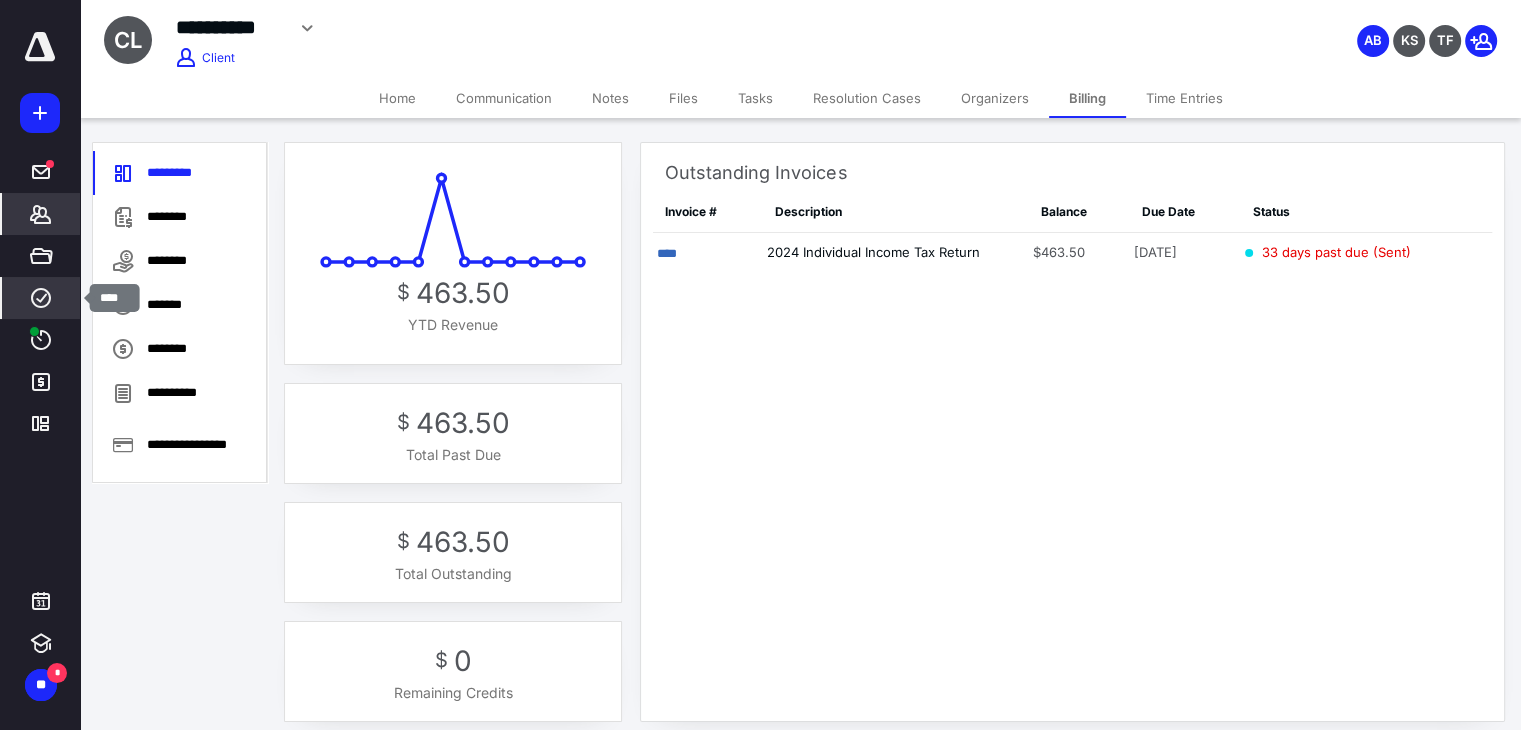 click 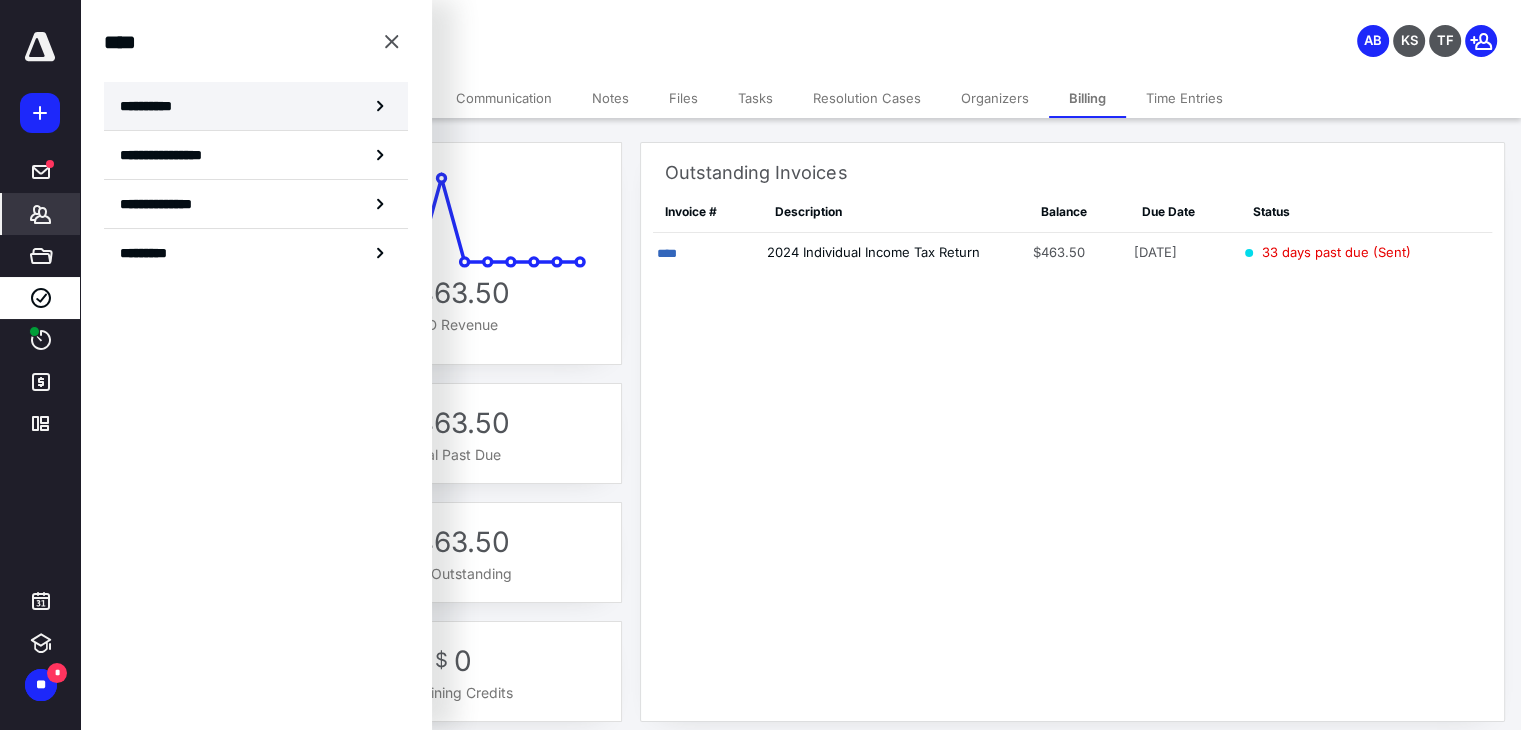 click on "**********" at bounding box center (153, 106) 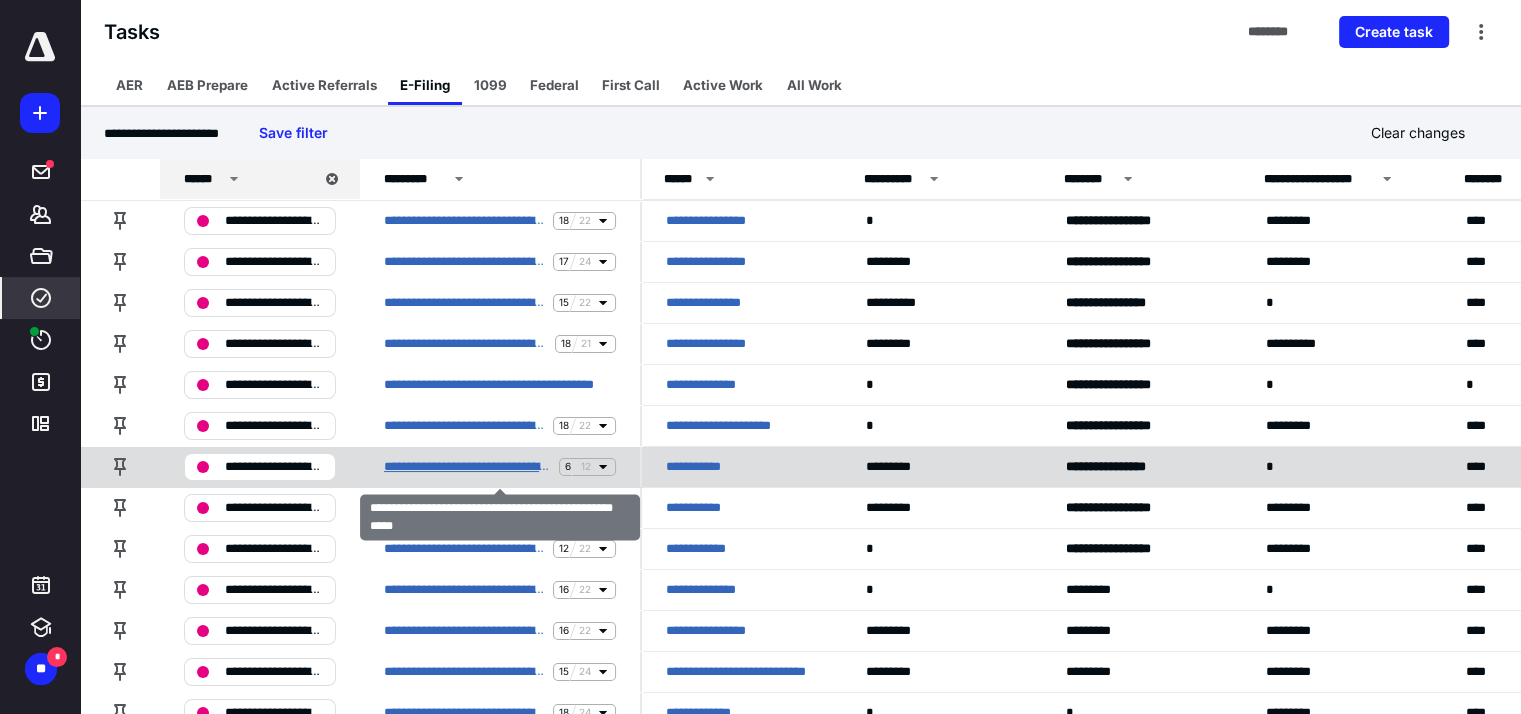 scroll, scrollTop: 100, scrollLeft: 0, axis: vertical 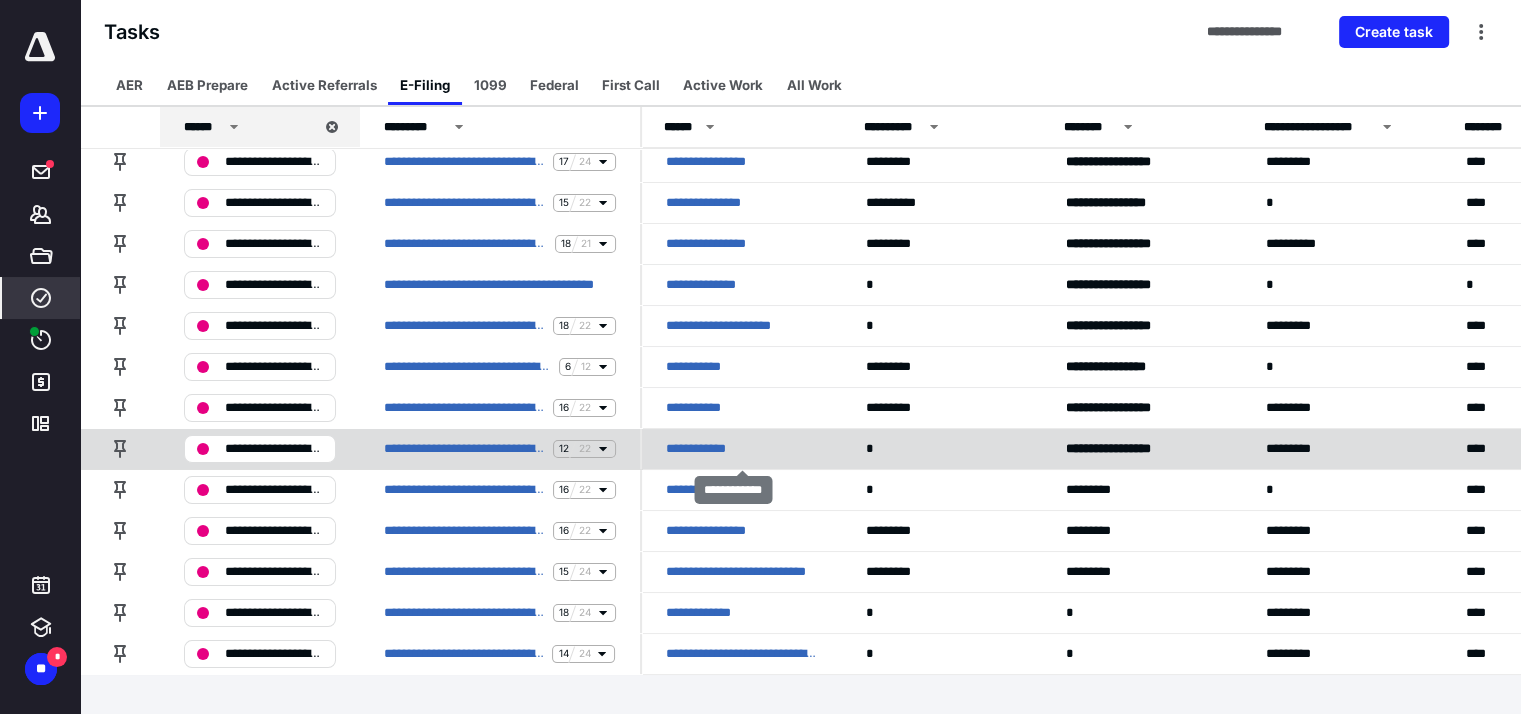 click on "**********" at bounding box center [706, 449] 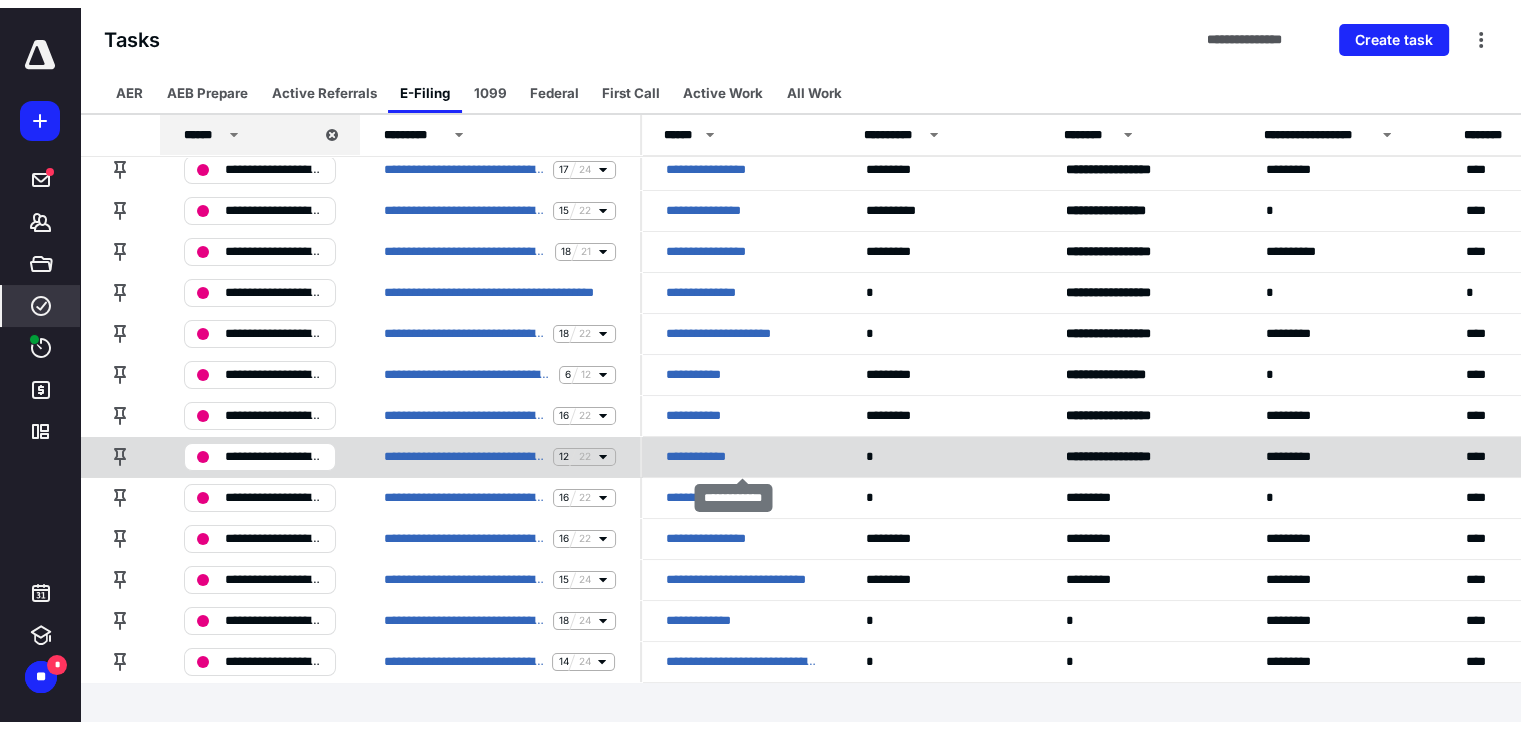 scroll, scrollTop: 0, scrollLeft: 0, axis: both 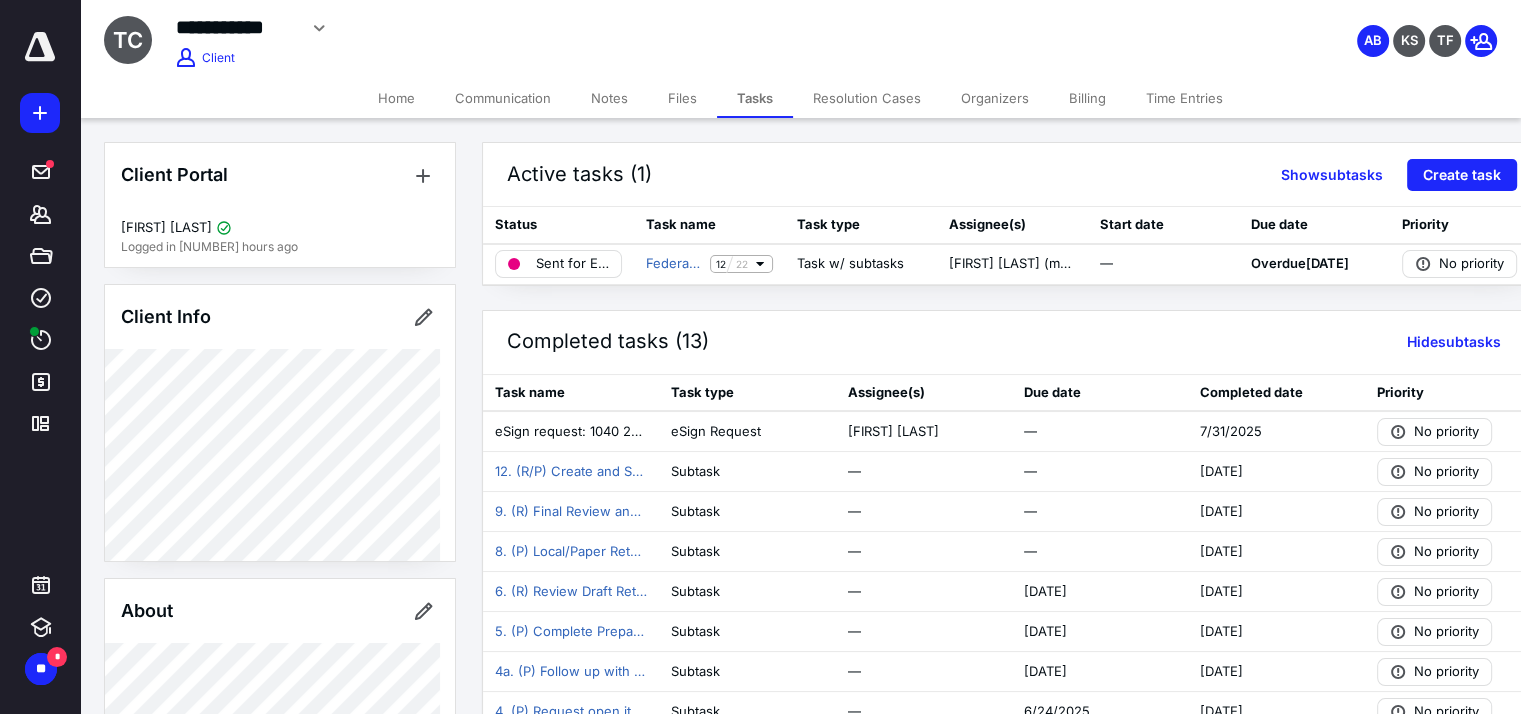 click on "Billing" at bounding box center [1087, 98] 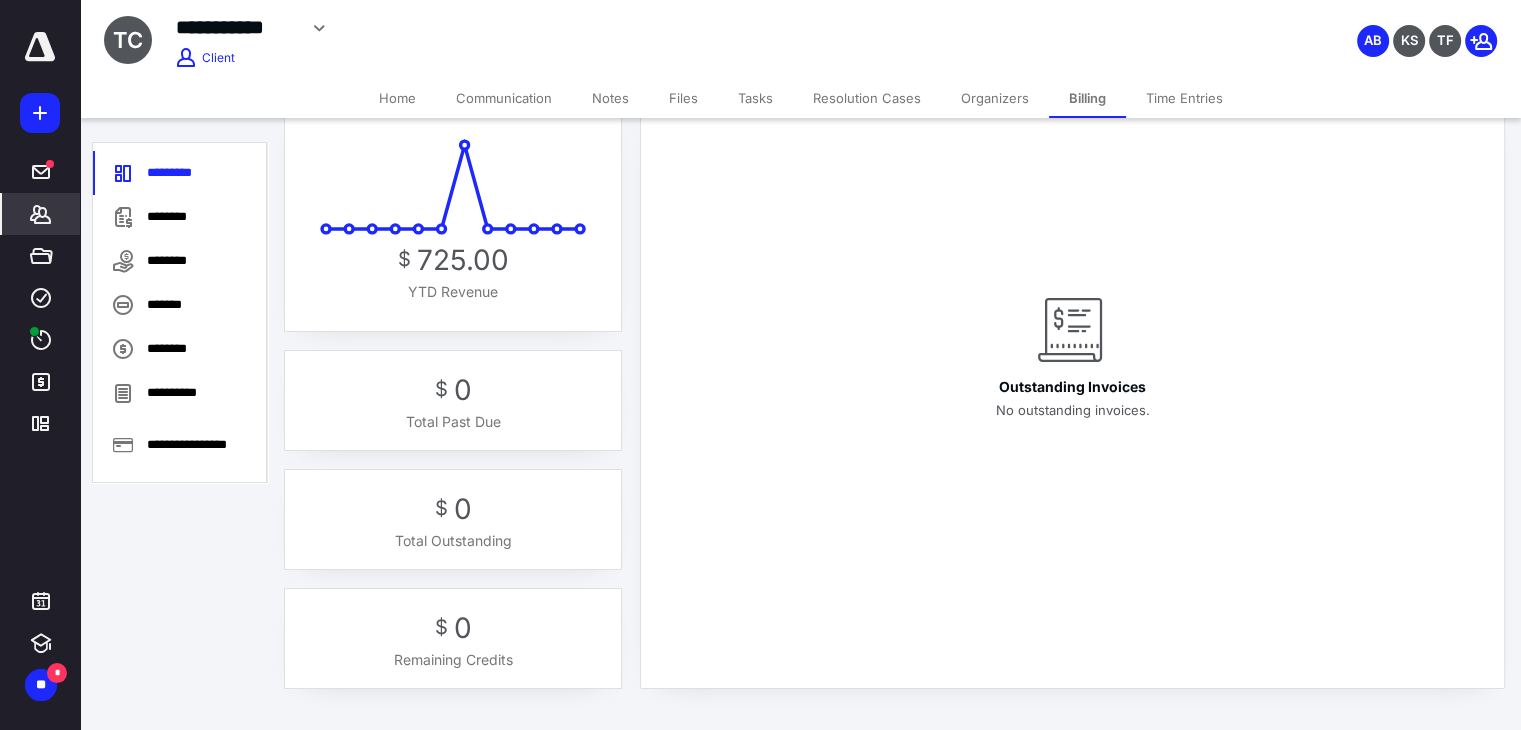 scroll, scrollTop: 52, scrollLeft: 0, axis: vertical 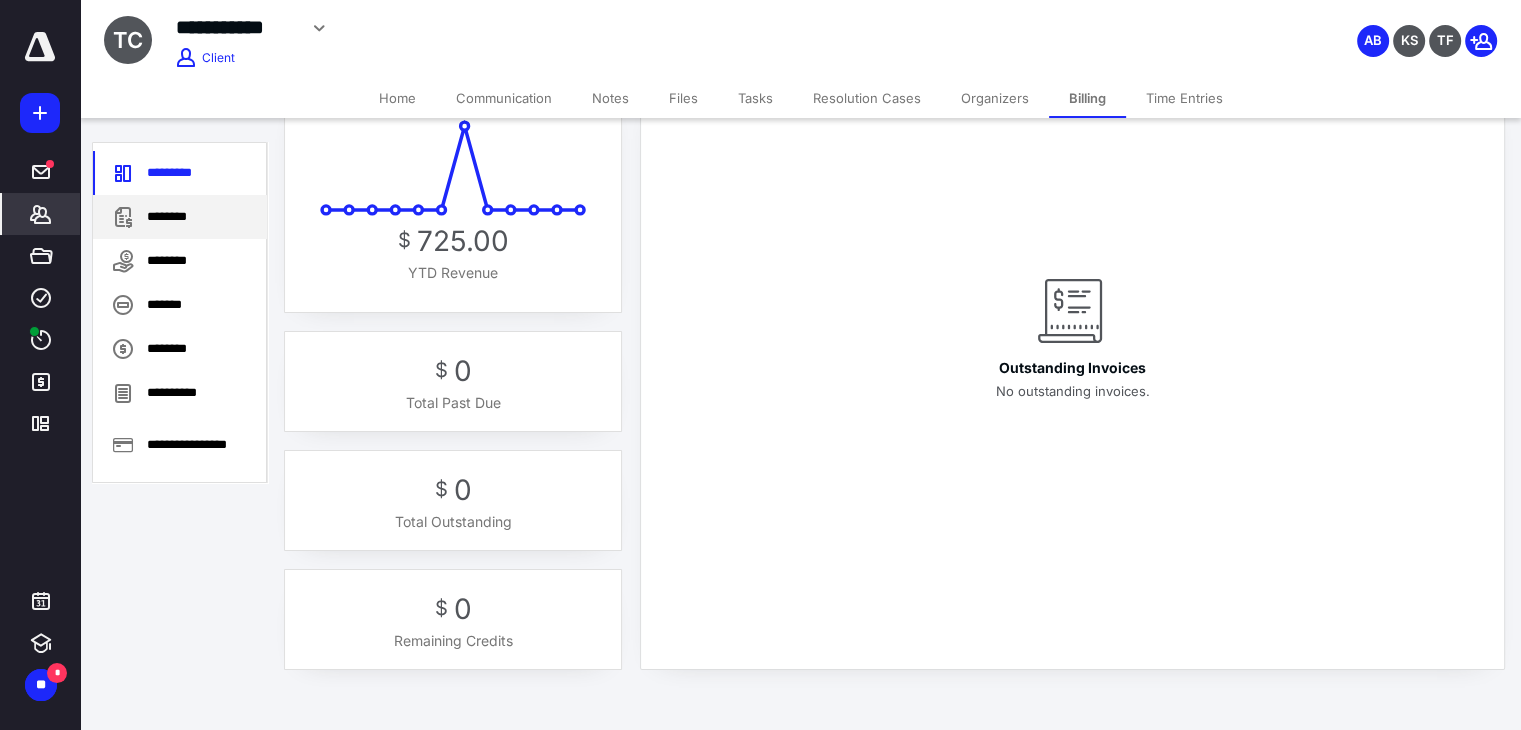 click on "********" at bounding box center [180, 217] 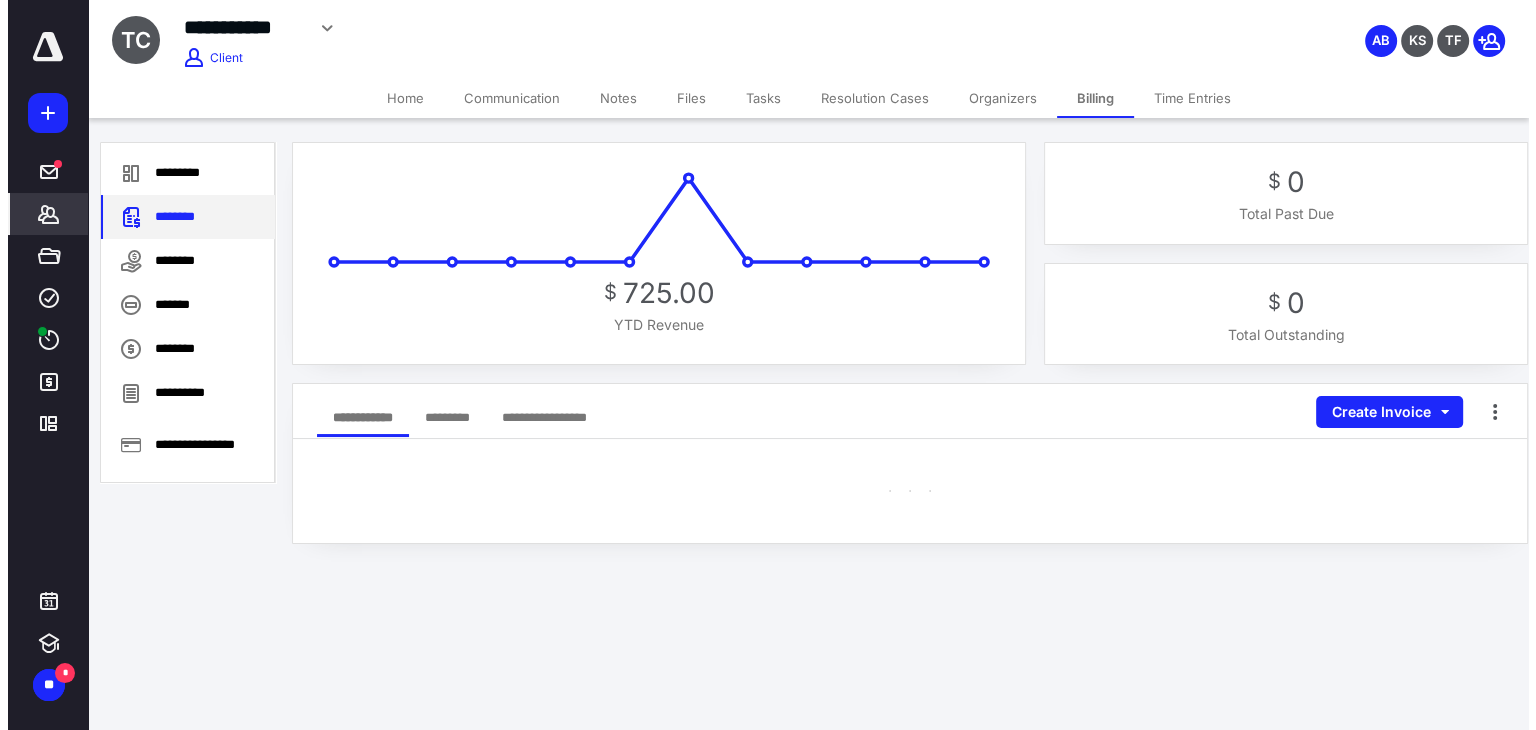 scroll, scrollTop: 0, scrollLeft: 0, axis: both 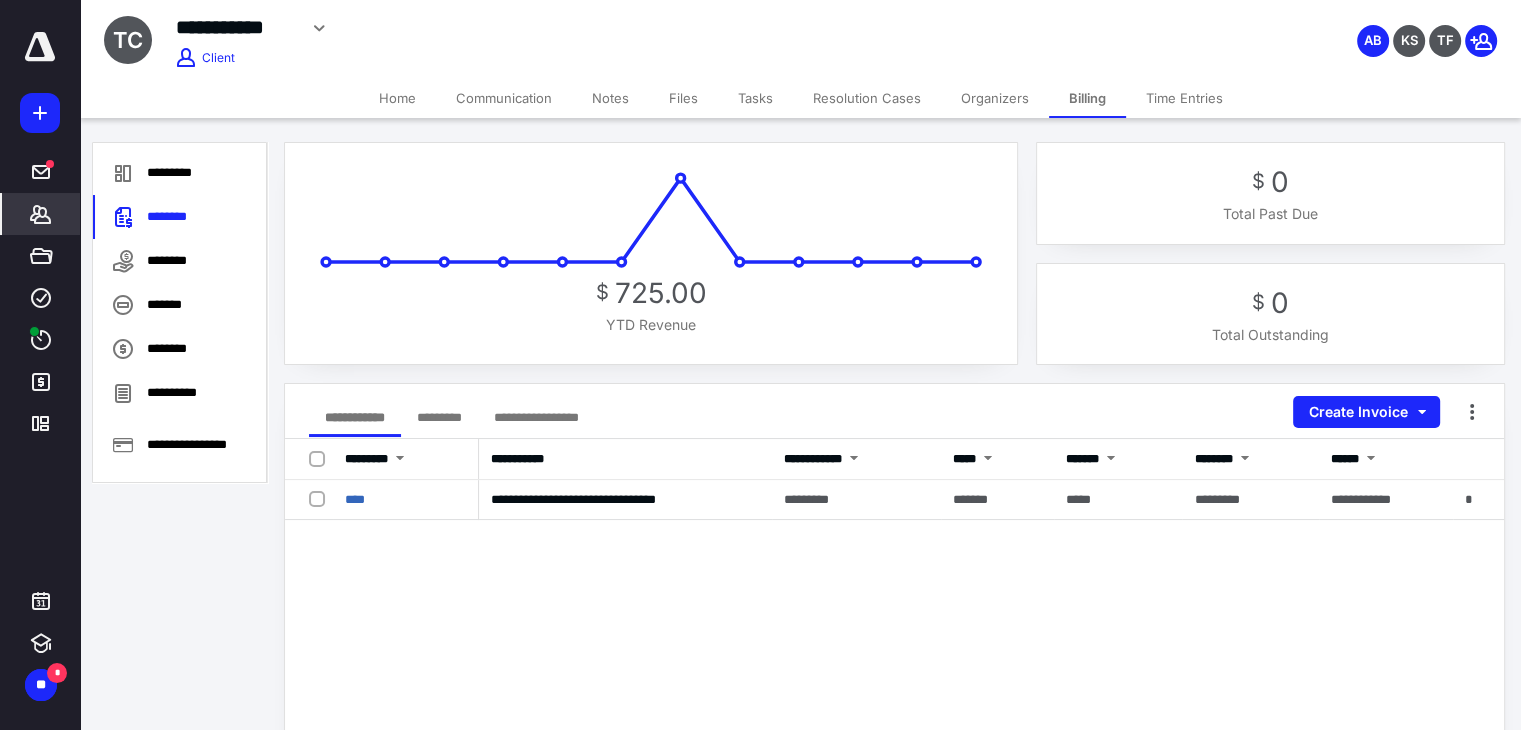 click on "Home" at bounding box center [397, 98] 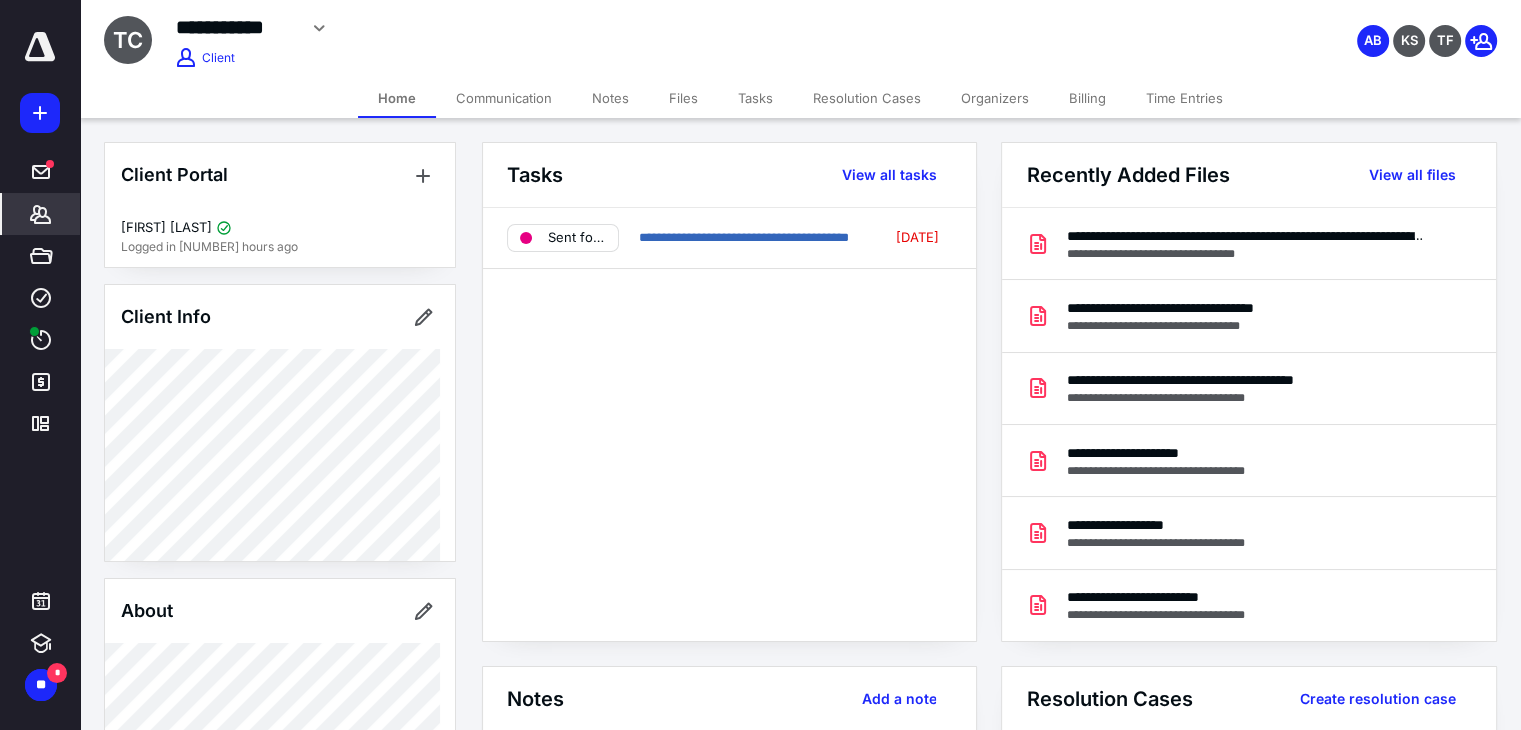 click on "Billing" at bounding box center [1087, 98] 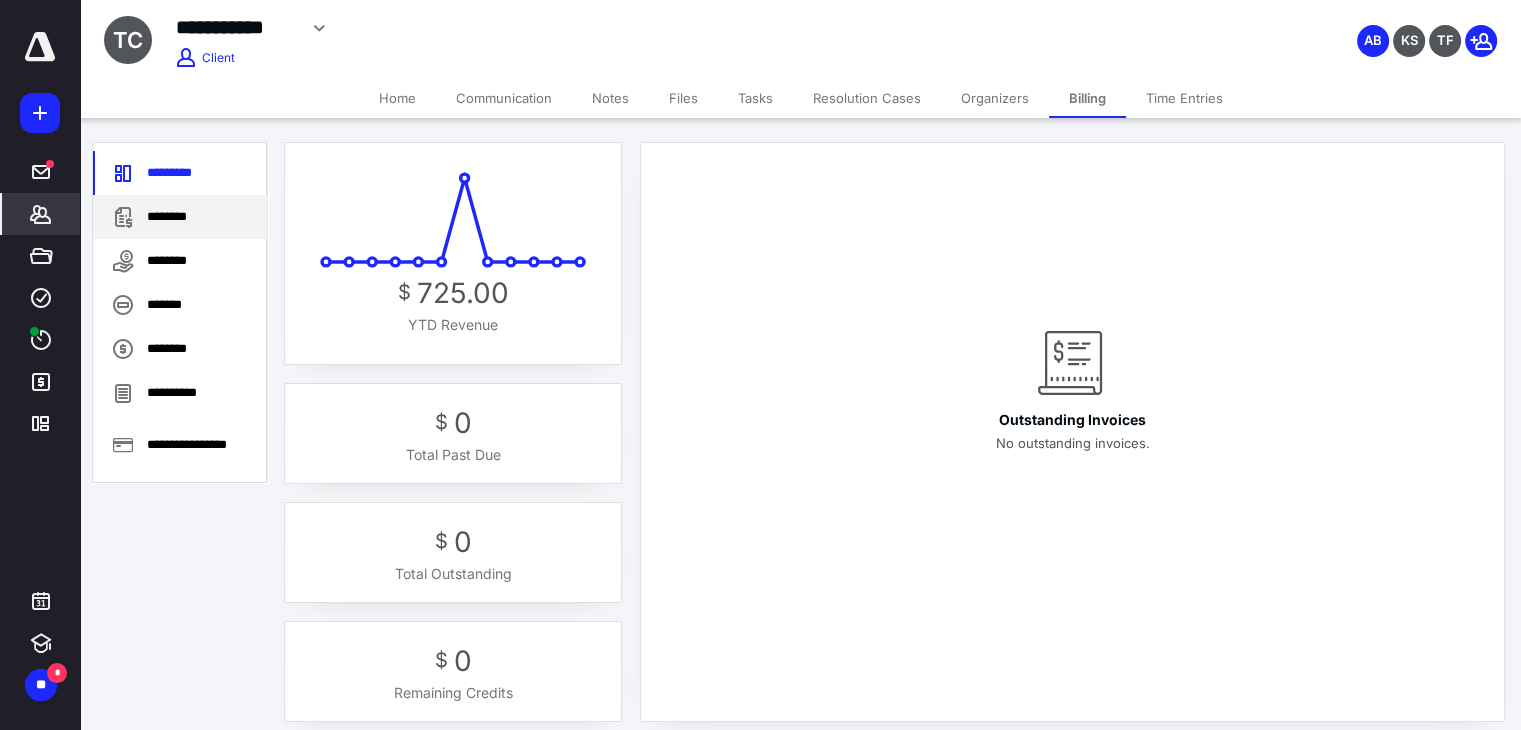 click on "********" at bounding box center (180, 217) 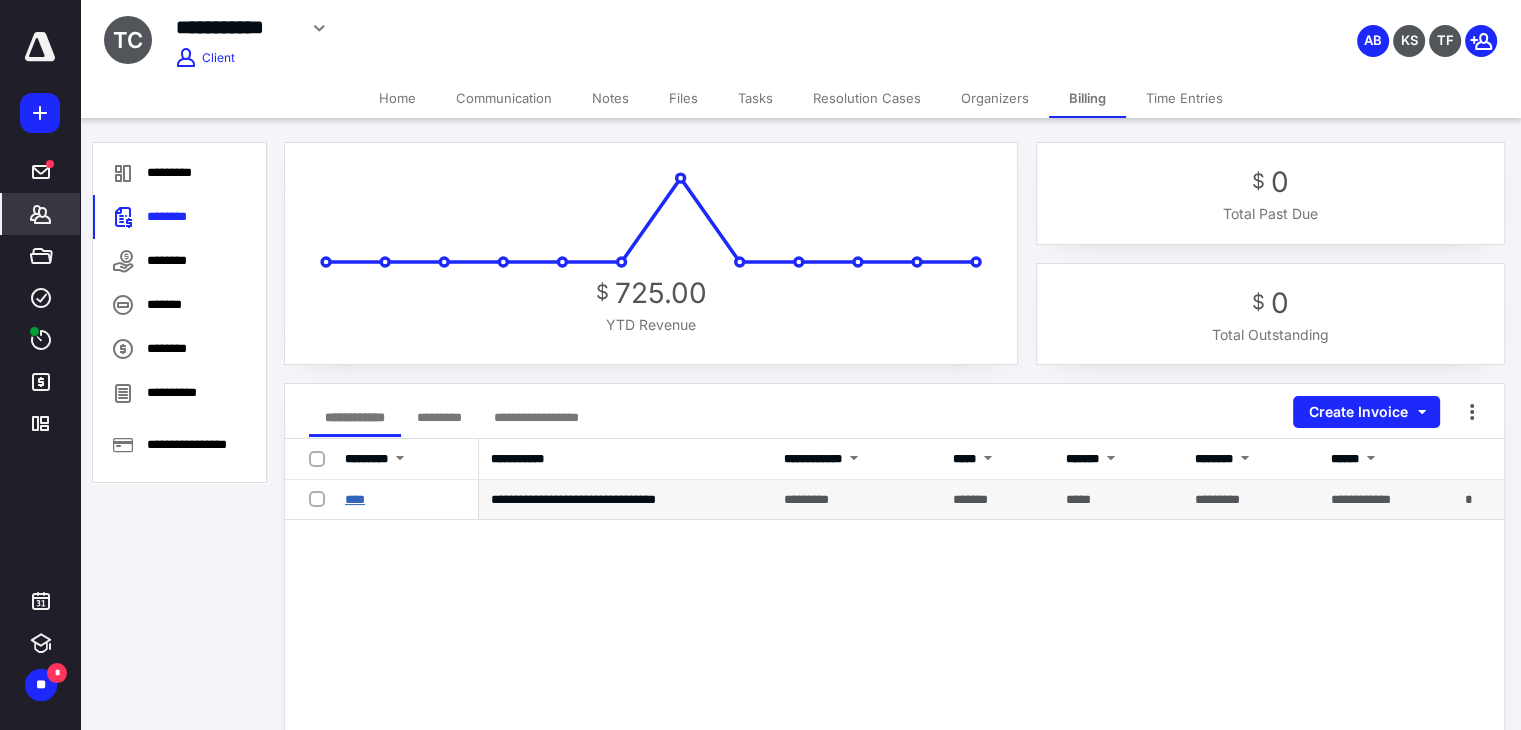 click on "****" at bounding box center (355, 499) 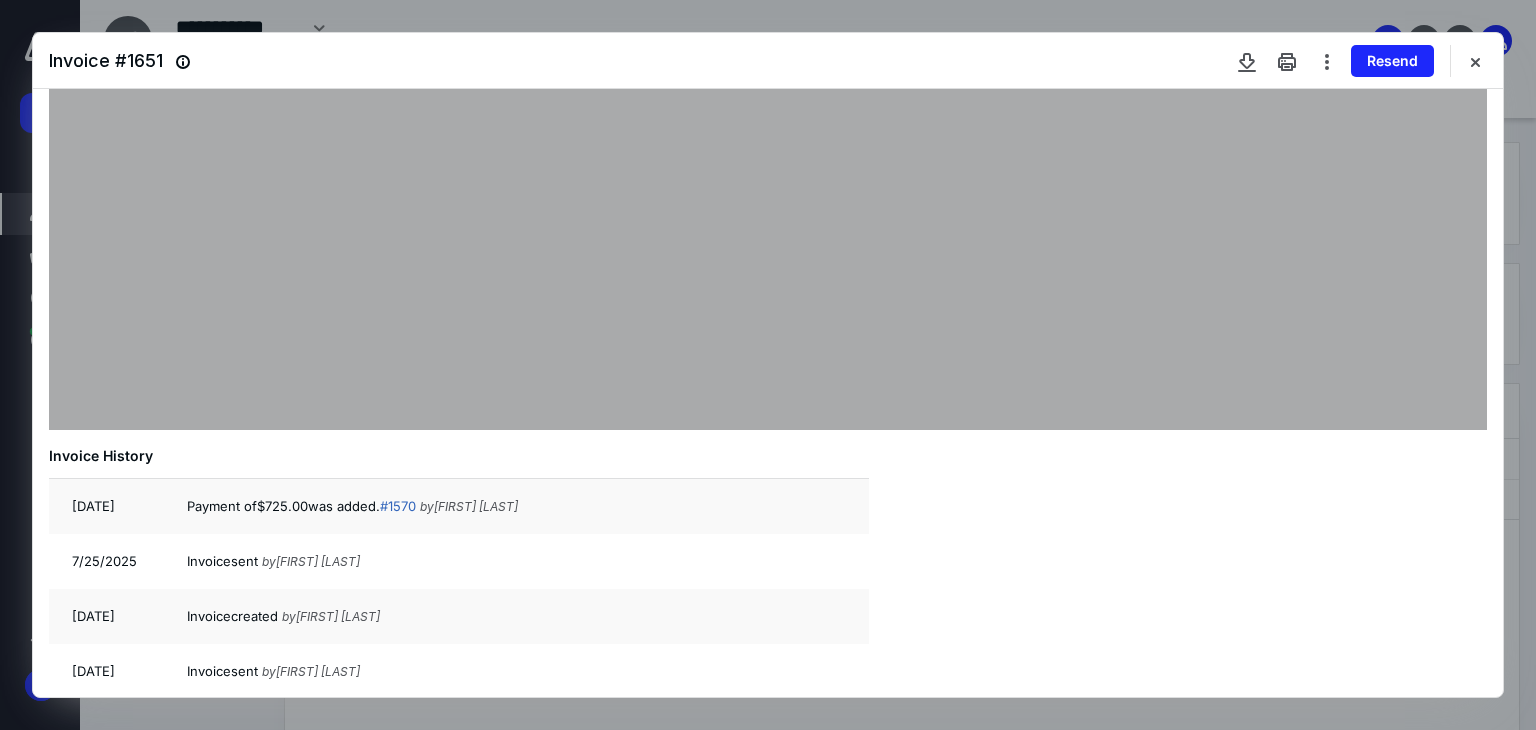 scroll, scrollTop: 716, scrollLeft: 0, axis: vertical 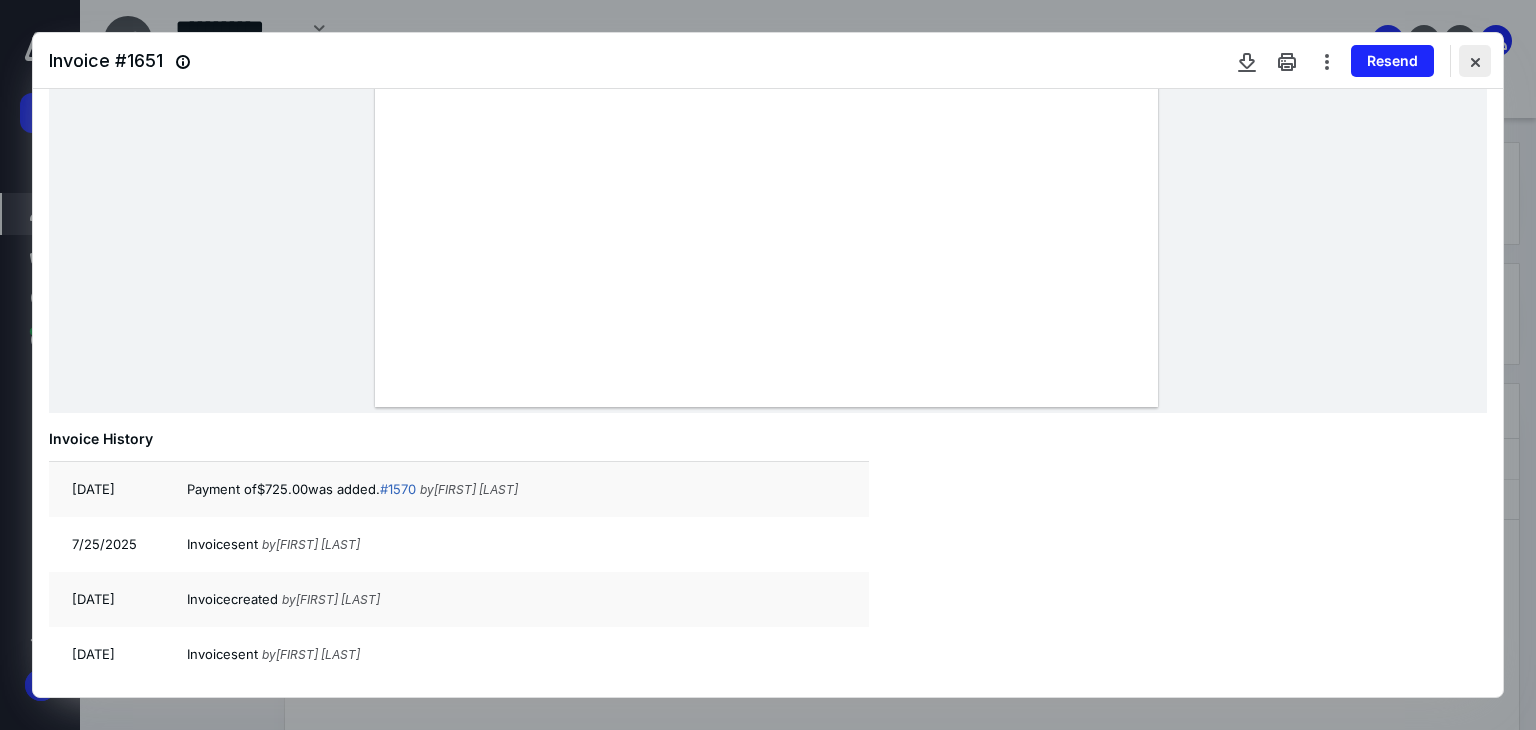 click at bounding box center [1475, 61] 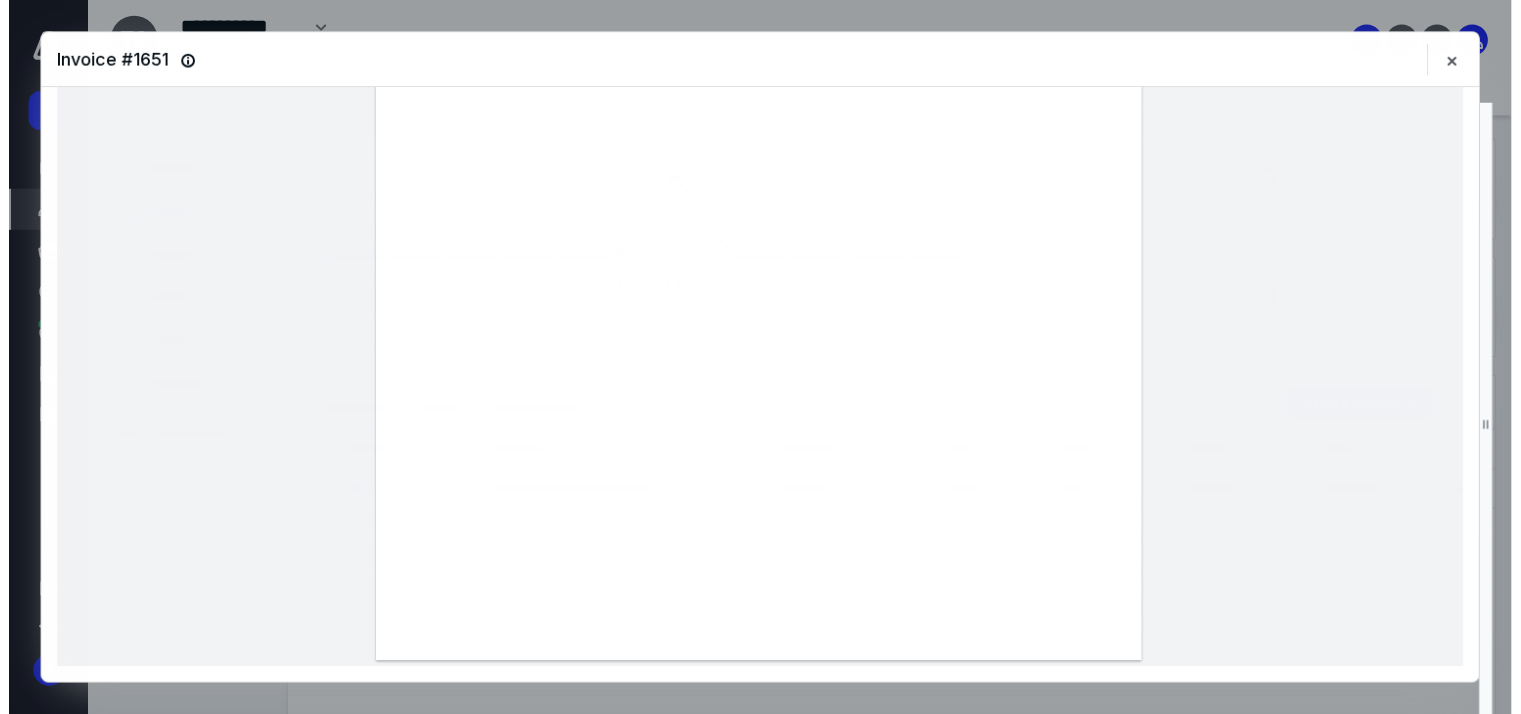 scroll, scrollTop: 448, scrollLeft: 0, axis: vertical 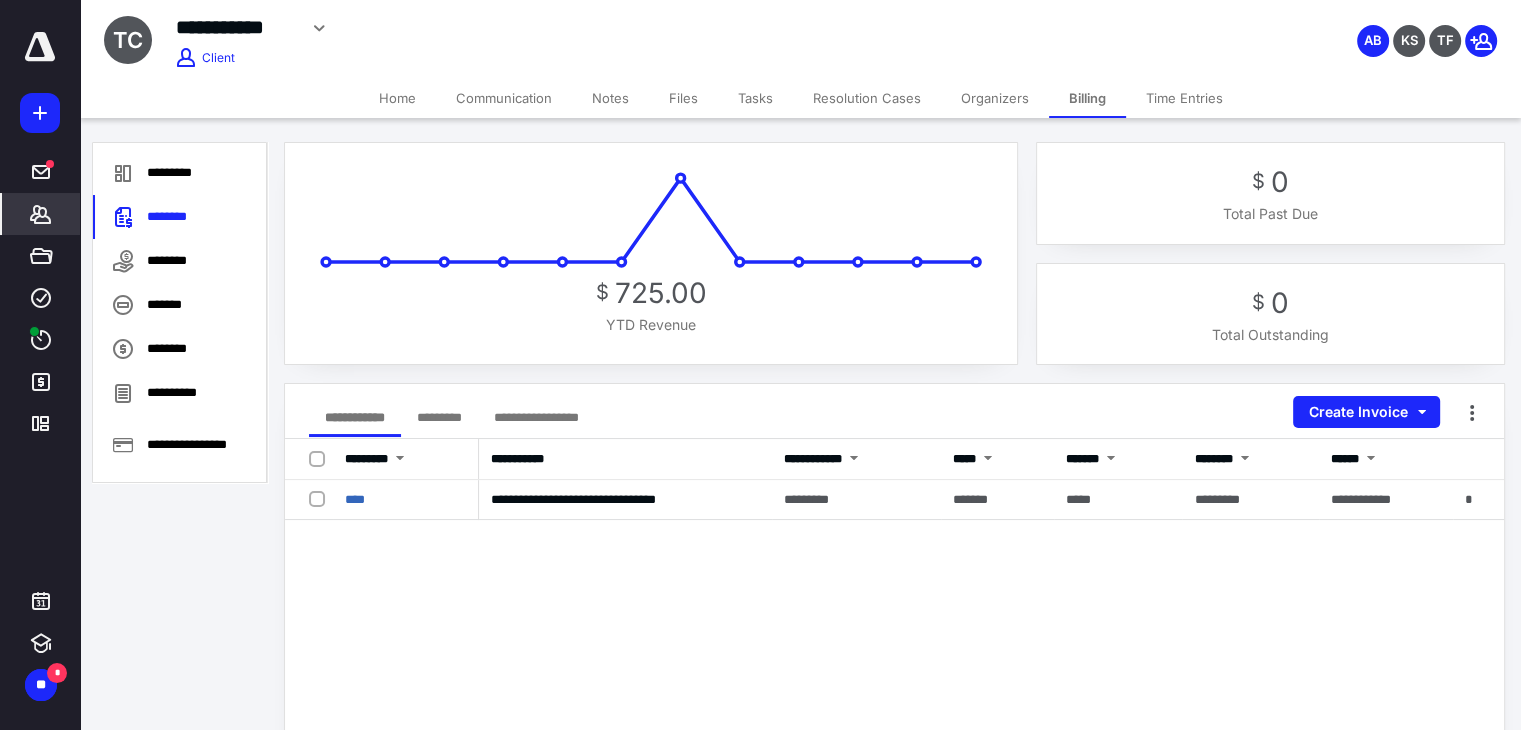 click on "Home" at bounding box center [397, 98] 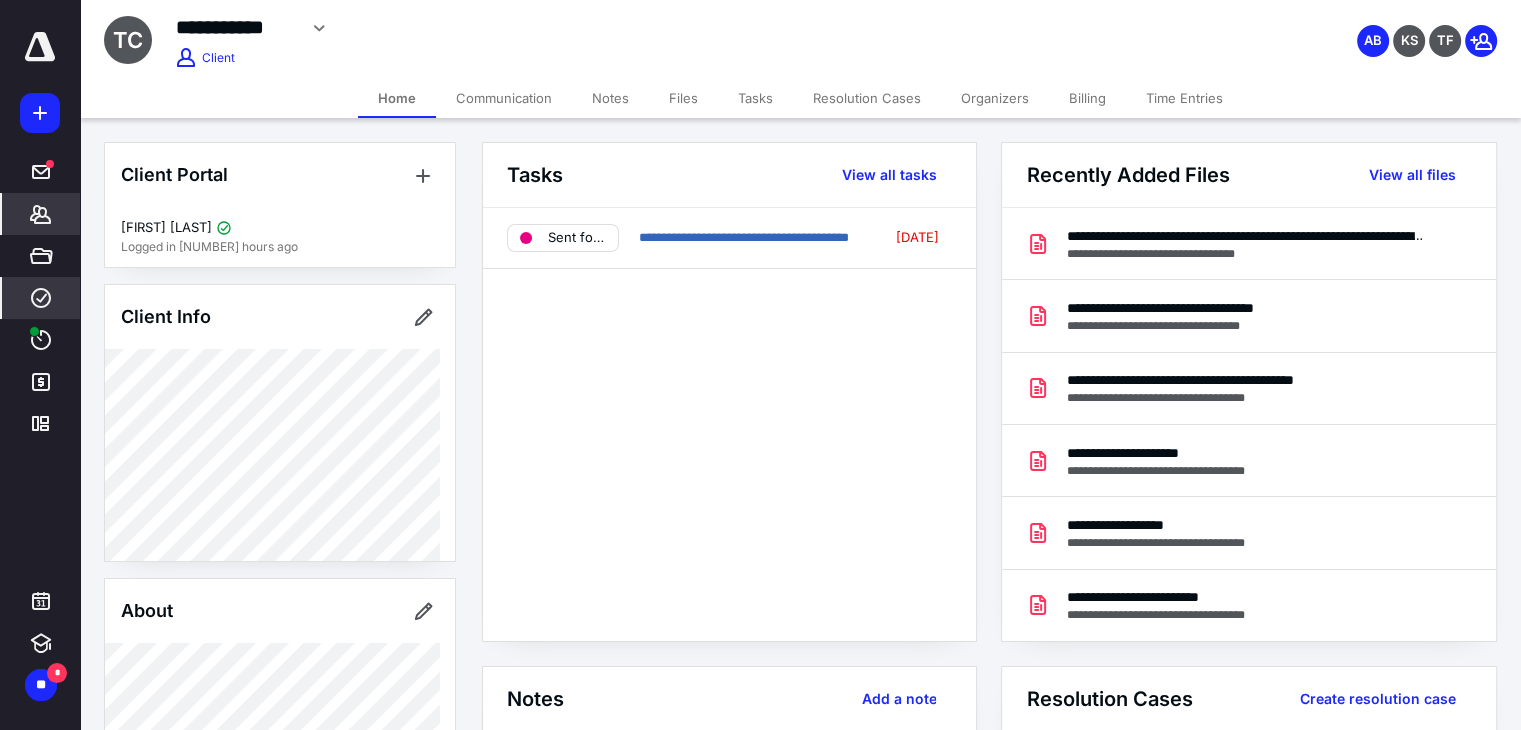 click 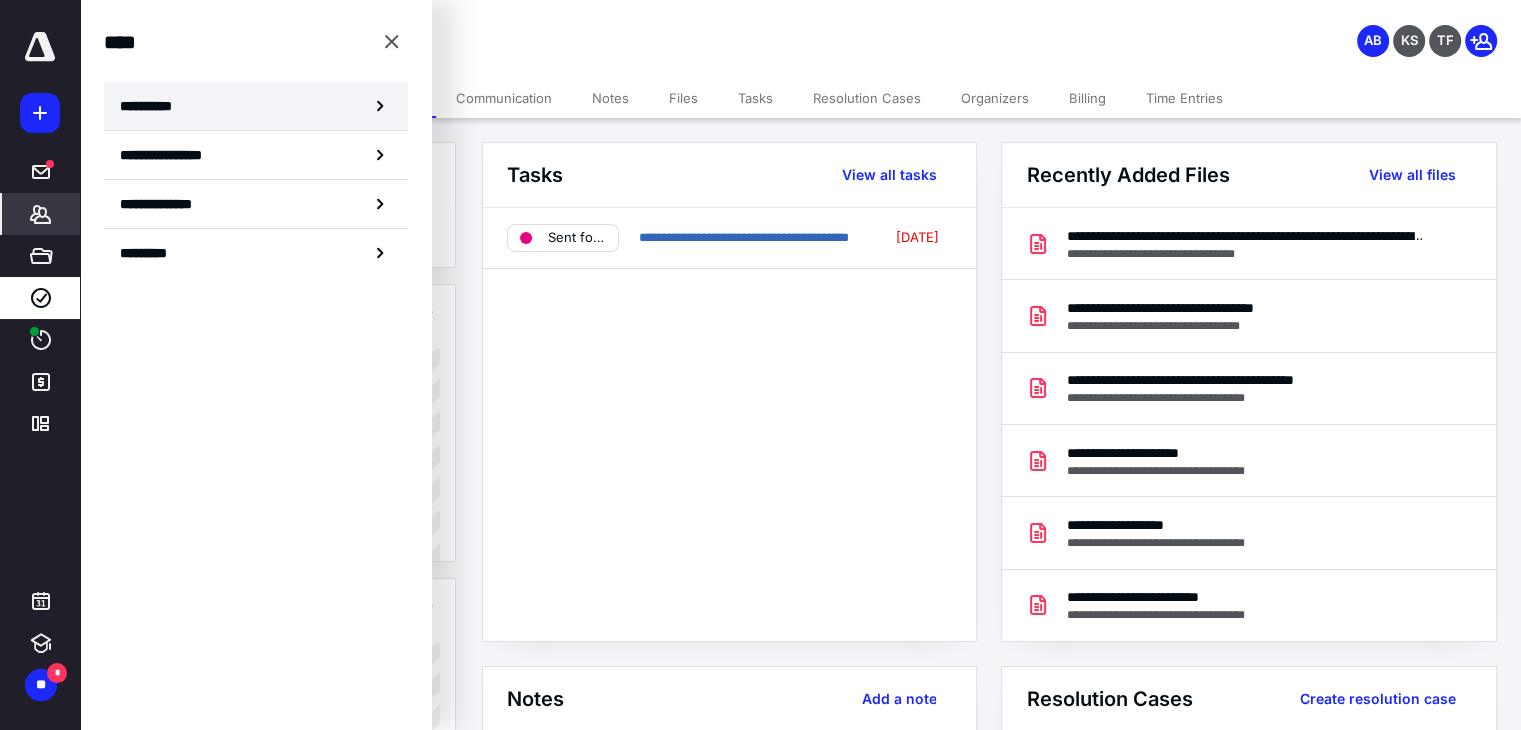 click on "**********" at bounding box center (153, 106) 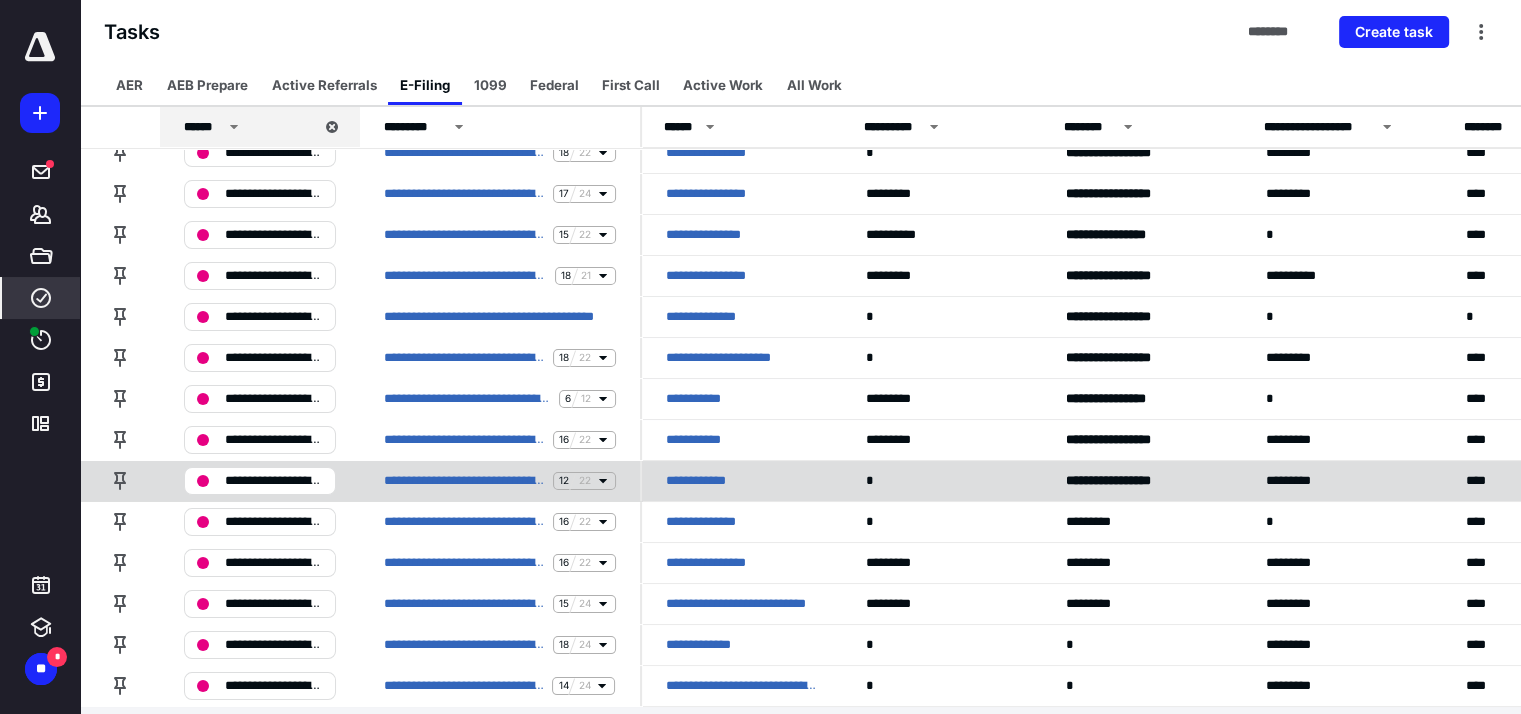 scroll, scrollTop: 100, scrollLeft: 0, axis: vertical 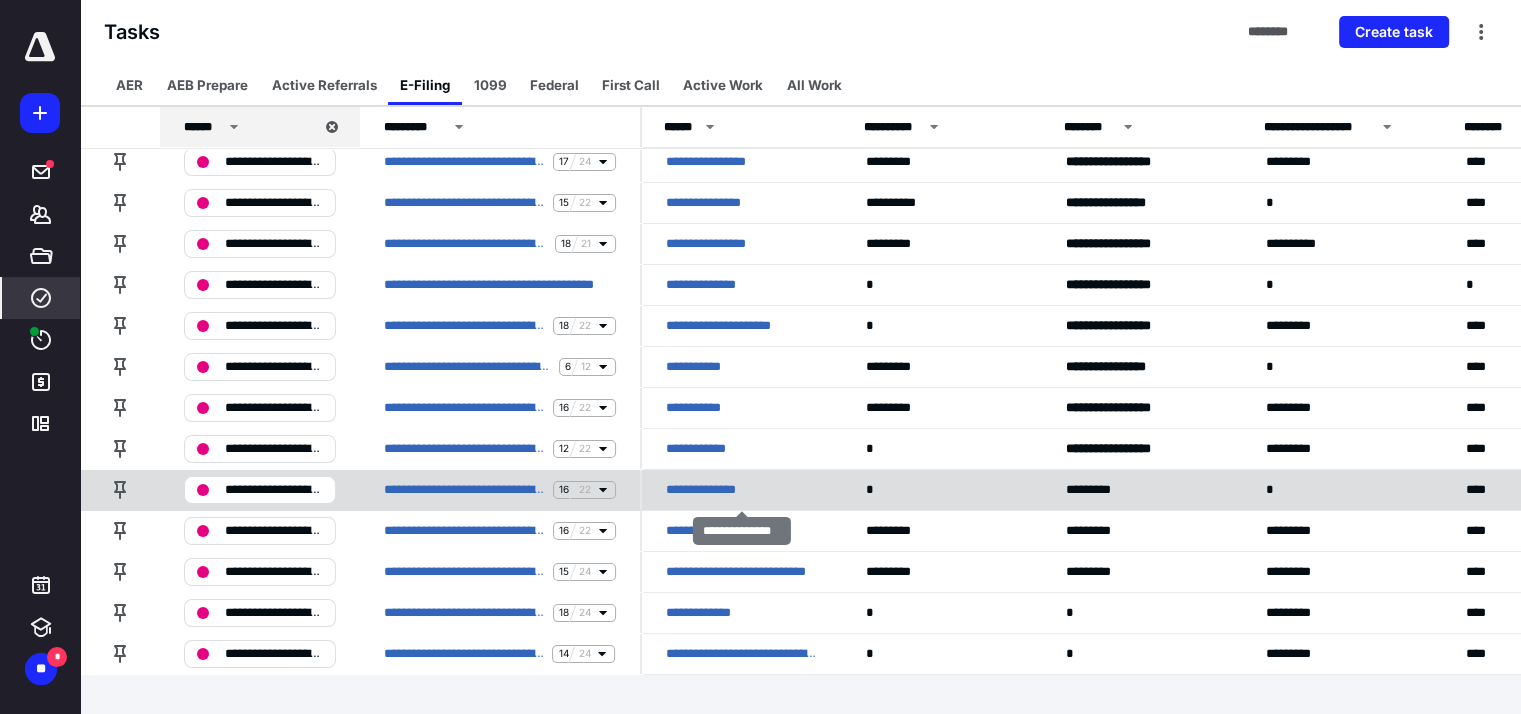 click on "**********" at bounding box center [707, 490] 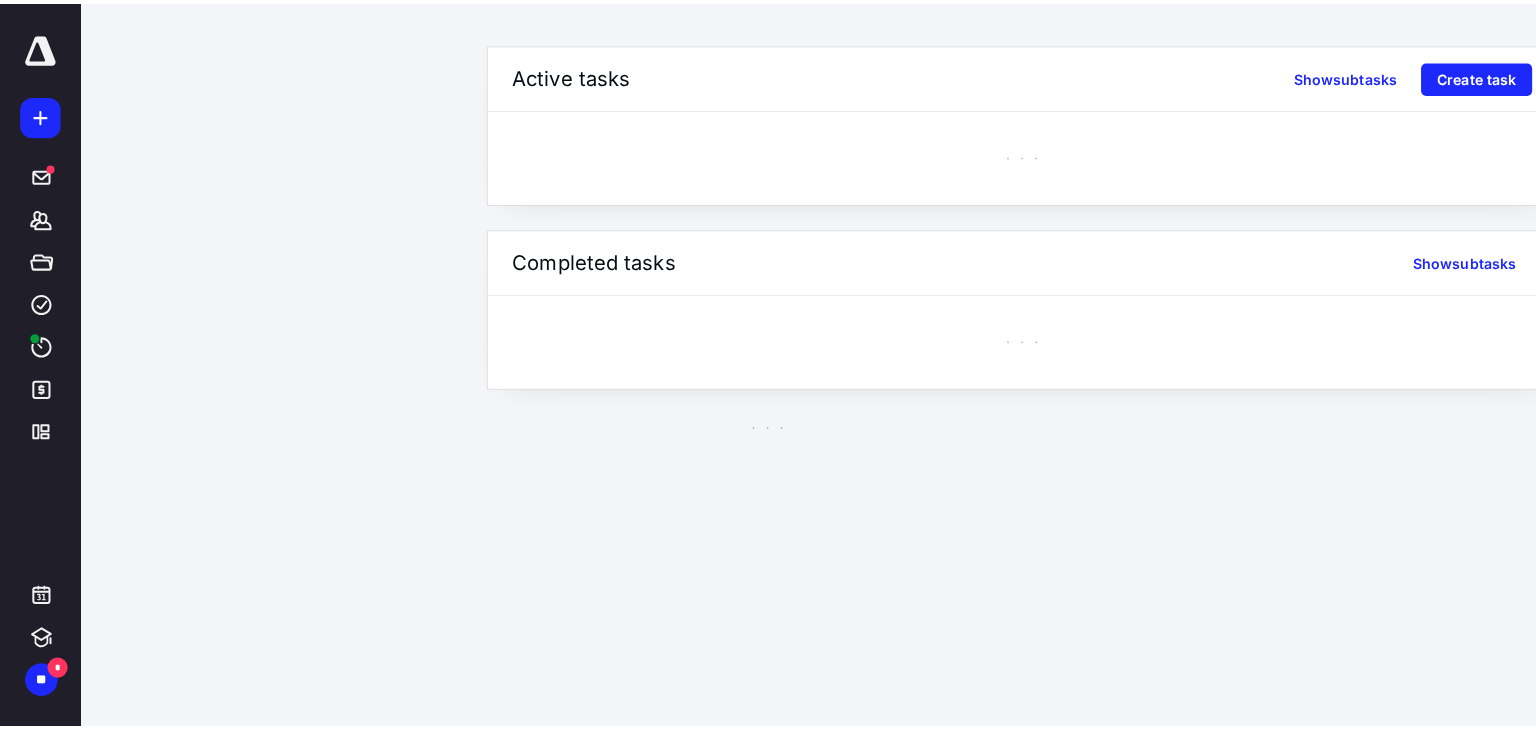 scroll, scrollTop: 0, scrollLeft: 0, axis: both 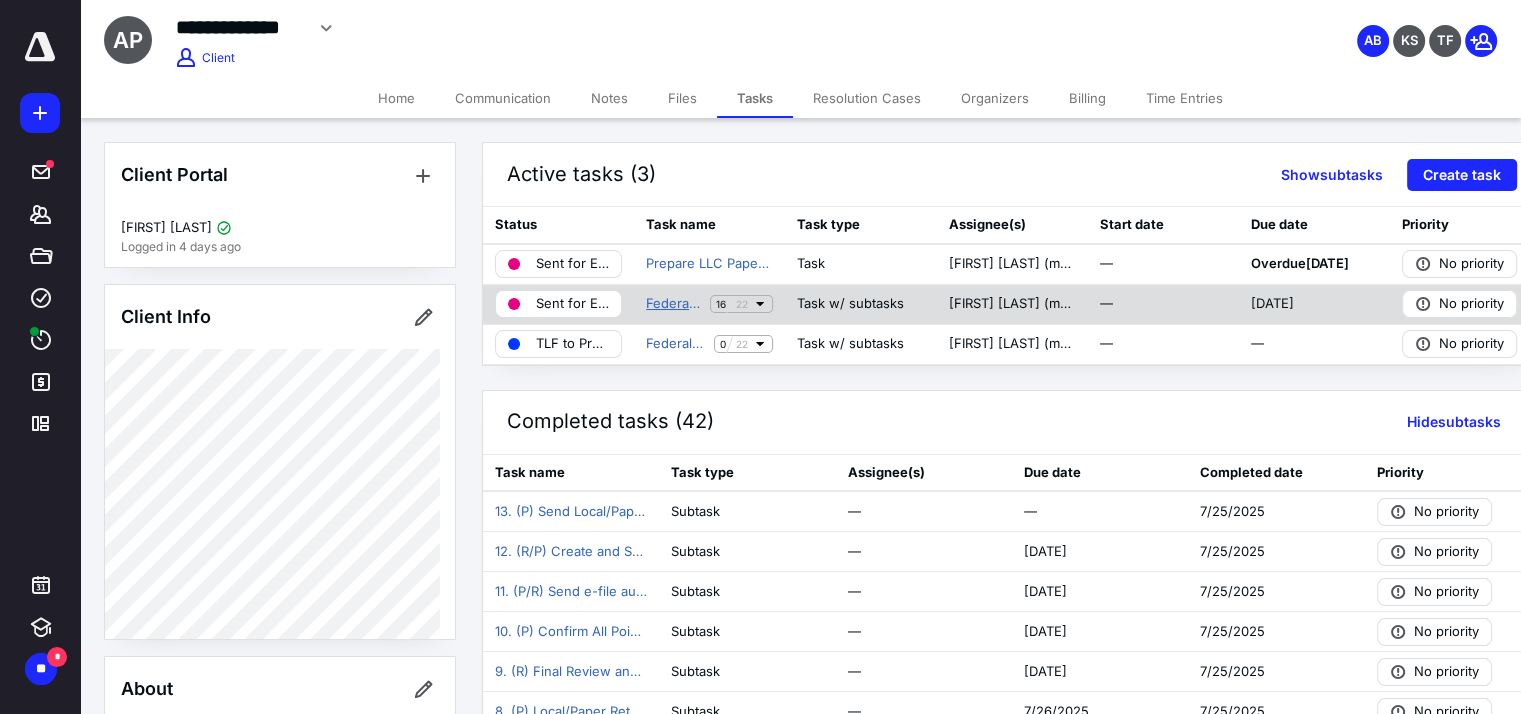 click on "Federal 1040 (2023) Individual with States/Cities" at bounding box center (674, 304) 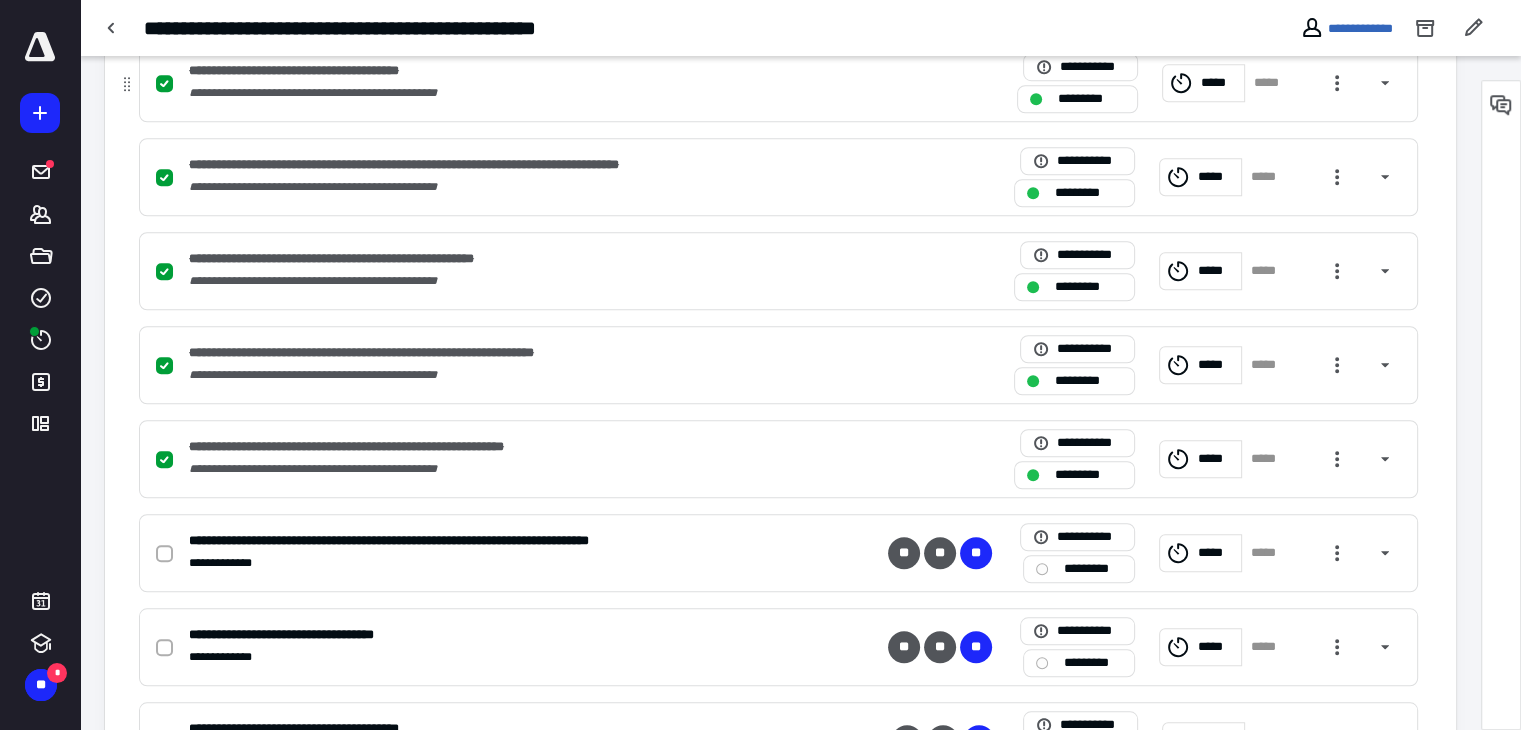 scroll, scrollTop: 1600, scrollLeft: 0, axis: vertical 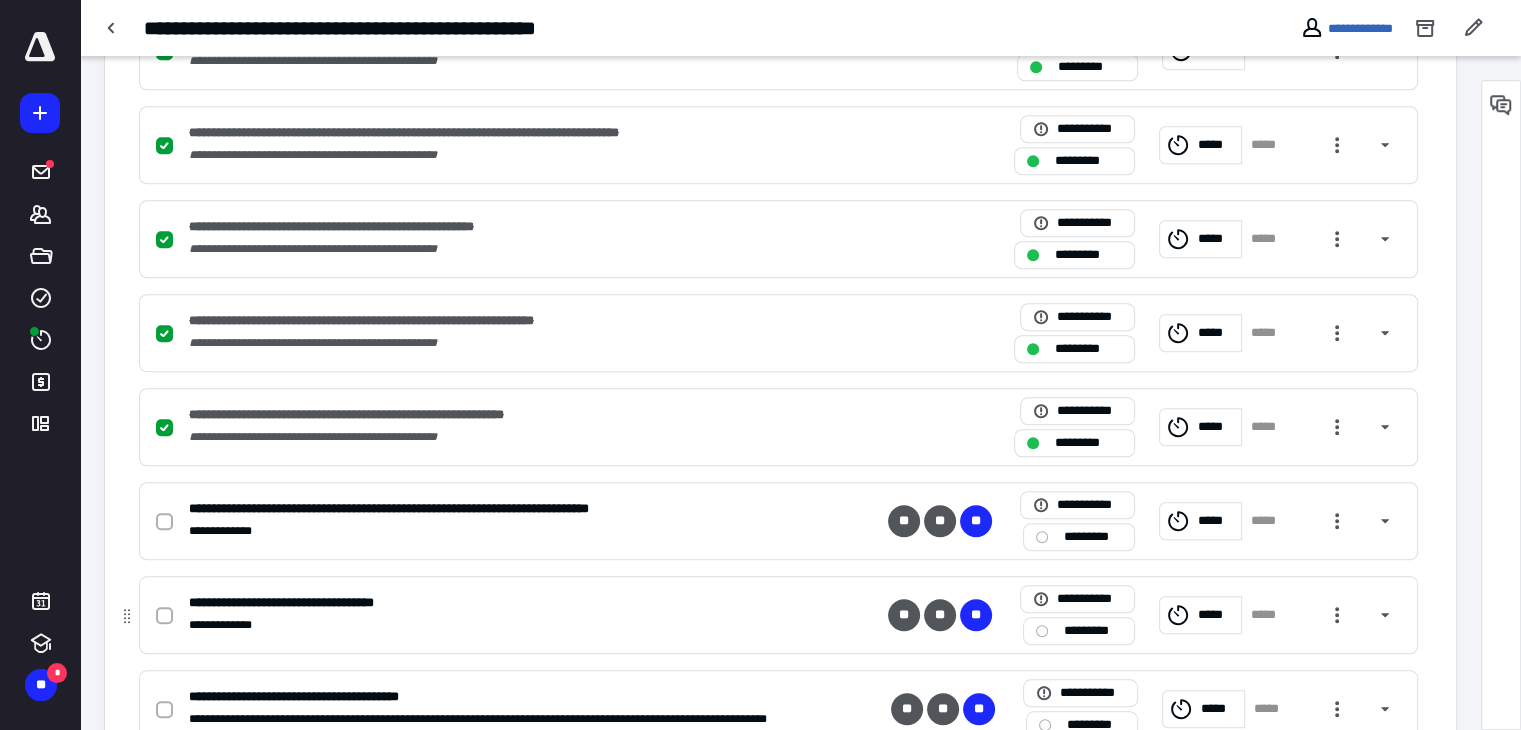 click on "**********" at bounding box center [778, 615] 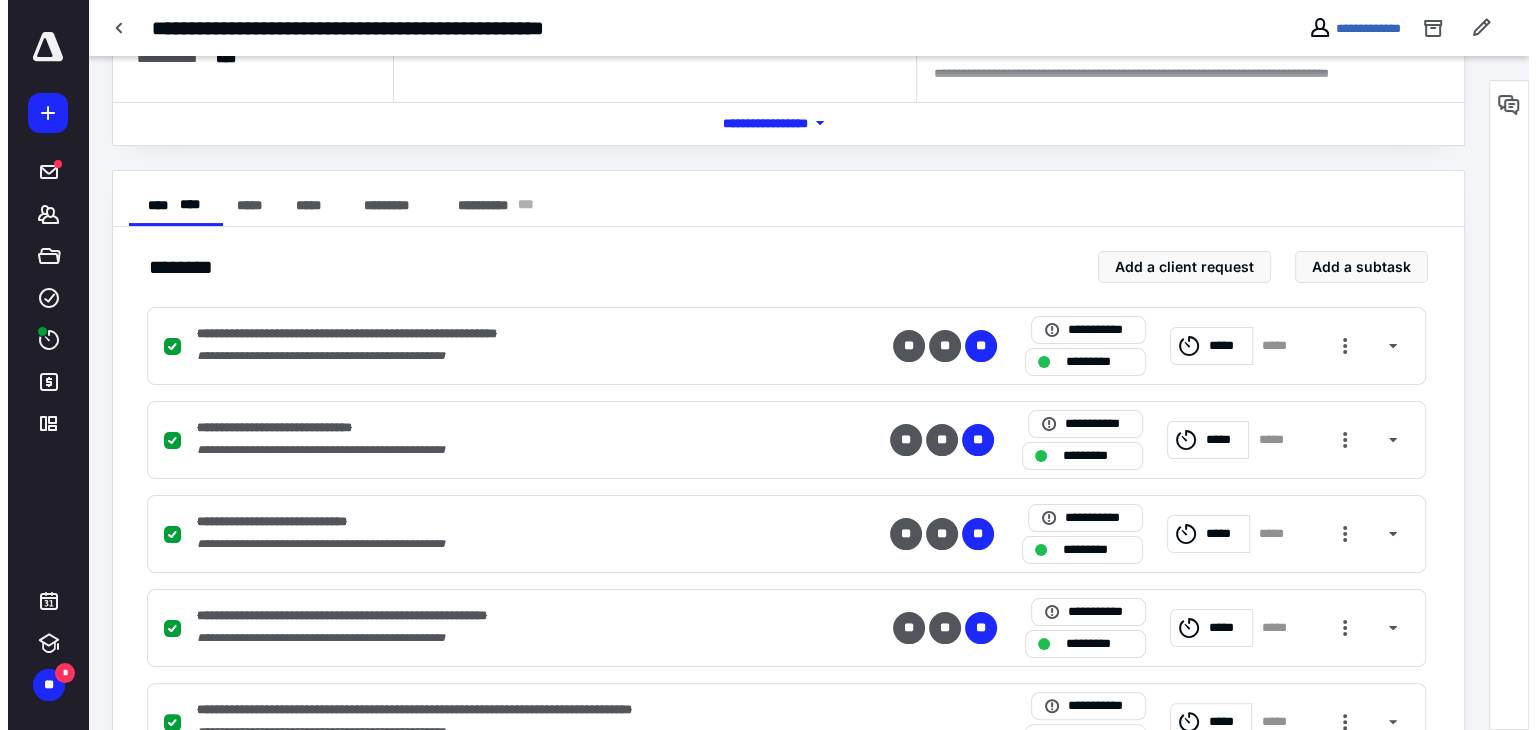 scroll, scrollTop: 0, scrollLeft: 0, axis: both 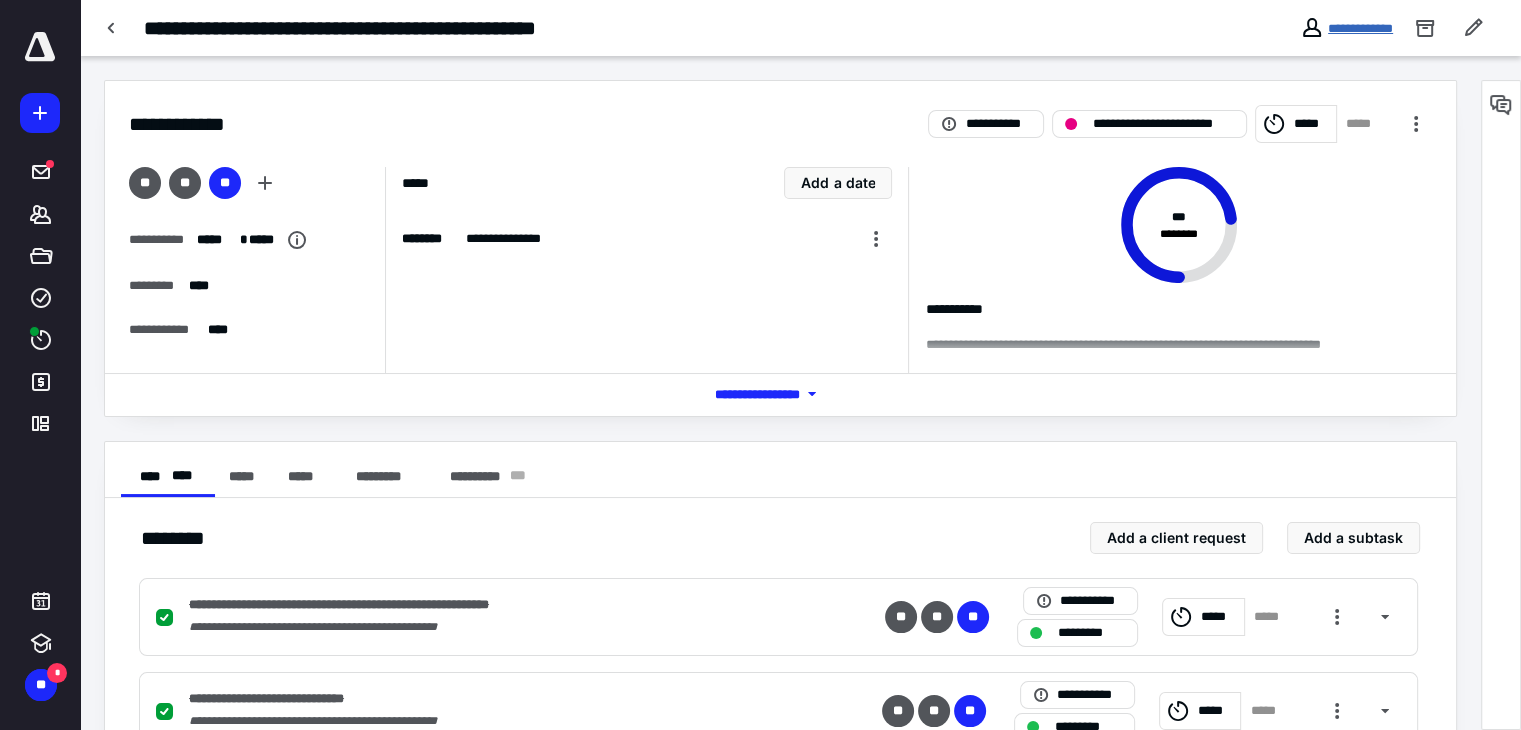 click on "**********" at bounding box center (1360, 28) 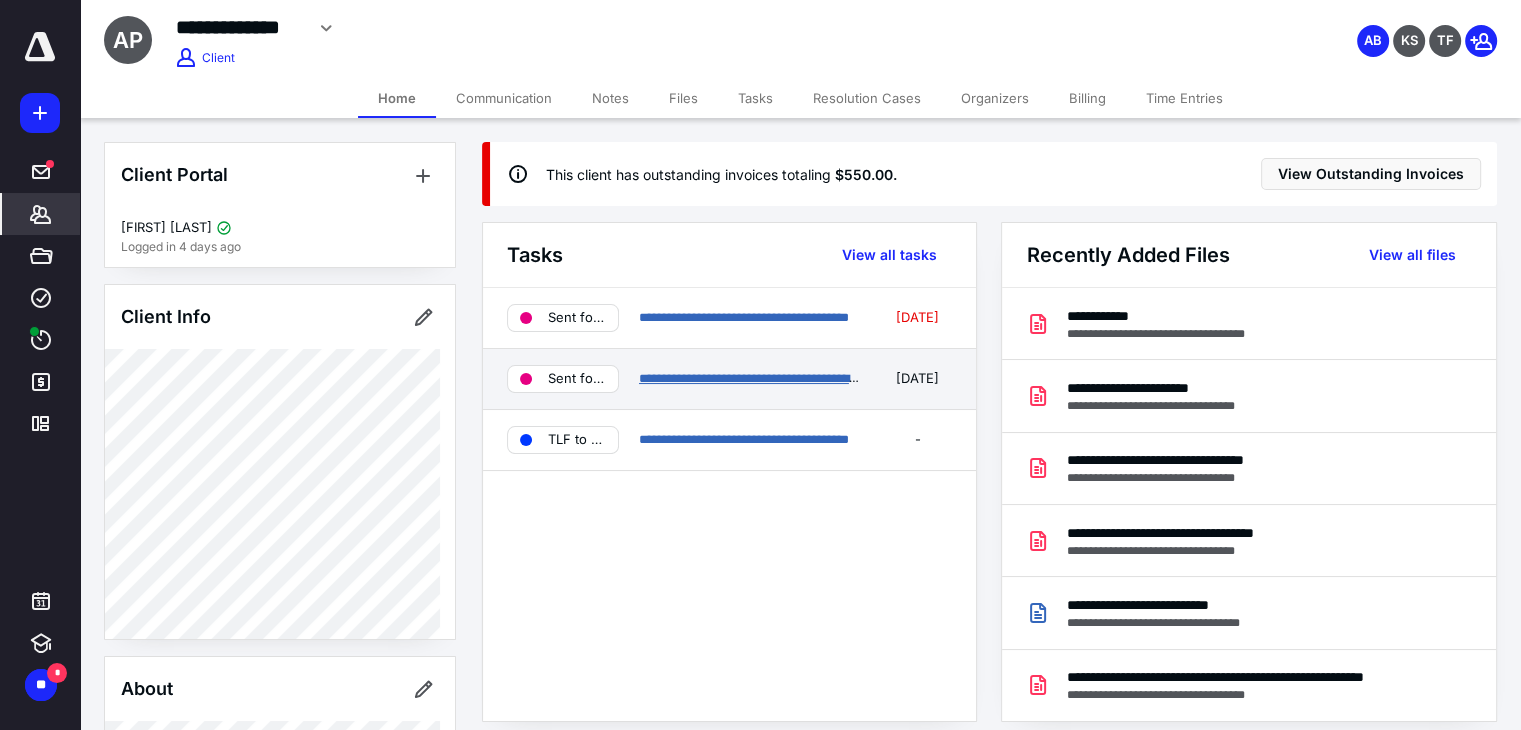 click on "**********" at bounding box center (761, 378) 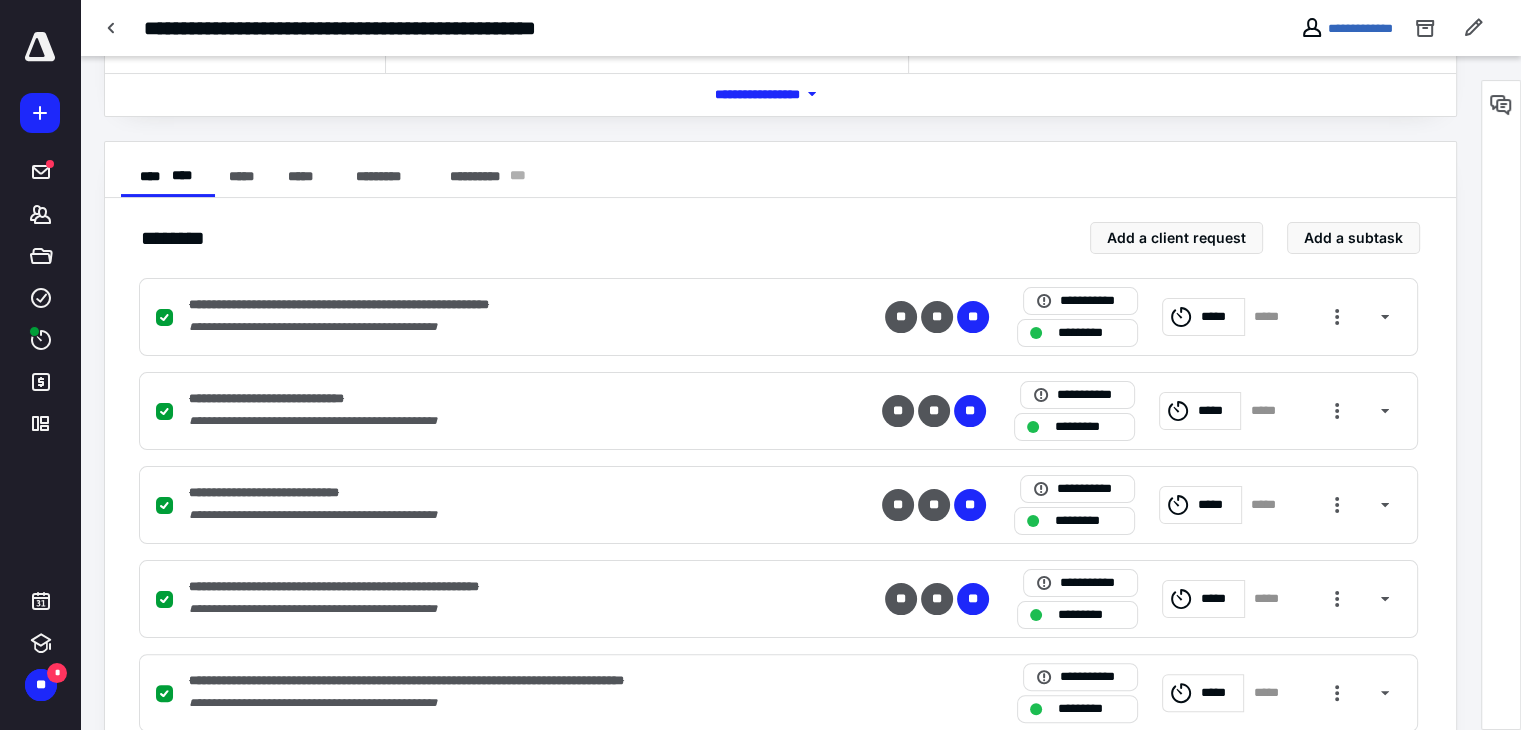 scroll, scrollTop: 0, scrollLeft: 0, axis: both 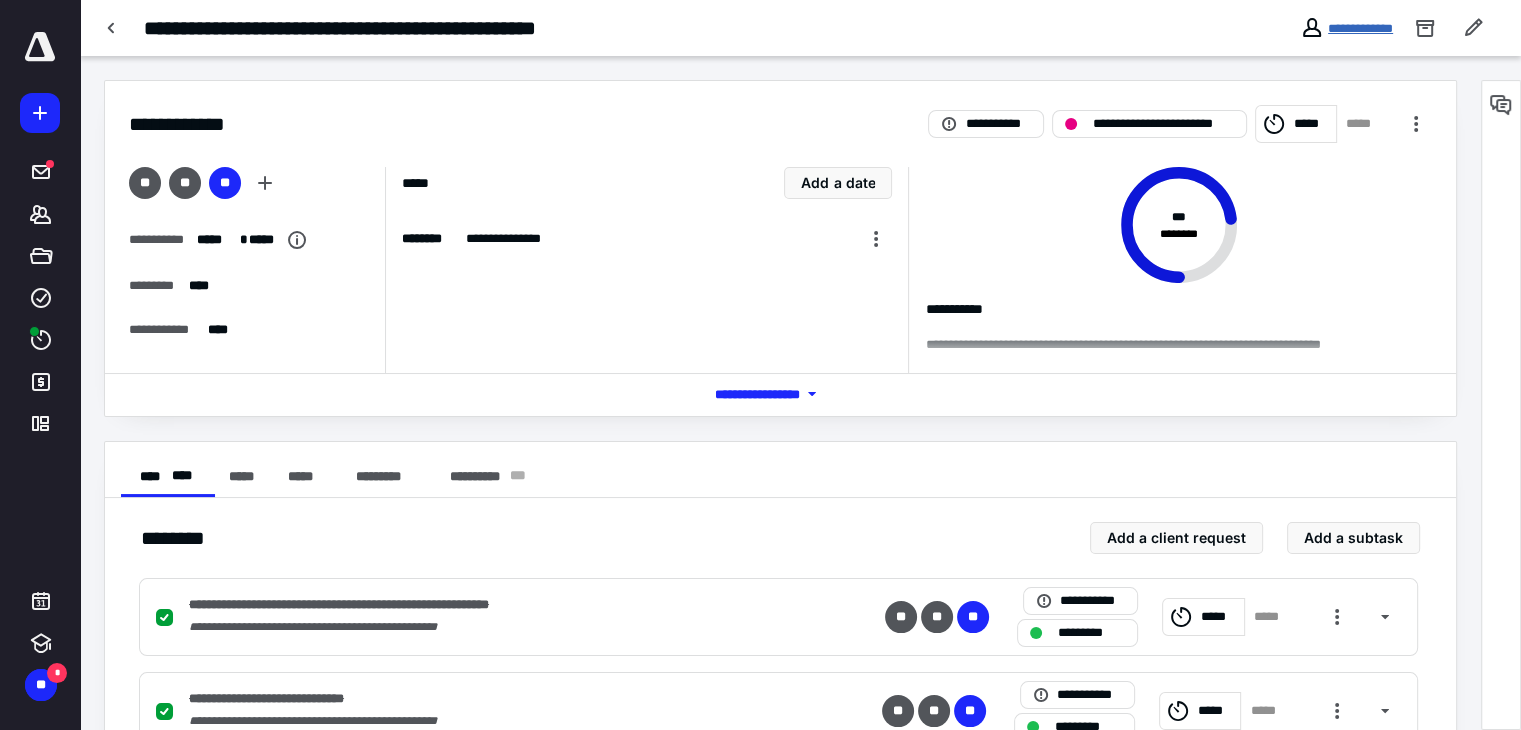 click on "**********" at bounding box center [1360, 28] 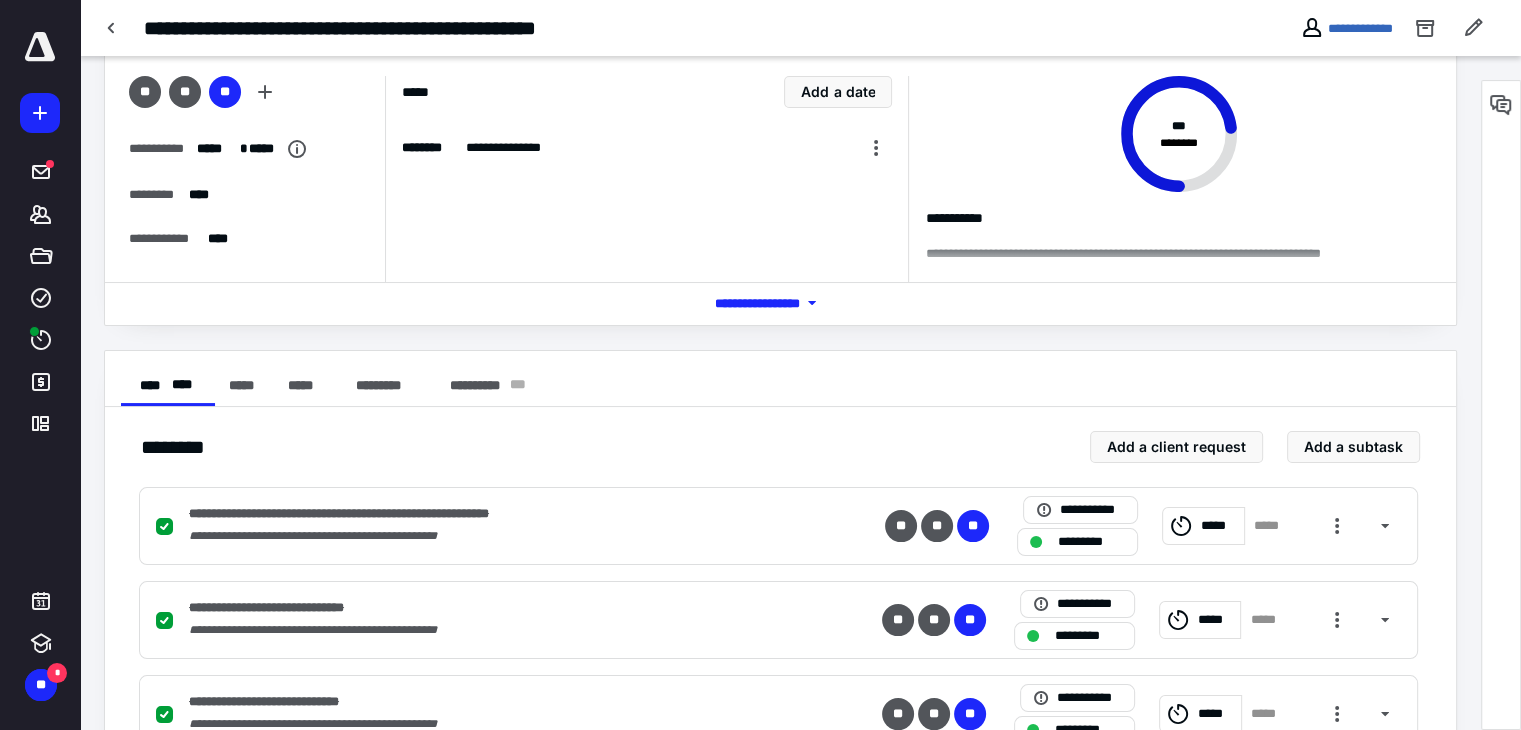 scroll, scrollTop: 100, scrollLeft: 0, axis: vertical 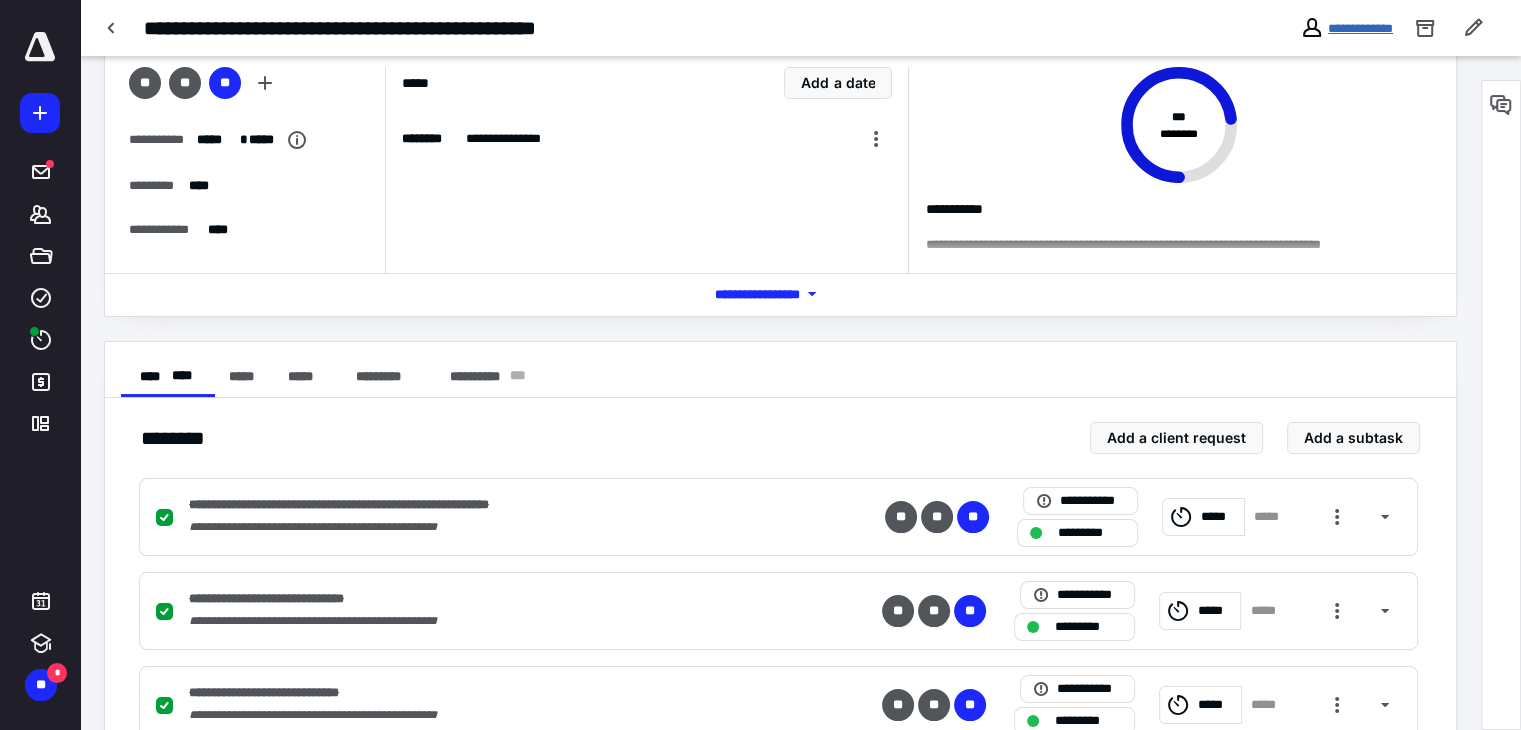 click on "**********" at bounding box center (1360, 28) 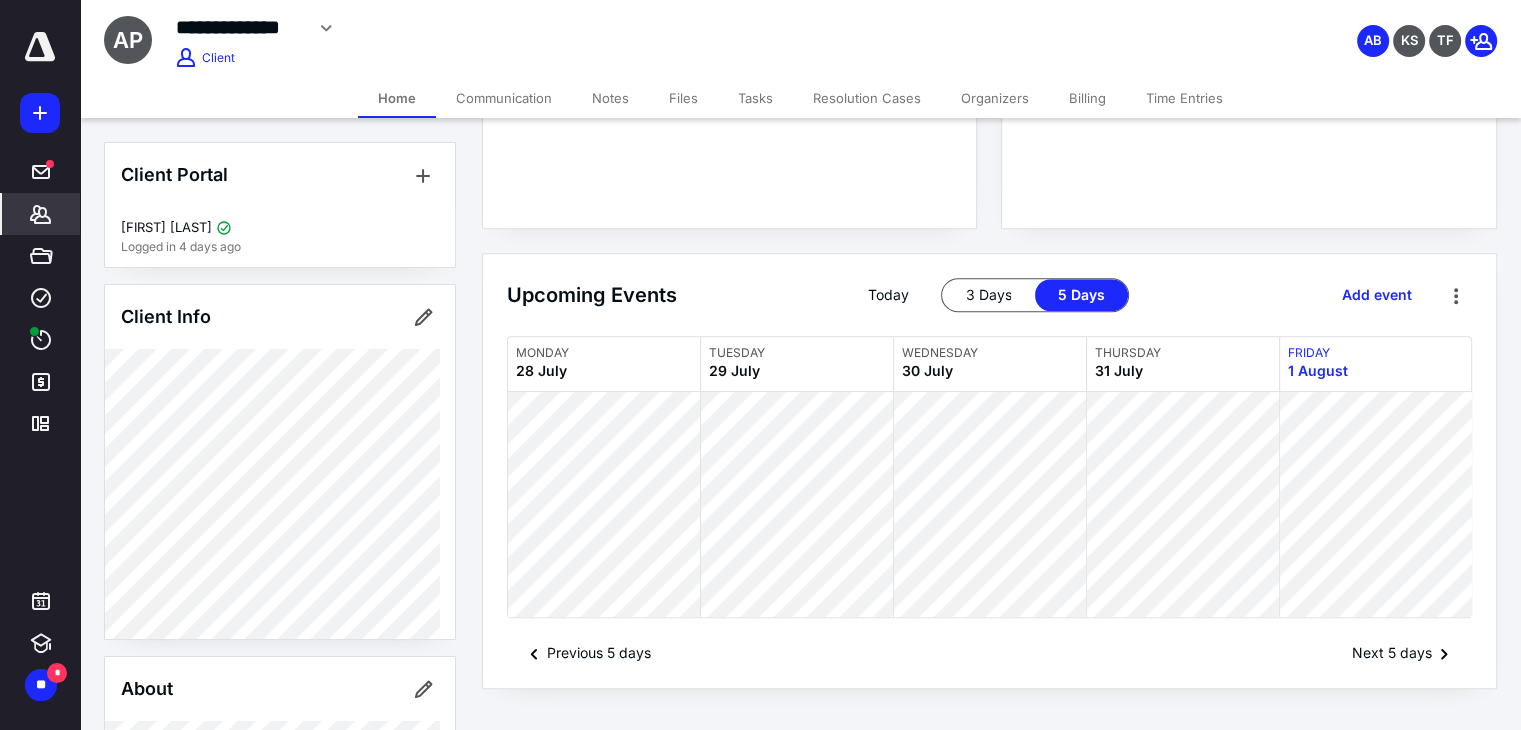 scroll, scrollTop: 1020, scrollLeft: 0, axis: vertical 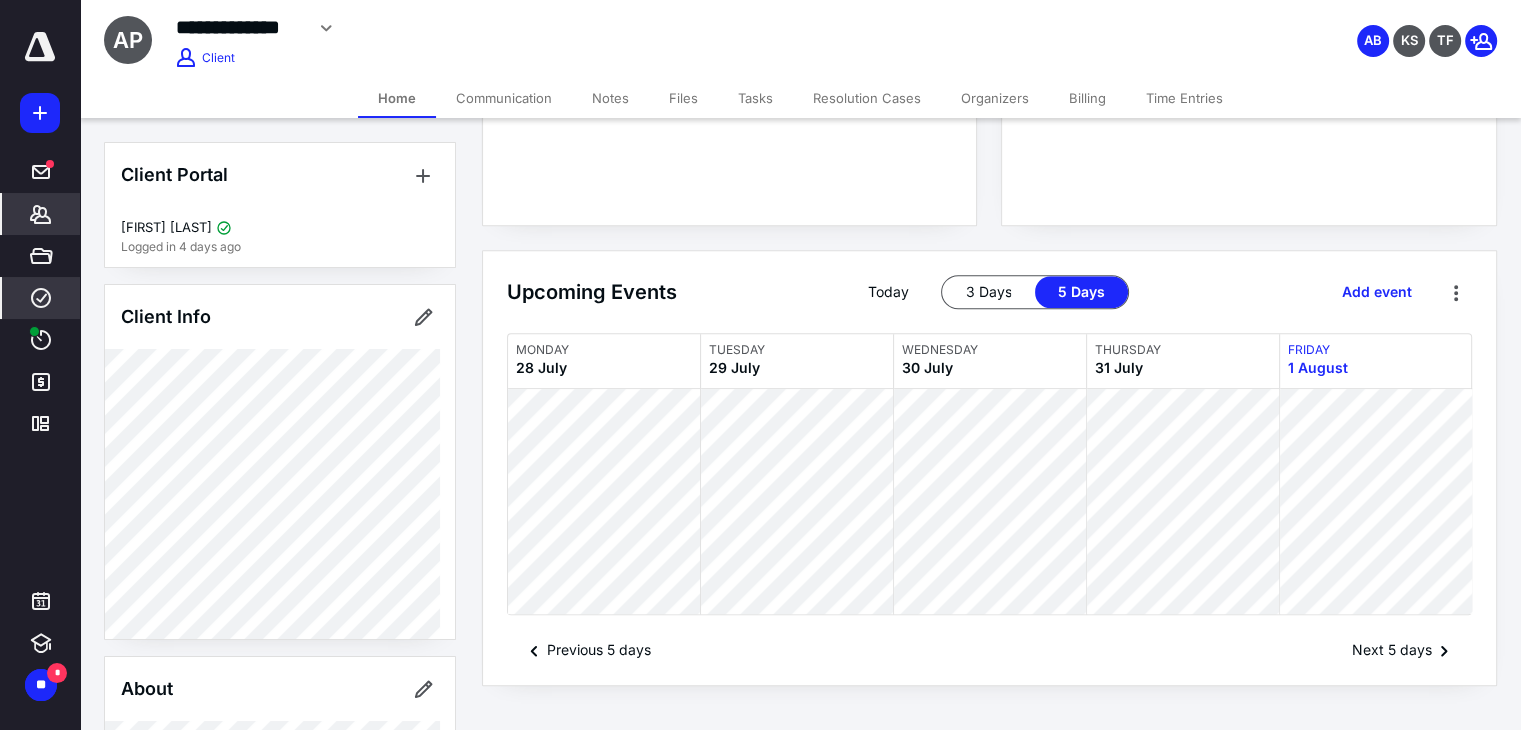click 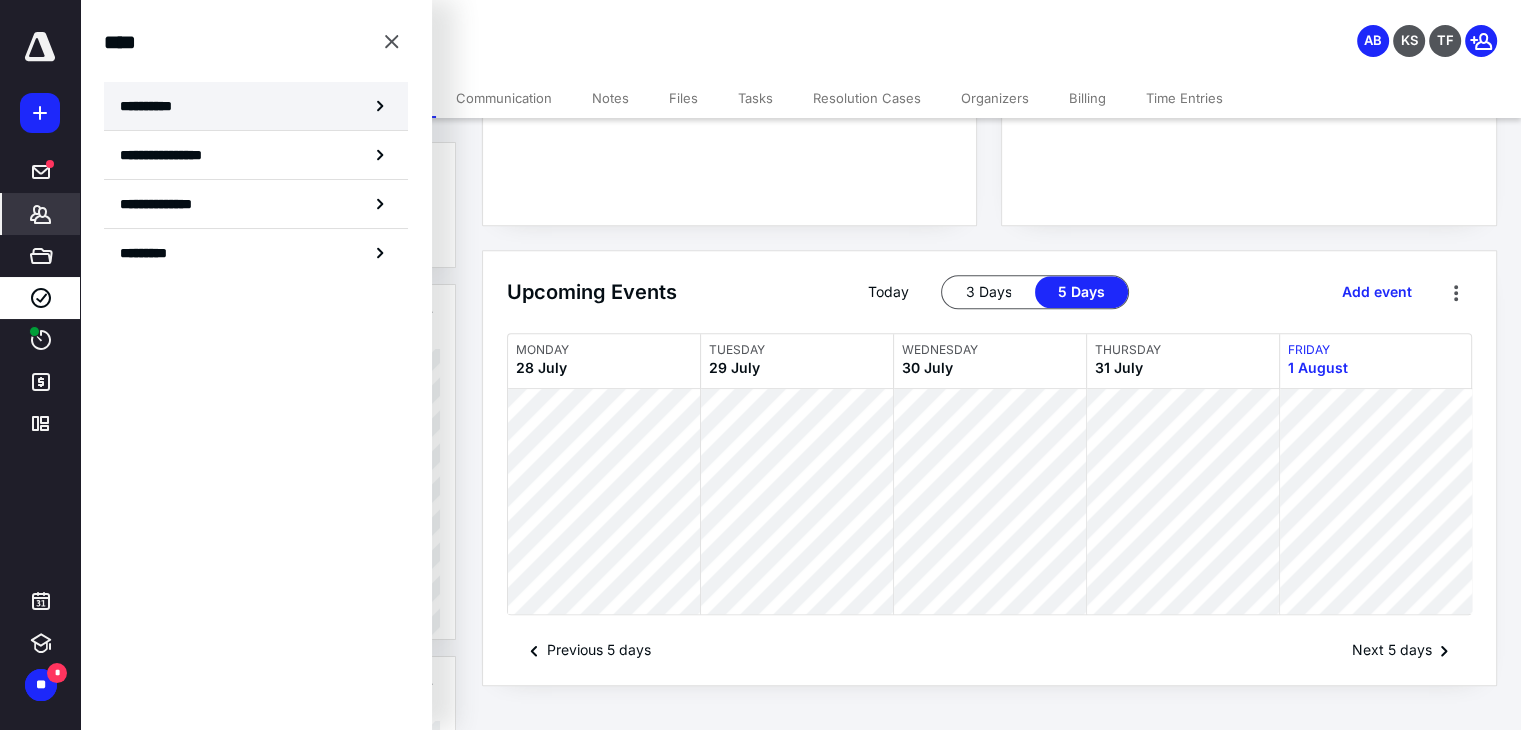 click on "**********" at bounding box center (256, 106) 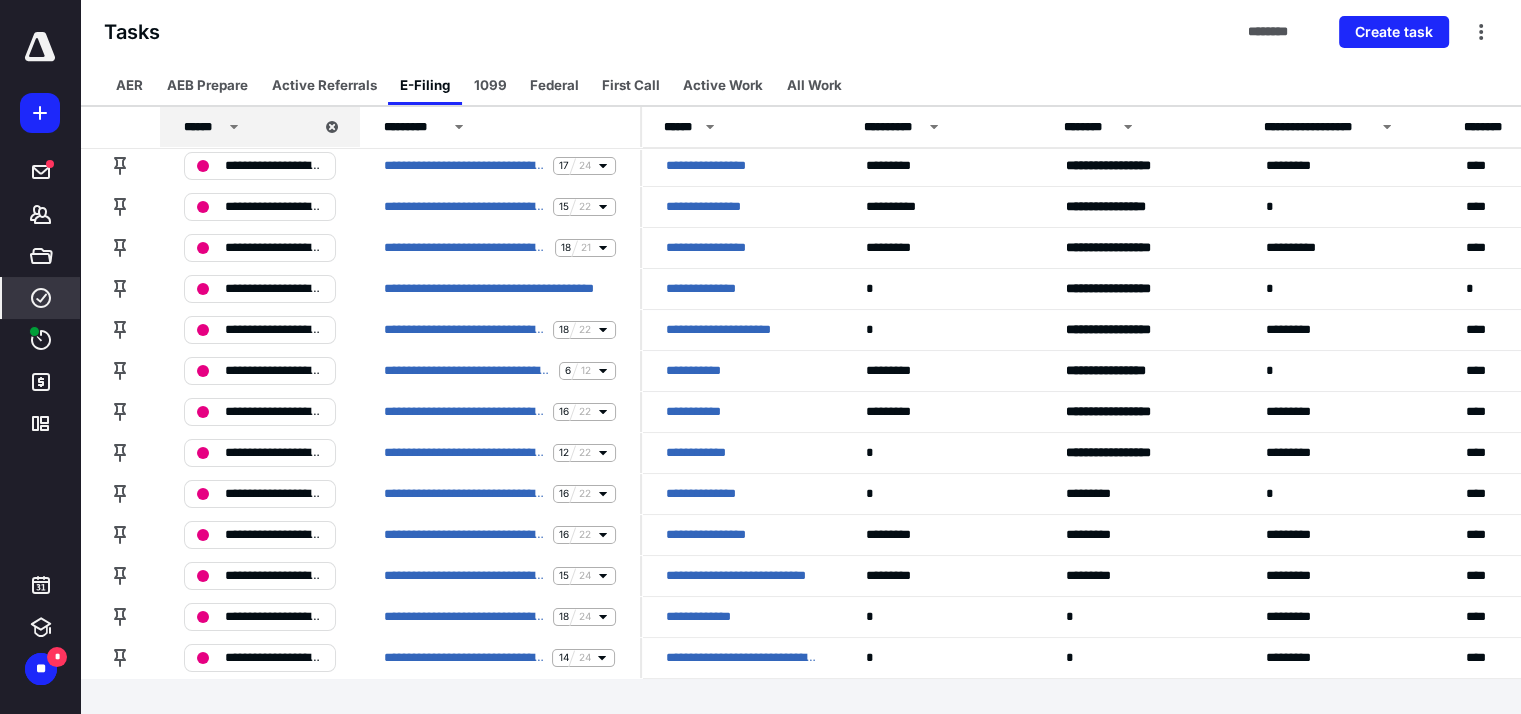 scroll, scrollTop: 100, scrollLeft: 0, axis: vertical 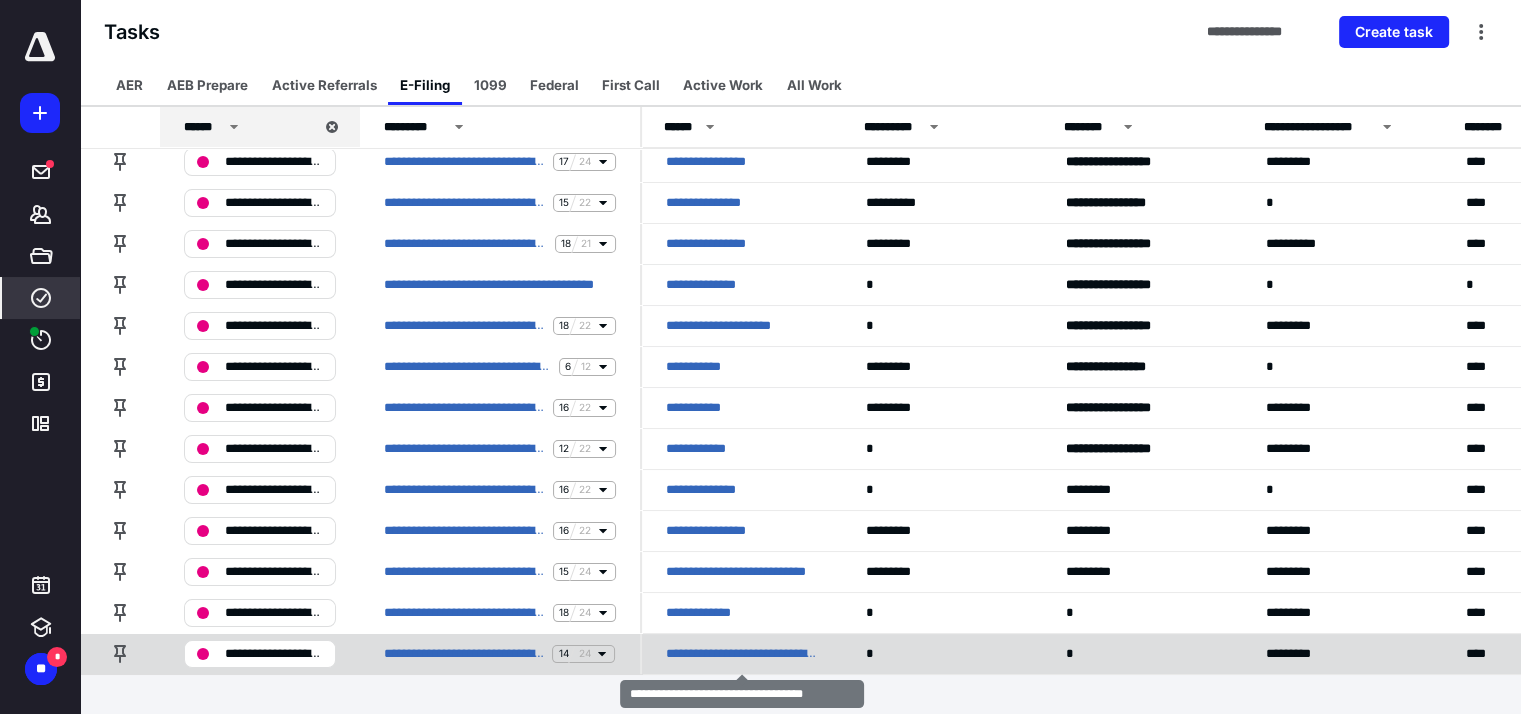 click on "**********" at bounding box center [742, 654] 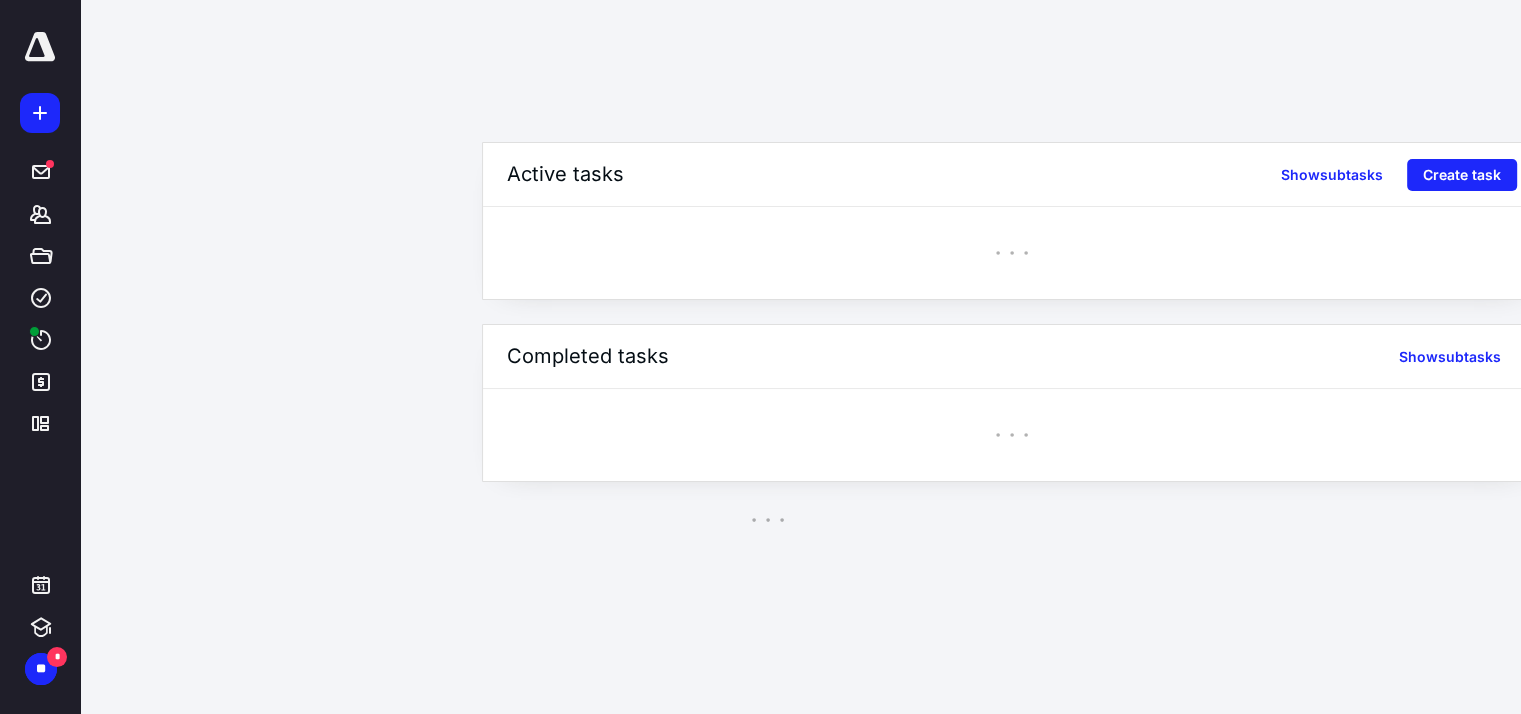 scroll, scrollTop: 0, scrollLeft: 0, axis: both 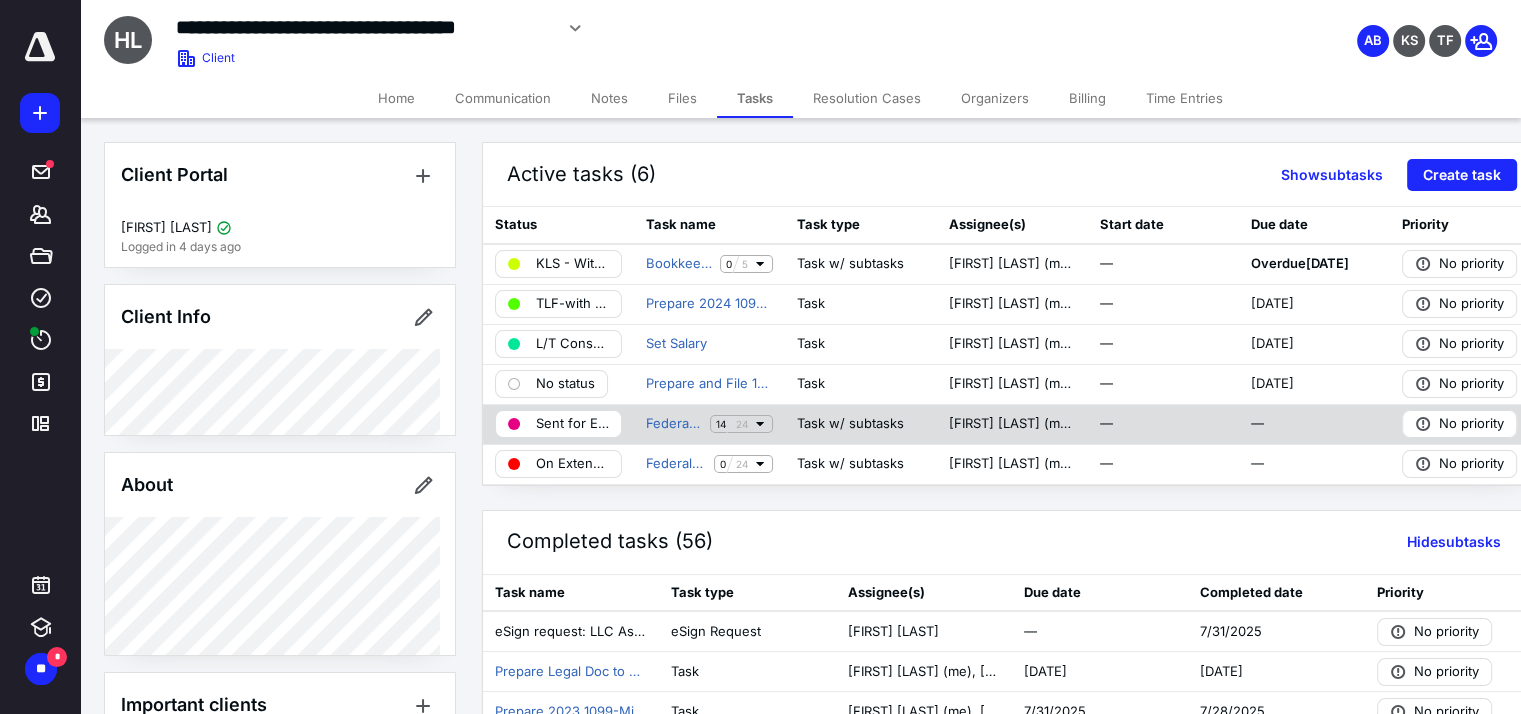 click on "Sent for Efile Signature" at bounding box center (572, 424) 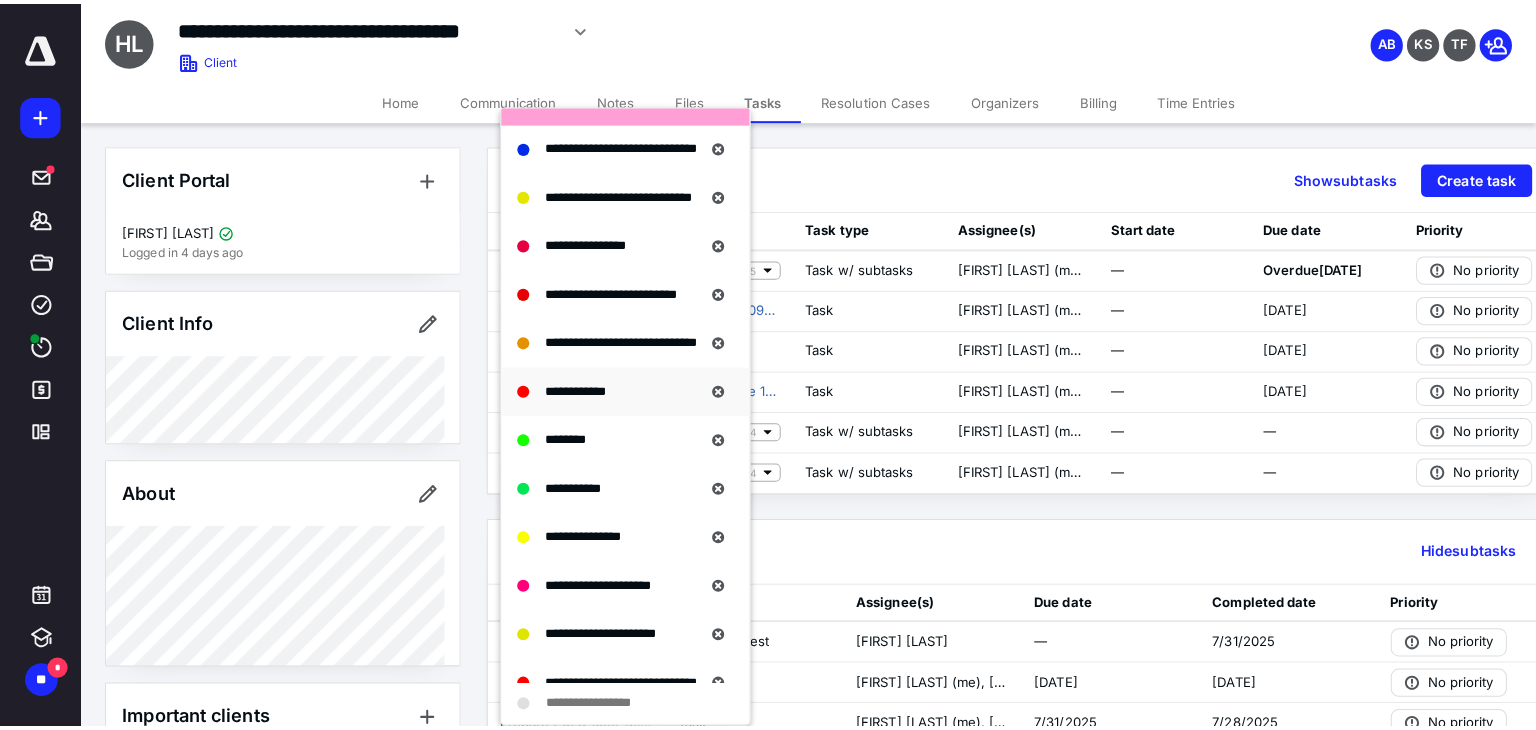 scroll, scrollTop: 0, scrollLeft: 0, axis: both 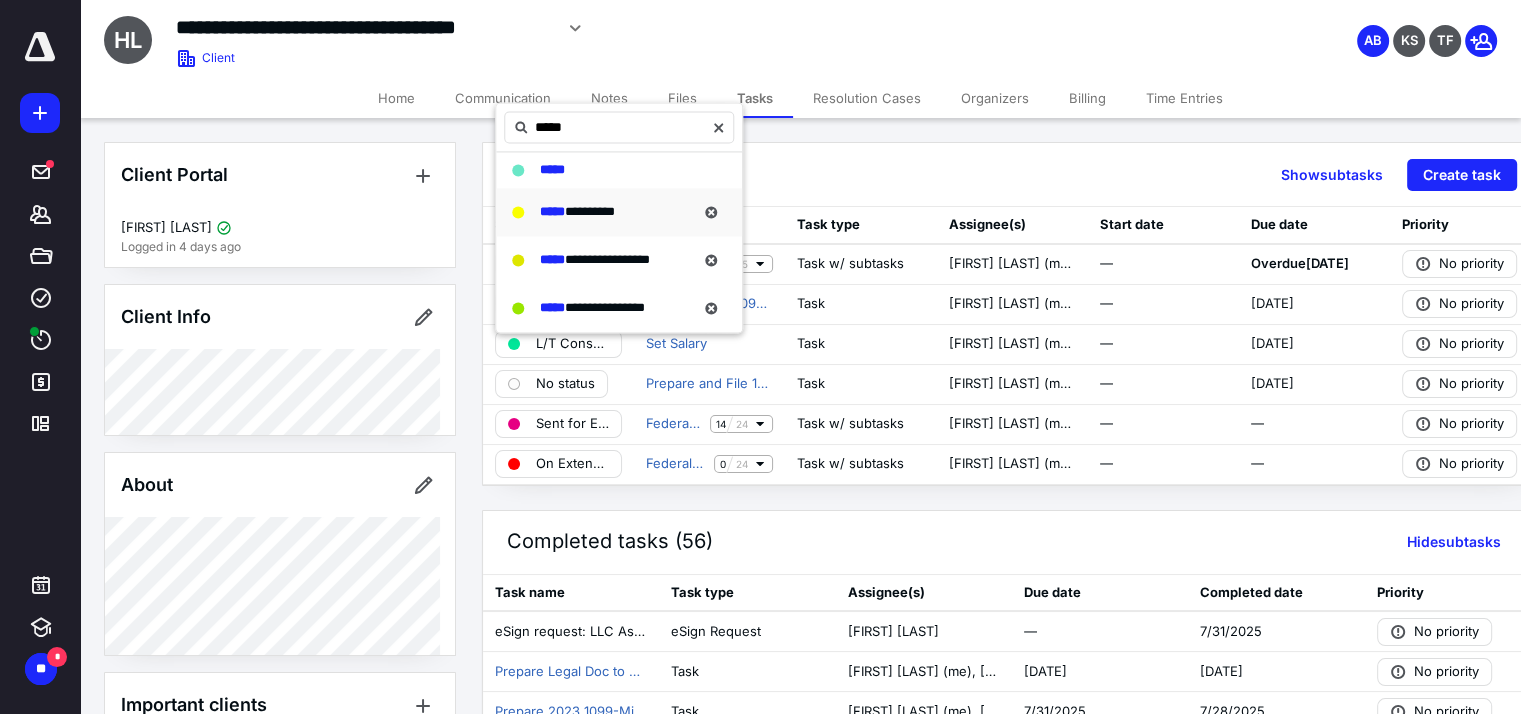 type on "*****" 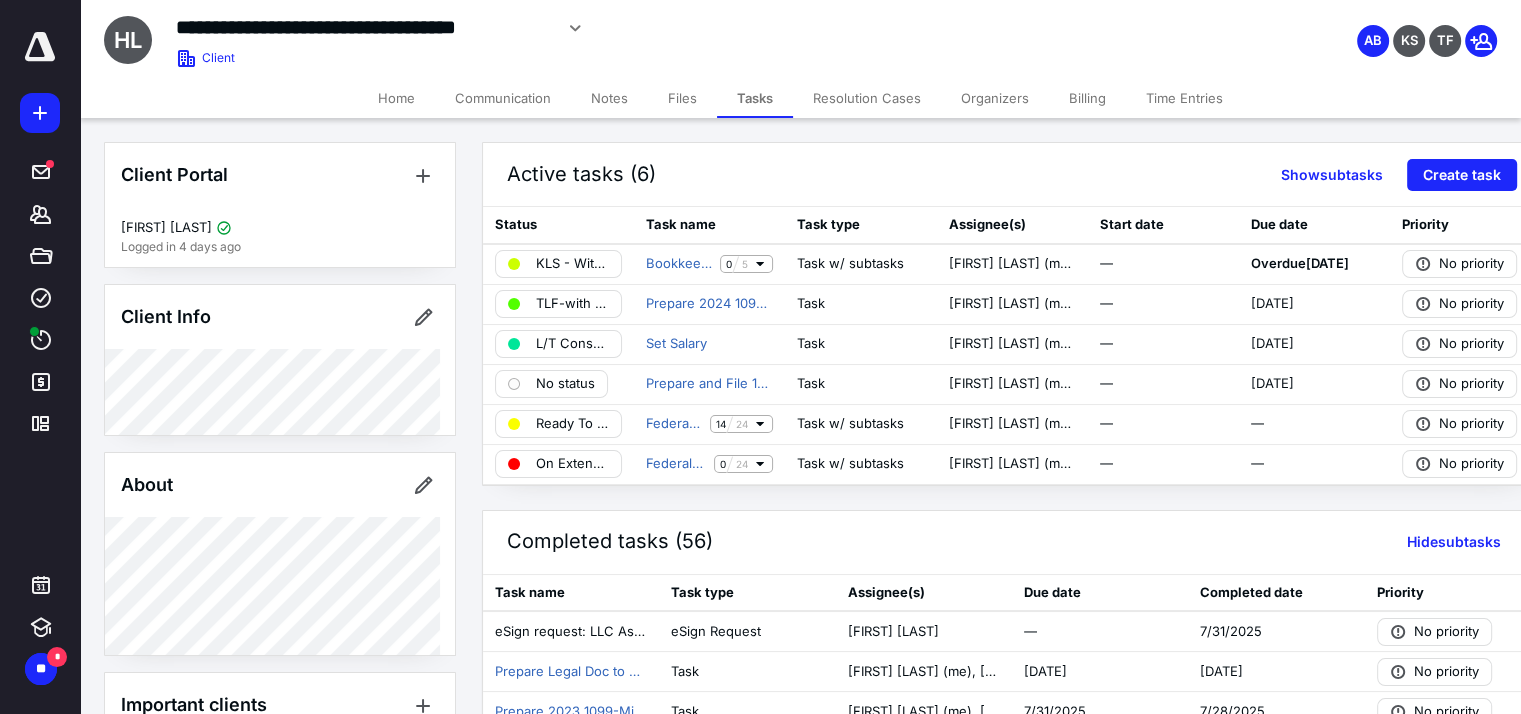 click on "Home" at bounding box center [396, 98] 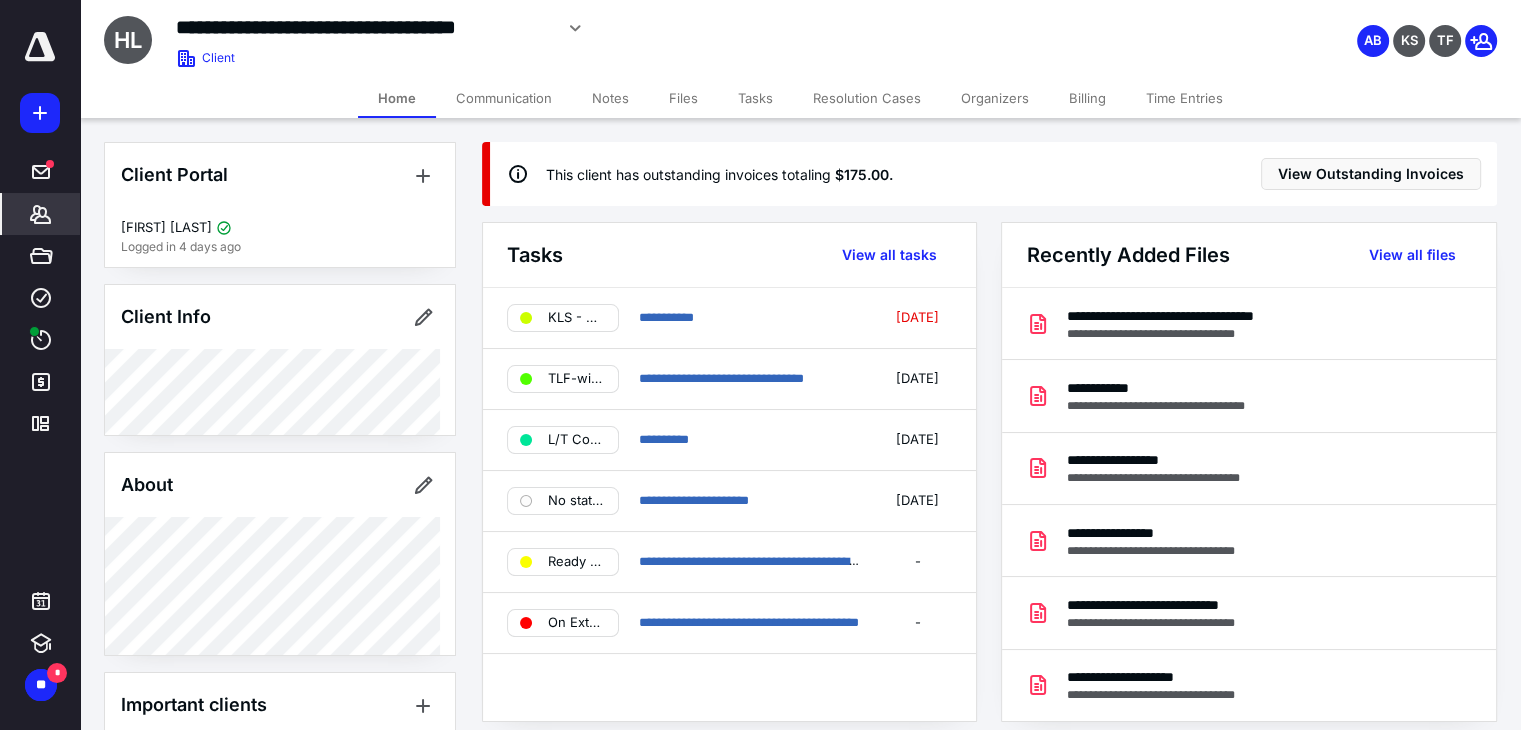 click on "Files" at bounding box center (683, 98) 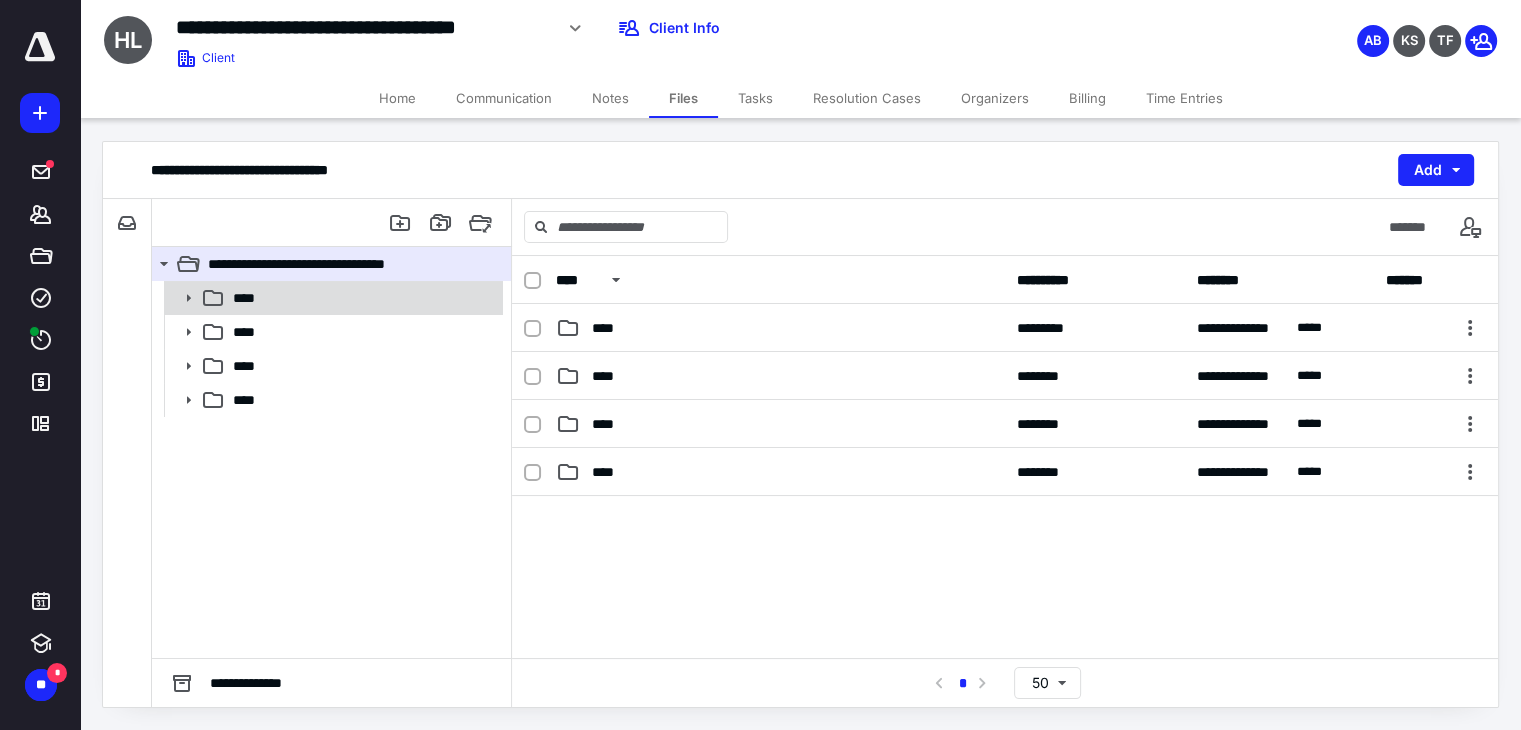 click on "****" at bounding box center (362, 298) 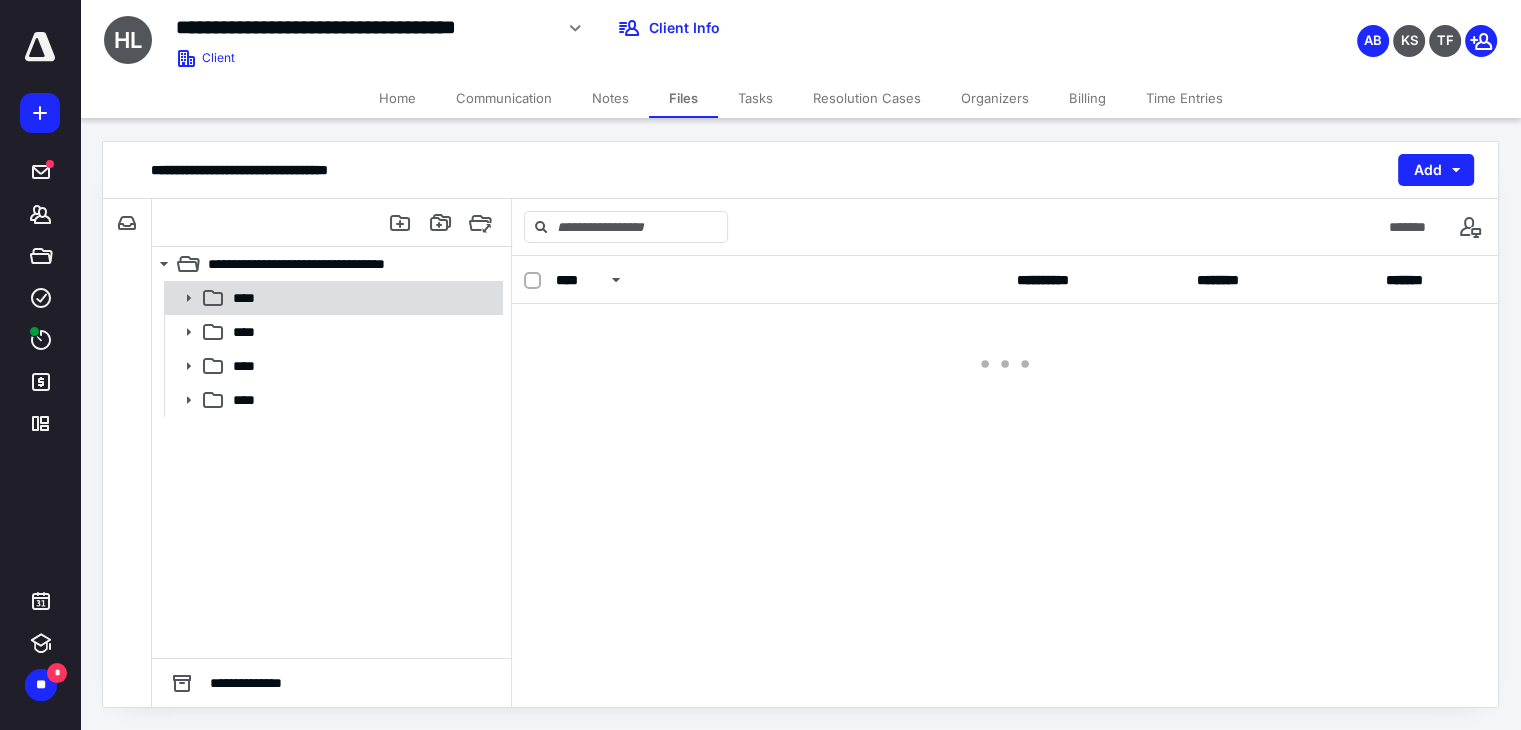 click on "****" at bounding box center [362, 298] 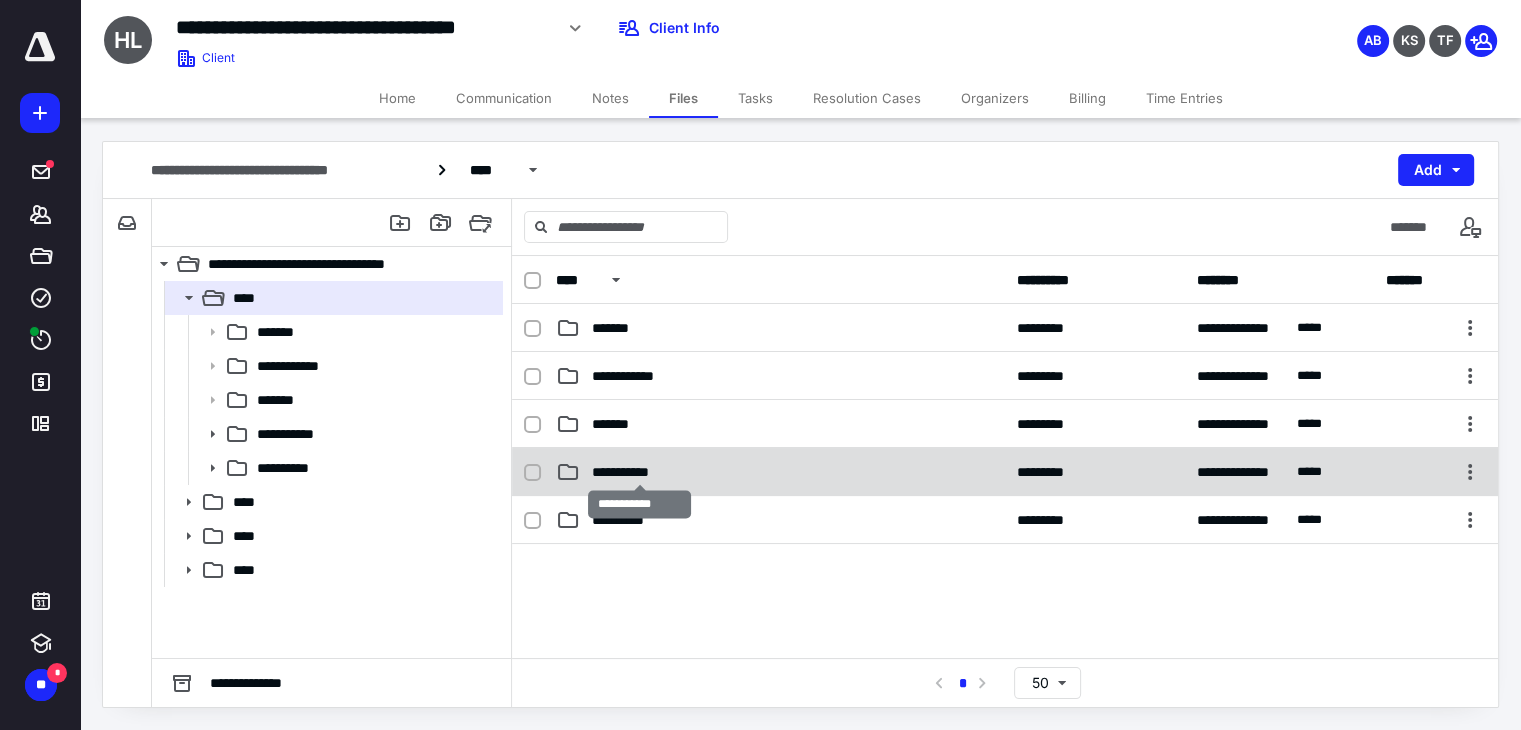 click on "**********" at bounding box center (640, 472) 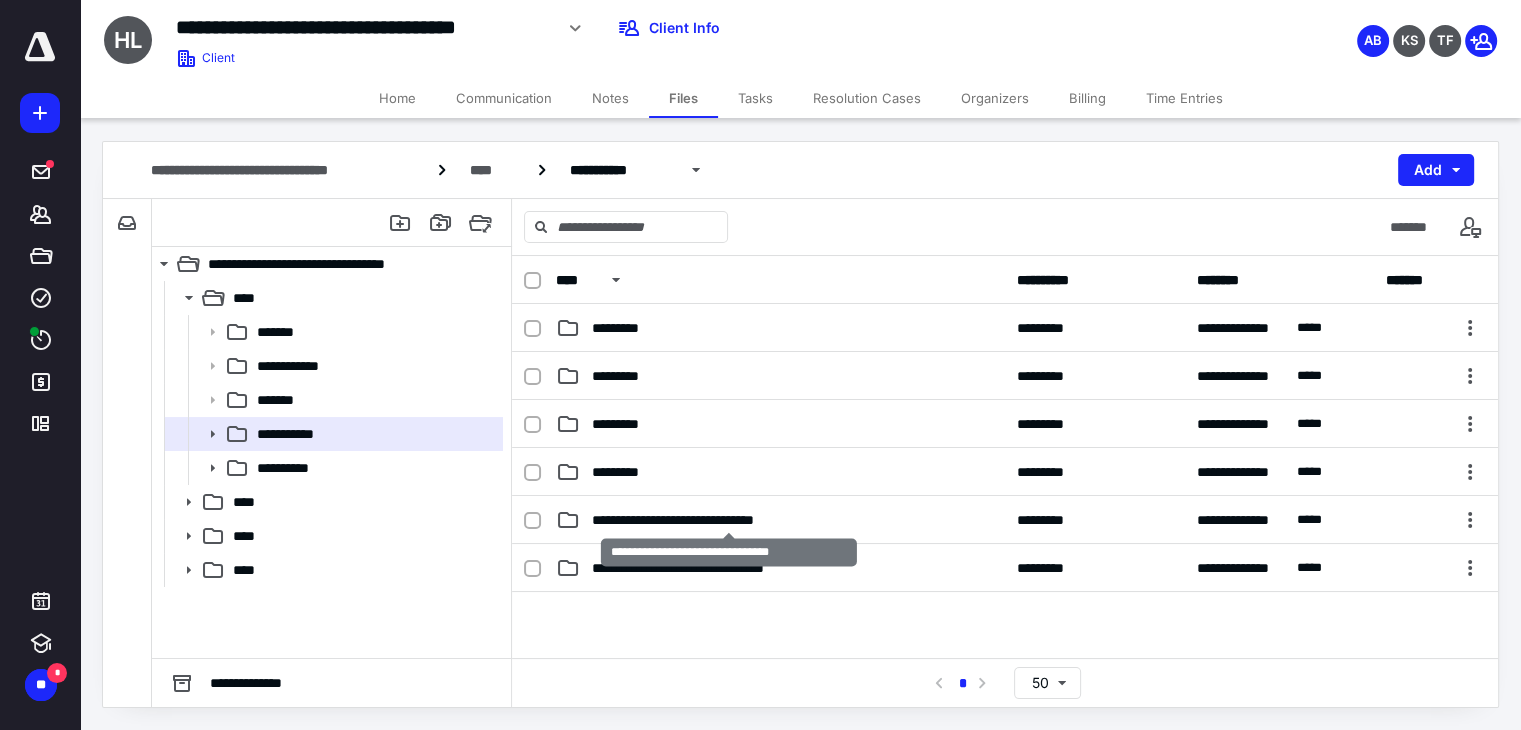 click on "**********" at bounding box center [729, 520] 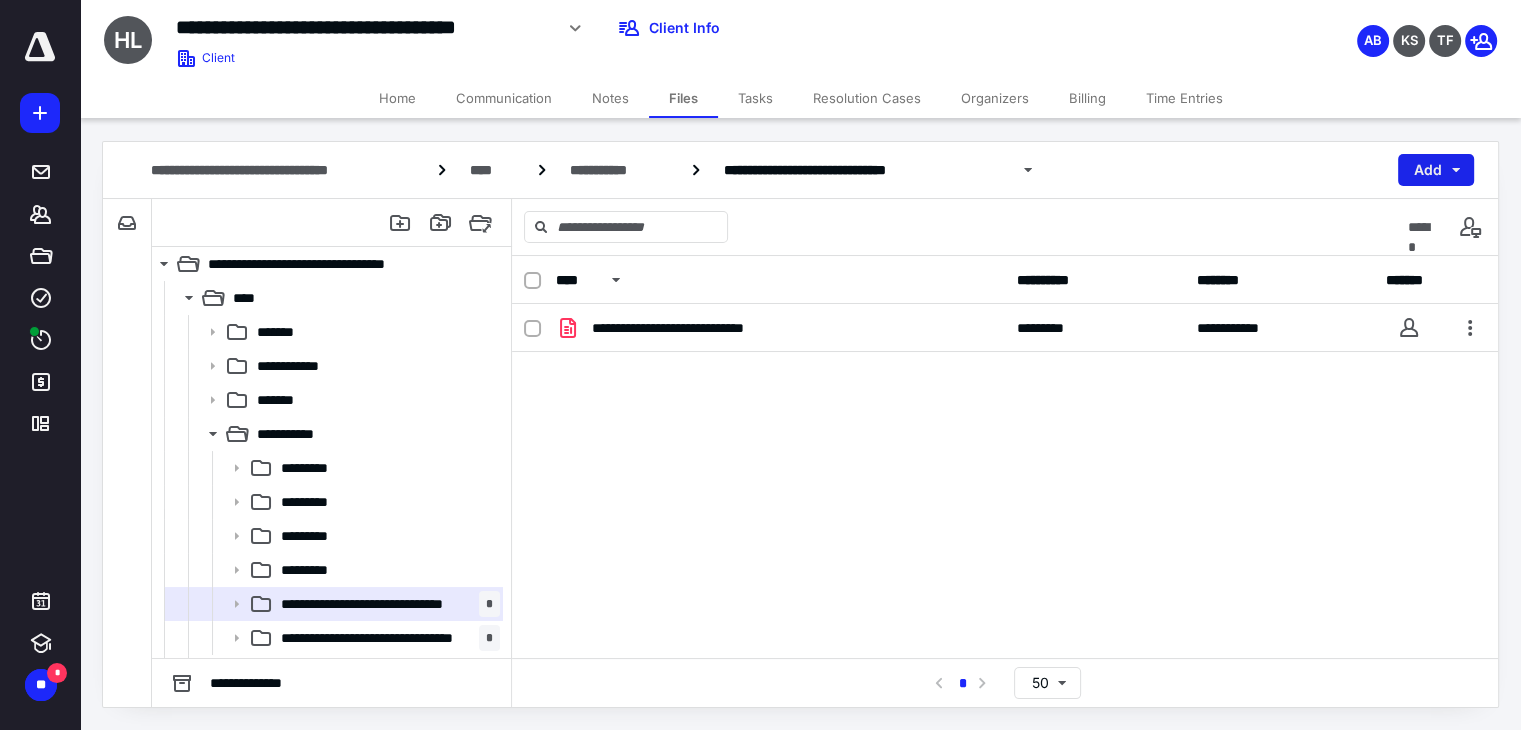 click on "Add" at bounding box center [1436, 170] 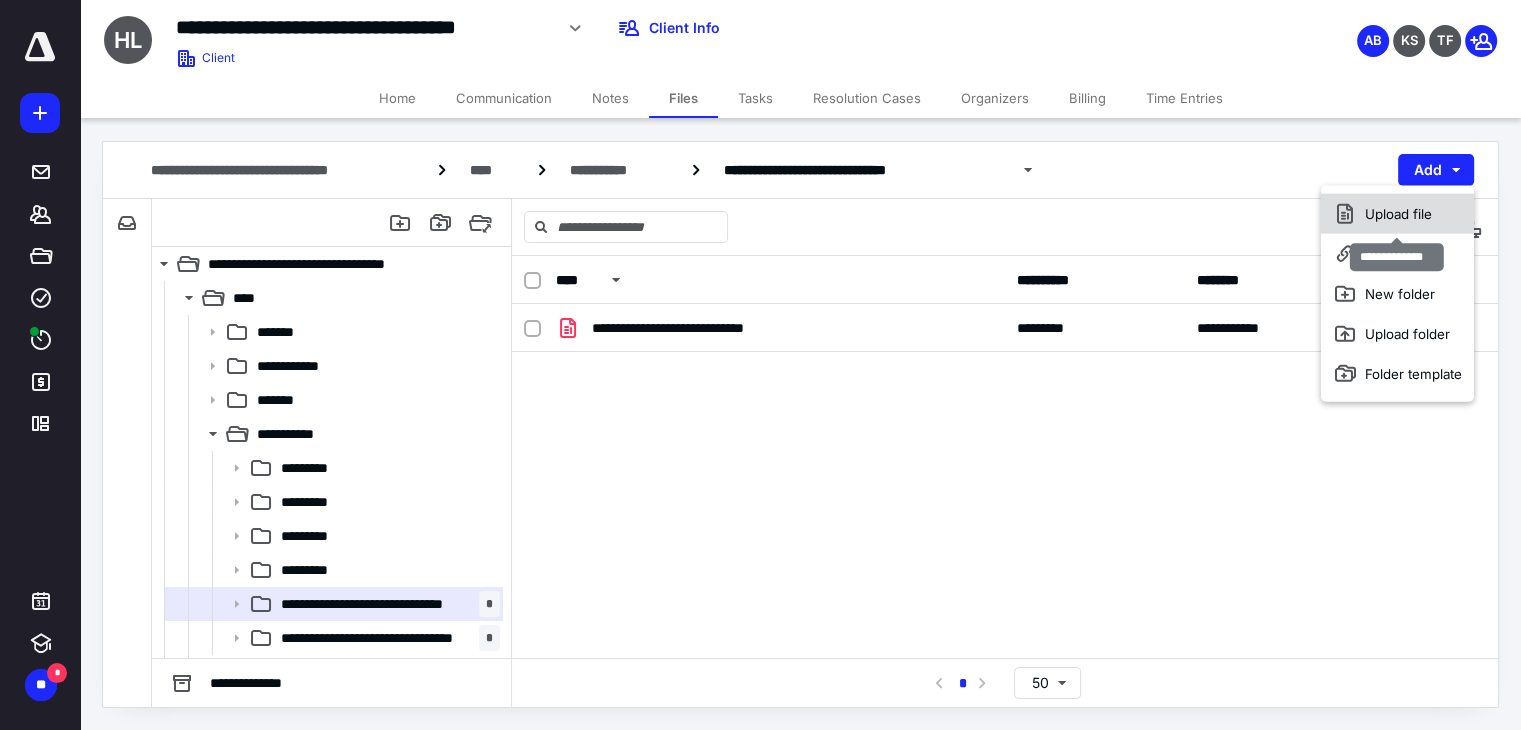 click on "Upload file" at bounding box center (1397, 214) 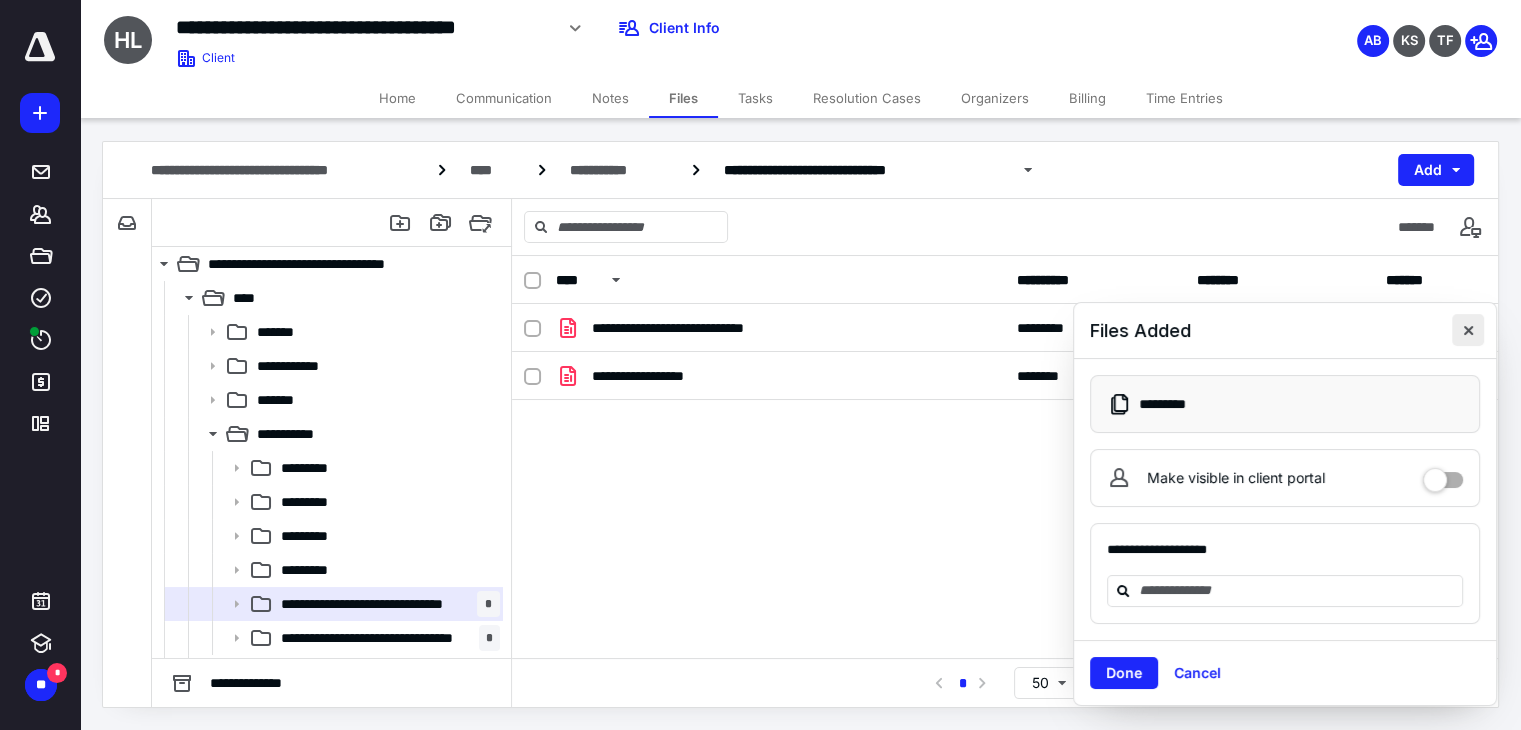 click at bounding box center (1468, 330) 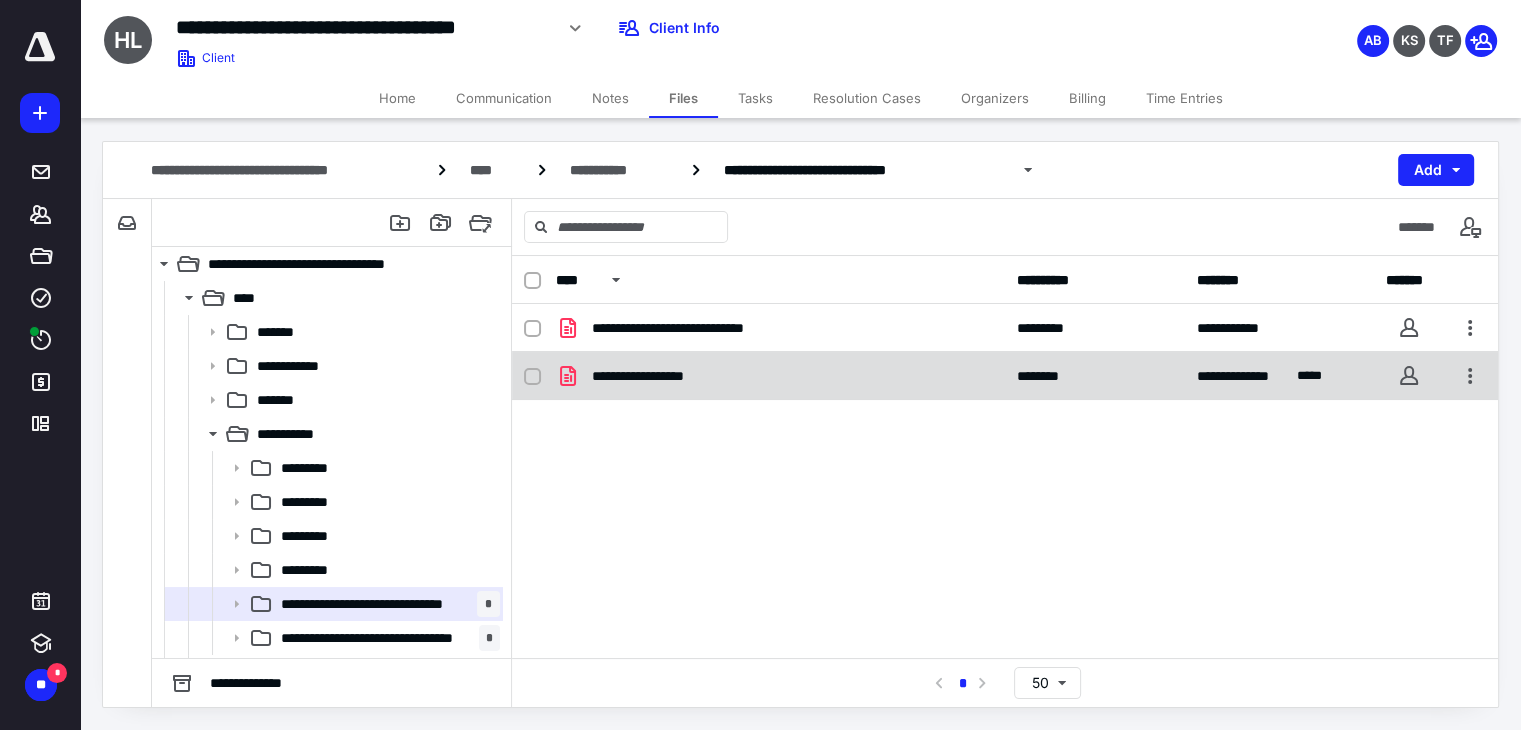 click on "**********" at bounding box center (663, 376) 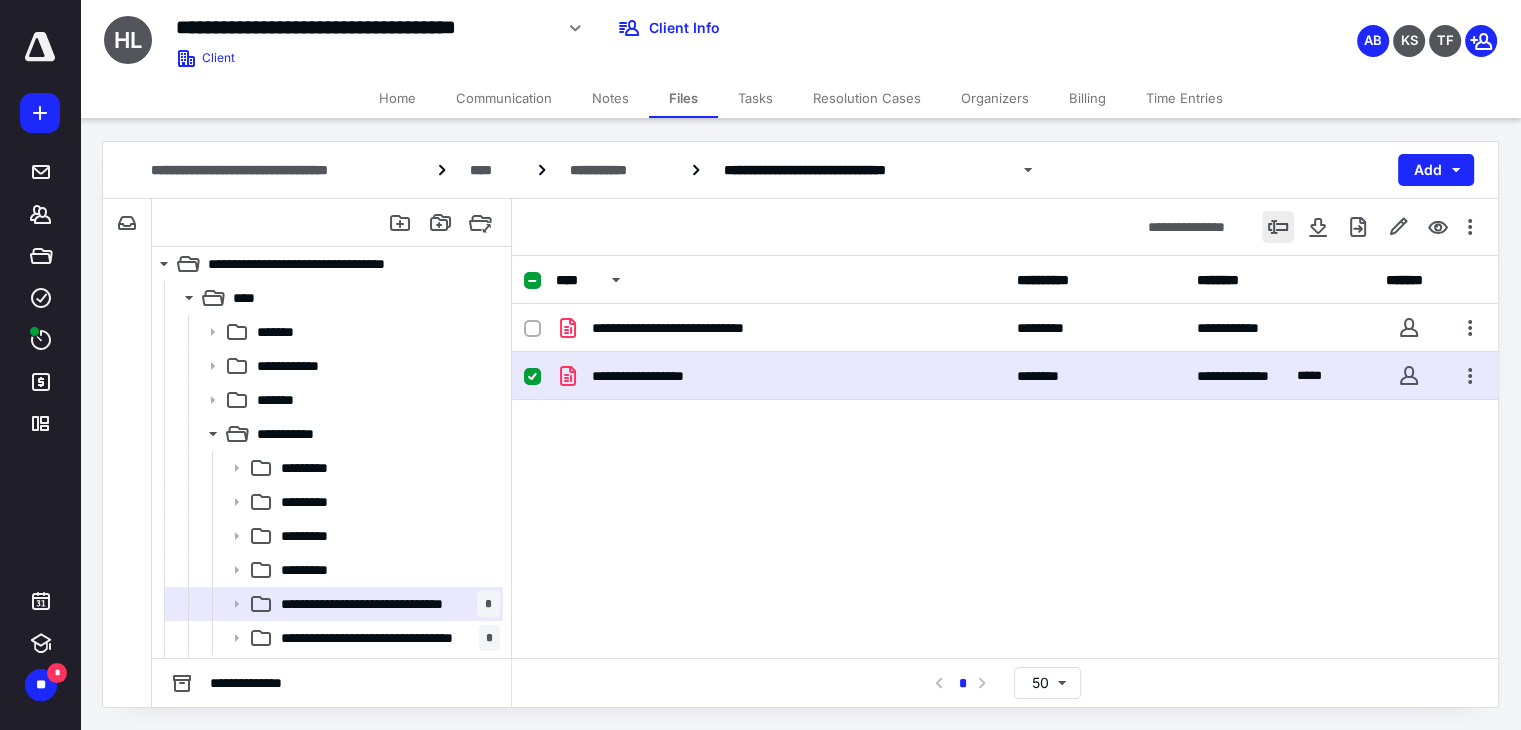 click at bounding box center [1278, 227] 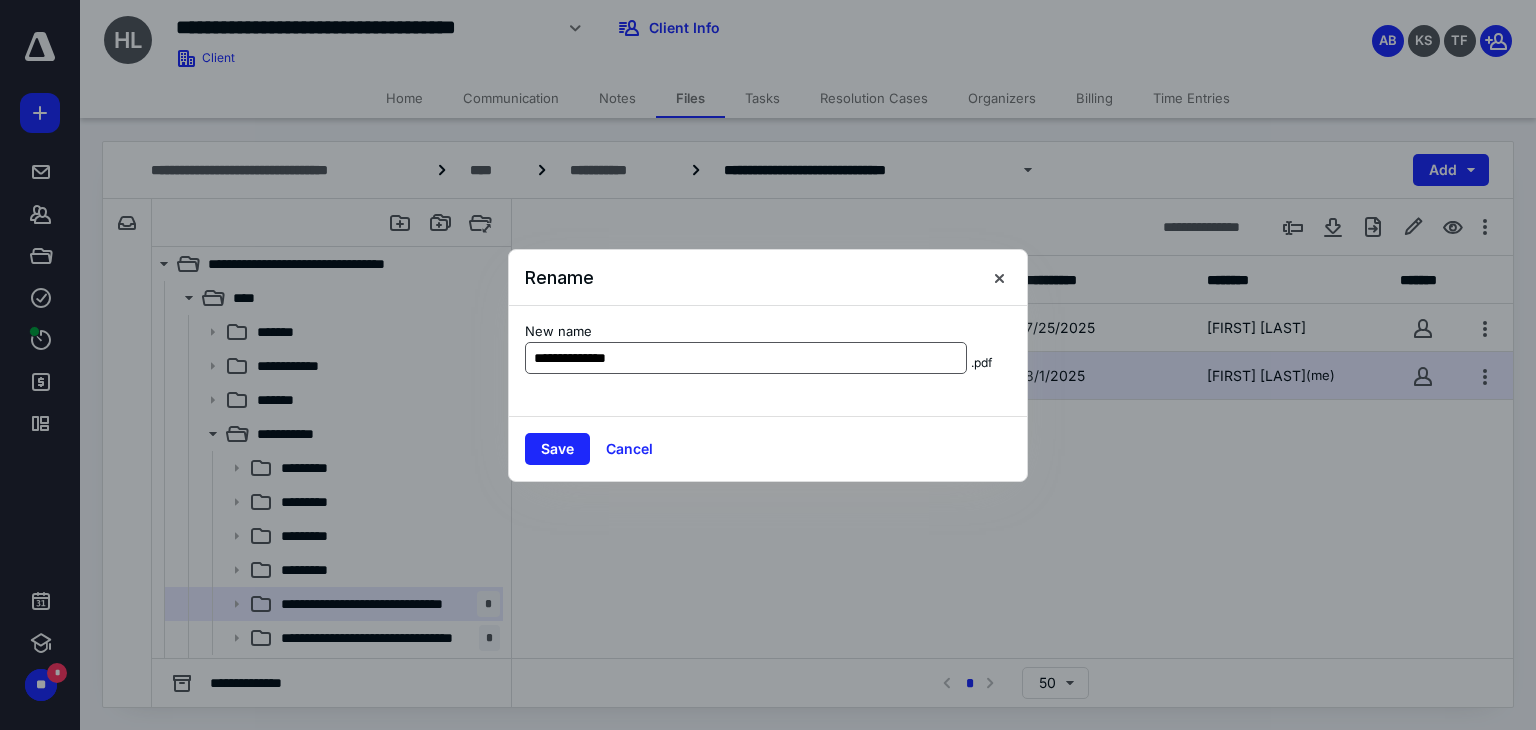 click on "**********" at bounding box center [746, 358] 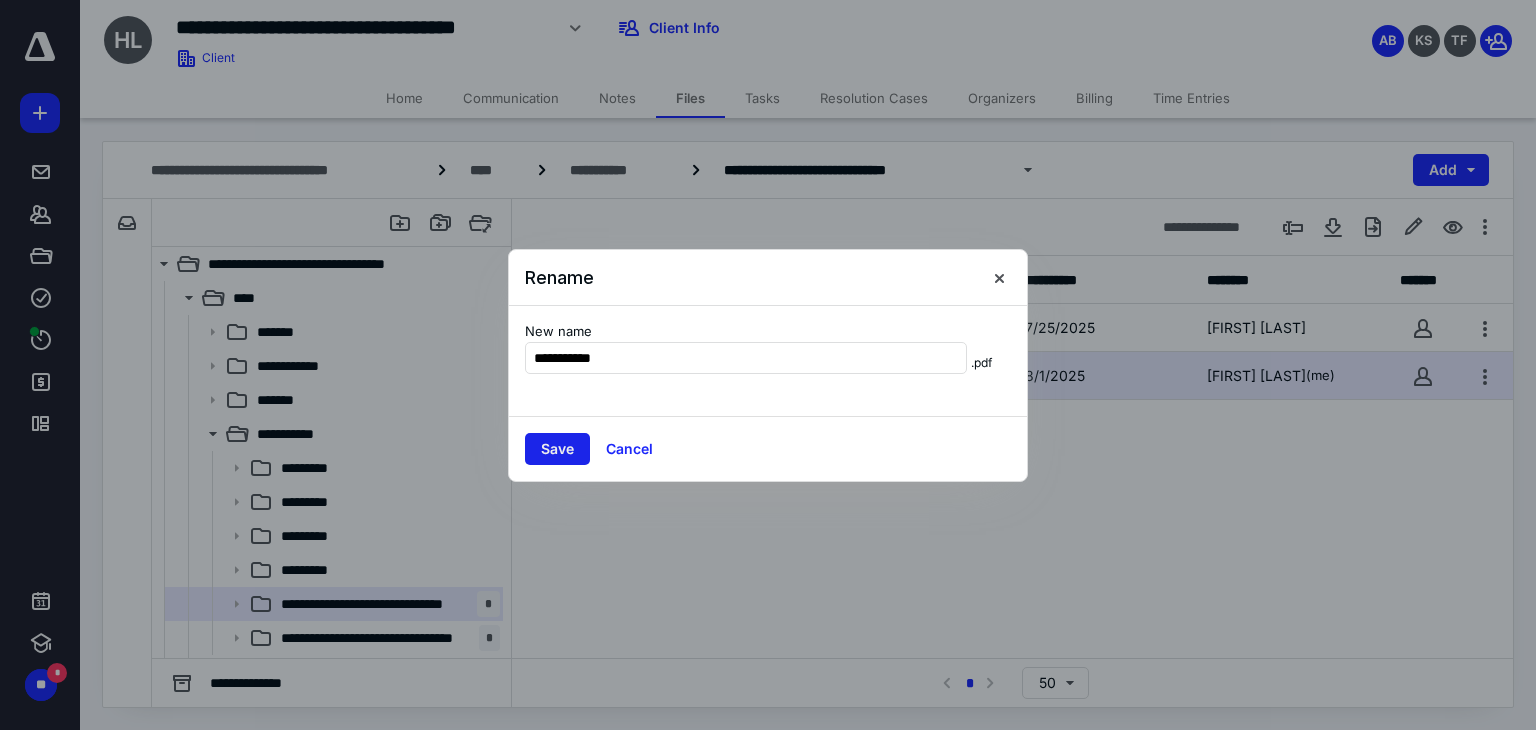 type on "**********" 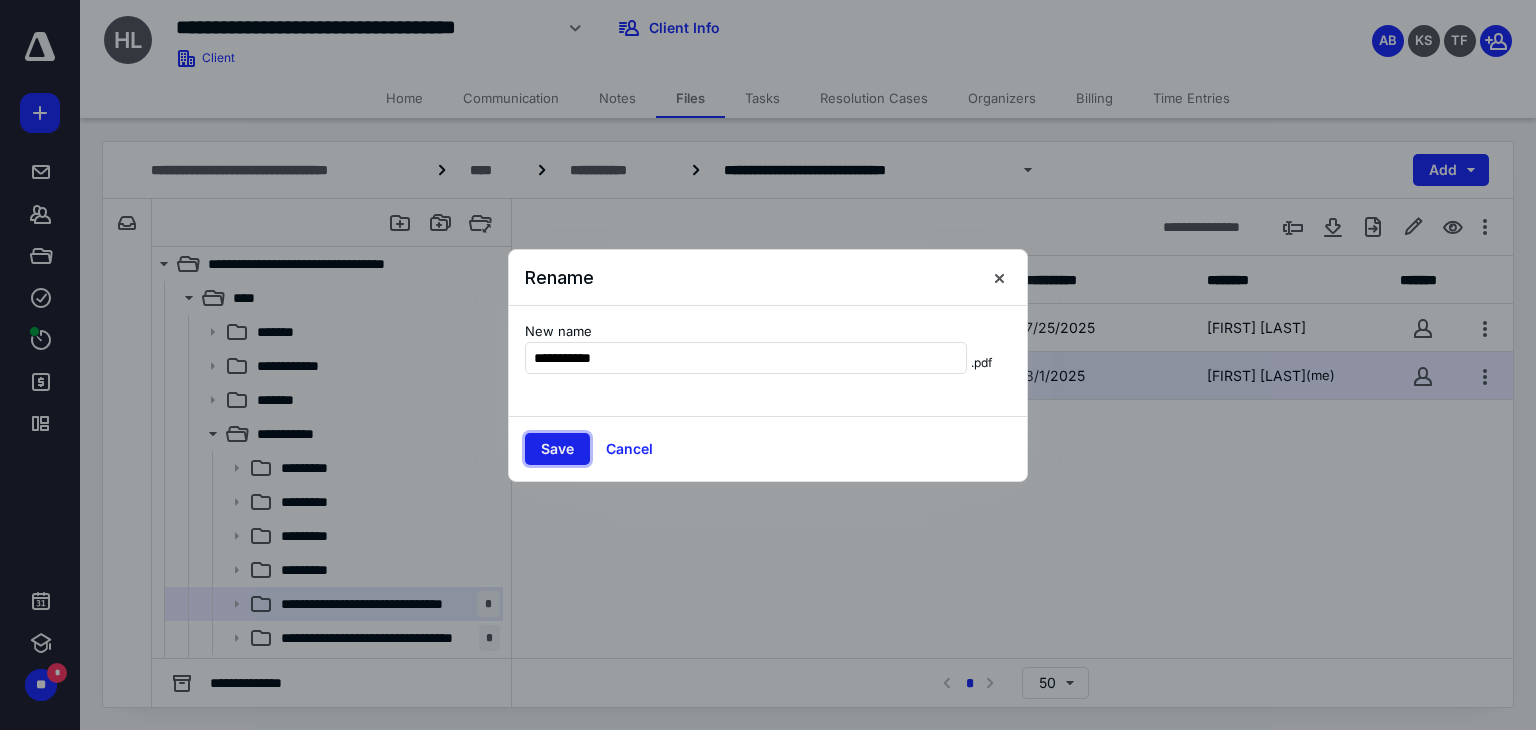 click on "Save" at bounding box center [557, 449] 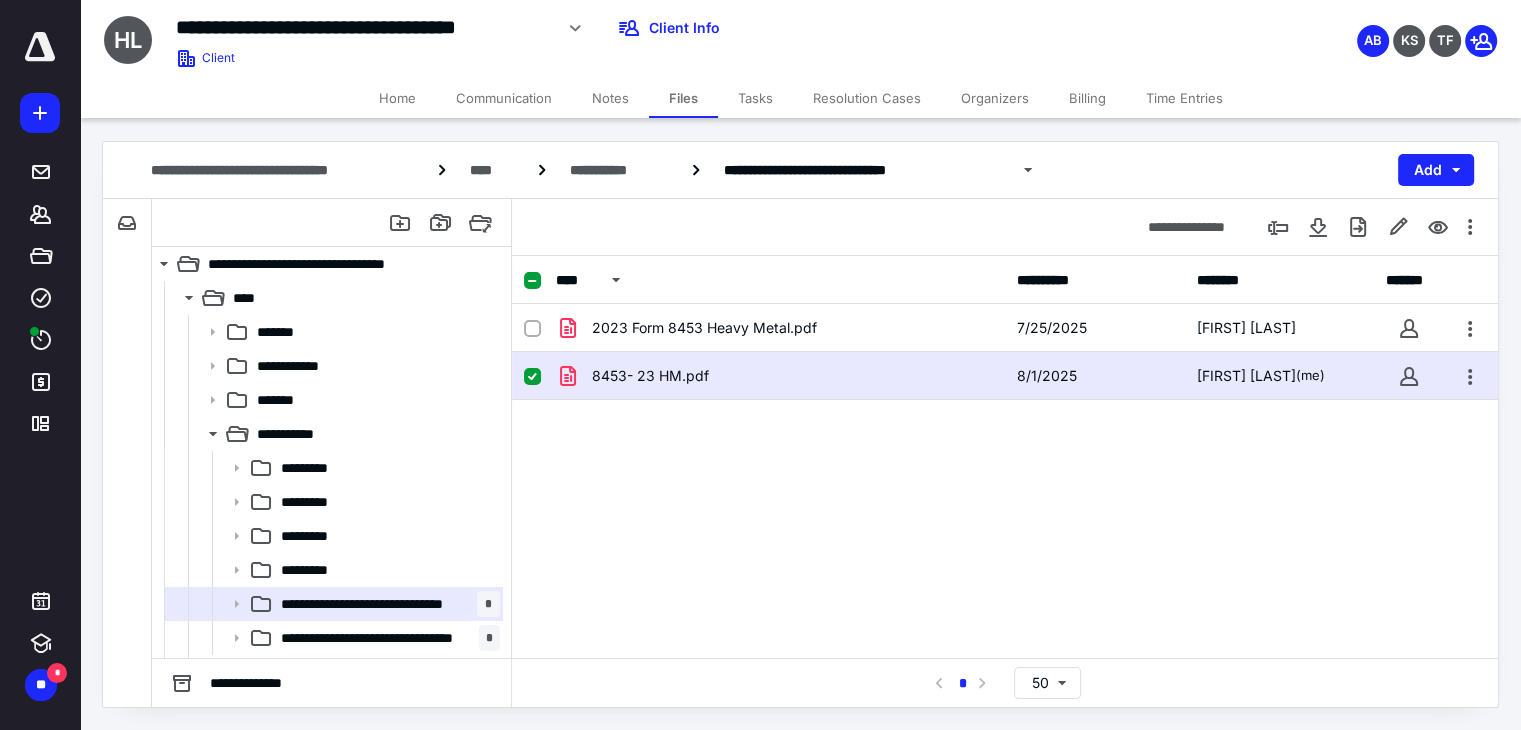 click on "2023 Form 8453 Heavy Metal.pdf 7/25/2025 Tammy Foskey 8453- 23 HM.pdf 8/1/2025 Ashley Bowling  (me)" at bounding box center [1005, 454] 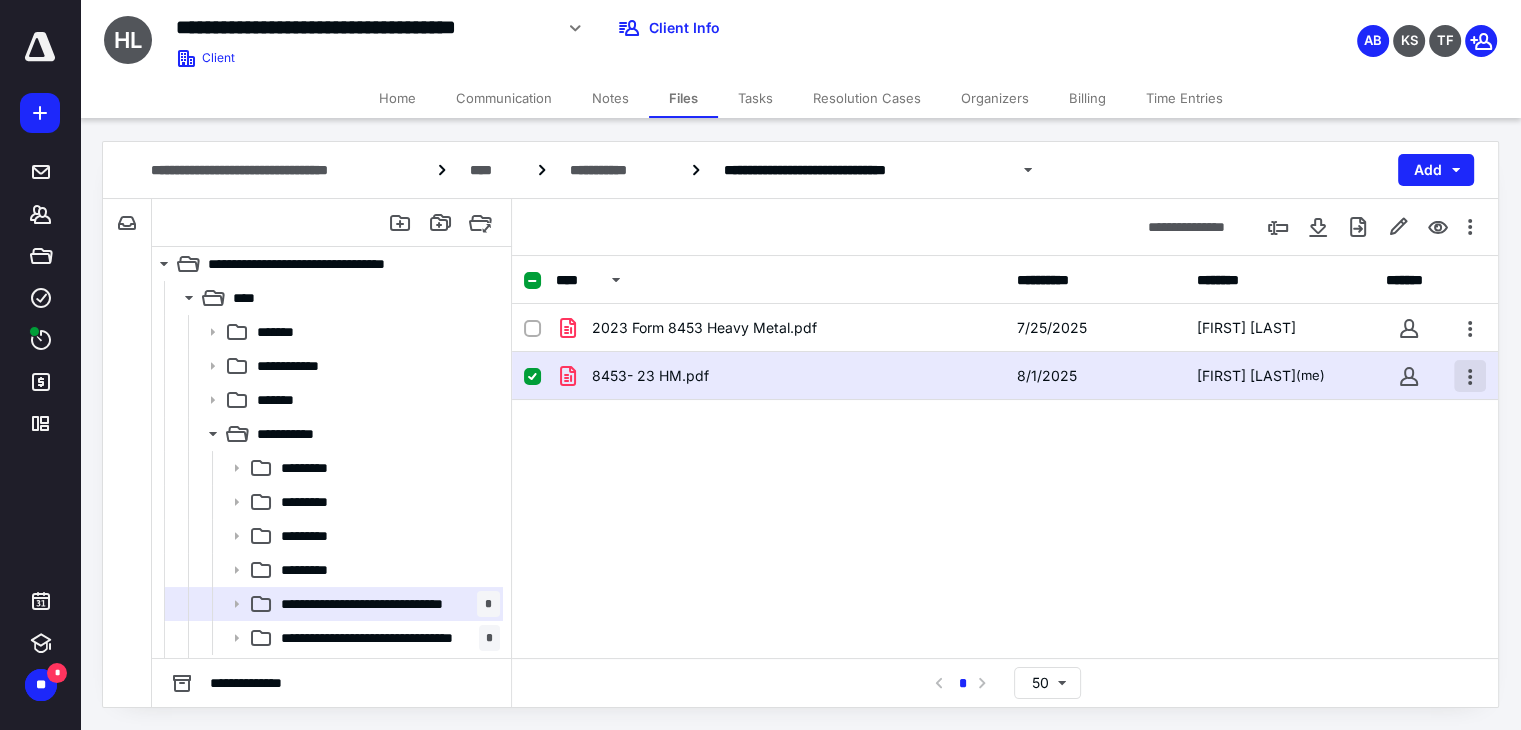 click at bounding box center [1470, 376] 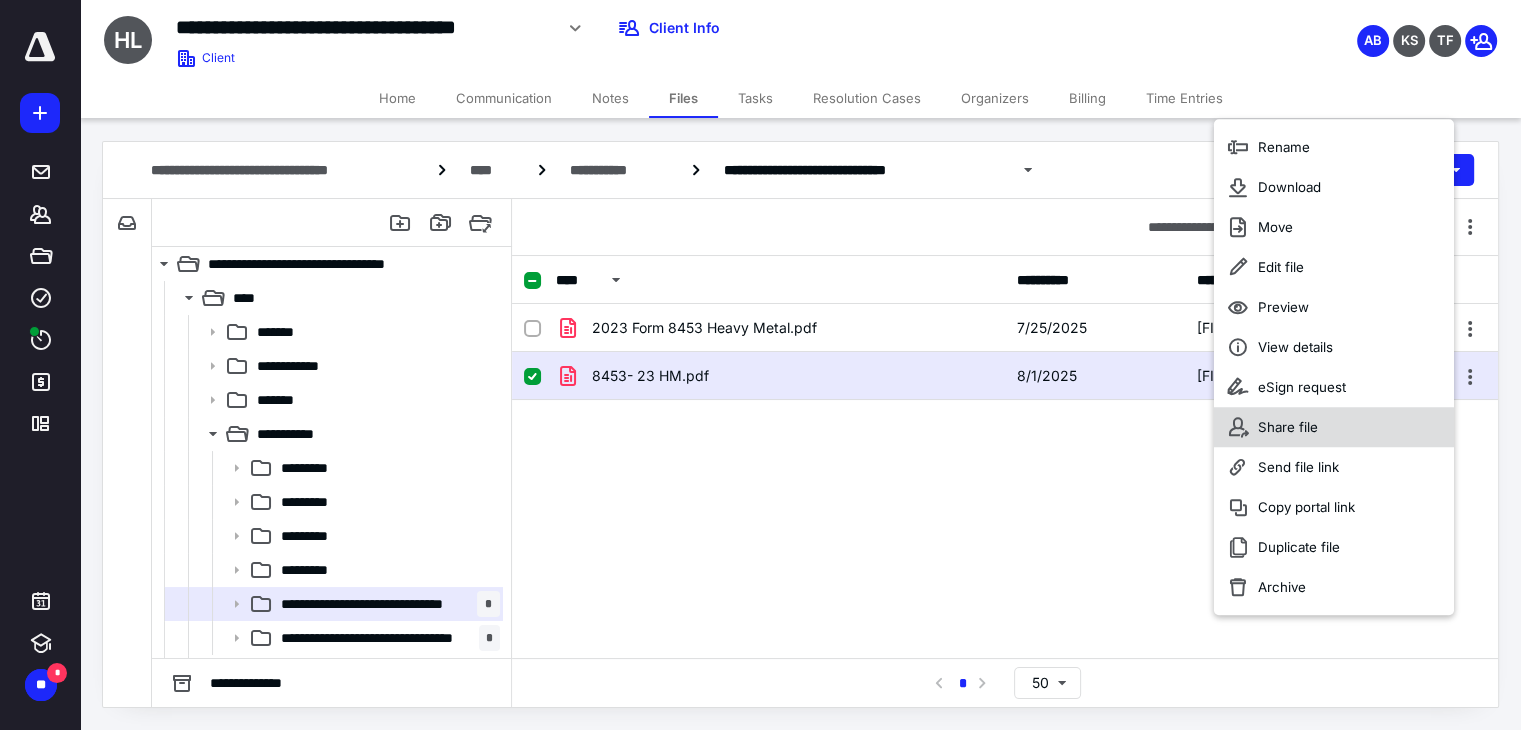 click on "Share file" at bounding box center (1334, 427) 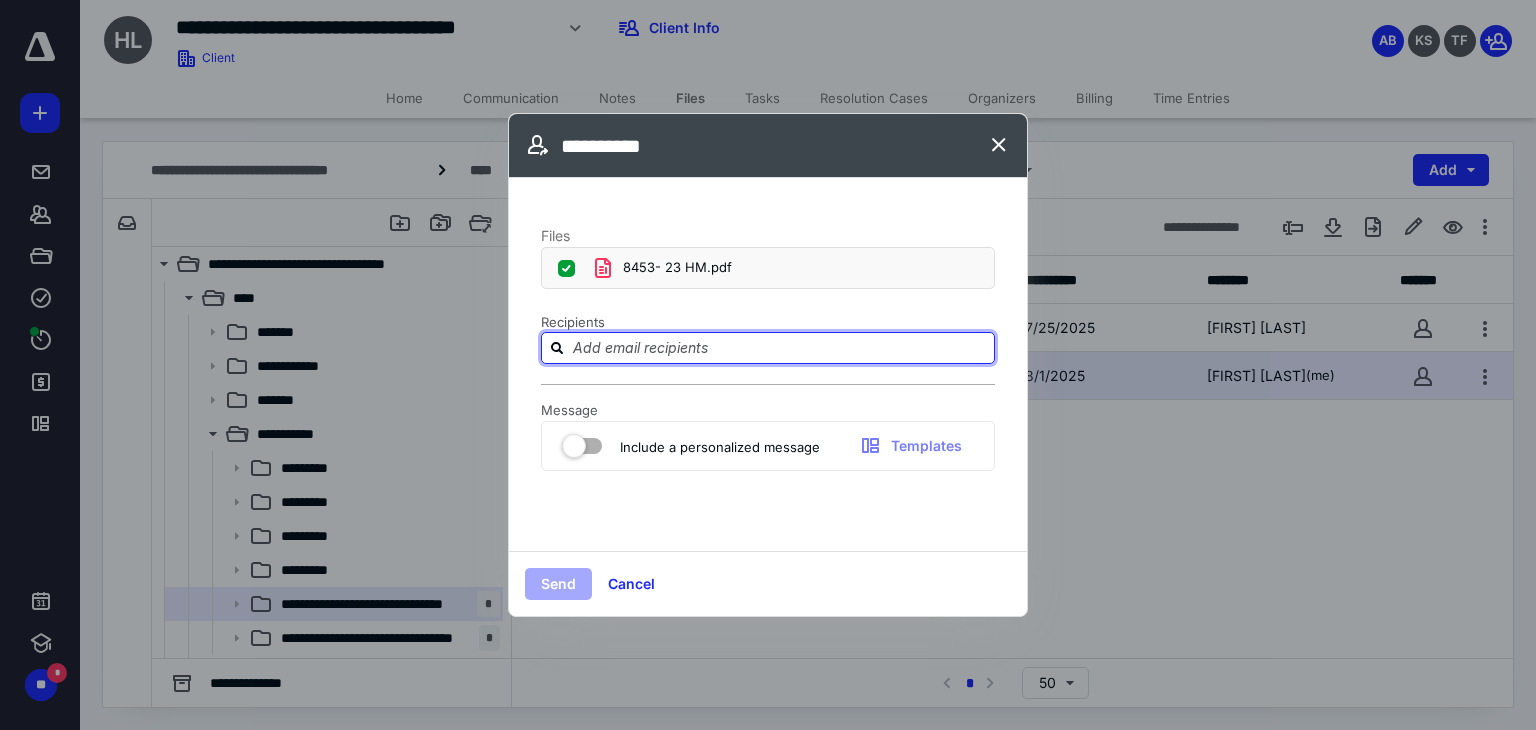 click at bounding box center (780, 347) 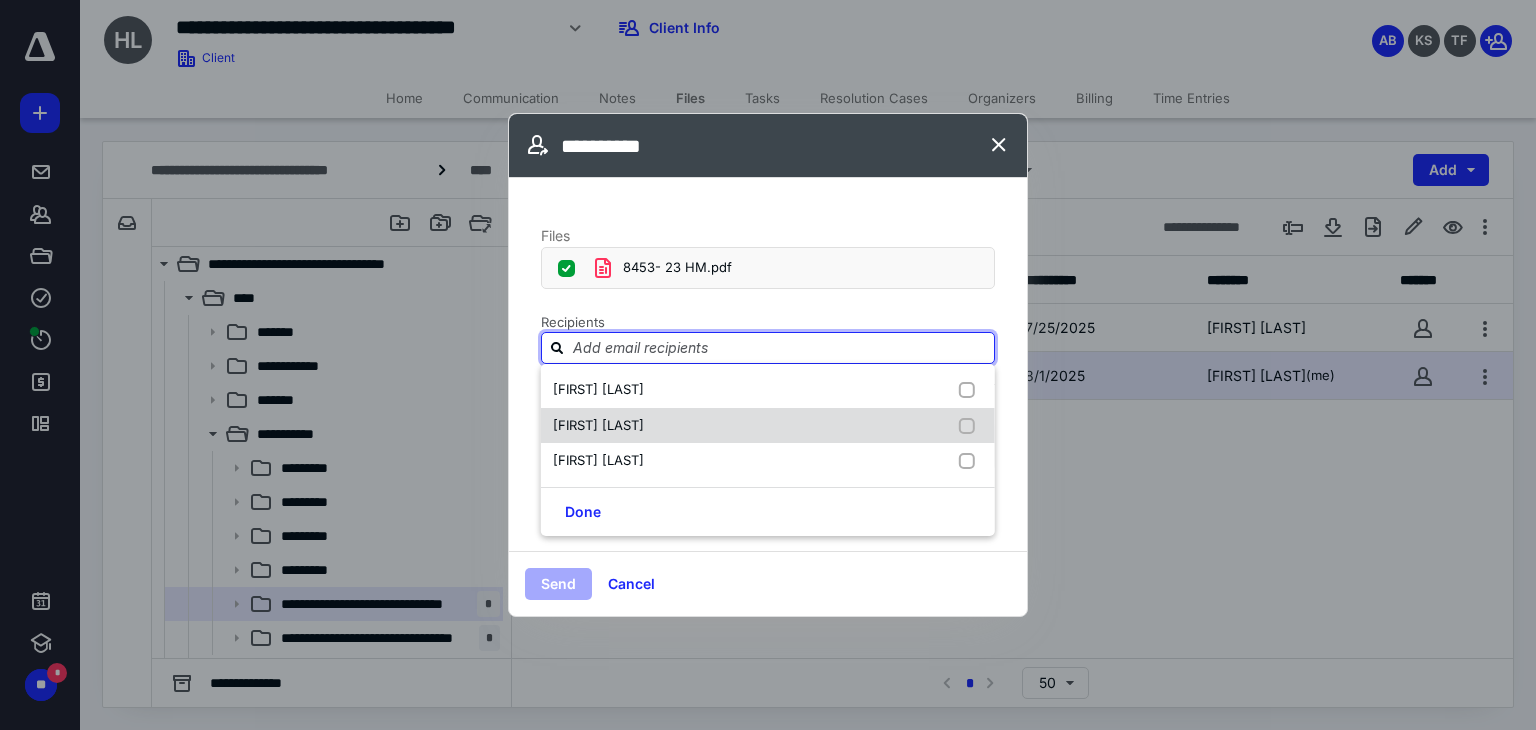 click on "[FIRST] [LAST]" at bounding box center (768, 426) 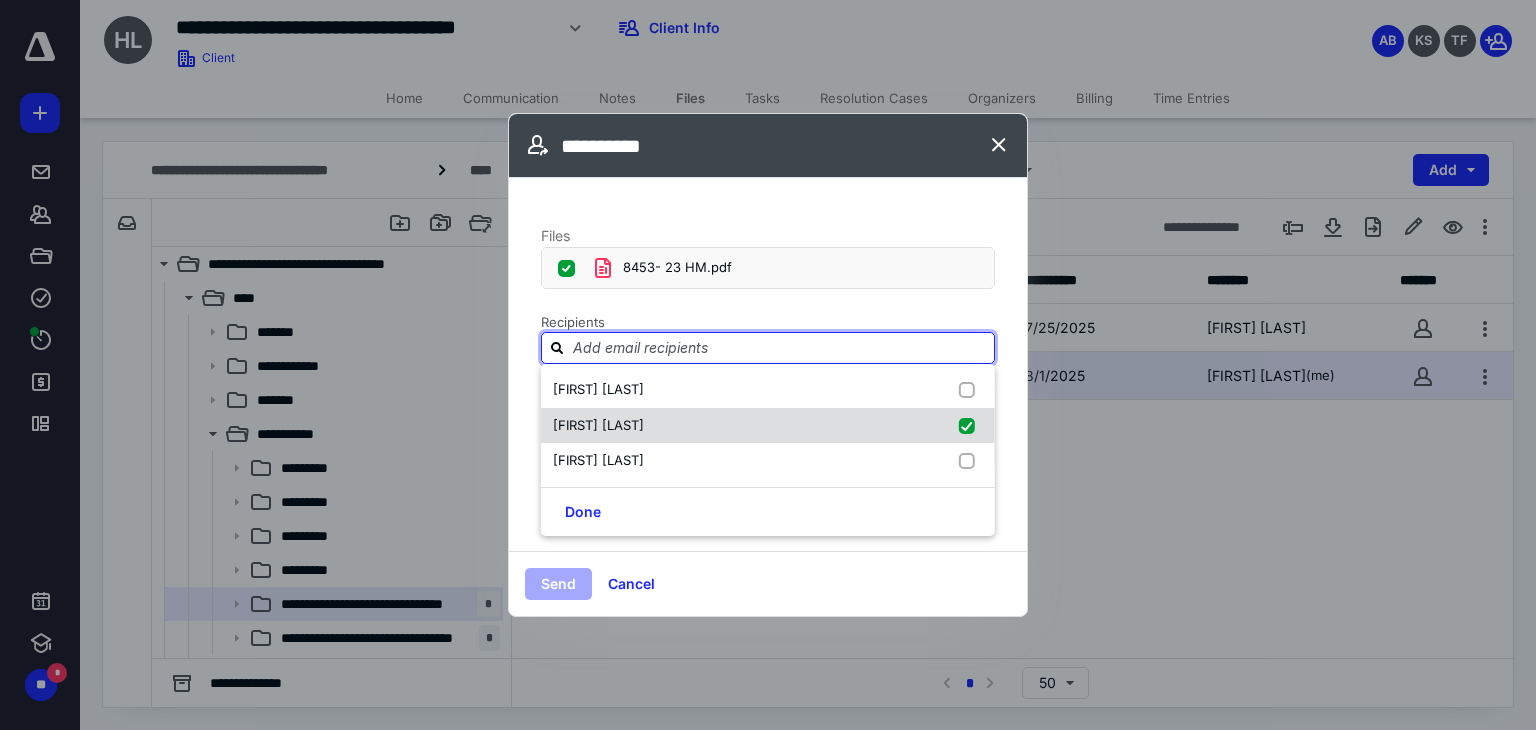 checkbox on "true" 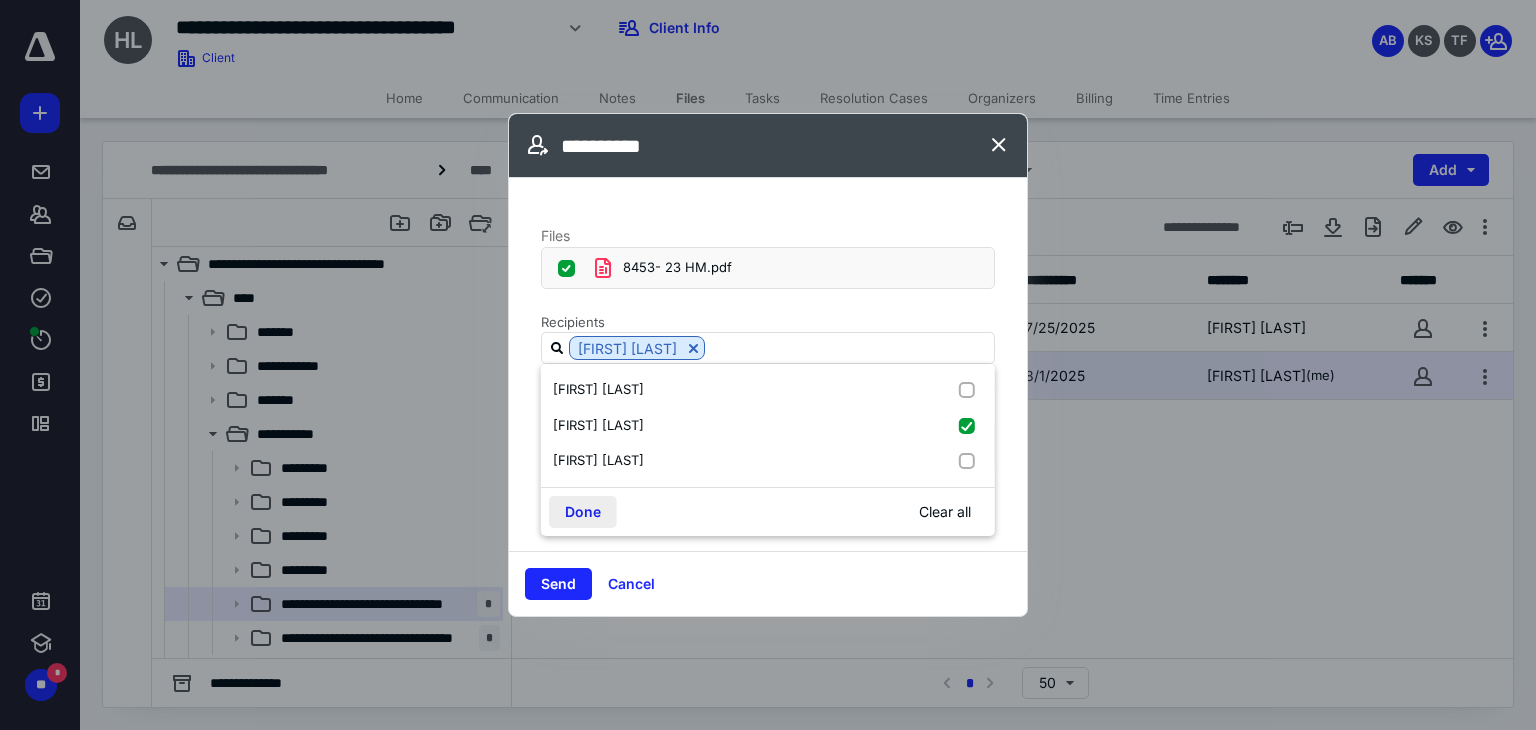 drag, startPoint x: 572, startPoint y: 513, endPoint x: 564, endPoint y: 503, distance: 12.806249 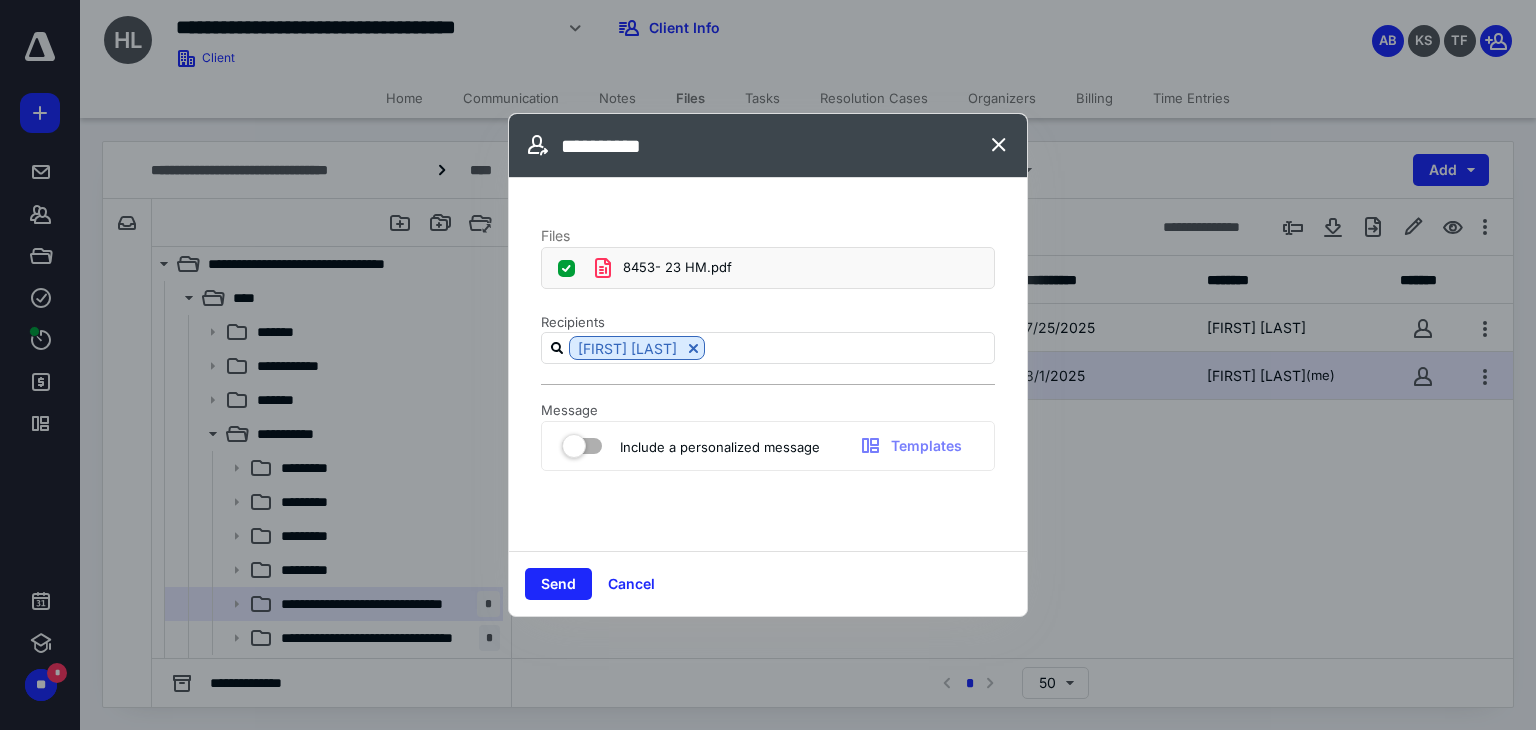 click at bounding box center [582, 442] 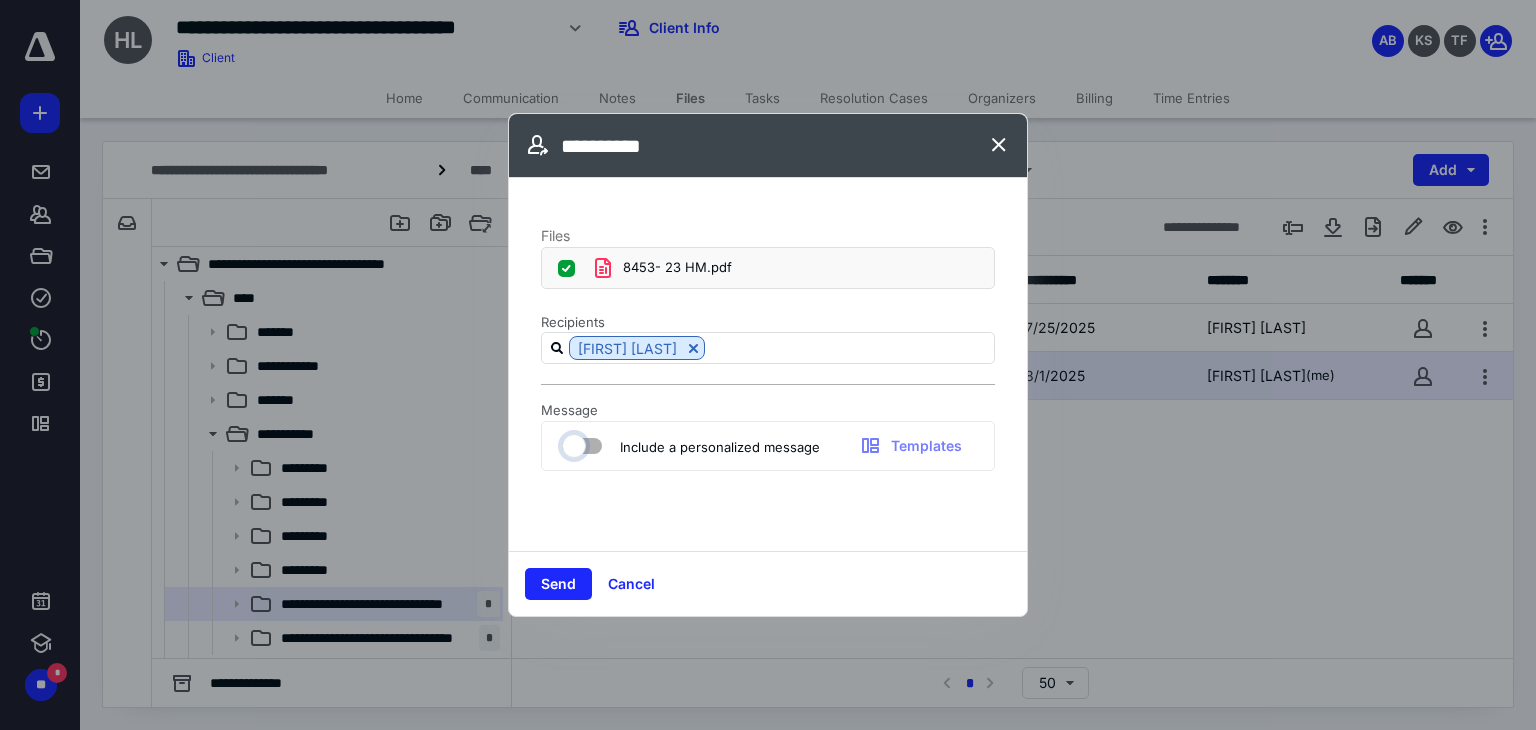 click at bounding box center [572, 443] 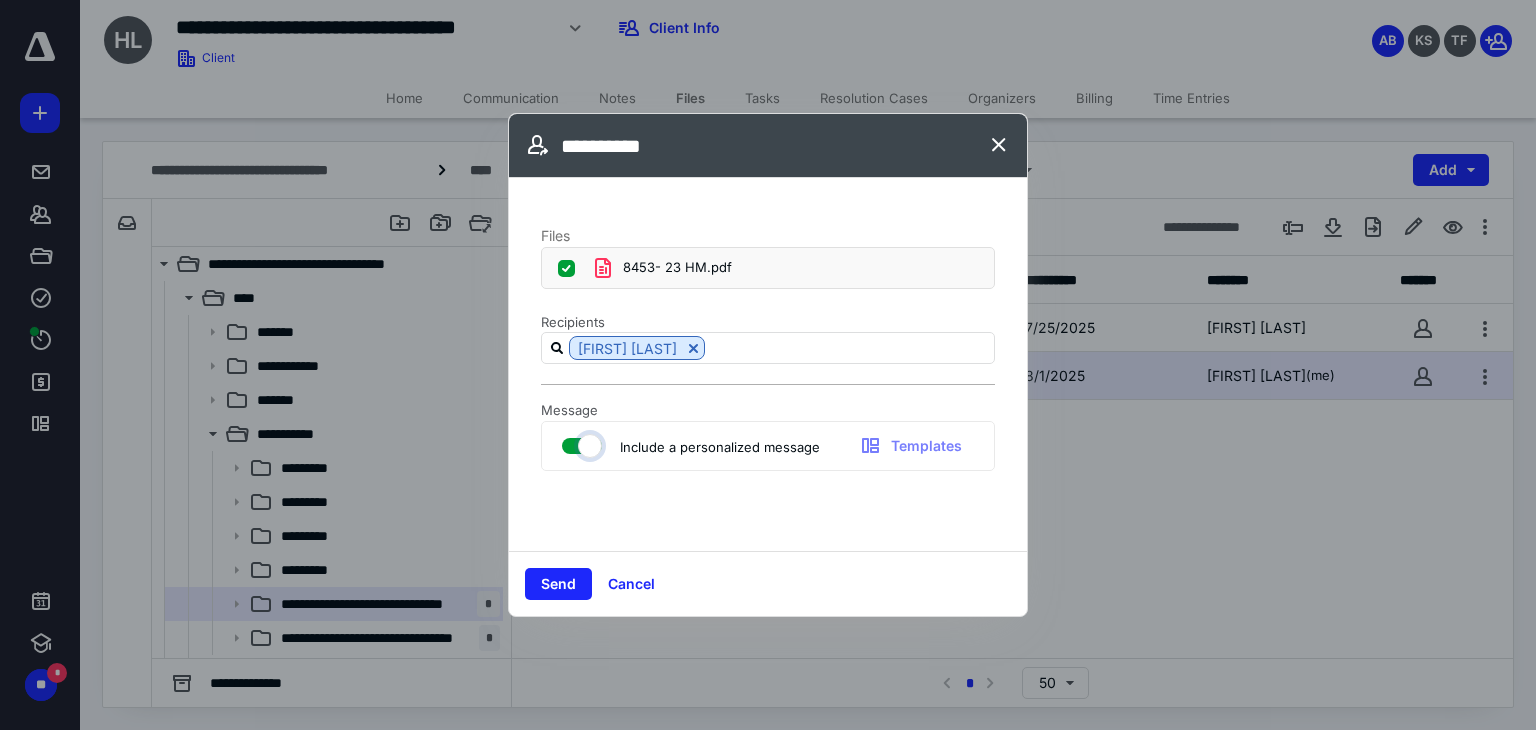 checkbox on "true" 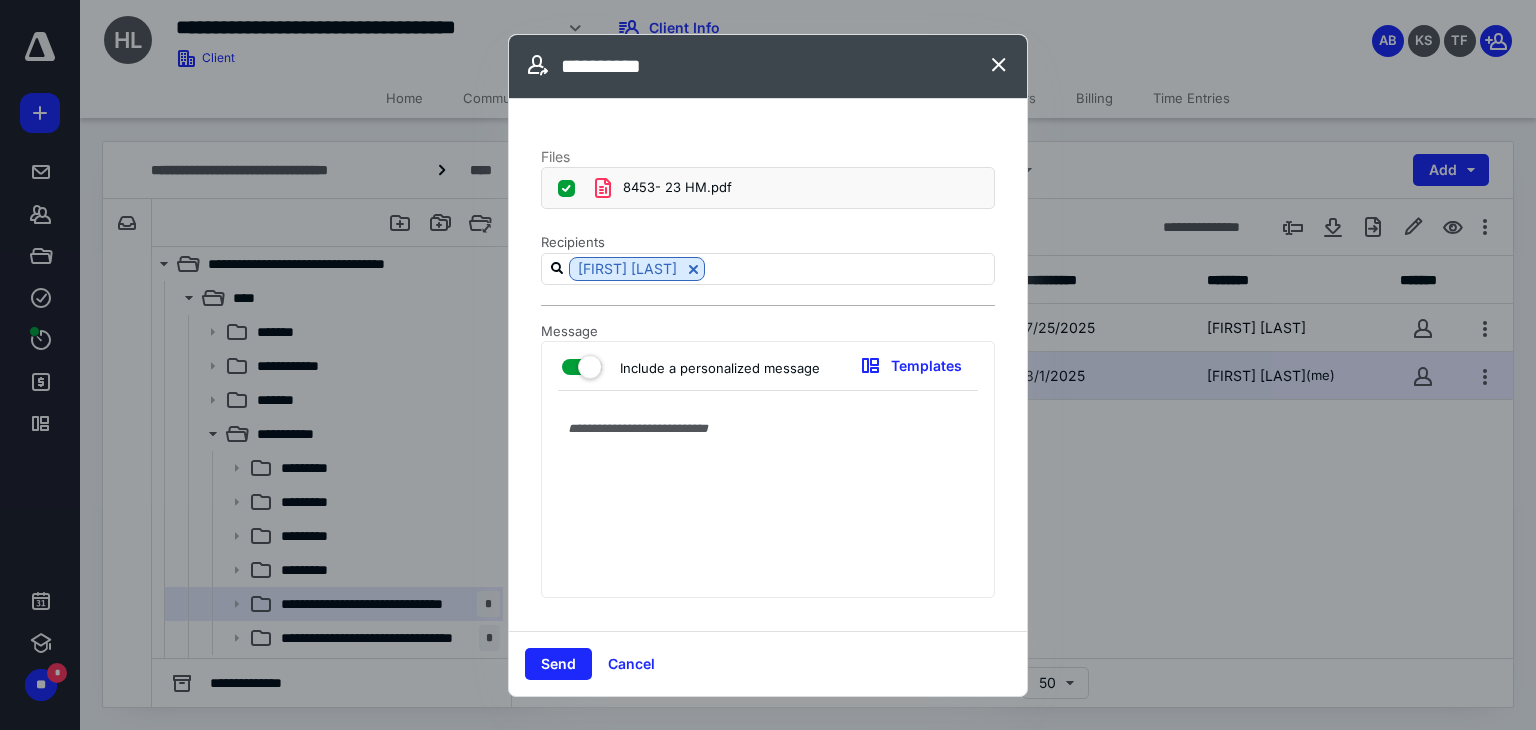 click at bounding box center [768, 499] 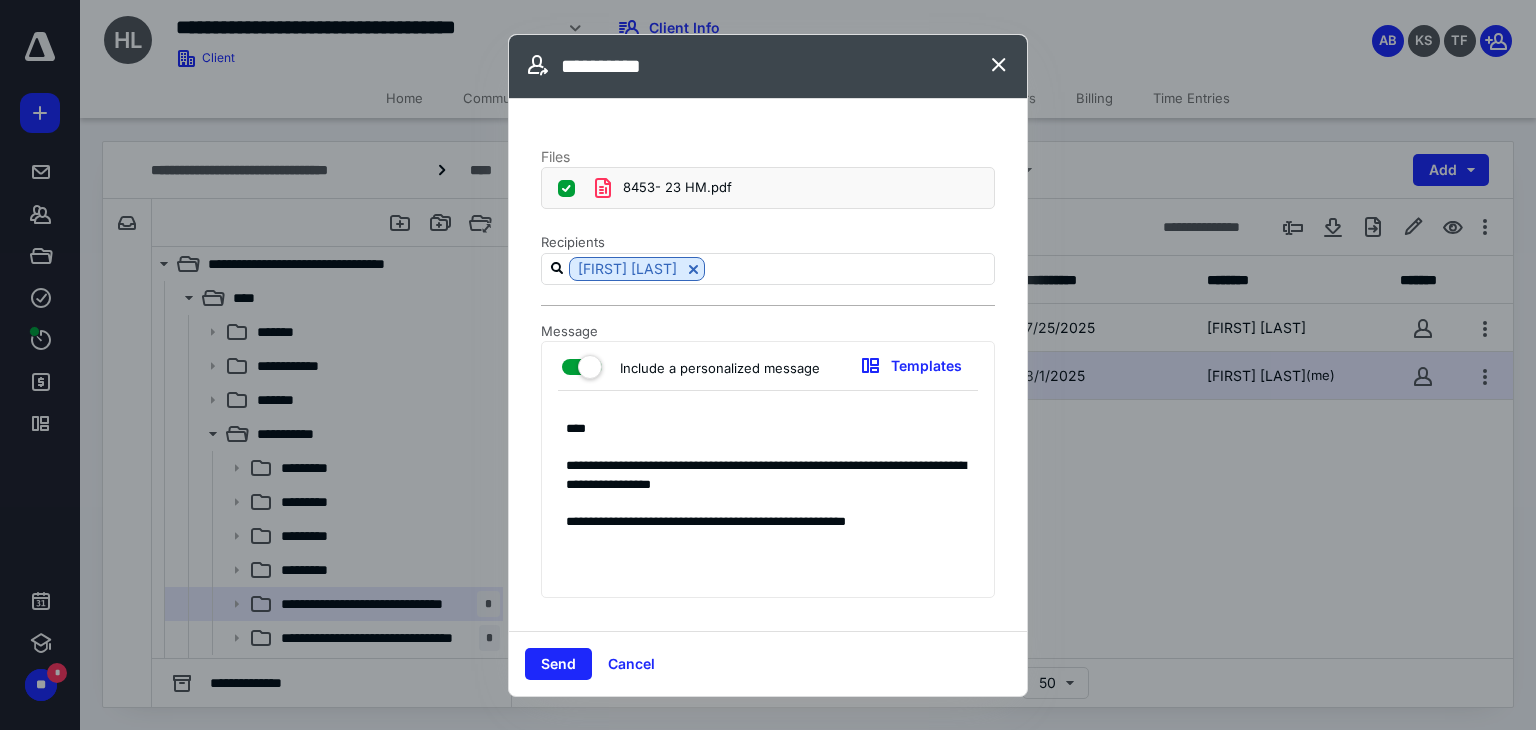 click on "**********" at bounding box center (761, 499) 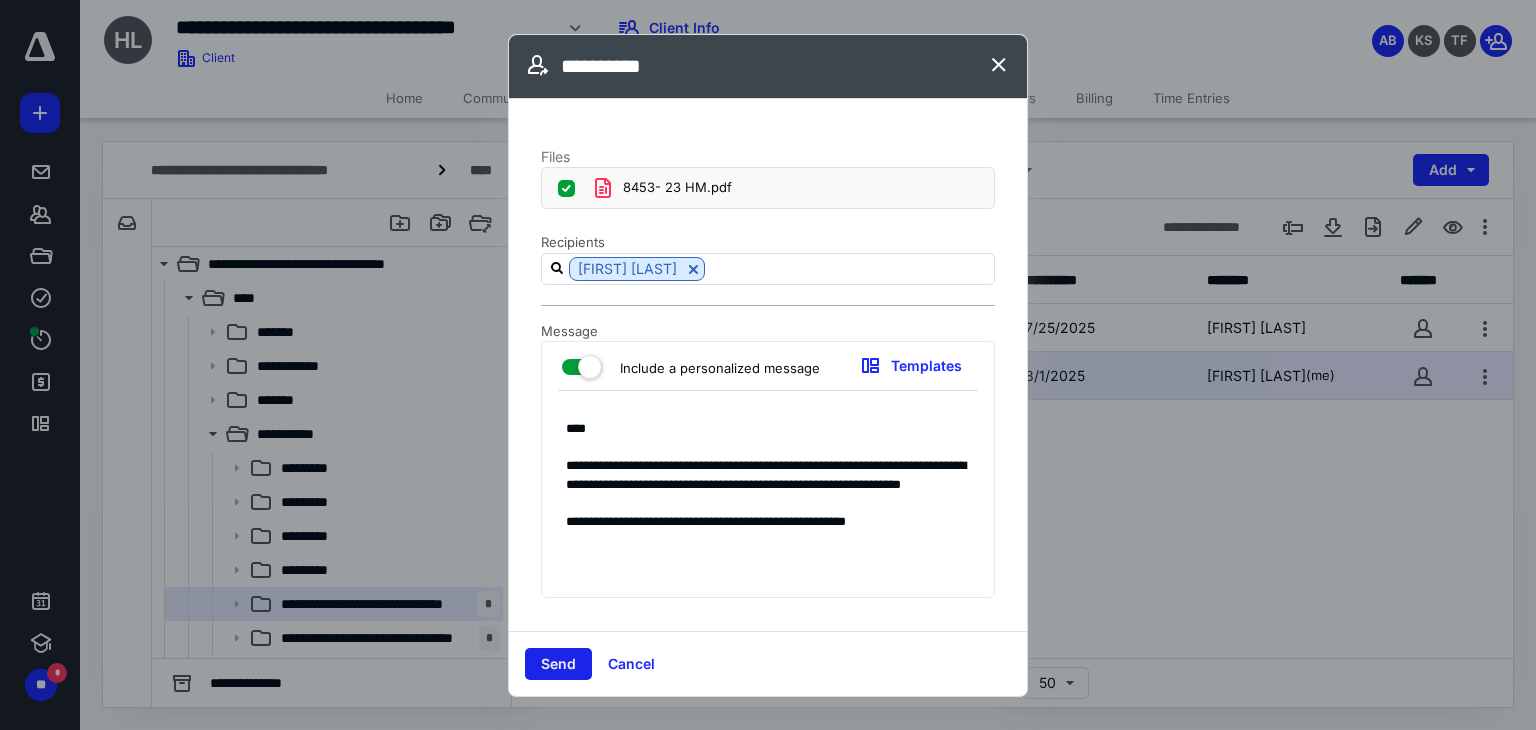type on "**********" 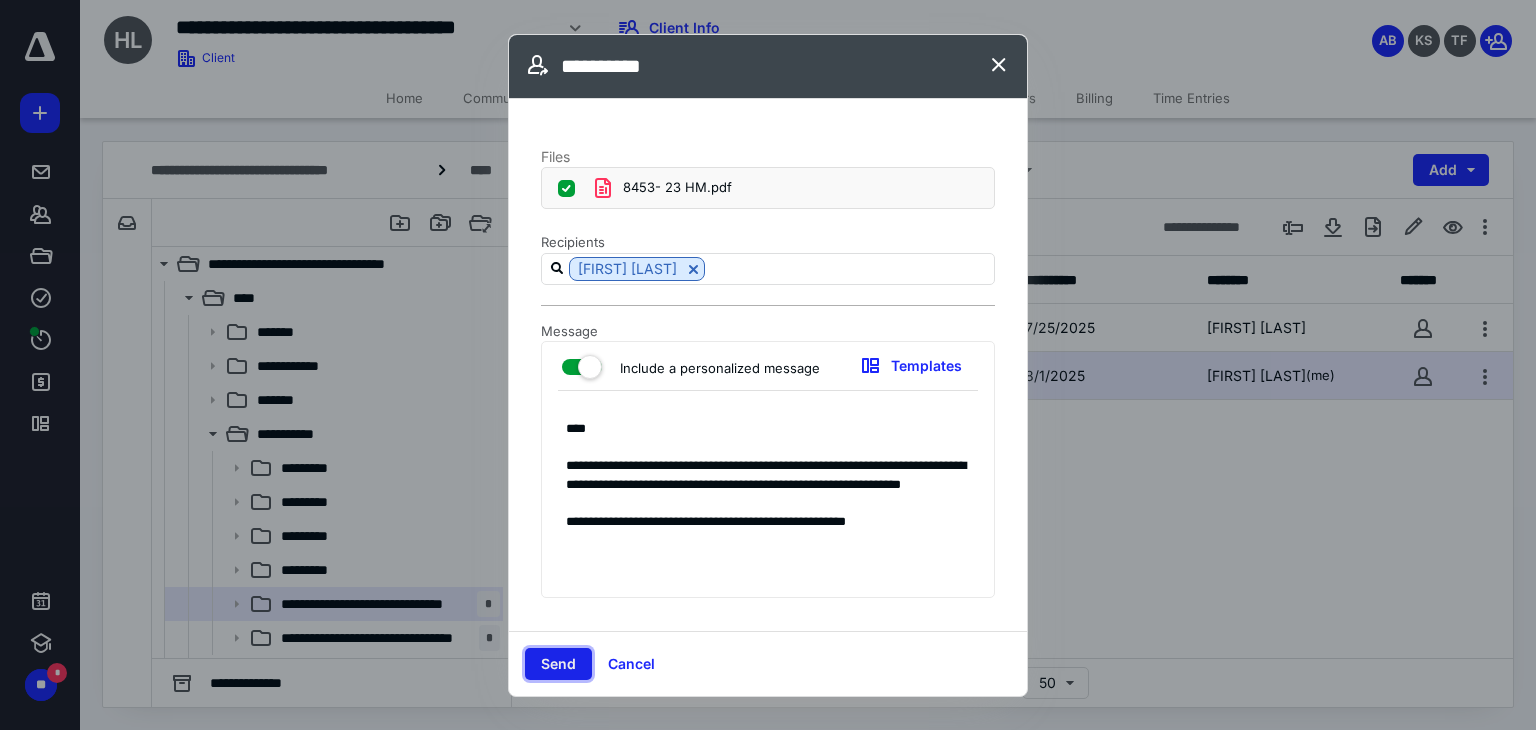 click on "Send" at bounding box center (558, 664) 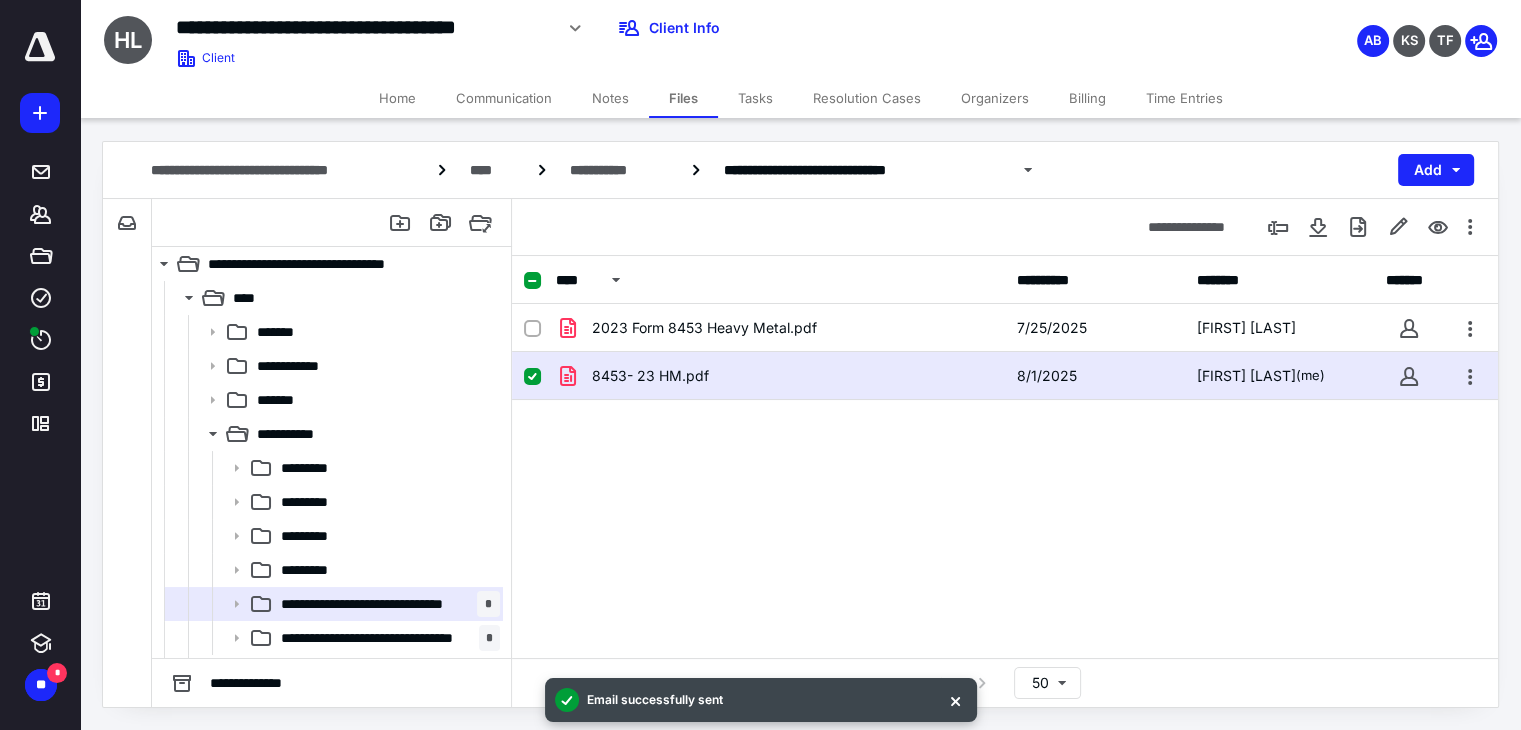 click on "Home" at bounding box center (397, 98) 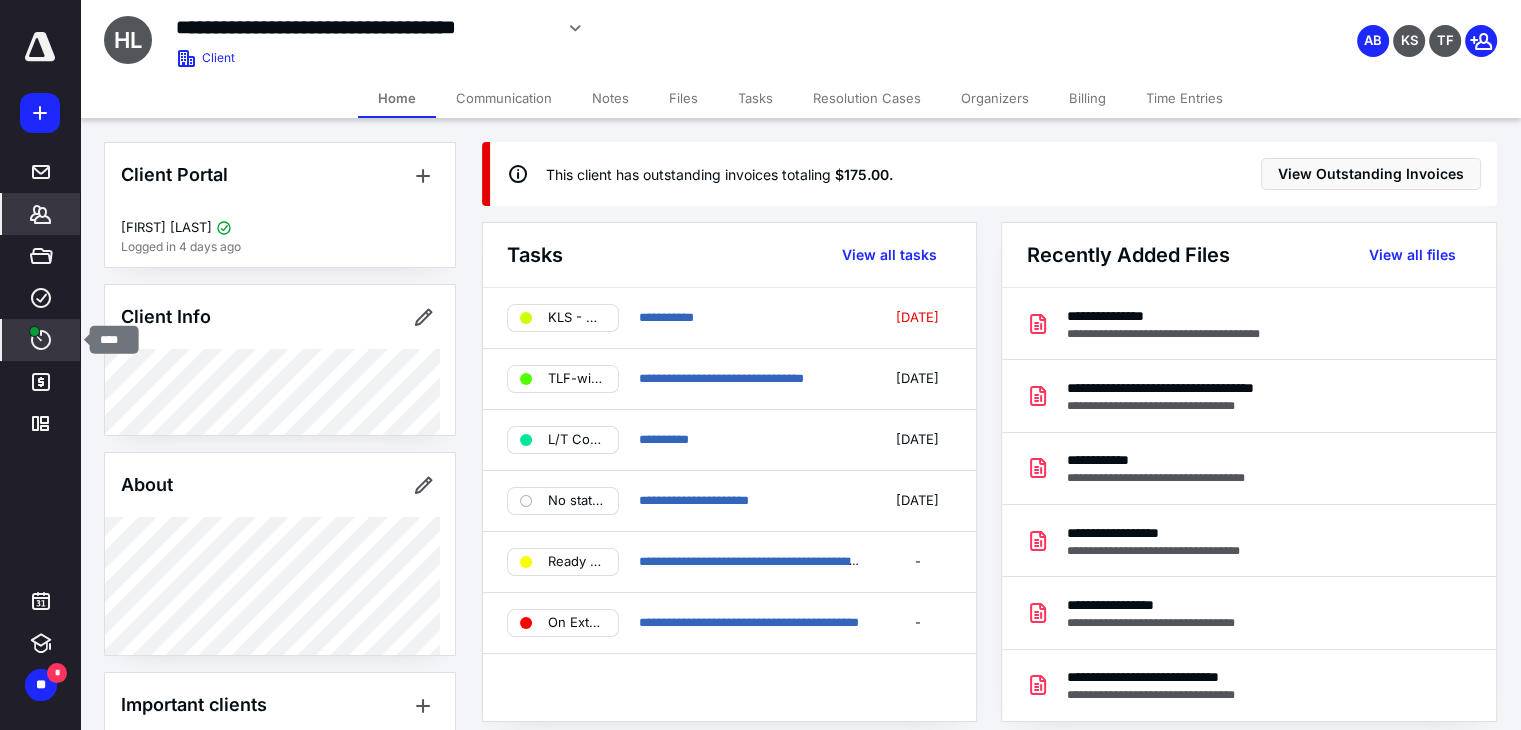 click on "****" at bounding box center [41, 340] 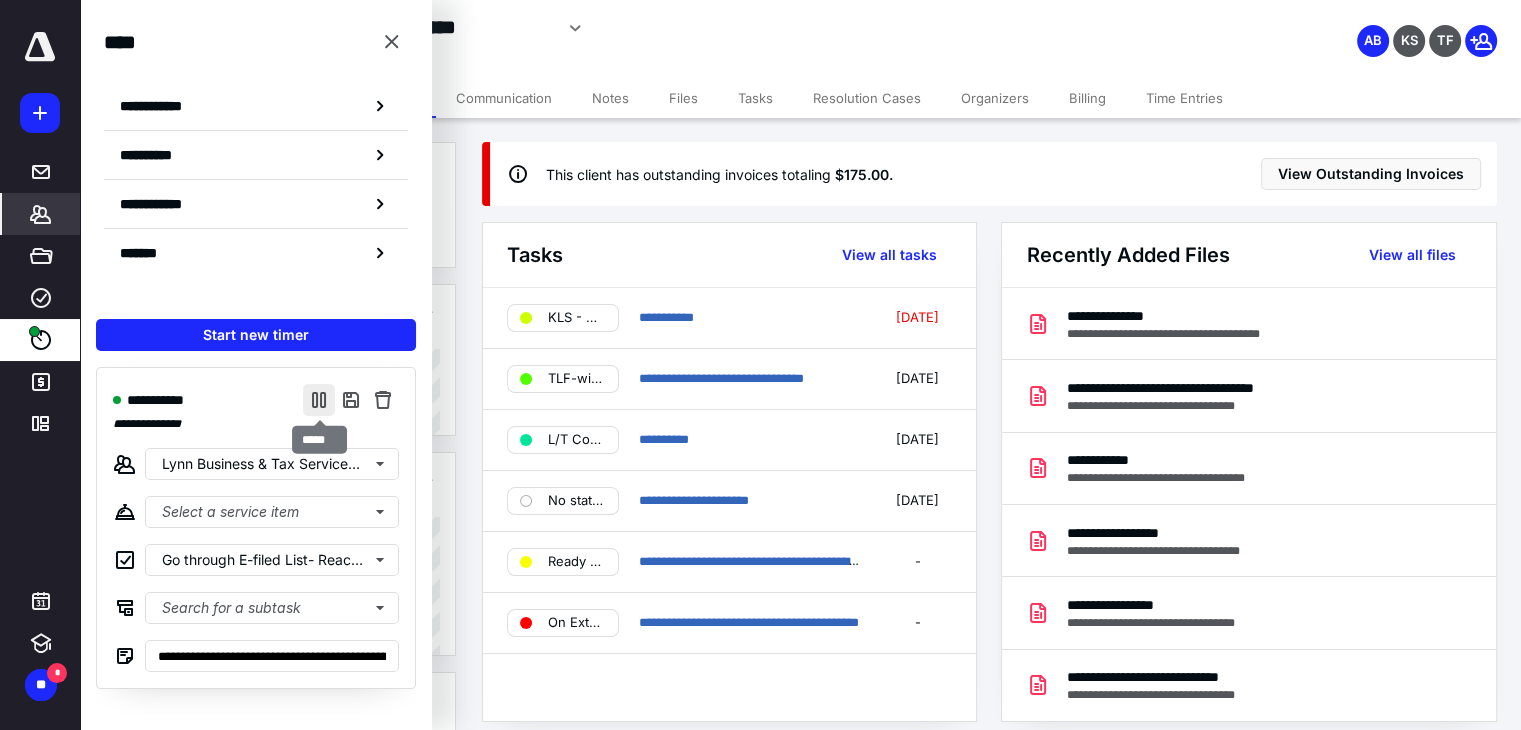click at bounding box center [319, 400] 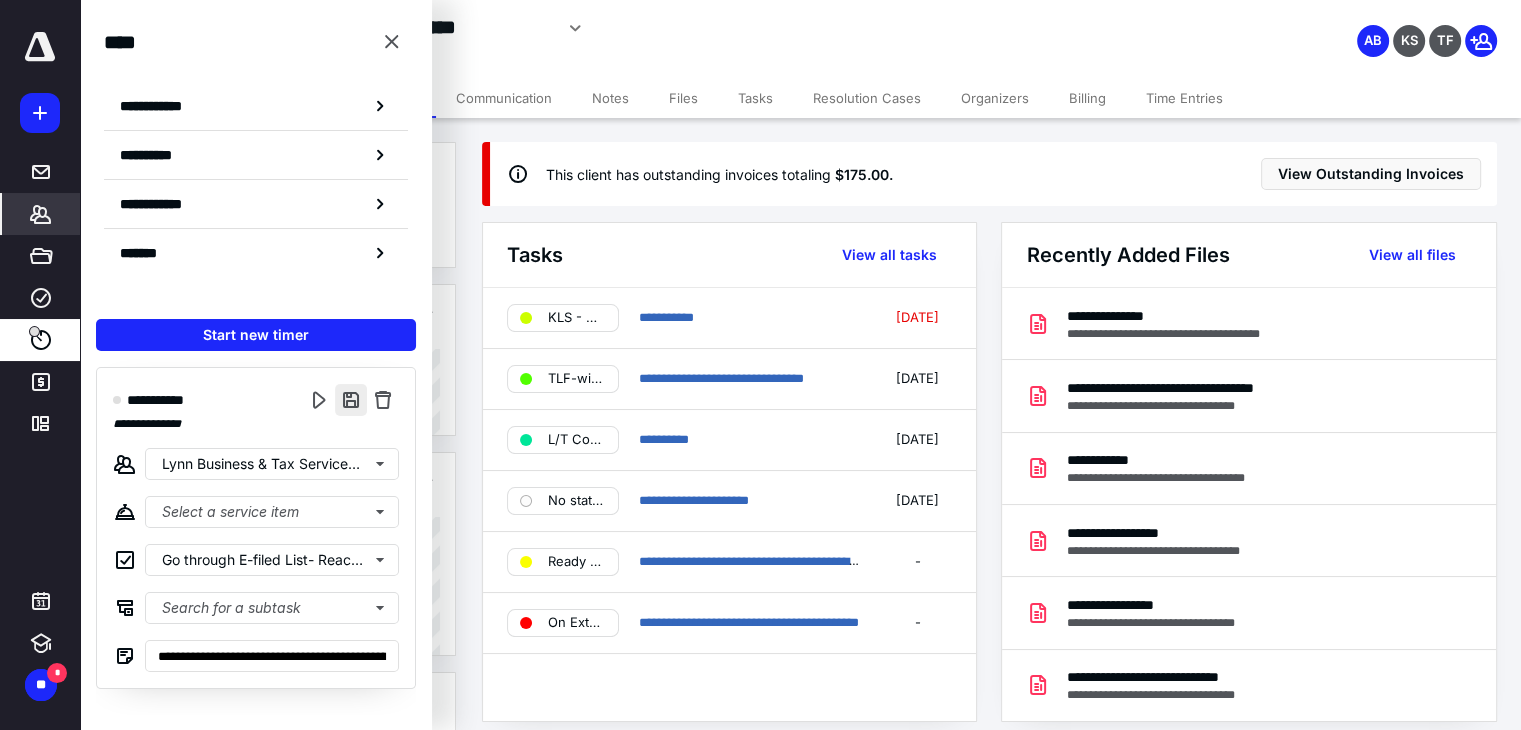 click at bounding box center [351, 400] 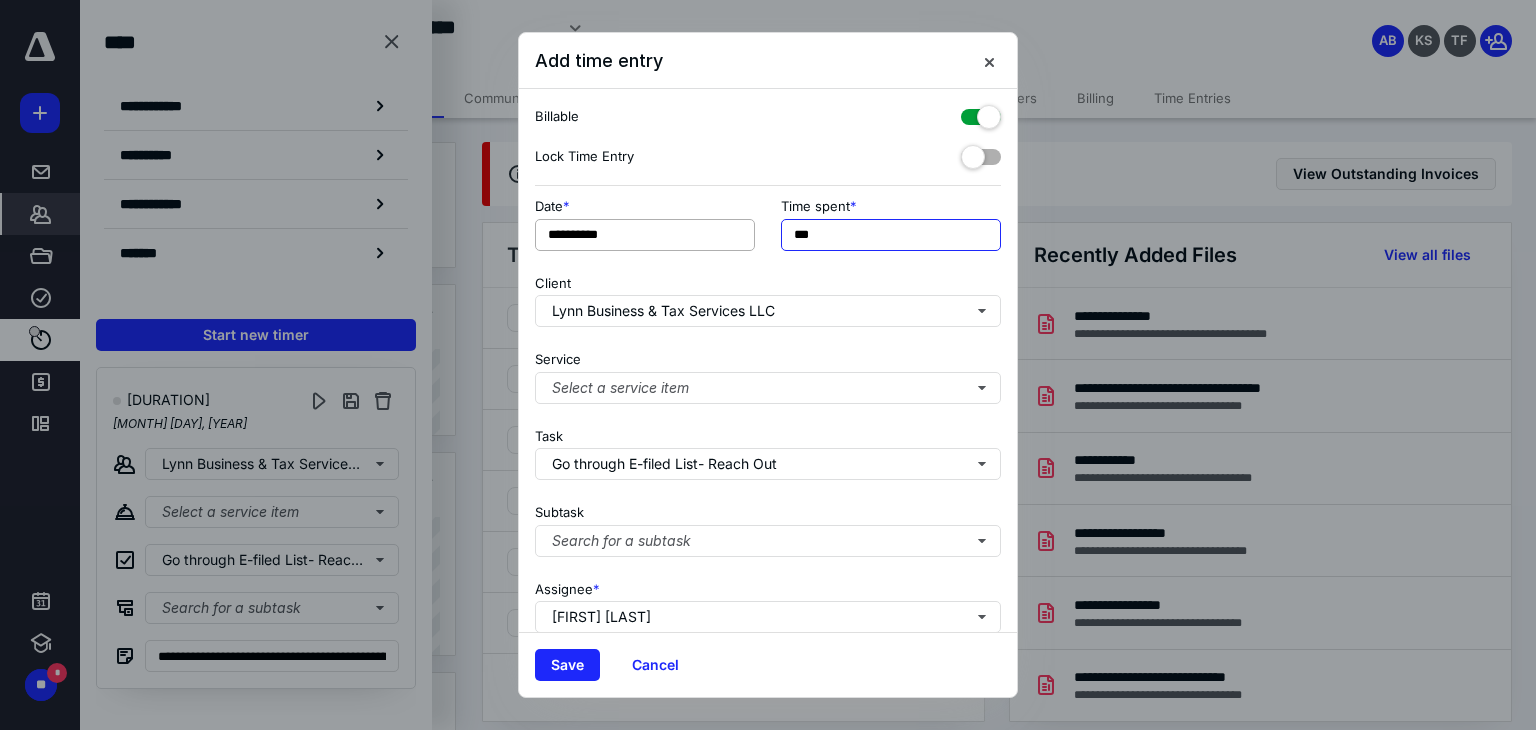 drag, startPoint x: 852, startPoint y: 233, endPoint x: 706, endPoint y: 224, distance: 146.27713 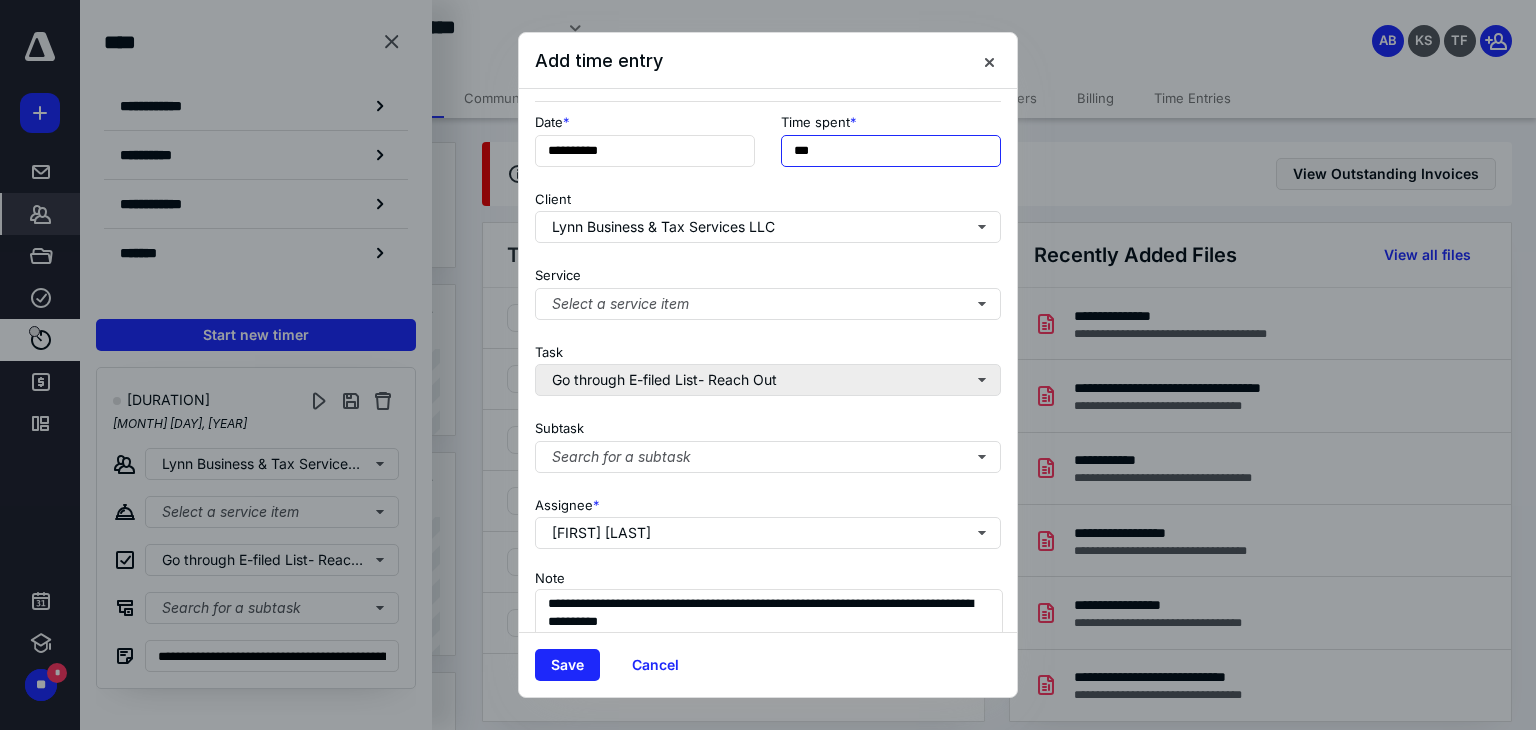 scroll, scrollTop: 171, scrollLeft: 0, axis: vertical 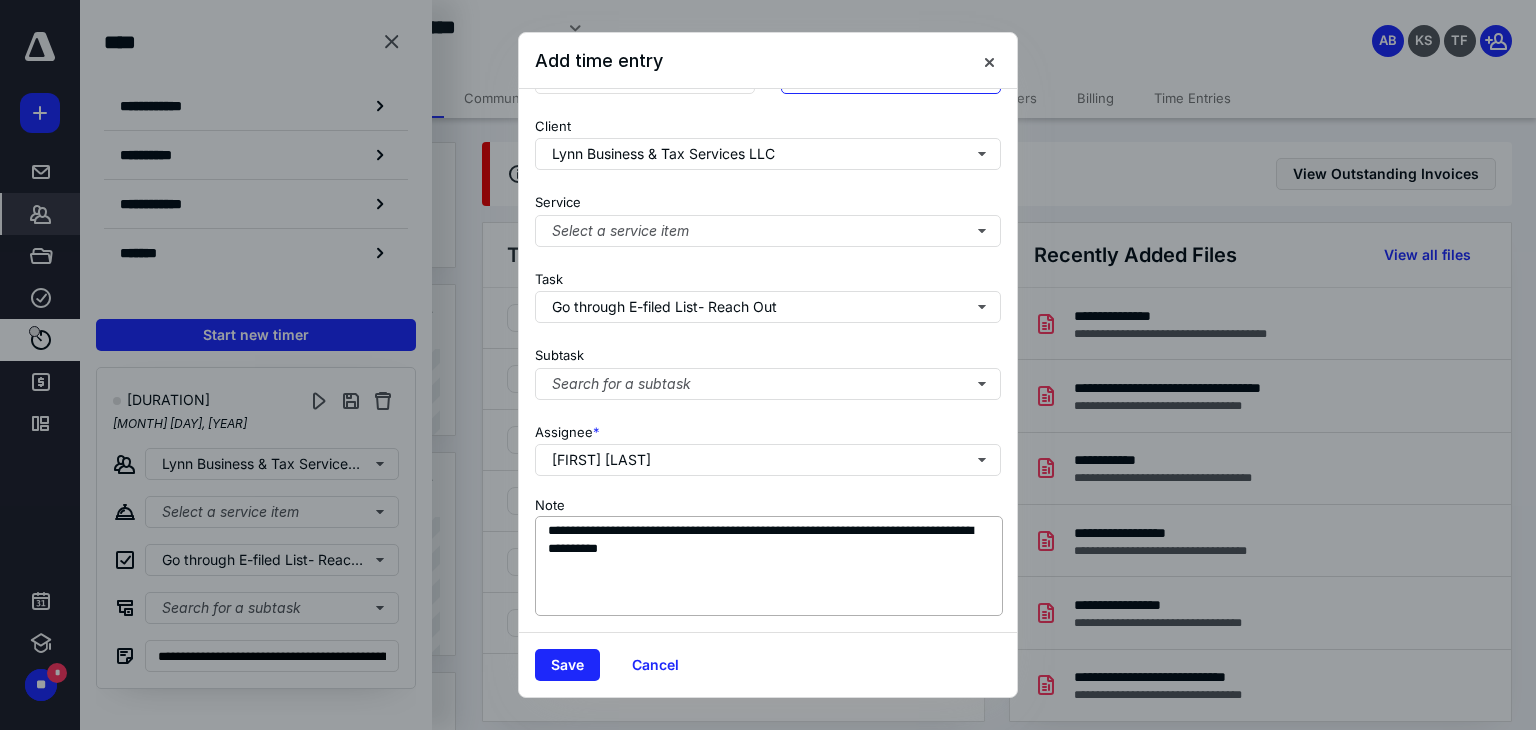 type on "***" 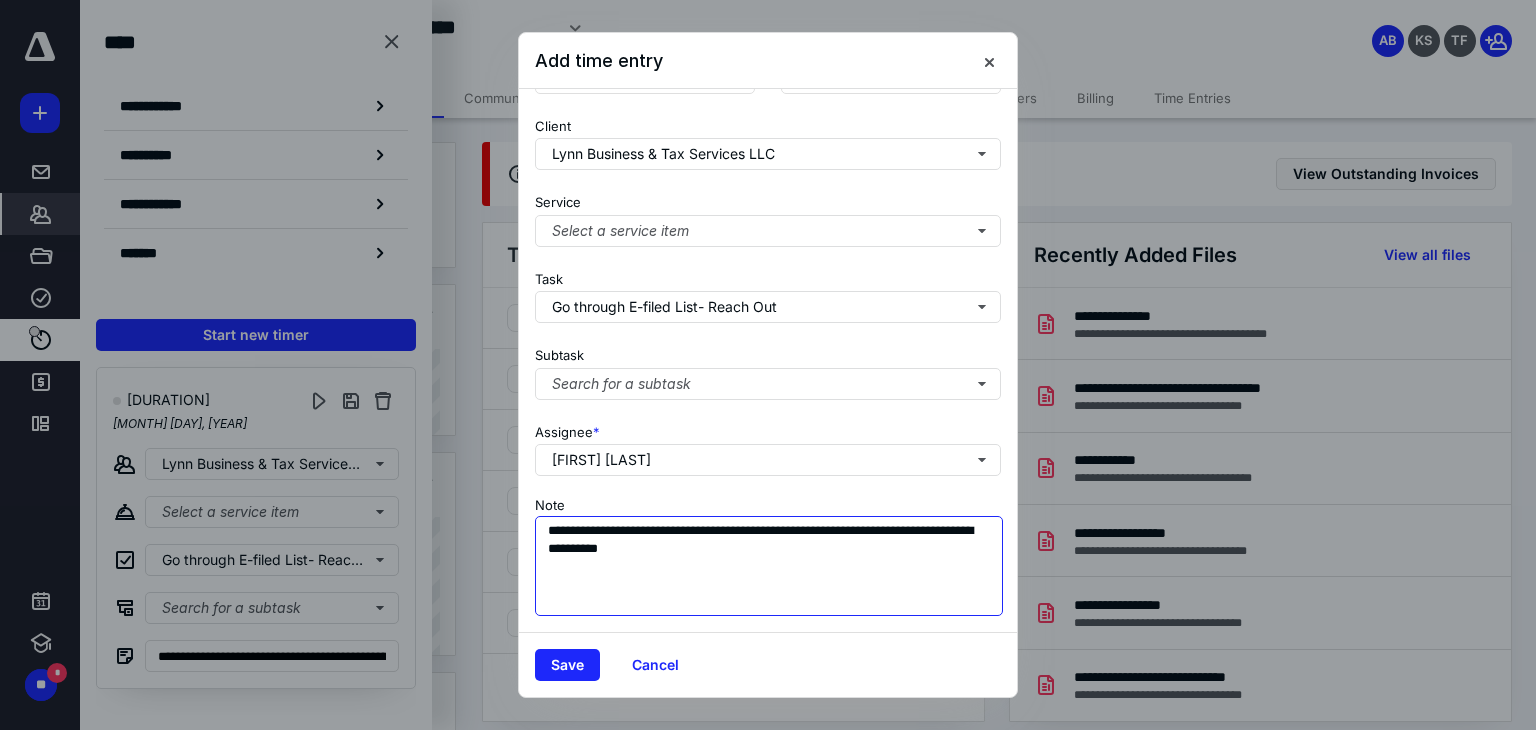 click on "**********" at bounding box center [769, 566] 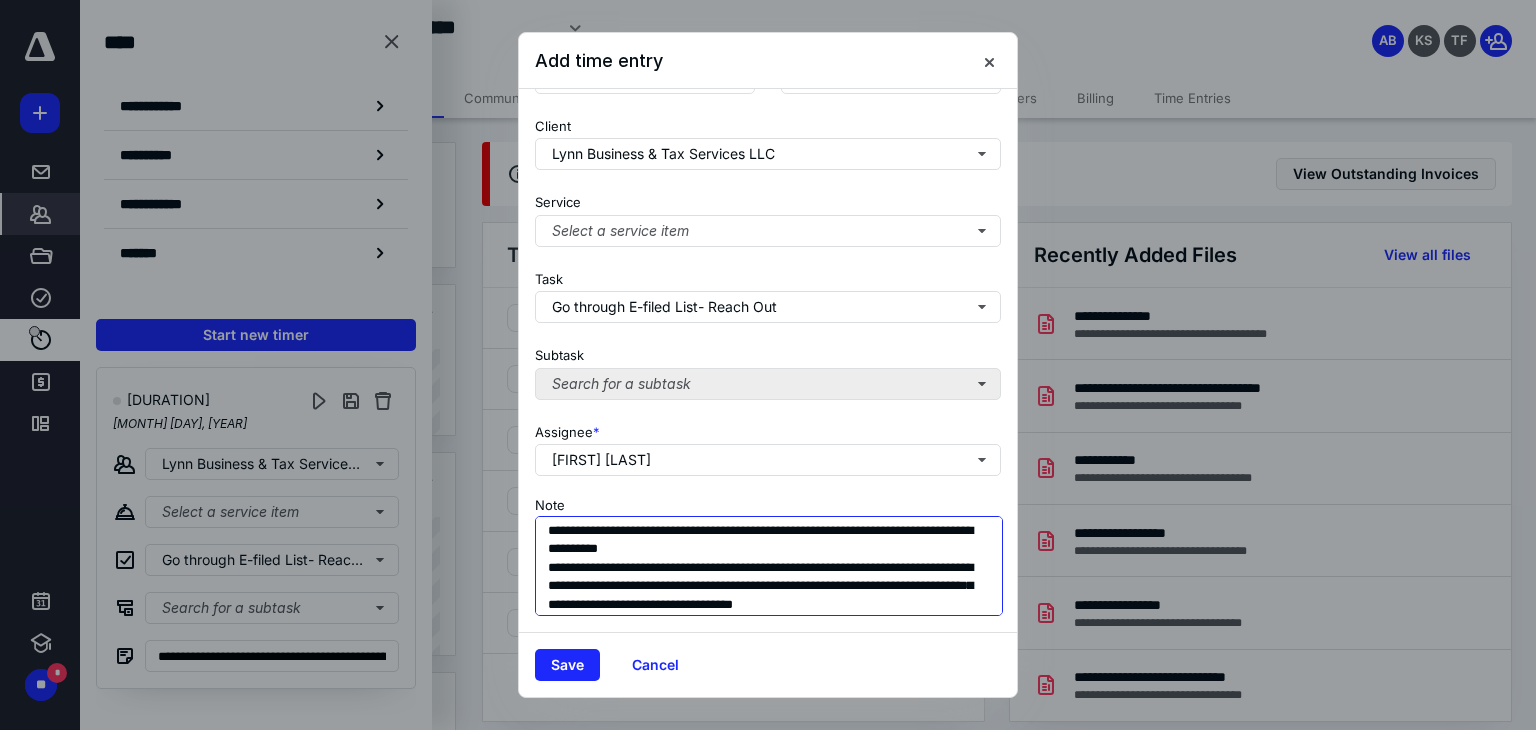 scroll, scrollTop: 16, scrollLeft: 0, axis: vertical 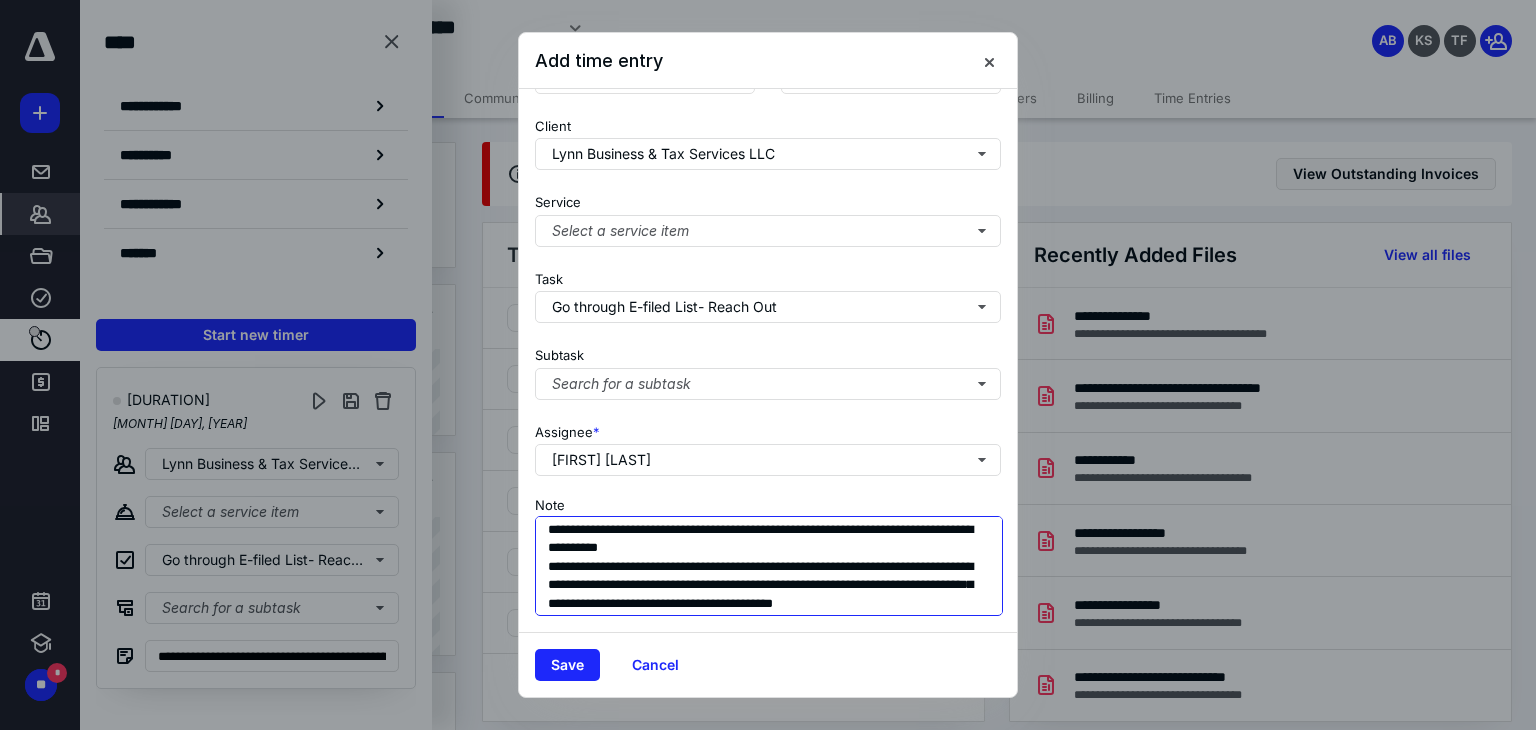 drag, startPoint x: 664, startPoint y: 593, endPoint x: 908, endPoint y: 569, distance: 245.17749 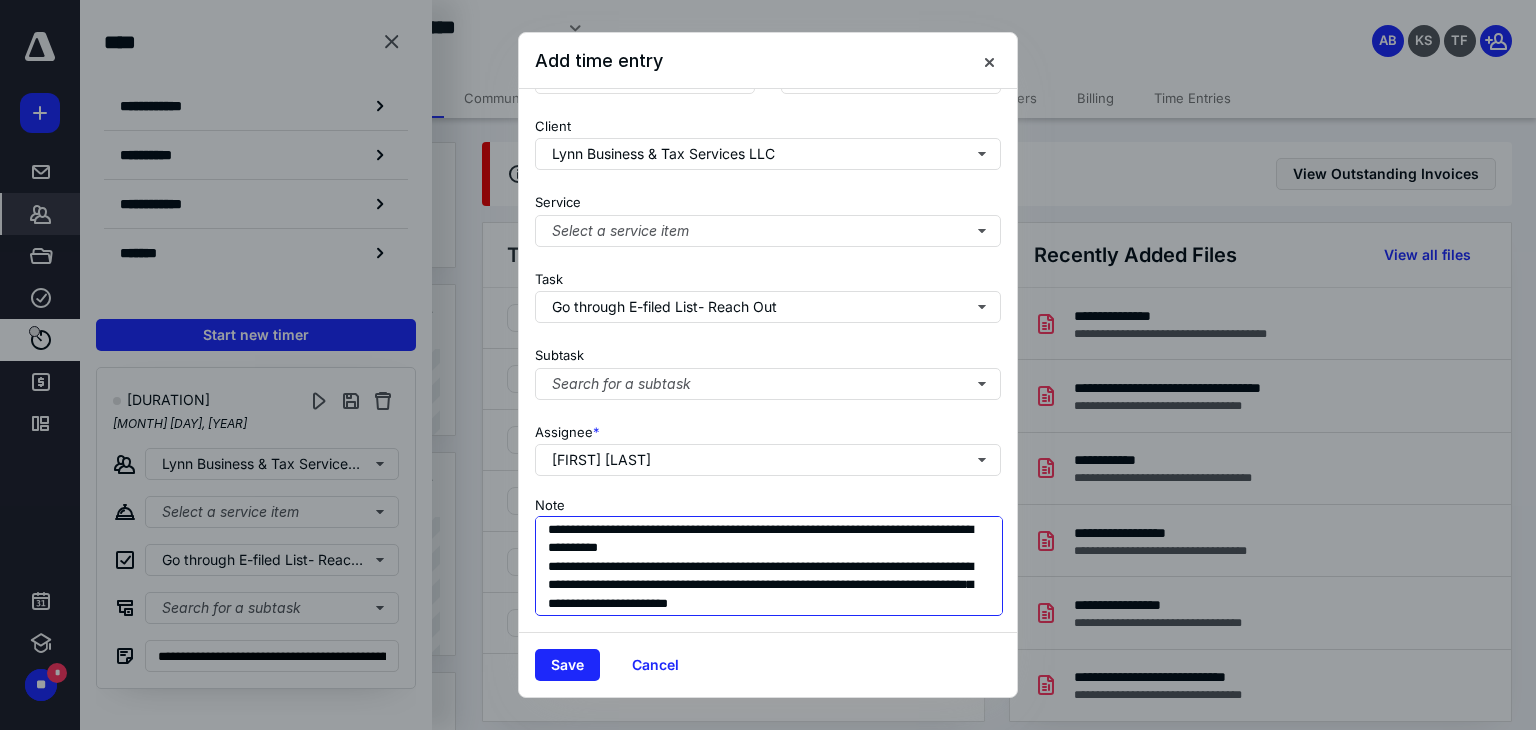 scroll, scrollTop: 0, scrollLeft: 0, axis: both 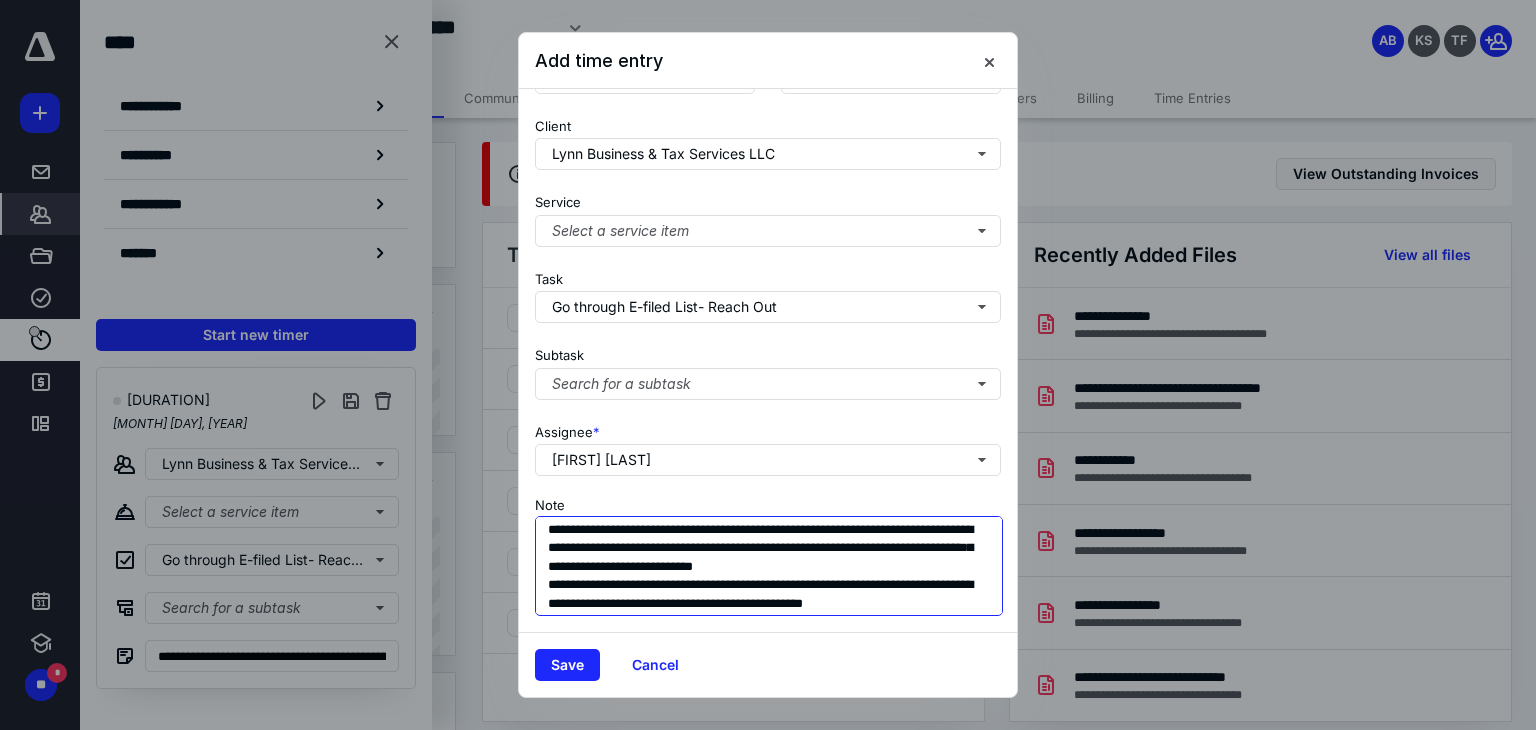 click on "**********" at bounding box center [769, 566] 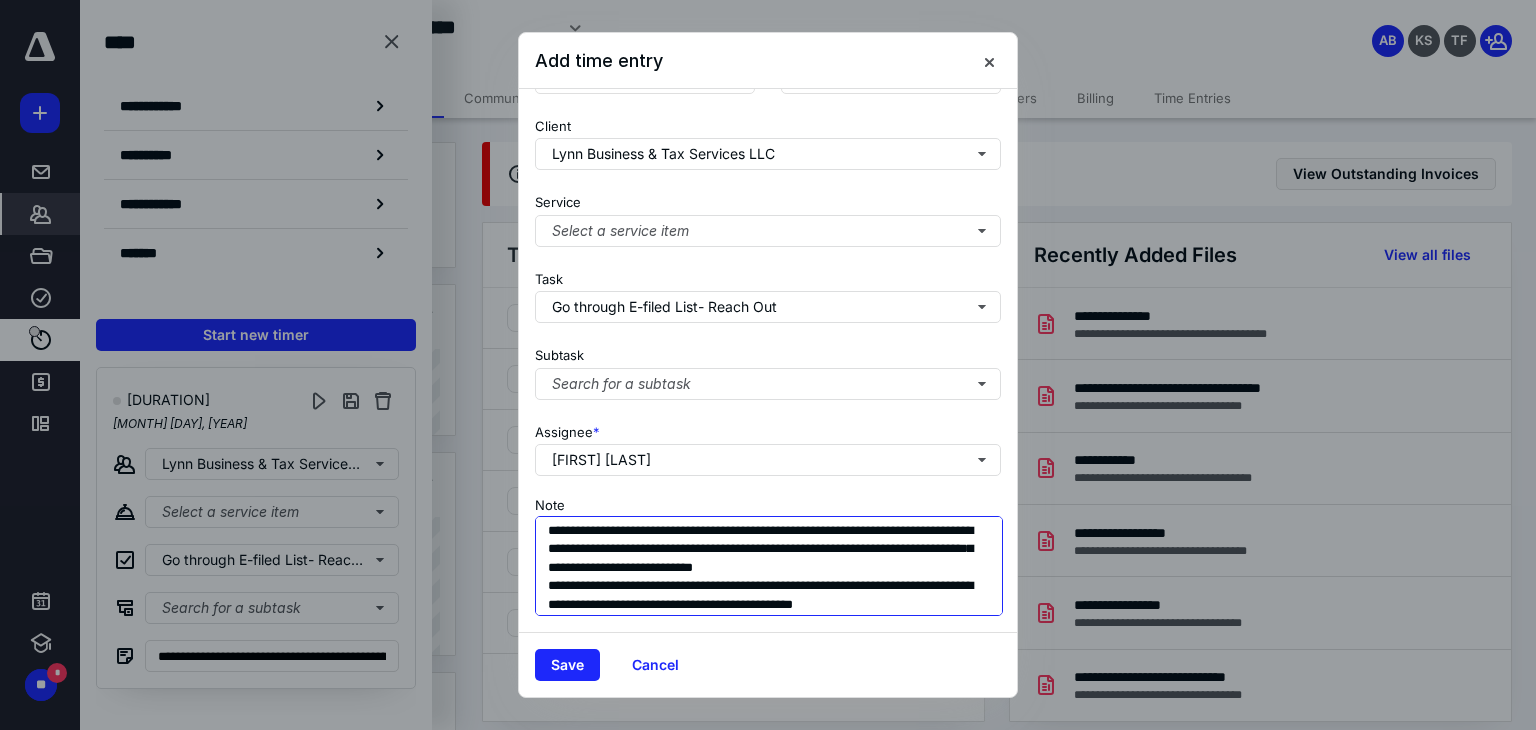 scroll, scrollTop: 54, scrollLeft: 0, axis: vertical 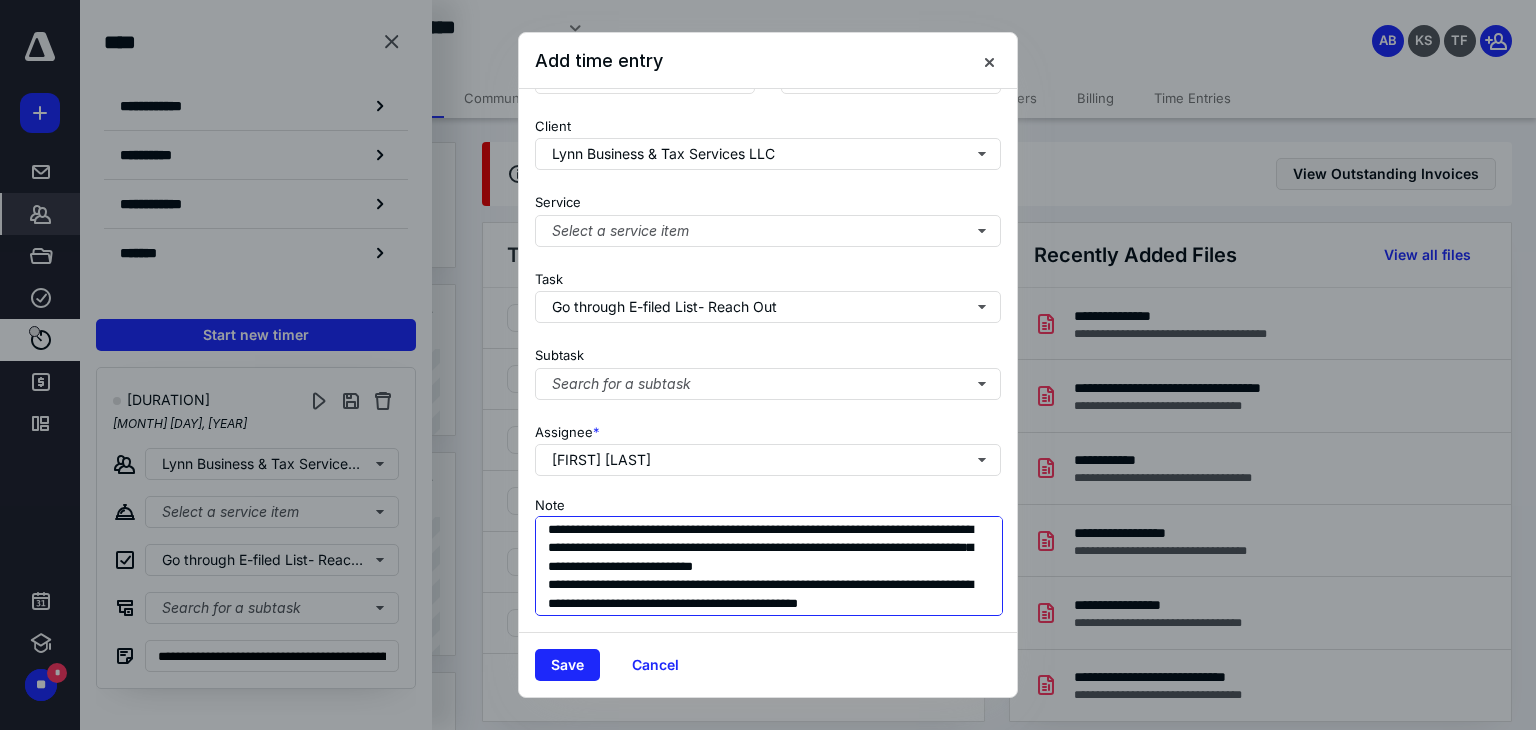 click on "**********" at bounding box center (769, 566) 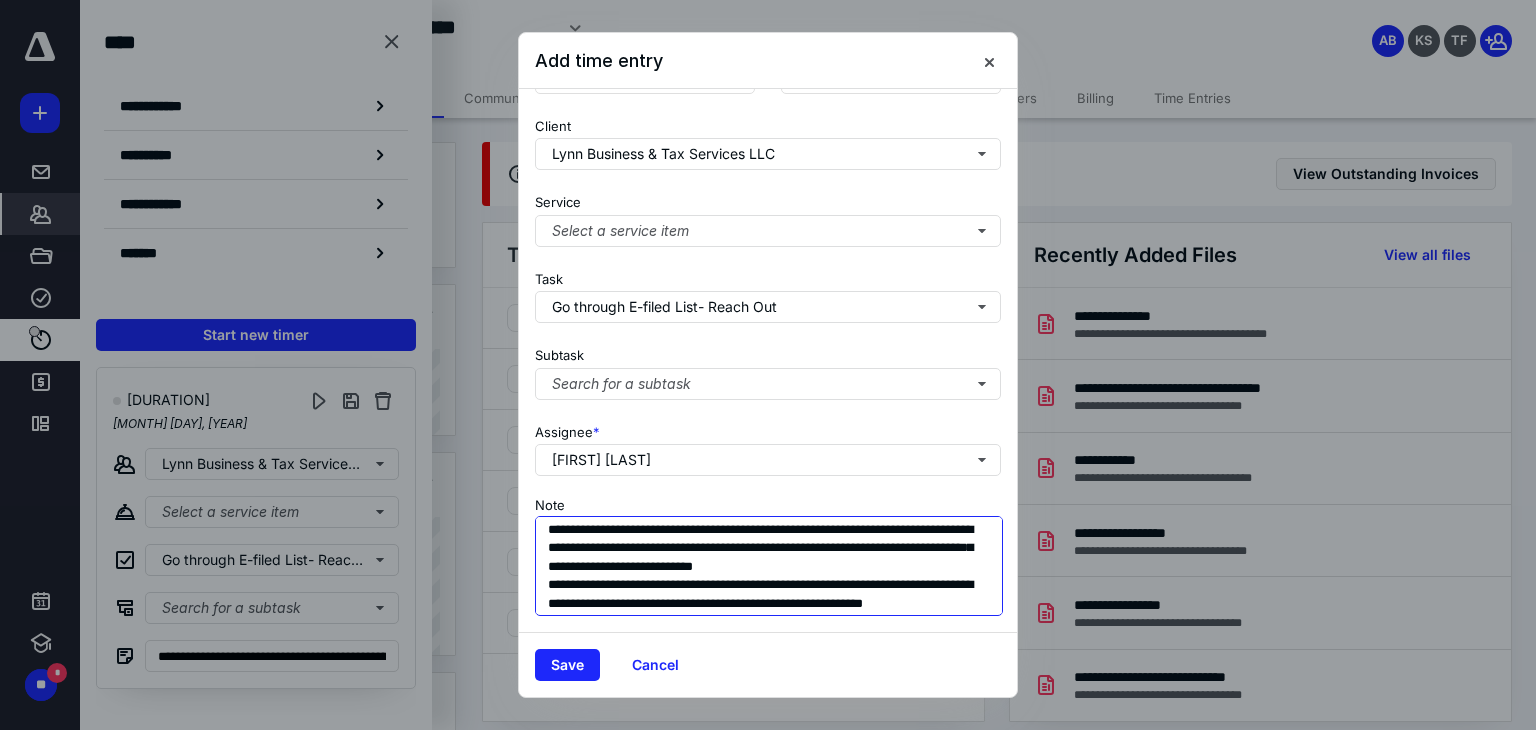 type on "**********" 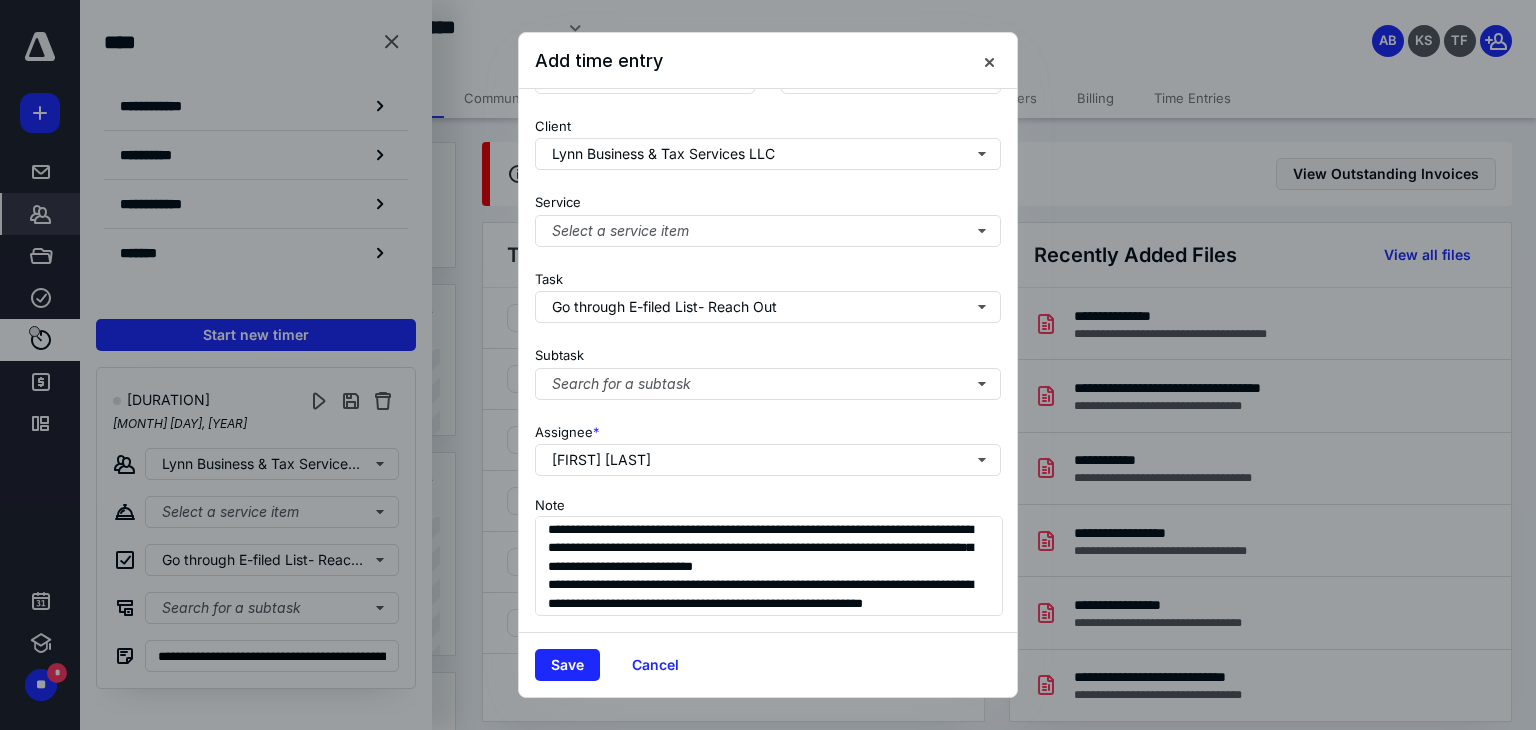 drag, startPoint x: 487, startPoint y: 31, endPoint x: 451, endPoint y: 37, distance: 36.496574 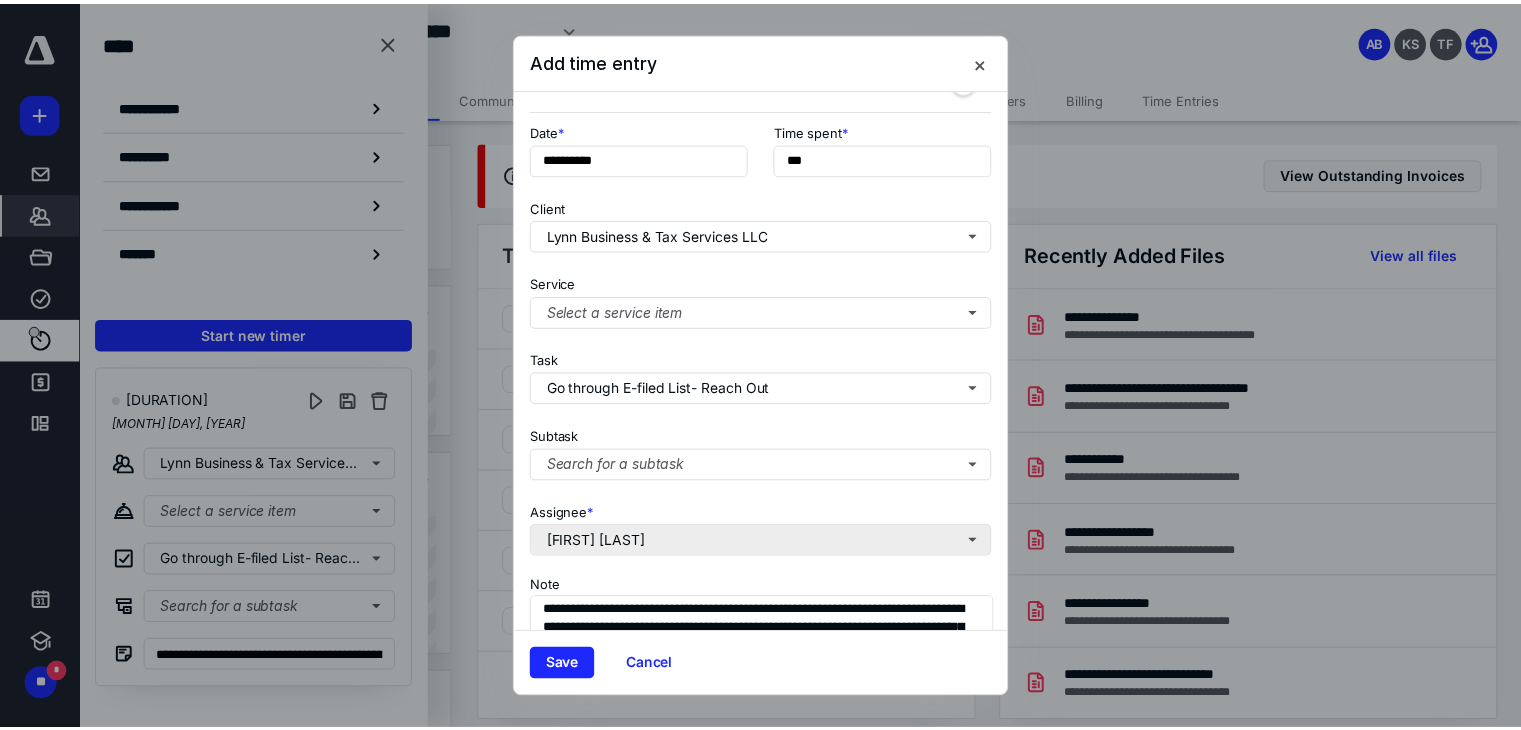 scroll, scrollTop: 0, scrollLeft: 0, axis: both 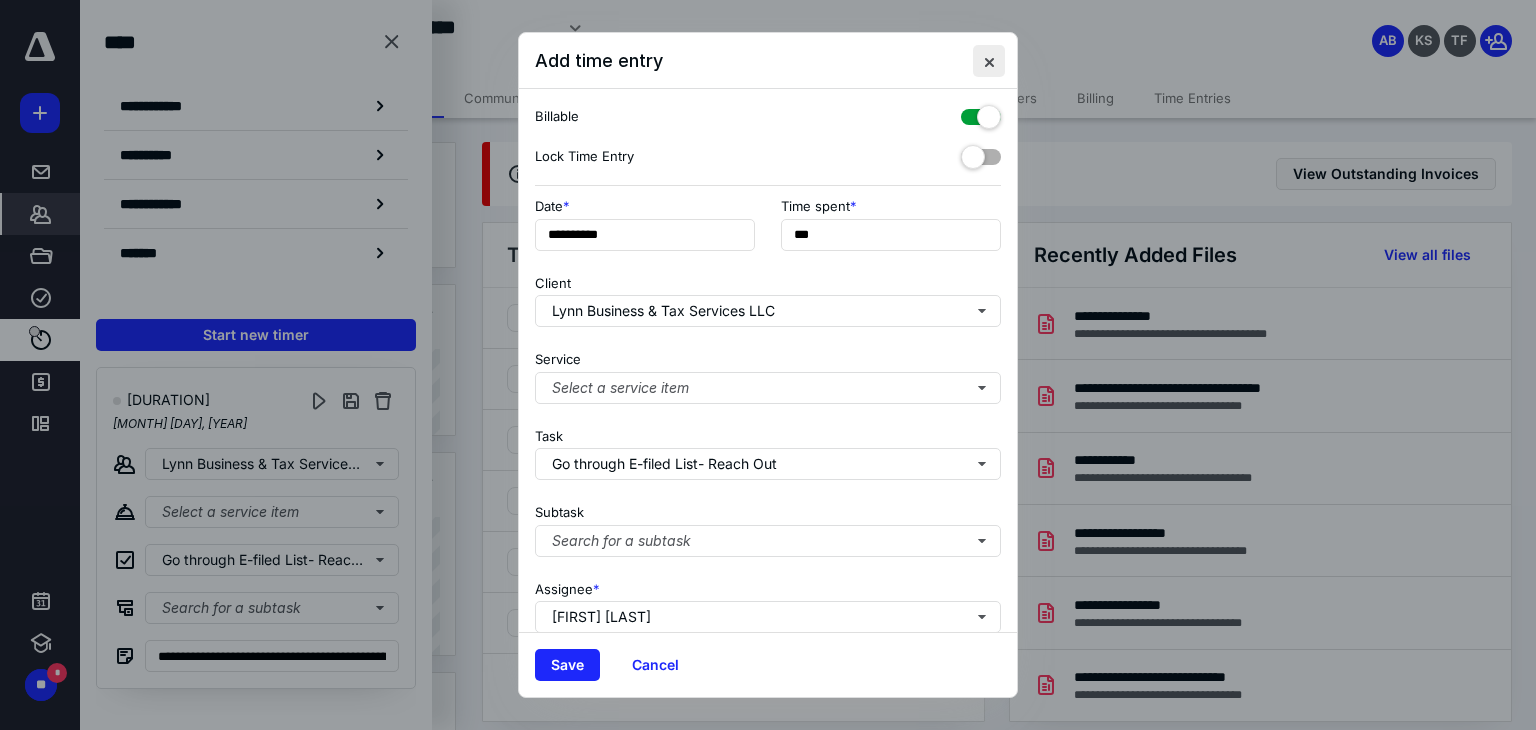 click at bounding box center [989, 61] 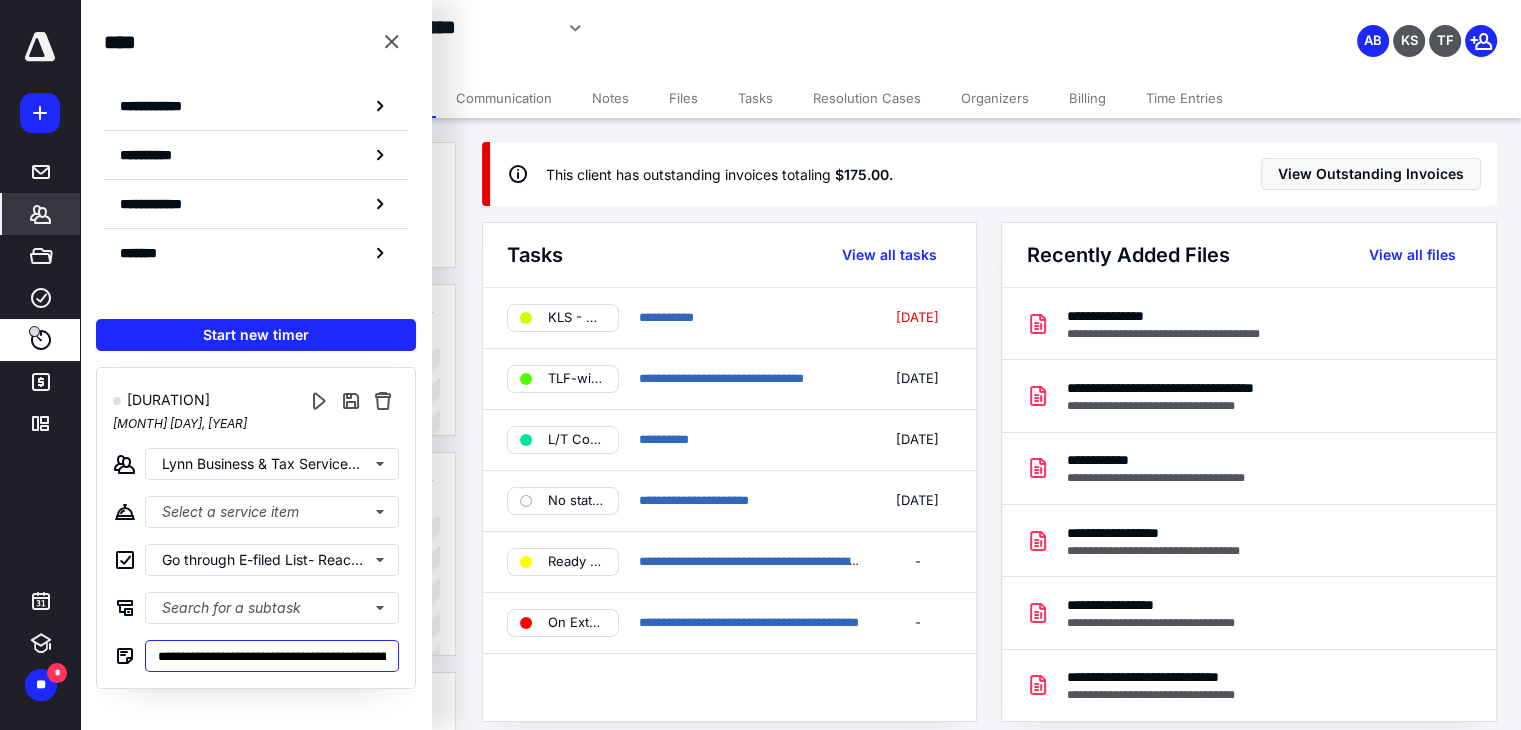 click on "**********" at bounding box center [272, 656] 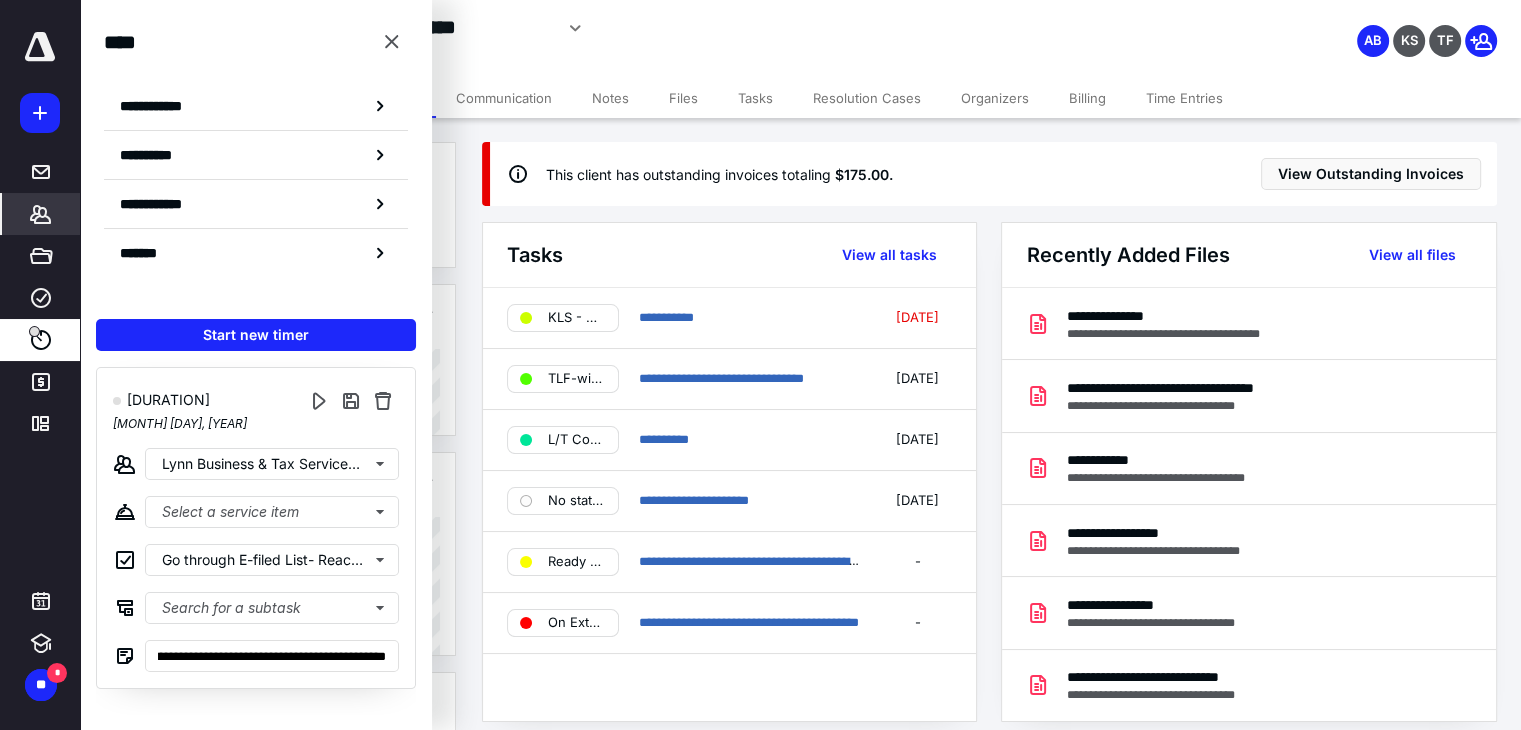 scroll, scrollTop: 0, scrollLeft: 0, axis: both 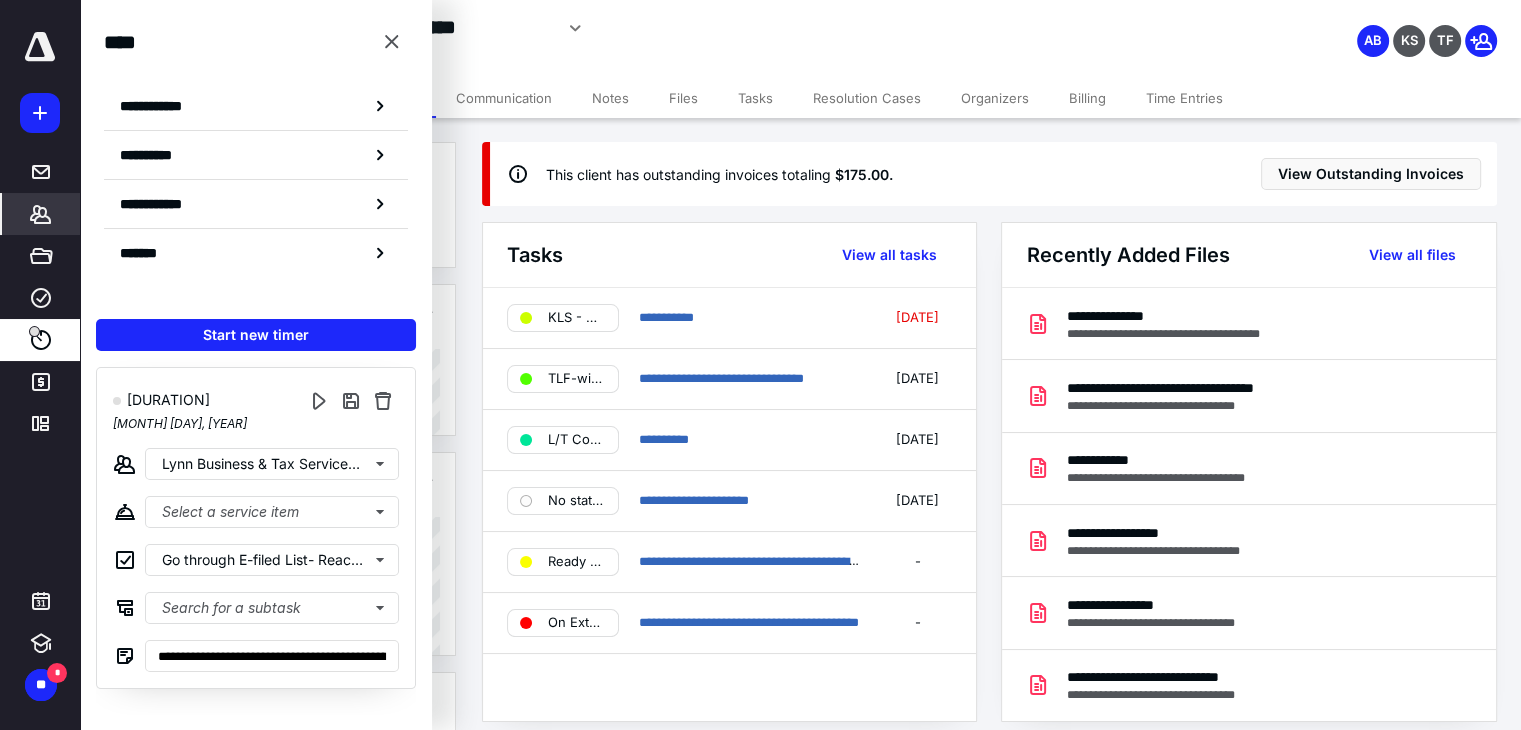click on "**********" at bounding box center [601, 28] 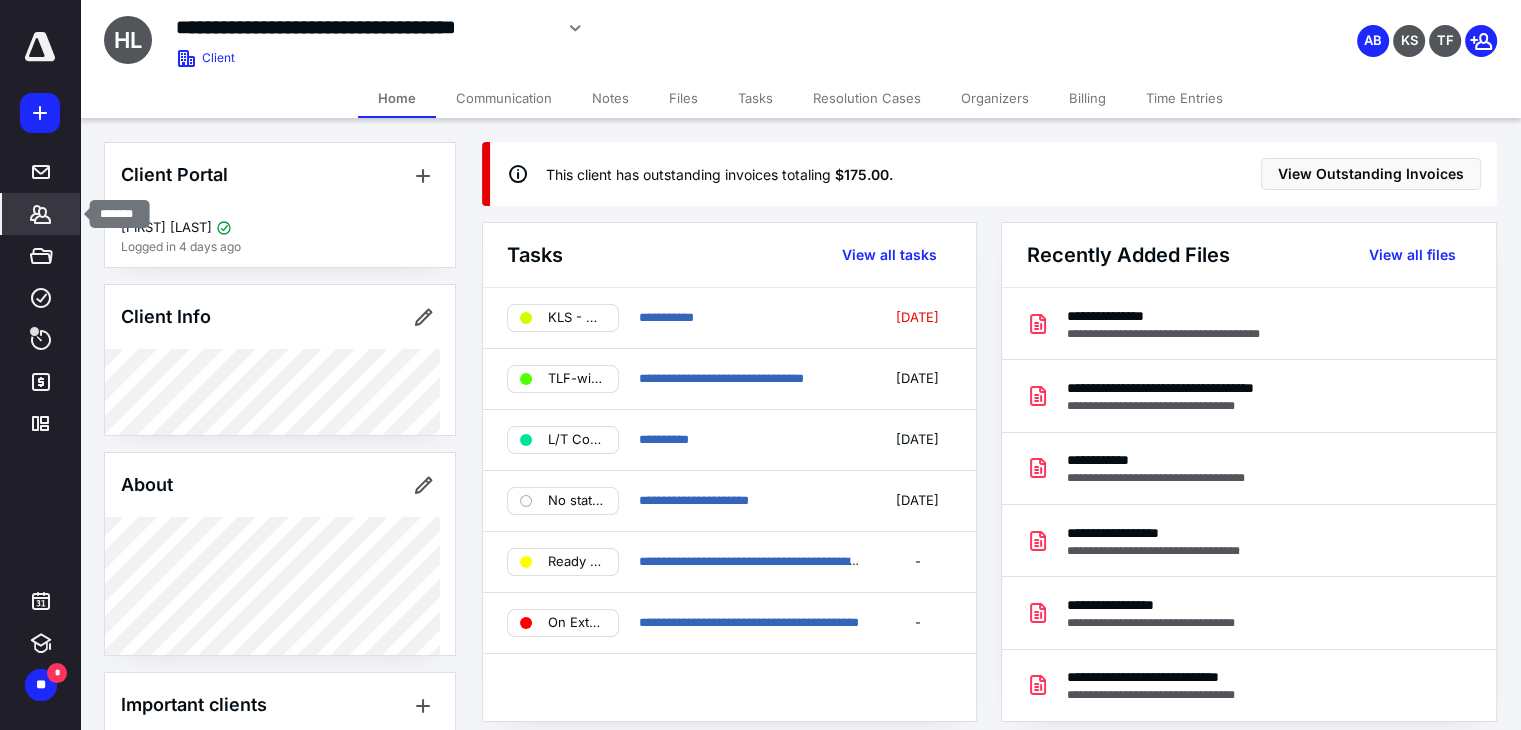 click 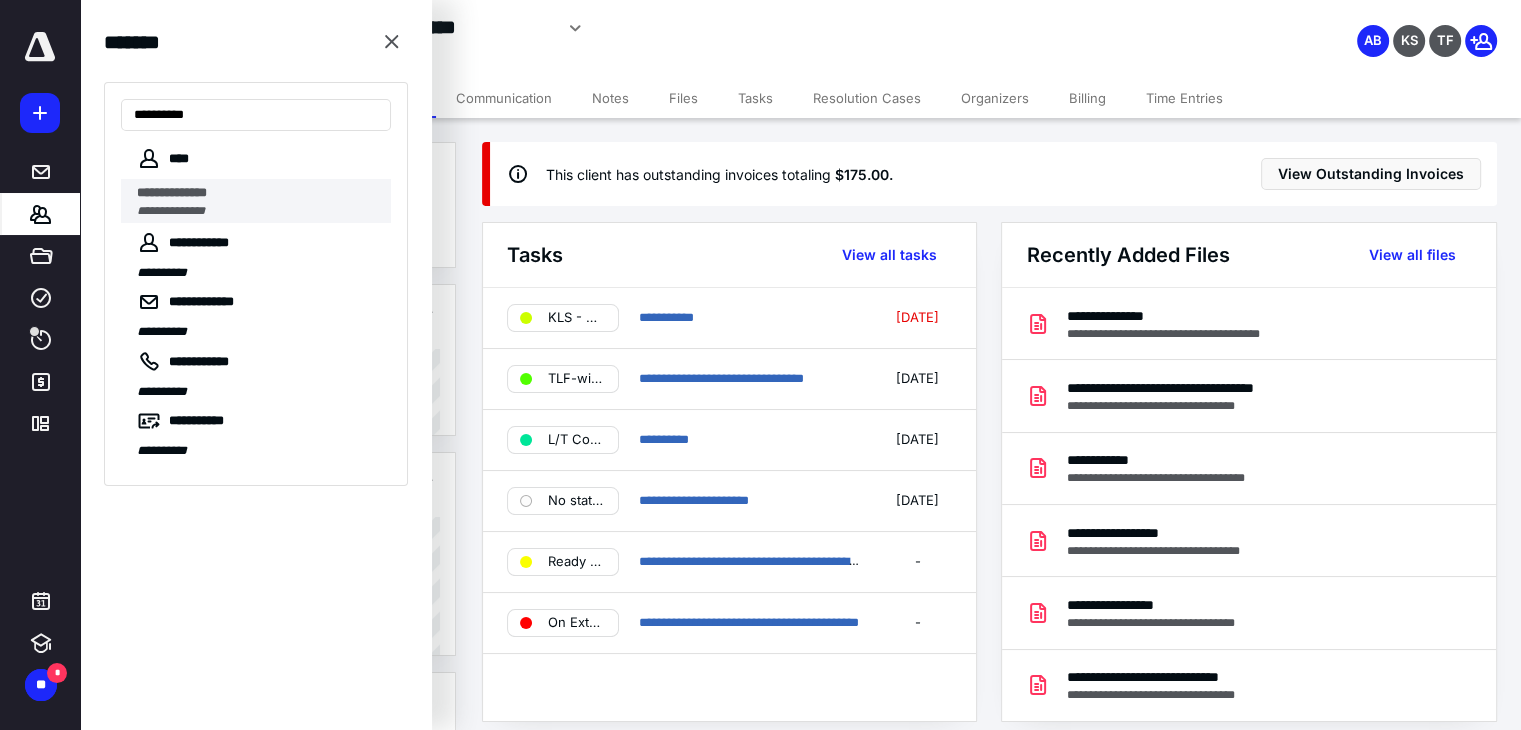 type on "**********" 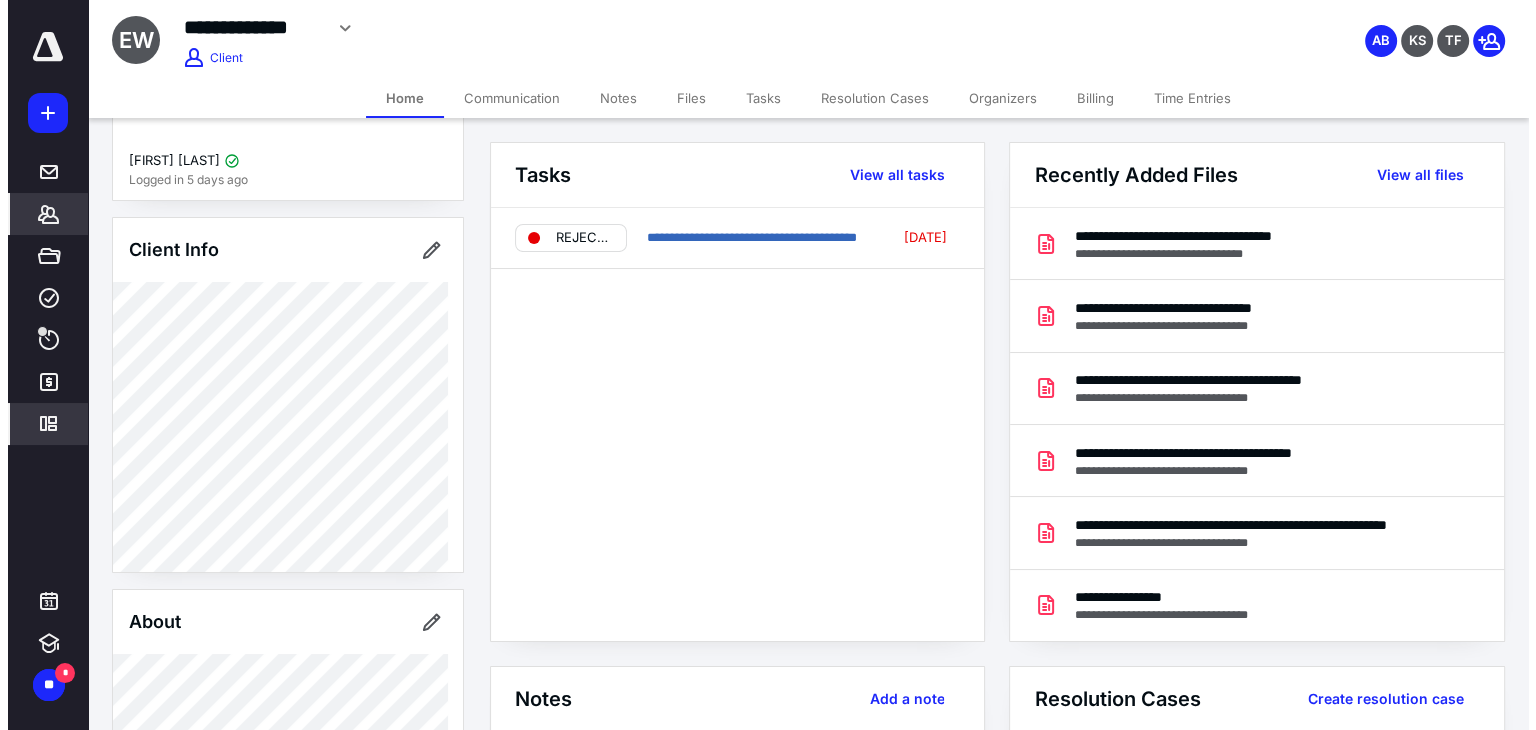 scroll, scrollTop: 100, scrollLeft: 0, axis: vertical 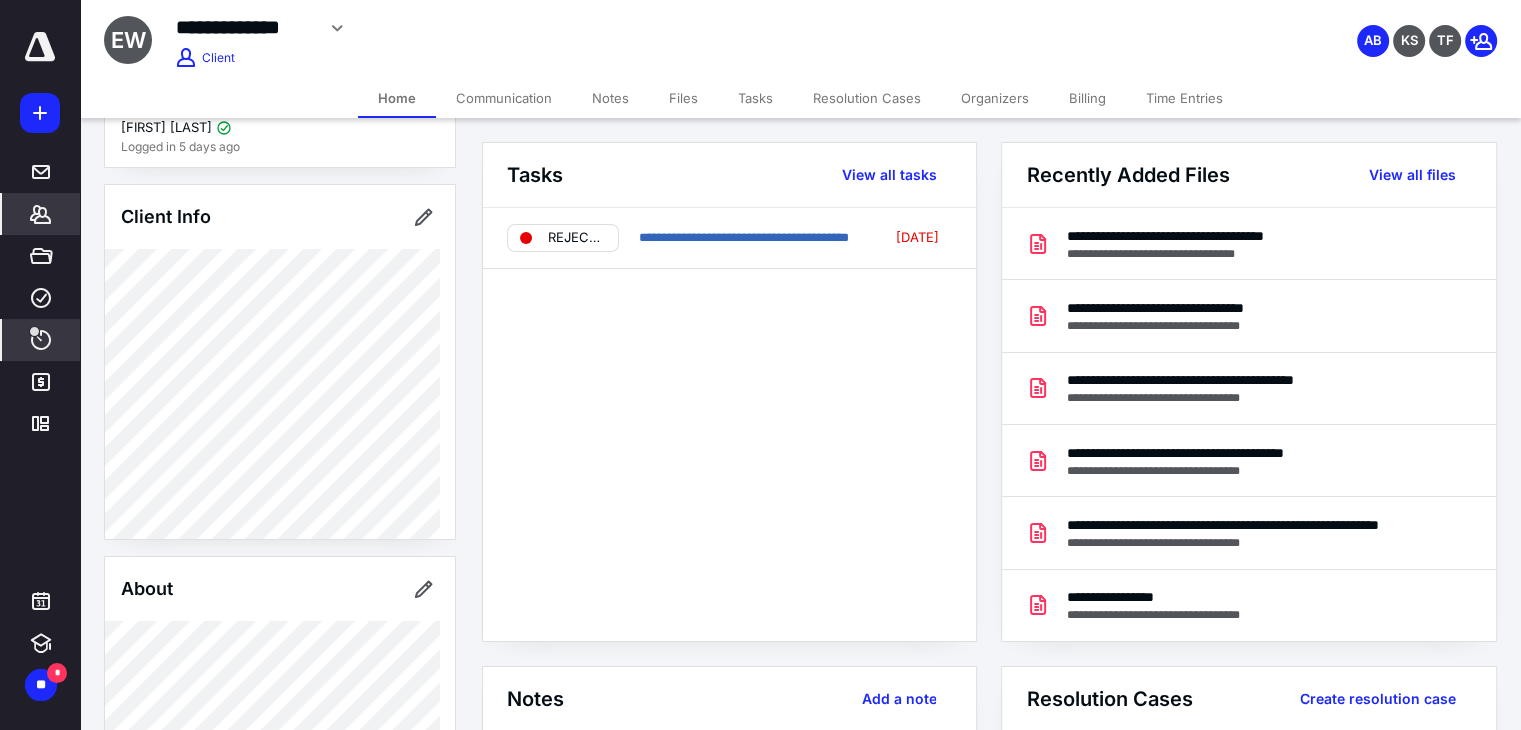 click on "****" at bounding box center [41, 340] 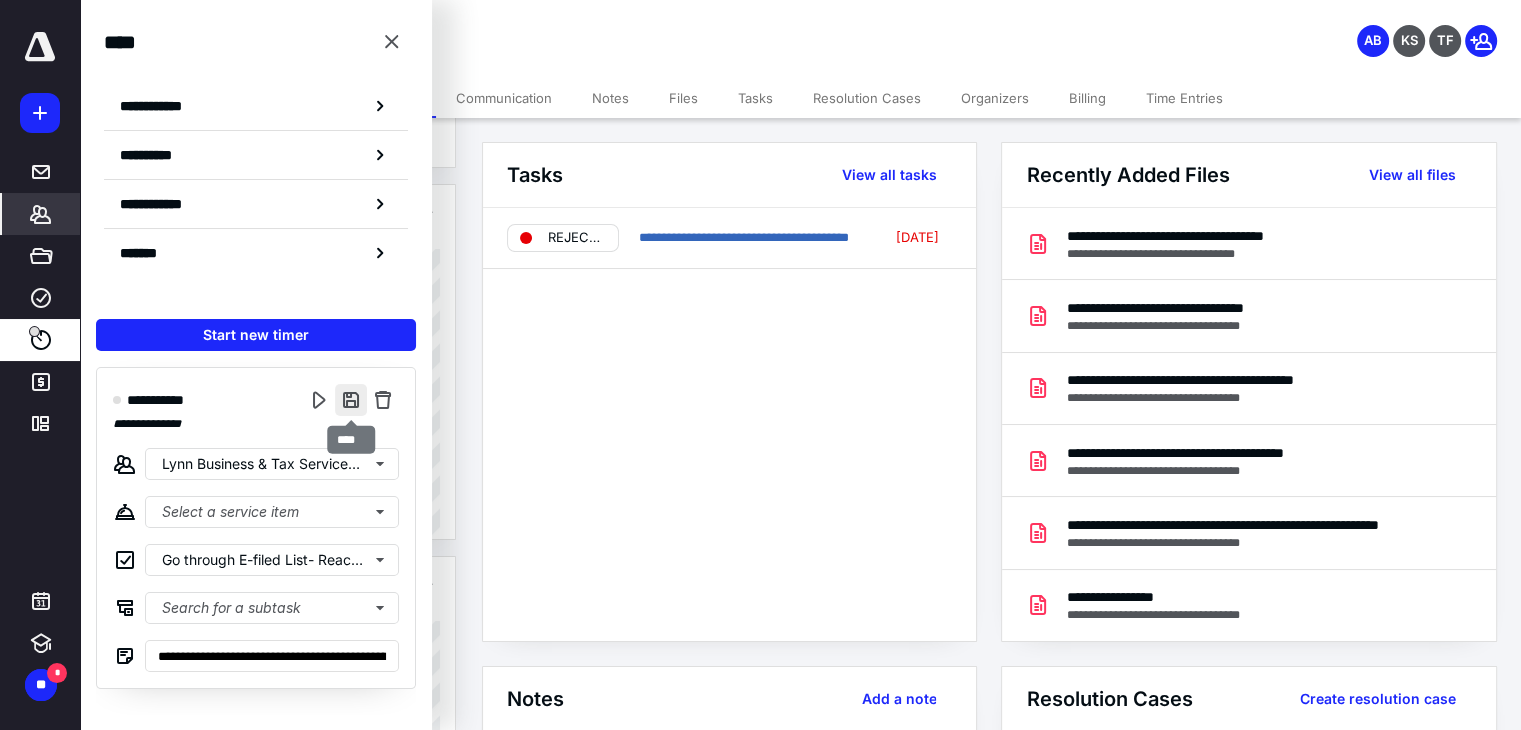click at bounding box center (351, 400) 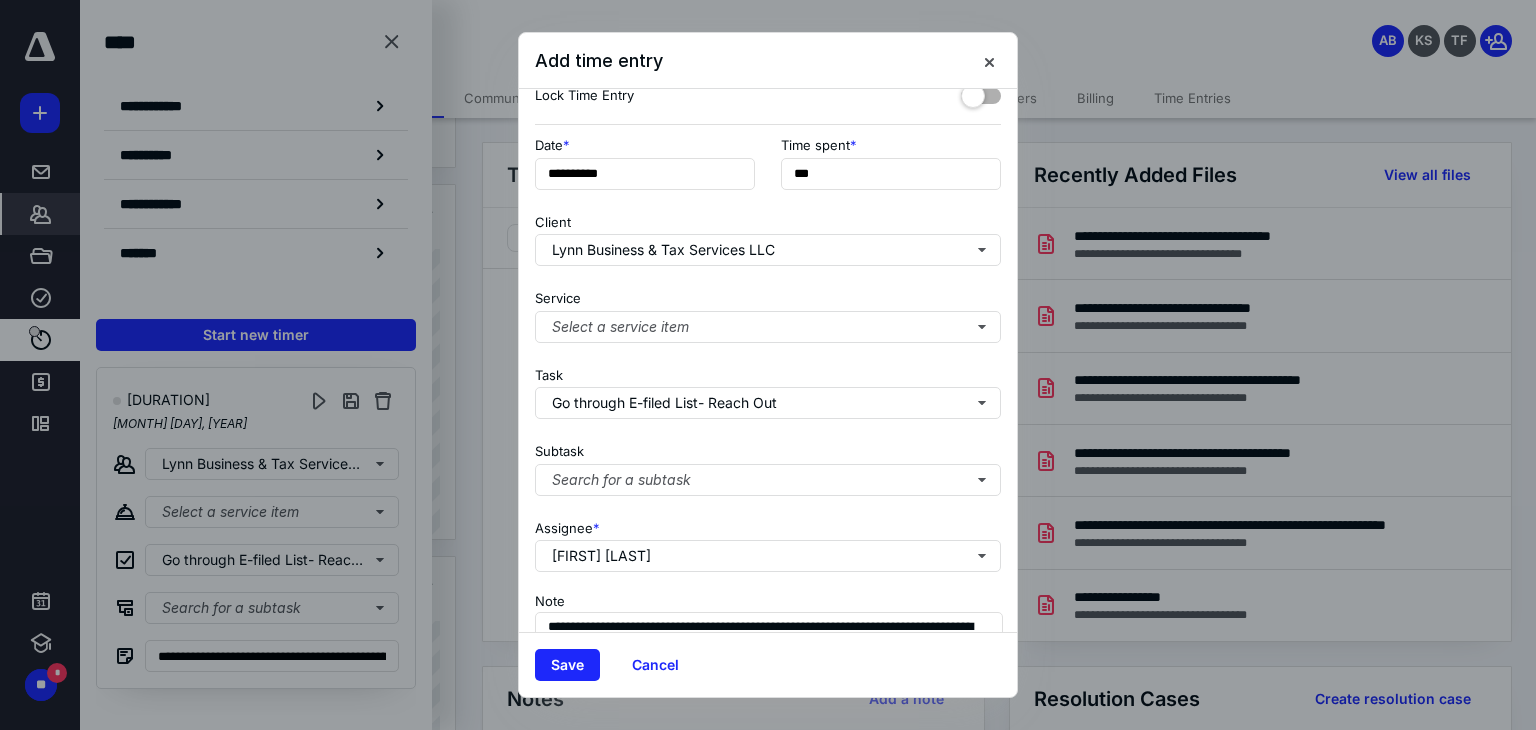 scroll, scrollTop: 0, scrollLeft: 0, axis: both 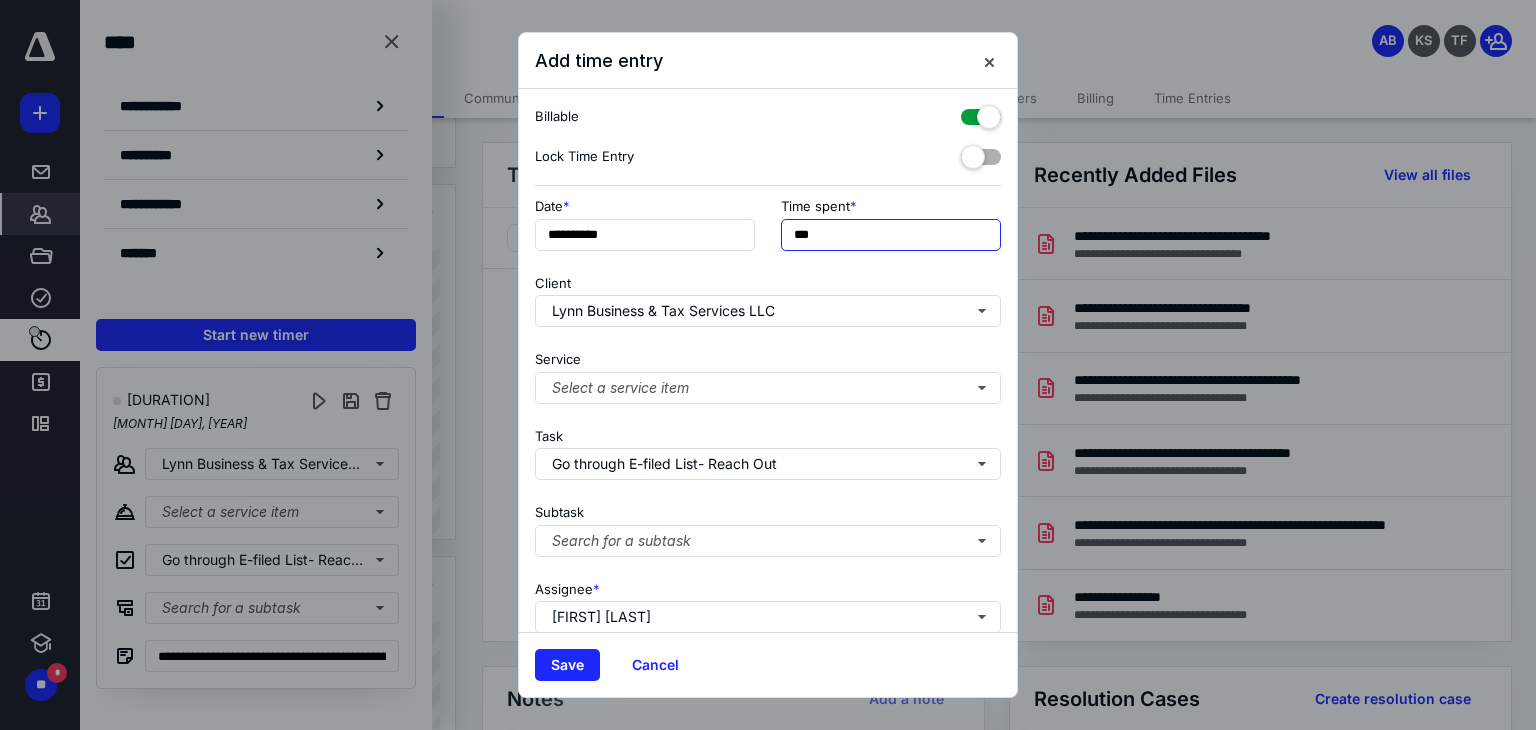 drag, startPoint x: 879, startPoint y: 233, endPoint x: 637, endPoint y: 217, distance: 242.52835 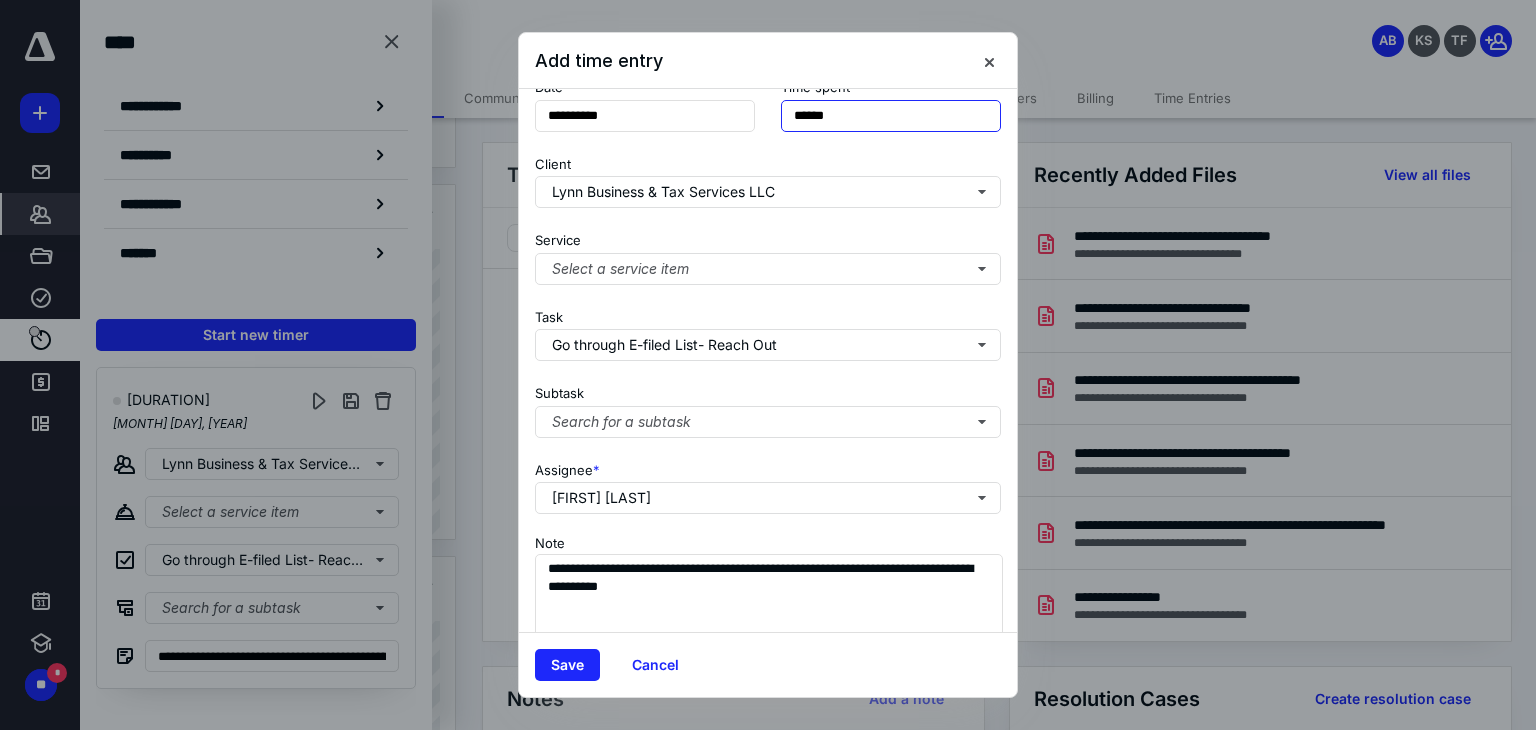 scroll, scrollTop: 171, scrollLeft: 0, axis: vertical 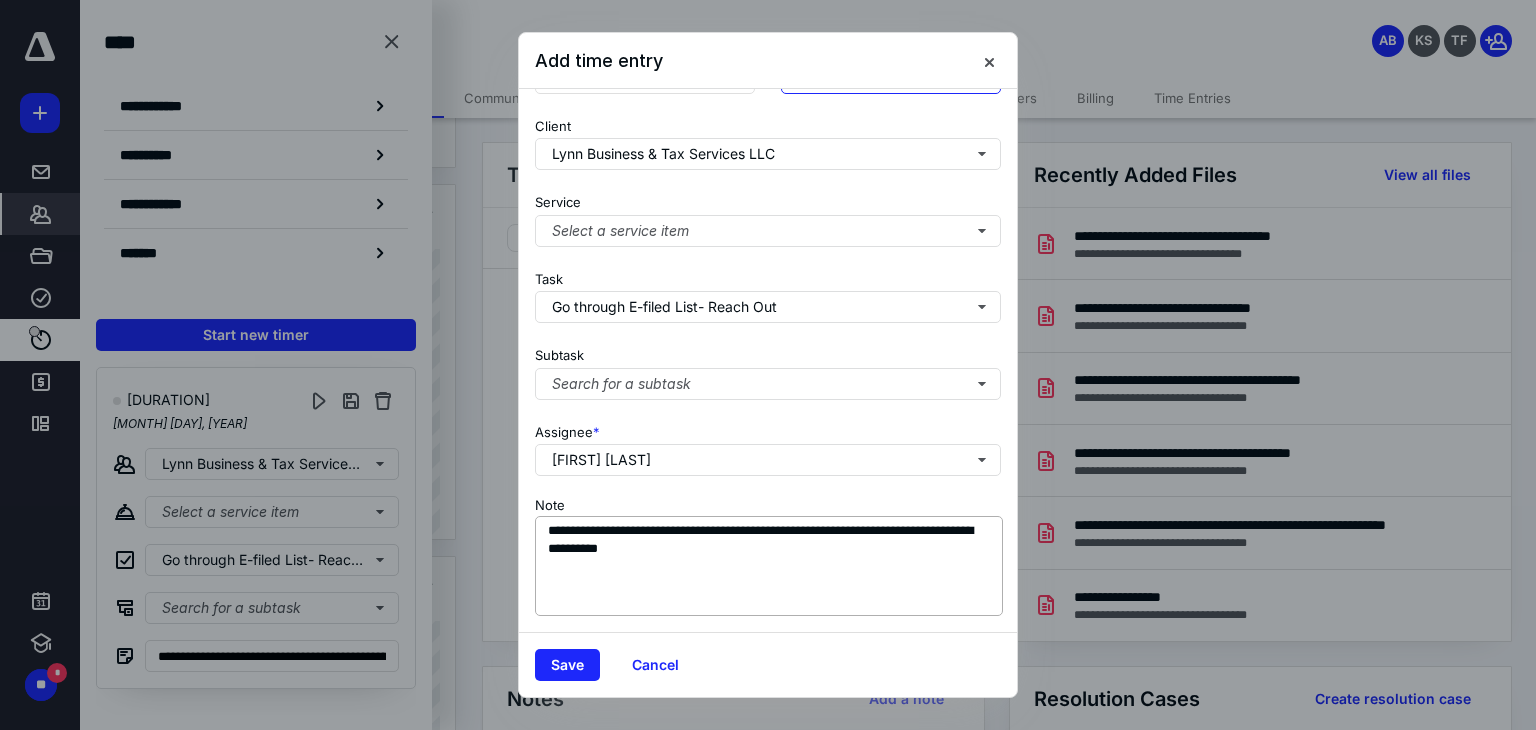 type on "******" 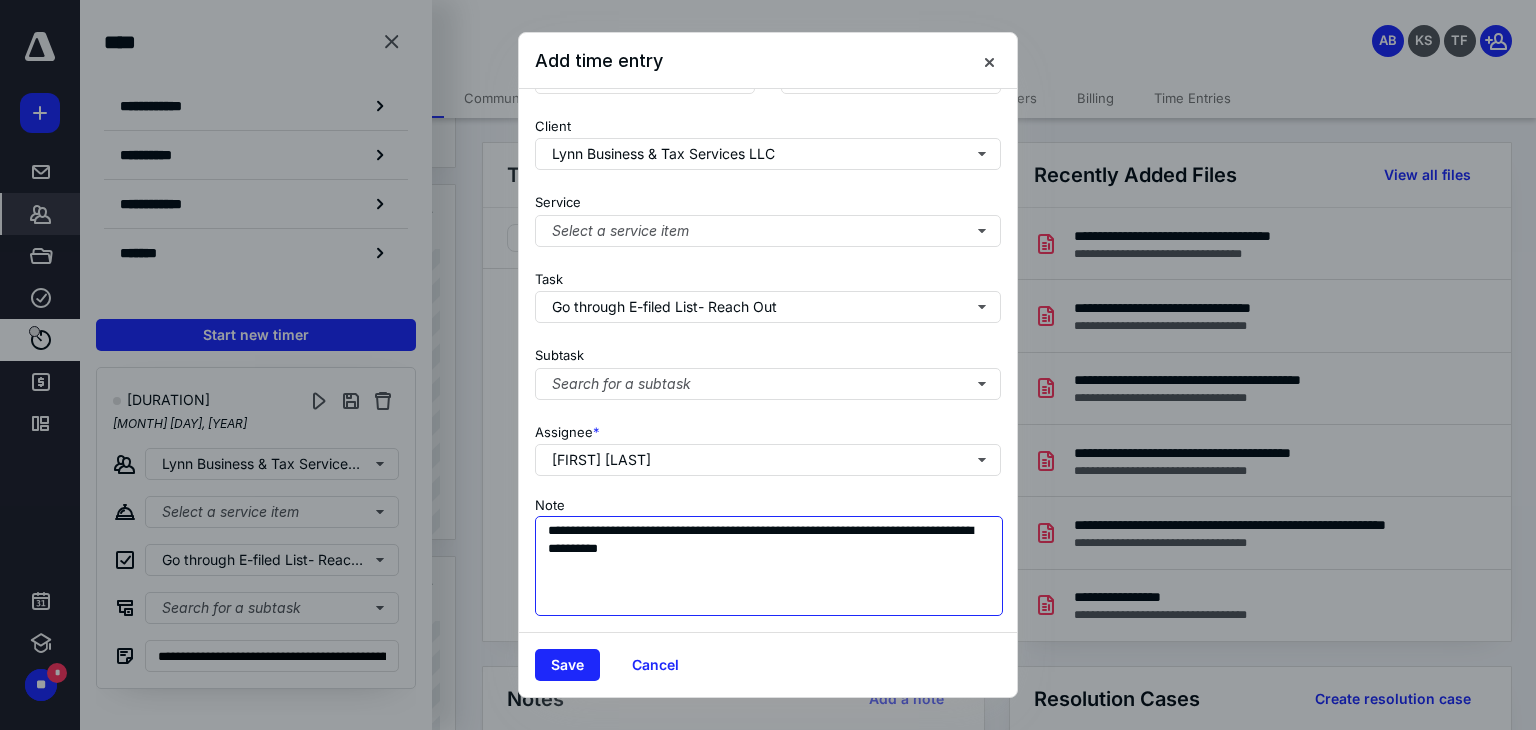 click on "**********" at bounding box center [769, 566] 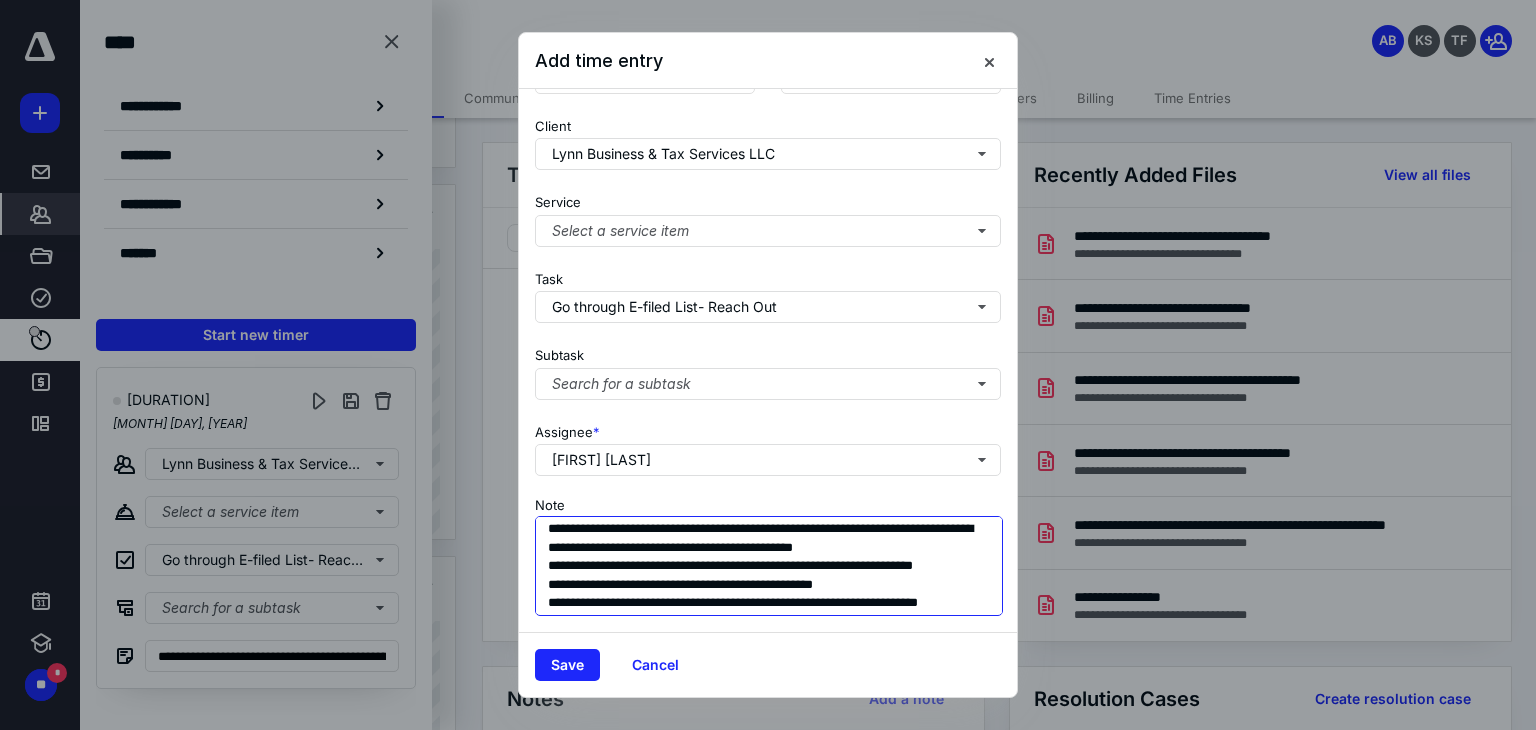 scroll, scrollTop: 93, scrollLeft: 0, axis: vertical 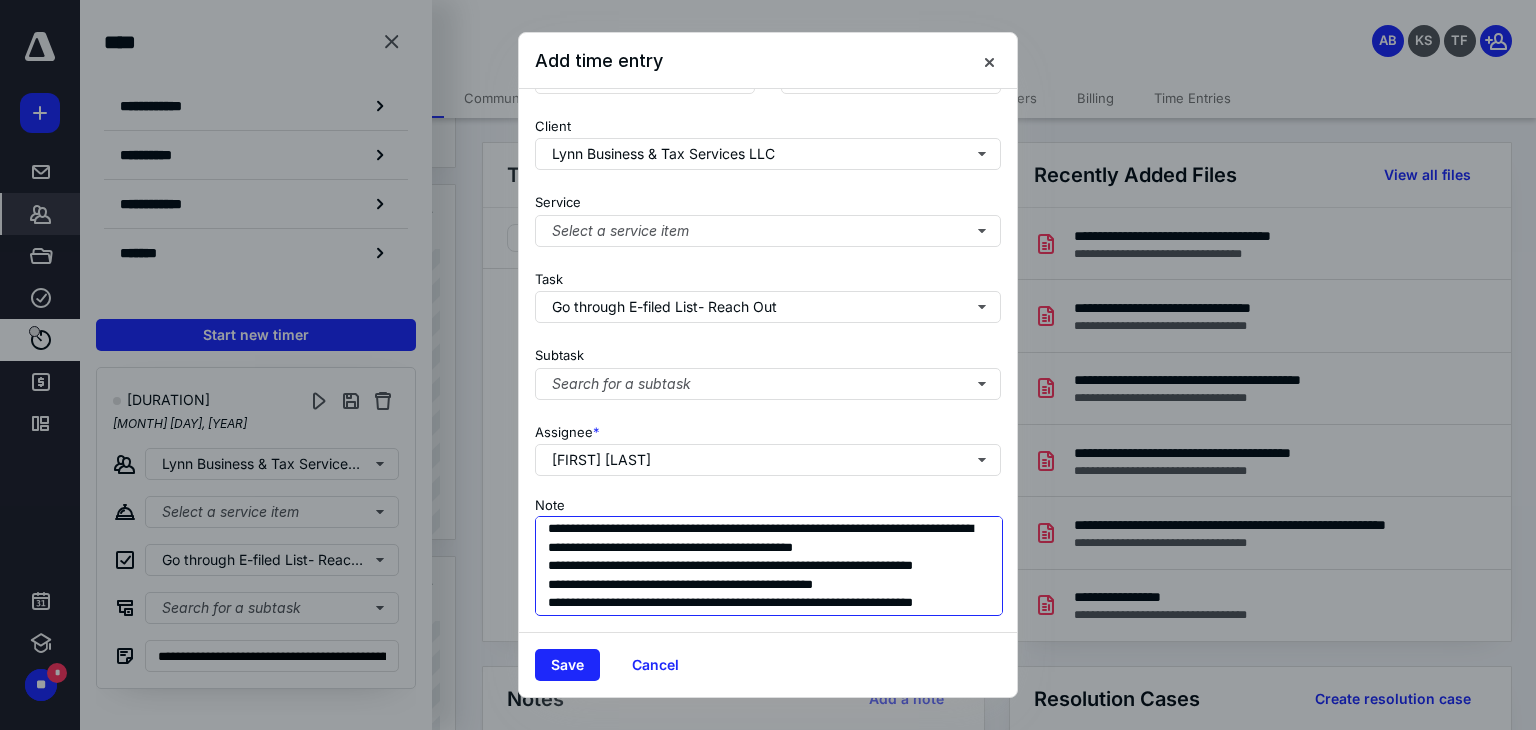 click on "**********" at bounding box center (769, 566) 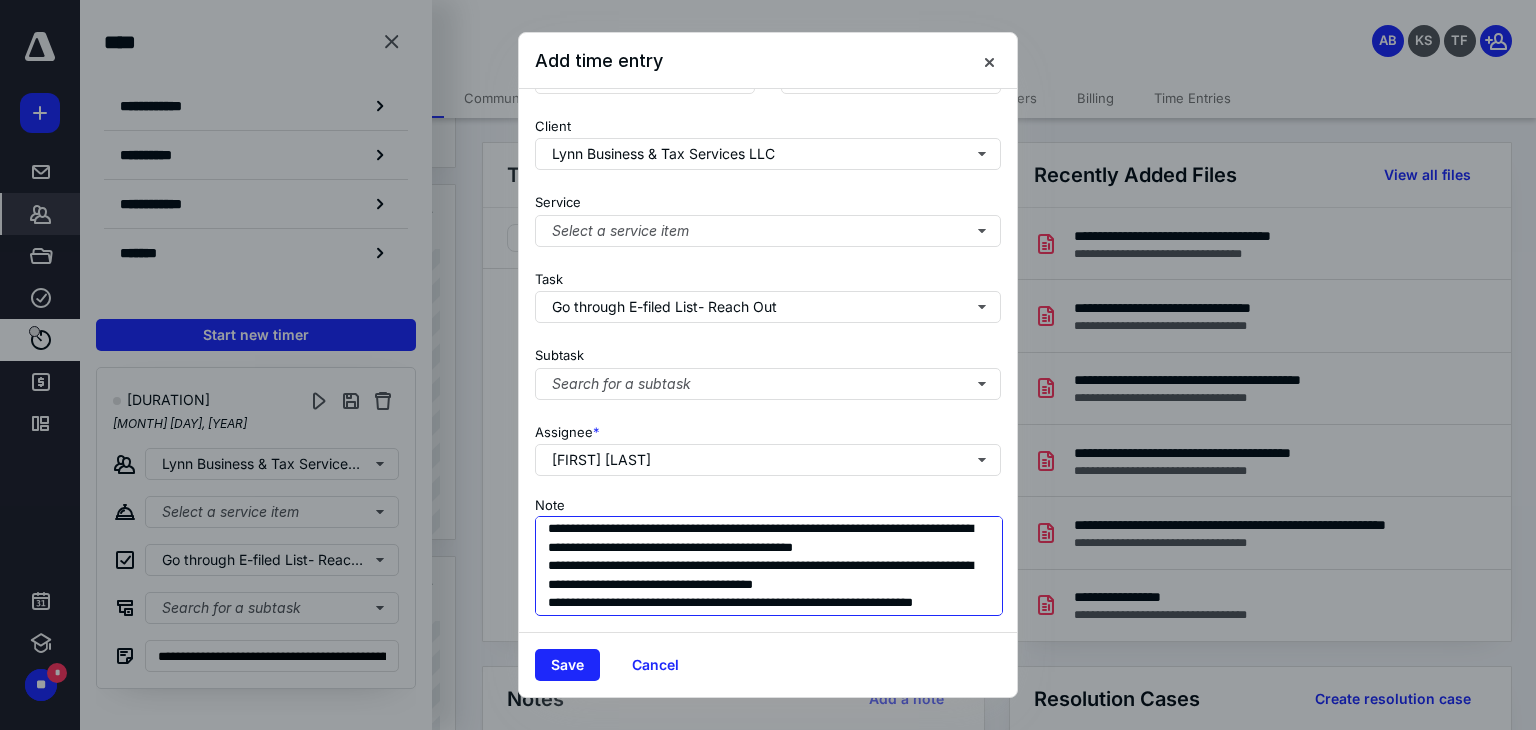 scroll, scrollTop: 74, scrollLeft: 0, axis: vertical 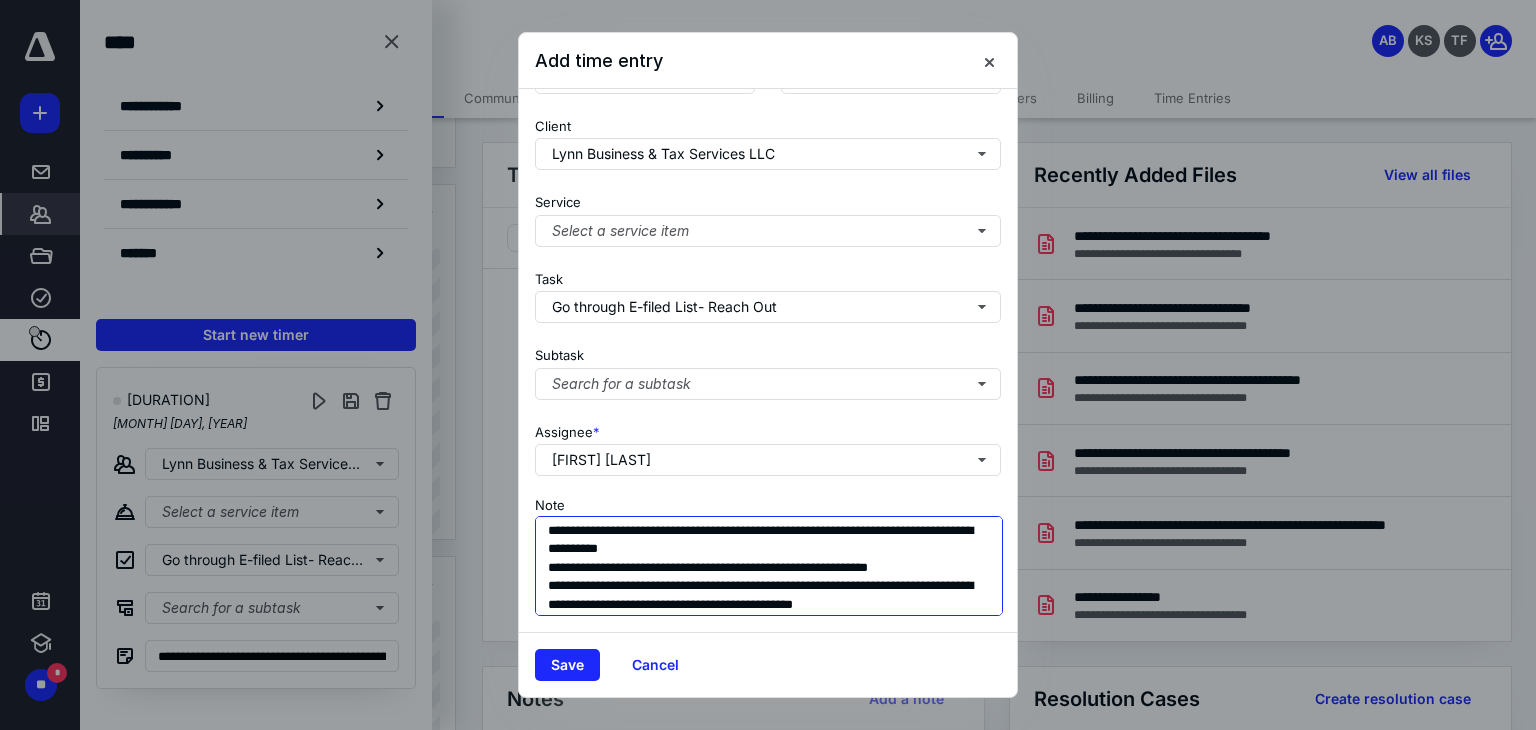 click on "**********" at bounding box center (769, 566) 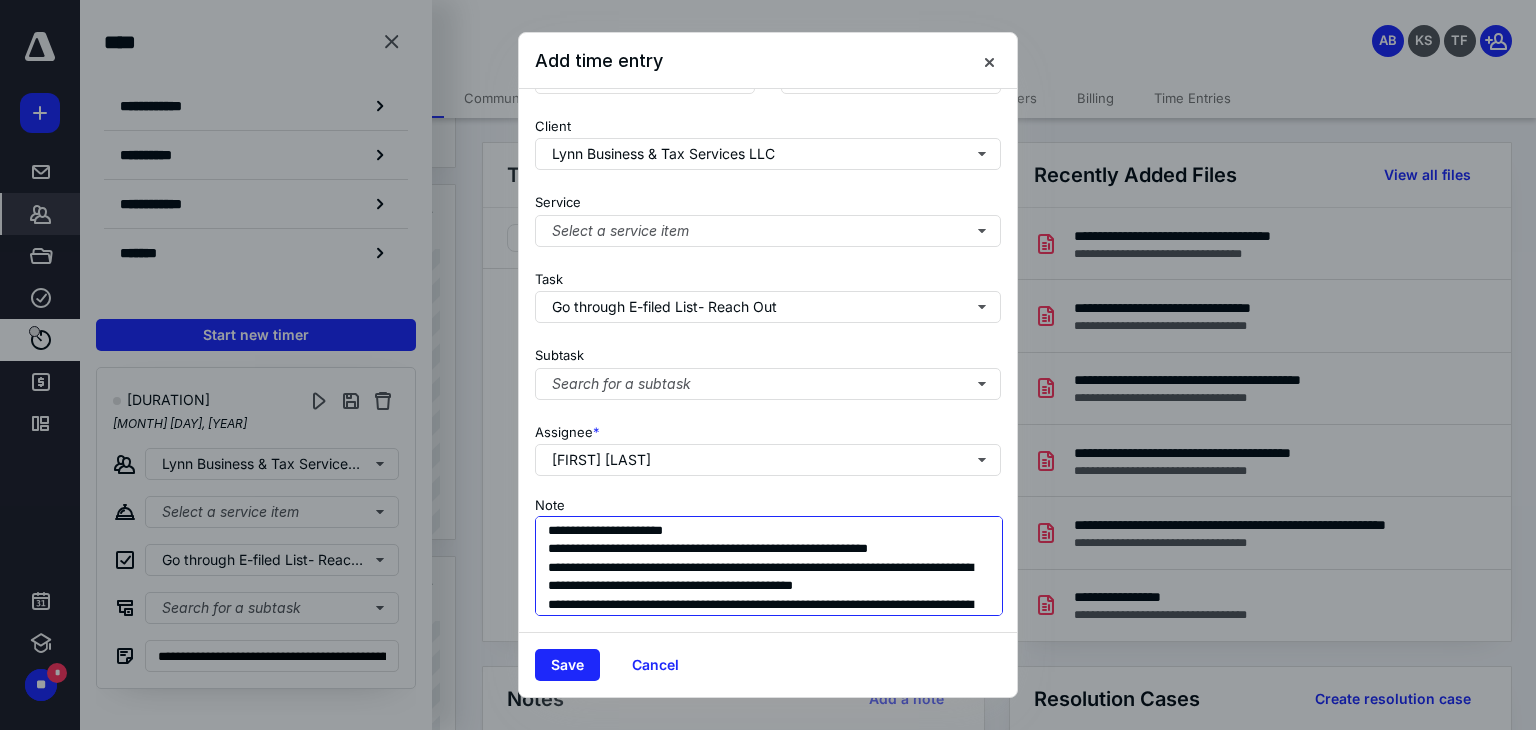 click on "**********" at bounding box center (769, 566) 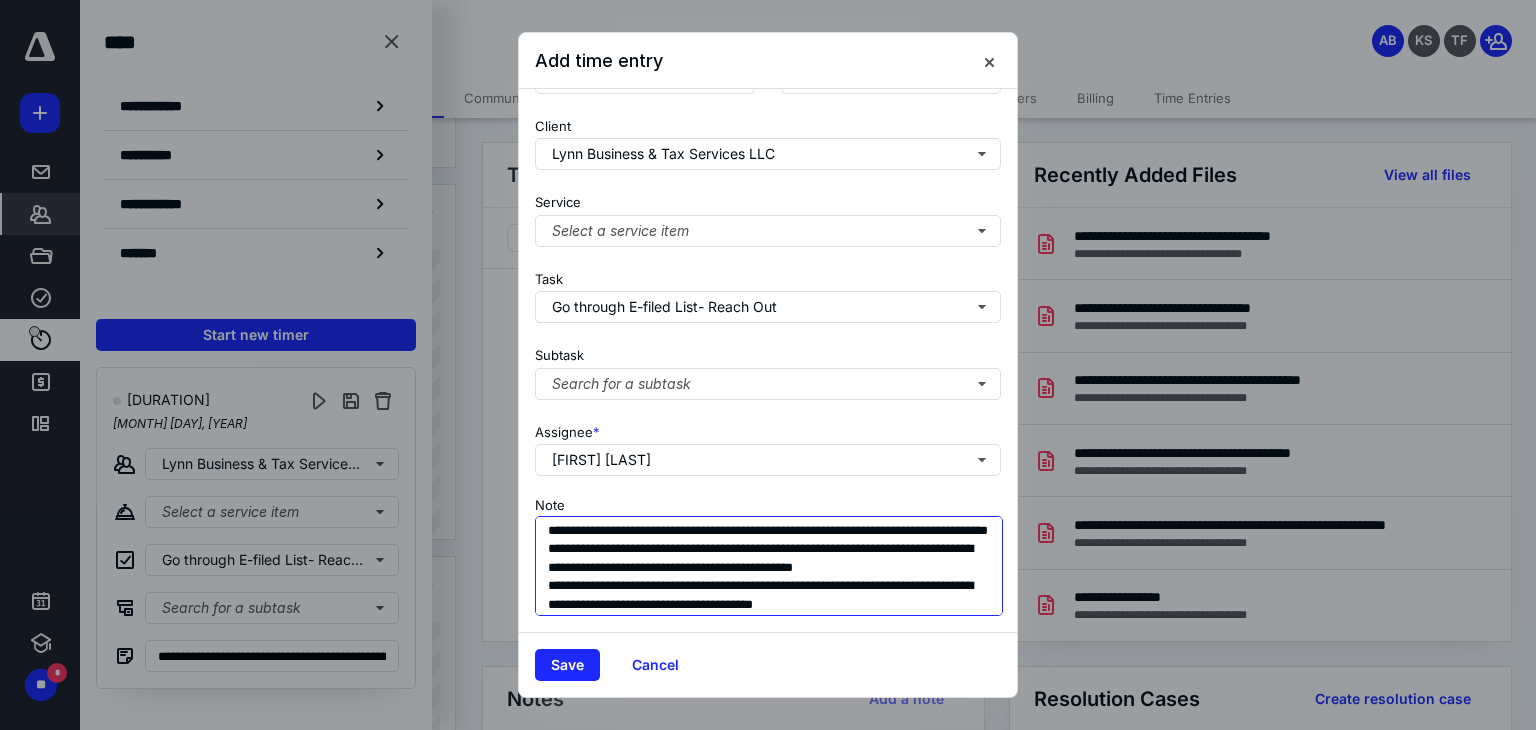 click on "**********" at bounding box center [769, 566] 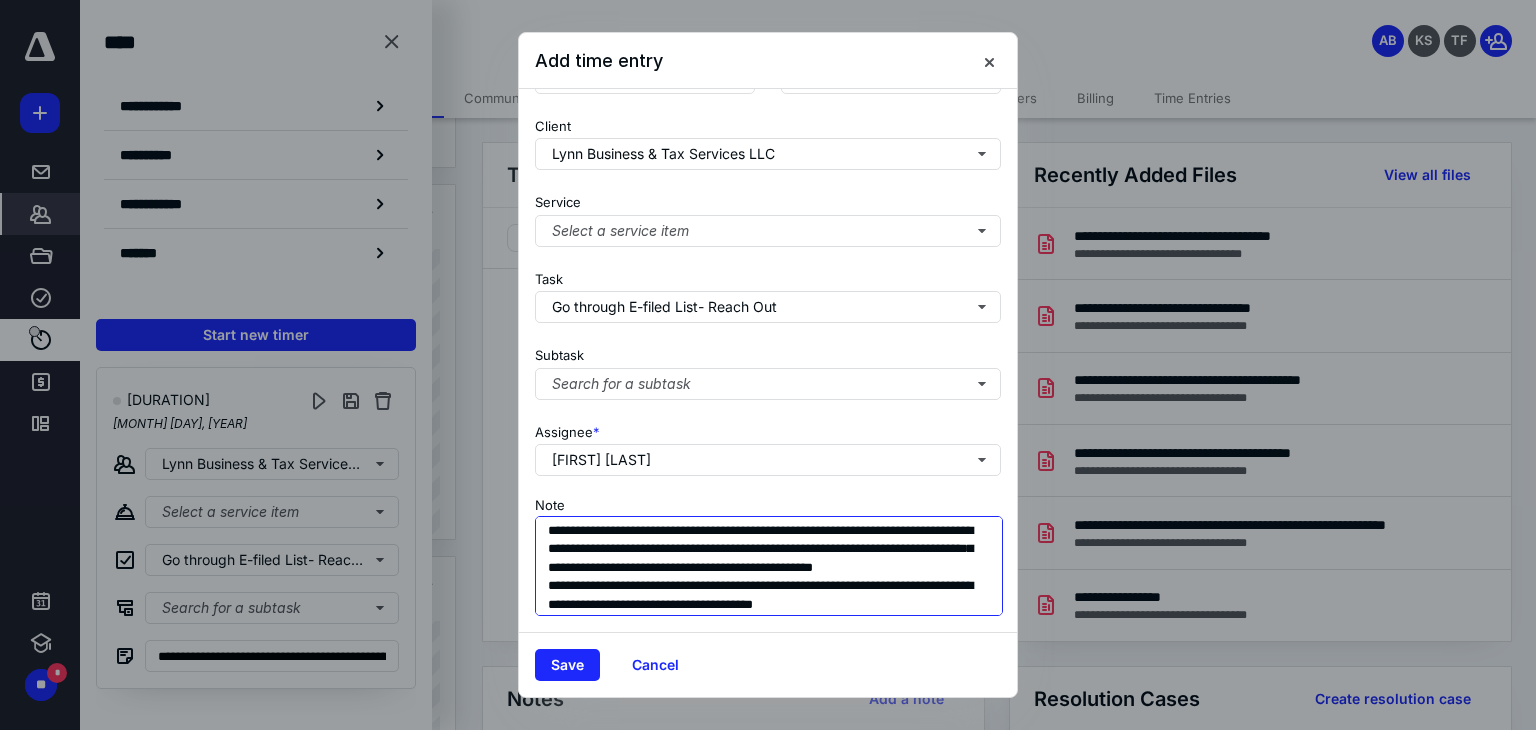 click on "**********" at bounding box center [769, 566] 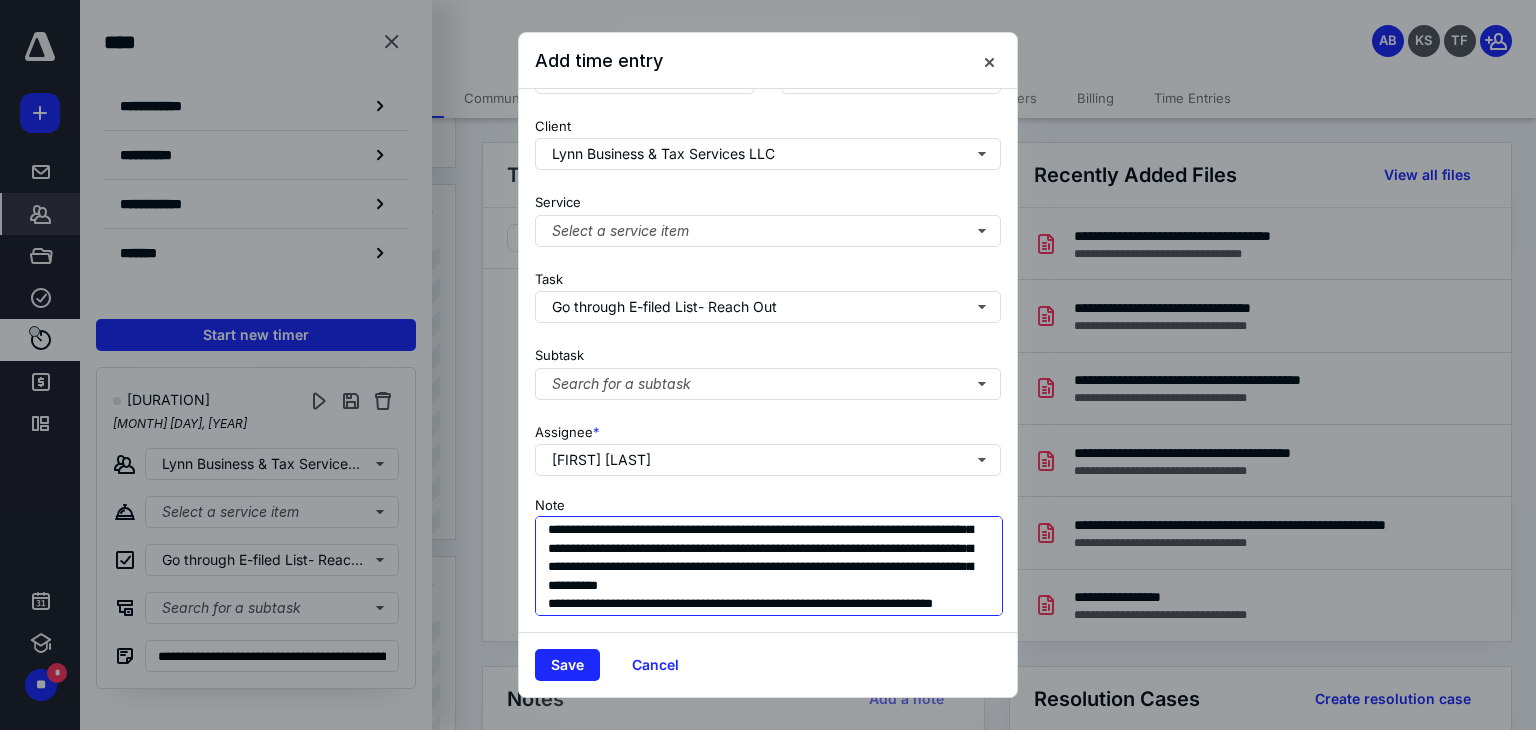 scroll, scrollTop: 56, scrollLeft: 0, axis: vertical 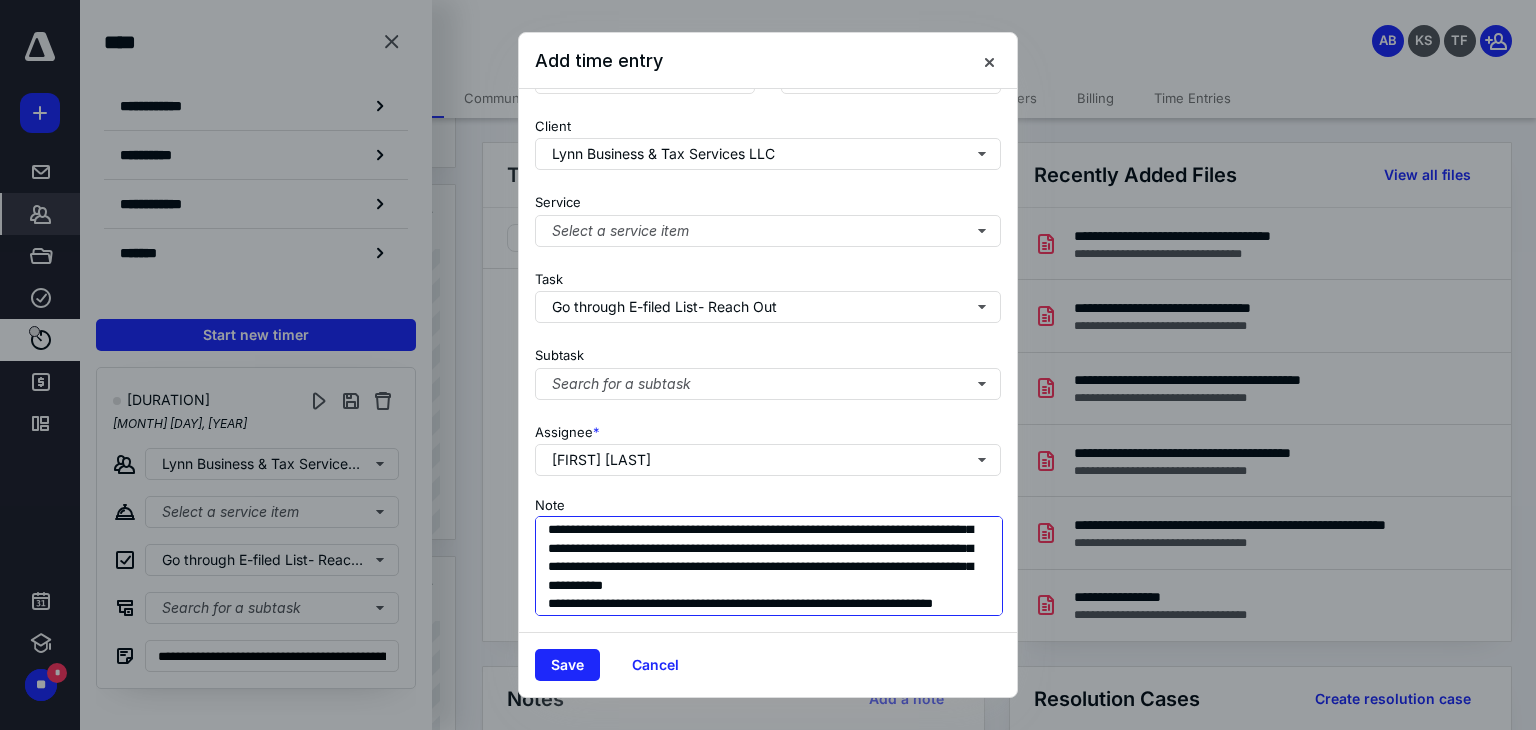 drag, startPoint x: 548, startPoint y: 575, endPoint x: 545, endPoint y: 588, distance: 13.341664 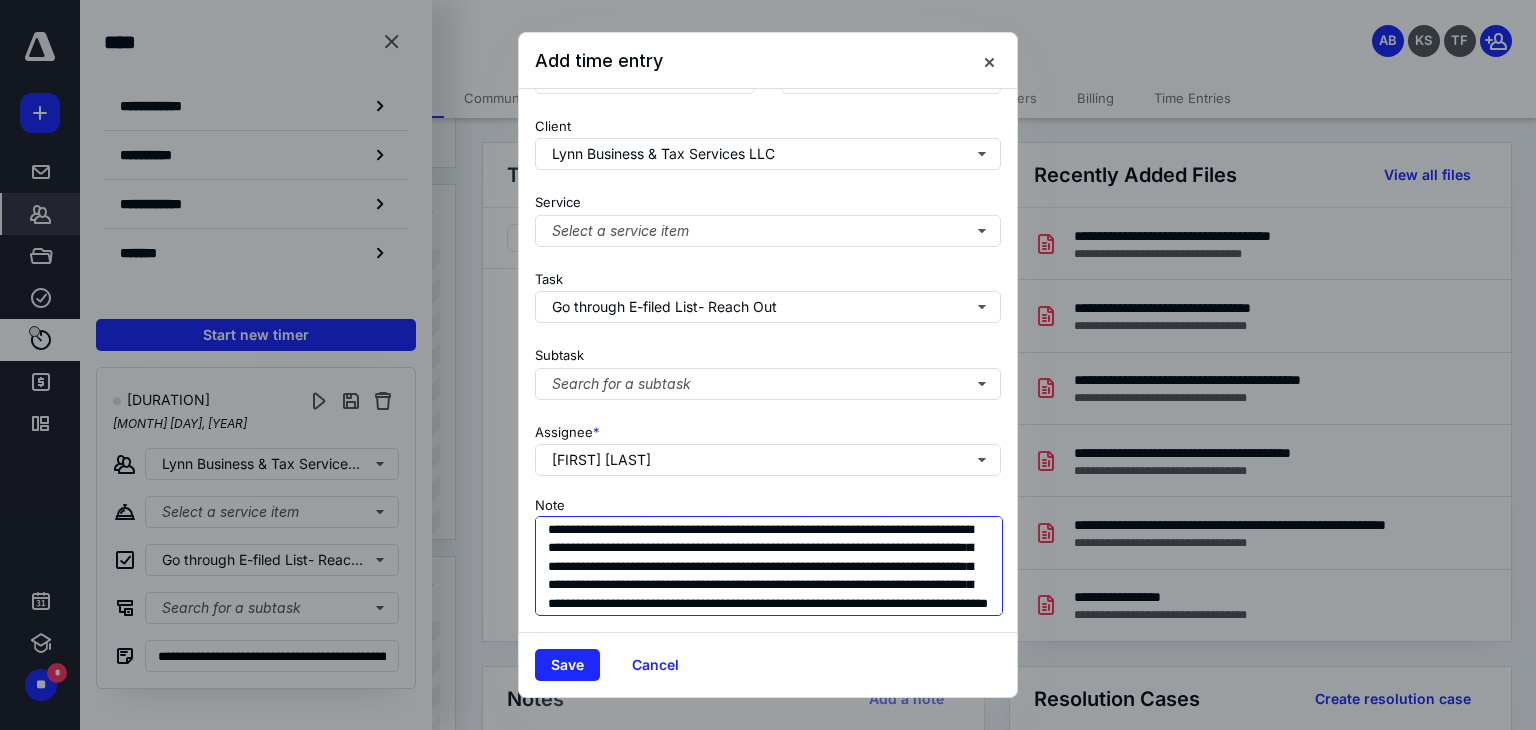 scroll, scrollTop: 37, scrollLeft: 0, axis: vertical 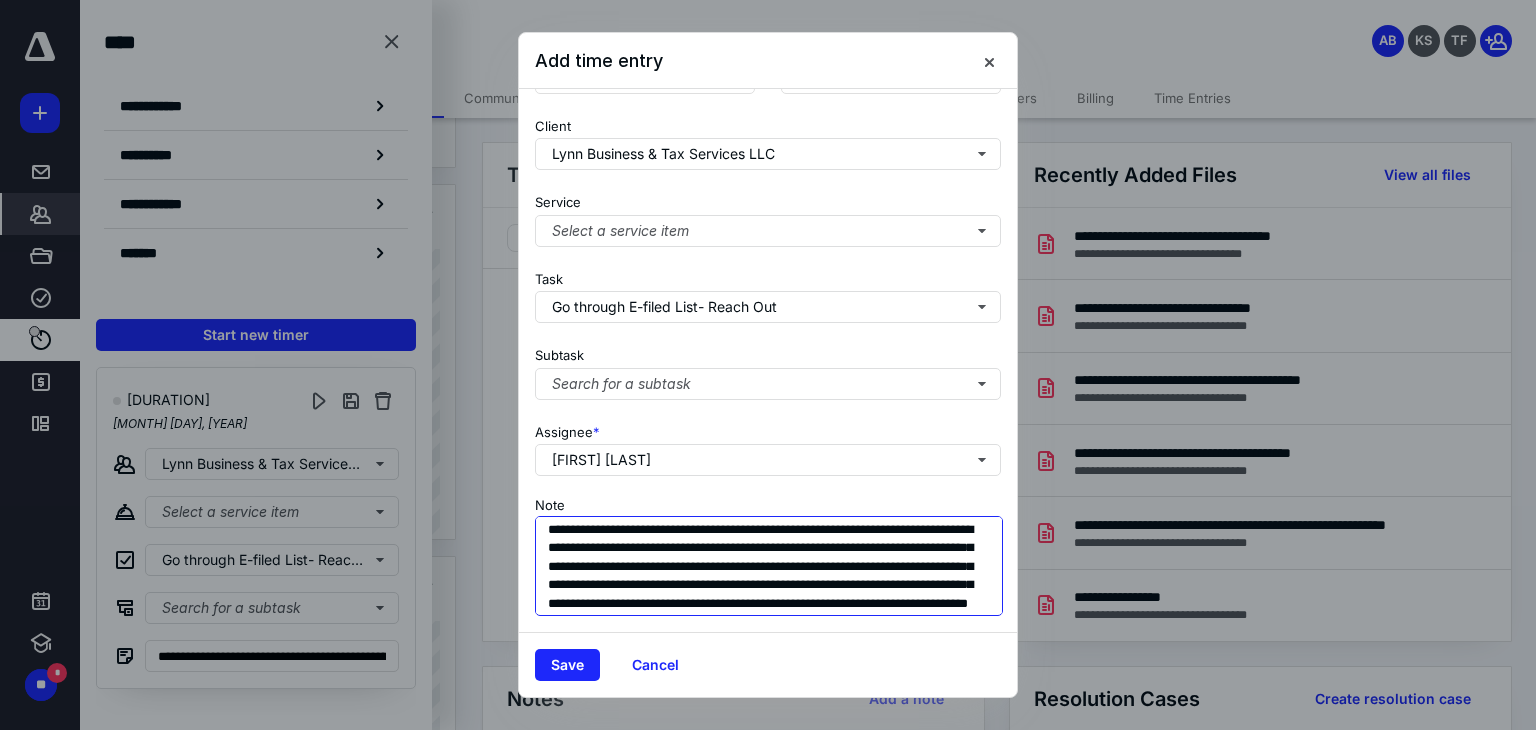 click on "**********" at bounding box center (769, 566) 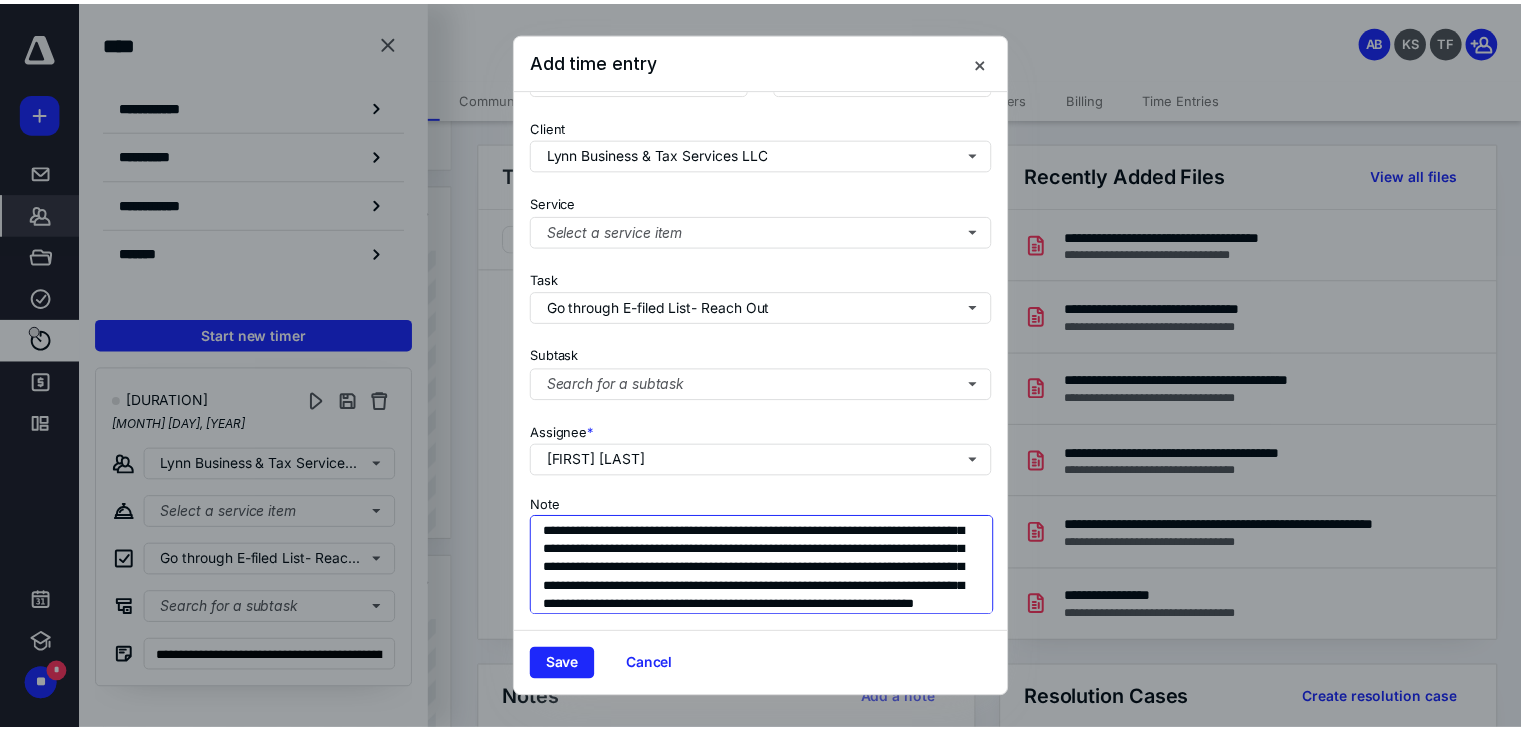 scroll, scrollTop: 0, scrollLeft: 0, axis: both 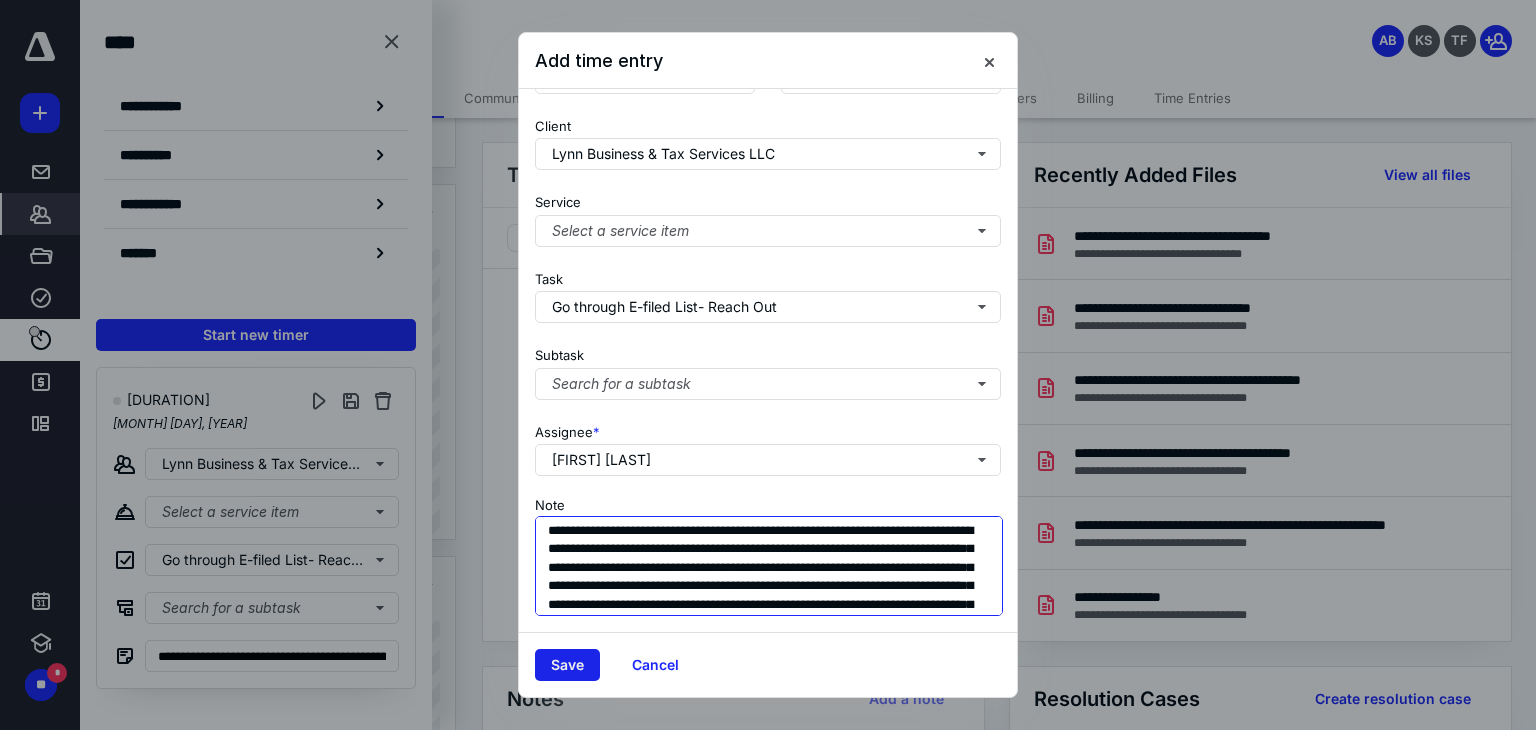 type on "**********" 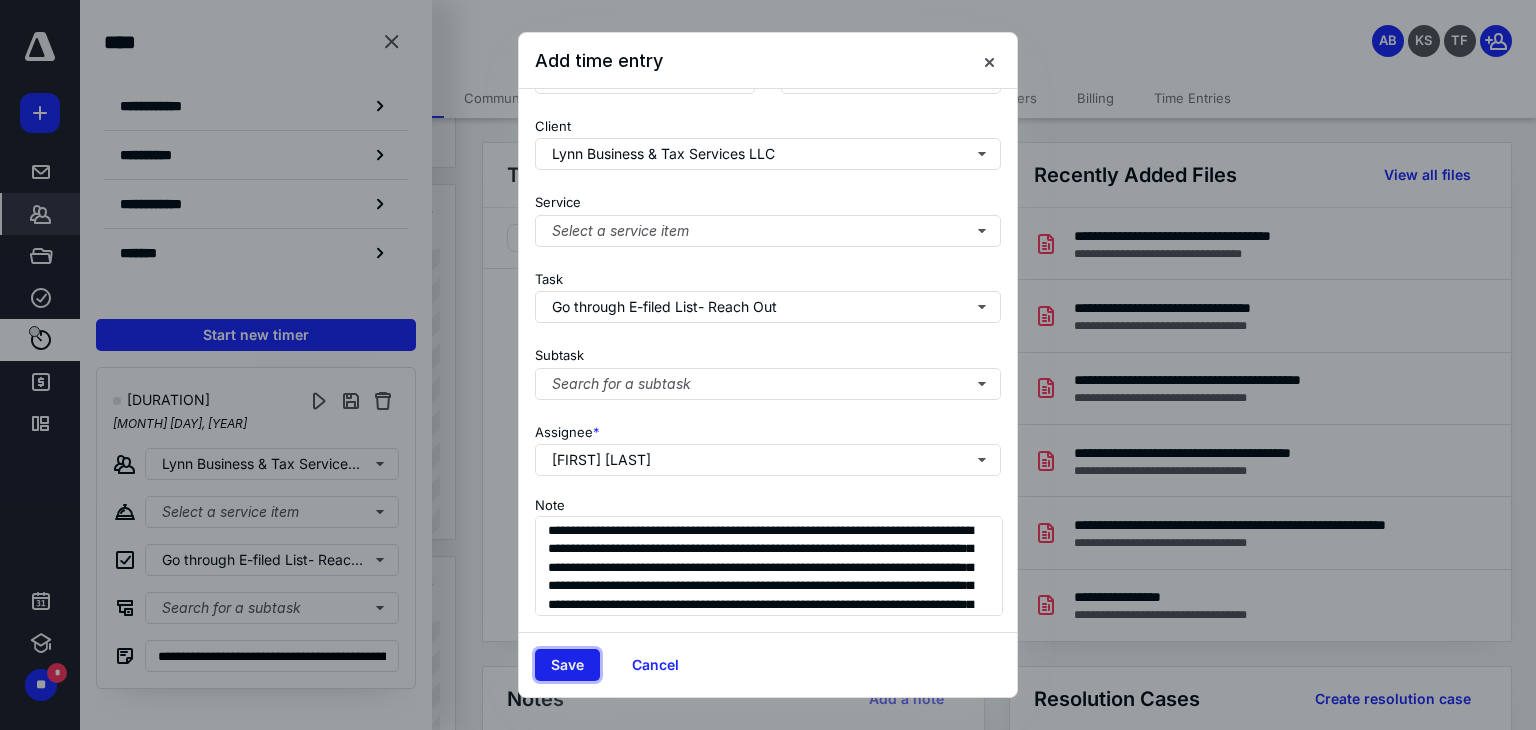 click on "Save" at bounding box center [567, 665] 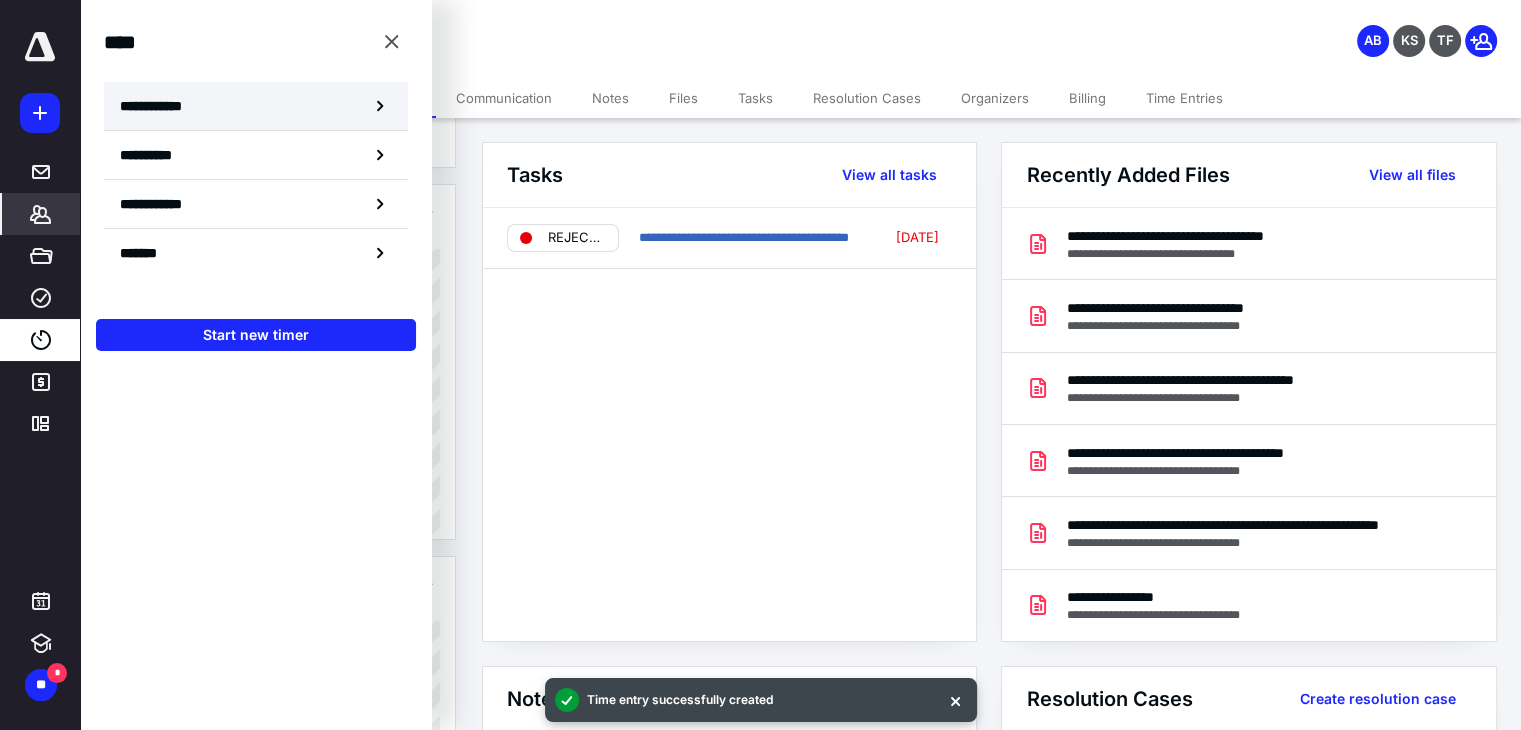 click on "**********" at bounding box center (162, 106) 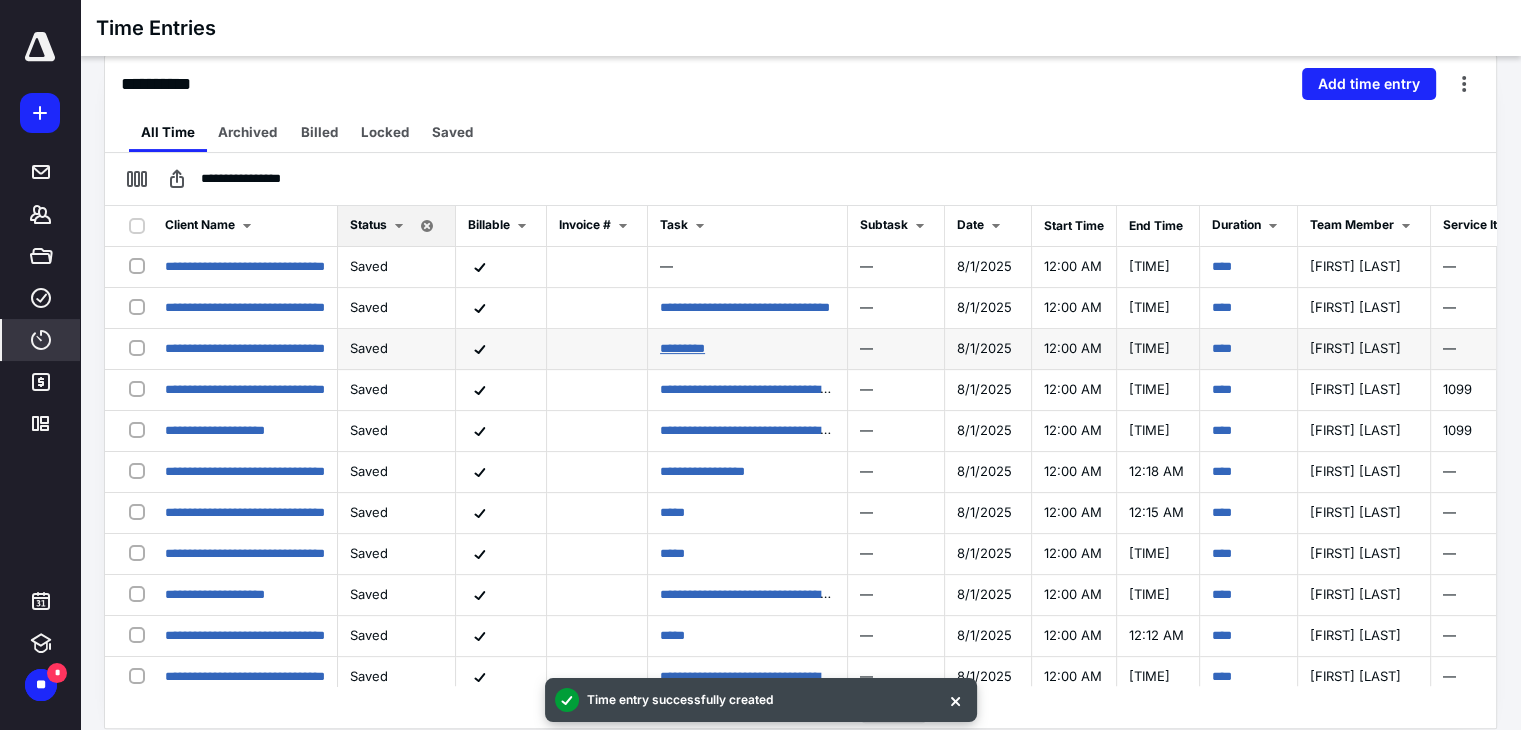 scroll, scrollTop: 463, scrollLeft: 0, axis: vertical 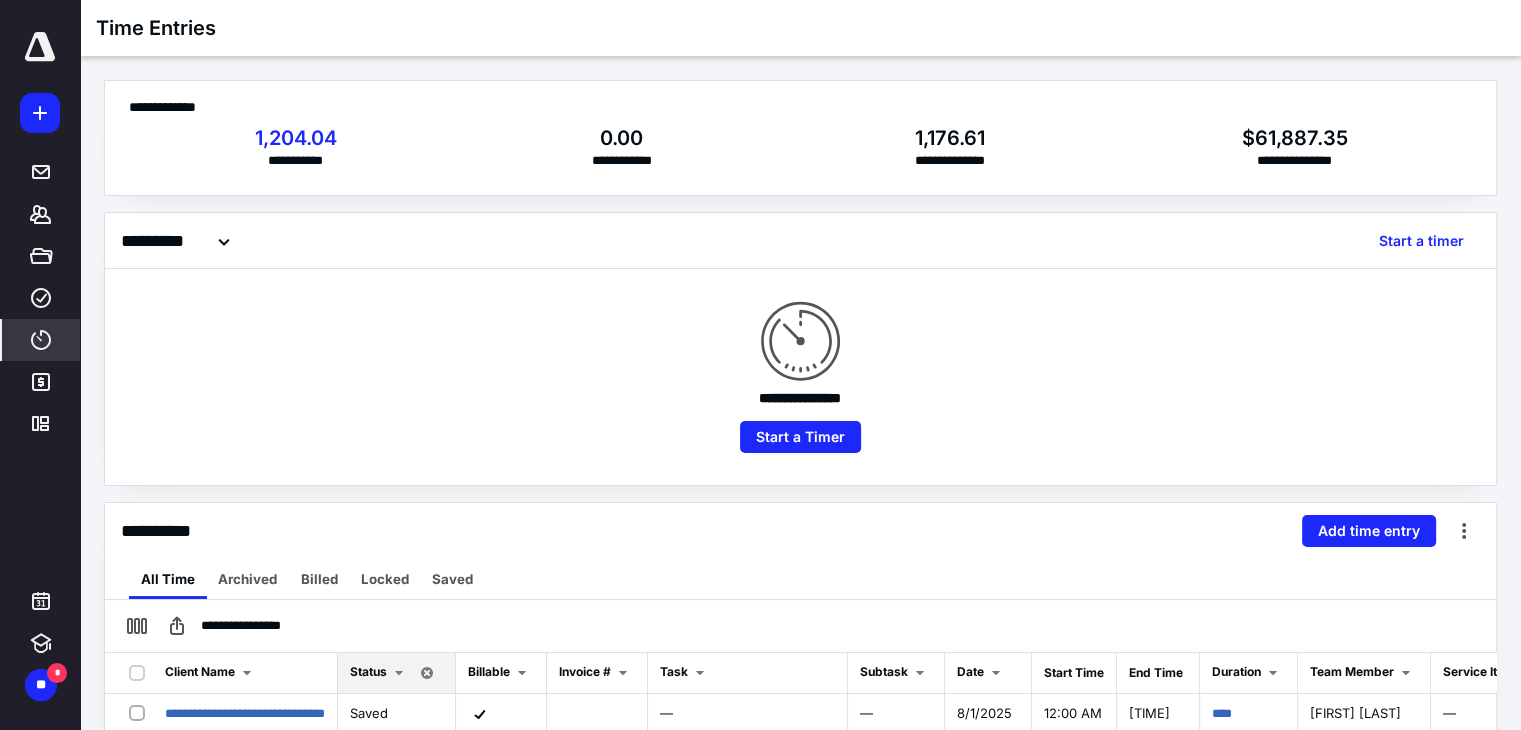 click at bounding box center (40, 47) 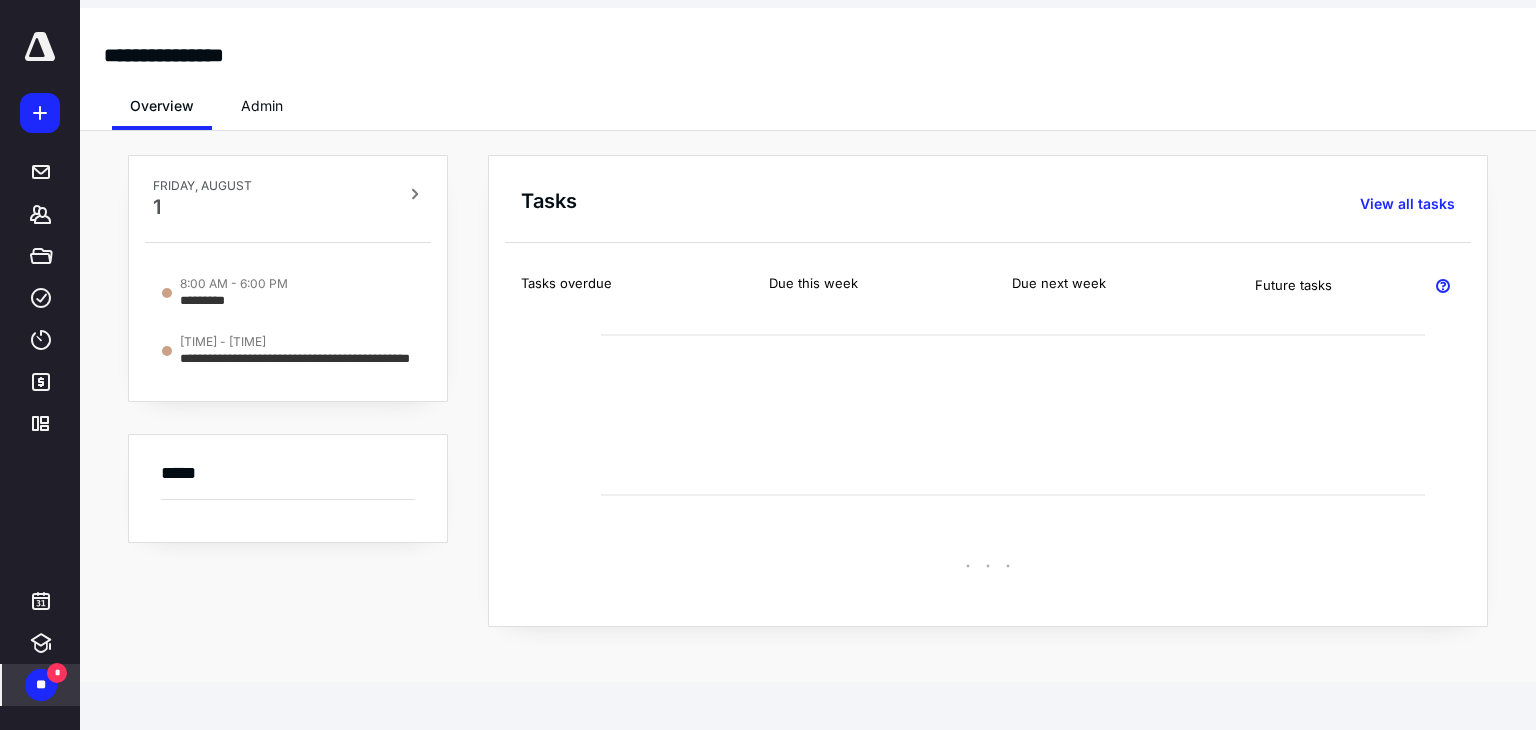 click on "**" at bounding box center (41, 685) 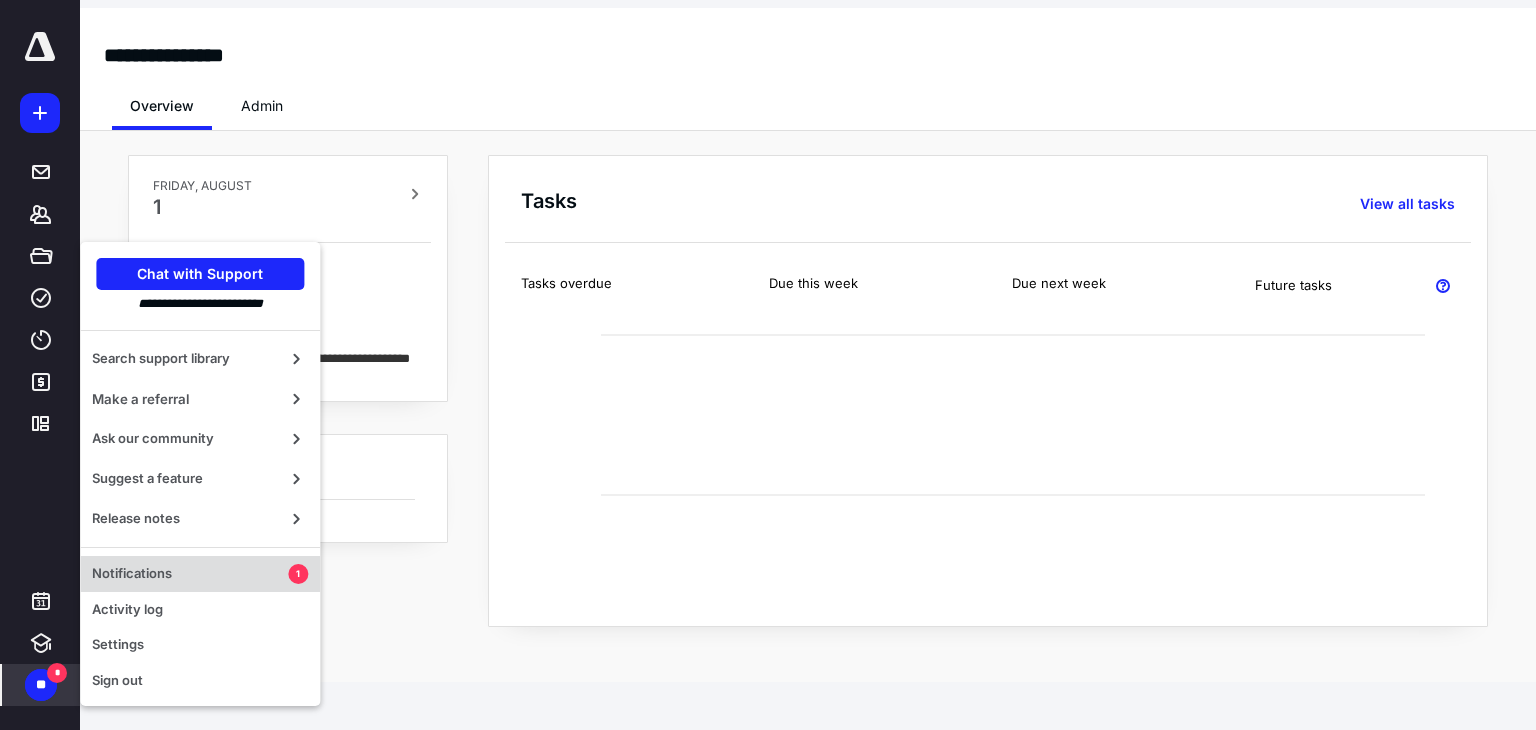 click on "Notifications" at bounding box center (190, 574) 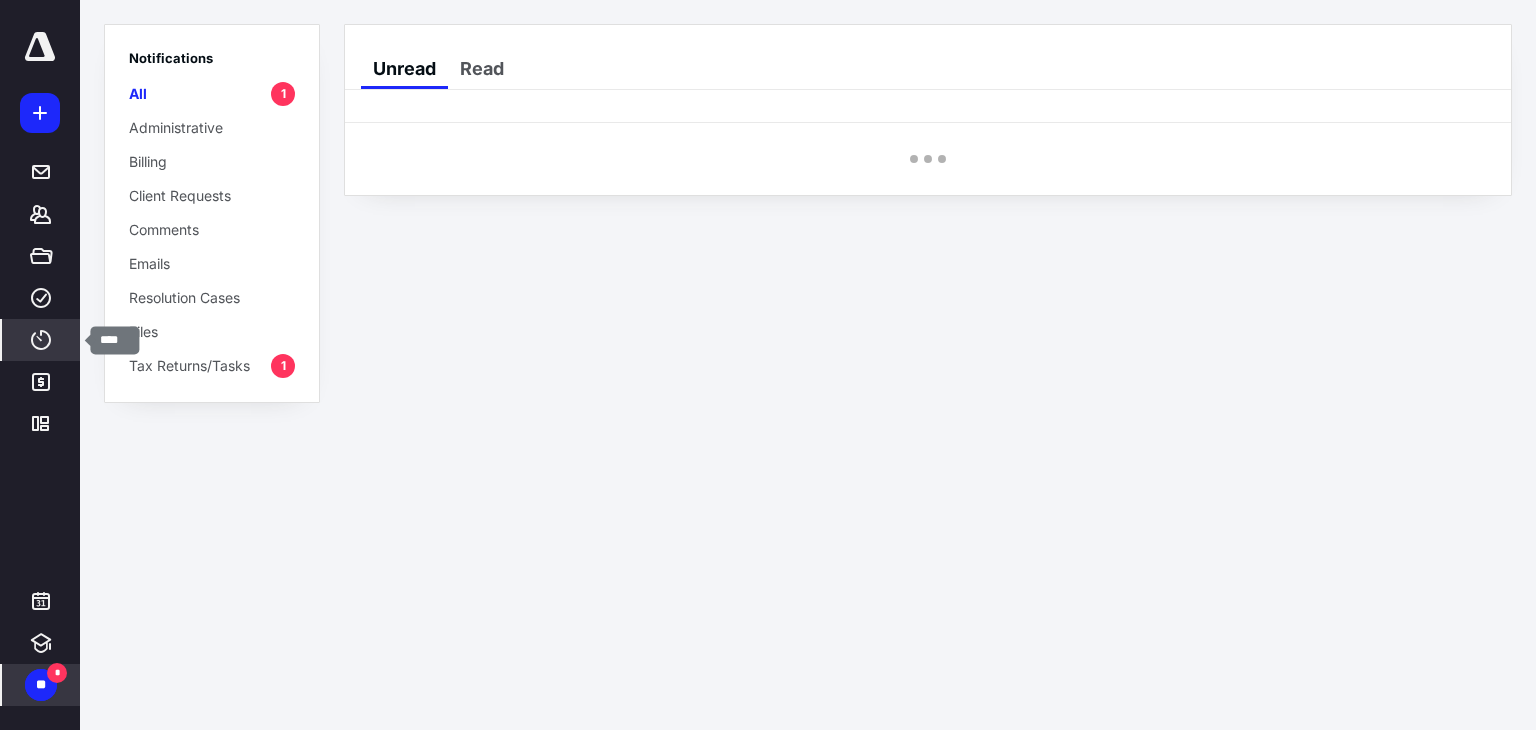 click 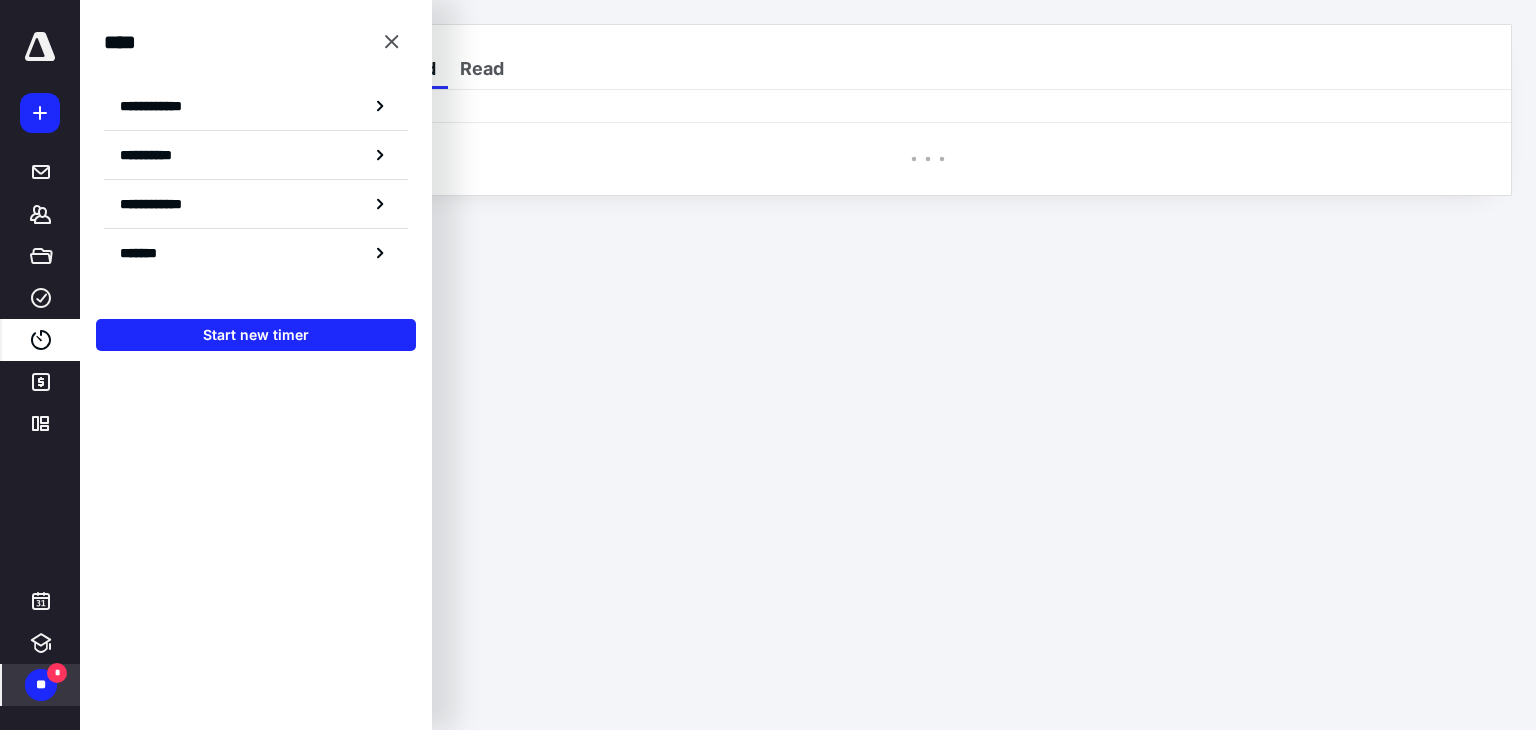 click on "****" at bounding box center [41, 340] 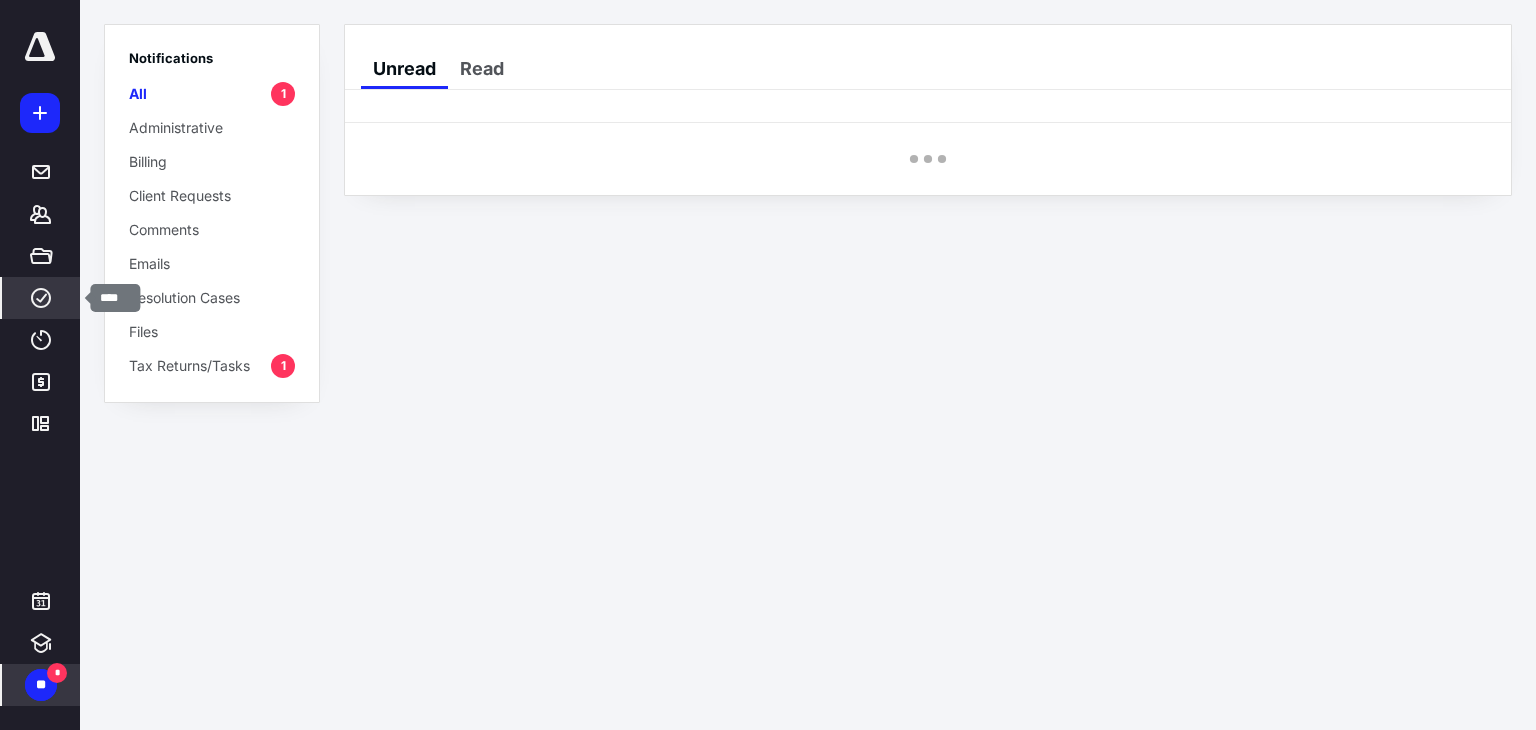 click 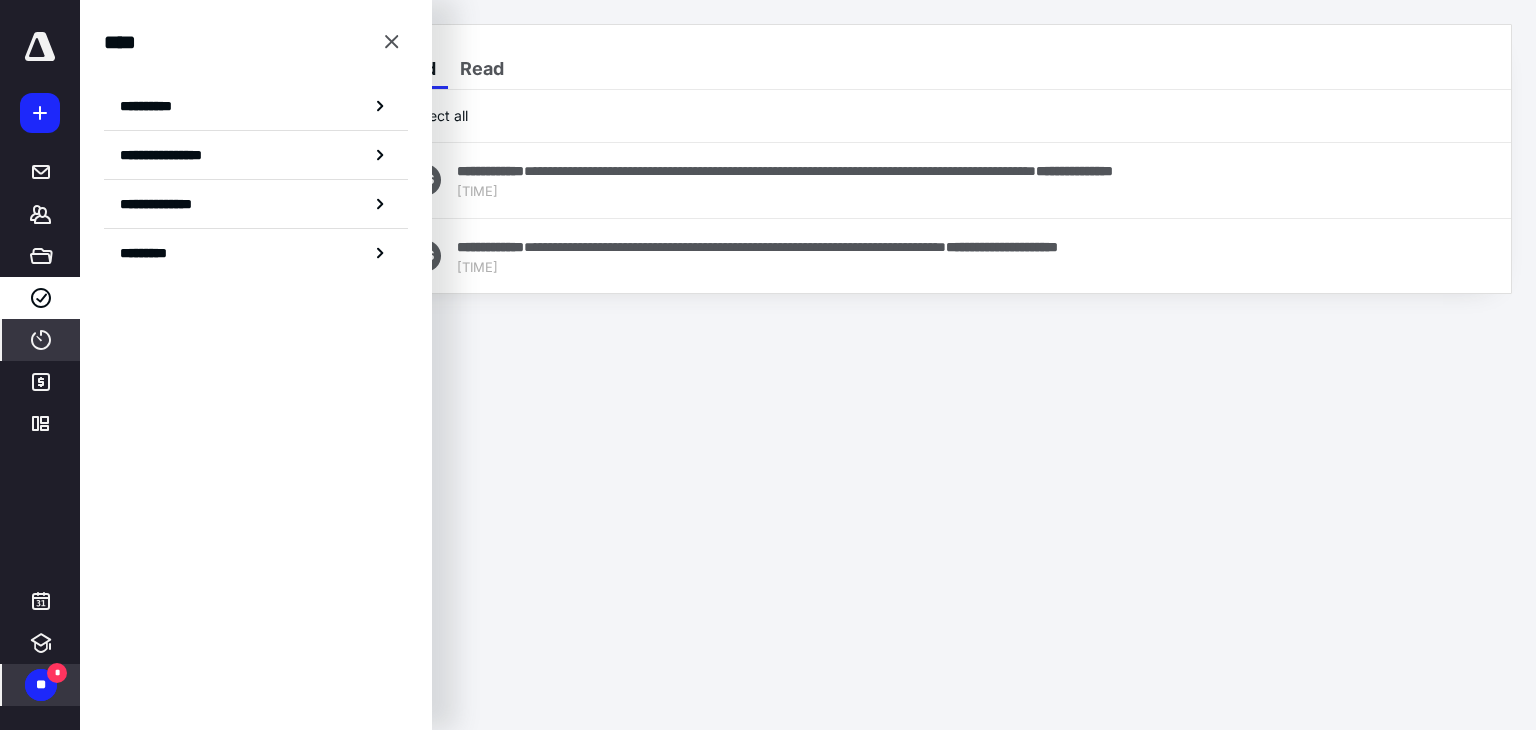 click on "****" at bounding box center [41, 340] 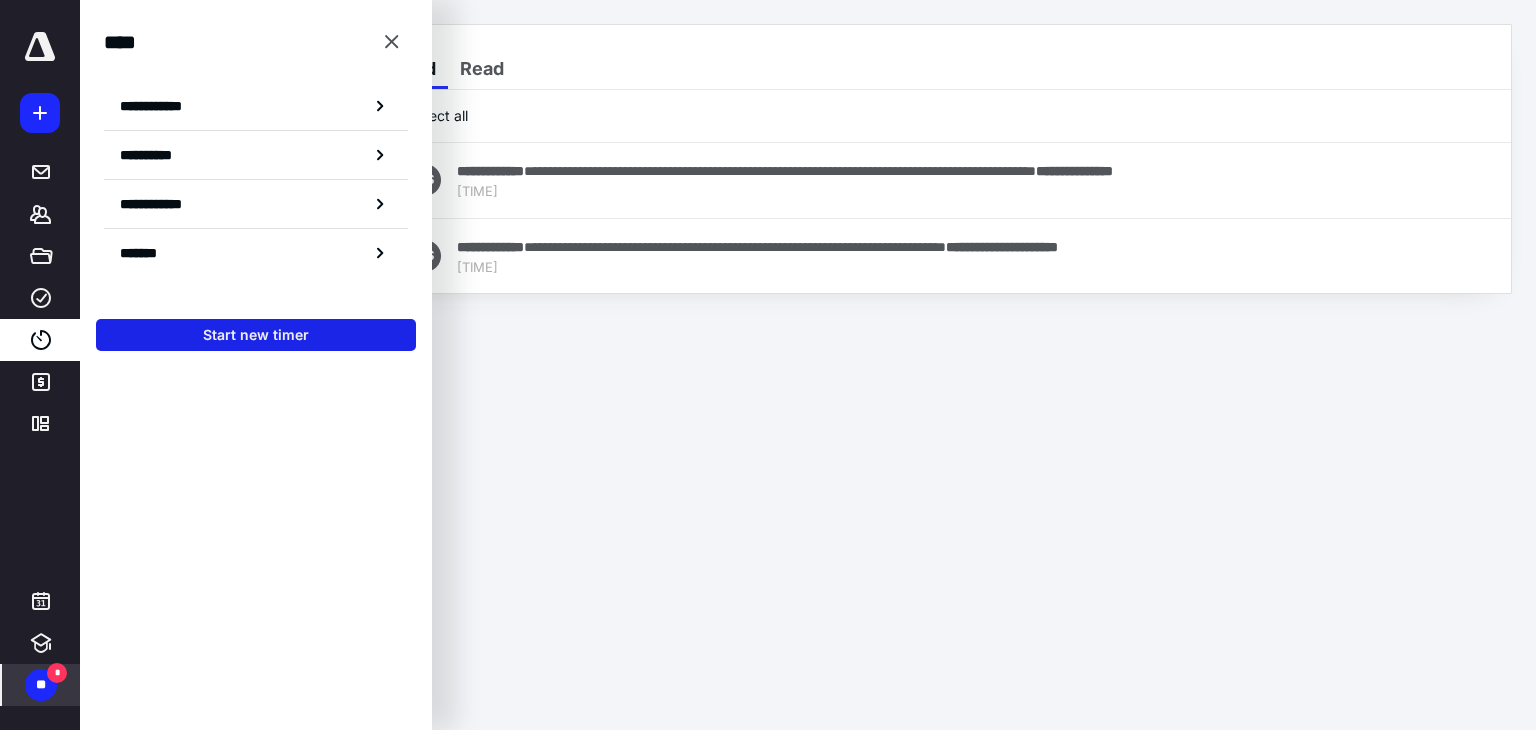 click on "Start new timer" at bounding box center [256, 335] 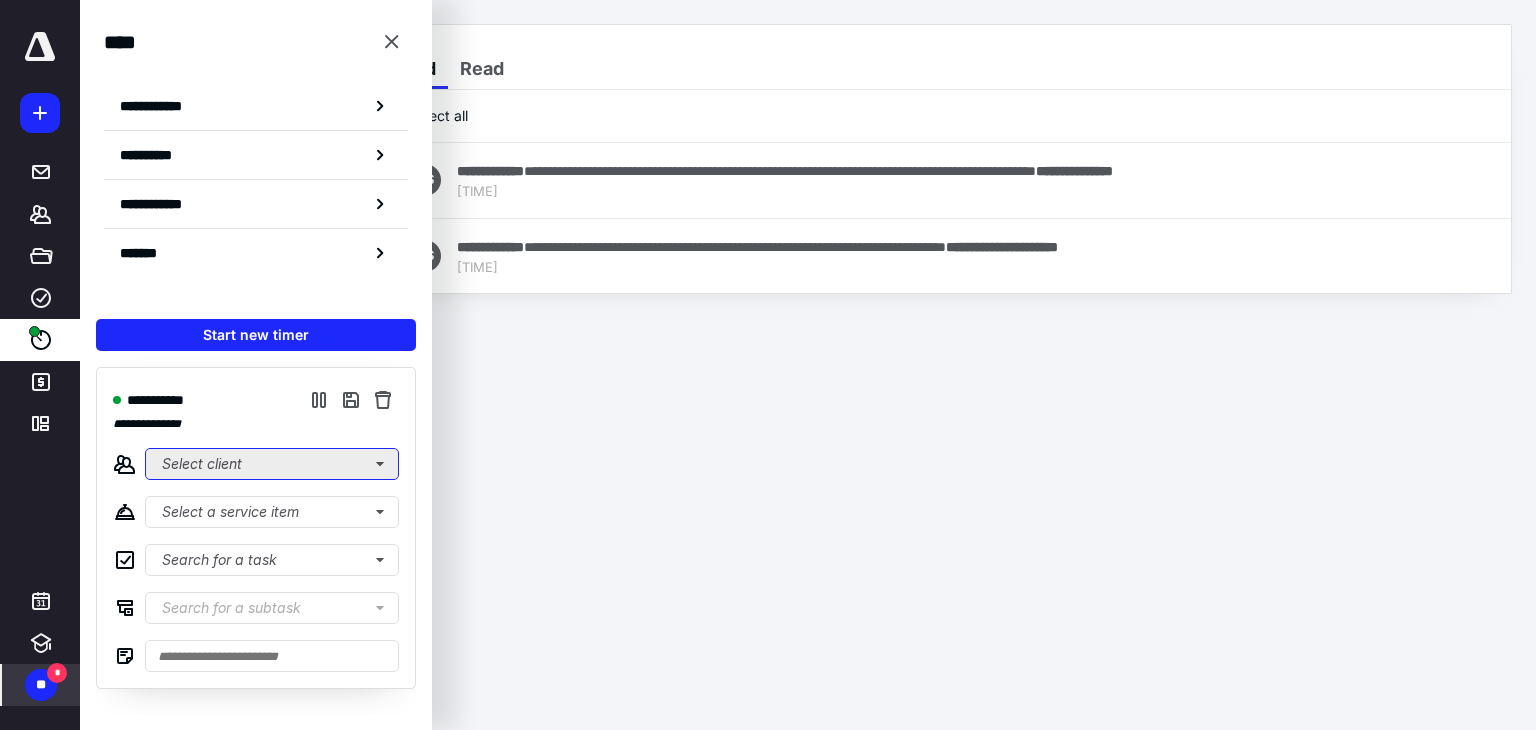 click on "Select client" at bounding box center (272, 464) 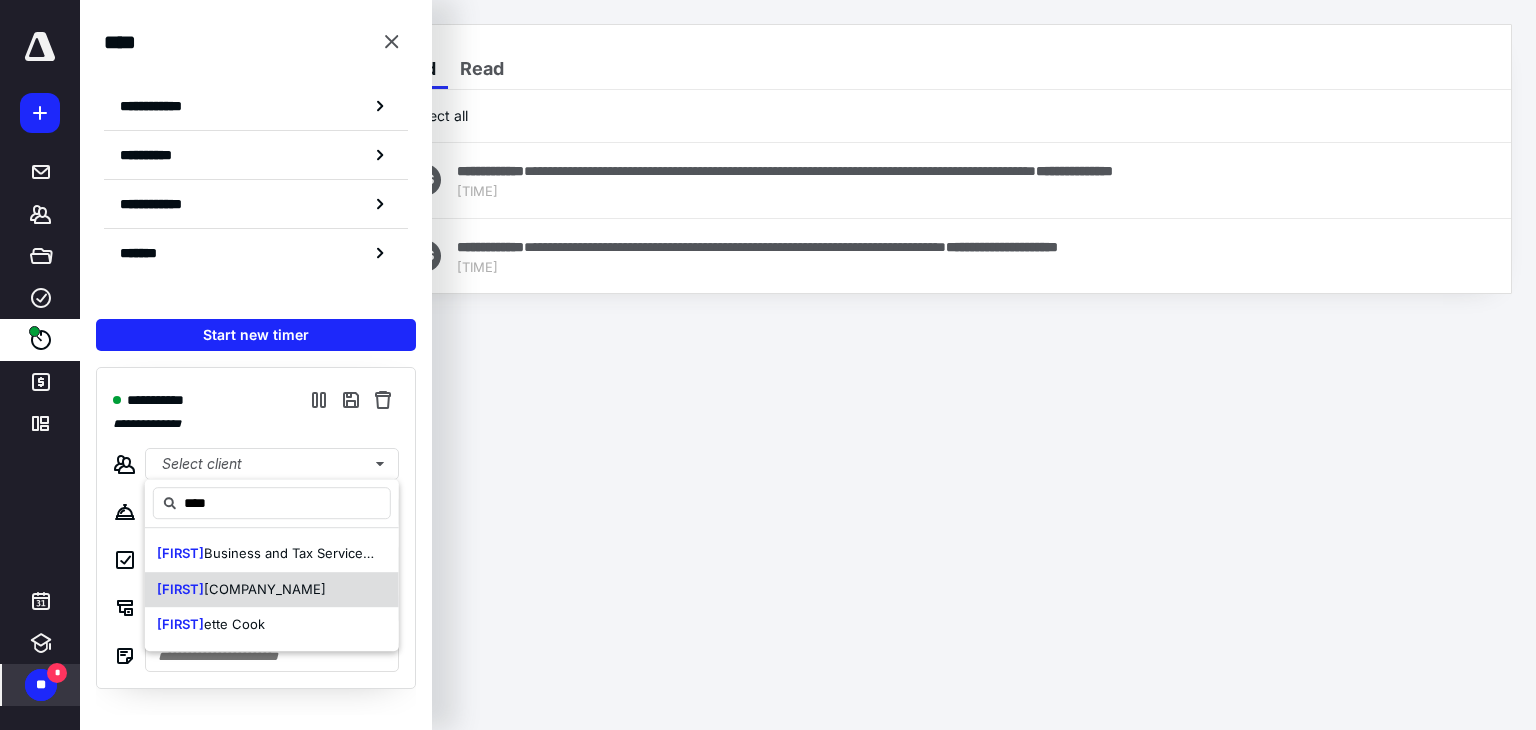 click on "Business & Tax Services LLC" at bounding box center (265, 589) 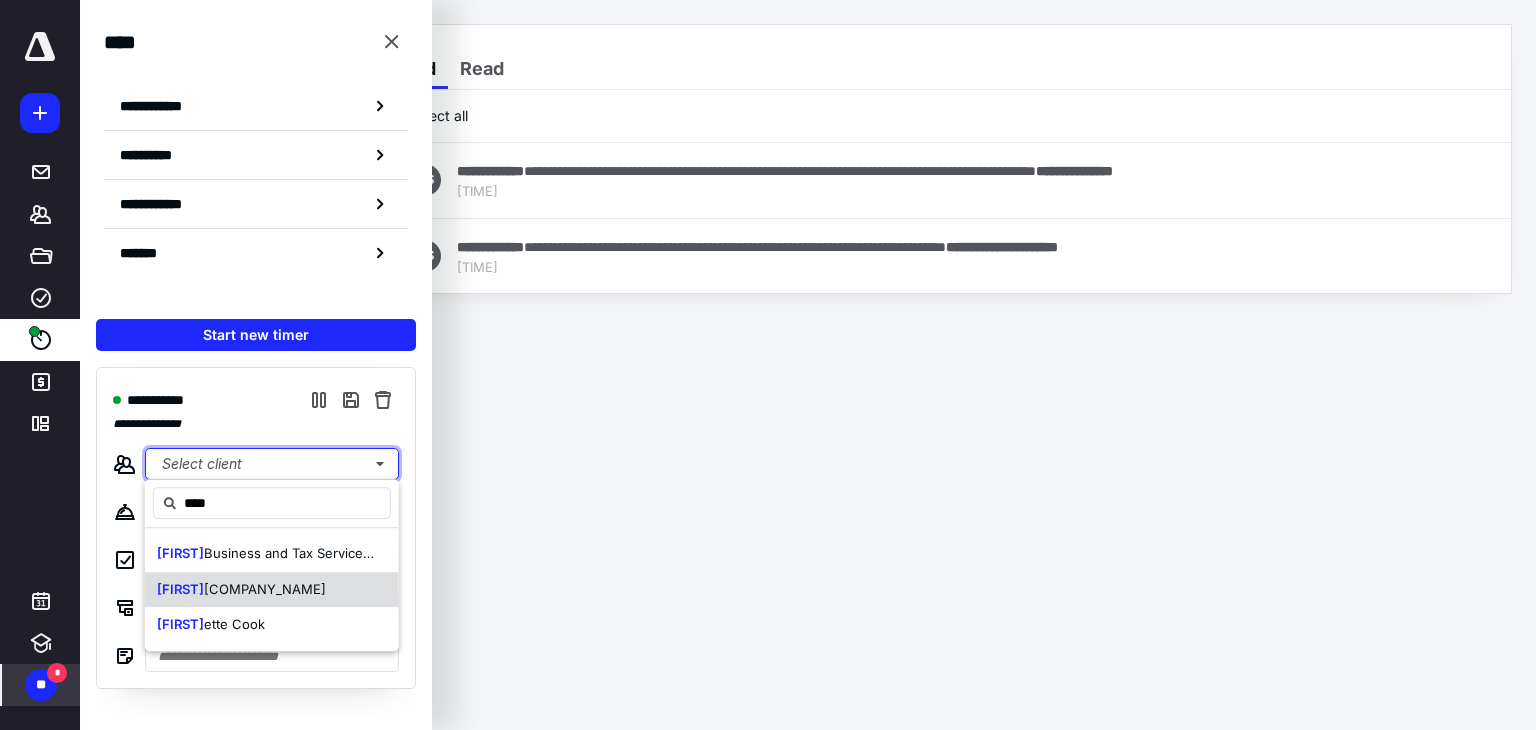 type 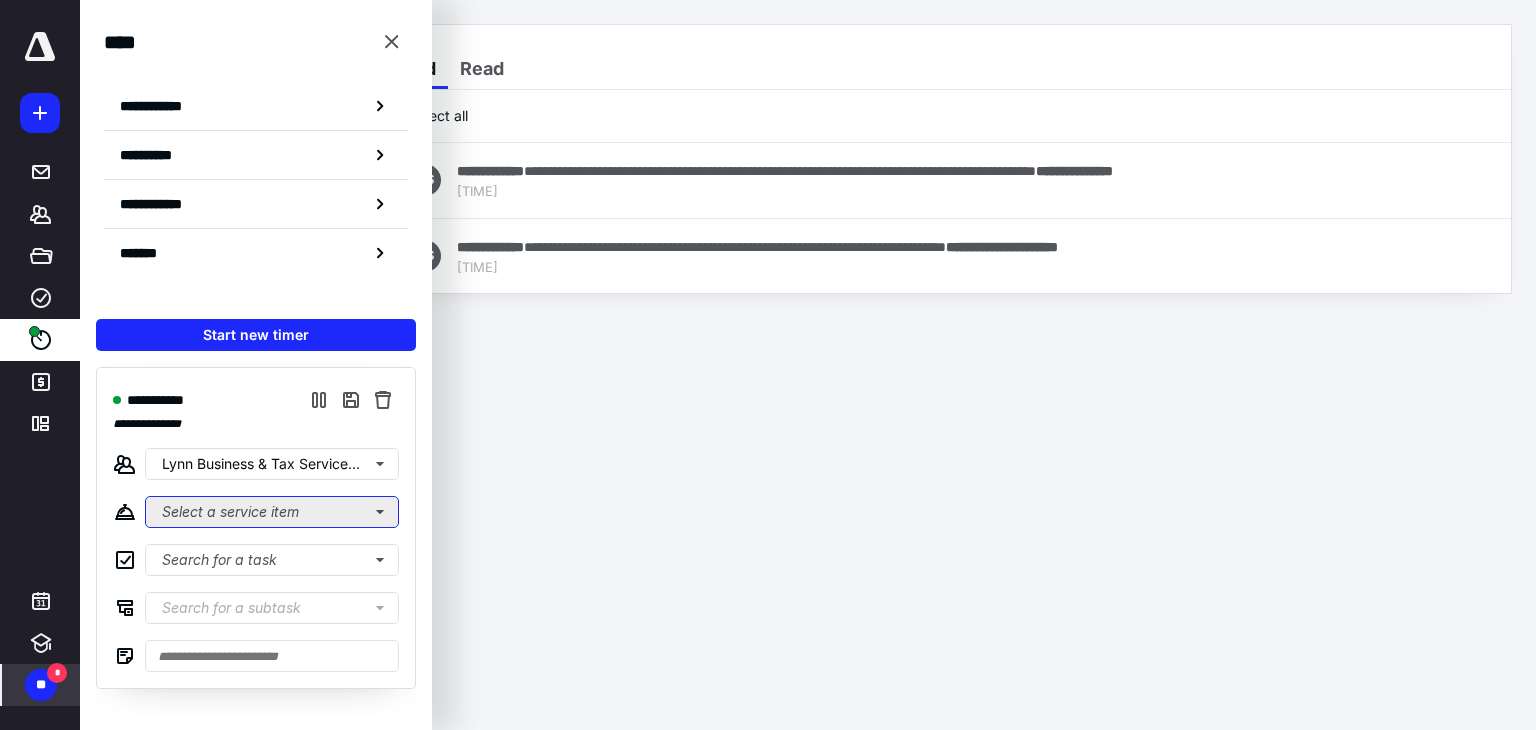 click on "Select a service item" at bounding box center (272, 512) 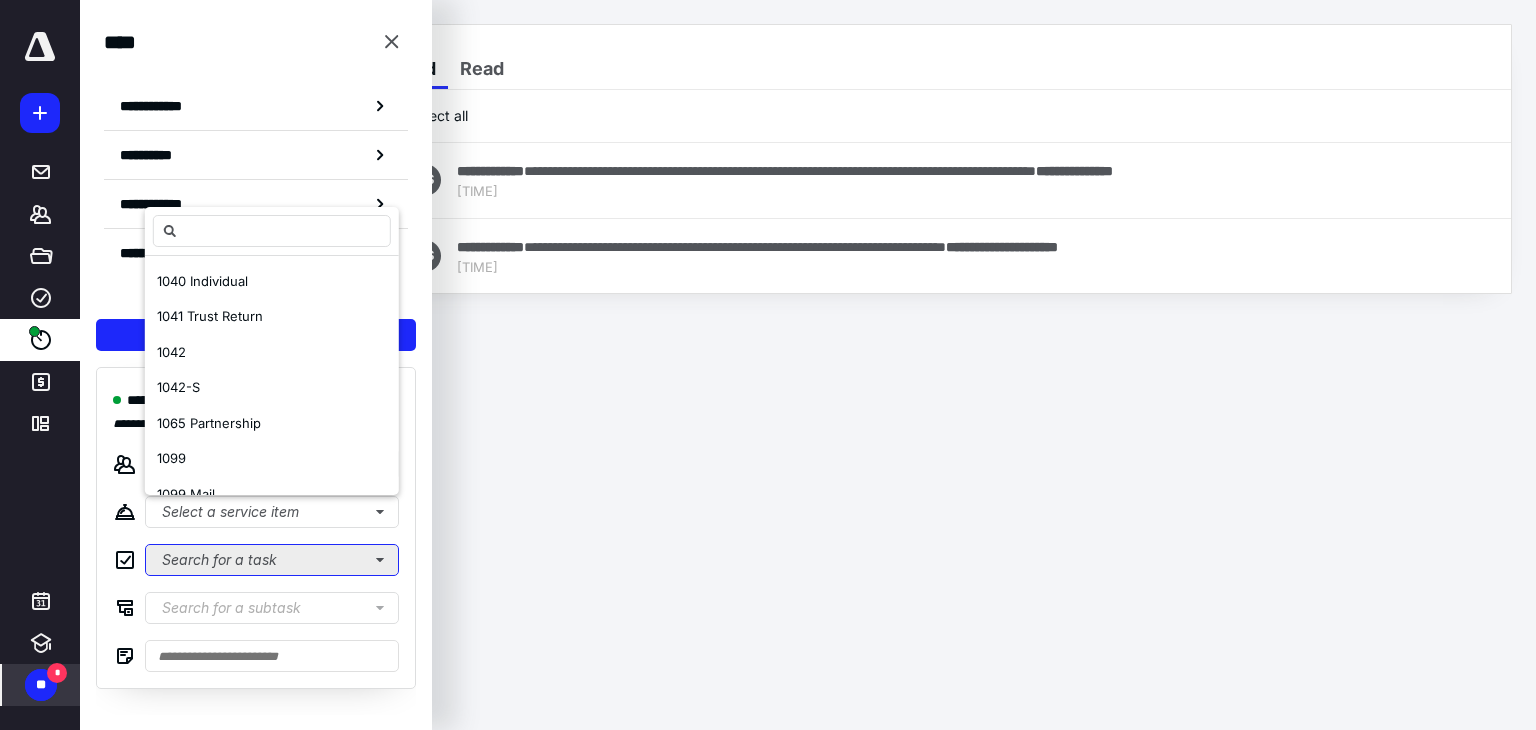 click on "Search for a task" at bounding box center [272, 560] 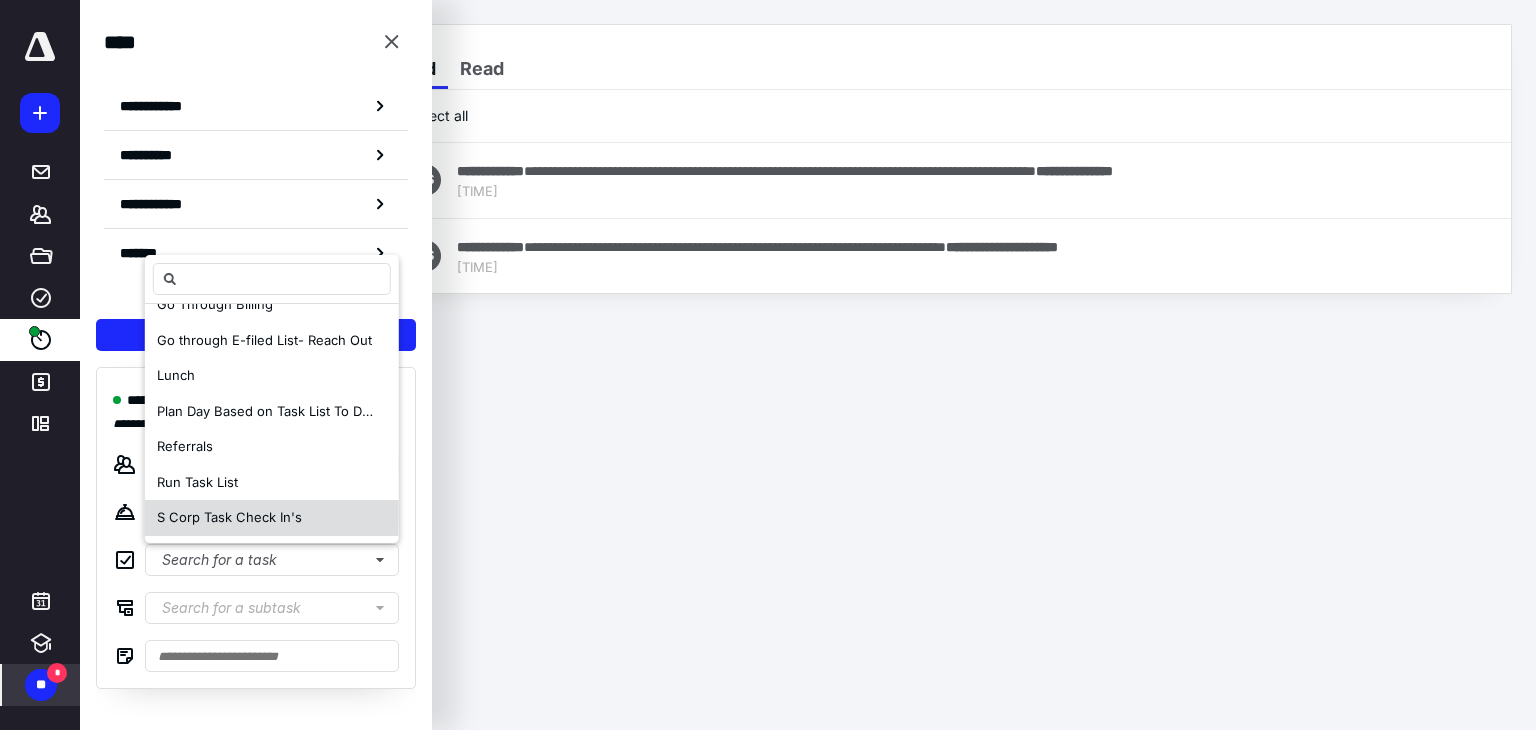 scroll, scrollTop: 457, scrollLeft: 0, axis: vertical 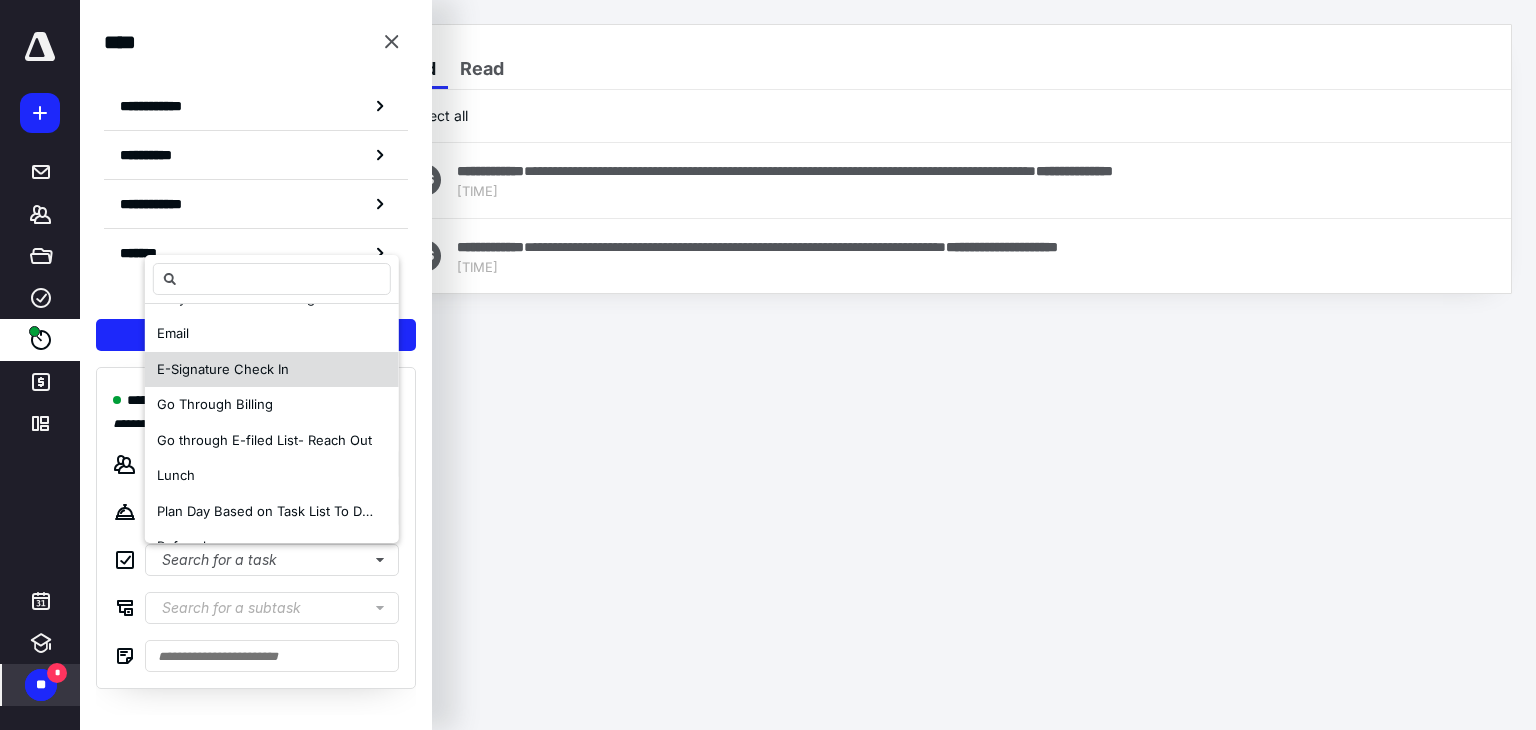 click on "E-Signature Check In" at bounding box center [272, 370] 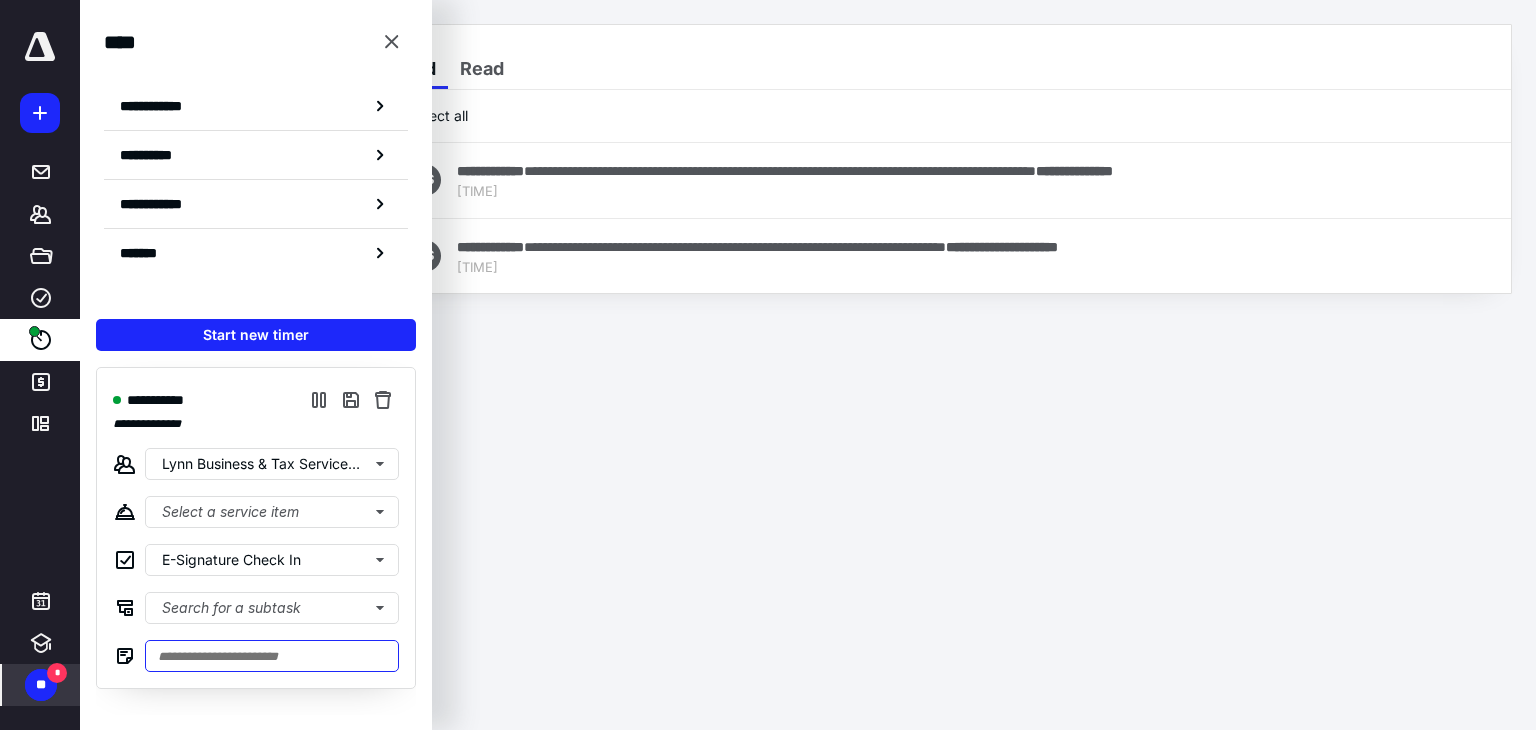 click at bounding box center [272, 656] 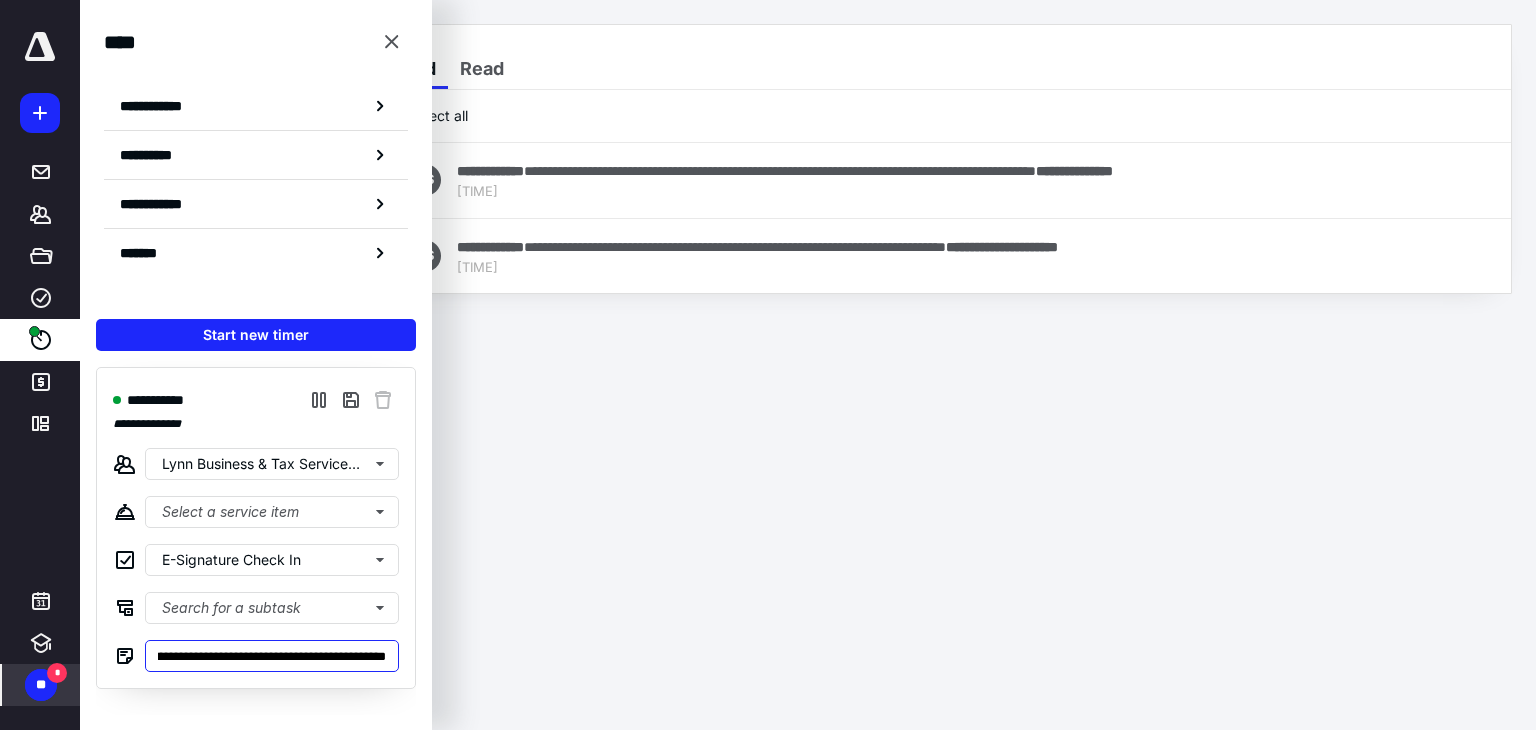 scroll, scrollTop: 0, scrollLeft: 636, axis: horizontal 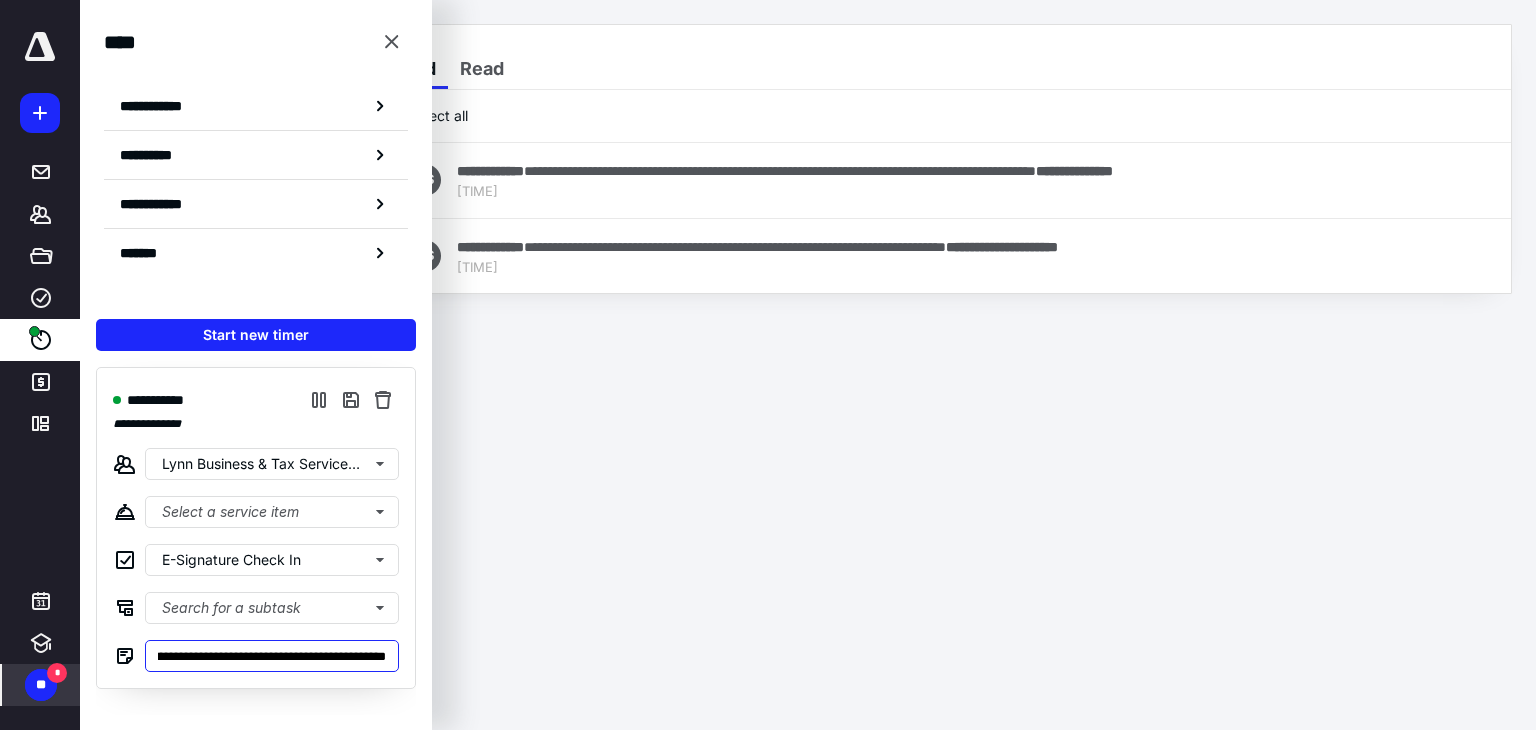 drag, startPoint x: 389, startPoint y: 658, endPoint x: 404, endPoint y: 669, distance: 18.601076 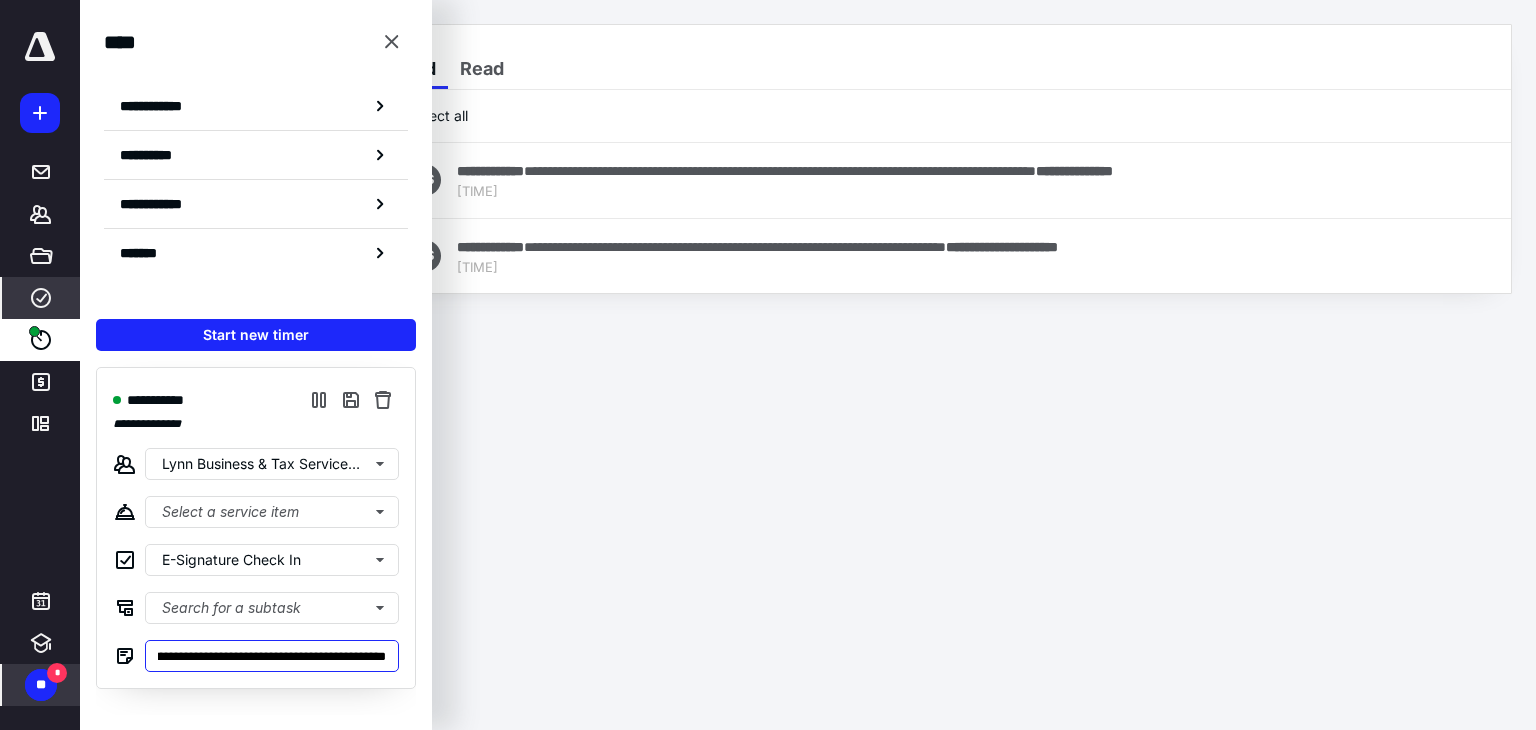 type on "**********" 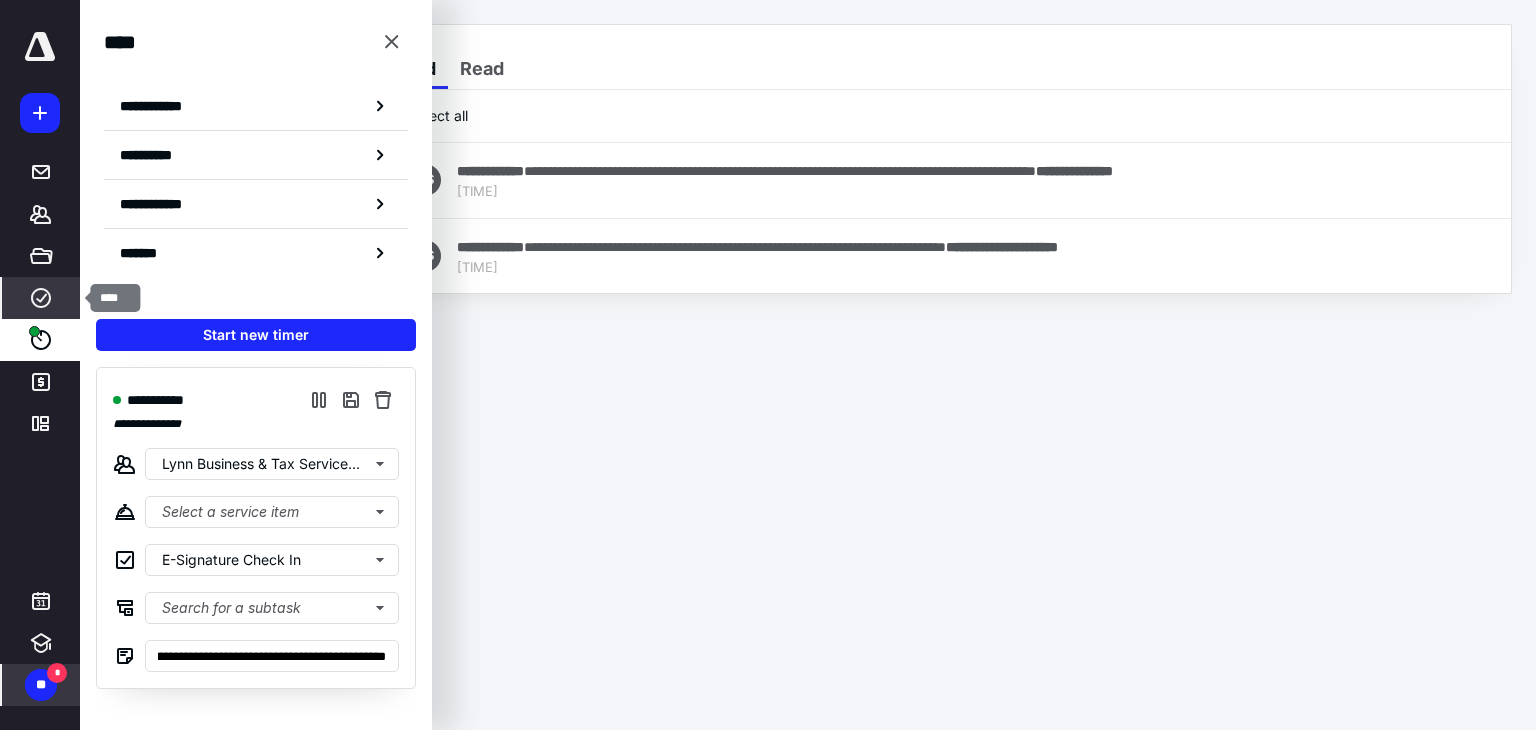 scroll, scrollTop: 0, scrollLeft: 0, axis: both 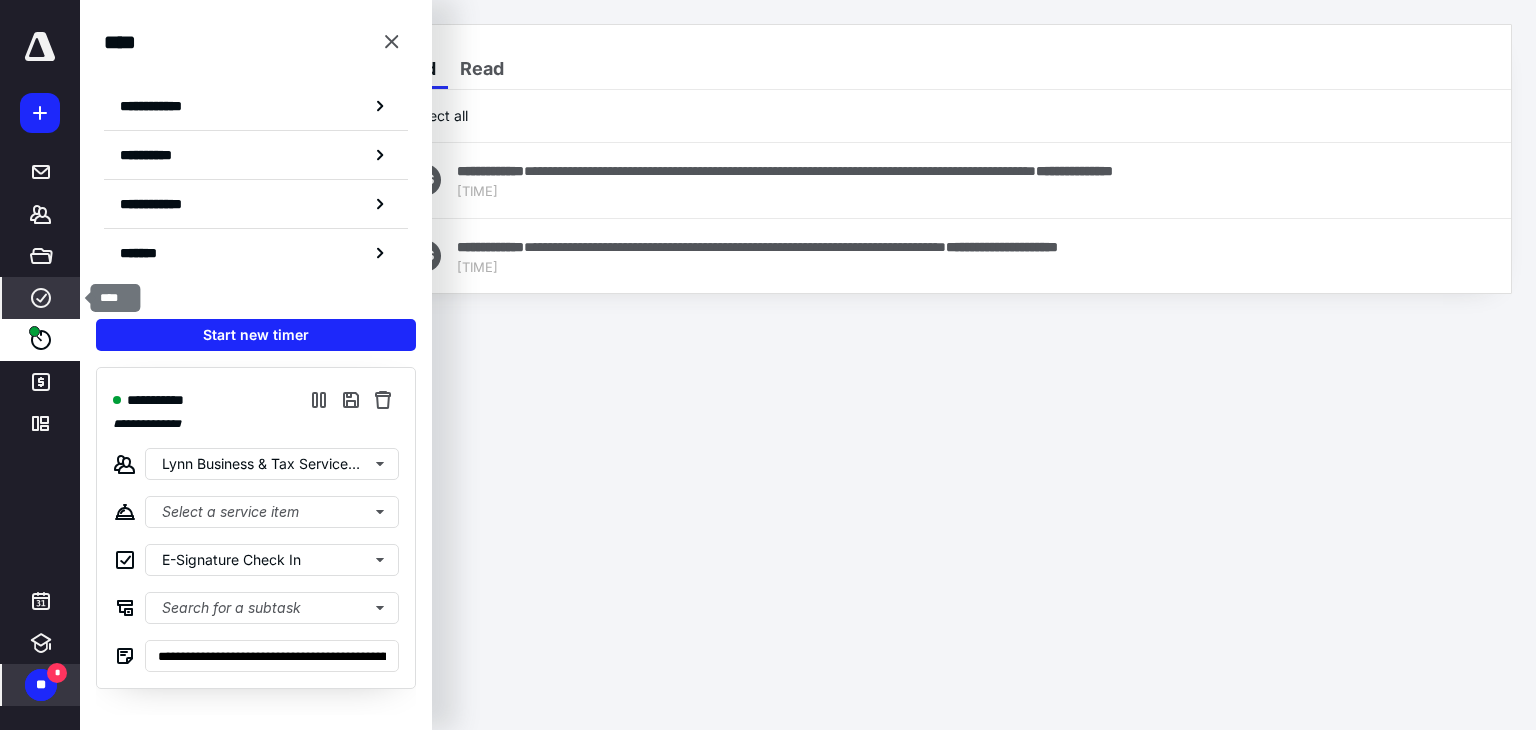 click 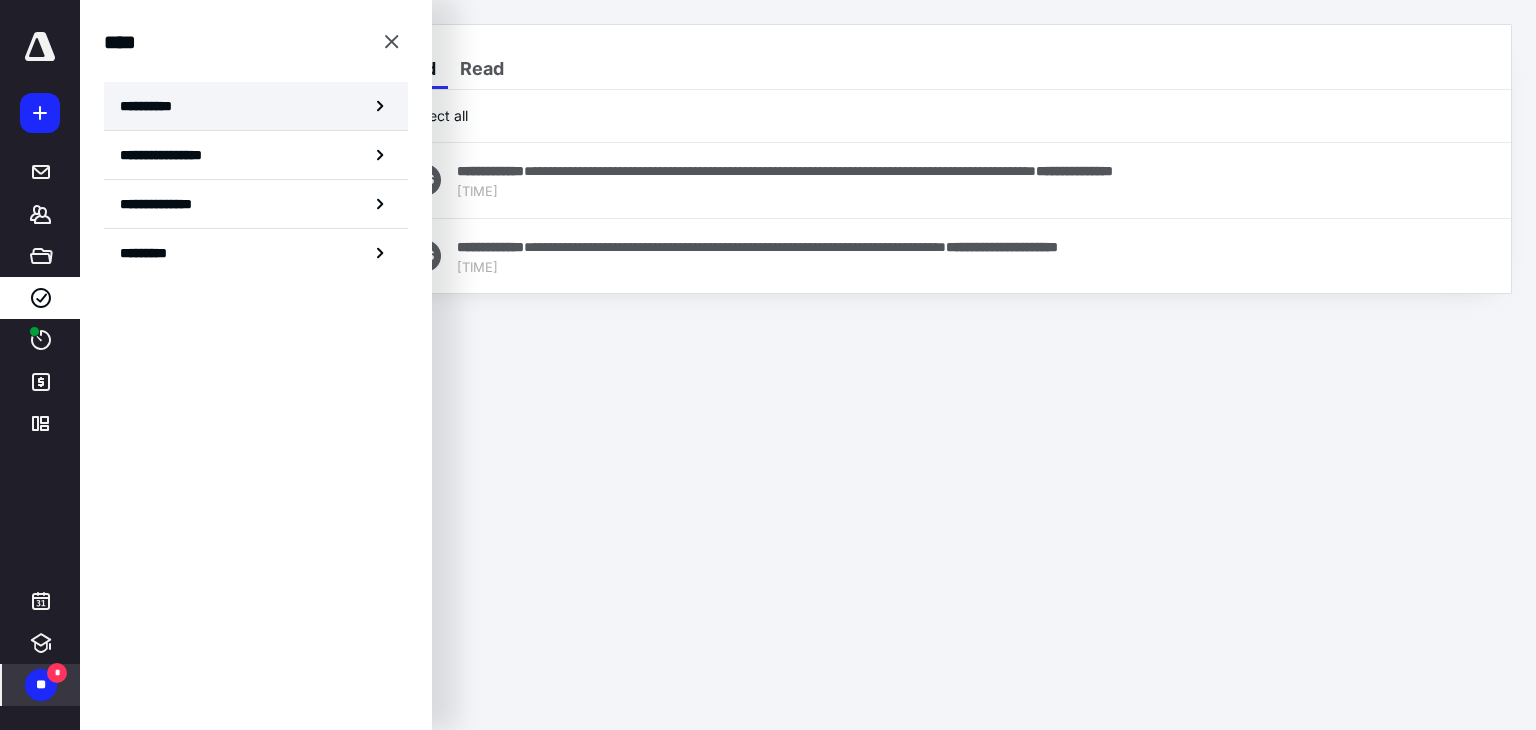 click on "**********" at bounding box center (153, 106) 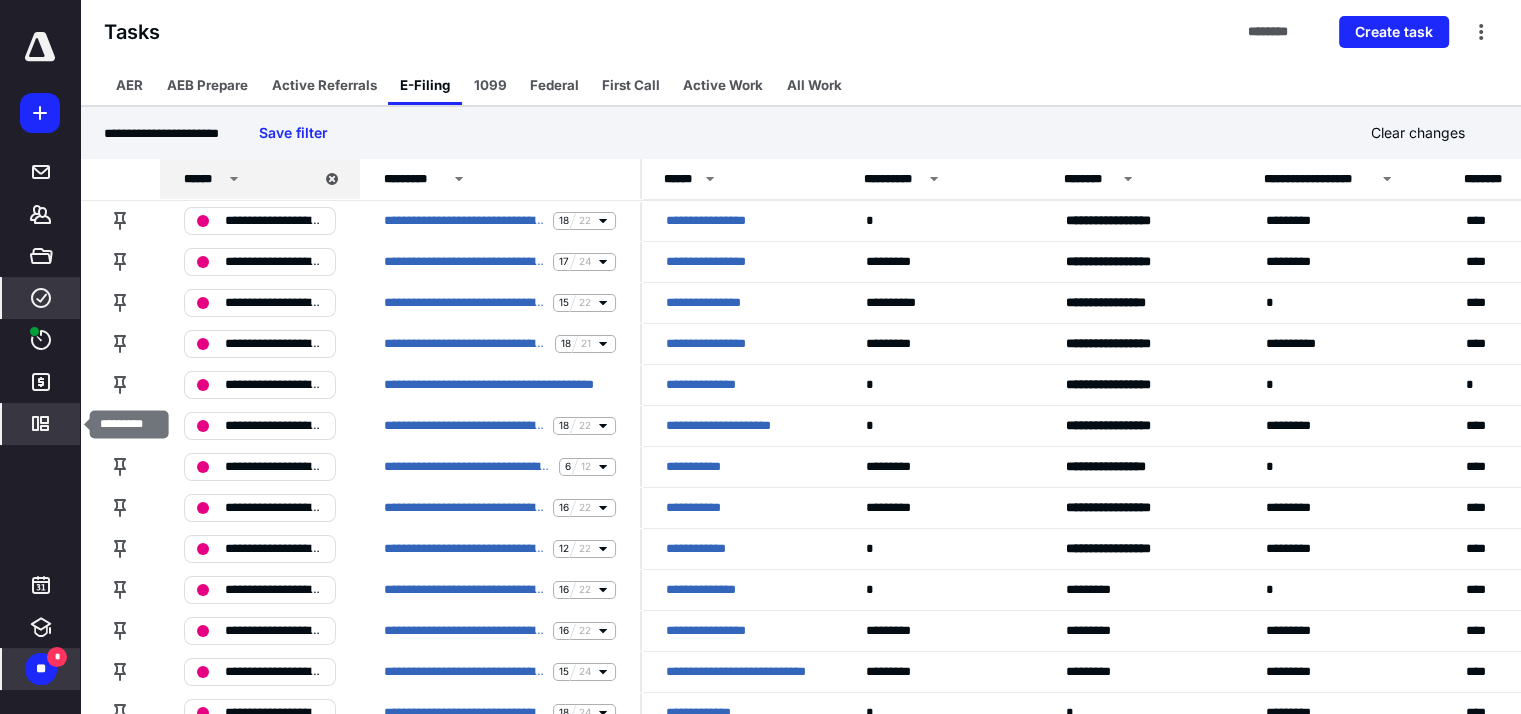 click 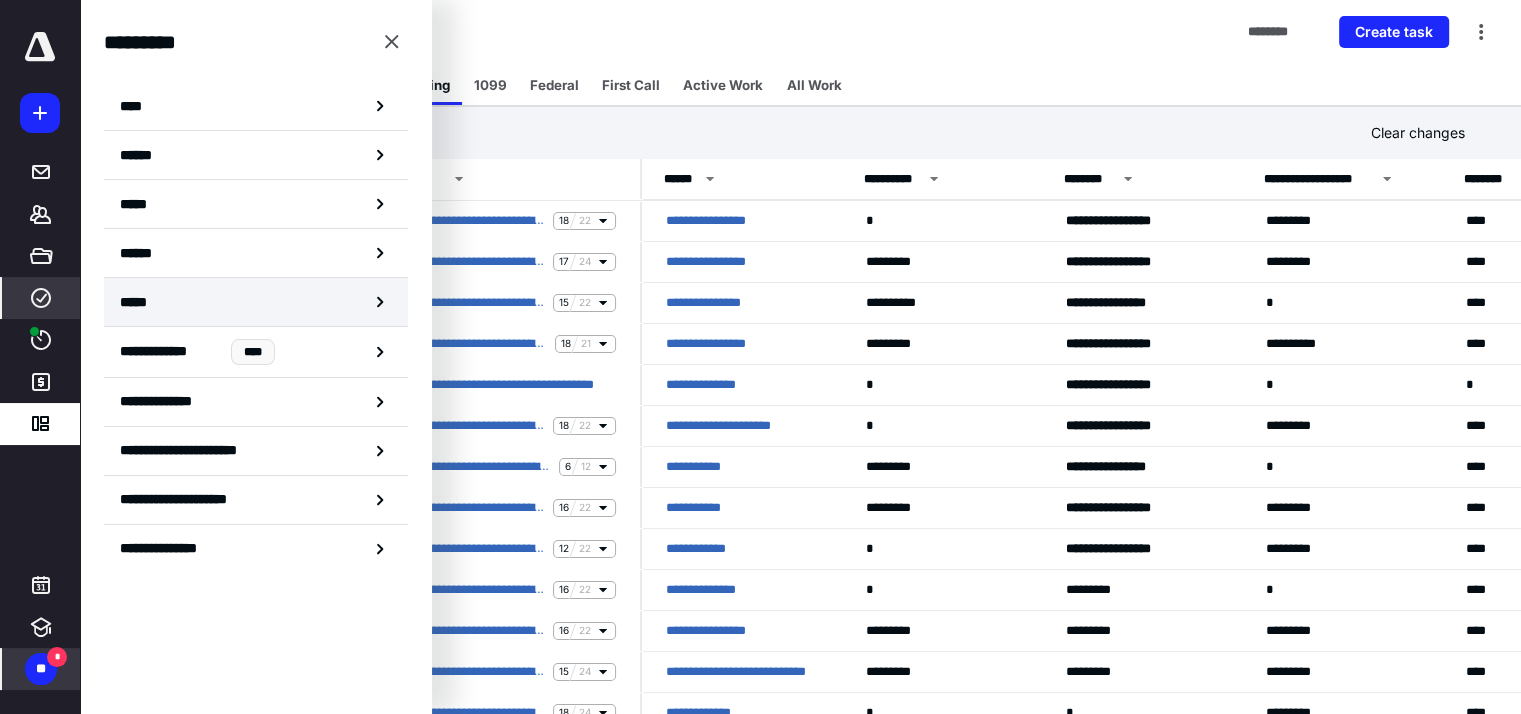 click on "*****" at bounding box center (256, 302) 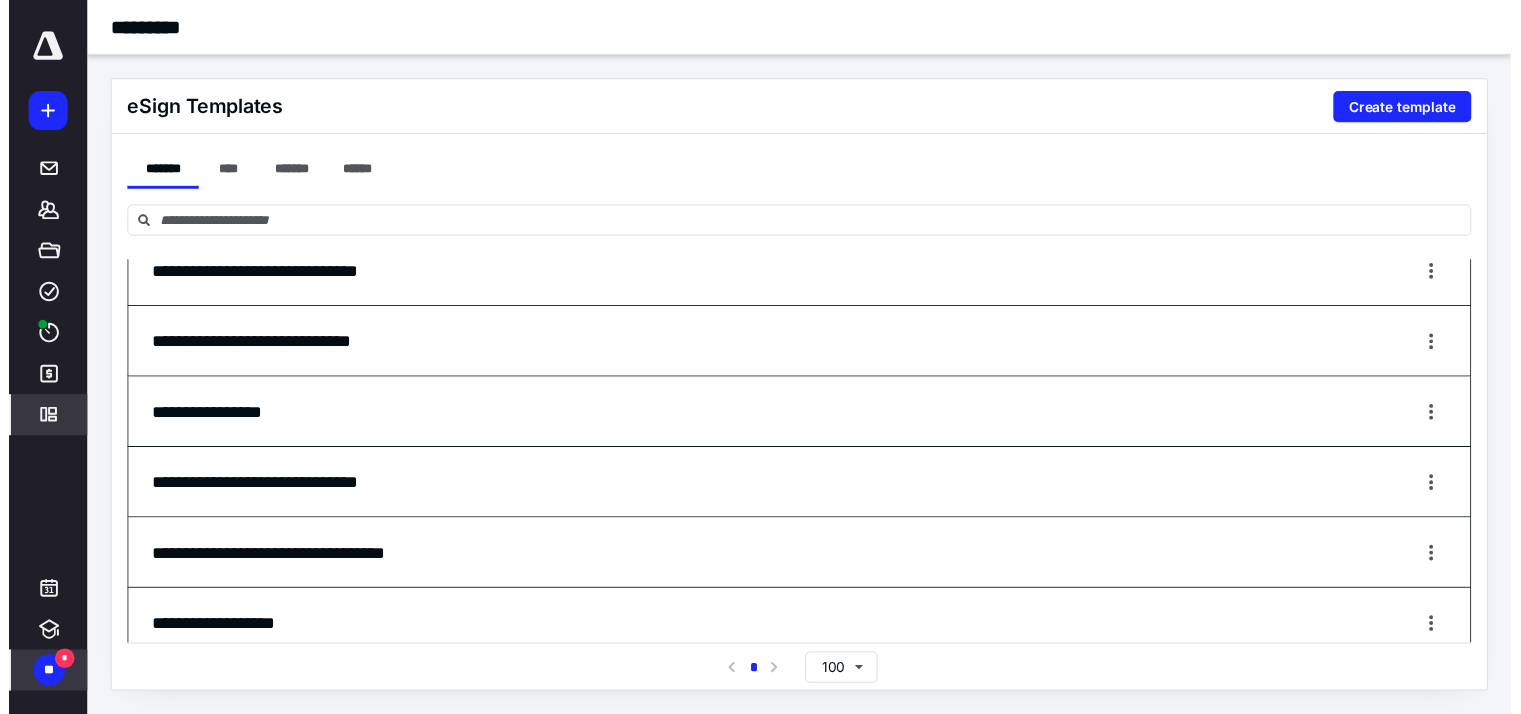 scroll, scrollTop: 400, scrollLeft: 0, axis: vertical 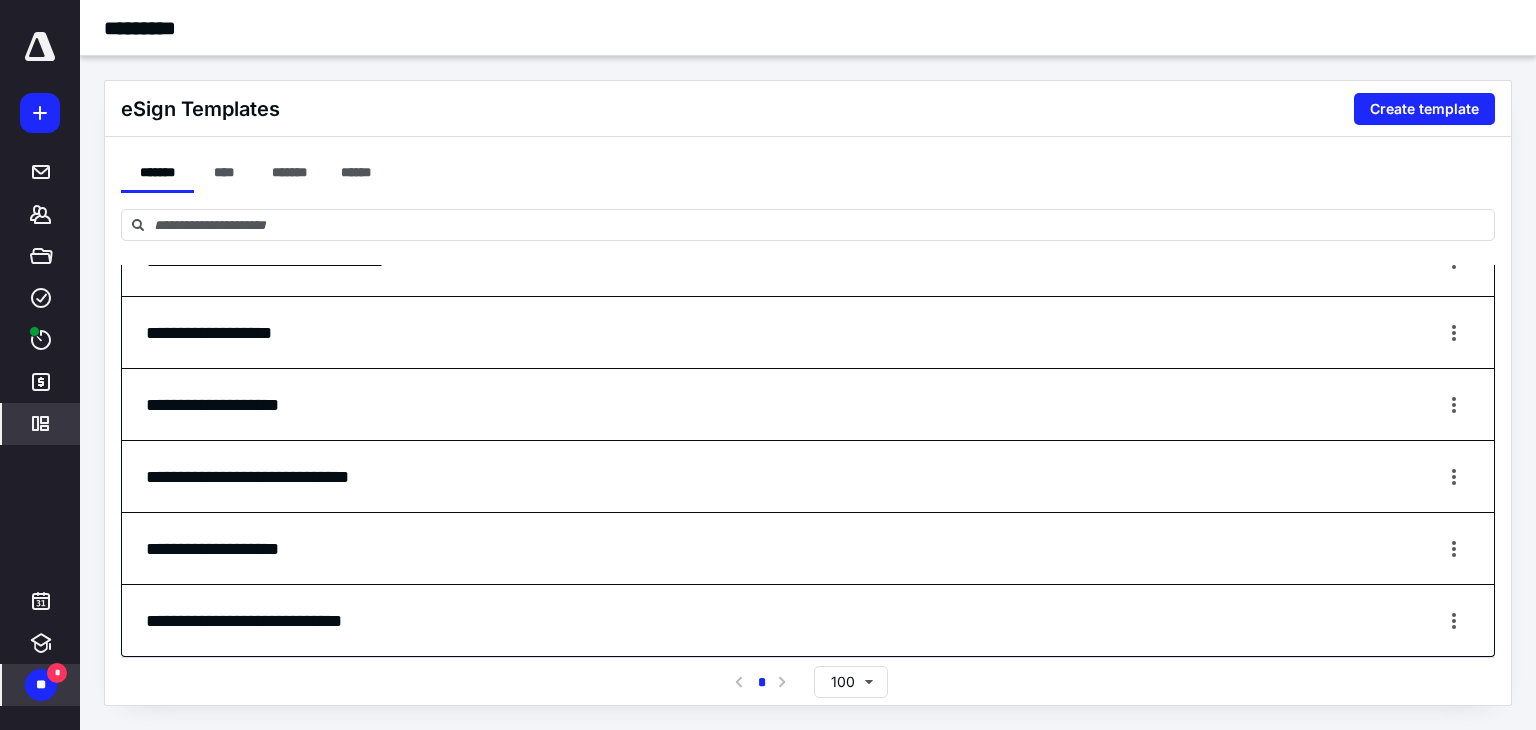 click 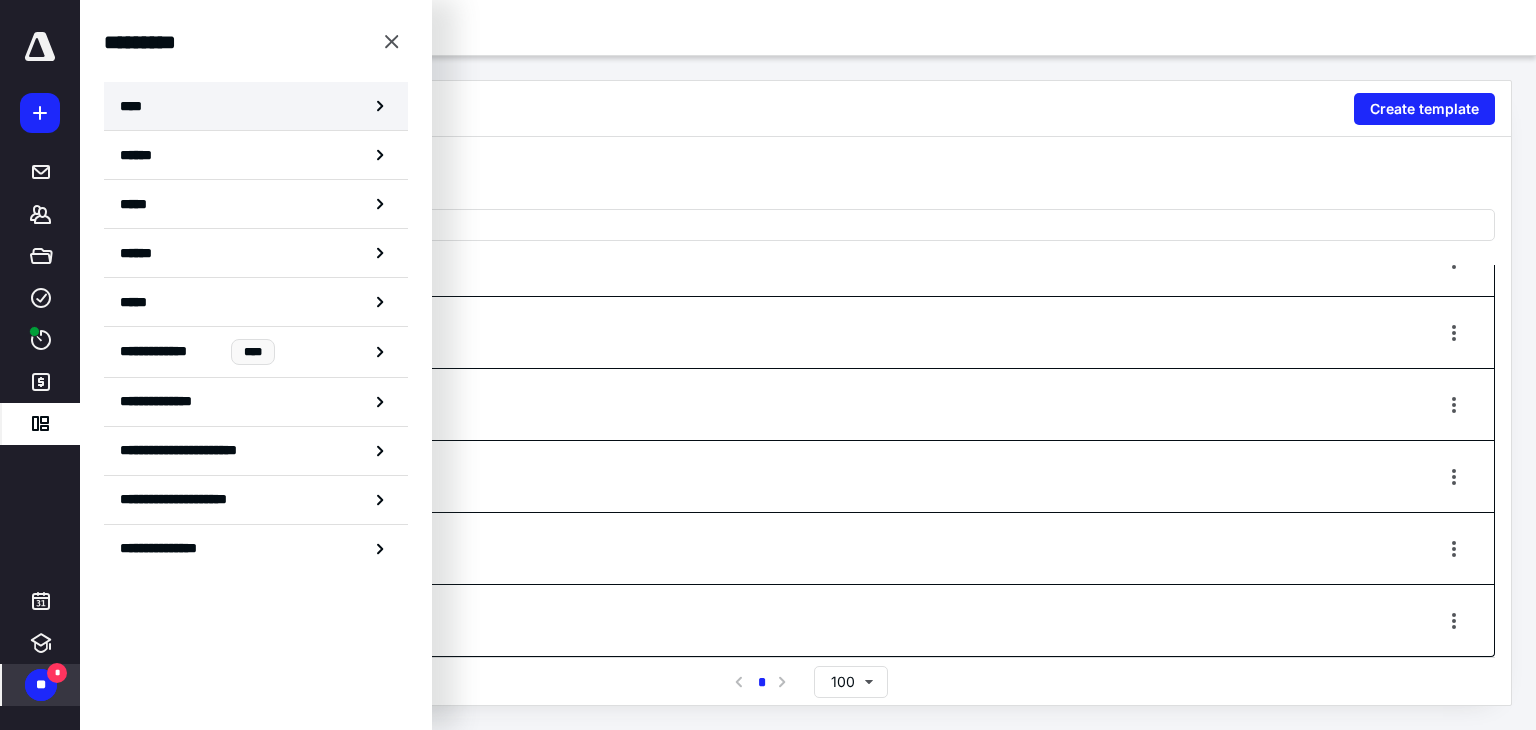 click on "****" at bounding box center [256, 106] 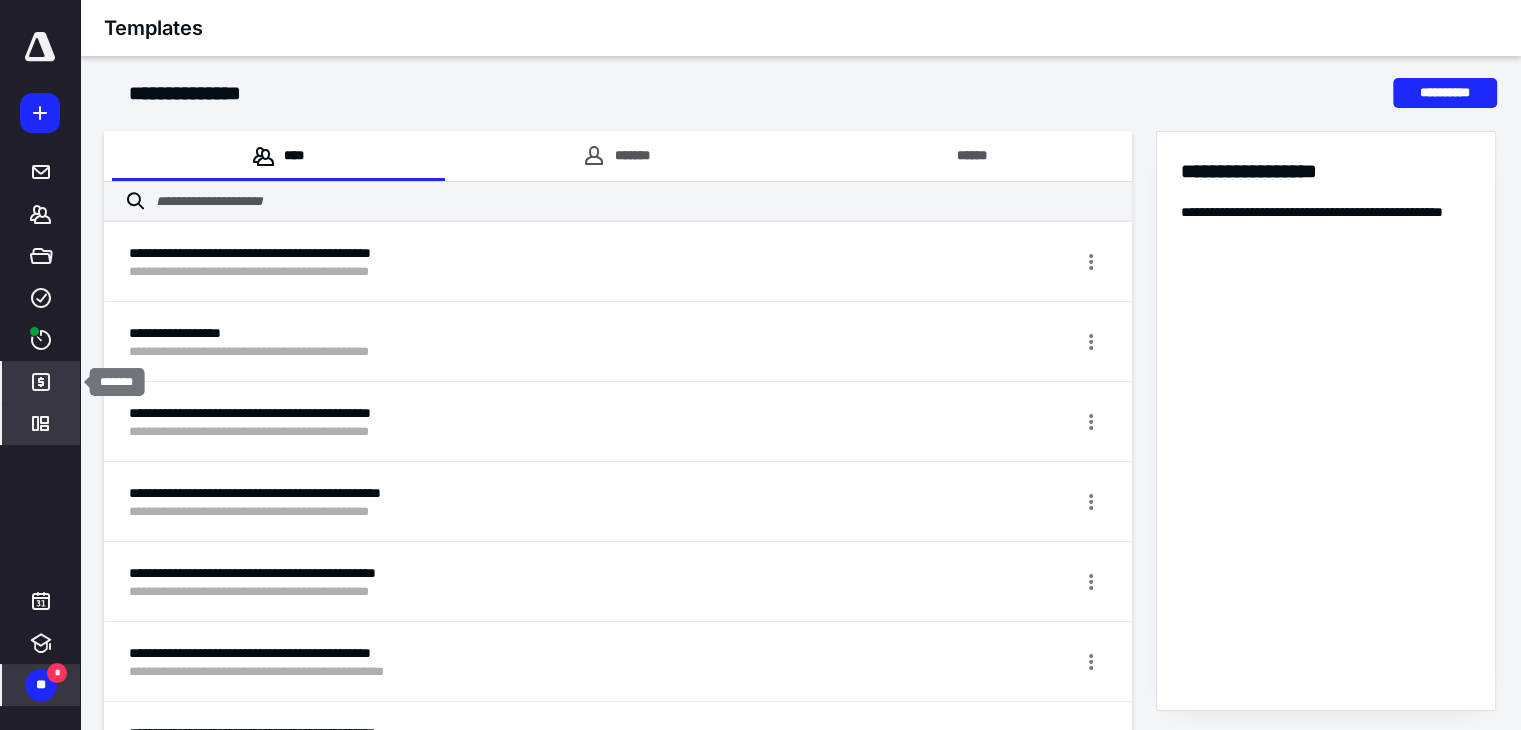 click 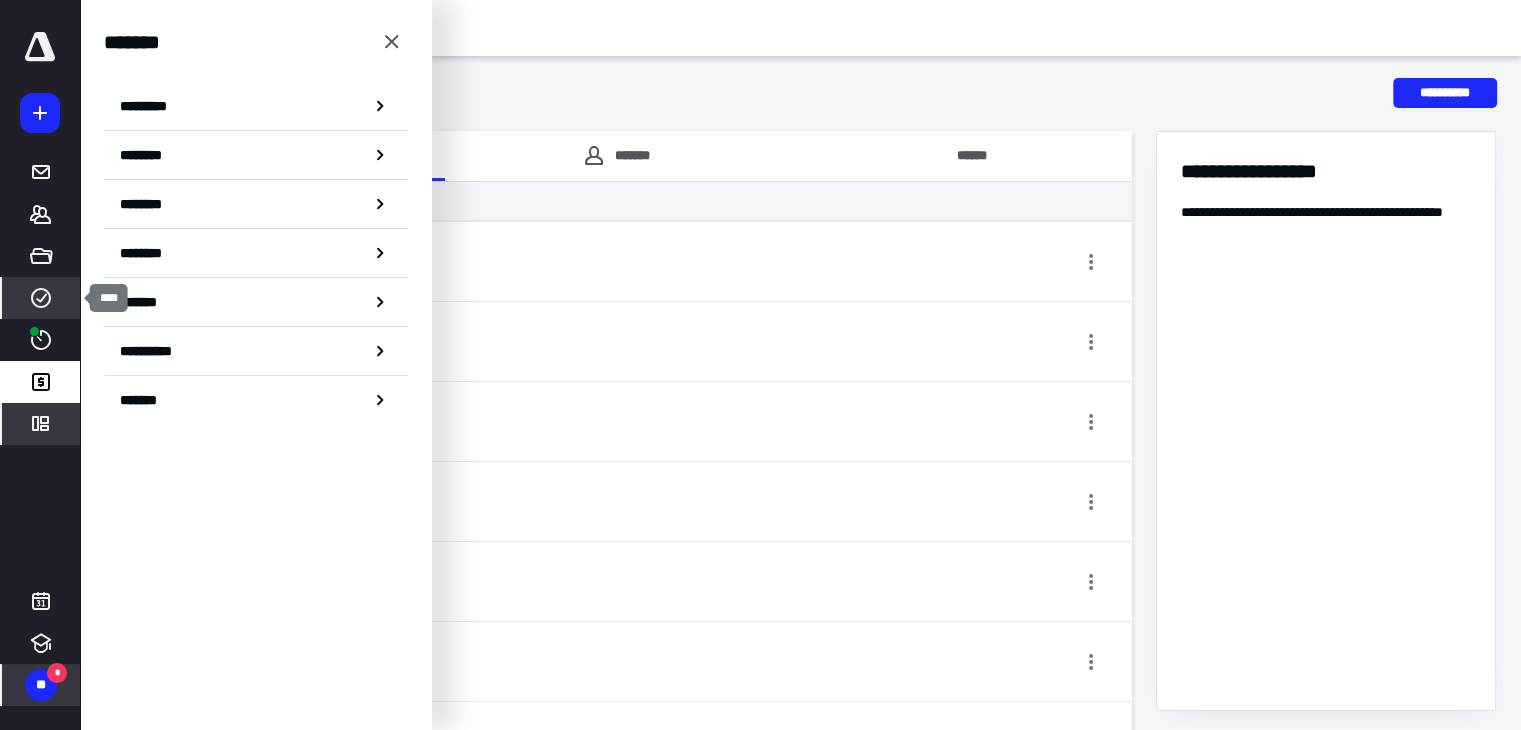 click on "****" at bounding box center (41, 298) 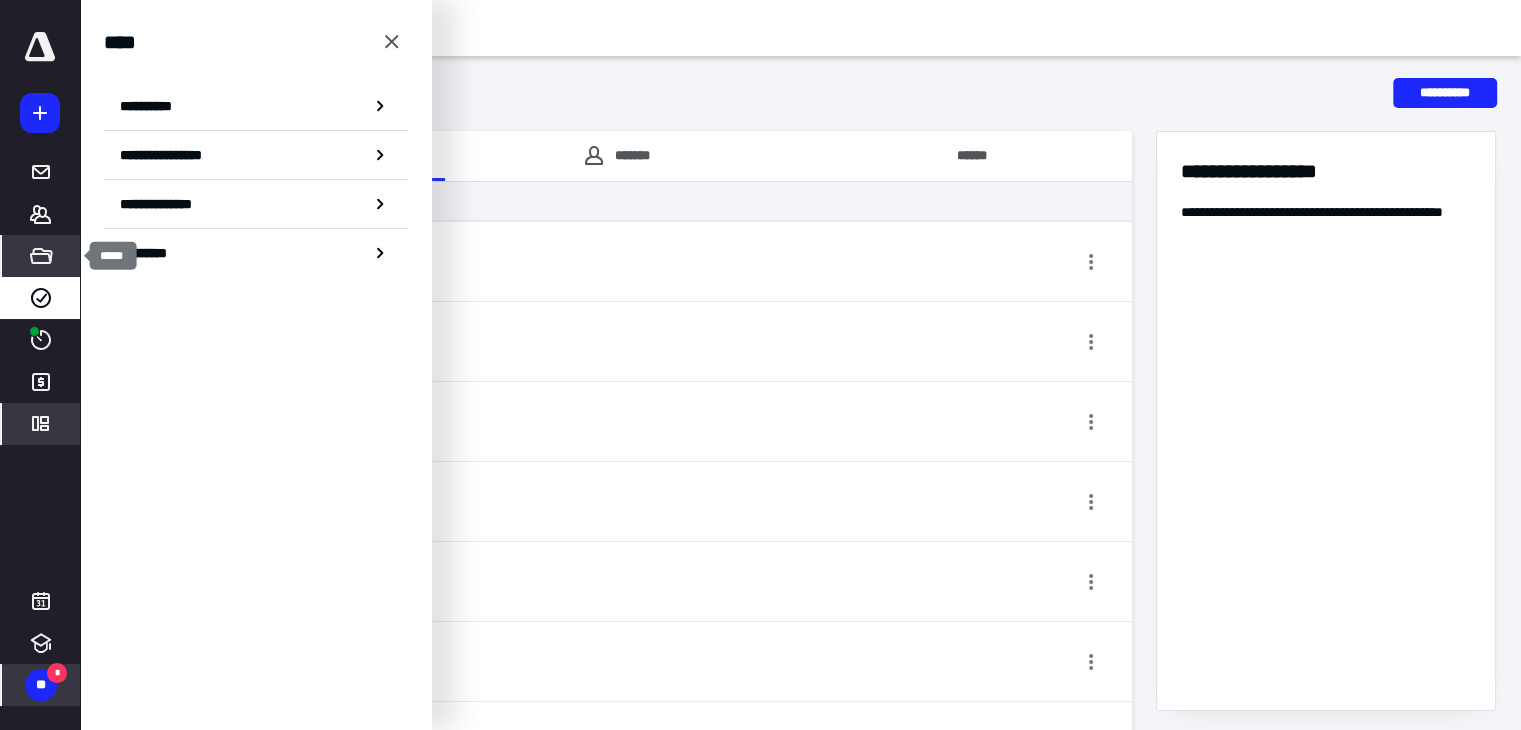 click on "*****" at bounding box center (41, 256) 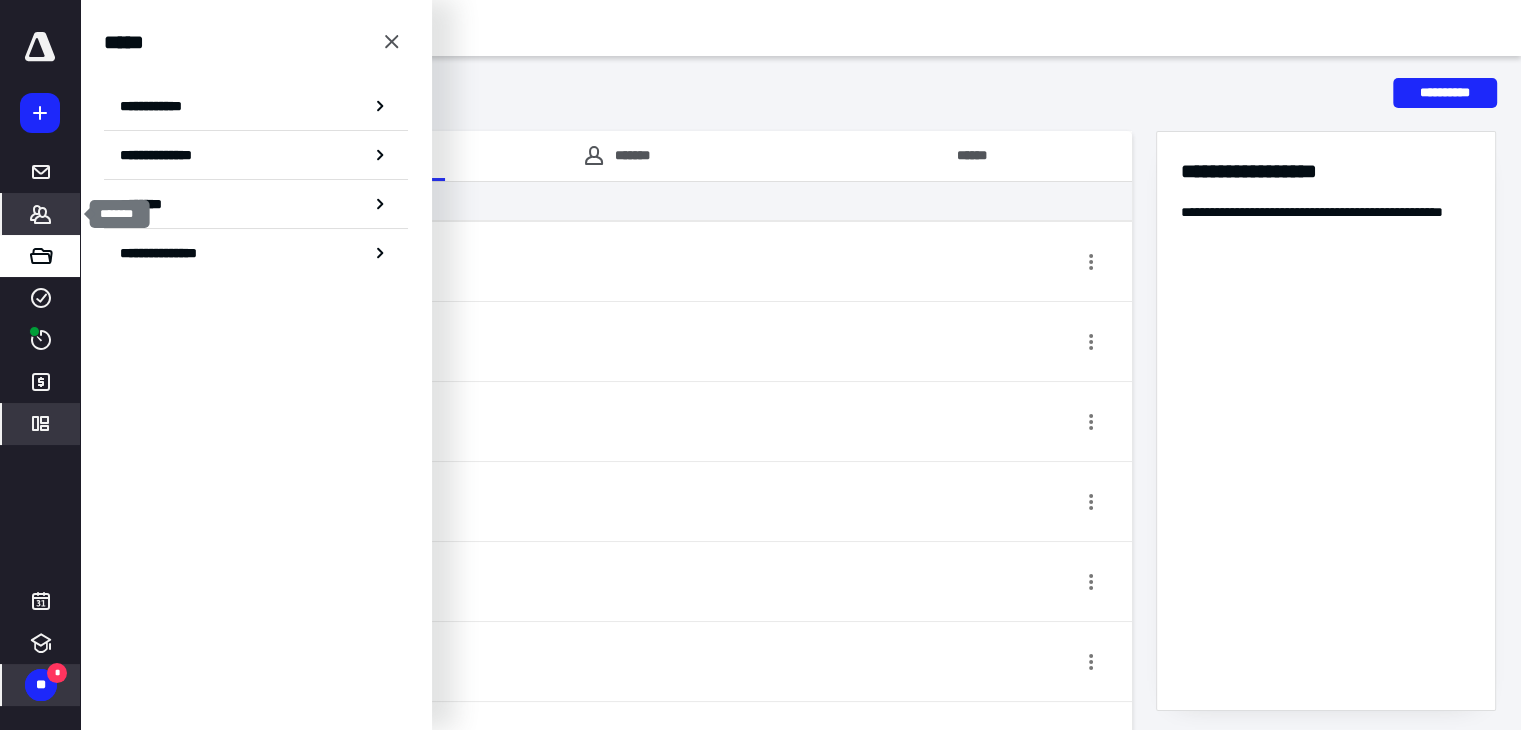 click on "*******" at bounding box center [41, 214] 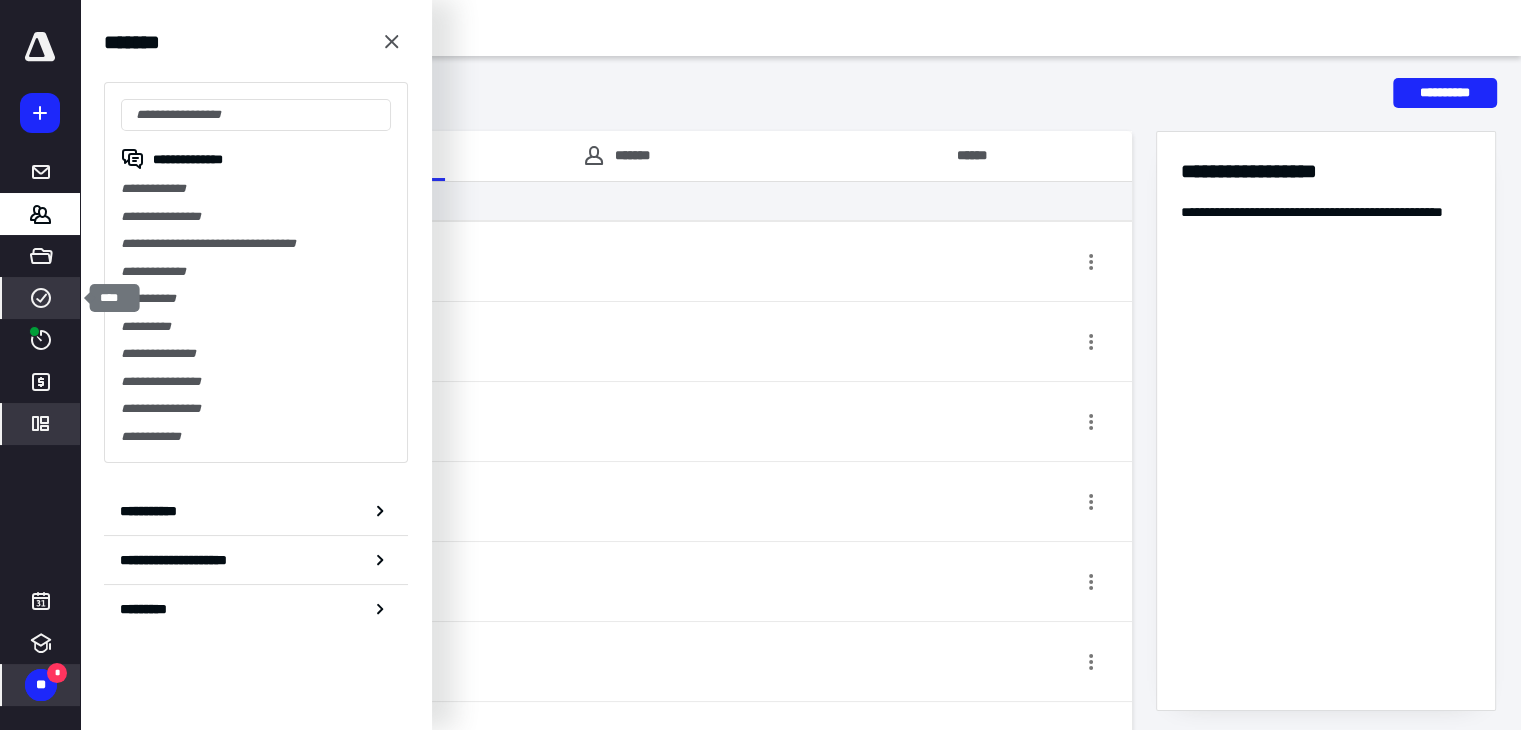 click on "****" at bounding box center [41, 298] 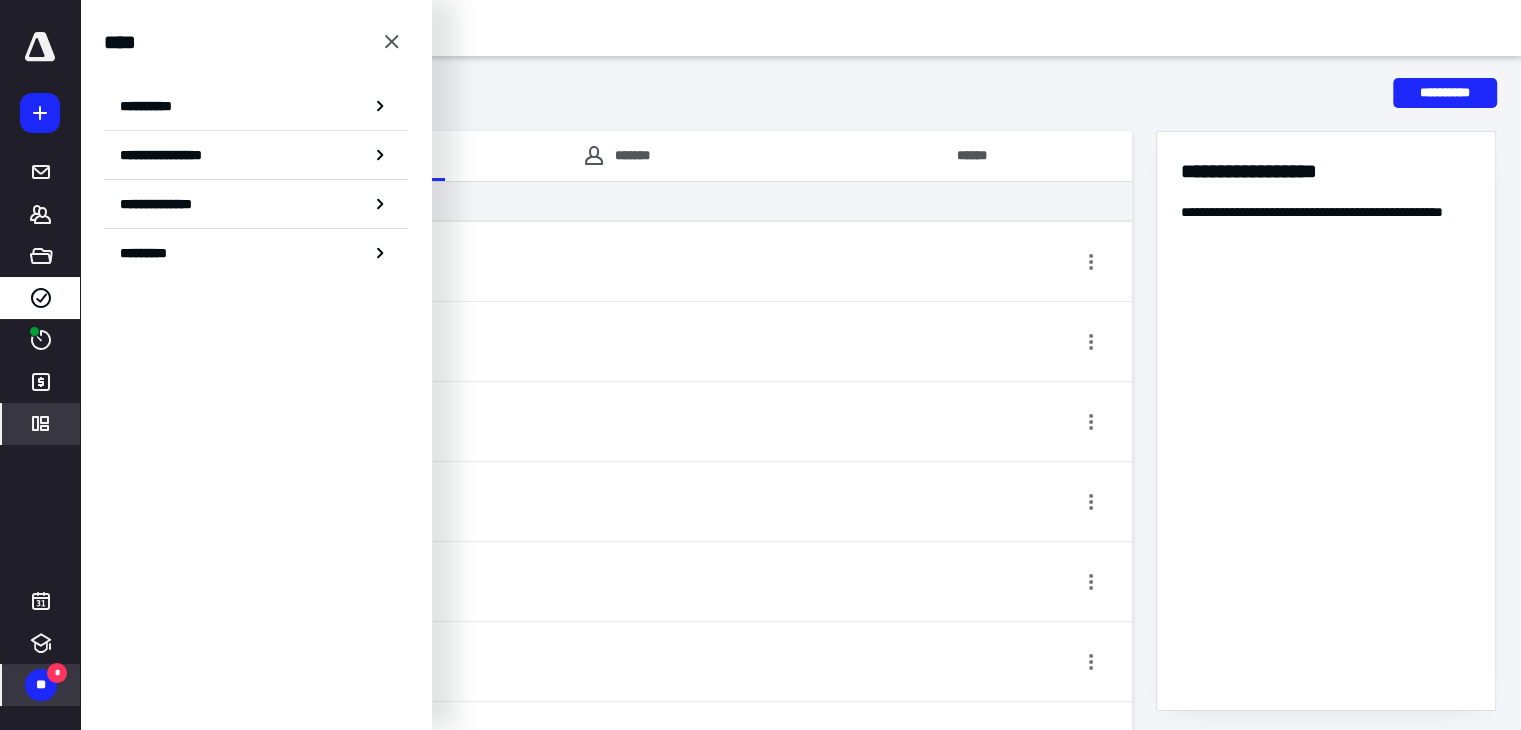 click on "**********" at bounding box center (256, 106) 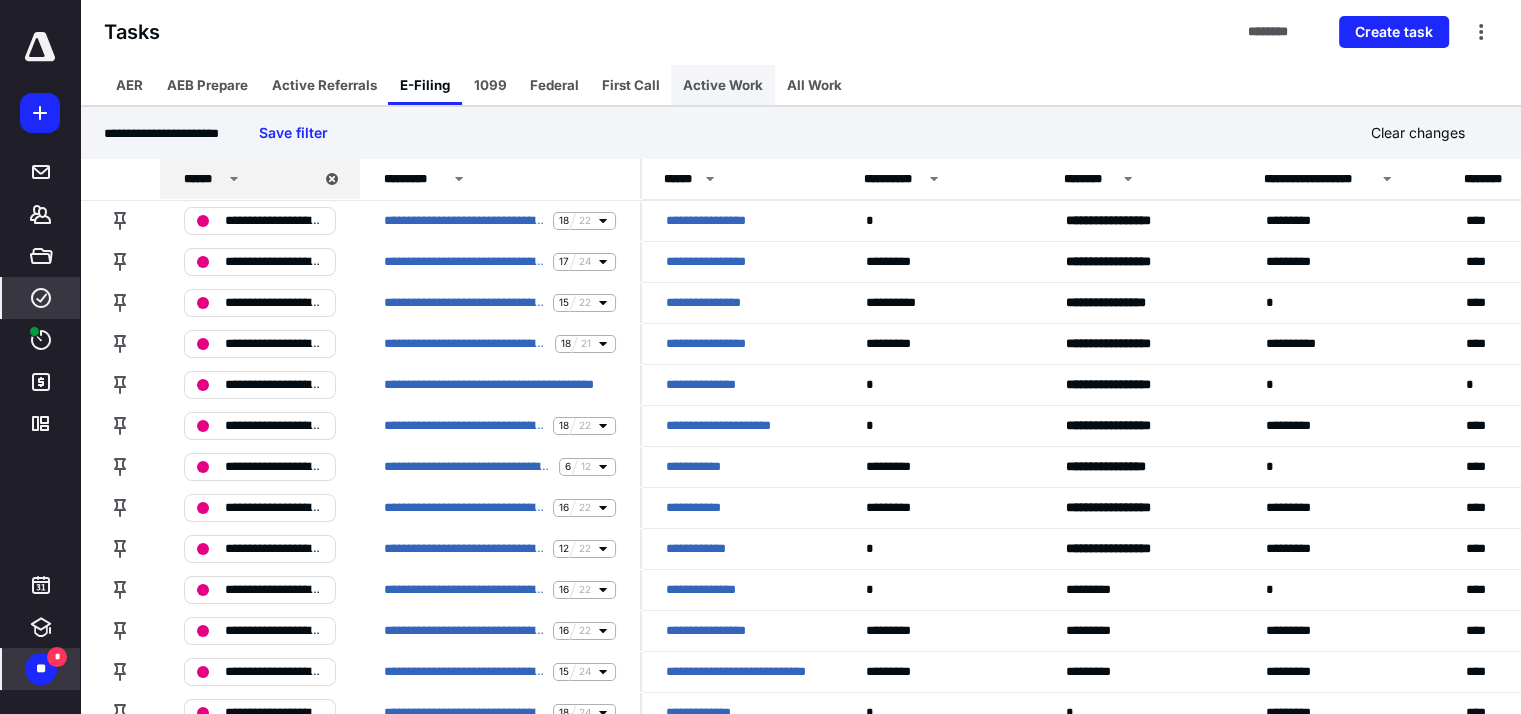 click on "Active Work" at bounding box center (723, 85) 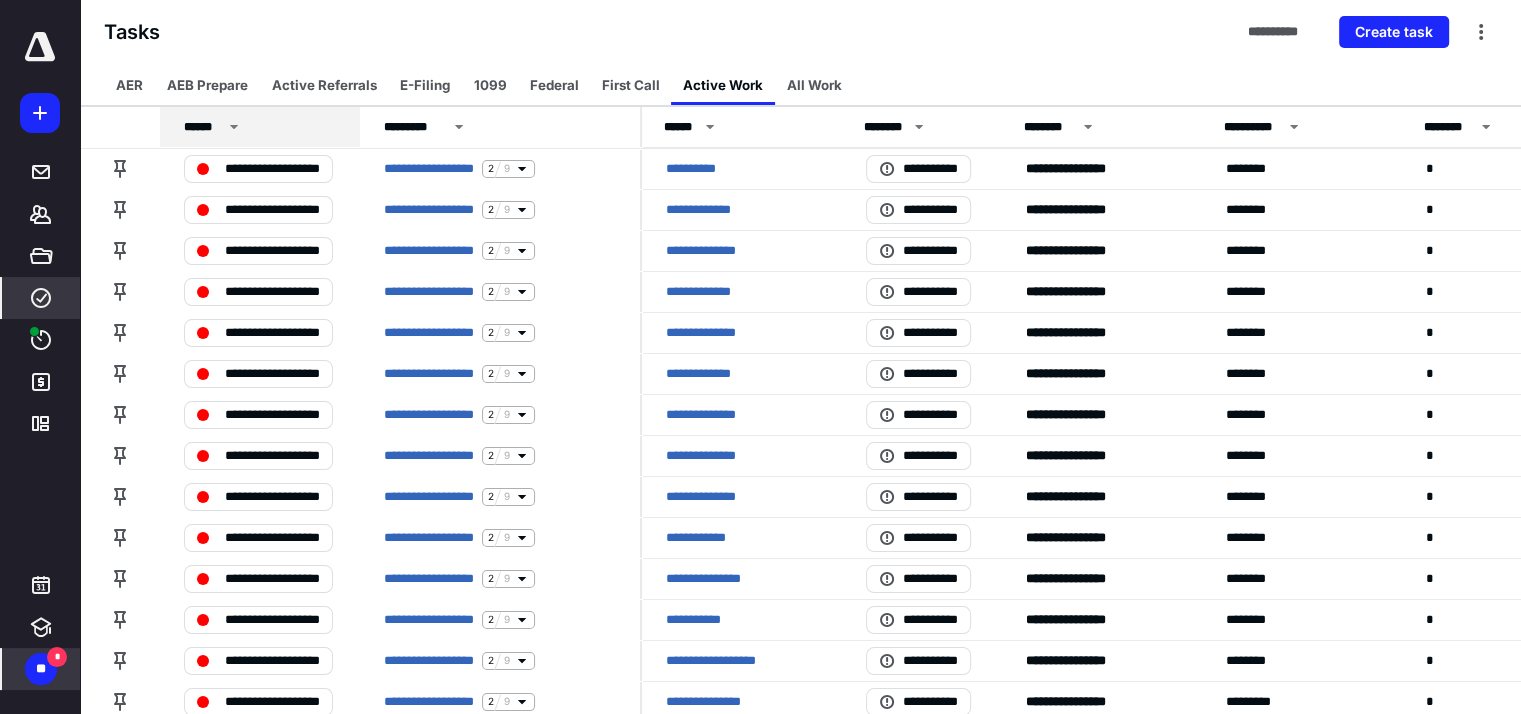 click 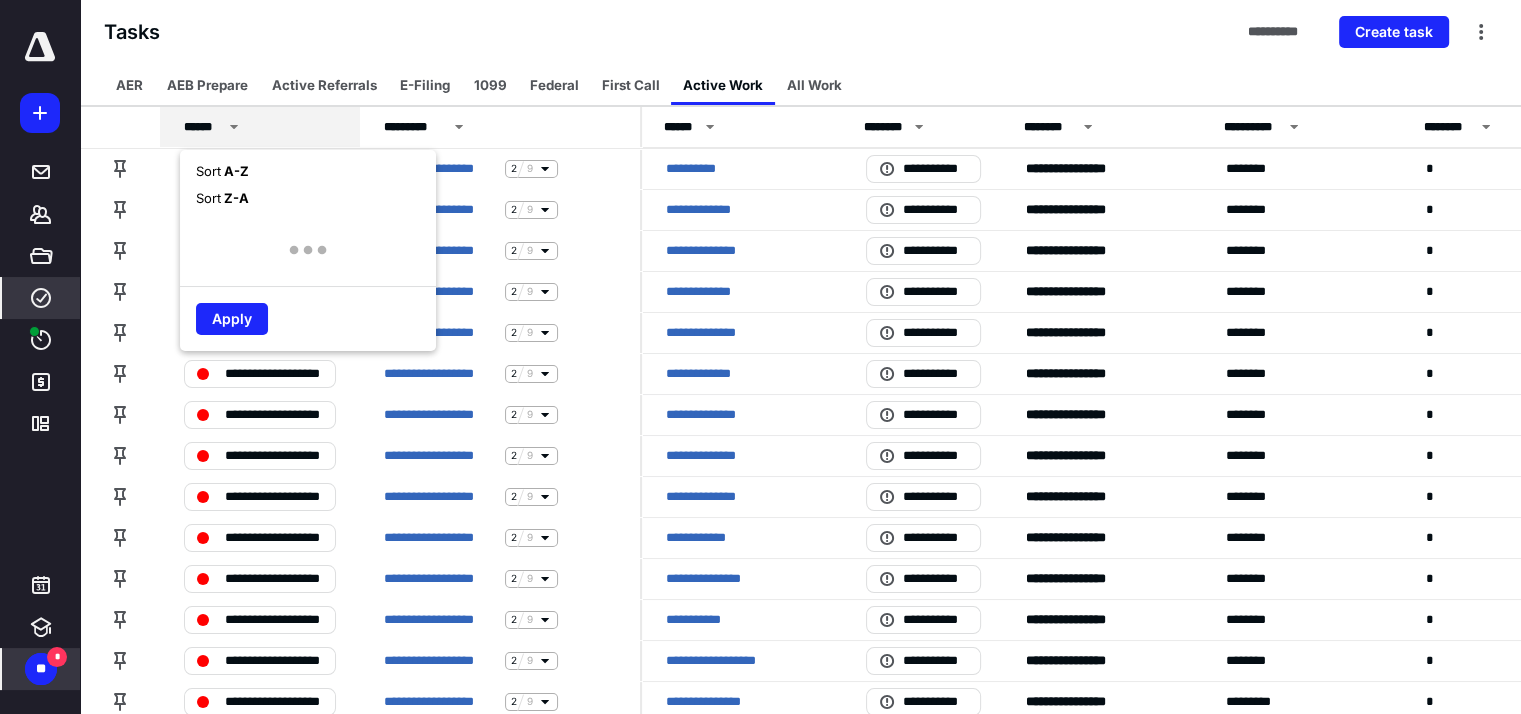 click 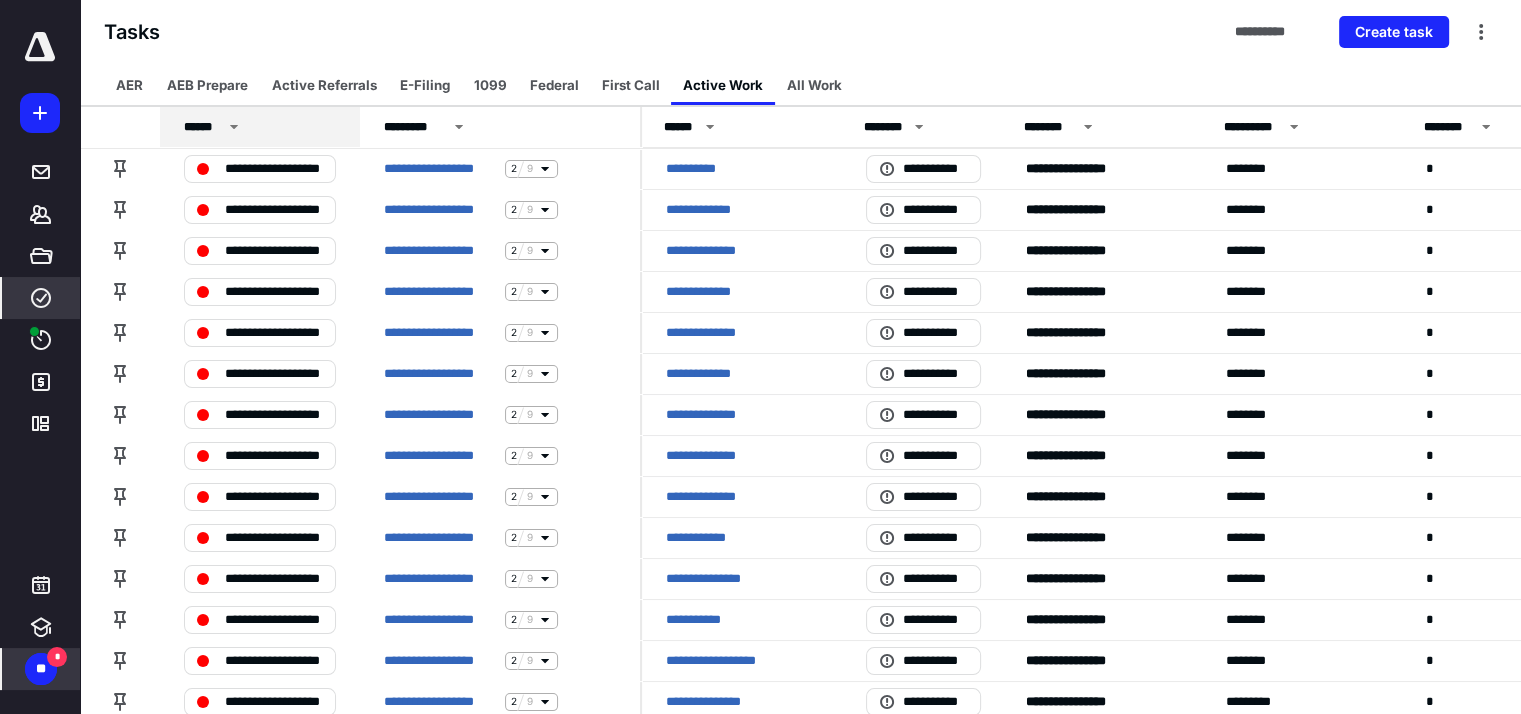 click 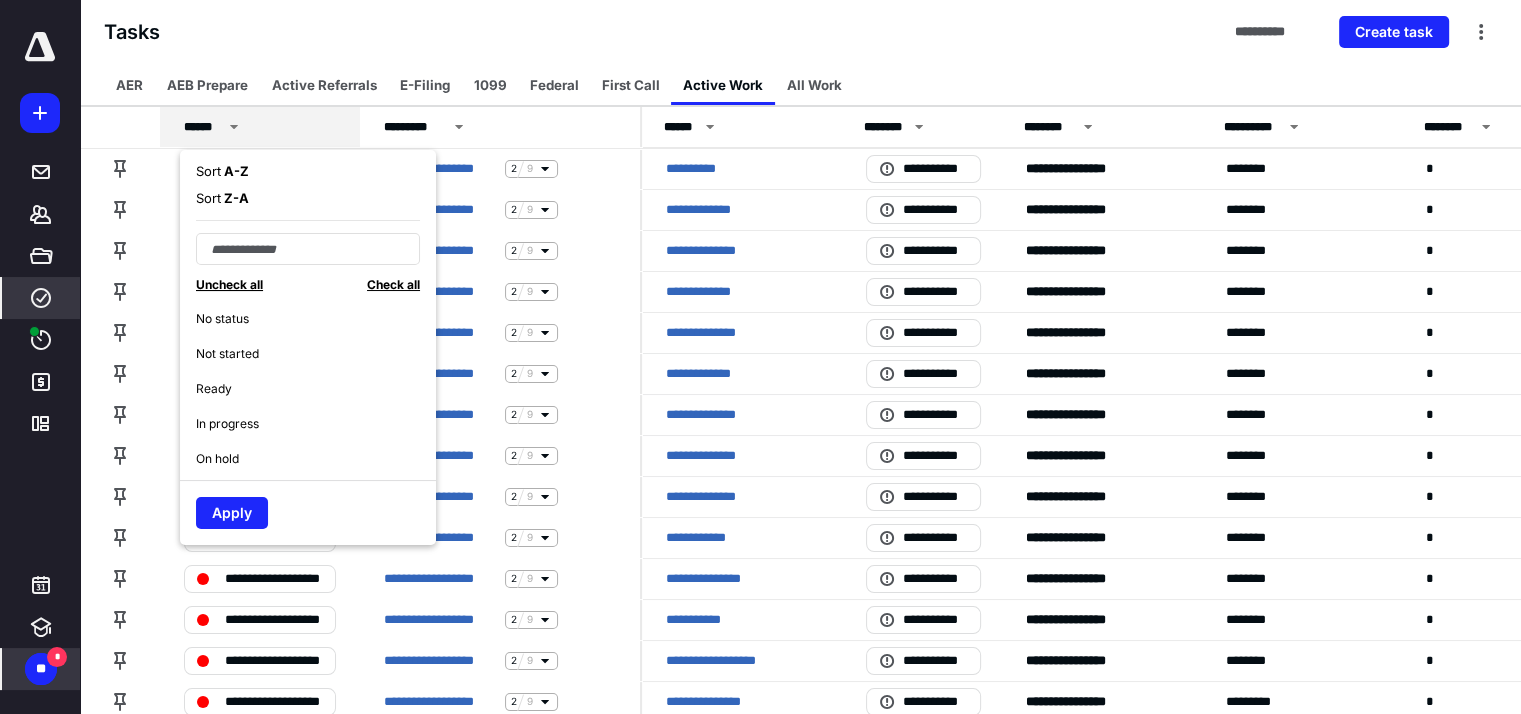 click on "Uncheck all" at bounding box center [229, 284] 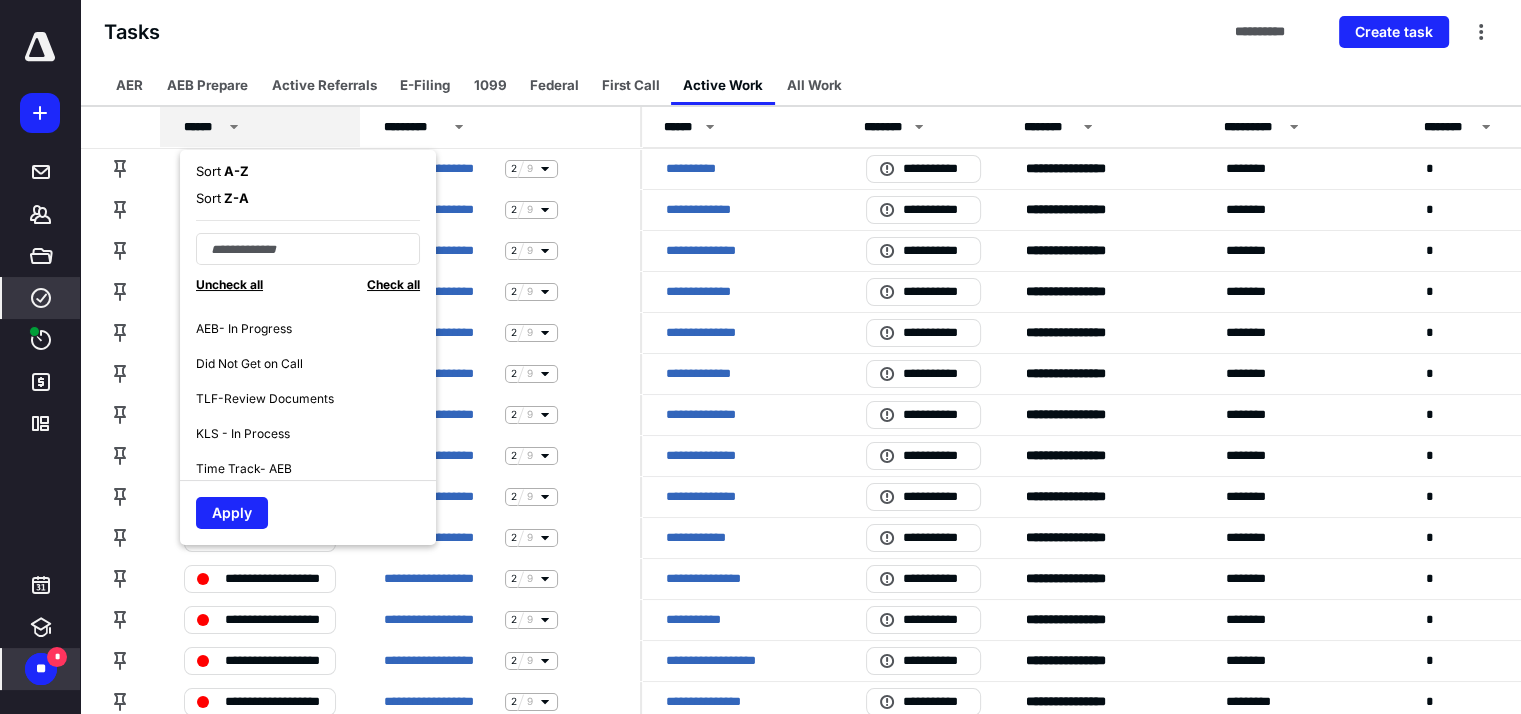 scroll, scrollTop: 2309, scrollLeft: 0, axis: vertical 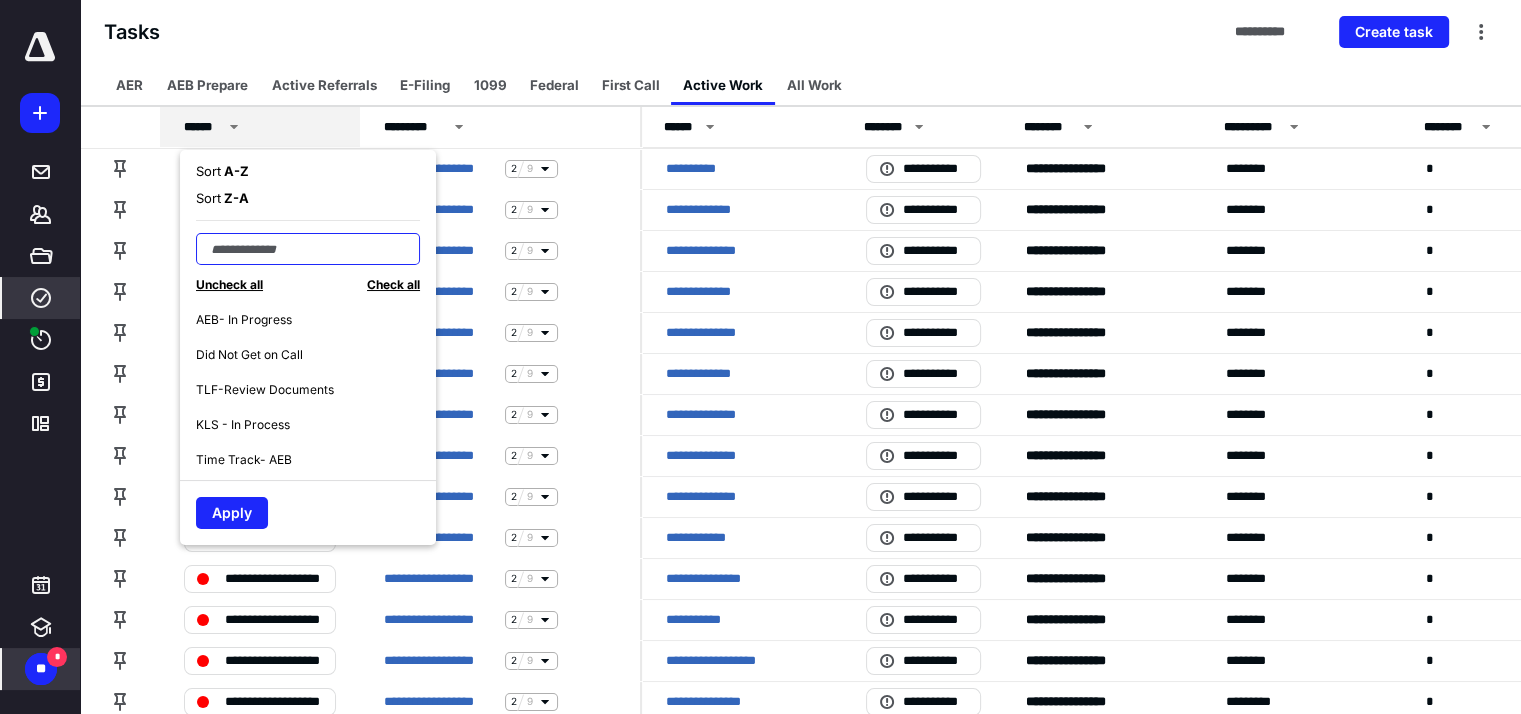 click at bounding box center [308, 249] 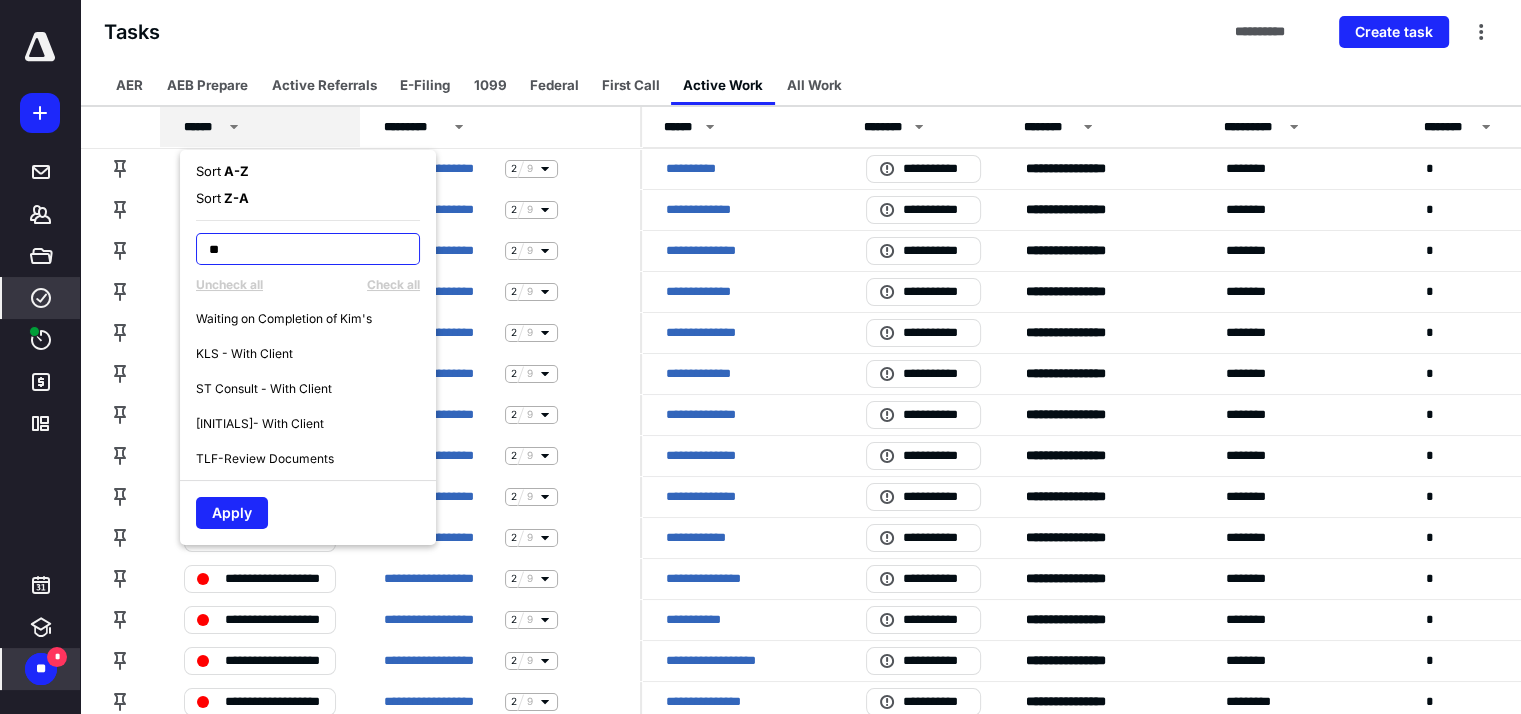 scroll, scrollTop: 0, scrollLeft: 0, axis: both 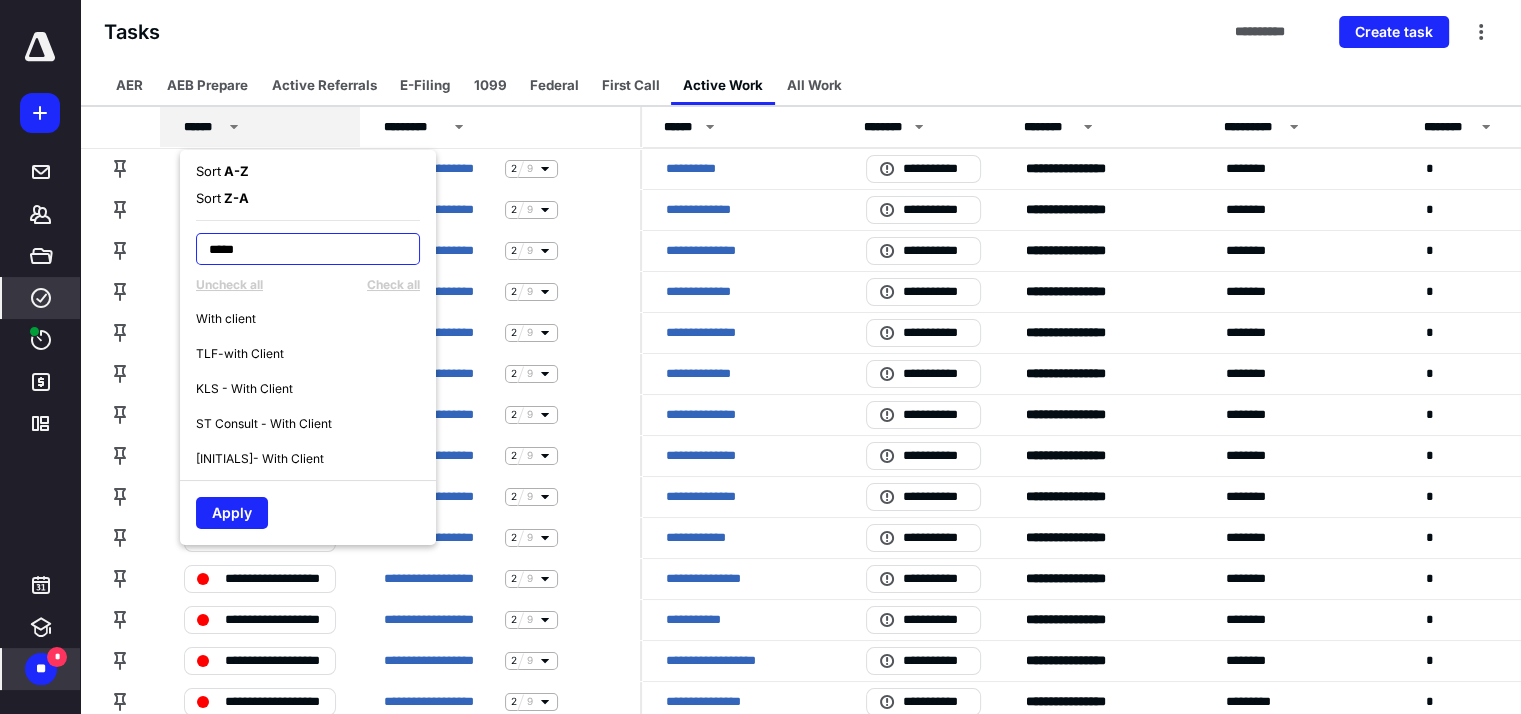 type on "****" 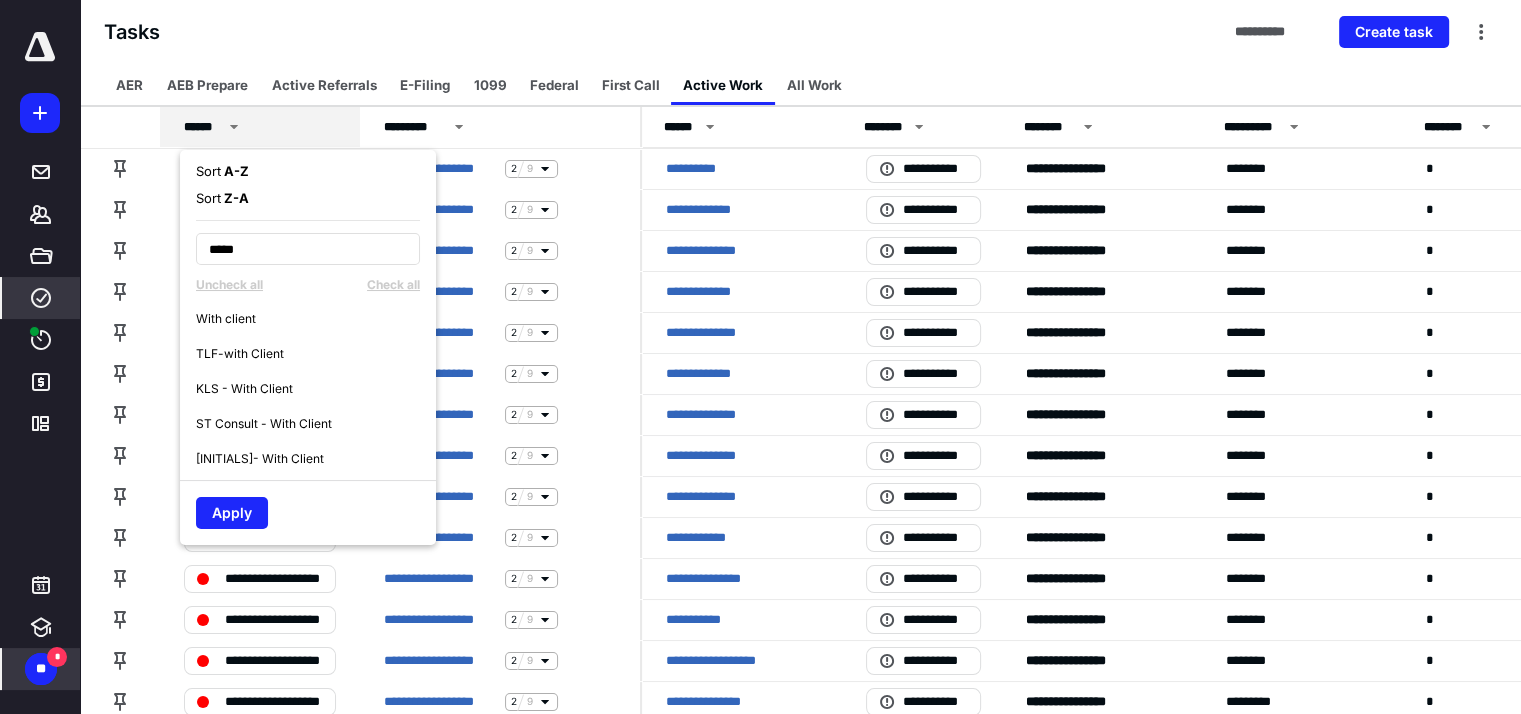 click on "With client" at bounding box center [226, 319] 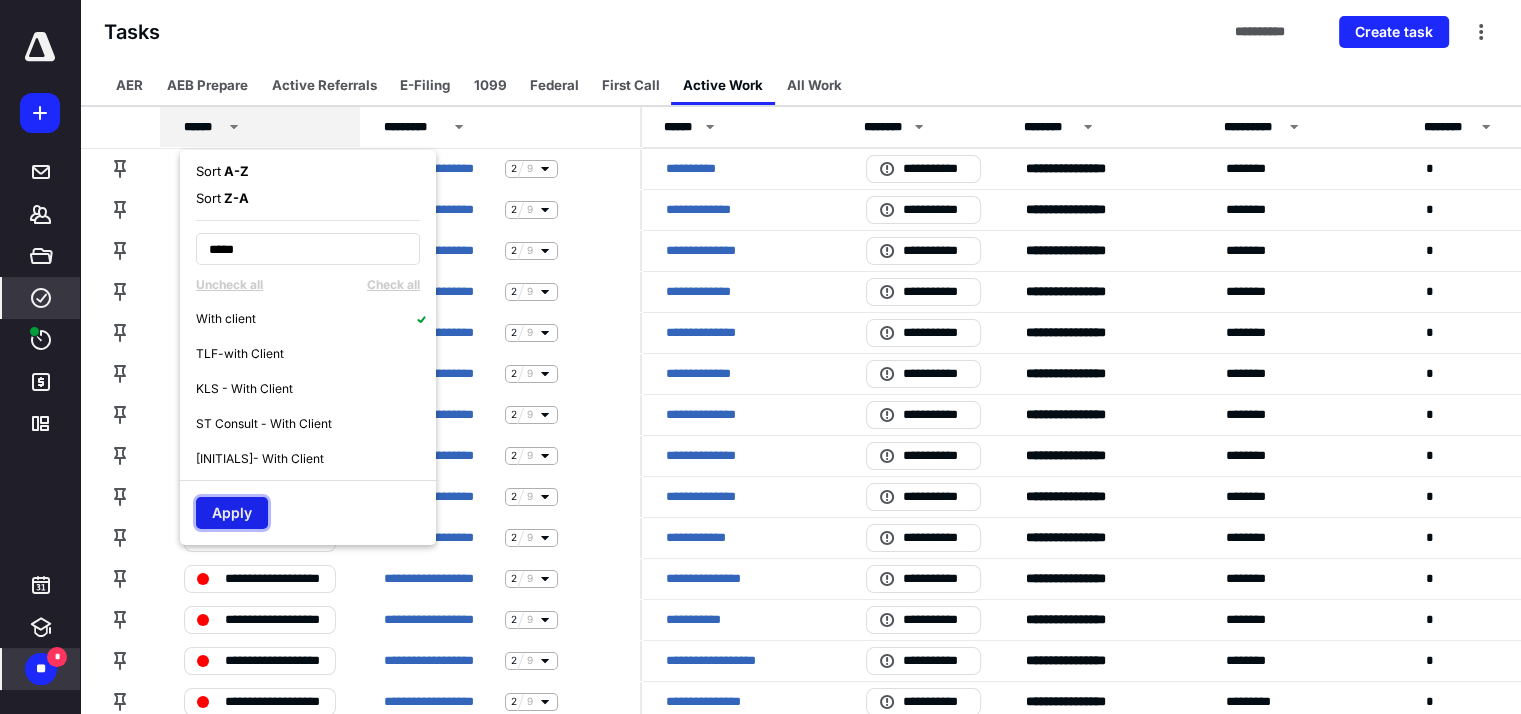 click on "Apply" at bounding box center (232, 513) 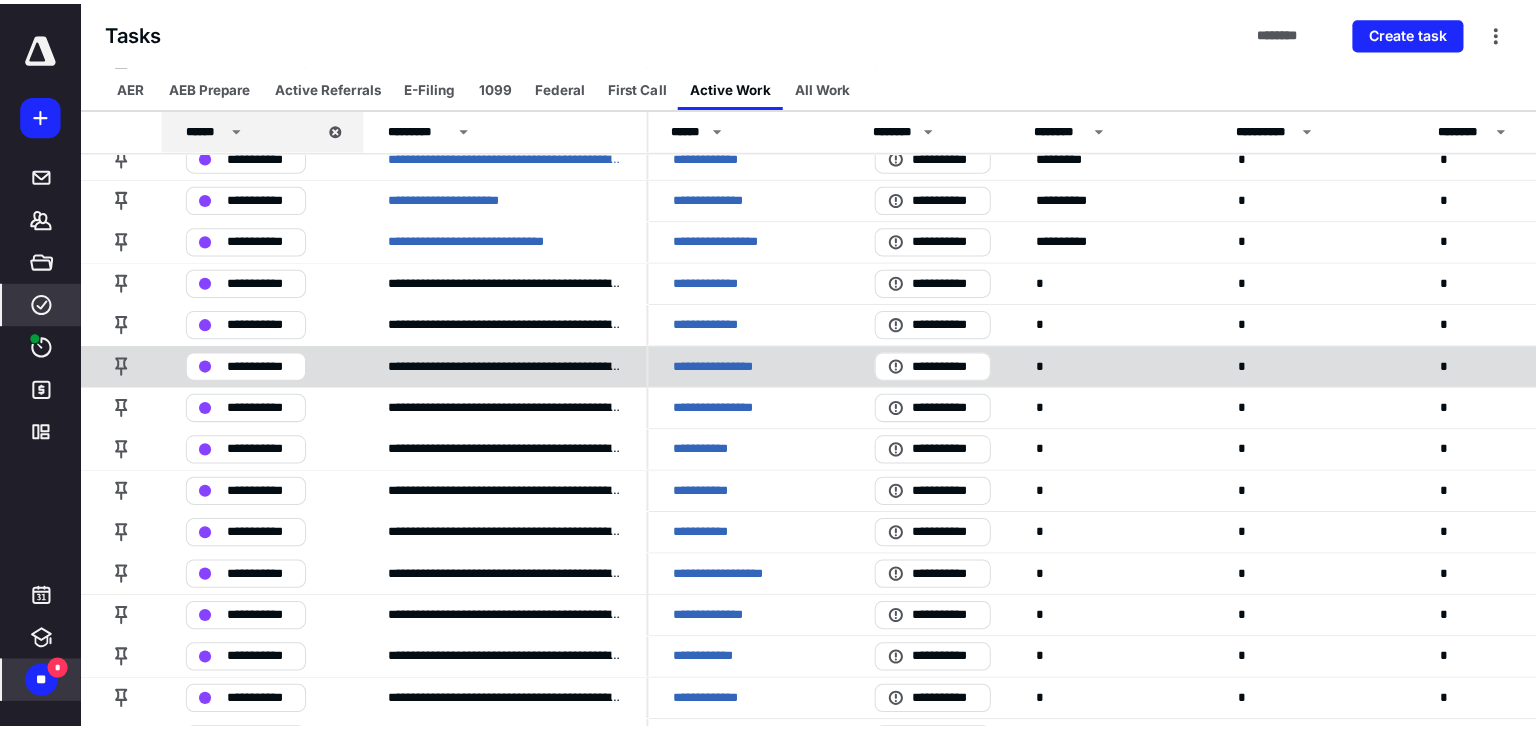 scroll, scrollTop: 600, scrollLeft: 0, axis: vertical 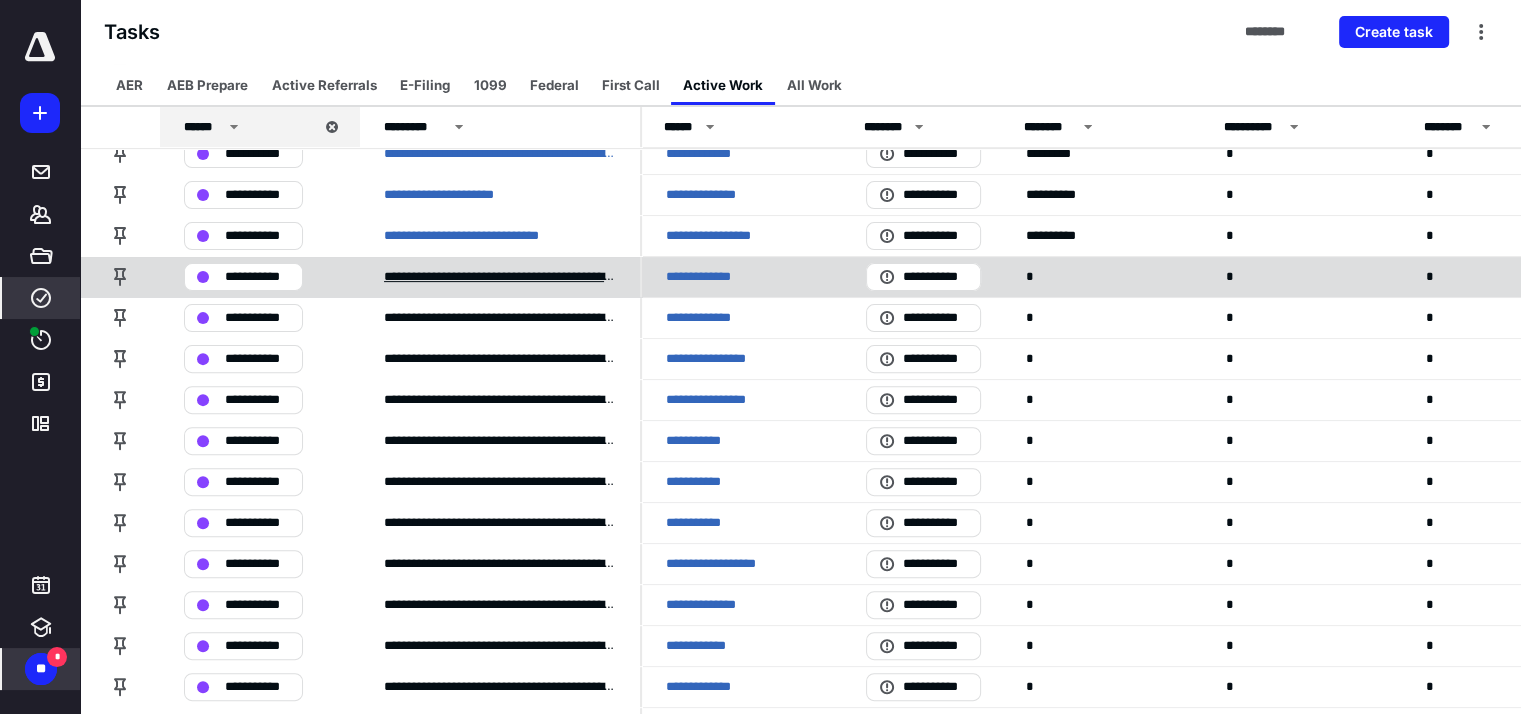 click on "**********" at bounding box center (500, 277) 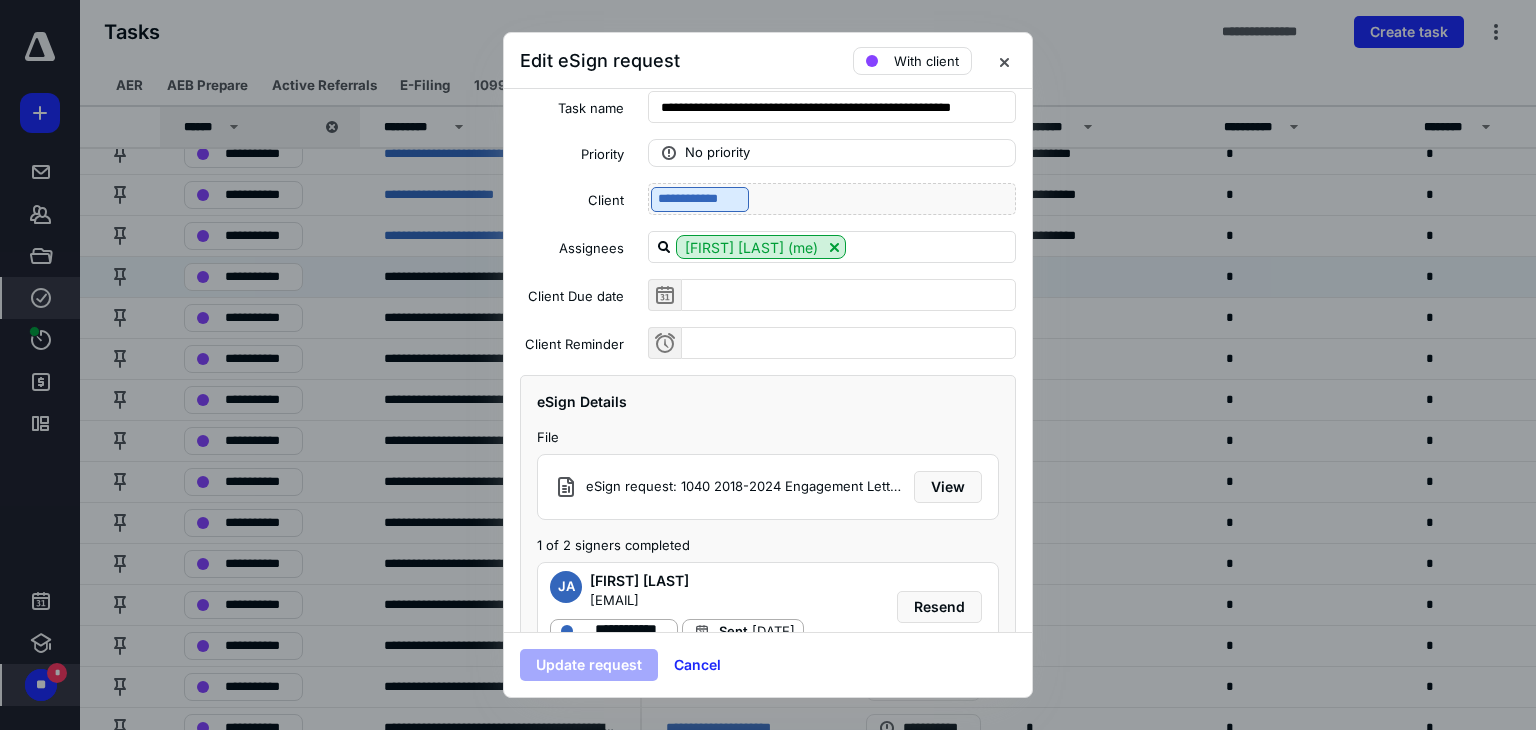 scroll, scrollTop: 101, scrollLeft: 0, axis: vertical 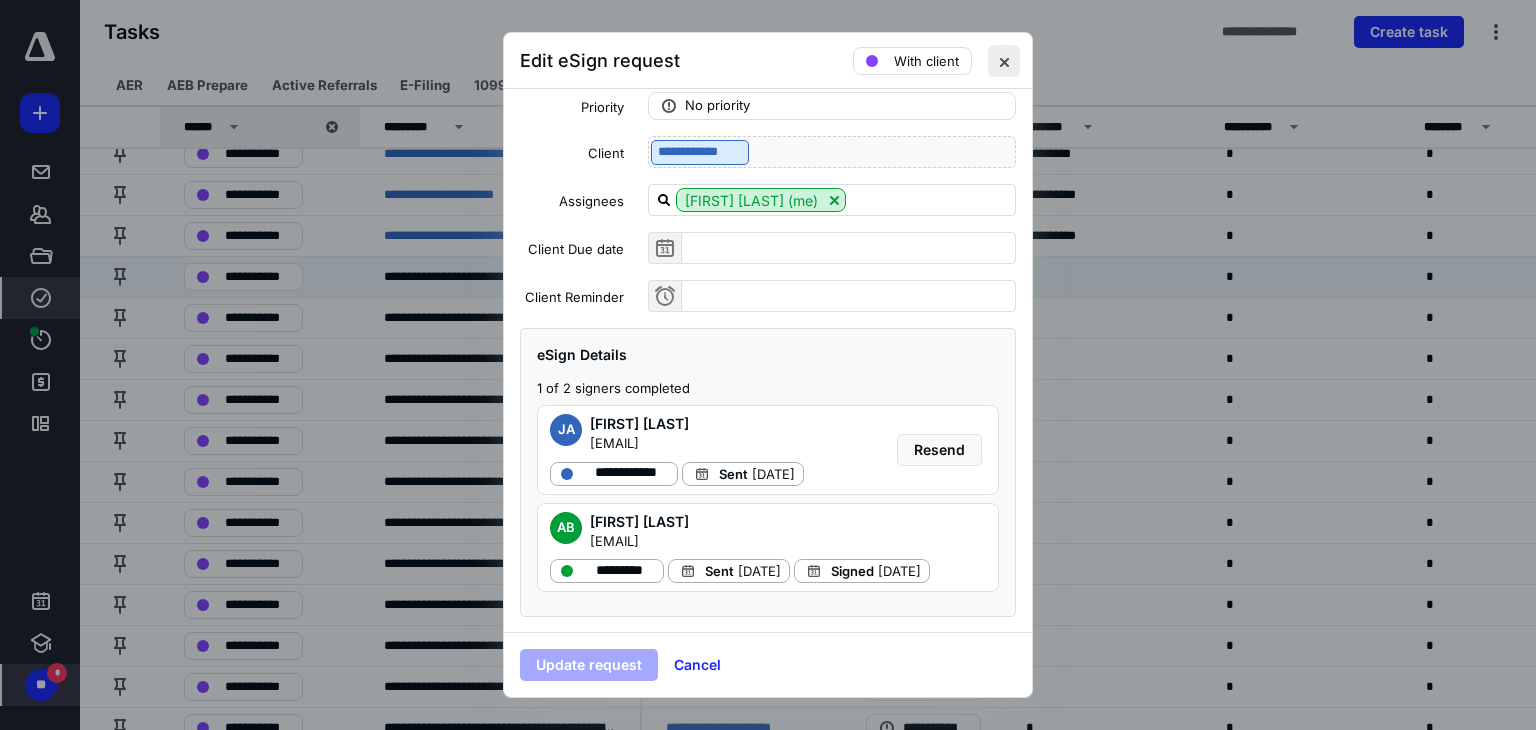 click at bounding box center [1004, 61] 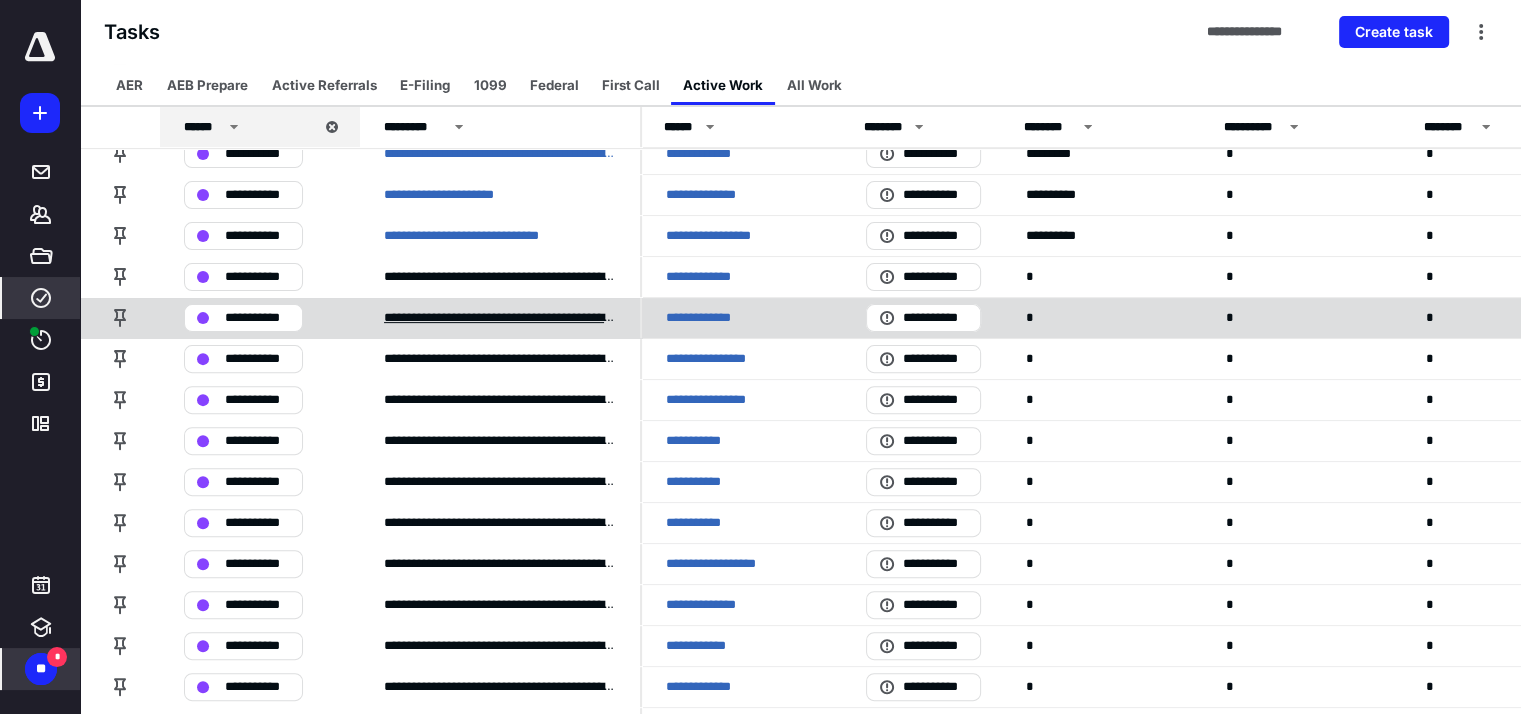 click on "**********" at bounding box center (500, 318) 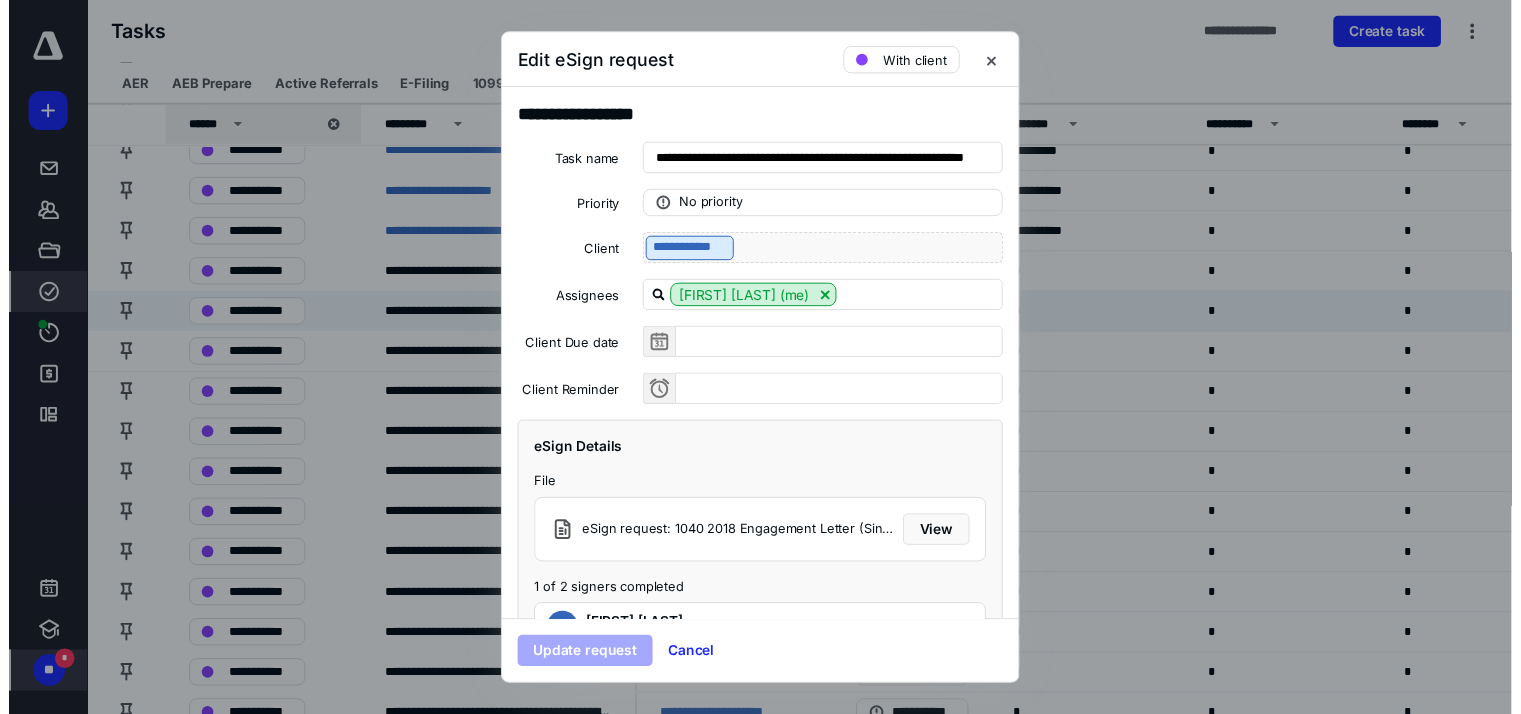 scroll, scrollTop: 124, scrollLeft: 0, axis: vertical 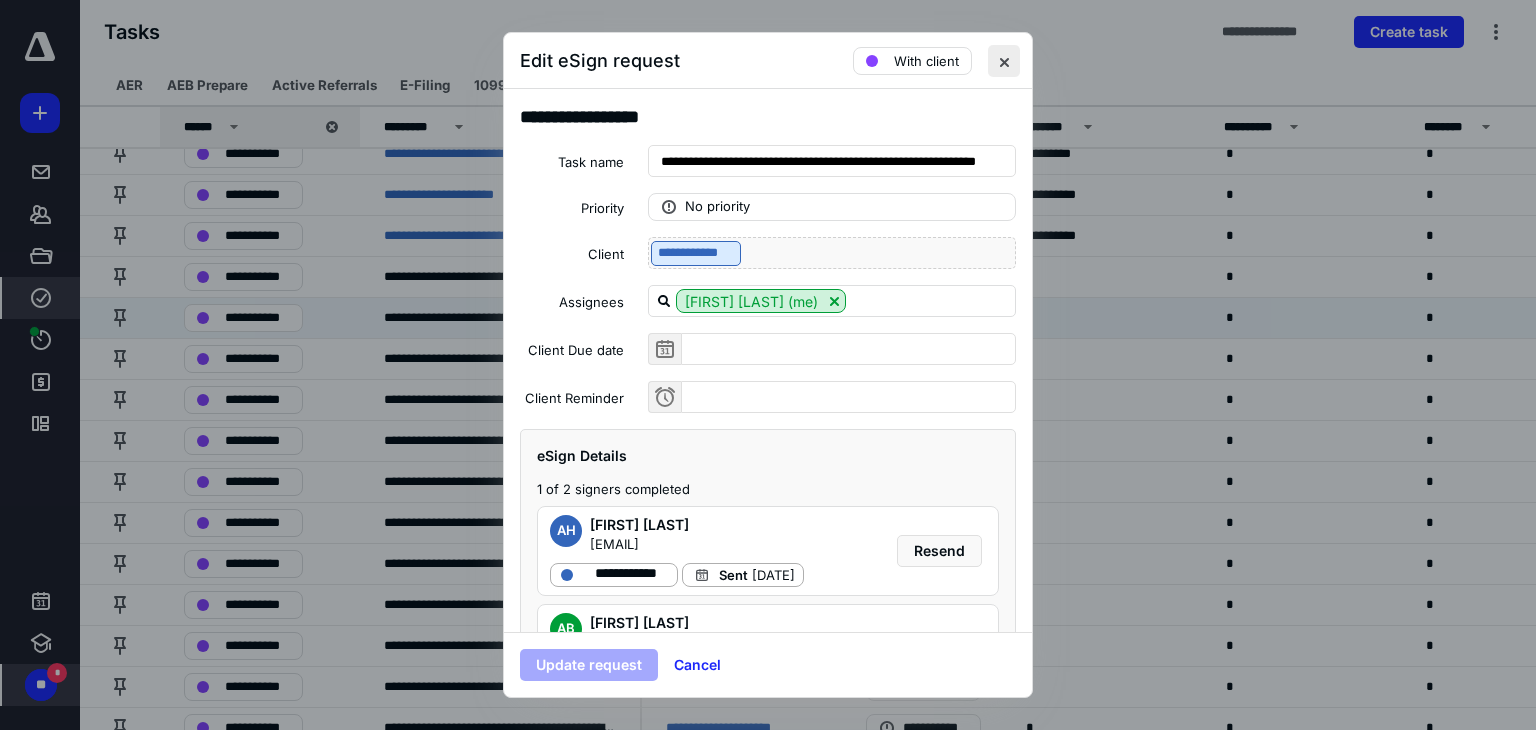 click at bounding box center (1004, 61) 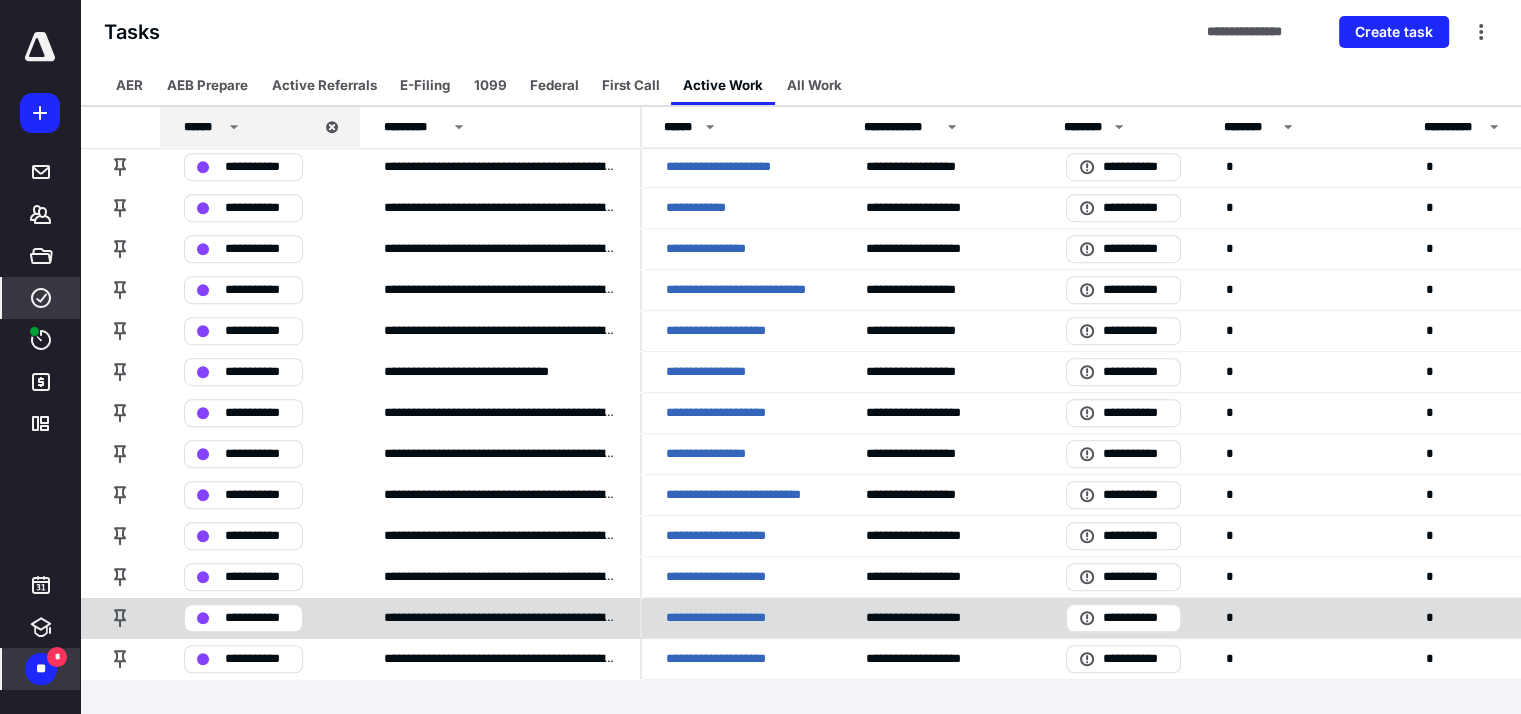 scroll, scrollTop: 1164, scrollLeft: 0, axis: vertical 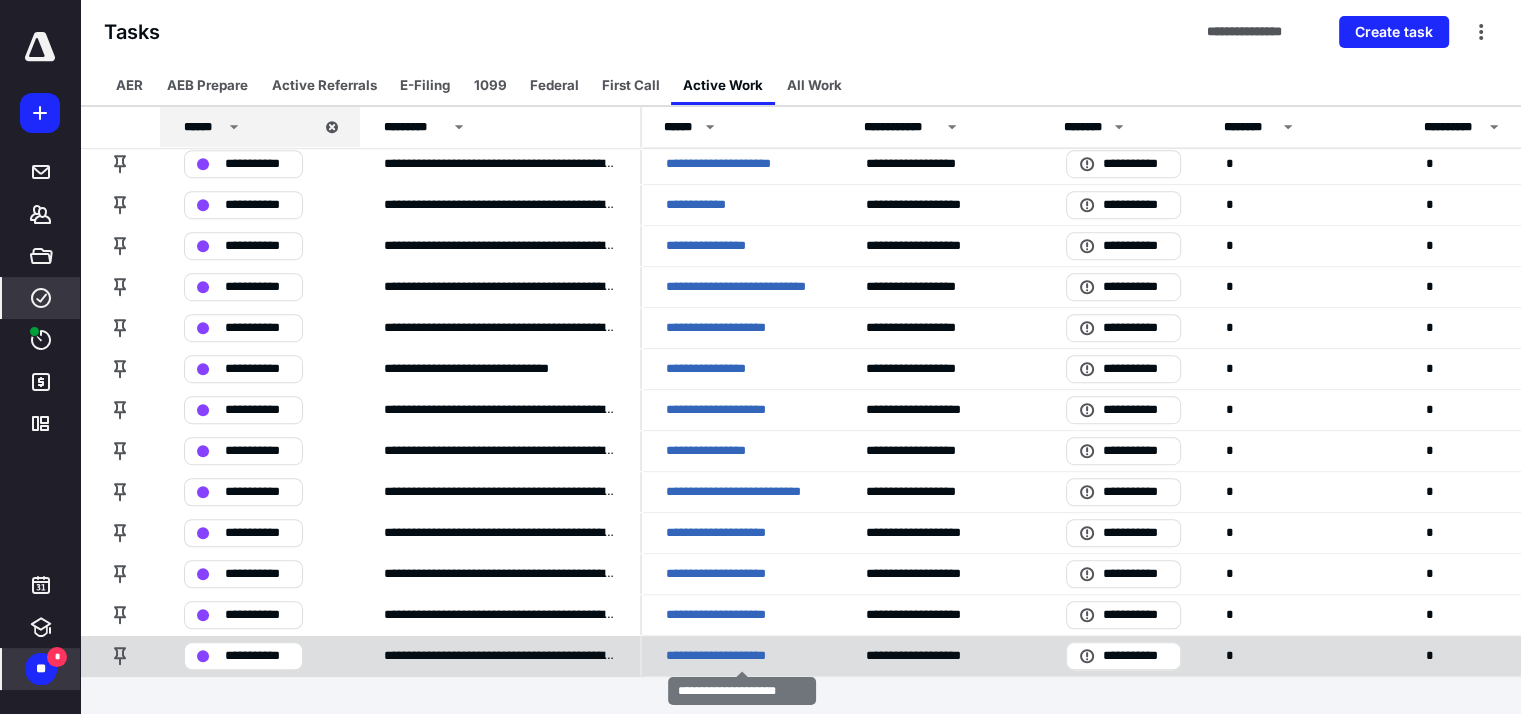 click on "**********" at bounding box center (734, 656) 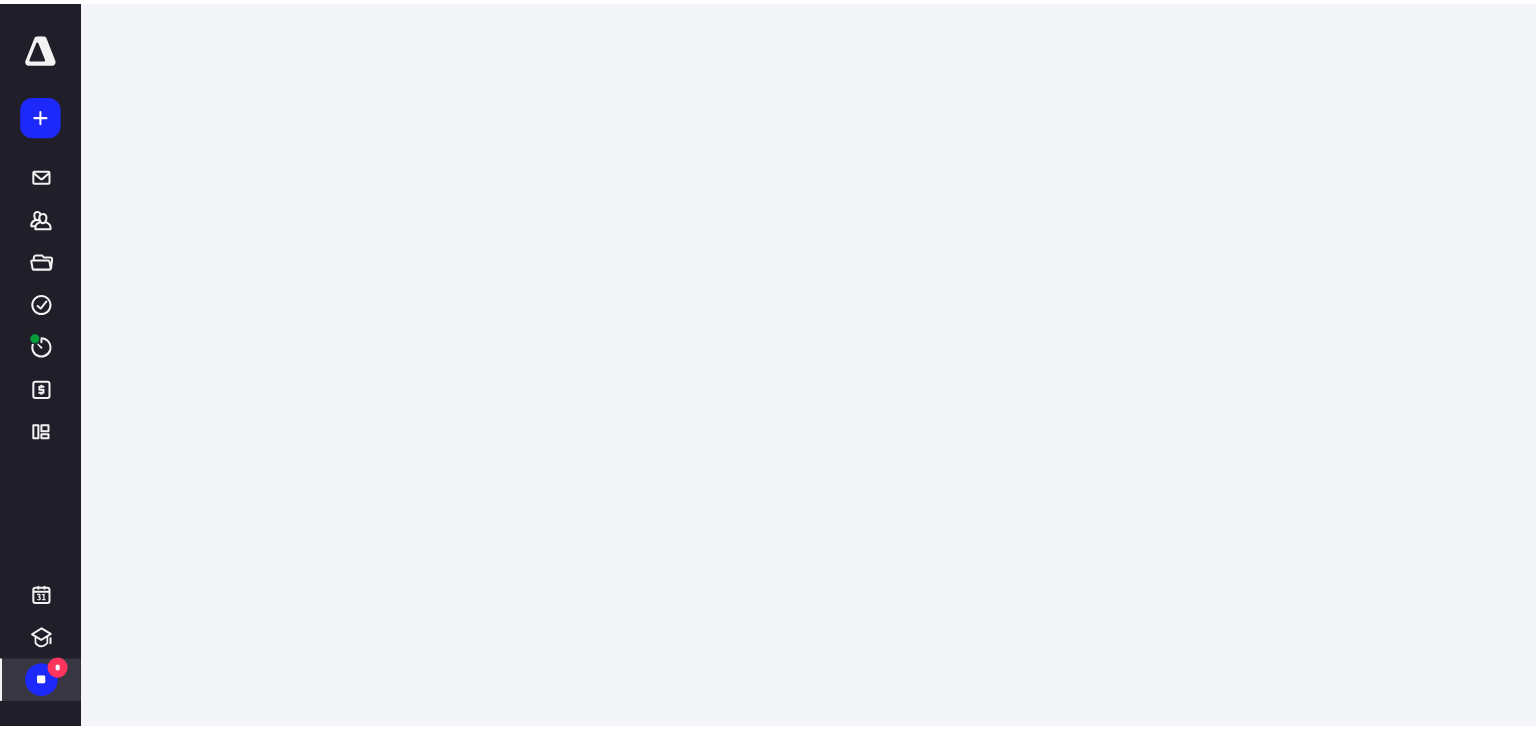 scroll, scrollTop: 0, scrollLeft: 0, axis: both 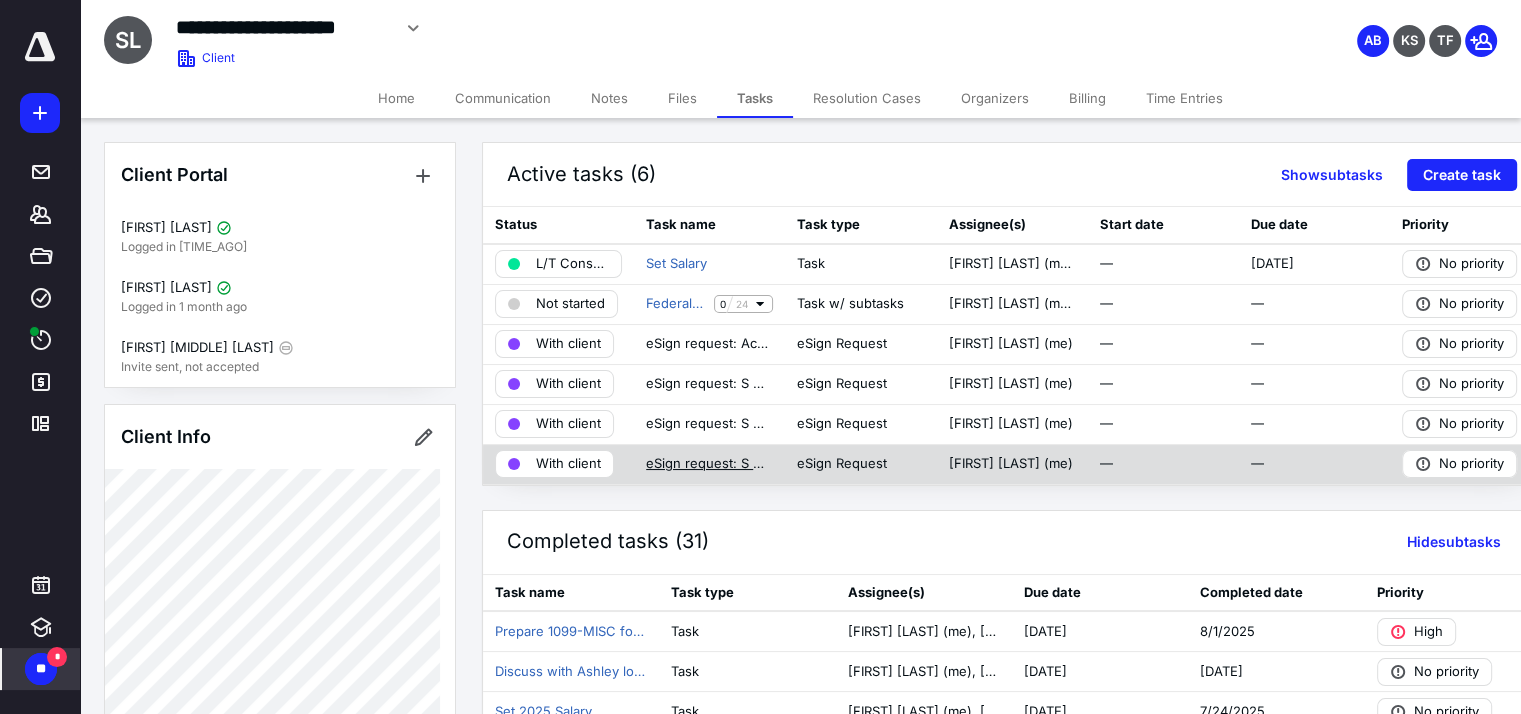 click on "eSign request: S Corp Stock Certificate-Timothy- Steaks and Cakes LLC.pdf" at bounding box center [709, 464] 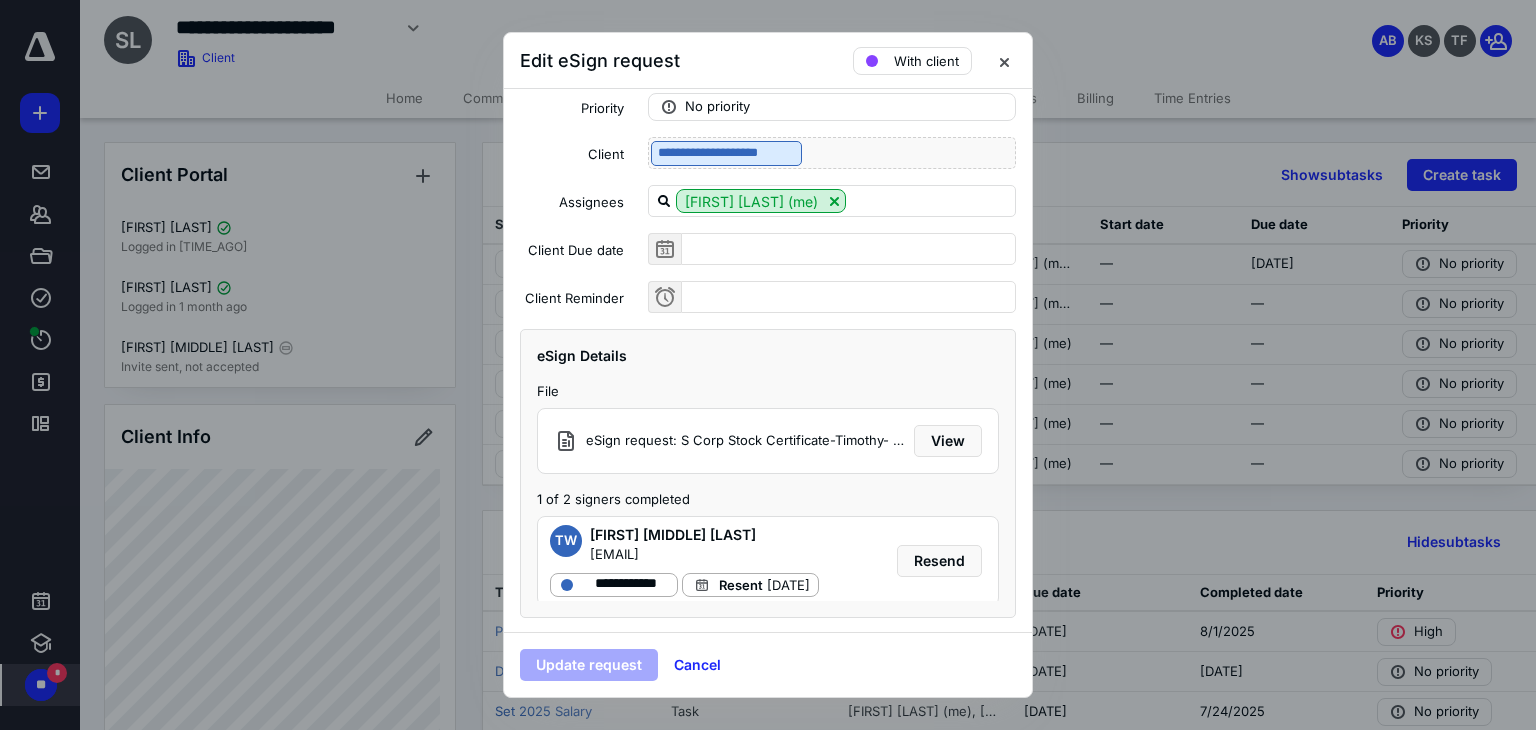 scroll, scrollTop: 101, scrollLeft: 0, axis: vertical 